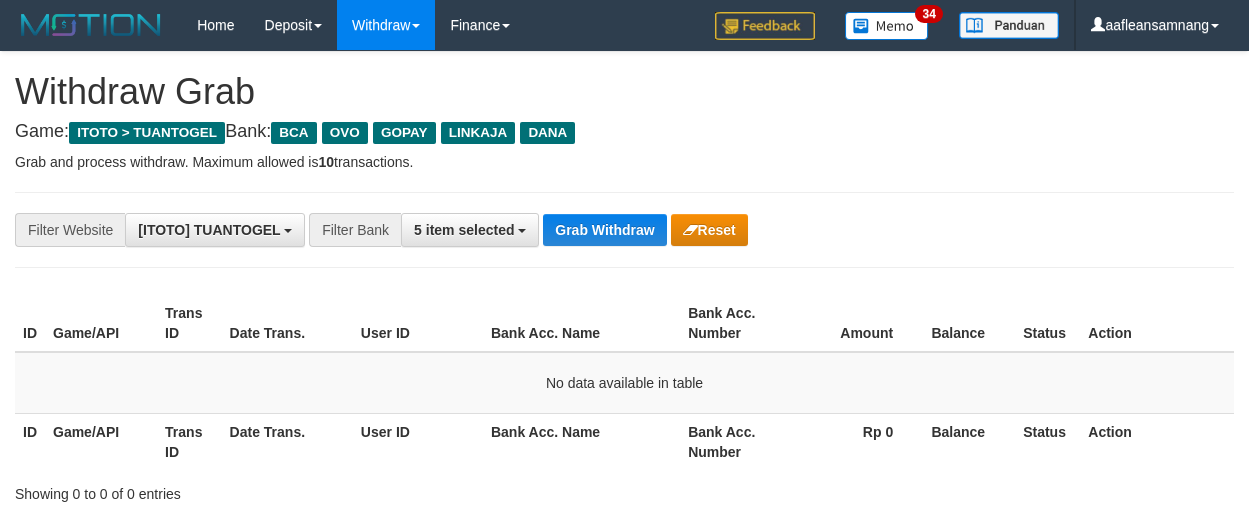 scroll, scrollTop: 0, scrollLeft: 0, axis: both 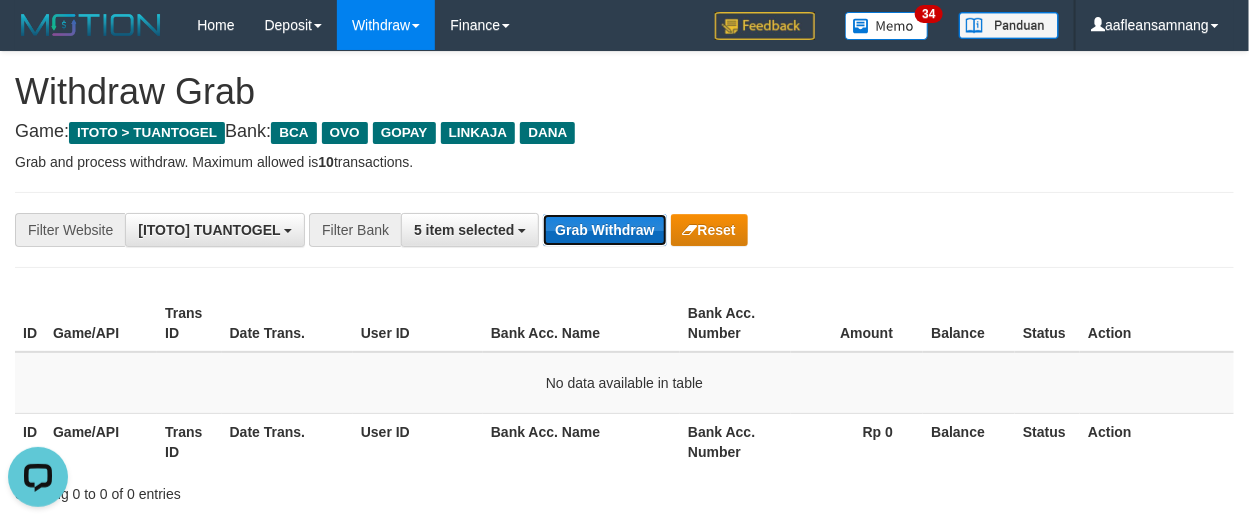 click on "Grab Withdraw" at bounding box center [604, 230] 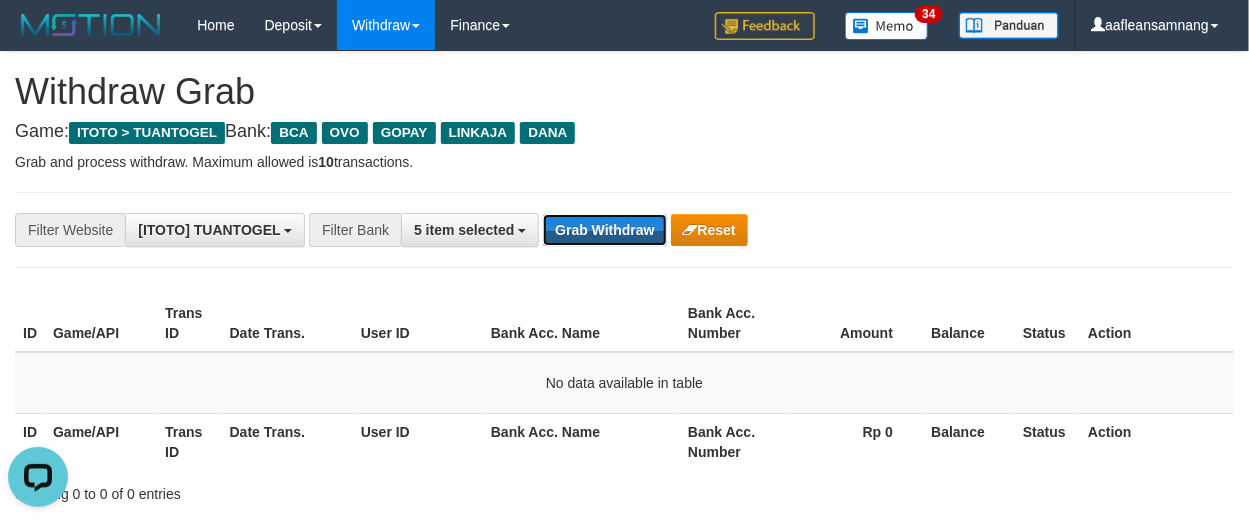 drag, startPoint x: 622, startPoint y: 220, endPoint x: 1261, endPoint y: 265, distance: 640.5825 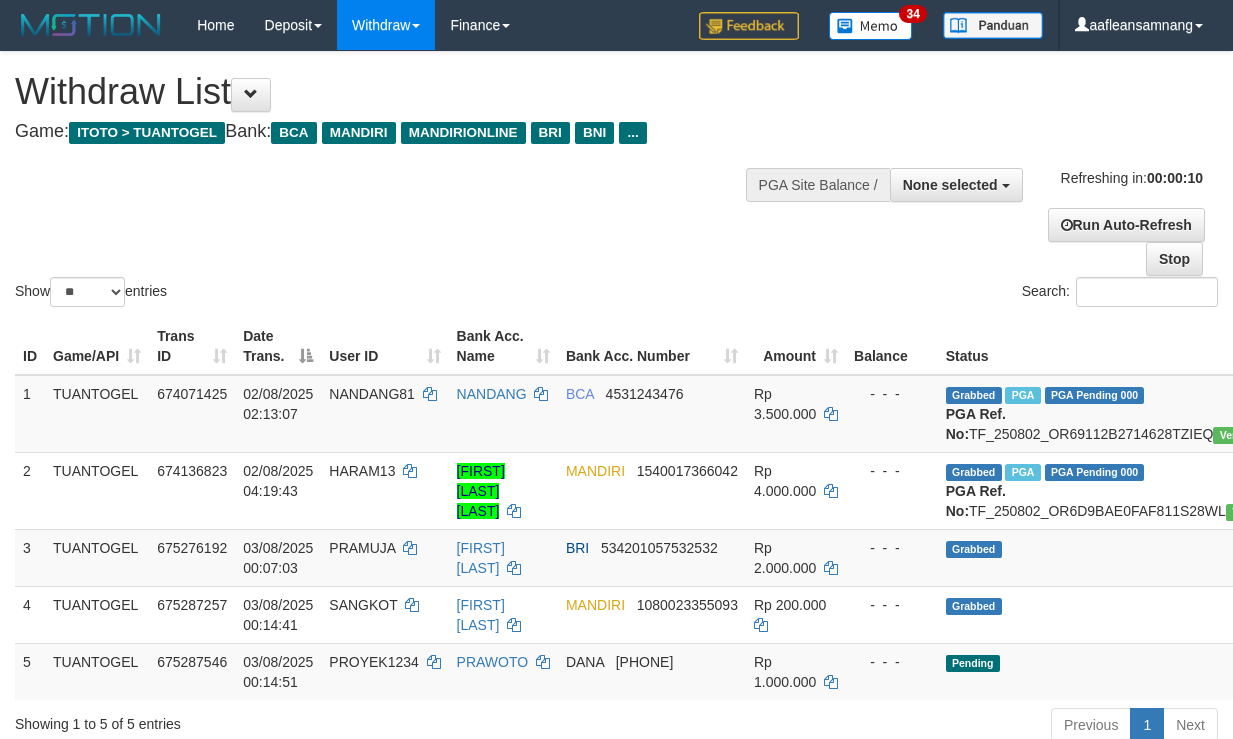 select 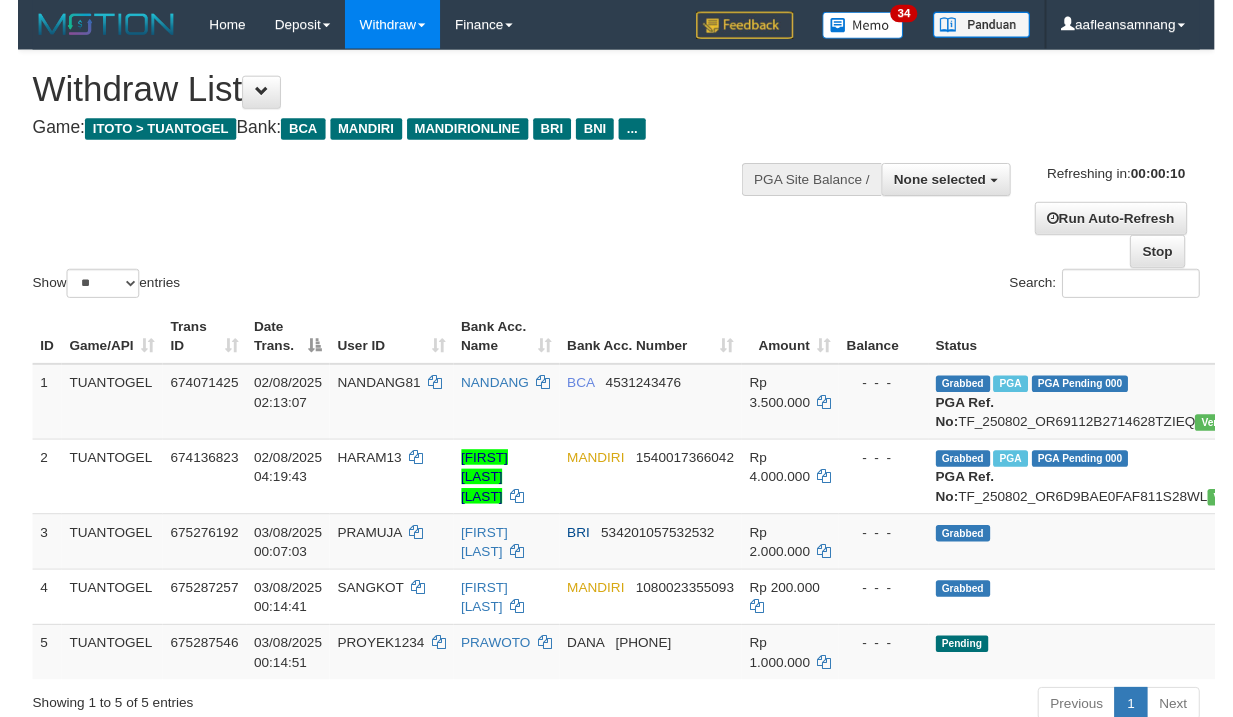 scroll, scrollTop: 0, scrollLeft: 0, axis: both 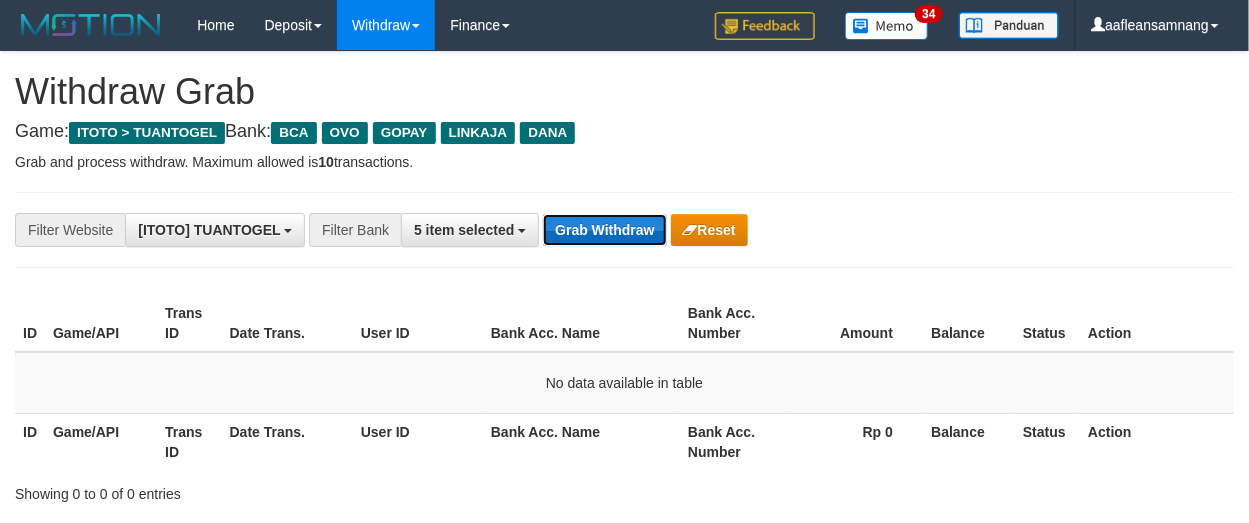 click on "Grab Withdraw" at bounding box center (604, 230) 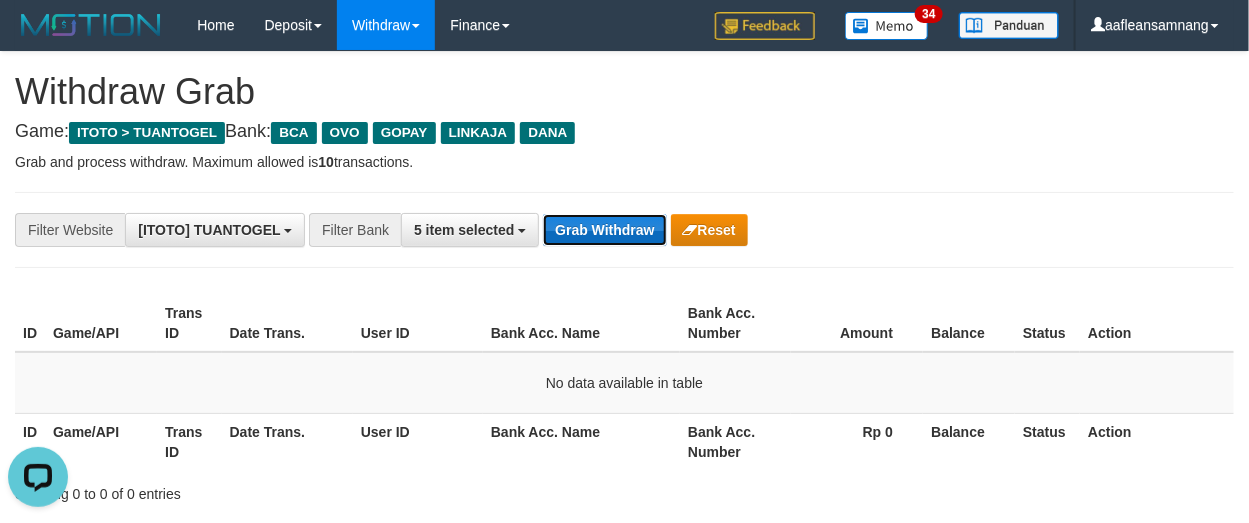 click on "Grab Withdraw" at bounding box center (604, 230) 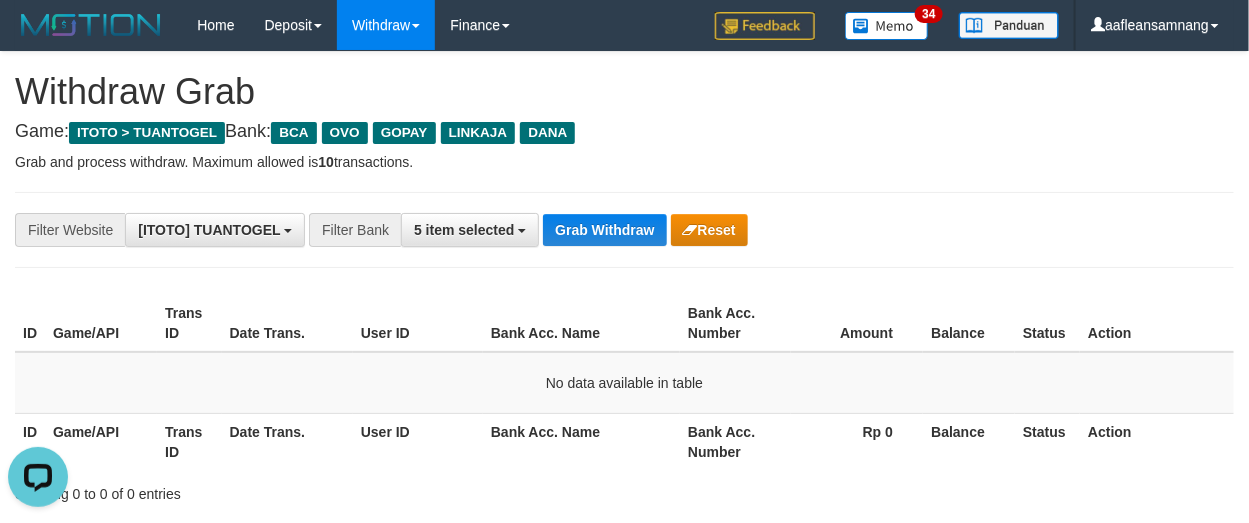 click on "**********" at bounding box center [624, 230] 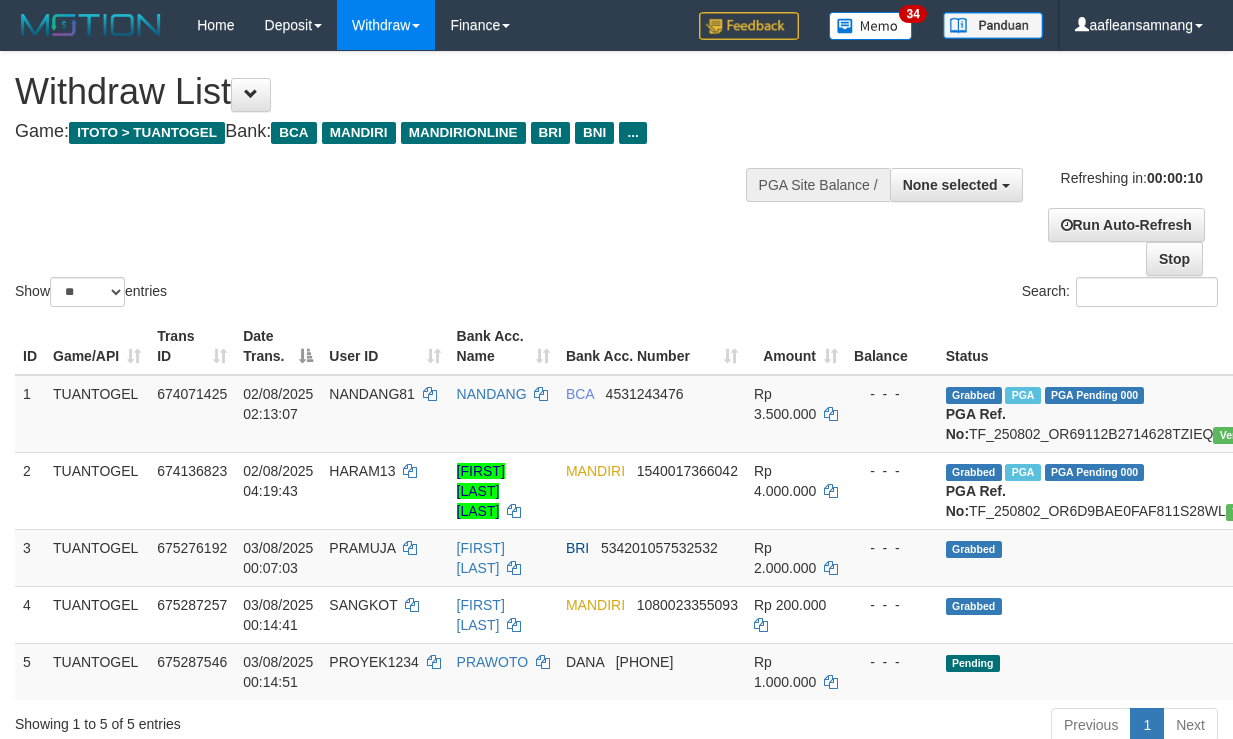 select 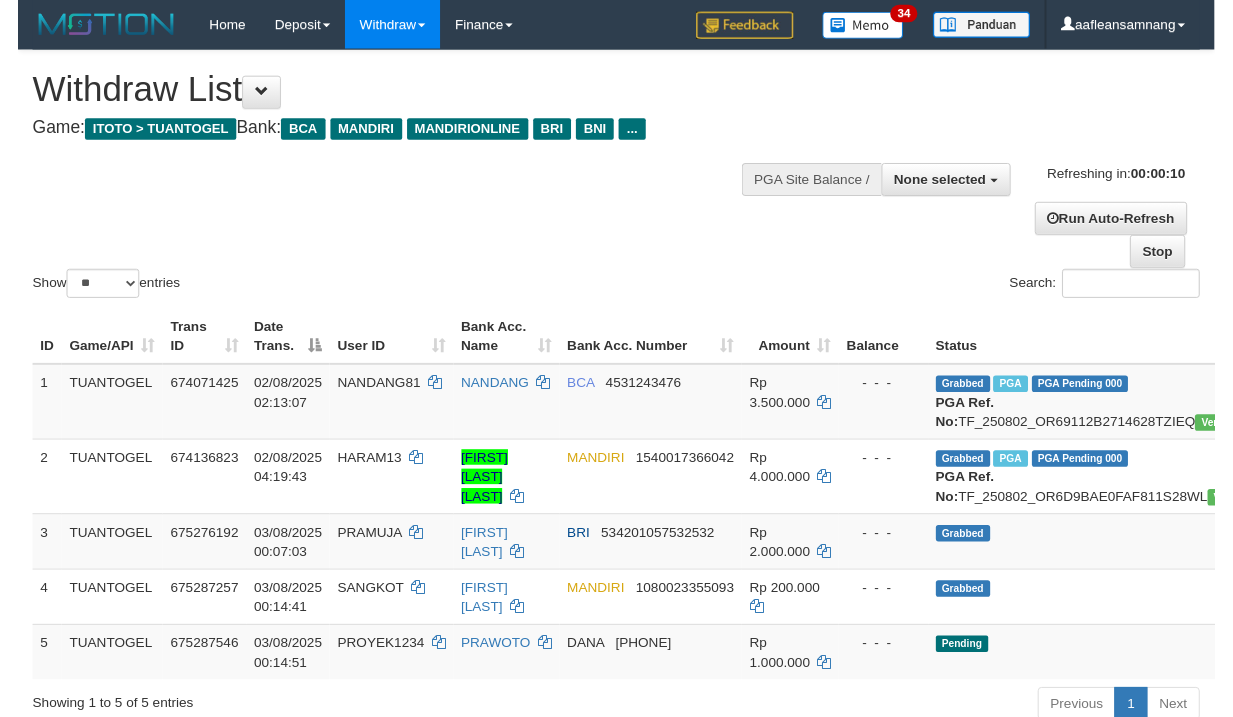 scroll, scrollTop: 0, scrollLeft: 0, axis: both 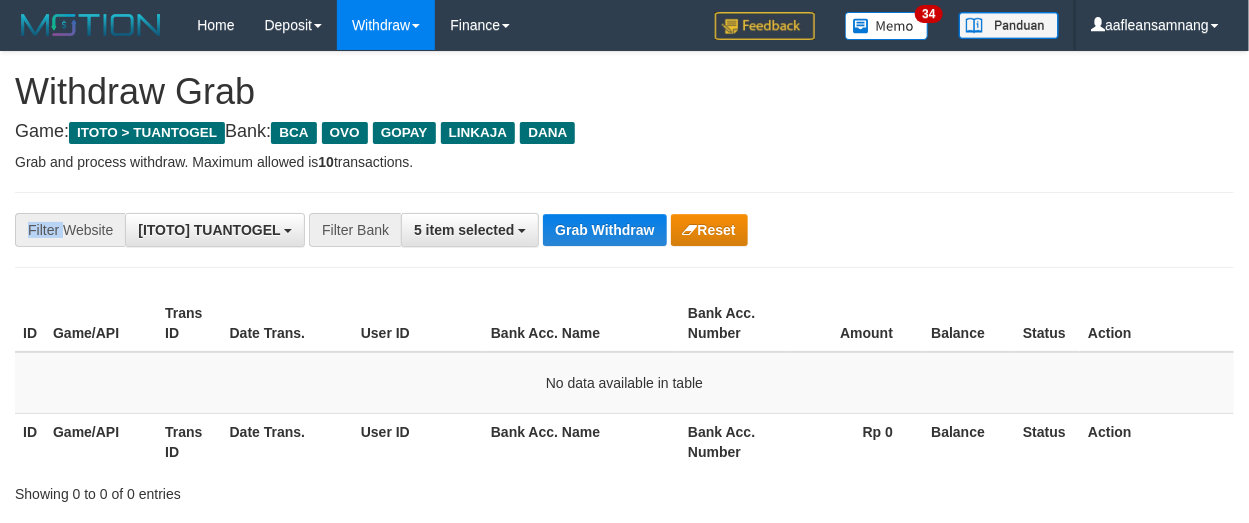 click on "Grab Withdraw" at bounding box center (604, 230) 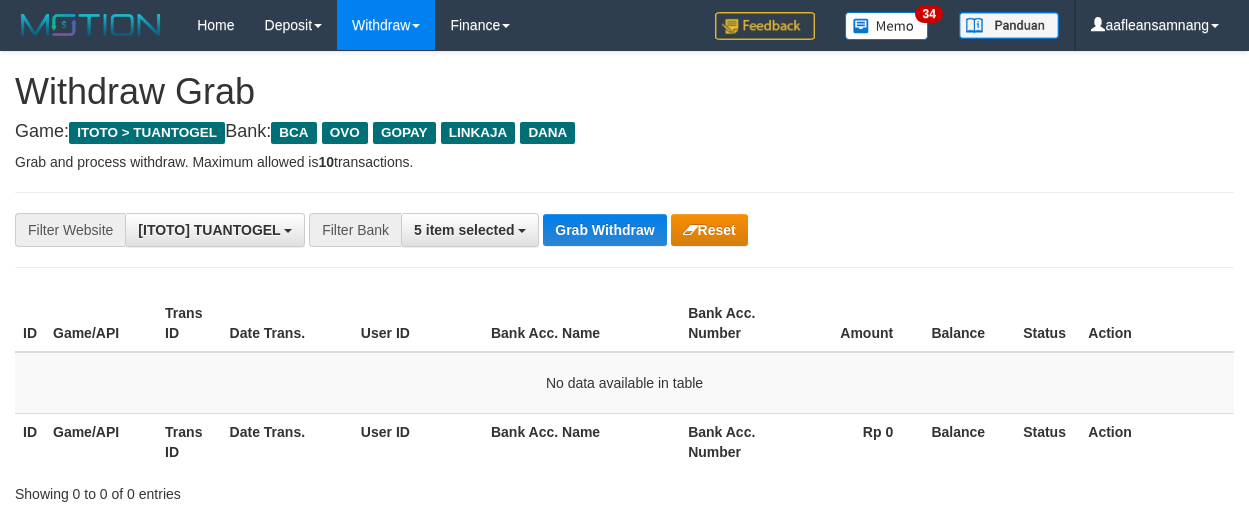 click on "**********" at bounding box center [624, 230] 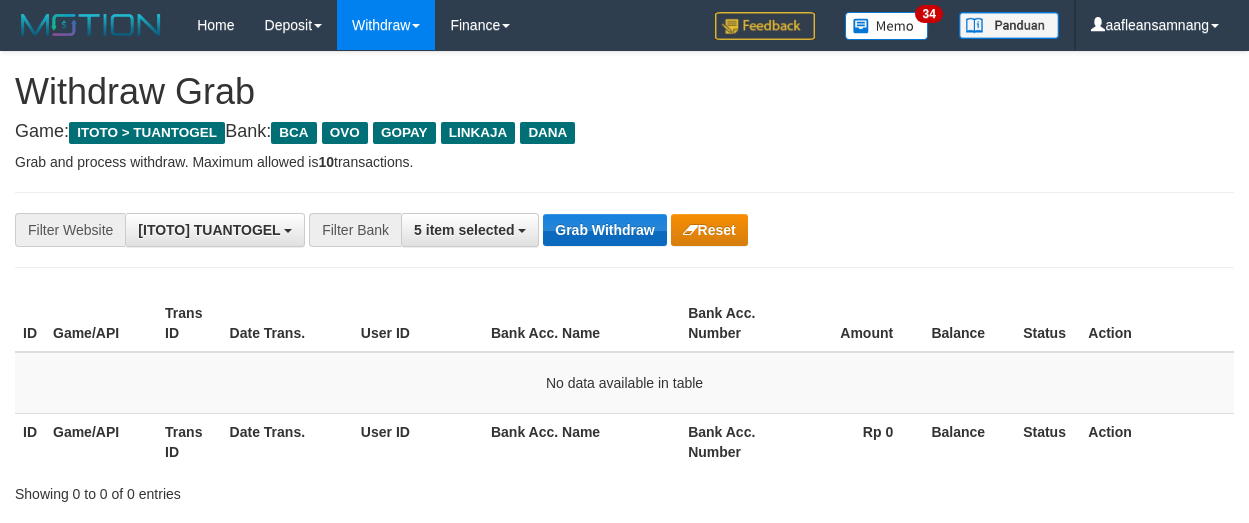 scroll, scrollTop: 0, scrollLeft: 0, axis: both 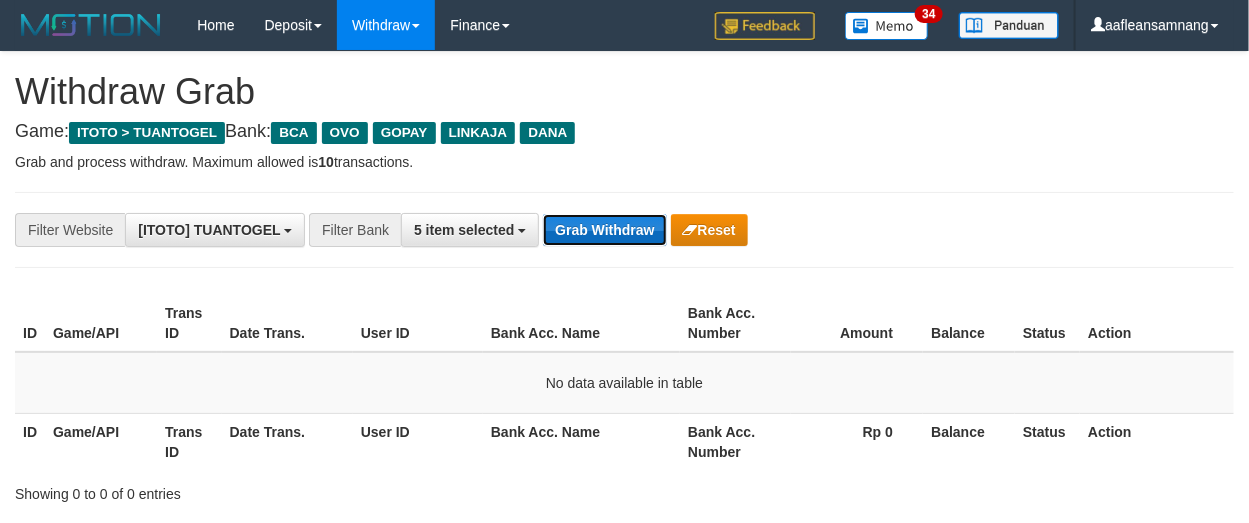 click on "Grab Withdraw" at bounding box center [604, 230] 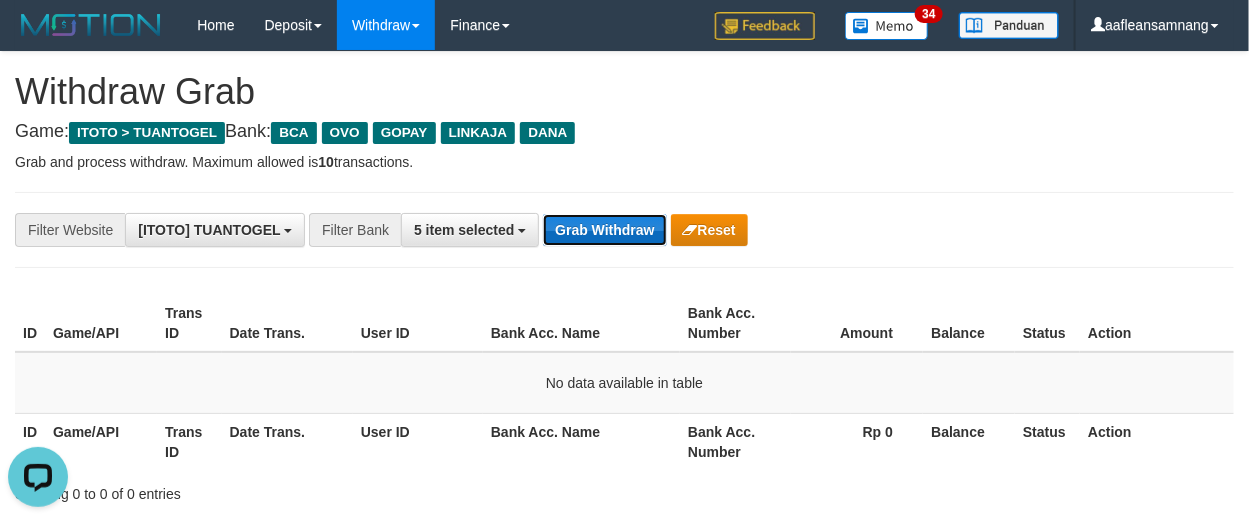 scroll, scrollTop: 0, scrollLeft: 0, axis: both 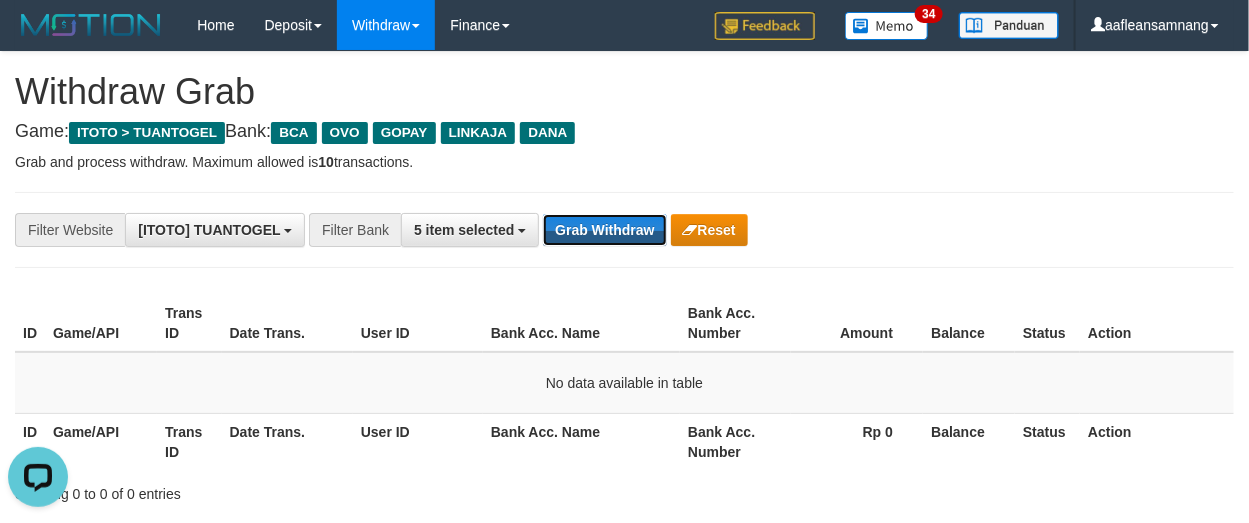 drag, startPoint x: 639, startPoint y: 234, endPoint x: 718, endPoint y: 259, distance: 82.86133 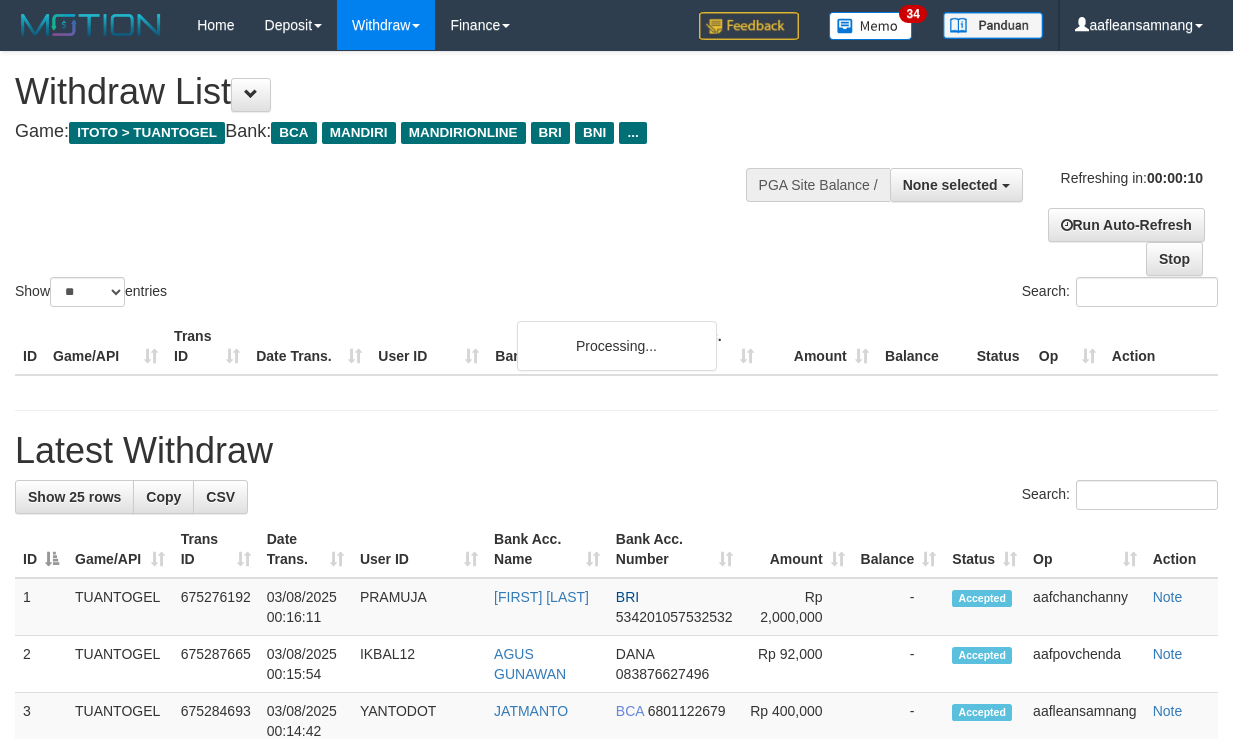 select 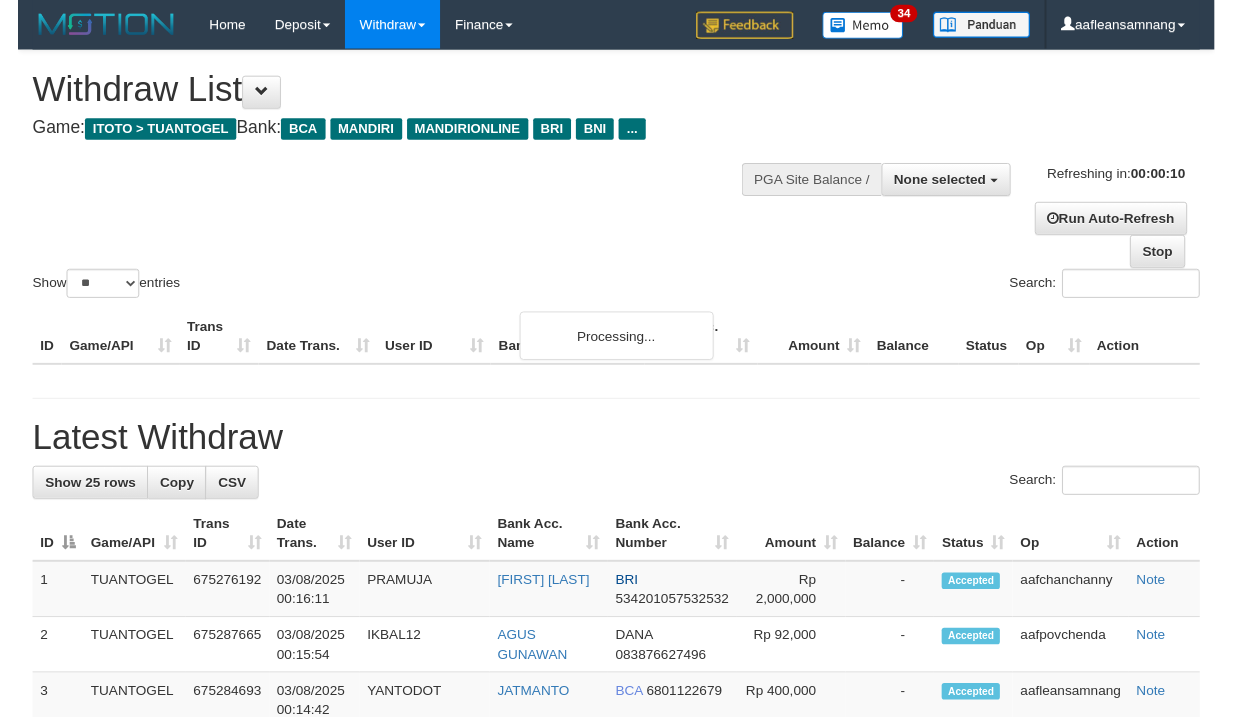 scroll, scrollTop: 0, scrollLeft: 0, axis: both 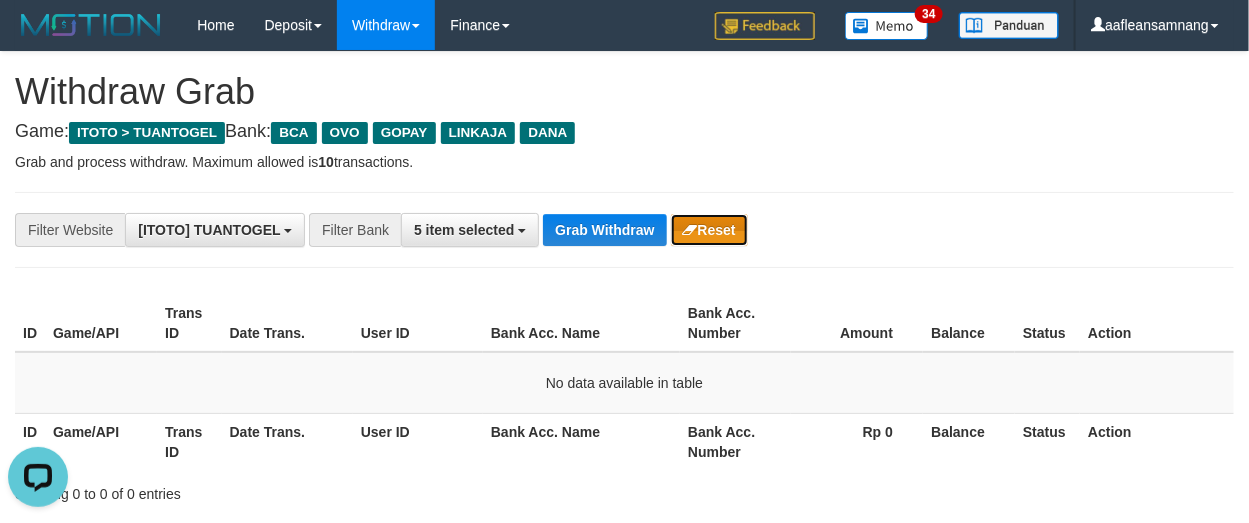 drag, startPoint x: 687, startPoint y: 220, endPoint x: 916, endPoint y: 153, distance: 238.60008 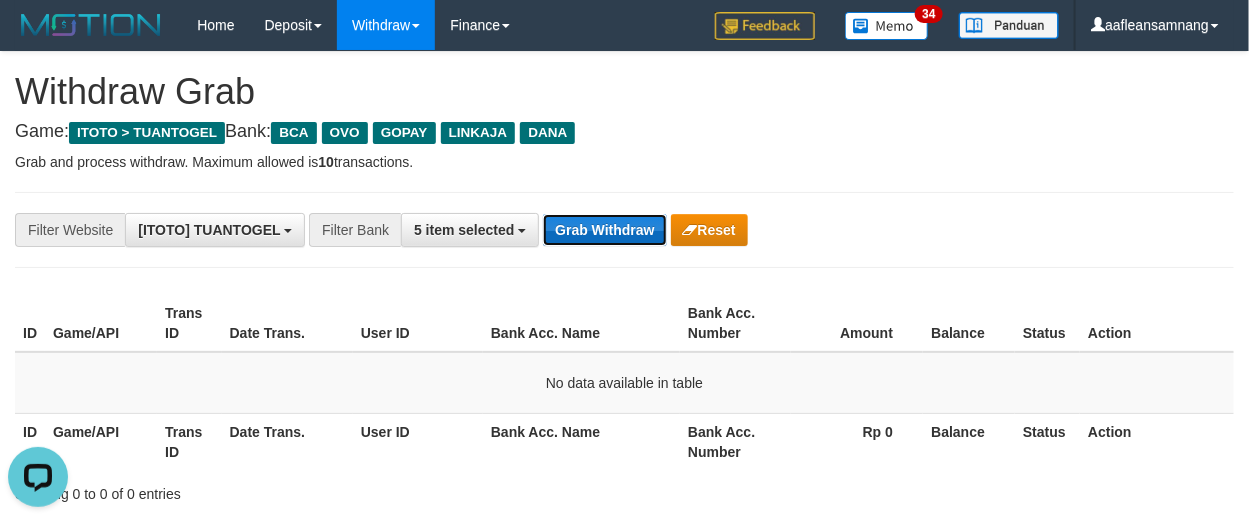 click on "Grab Withdraw" at bounding box center [604, 230] 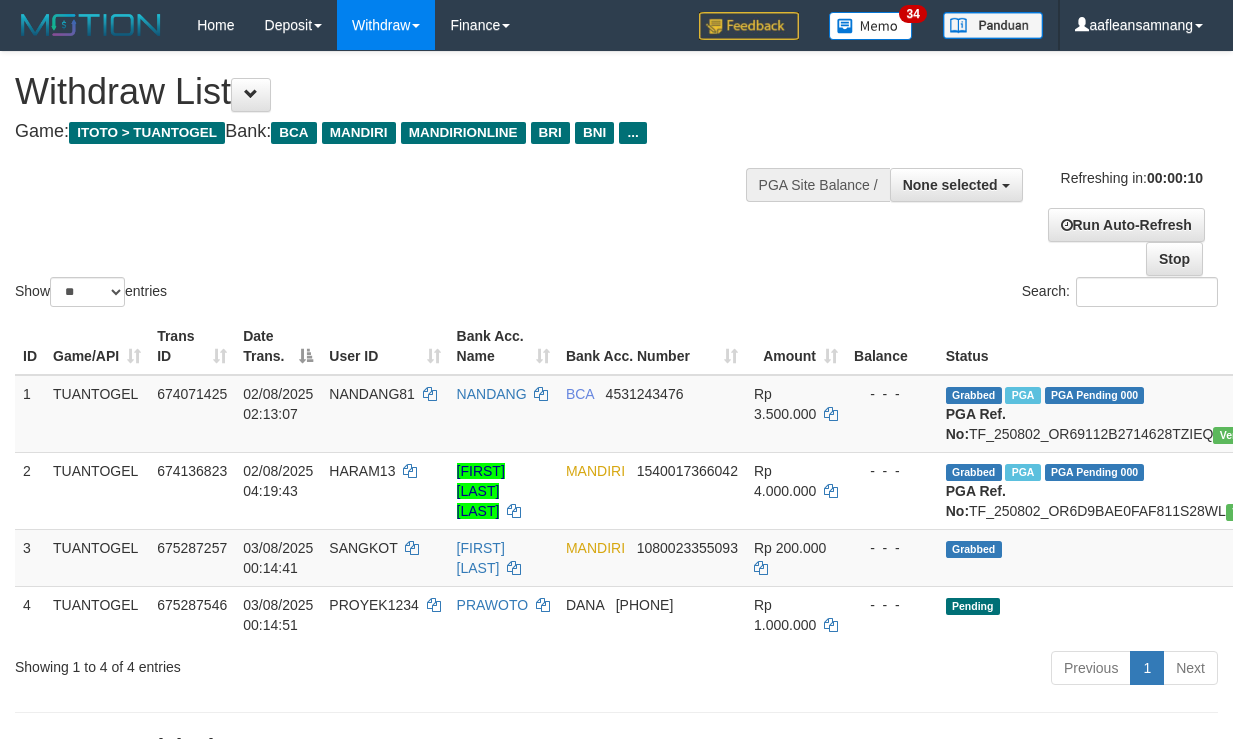 select 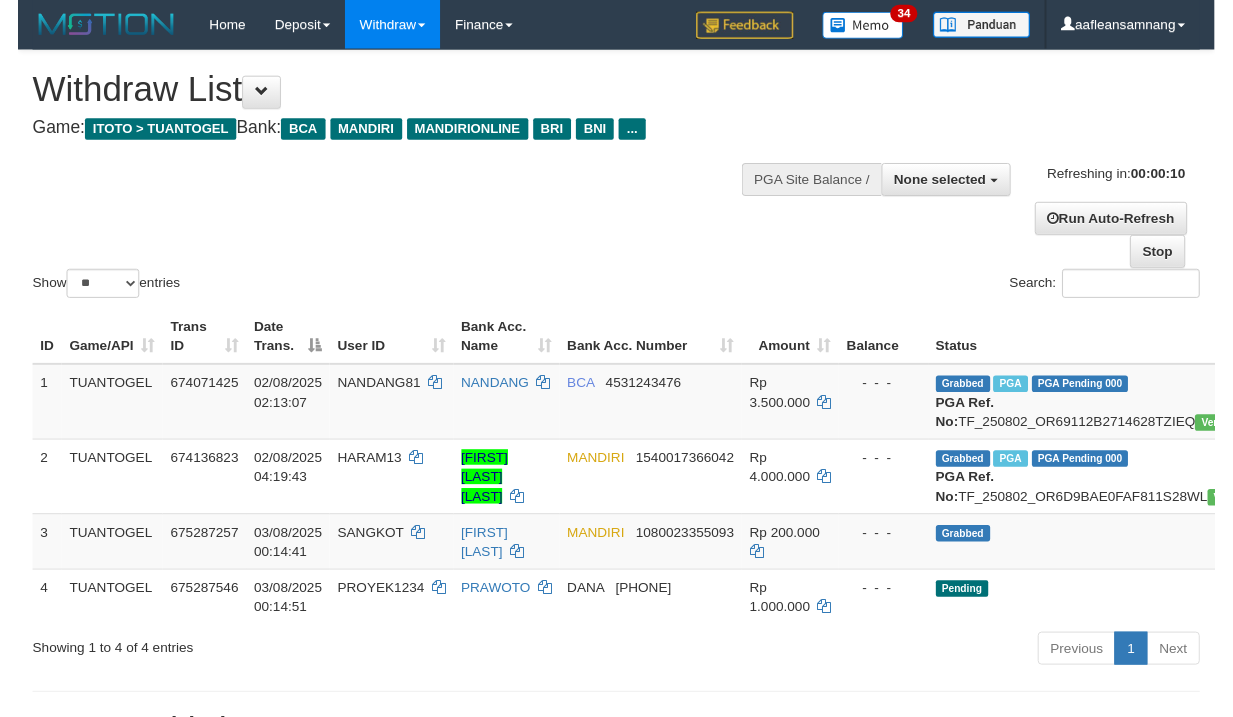 scroll, scrollTop: 0, scrollLeft: 0, axis: both 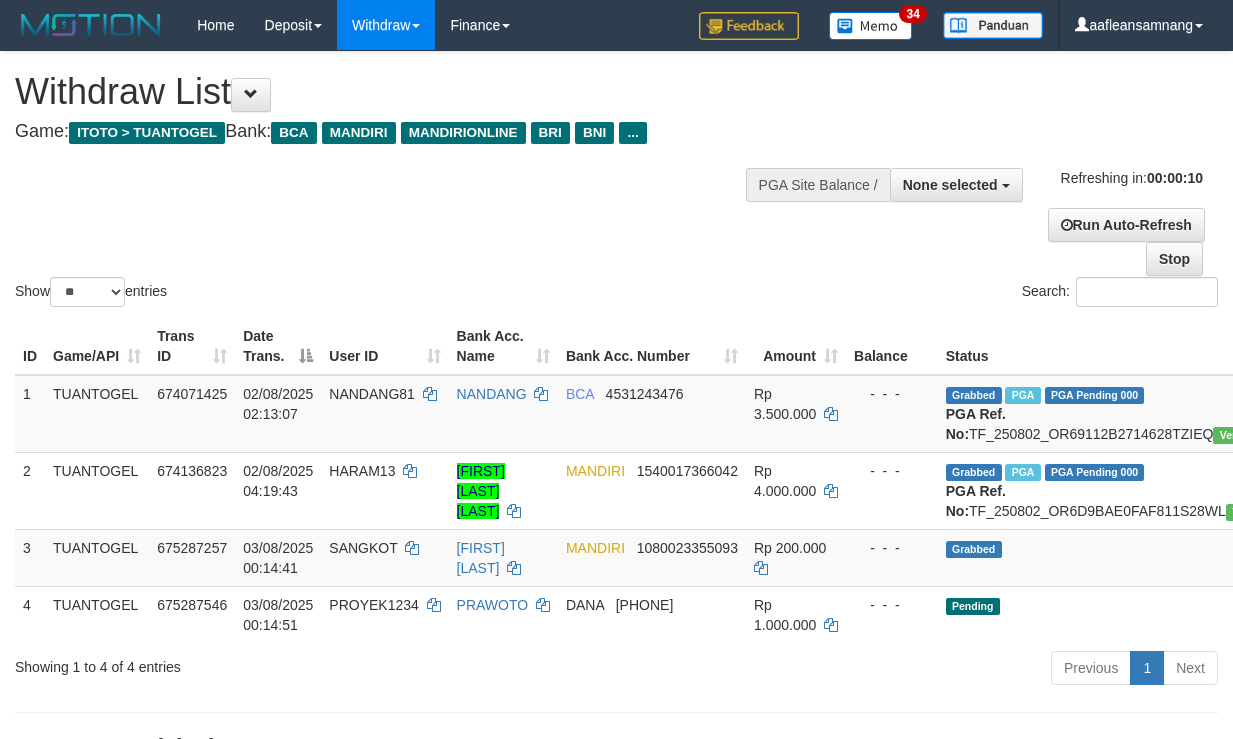 select 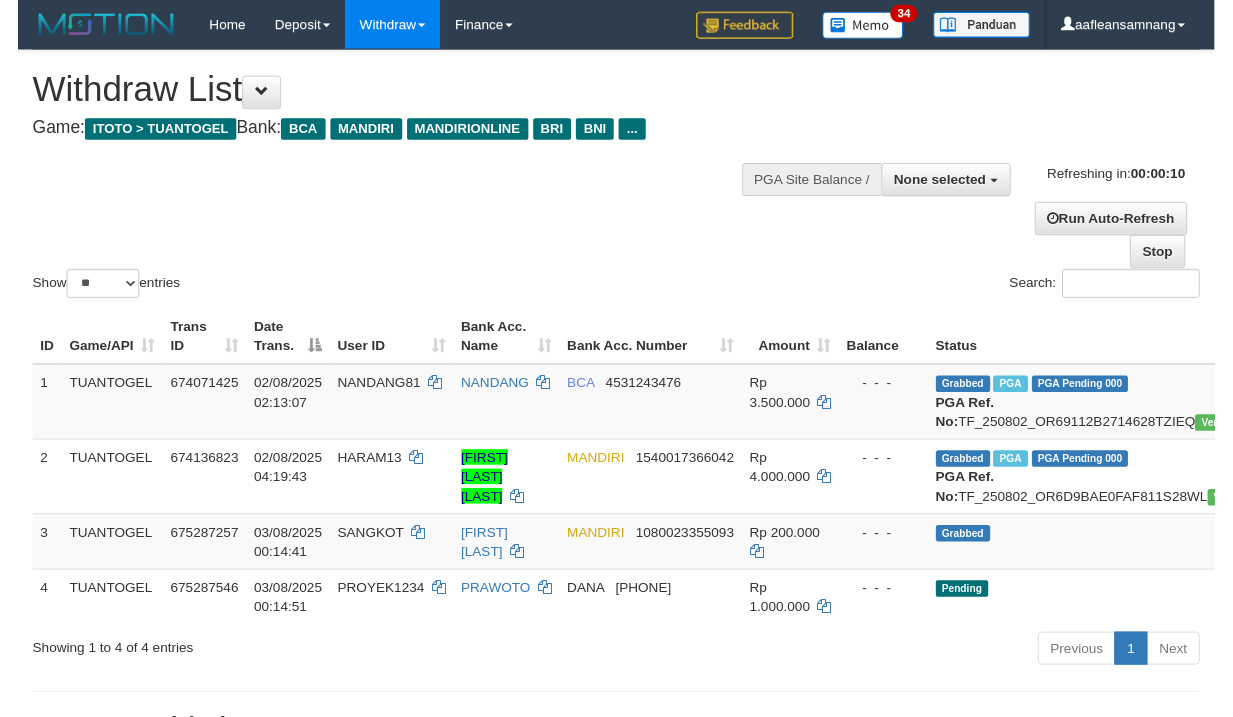 scroll, scrollTop: 0, scrollLeft: 0, axis: both 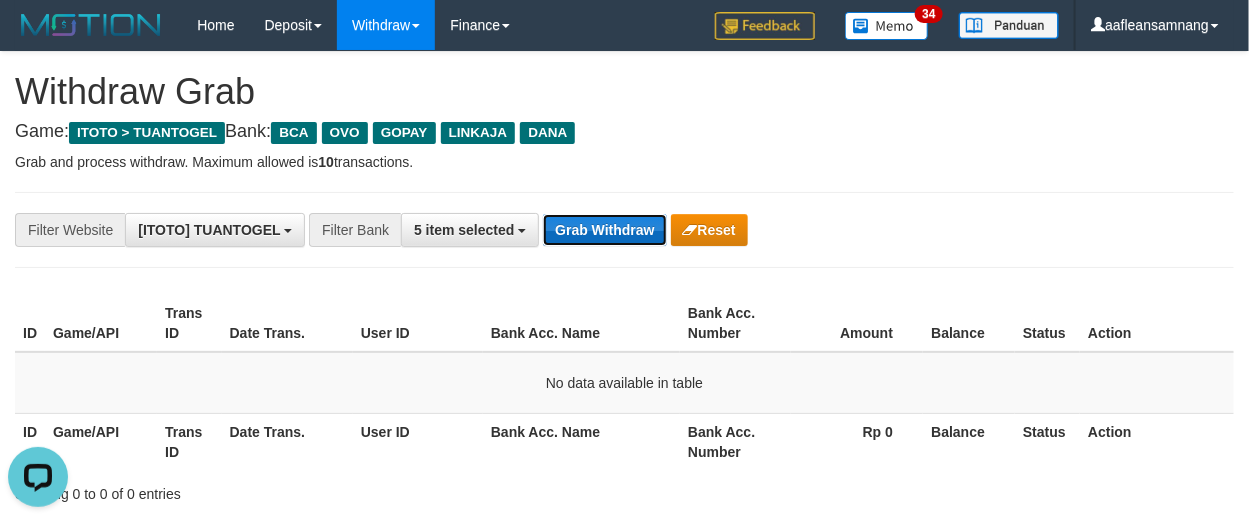 click on "Grab Withdraw" at bounding box center (604, 230) 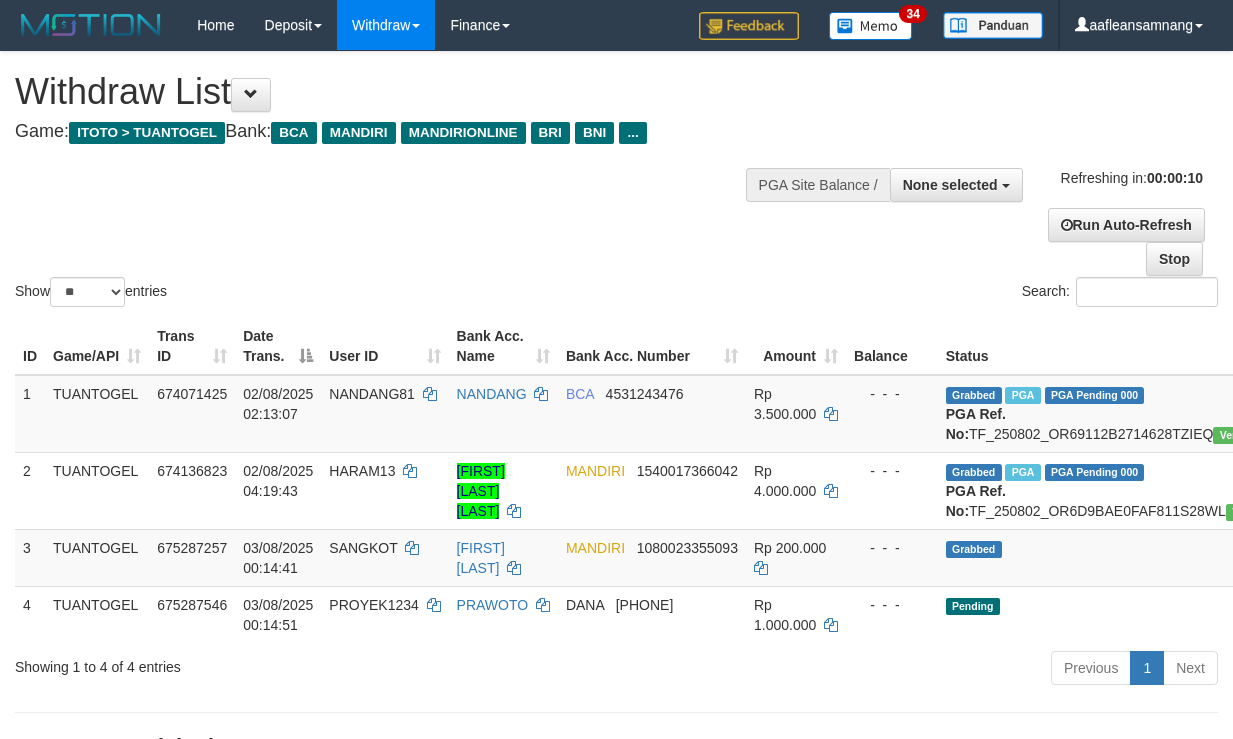 select 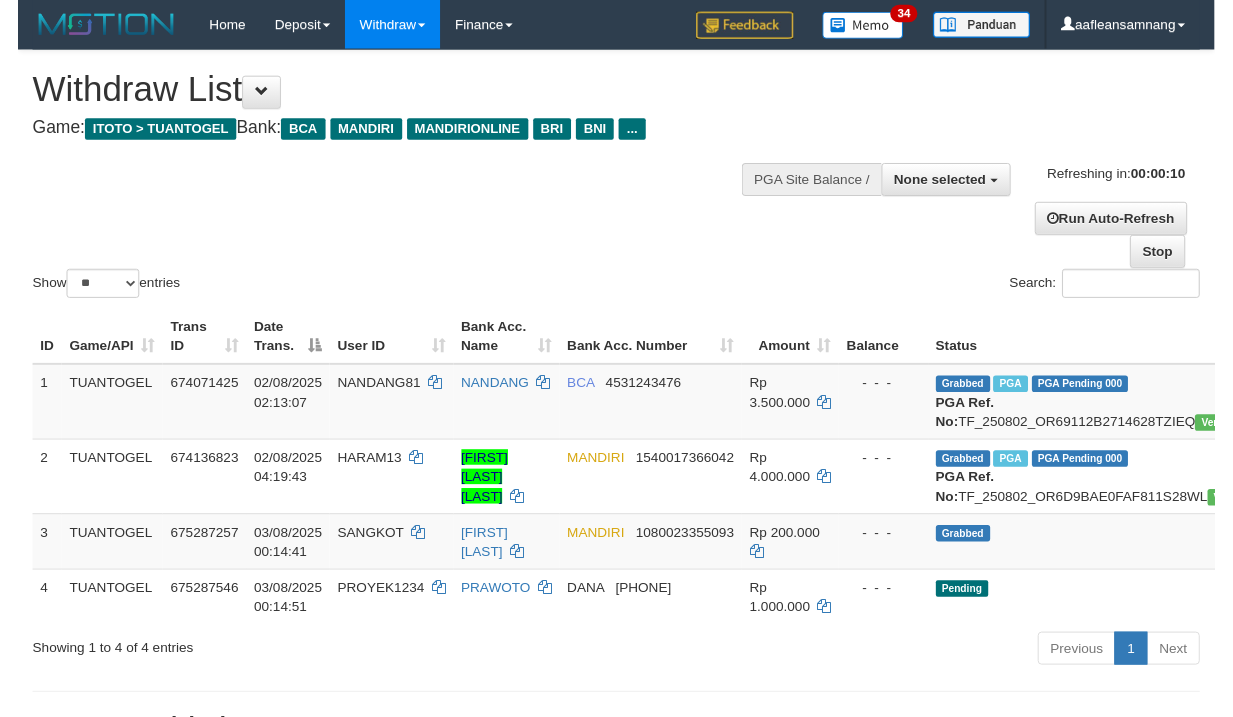 scroll, scrollTop: 0, scrollLeft: 0, axis: both 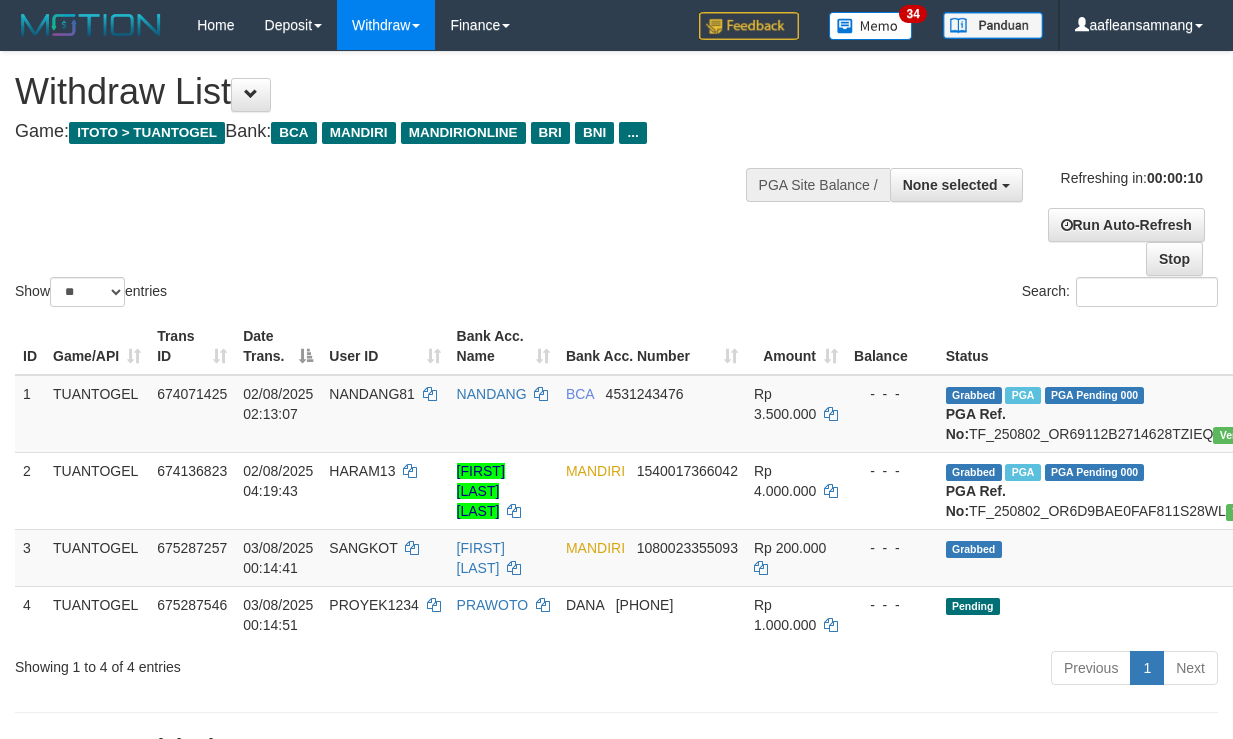select 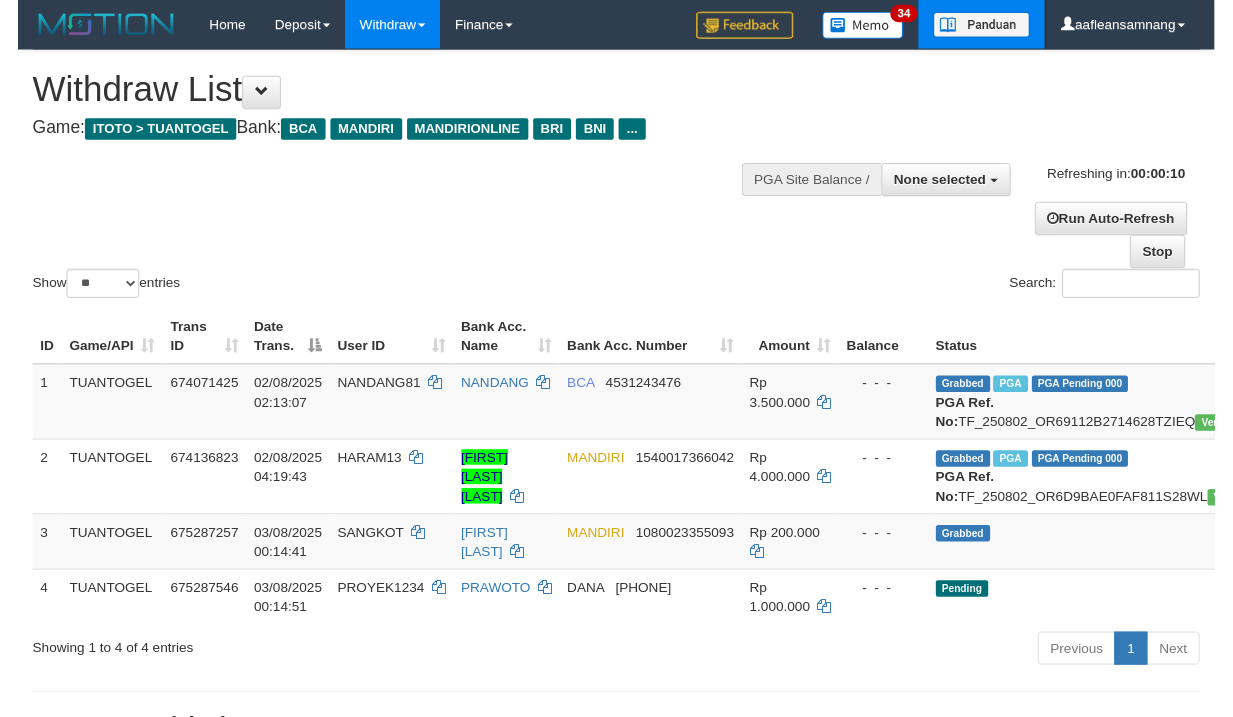 scroll, scrollTop: 0, scrollLeft: 0, axis: both 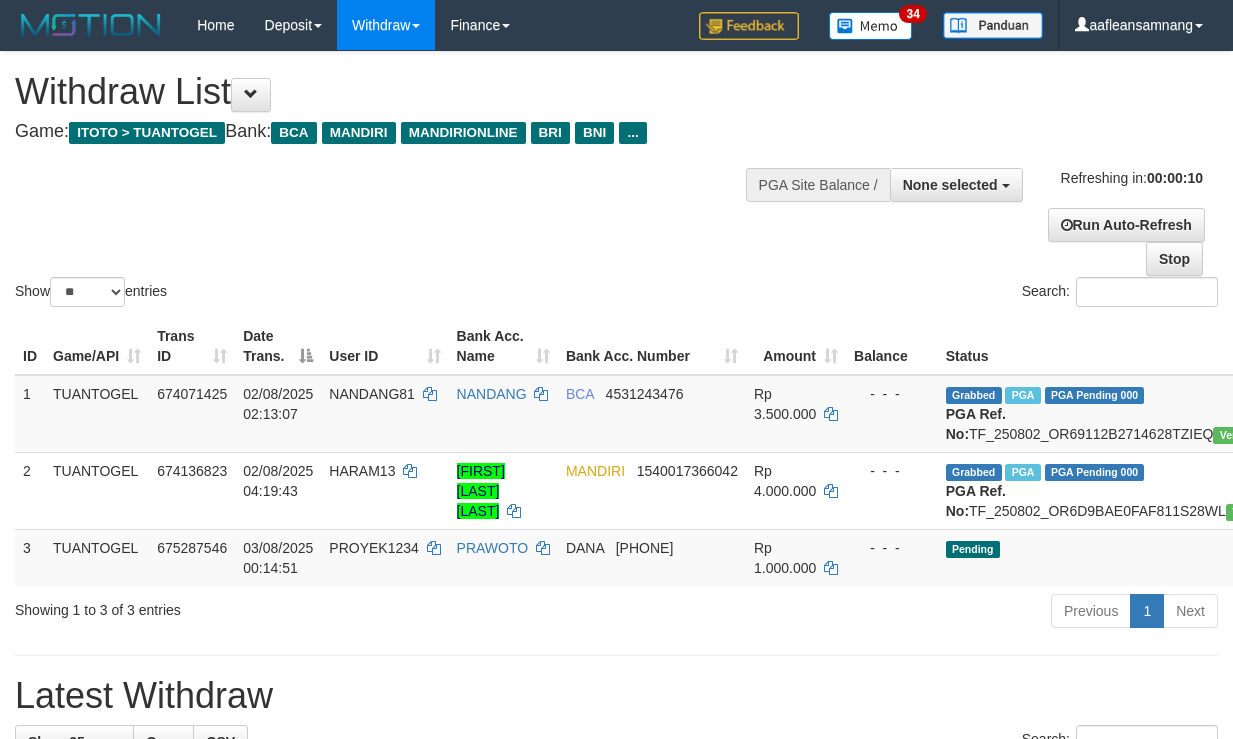 select 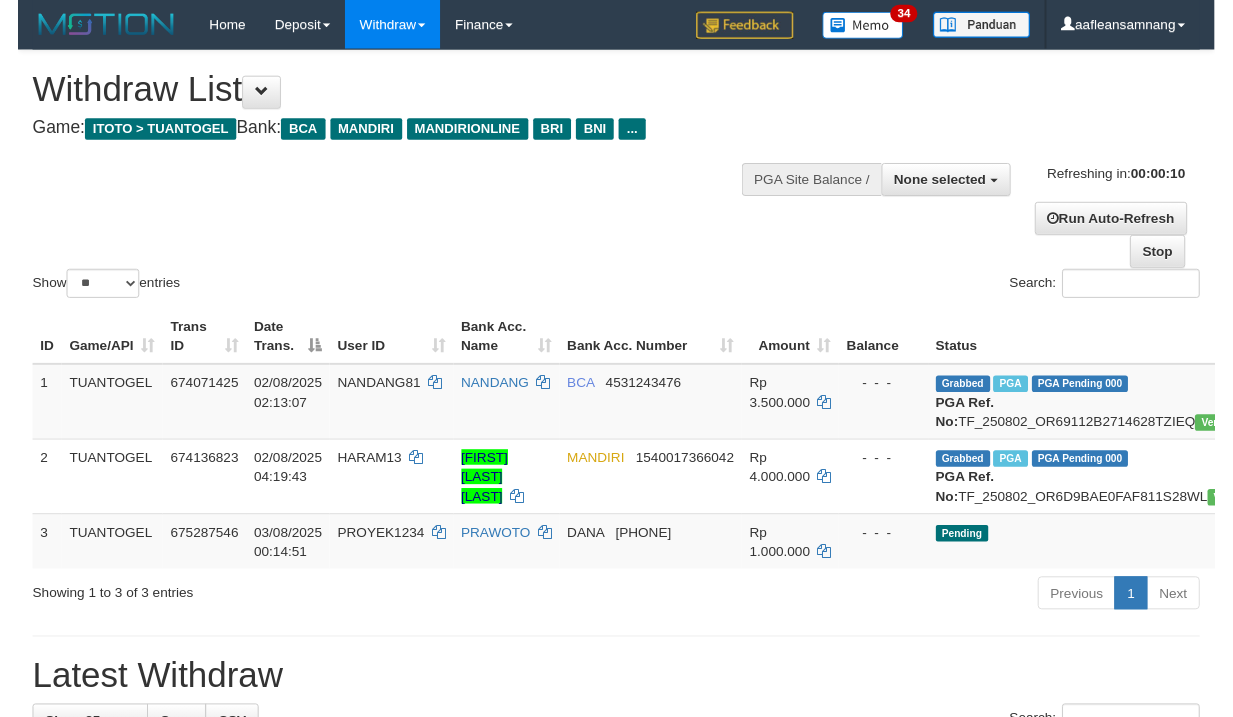 scroll, scrollTop: 0, scrollLeft: 0, axis: both 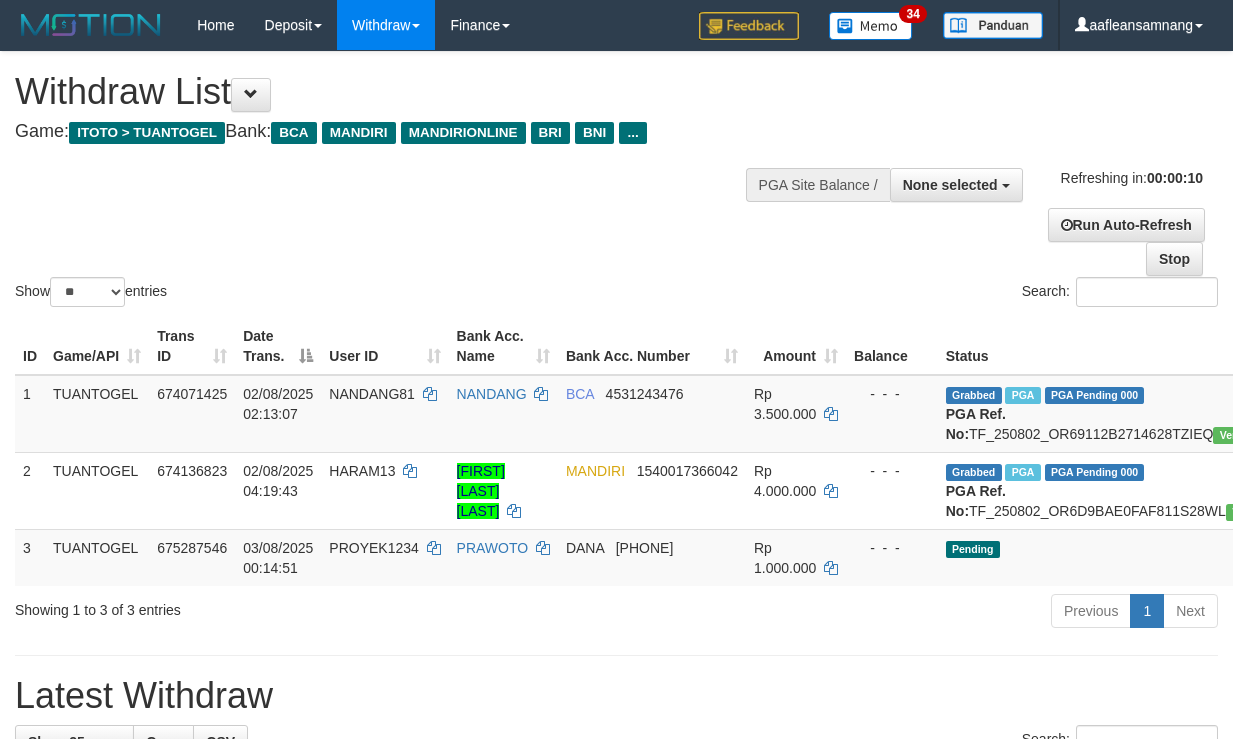 select 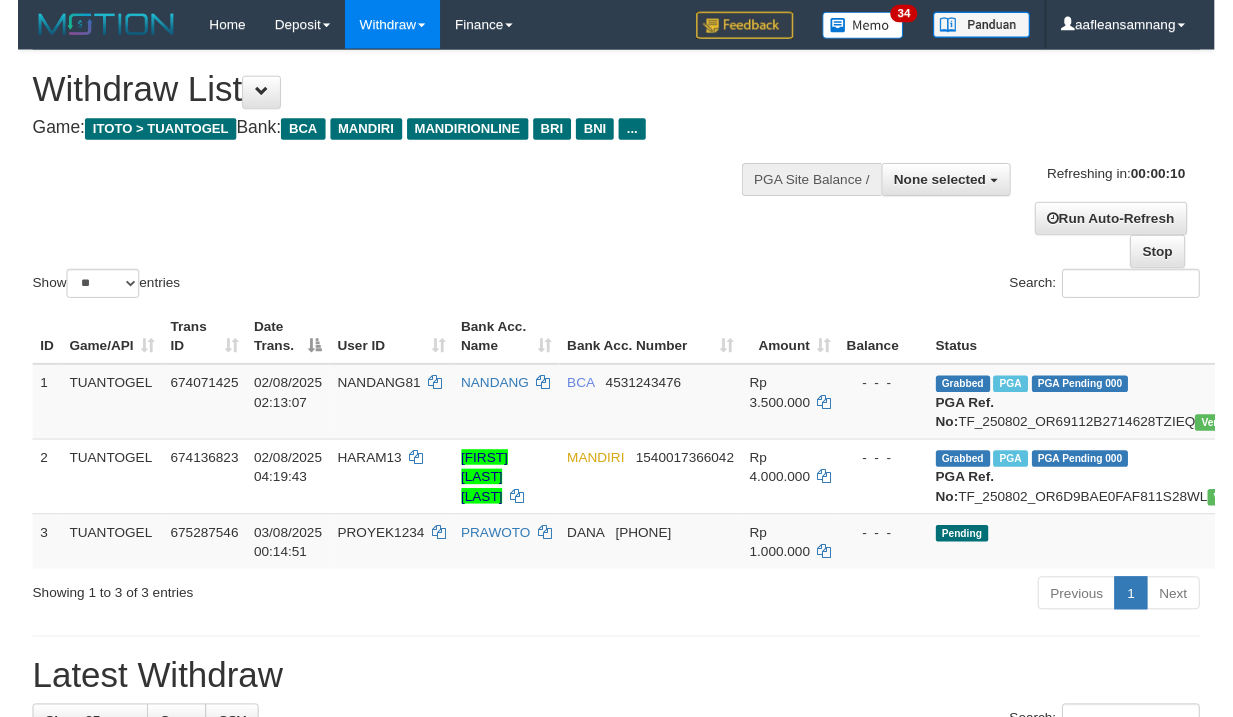 scroll, scrollTop: 0, scrollLeft: 0, axis: both 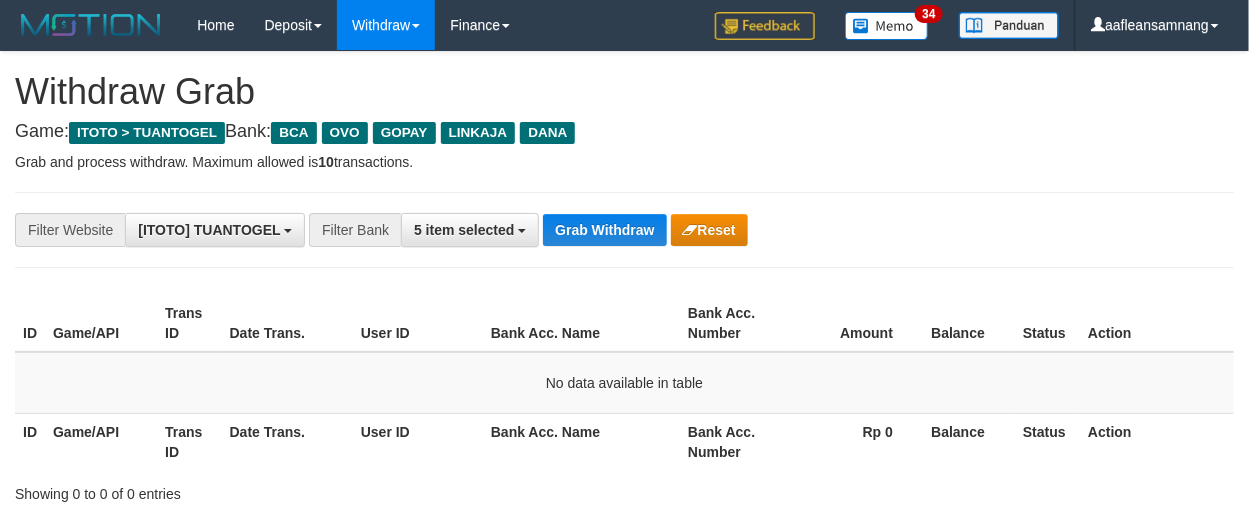 drag, startPoint x: 655, startPoint y: 228, endPoint x: 1260, endPoint y: 397, distance: 628.1608 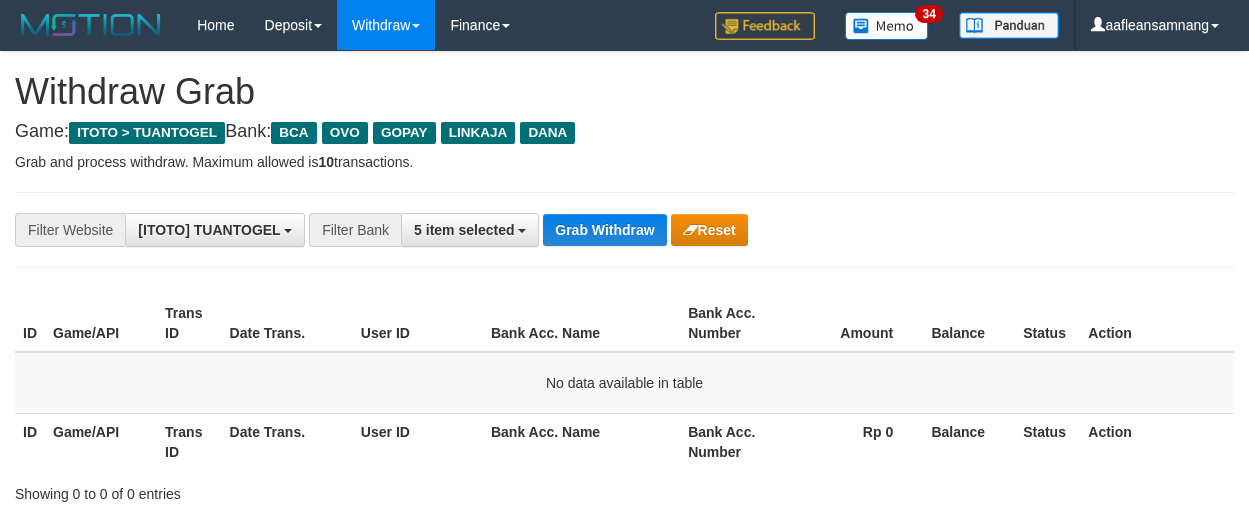 scroll, scrollTop: 0, scrollLeft: 0, axis: both 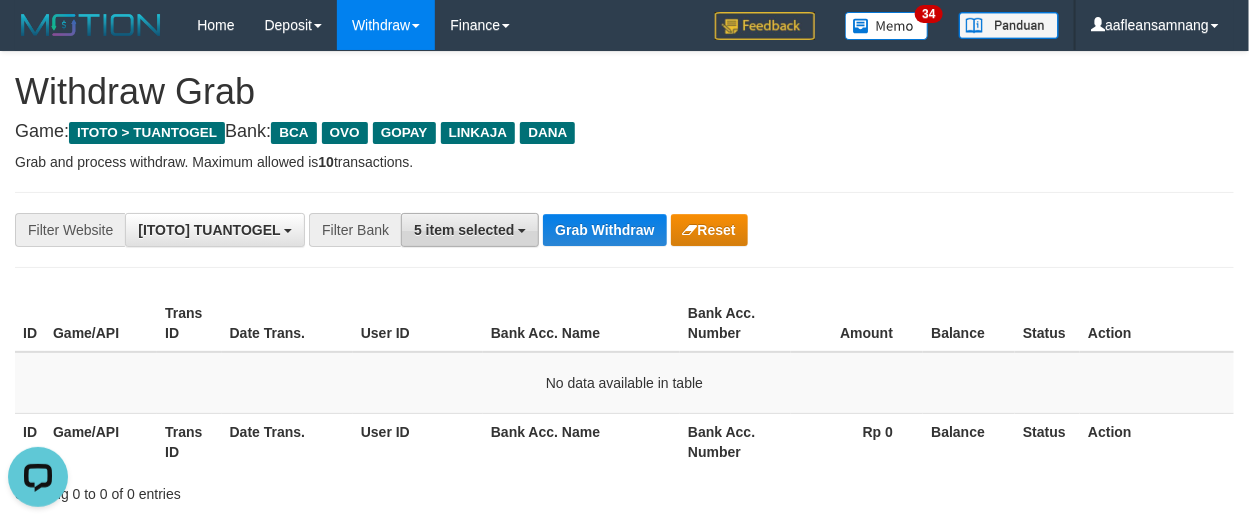 click on "5 item selected" at bounding box center [470, 230] 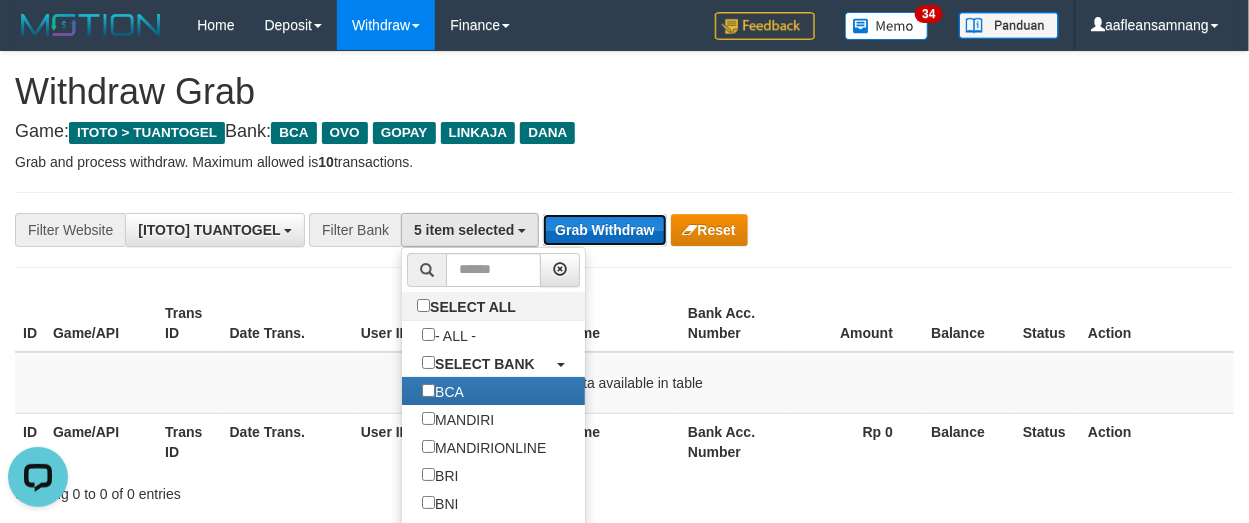 click on "Grab Withdraw" at bounding box center (604, 230) 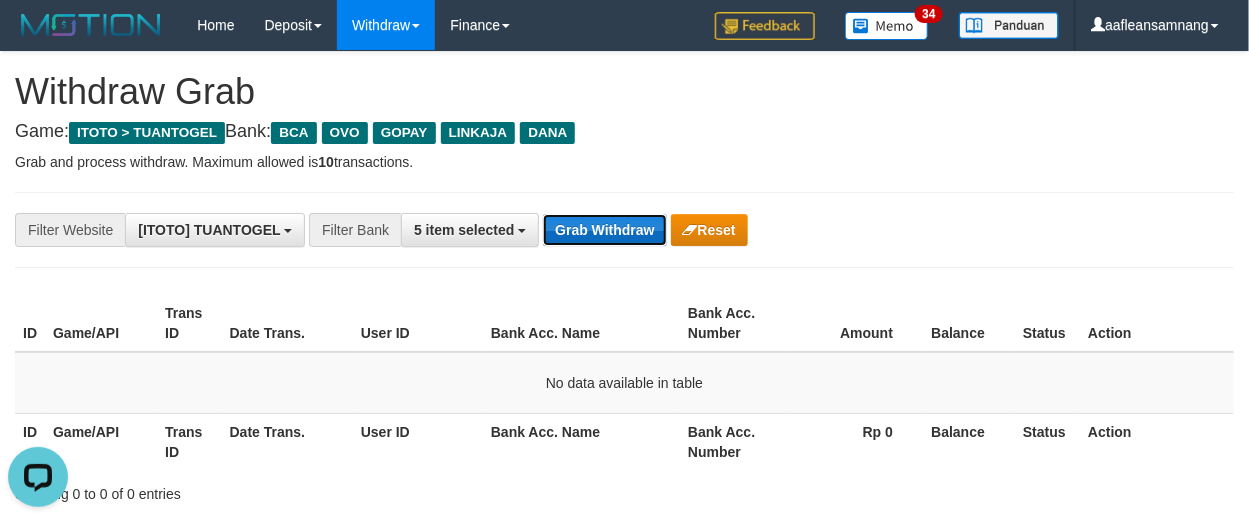 click on "Grab Withdraw" at bounding box center [604, 230] 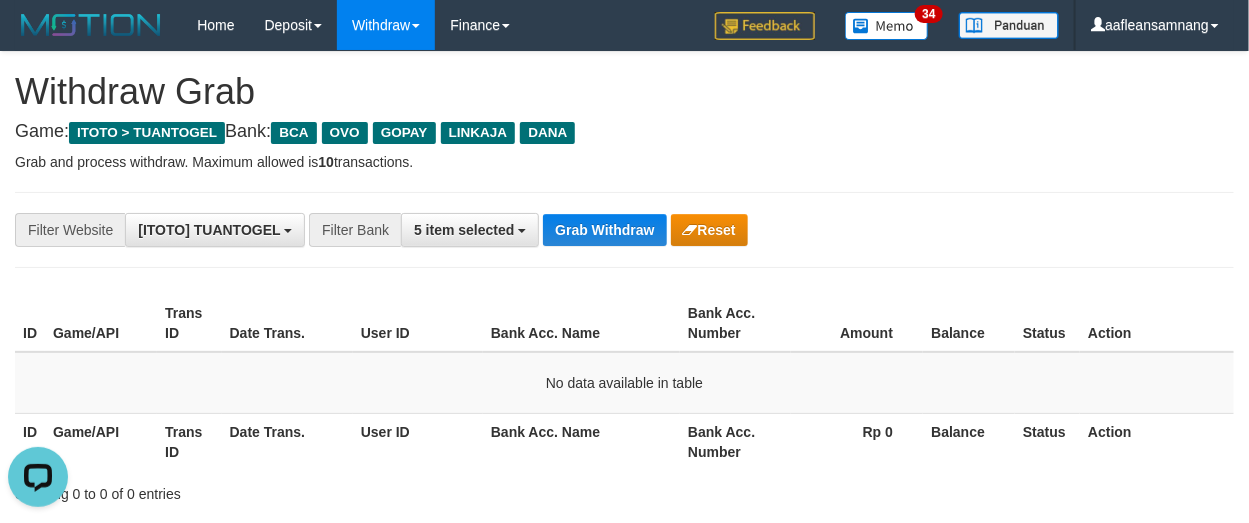 click on "**********" at bounding box center (520, 230) 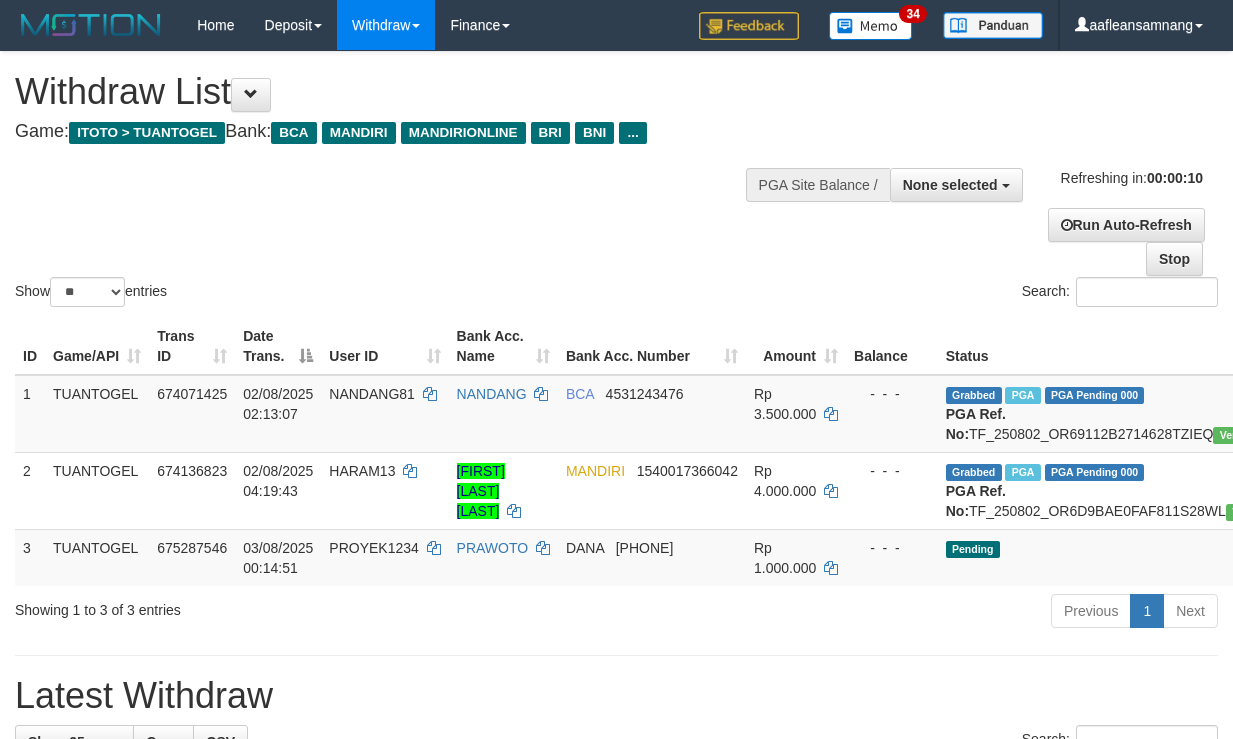 select 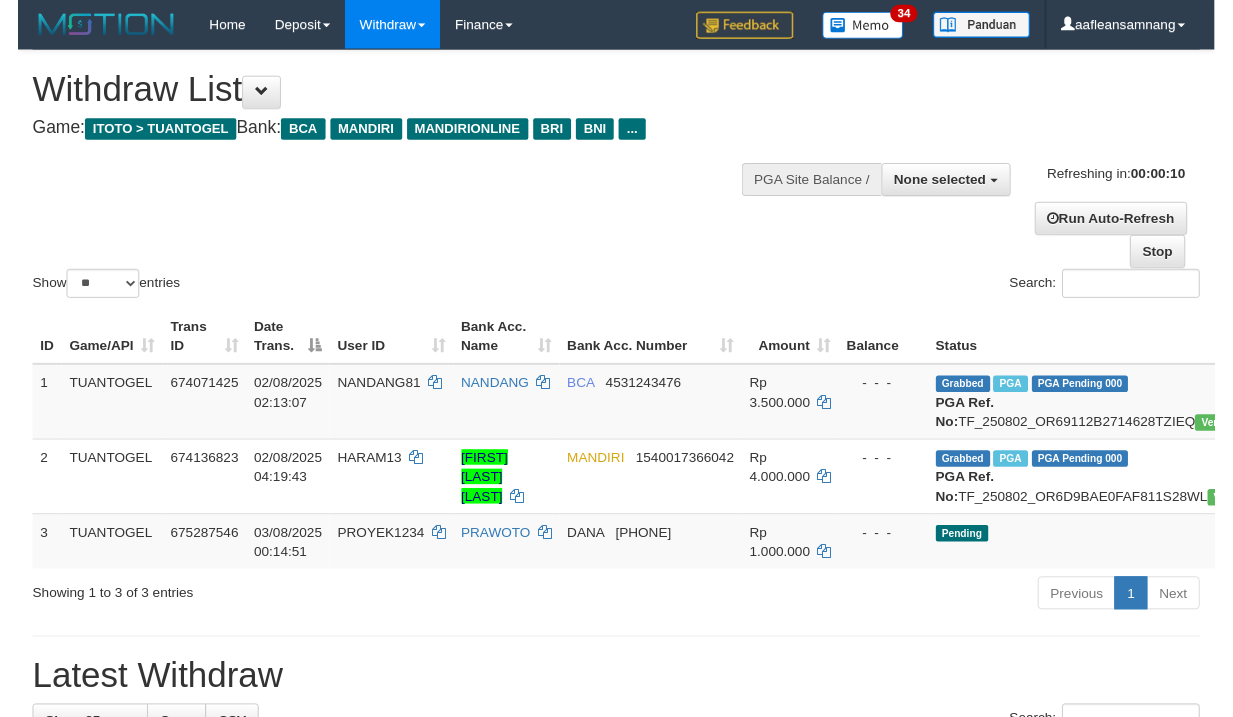 scroll, scrollTop: 0, scrollLeft: 0, axis: both 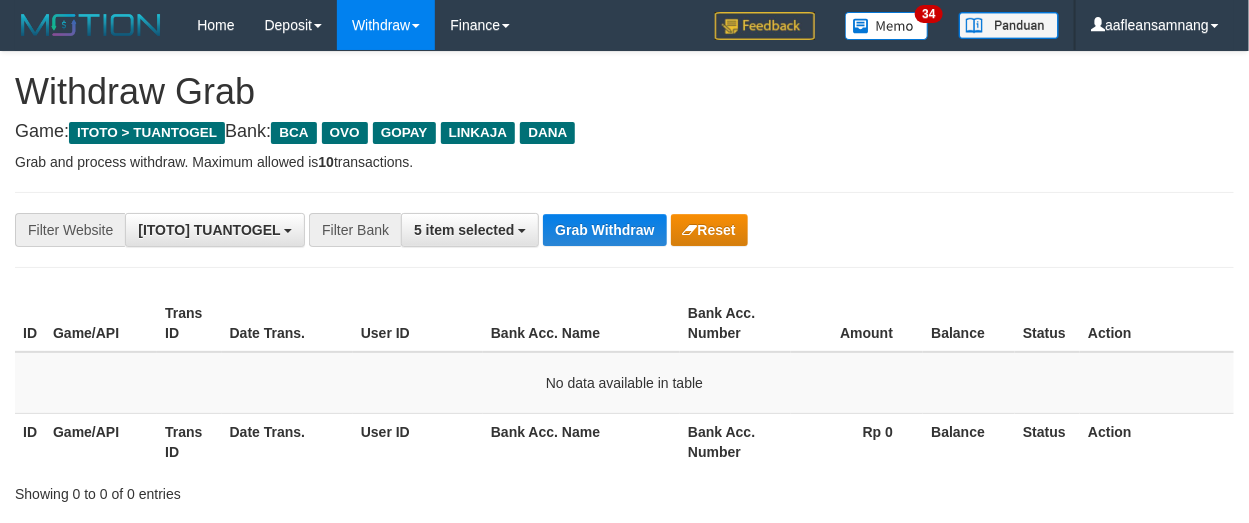 click on "**********" at bounding box center [624, 230] 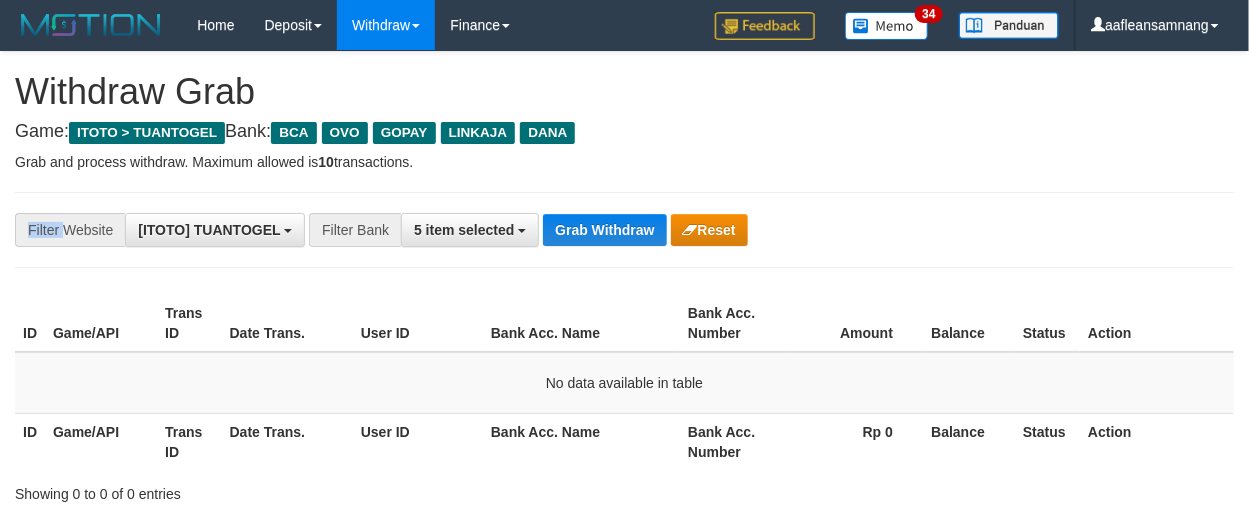 click on "**********" at bounding box center [624, 230] 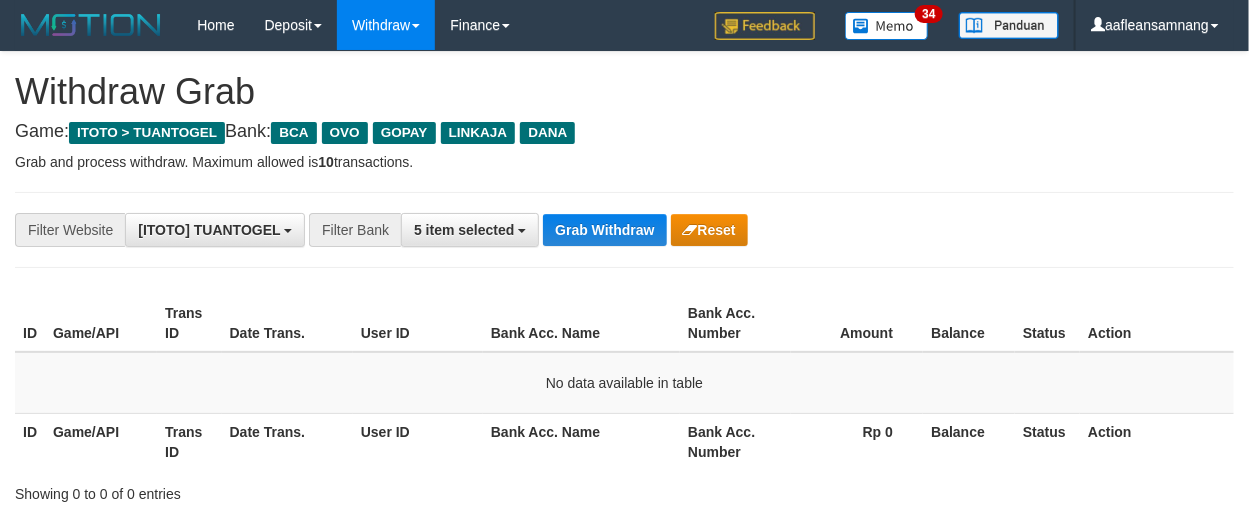 click on "**********" at bounding box center [624, 230] 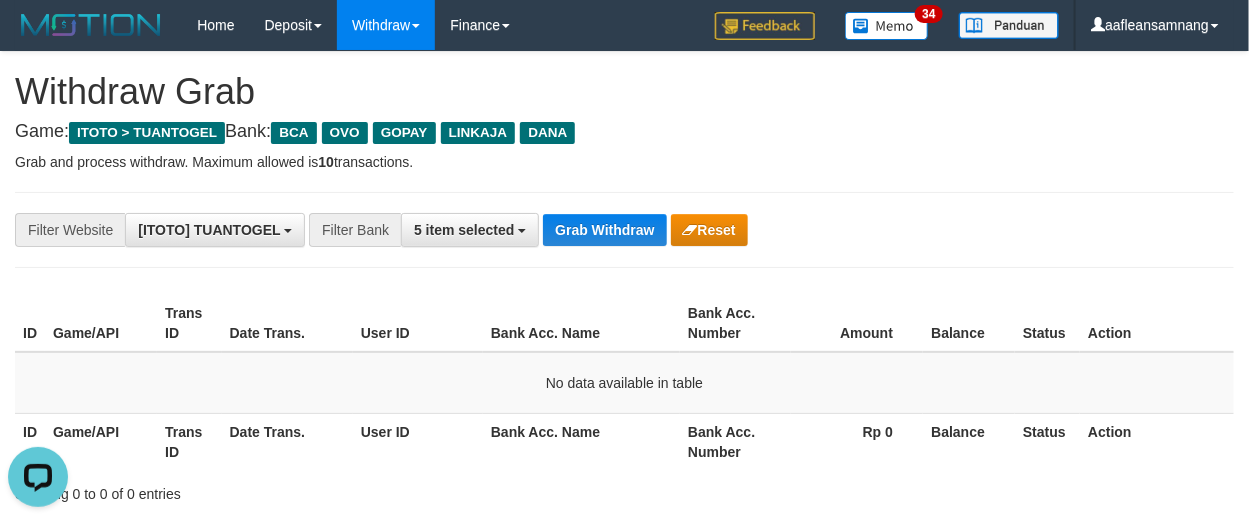 scroll, scrollTop: 0, scrollLeft: 0, axis: both 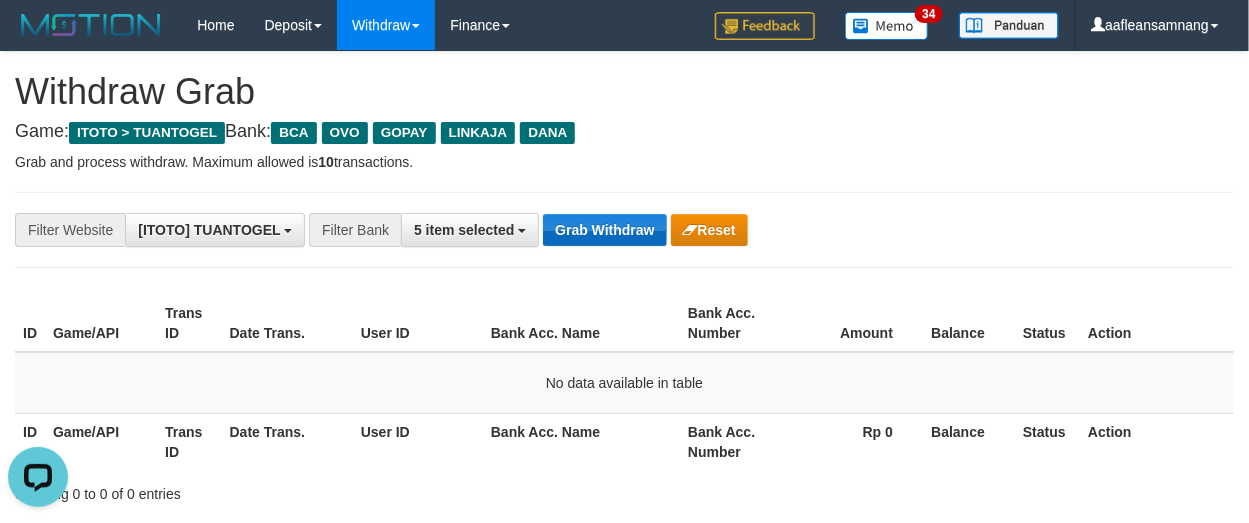 click on "**********" at bounding box center (520, 230) 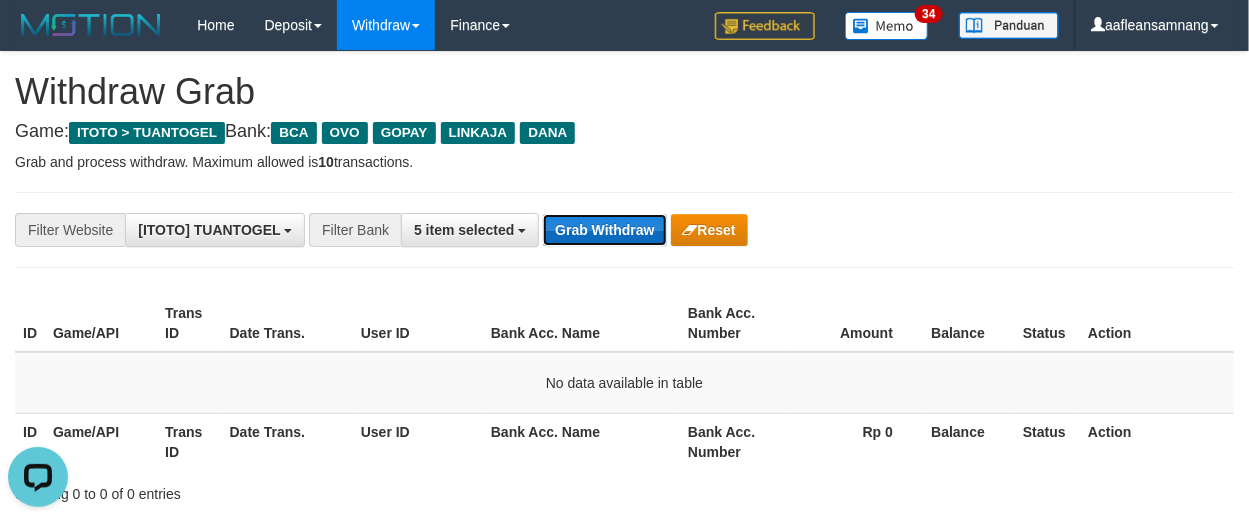 click on "Grab Withdraw" at bounding box center (604, 230) 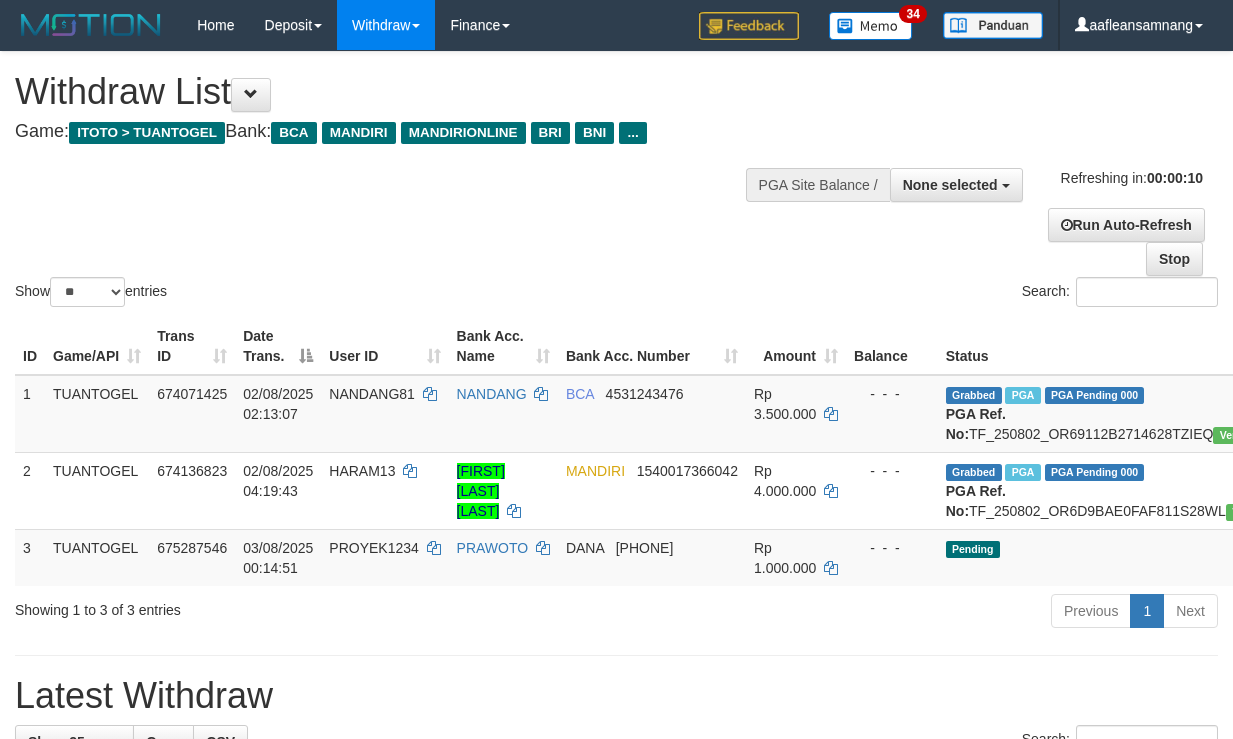 select 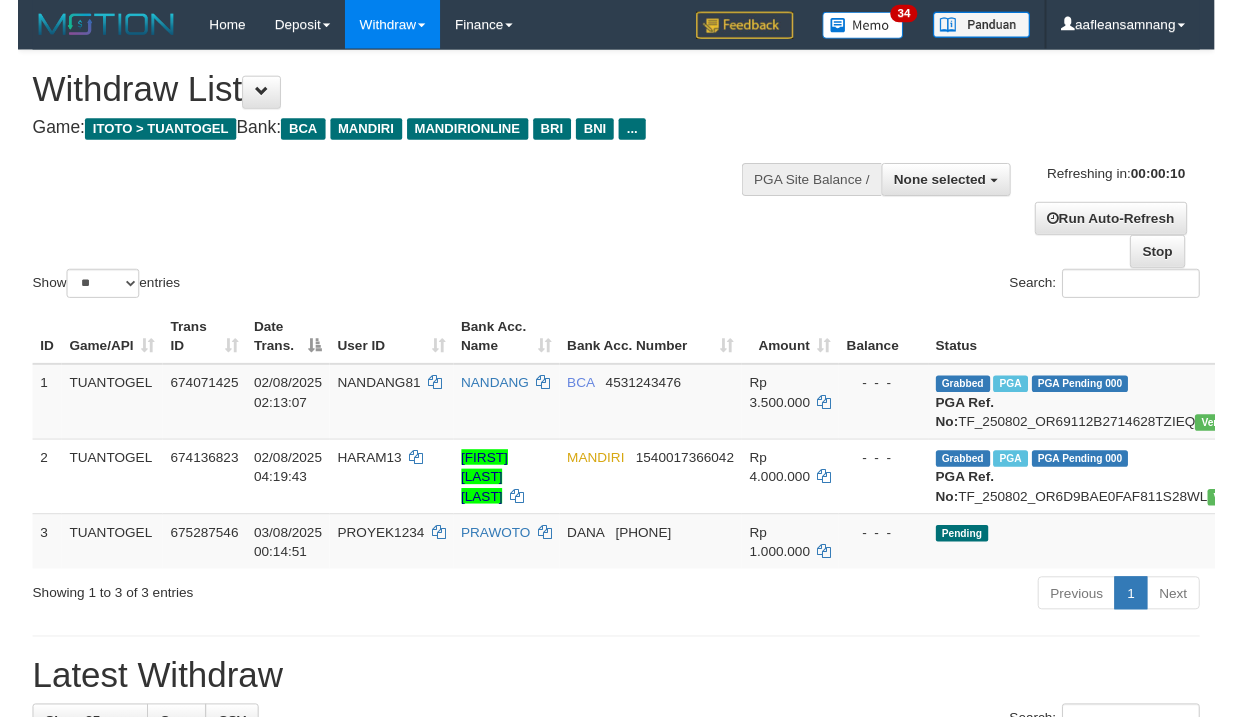 scroll, scrollTop: 0, scrollLeft: 0, axis: both 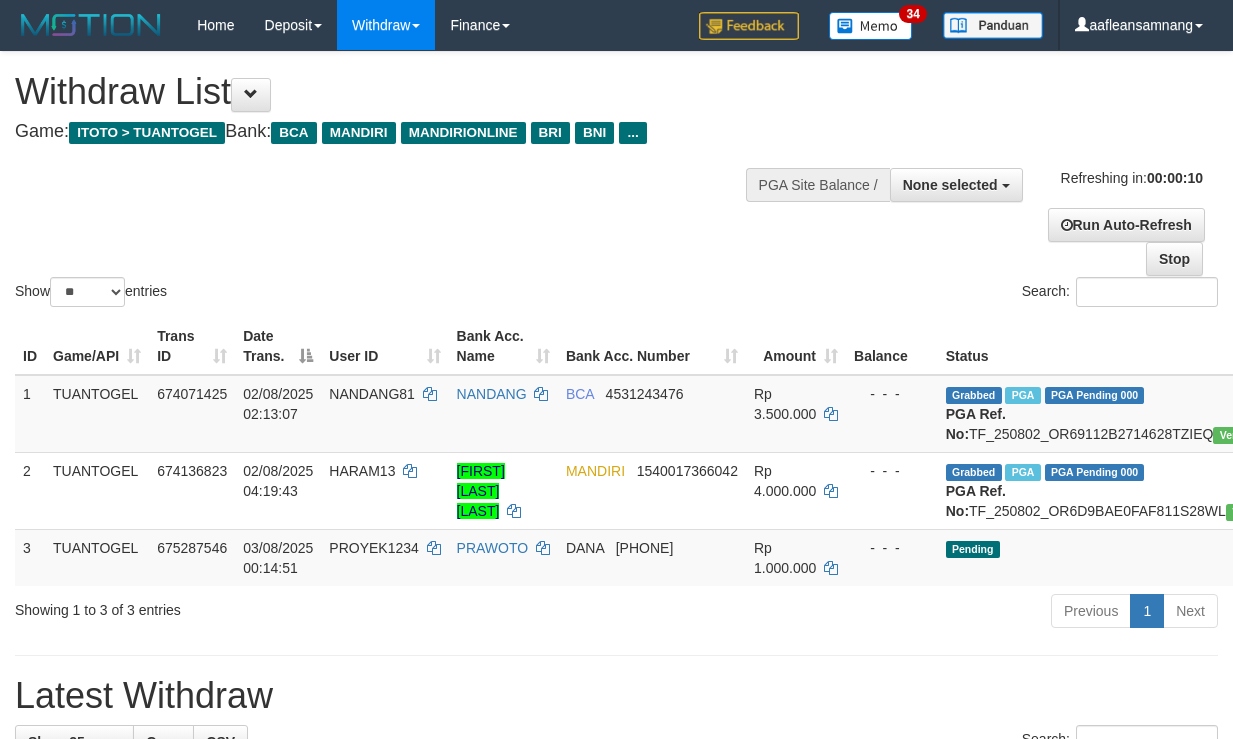 select 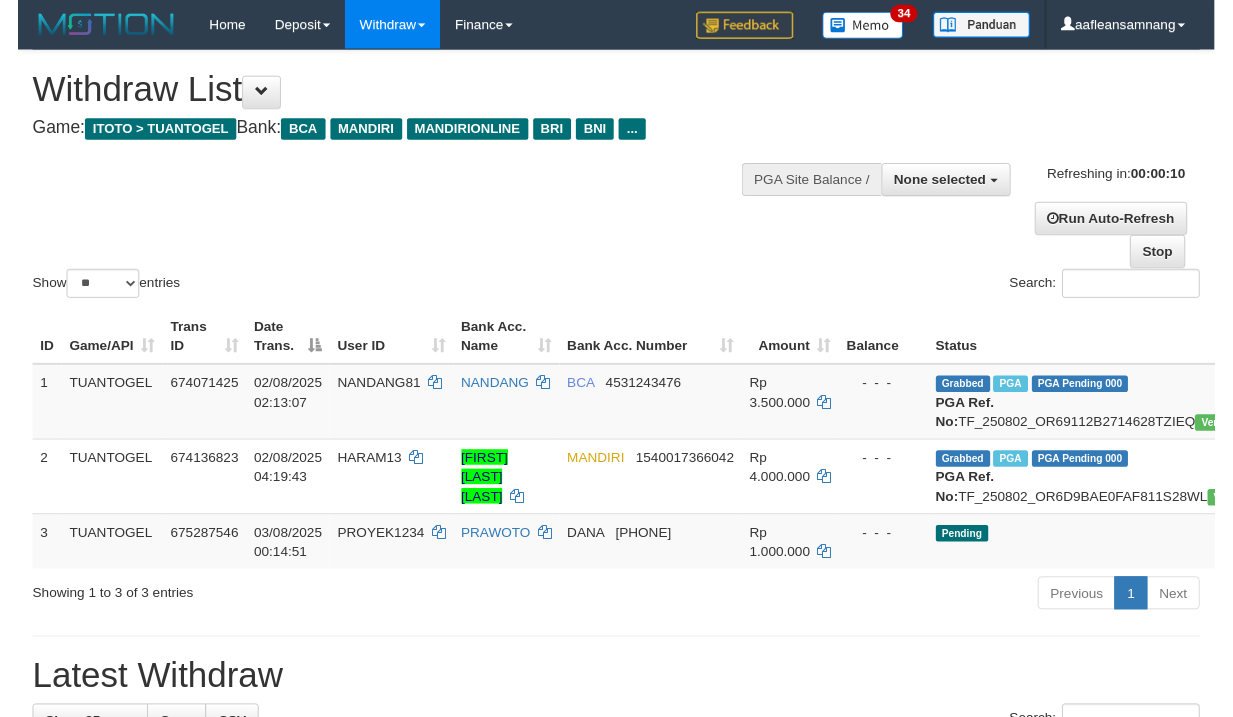 scroll, scrollTop: 0, scrollLeft: 0, axis: both 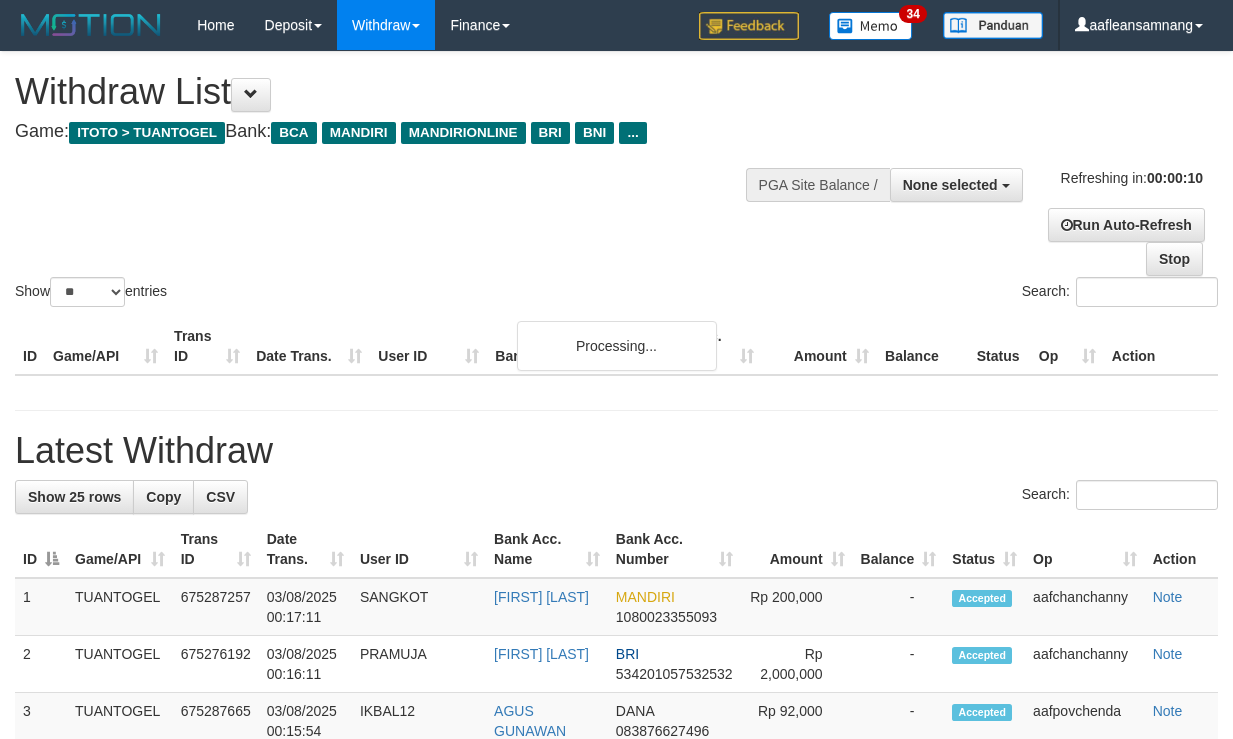 select 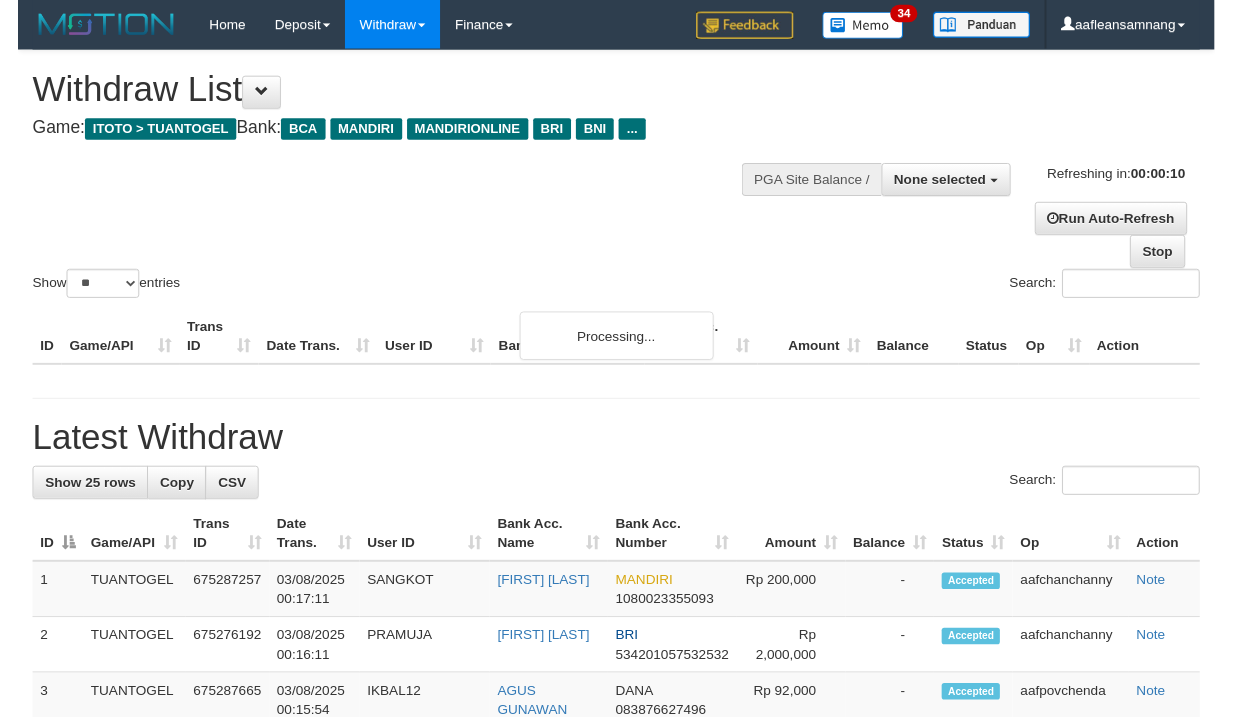 scroll, scrollTop: 0, scrollLeft: 0, axis: both 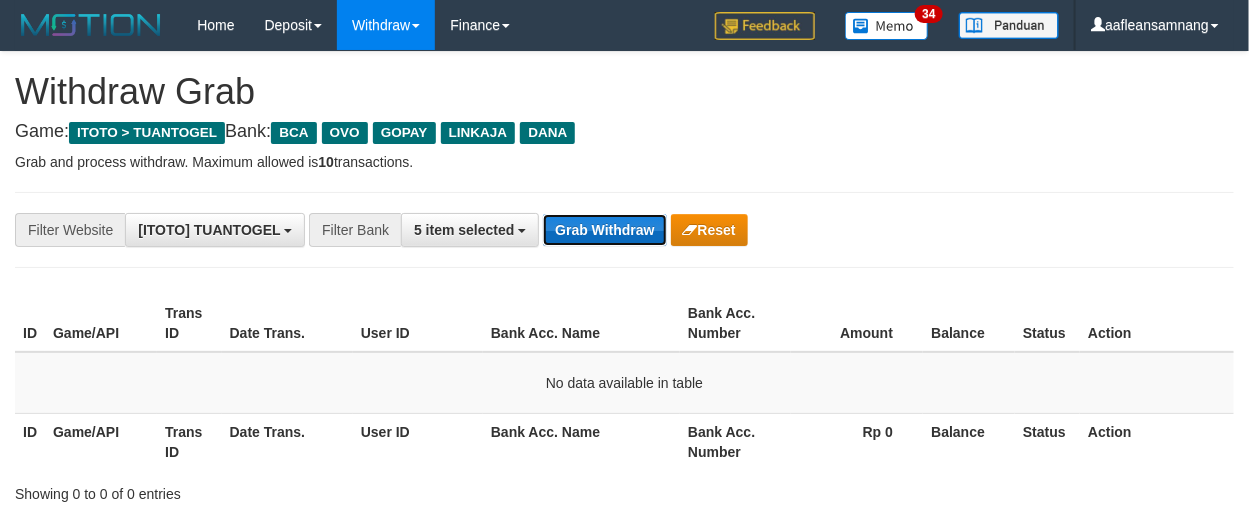 click on "Grab Withdraw" at bounding box center [604, 230] 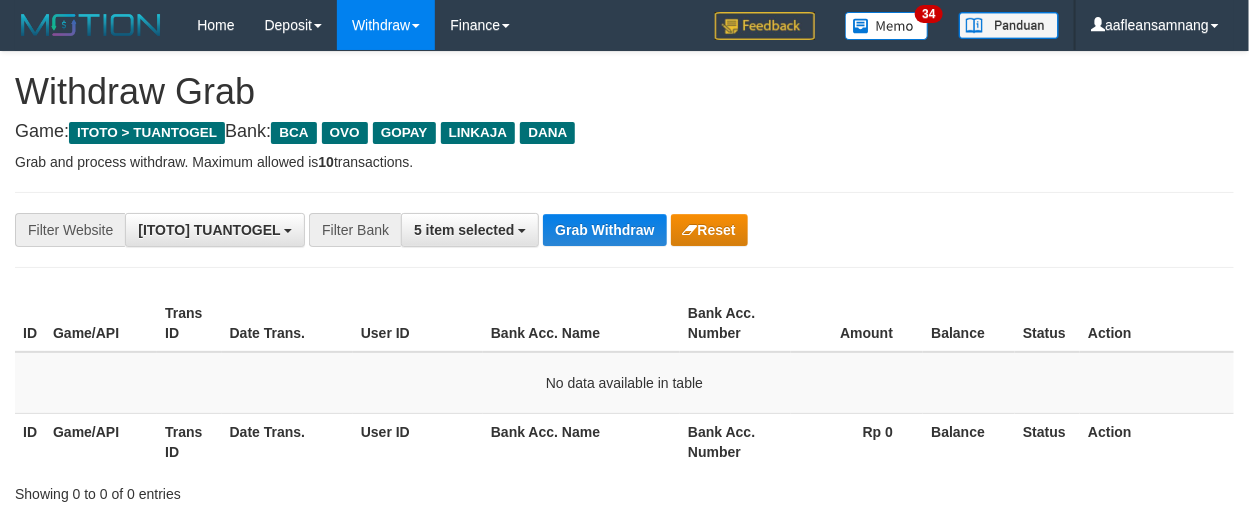 click on "**********" at bounding box center (624, 230) 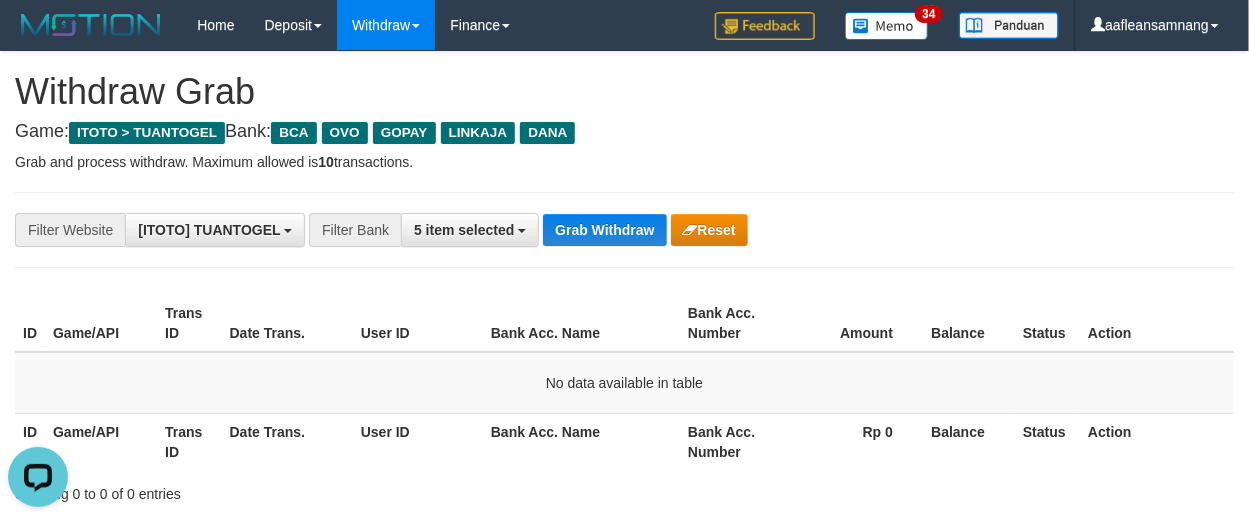 scroll, scrollTop: 0, scrollLeft: 0, axis: both 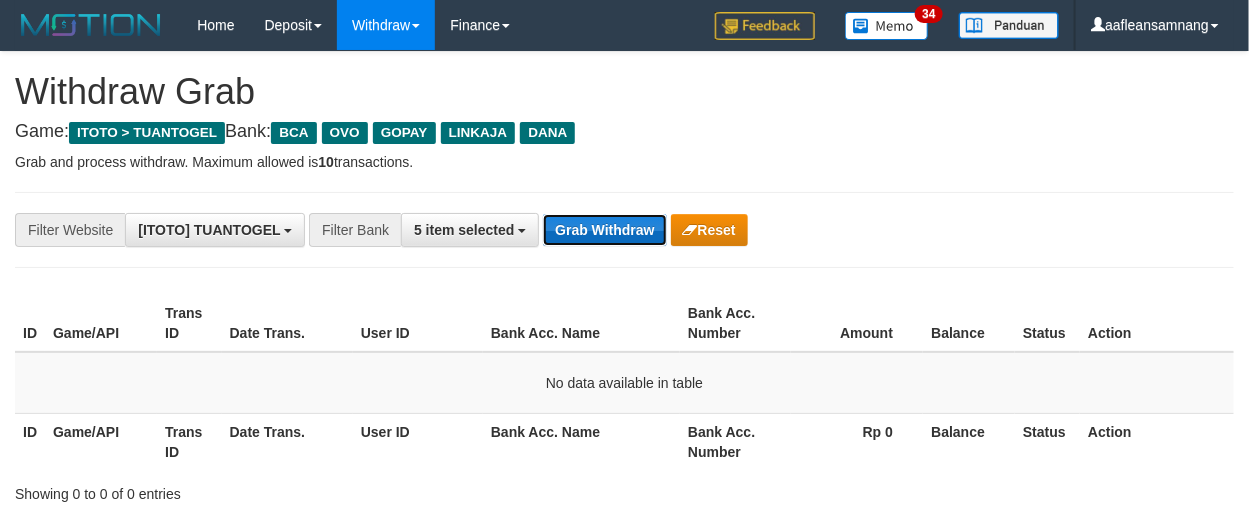 click on "Grab Withdraw" at bounding box center (604, 230) 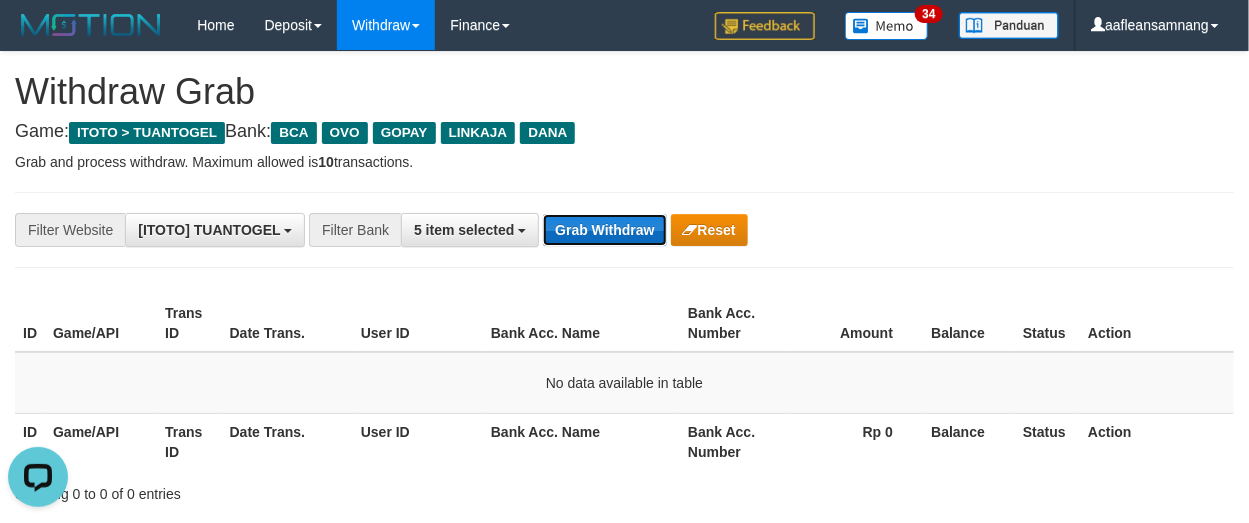 scroll, scrollTop: 0, scrollLeft: 0, axis: both 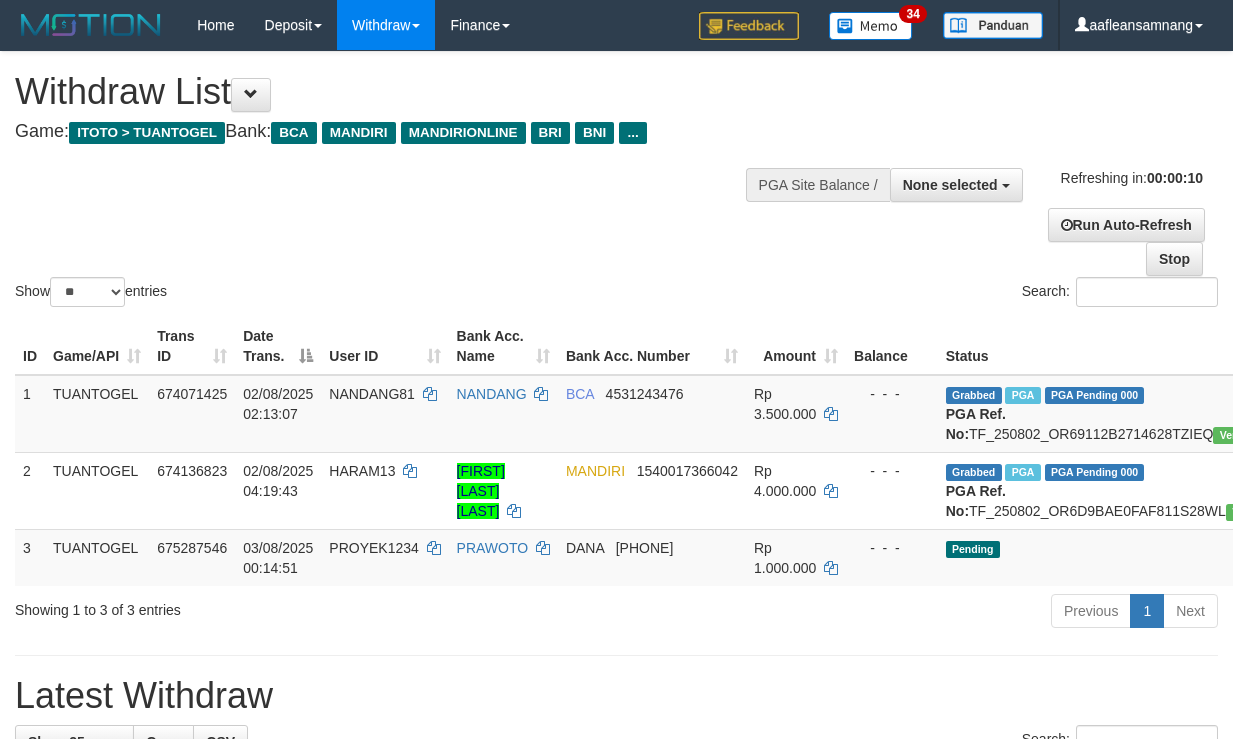 select 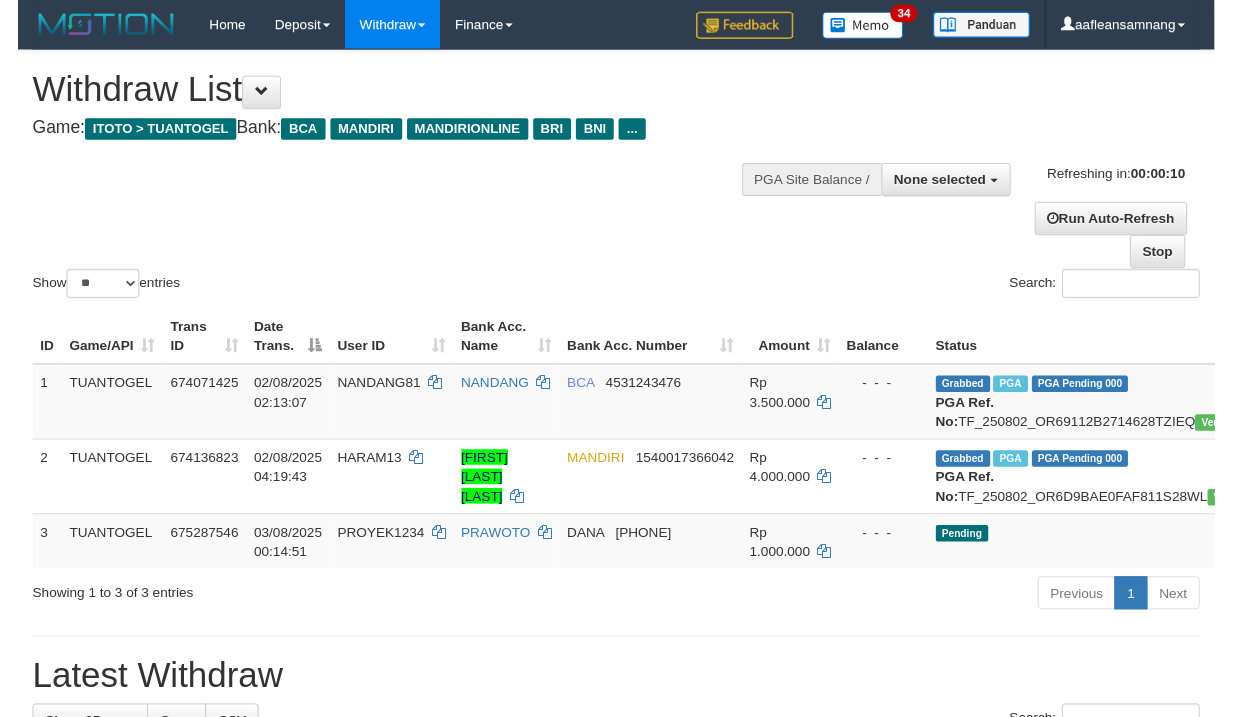 scroll, scrollTop: 0, scrollLeft: 0, axis: both 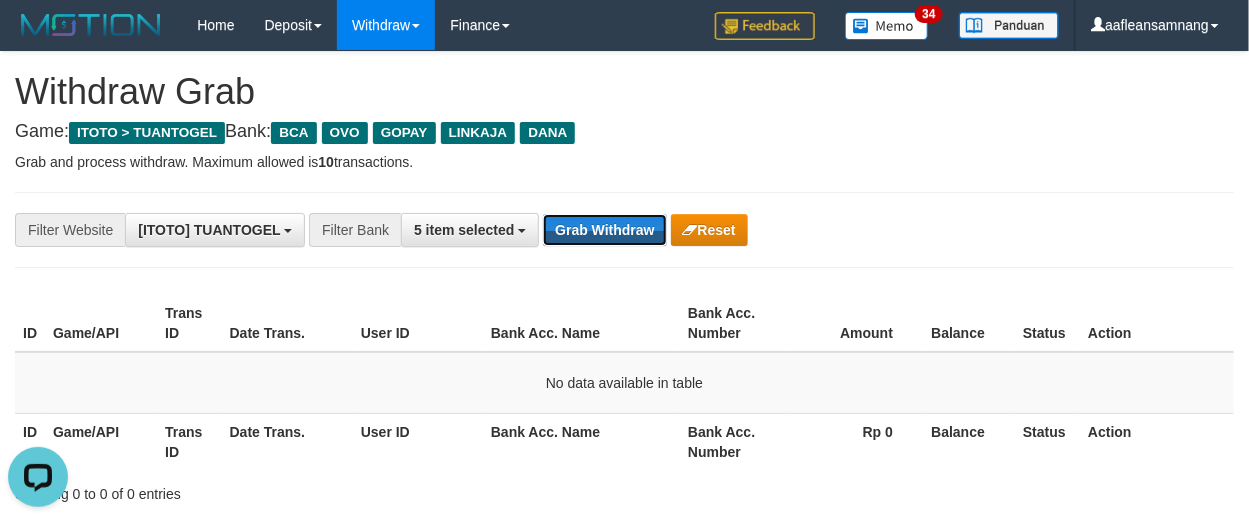 drag, startPoint x: 565, startPoint y: 235, endPoint x: 592, endPoint y: 169, distance: 71.30919 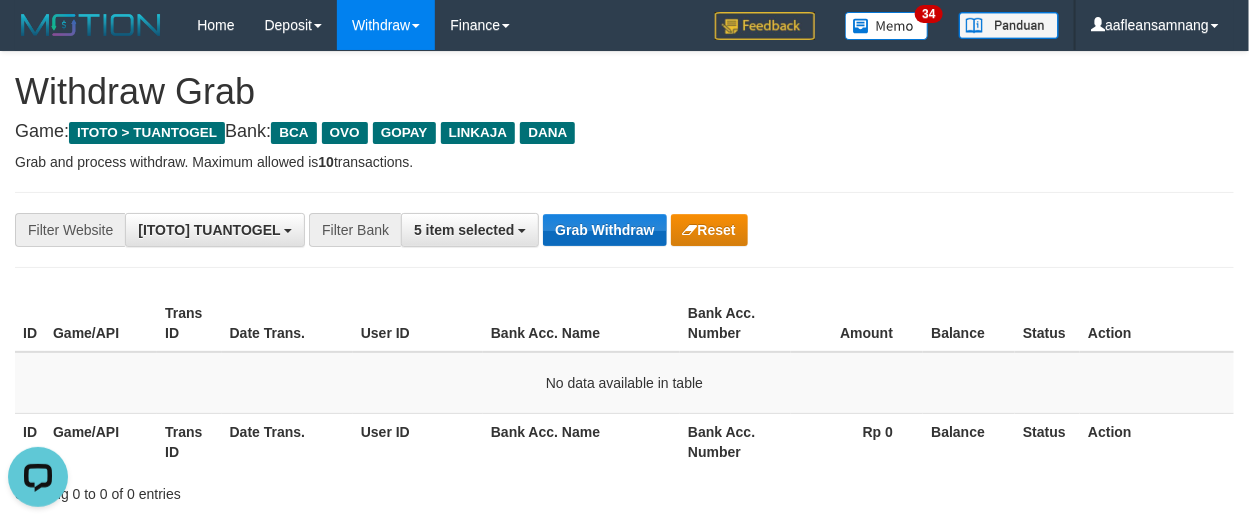 drag, startPoint x: 591, startPoint y: 169, endPoint x: 600, endPoint y: 235, distance: 66.61081 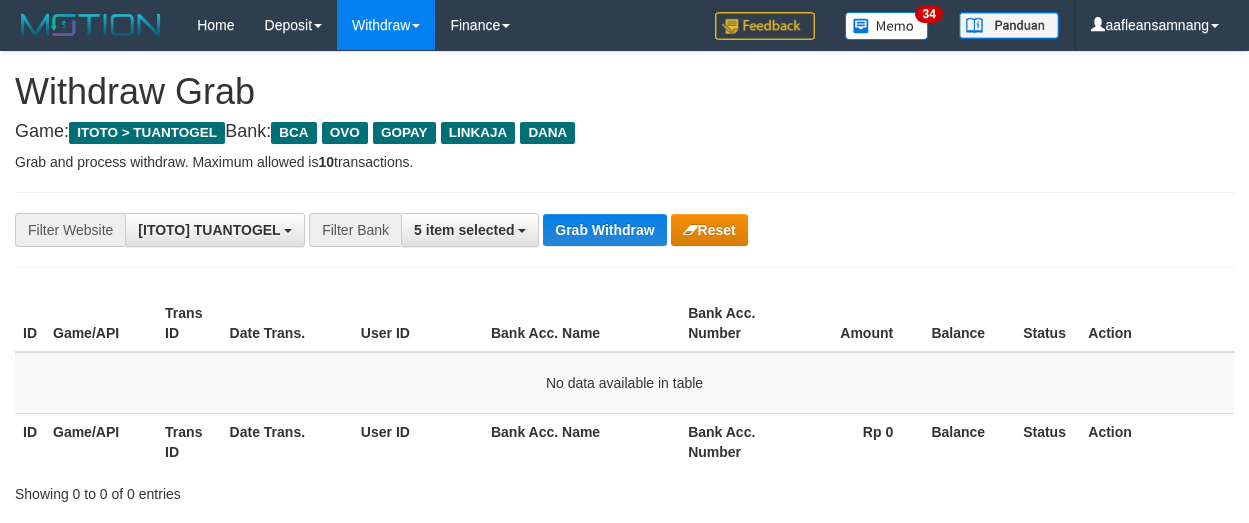 scroll, scrollTop: 0, scrollLeft: 0, axis: both 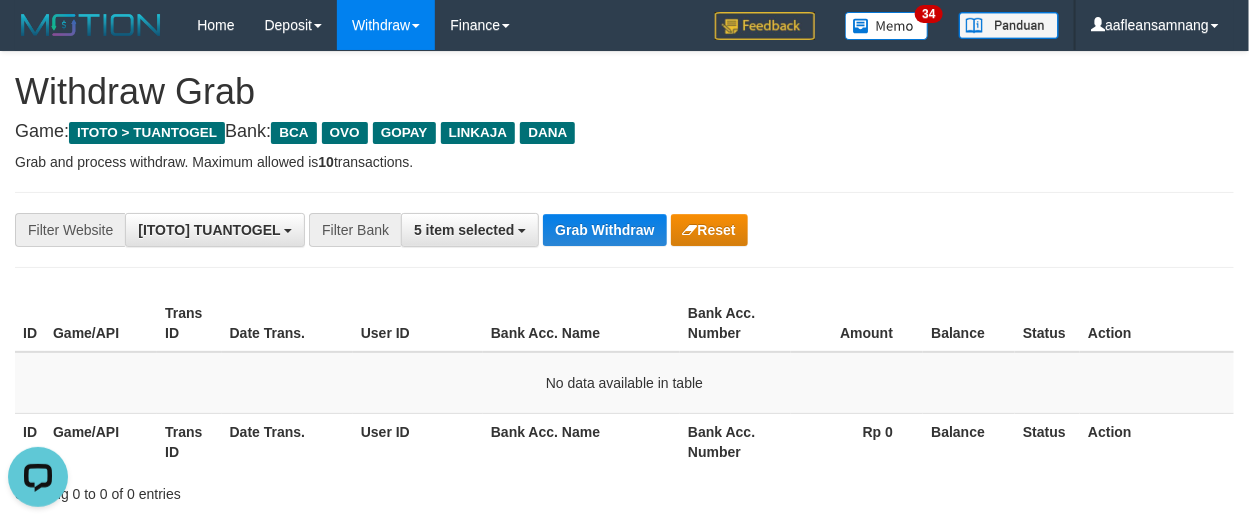 click on "**********" at bounding box center (624, 230) 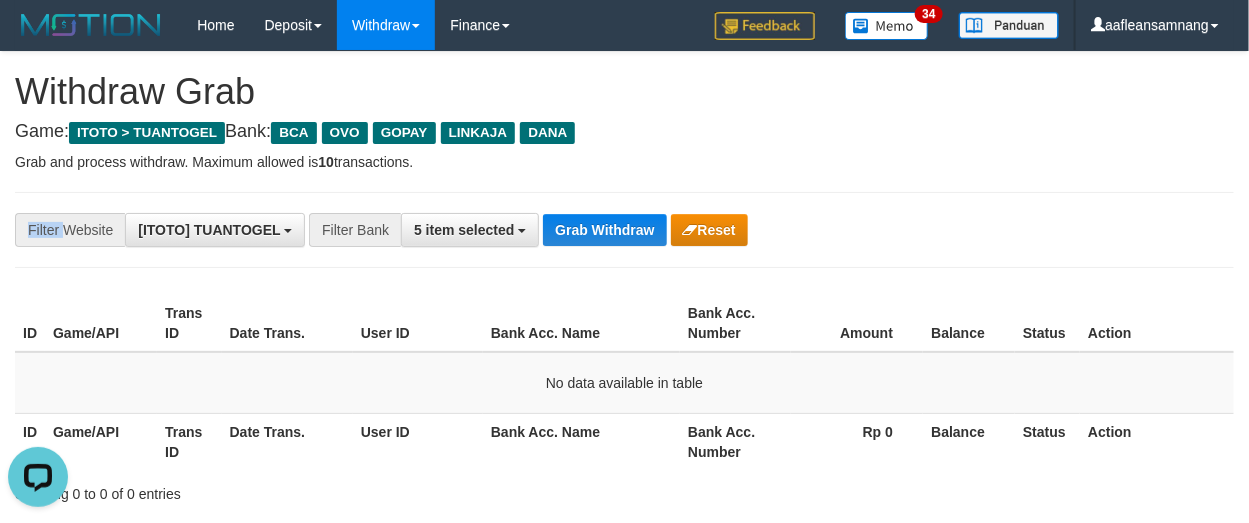 click on "**********" at bounding box center (624, 230) 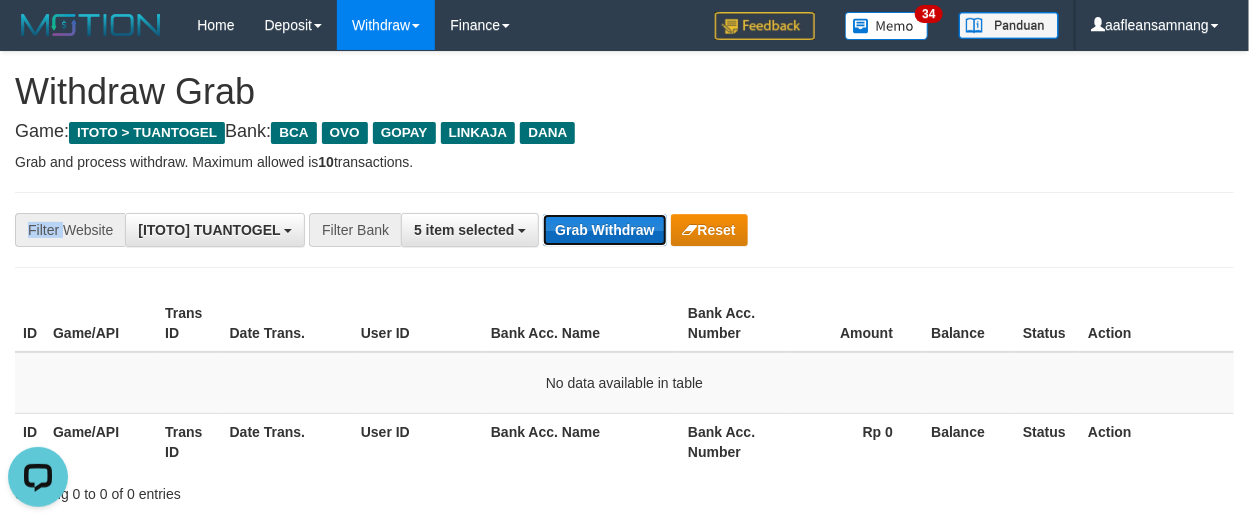 click on "Grab Withdraw" at bounding box center (604, 230) 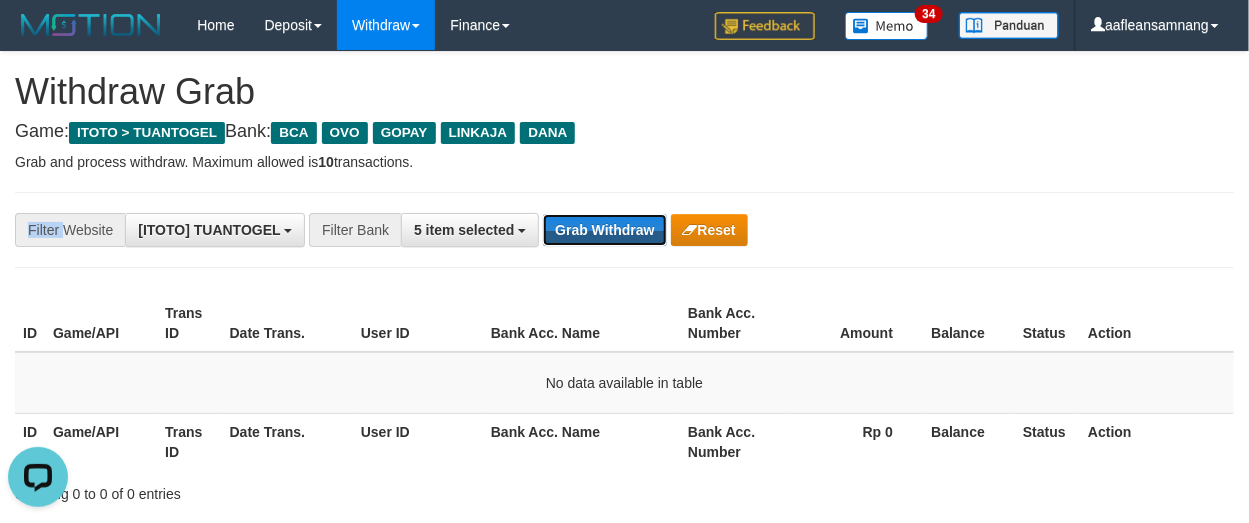 drag, startPoint x: 601, startPoint y: 267, endPoint x: 604, endPoint y: 306, distance: 39.115215 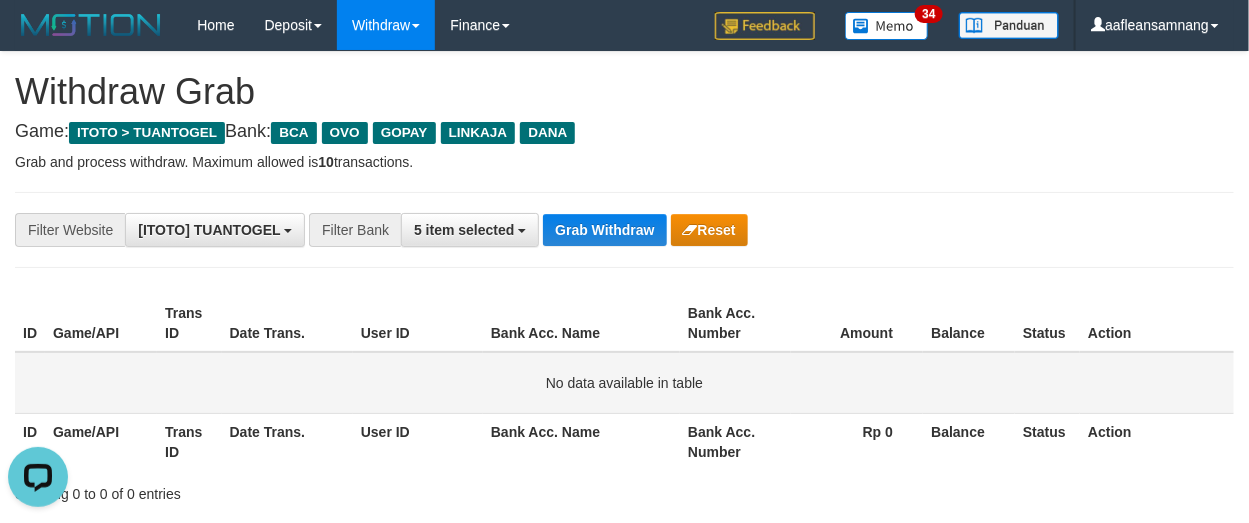 drag, startPoint x: 630, startPoint y: 309, endPoint x: 675, endPoint y: 354, distance: 63.63961 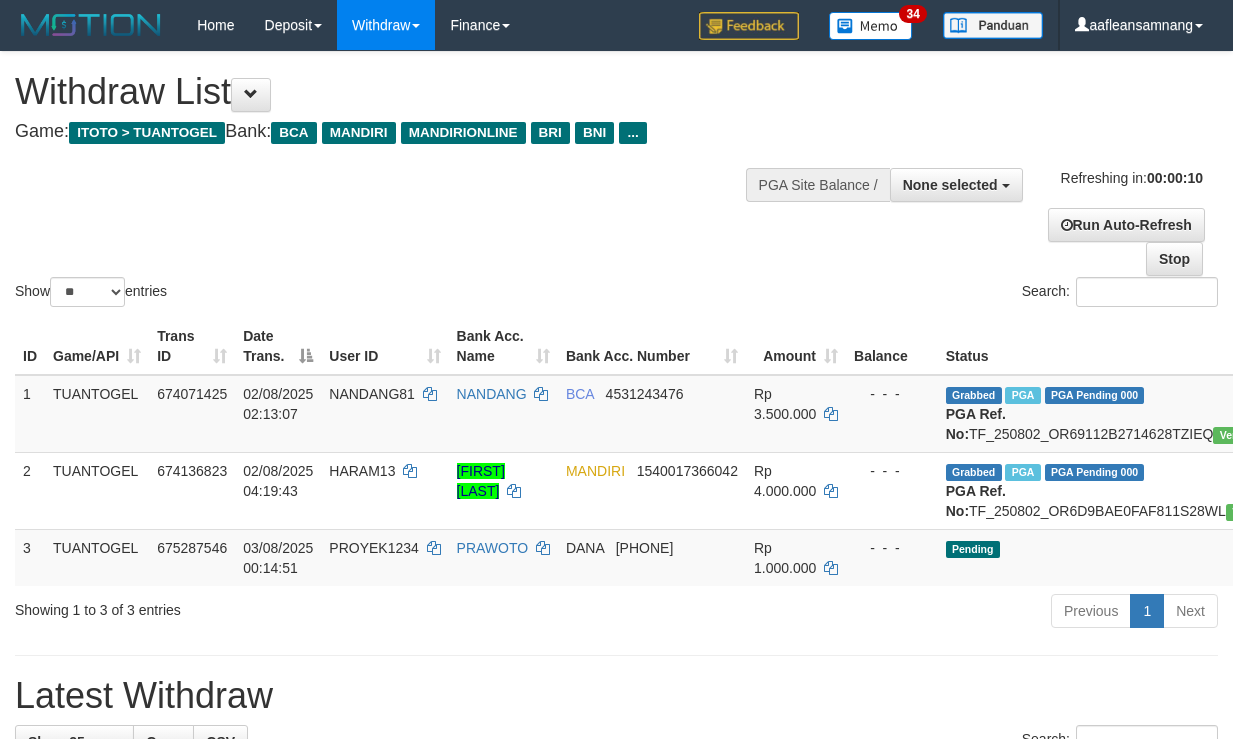select 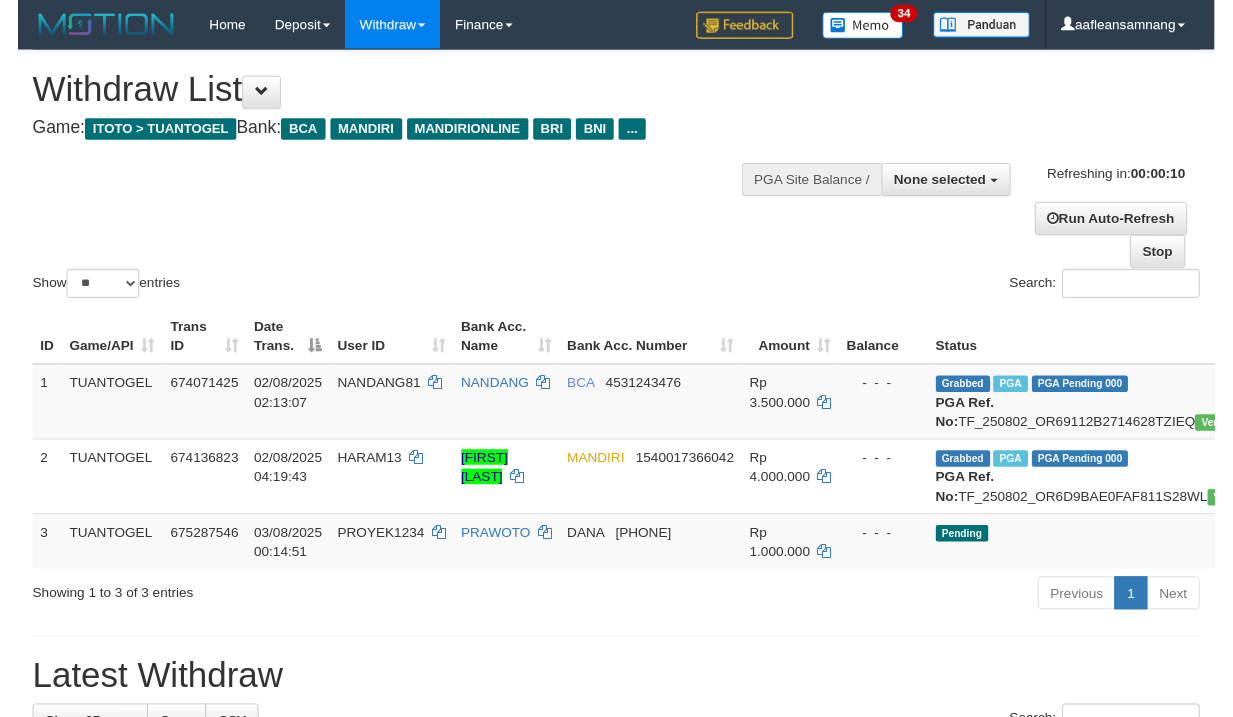 scroll, scrollTop: 0, scrollLeft: 0, axis: both 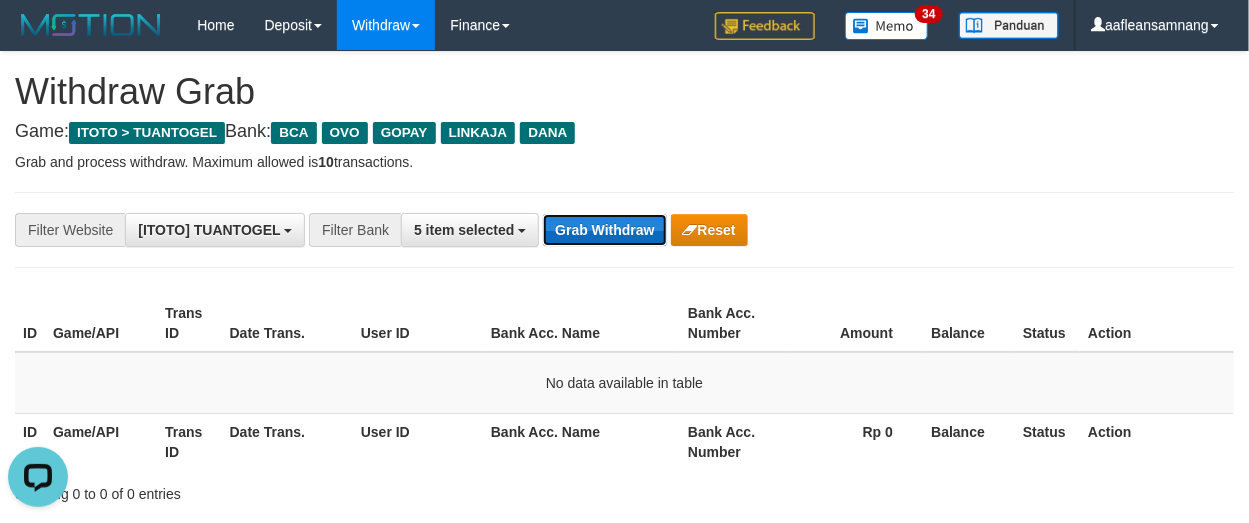 click on "Grab Withdraw" at bounding box center (604, 230) 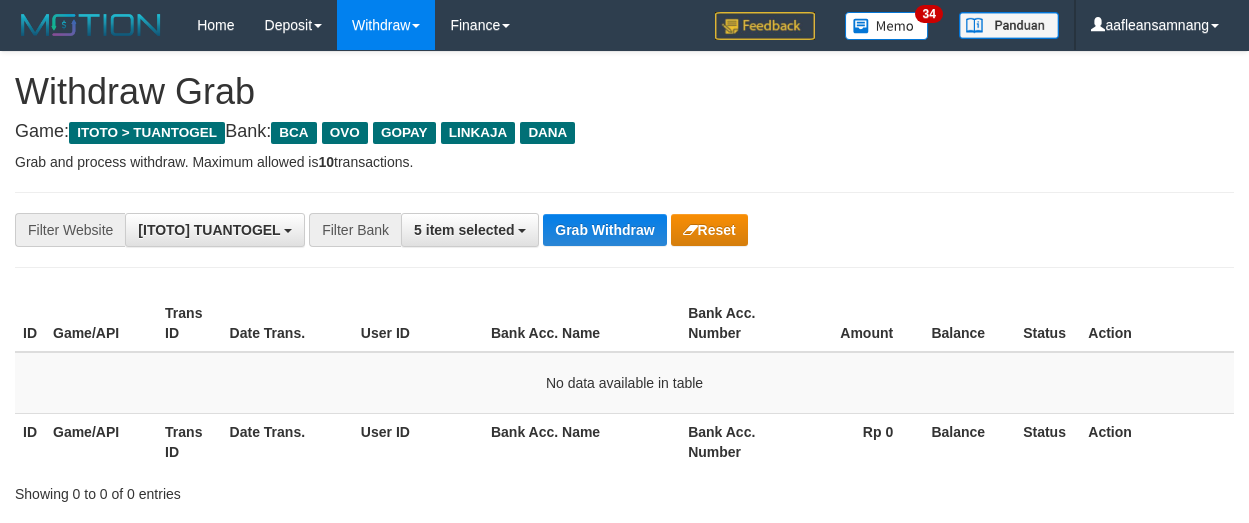 scroll, scrollTop: 0, scrollLeft: 0, axis: both 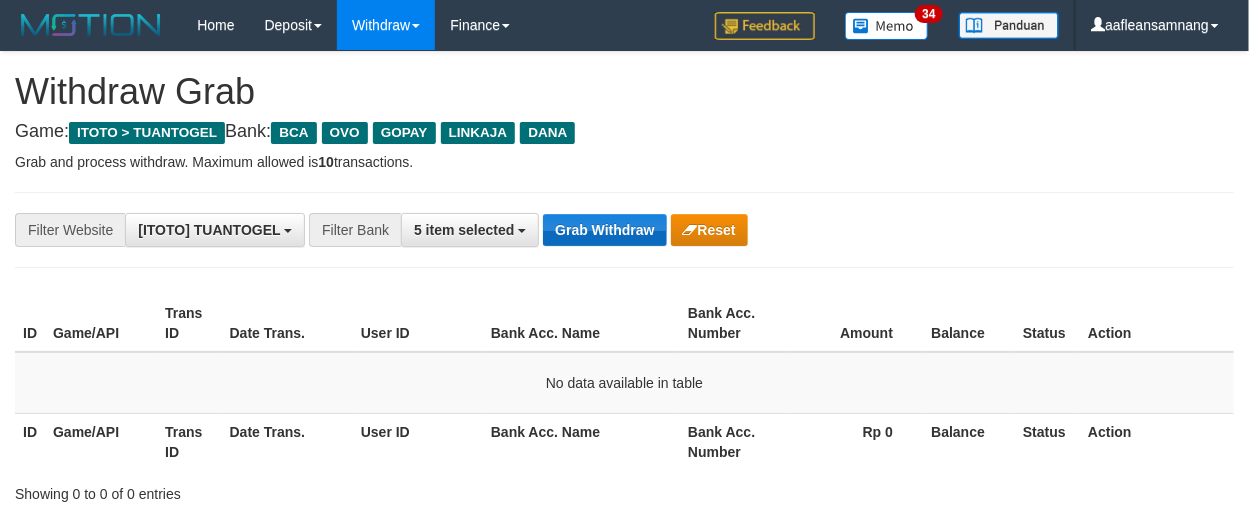 drag, startPoint x: 537, startPoint y: 180, endPoint x: 628, endPoint y: 244, distance: 111.25197 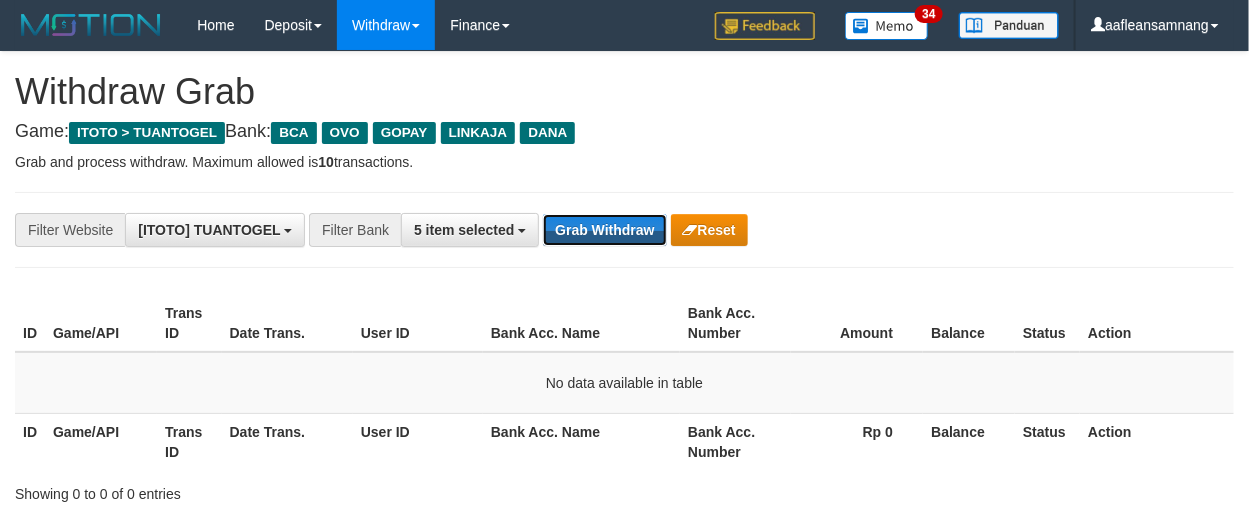 click on "Grab Withdraw" at bounding box center (604, 230) 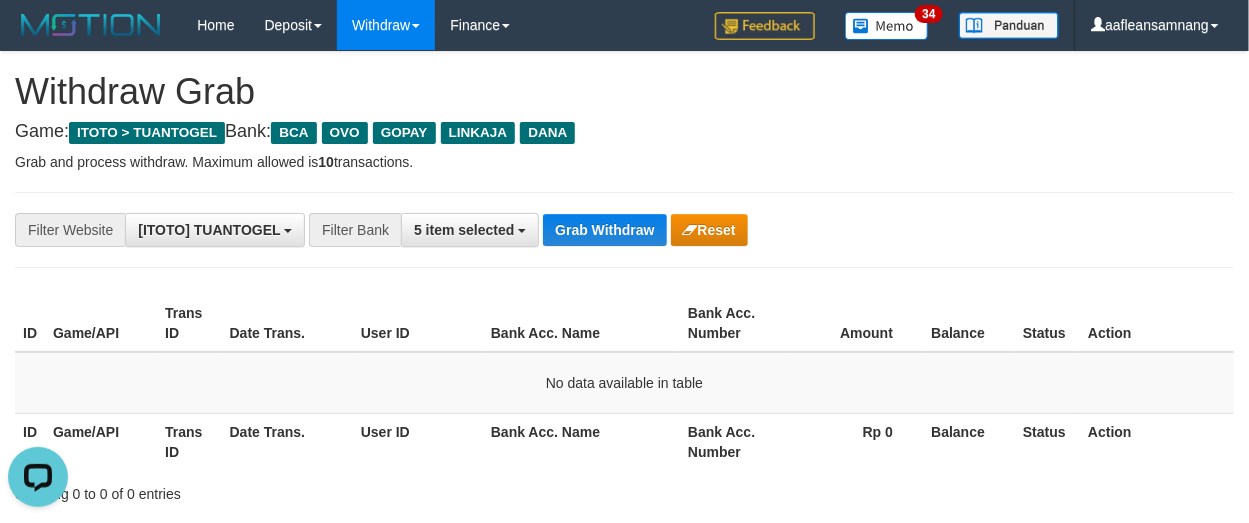 click on "**********" at bounding box center (624, 230) 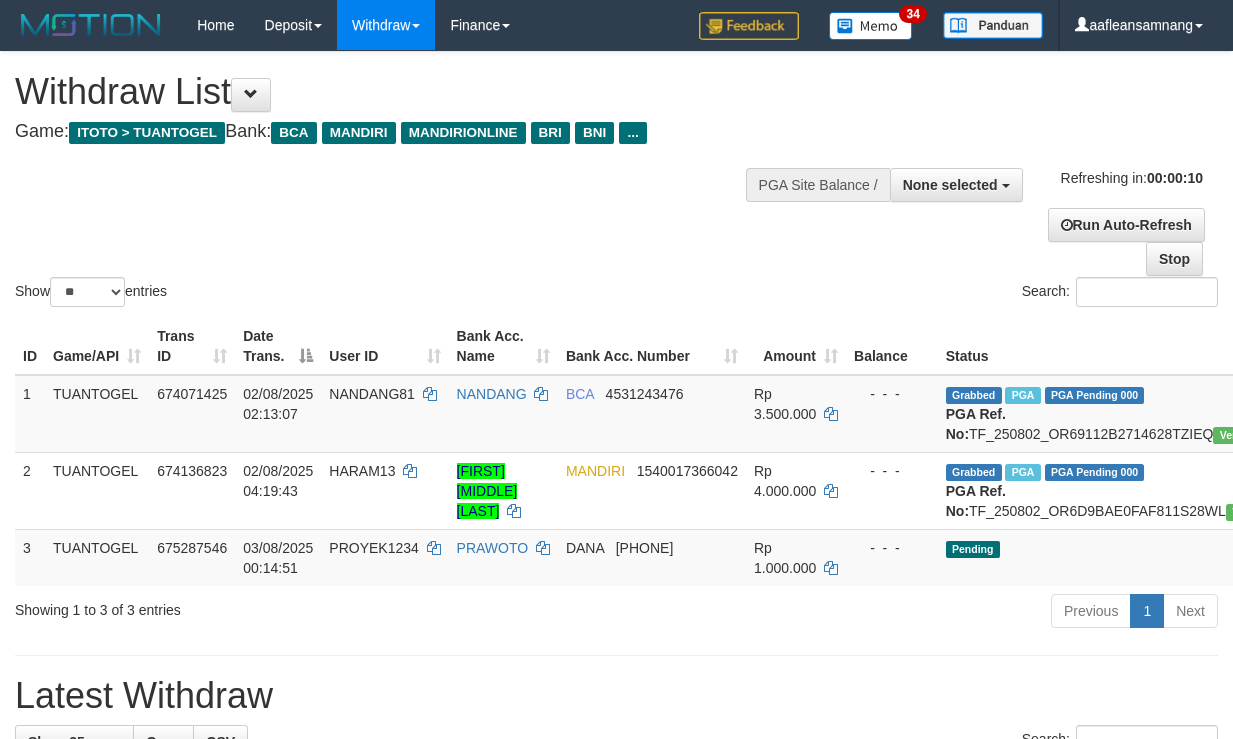 select 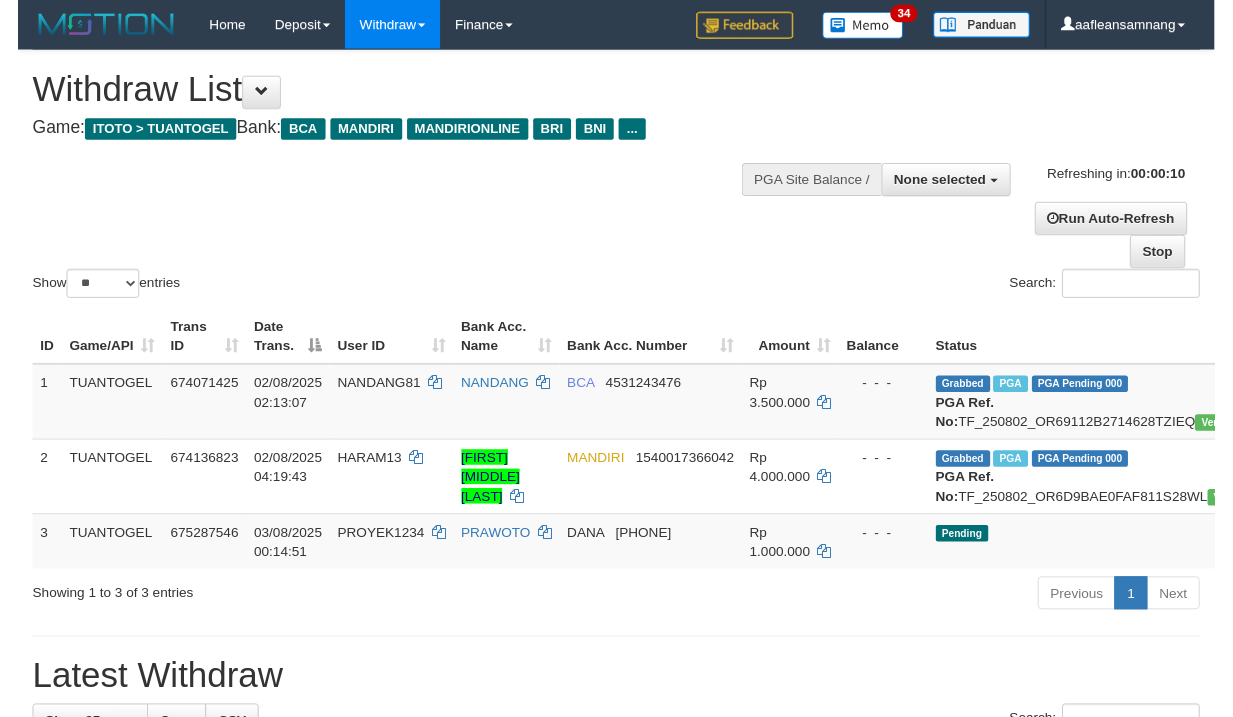 scroll, scrollTop: 0, scrollLeft: 0, axis: both 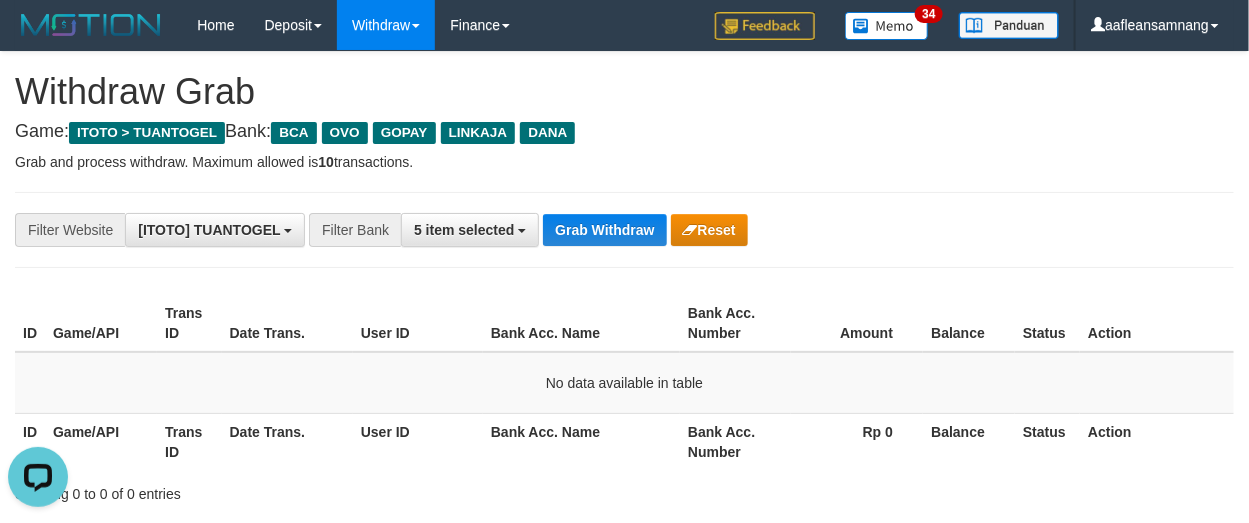 drag, startPoint x: 618, startPoint y: 204, endPoint x: 603, endPoint y: 255, distance: 53.160137 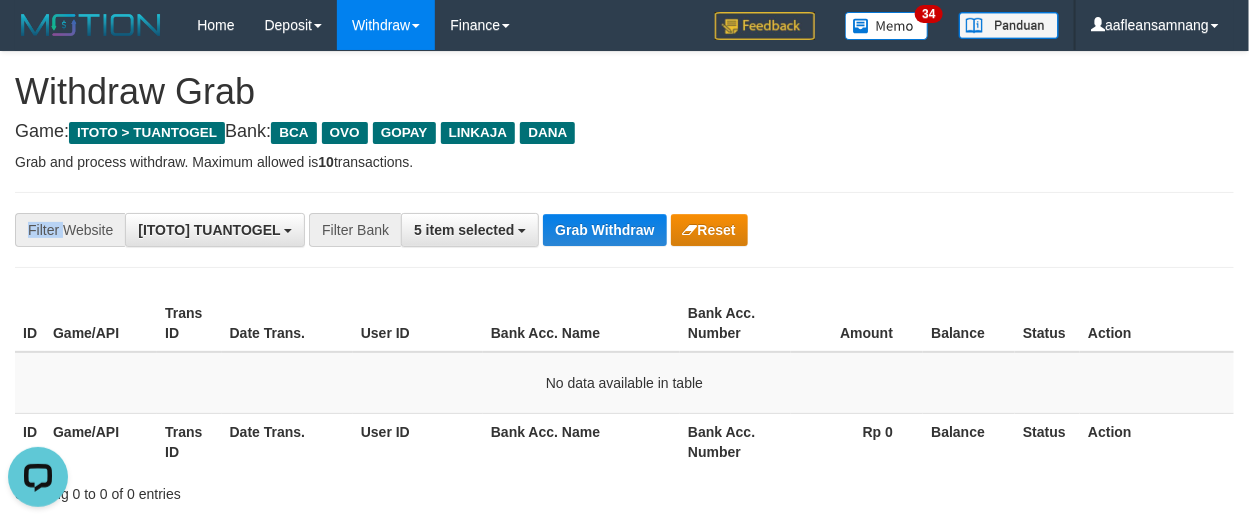 click on "**********" at bounding box center [624, 230] 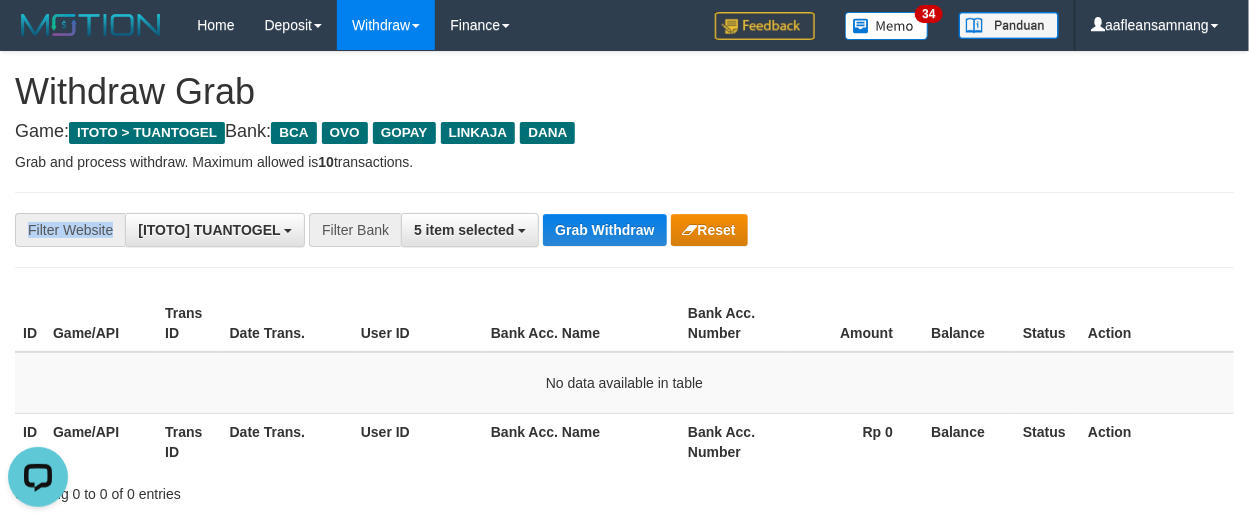 click on "**********" at bounding box center [624, 230] 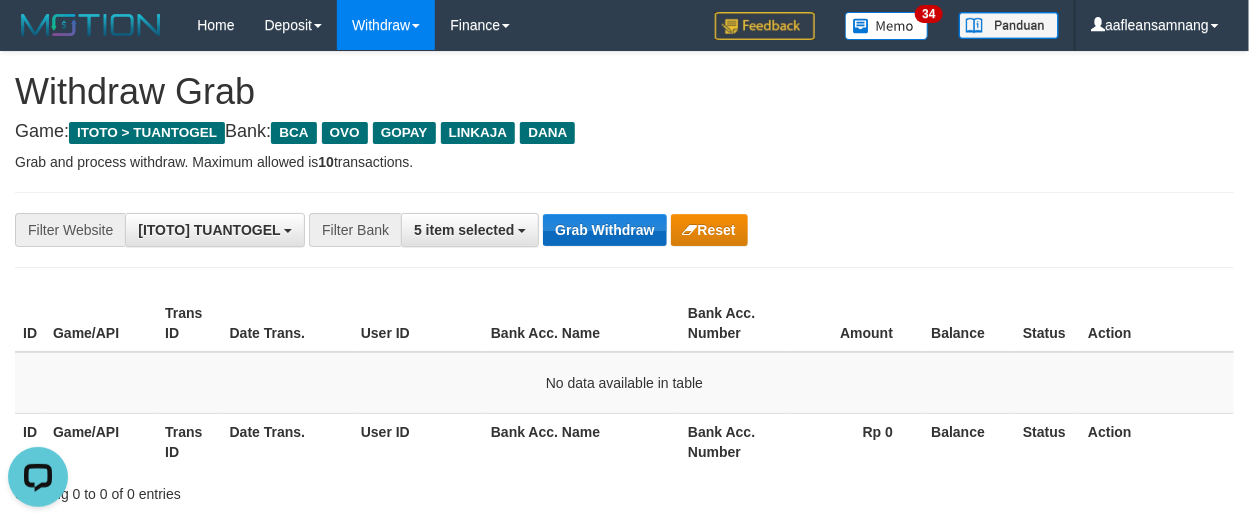 click on "**********" at bounding box center (520, 230) 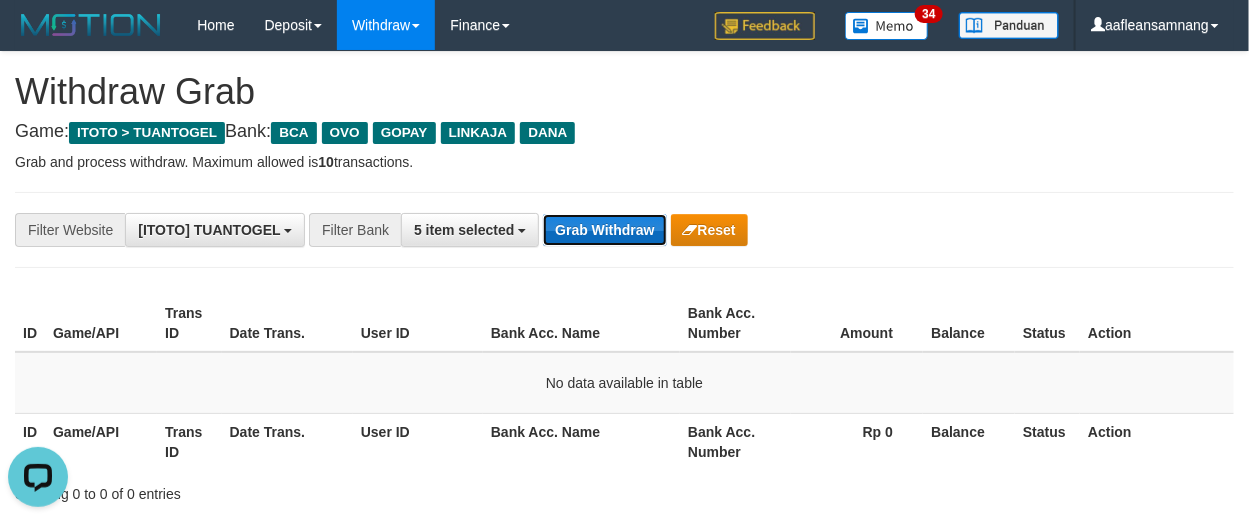 drag, startPoint x: 618, startPoint y: 214, endPoint x: 574, endPoint y: 240, distance: 51.10773 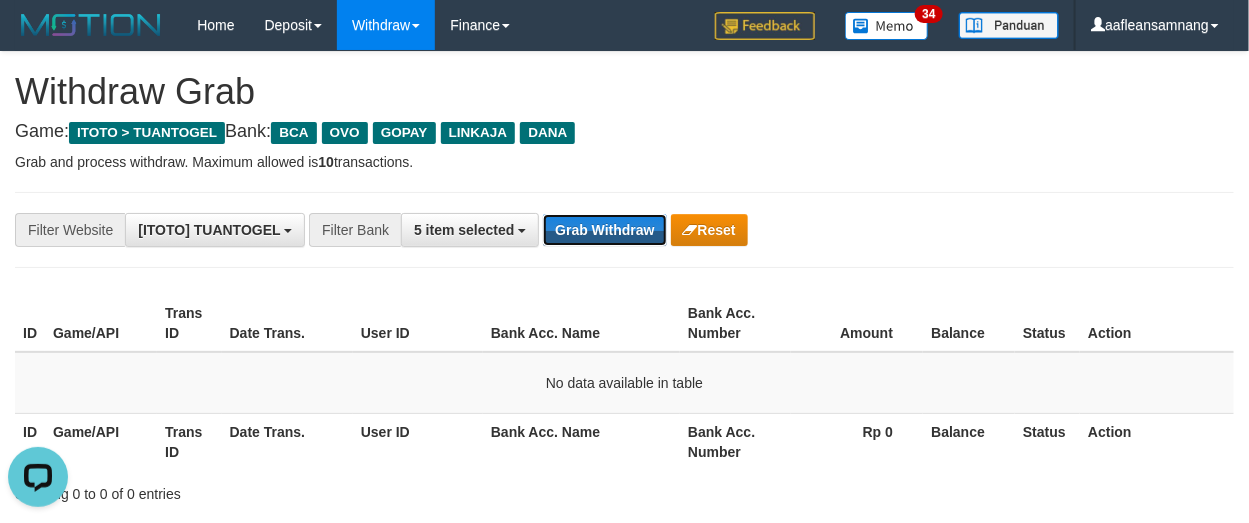 drag, startPoint x: 630, startPoint y: 222, endPoint x: 706, endPoint y: 522, distance: 309.477 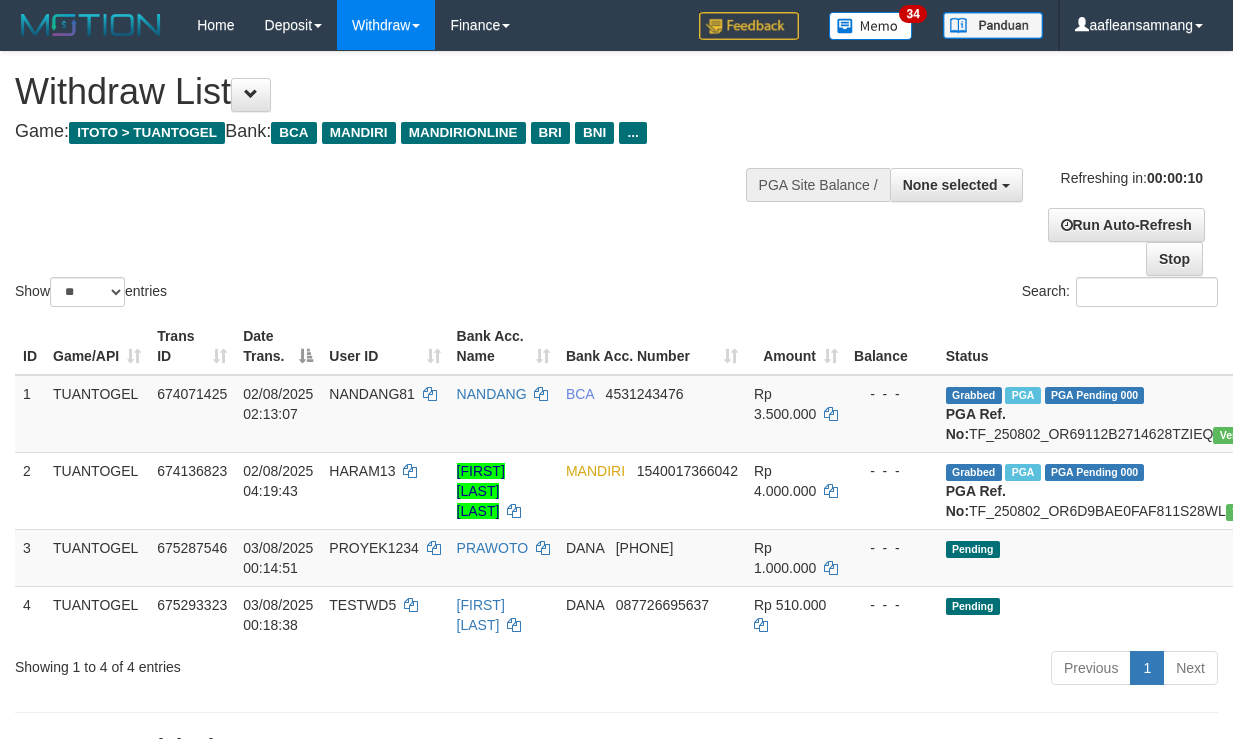 select 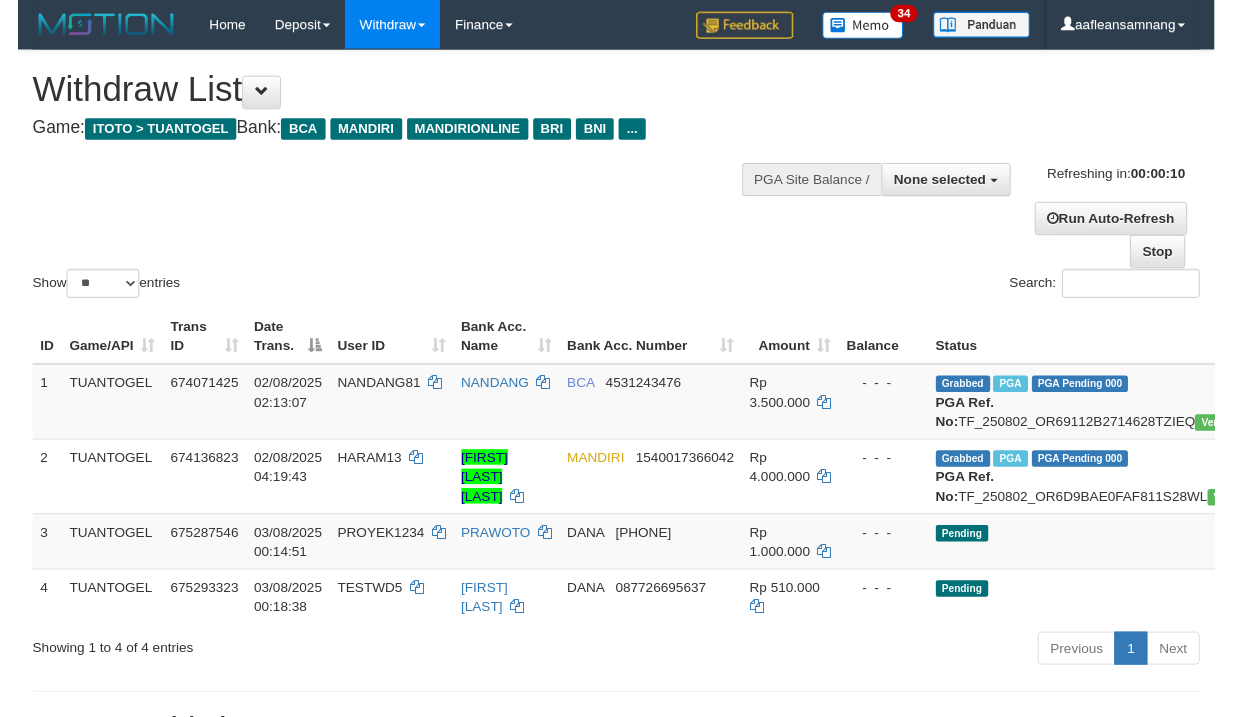 scroll, scrollTop: 0, scrollLeft: 0, axis: both 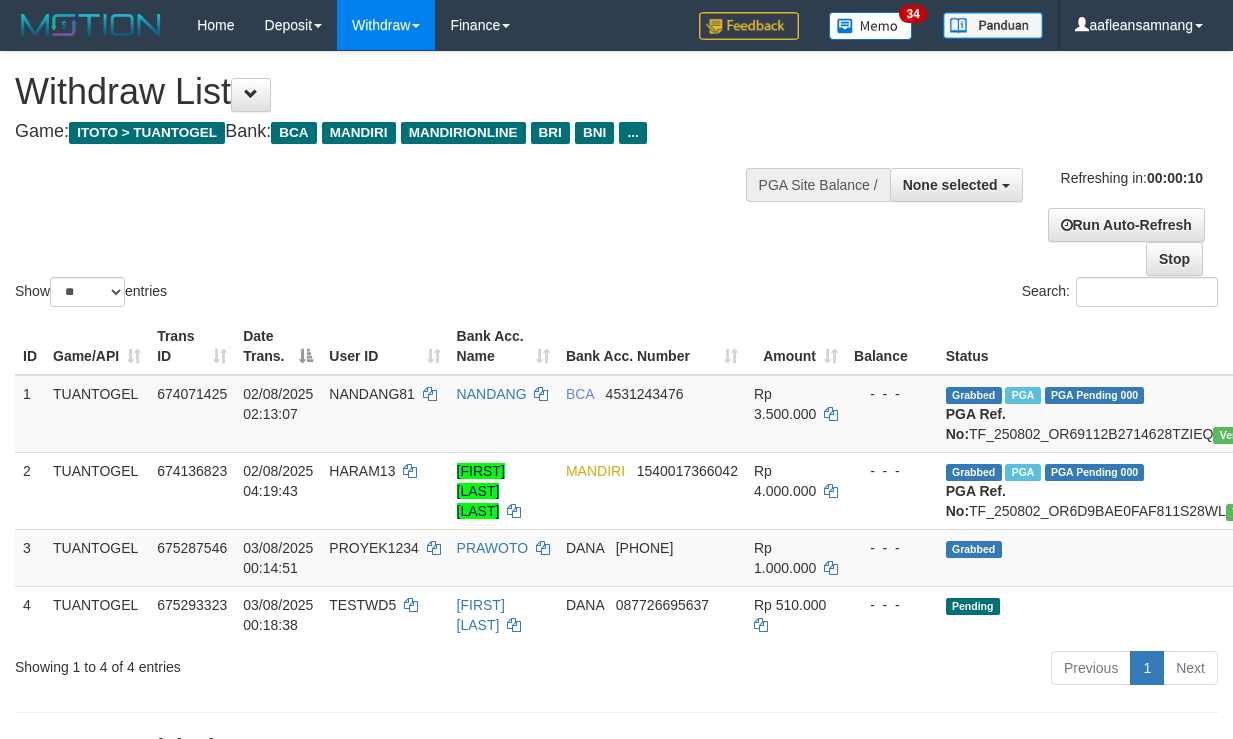 select 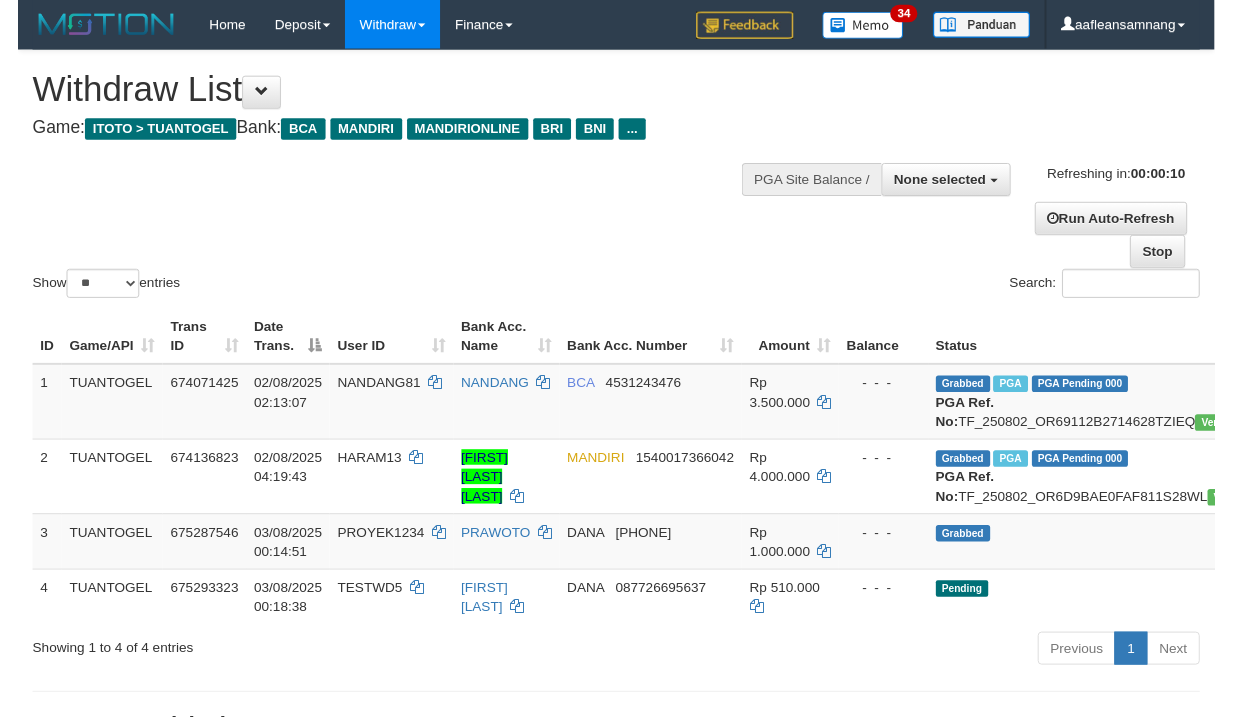 scroll, scrollTop: 0, scrollLeft: 0, axis: both 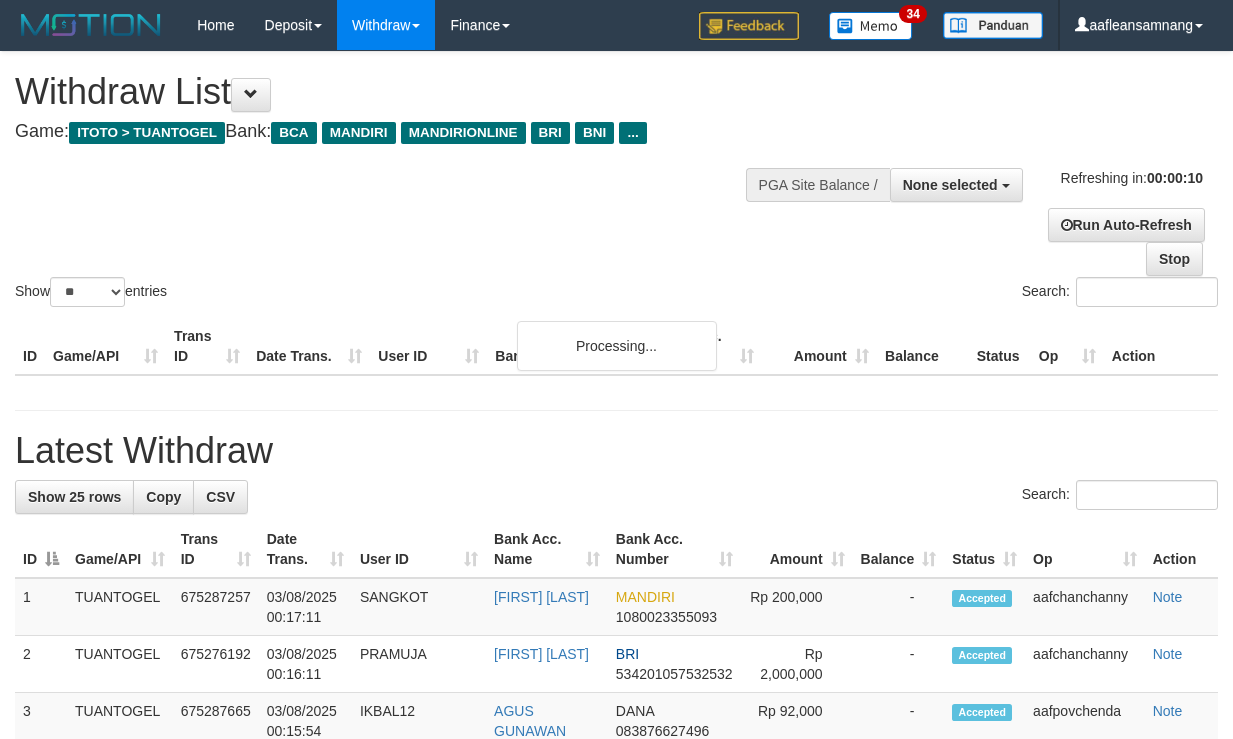 select 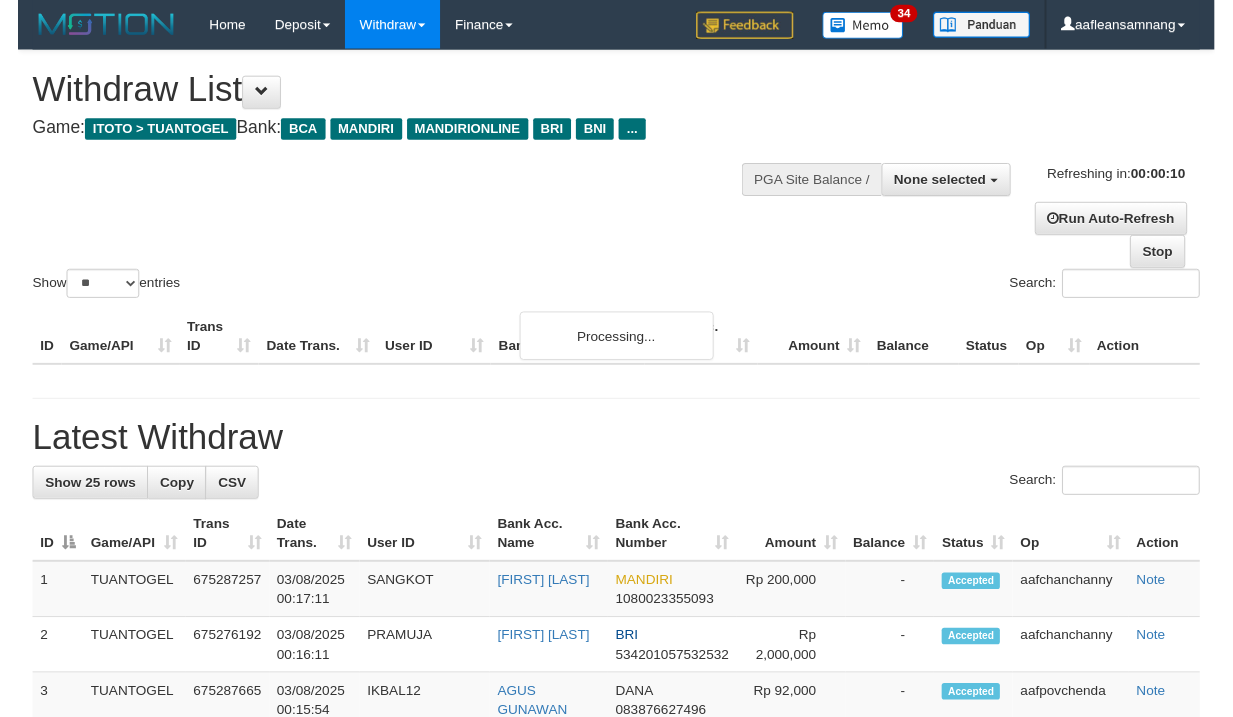 scroll, scrollTop: 0, scrollLeft: 0, axis: both 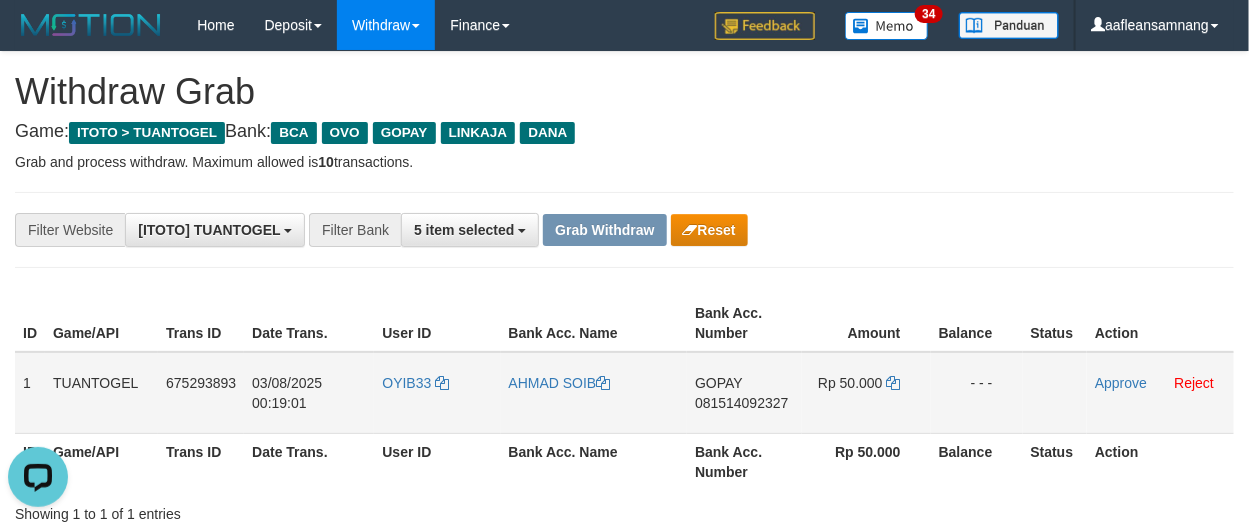 click on "OYIB33" at bounding box center (437, 393) 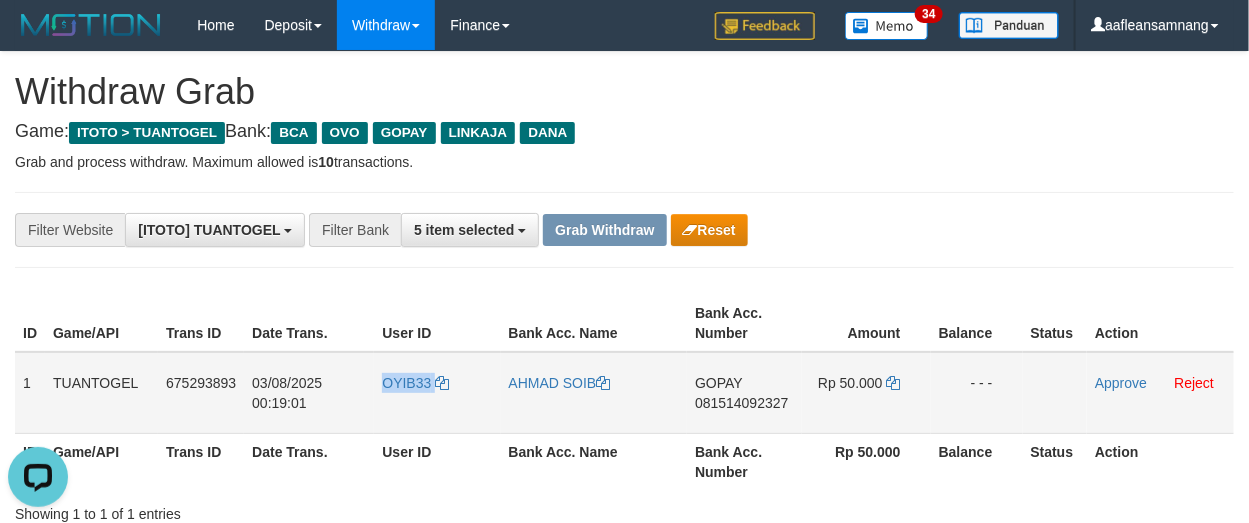 click on "OYIB33" at bounding box center (437, 393) 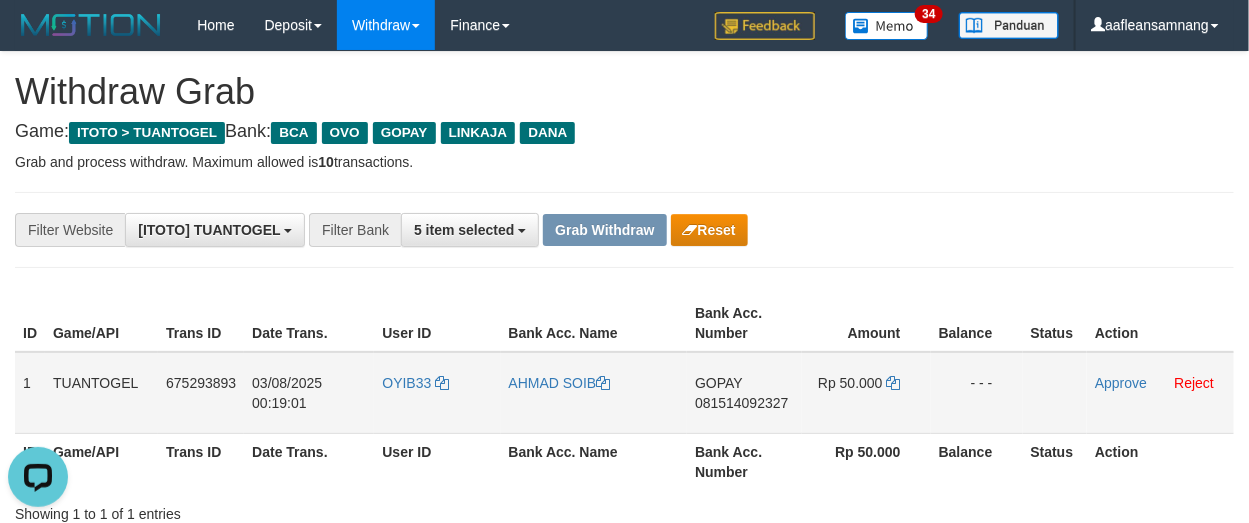 click on "GOPAY
081514092327" at bounding box center [744, 393] 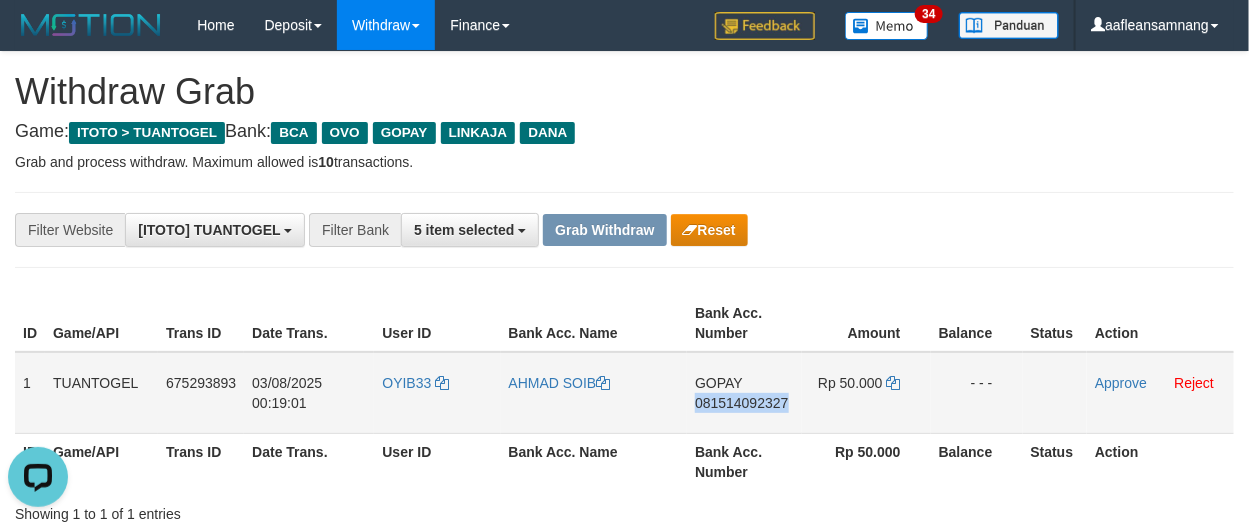 click on "GOPAY
081514092327" at bounding box center [744, 393] 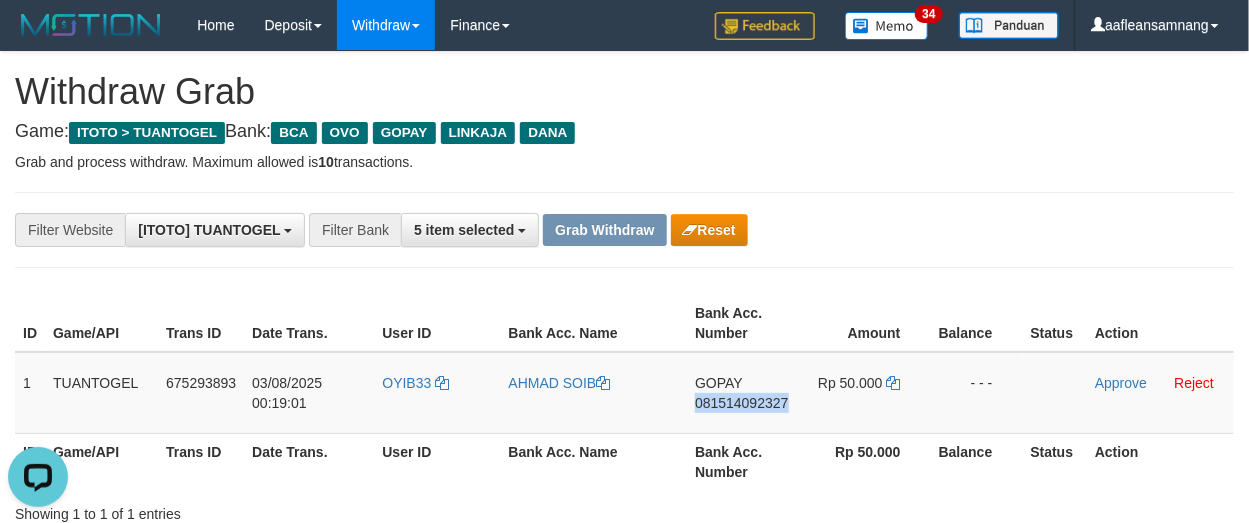 copy on "081514092327" 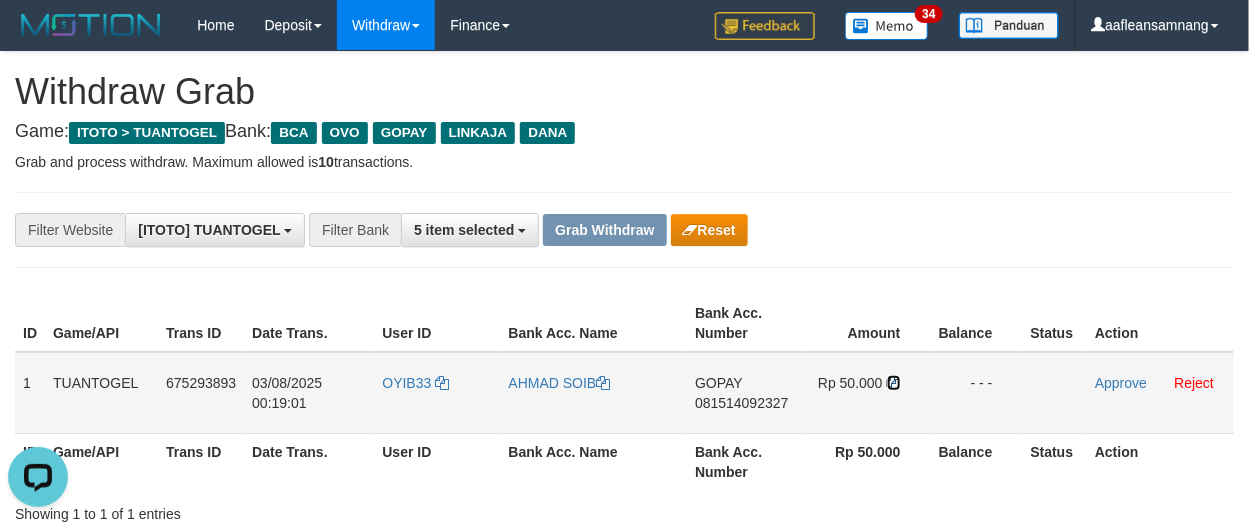 click at bounding box center (894, 383) 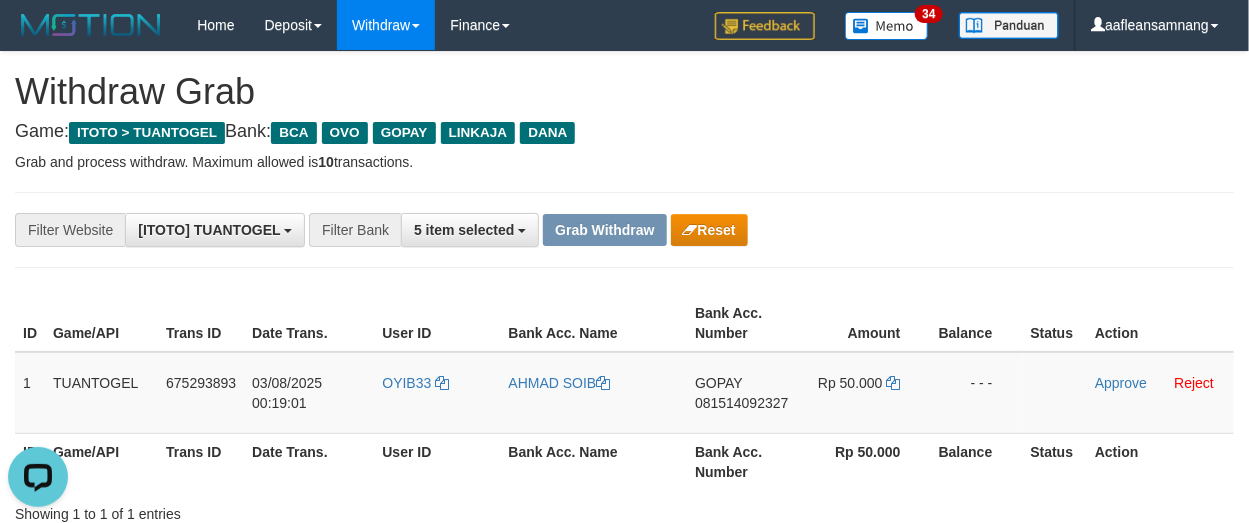 drag, startPoint x: 901, startPoint y: 373, endPoint x: 1170, endPoint y: 522, distance: 307.50934 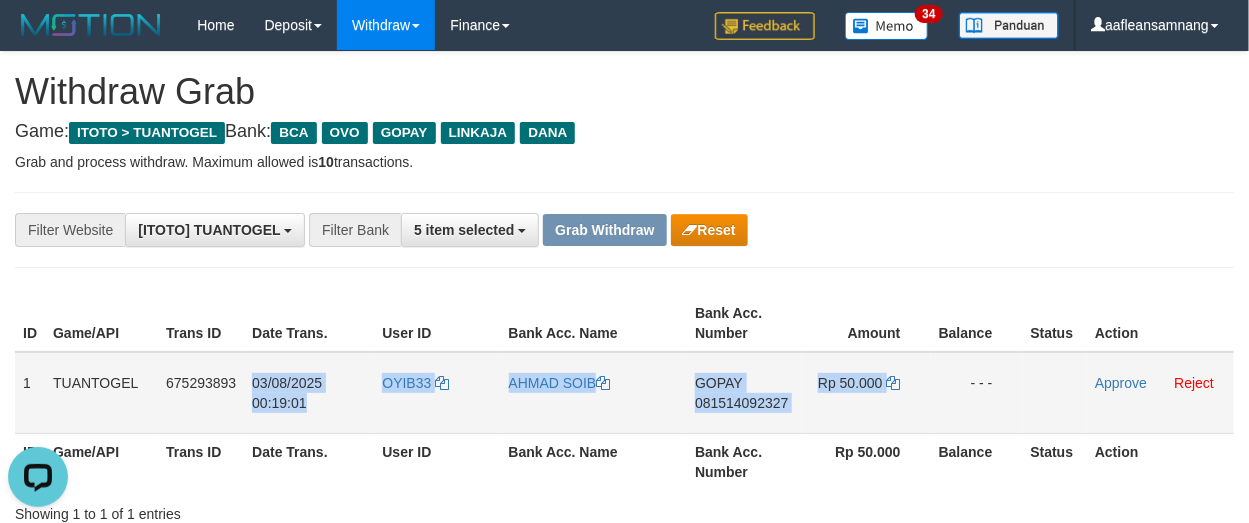 drag, startPoint x: 249, startPoint y: 376, endPoint x: 942, endPoint y: 412, distance: 693.93445 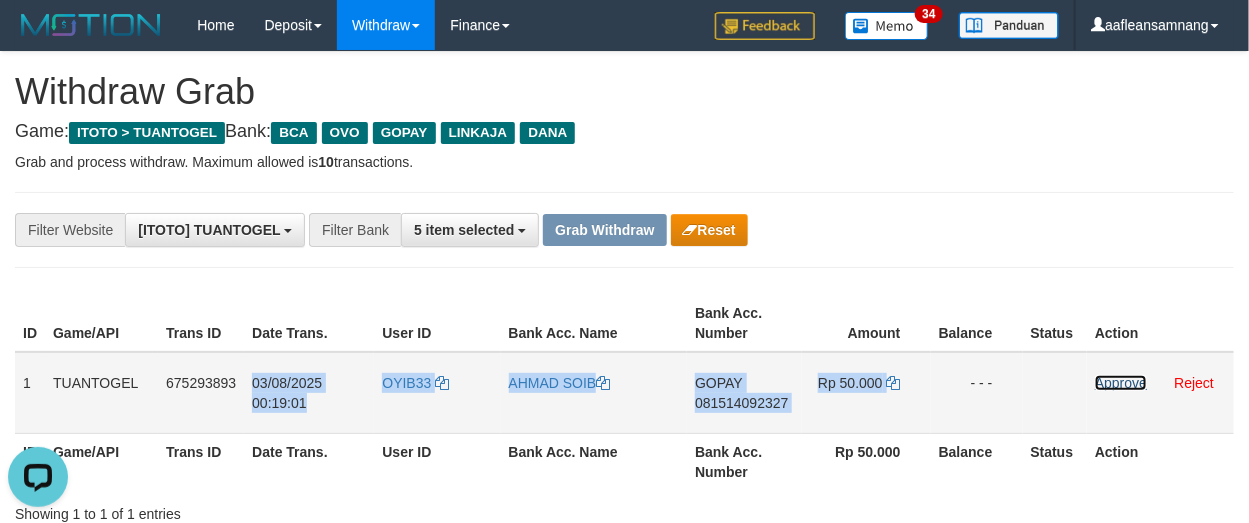 click on "Approve" at bounding box center [1121, 383] 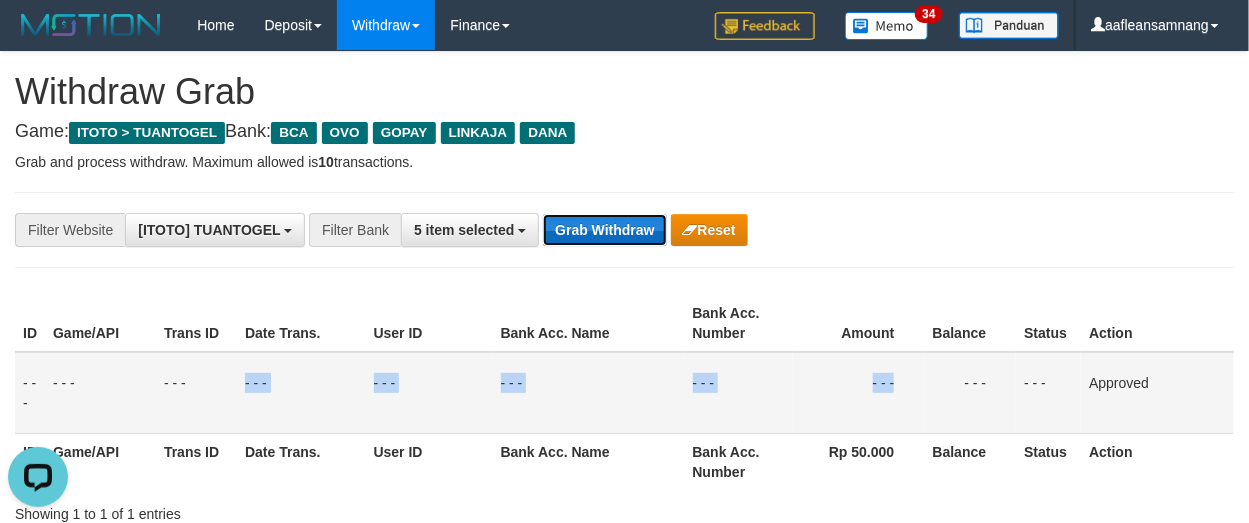 click on "Grab Withdraw" at bounding box center [604, 230] 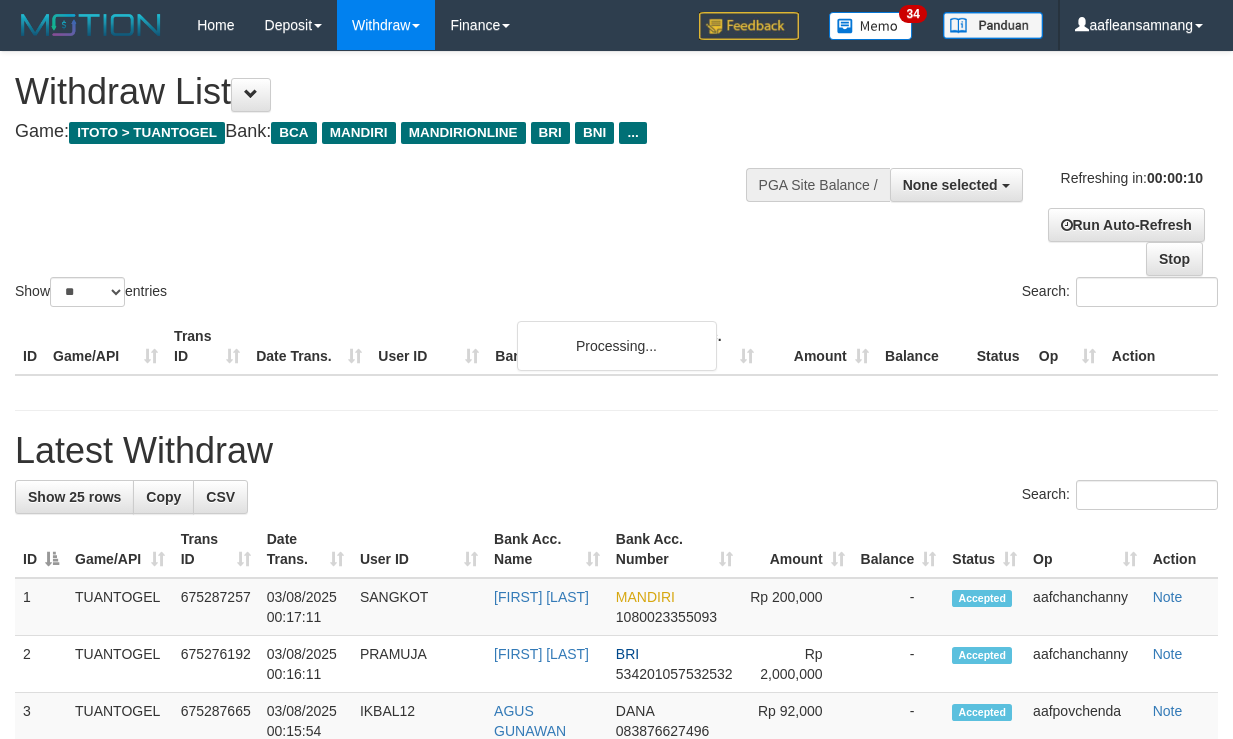 select 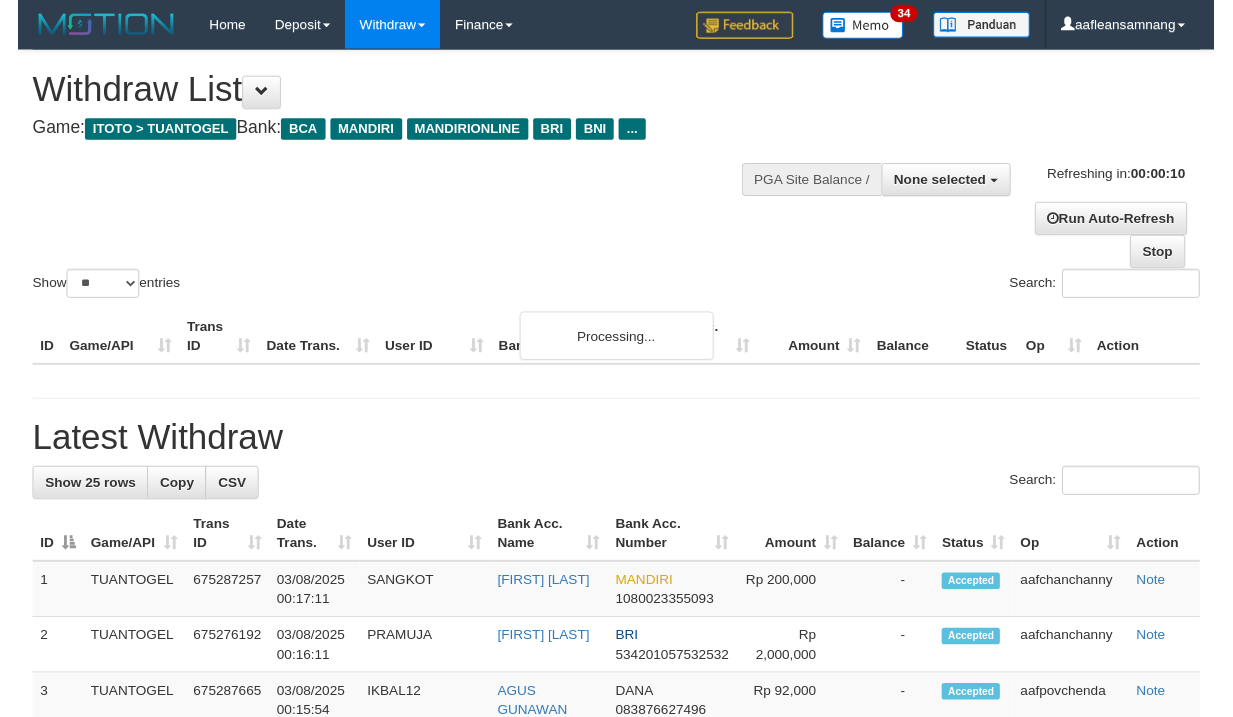 scroll, scrollTop: 0, scrollLeft: 0, axis: both 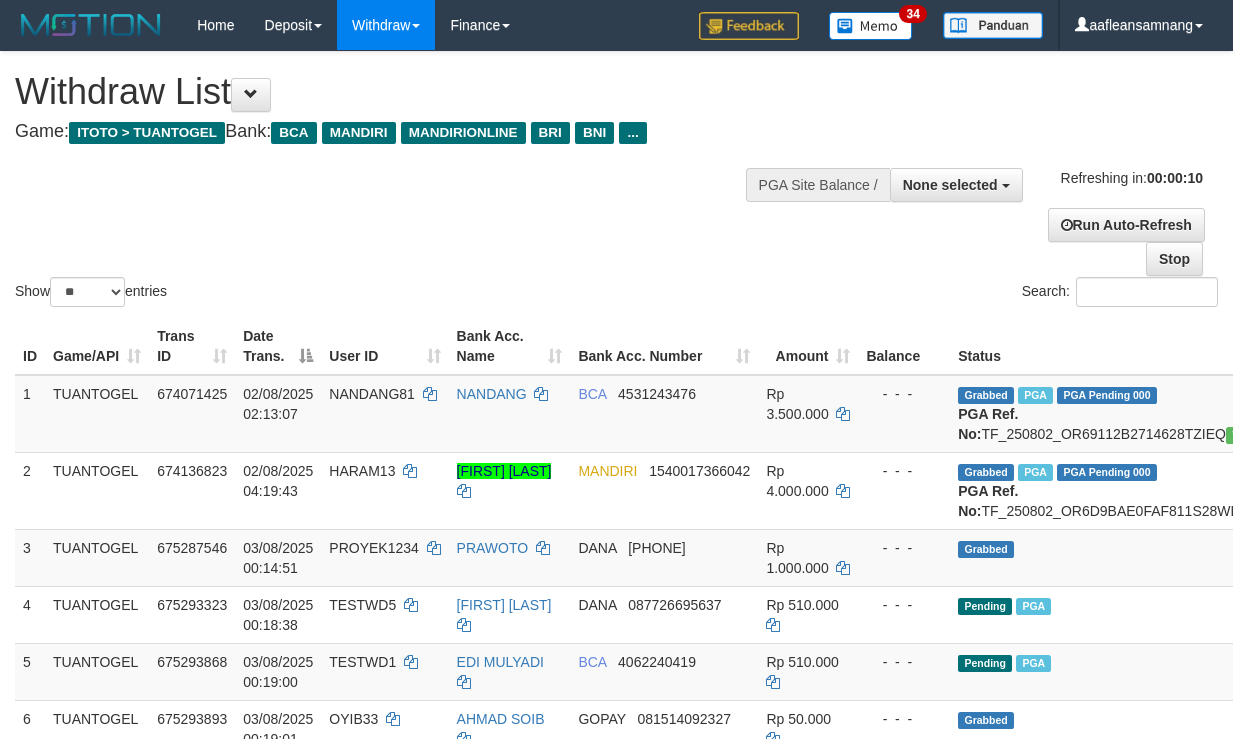 select 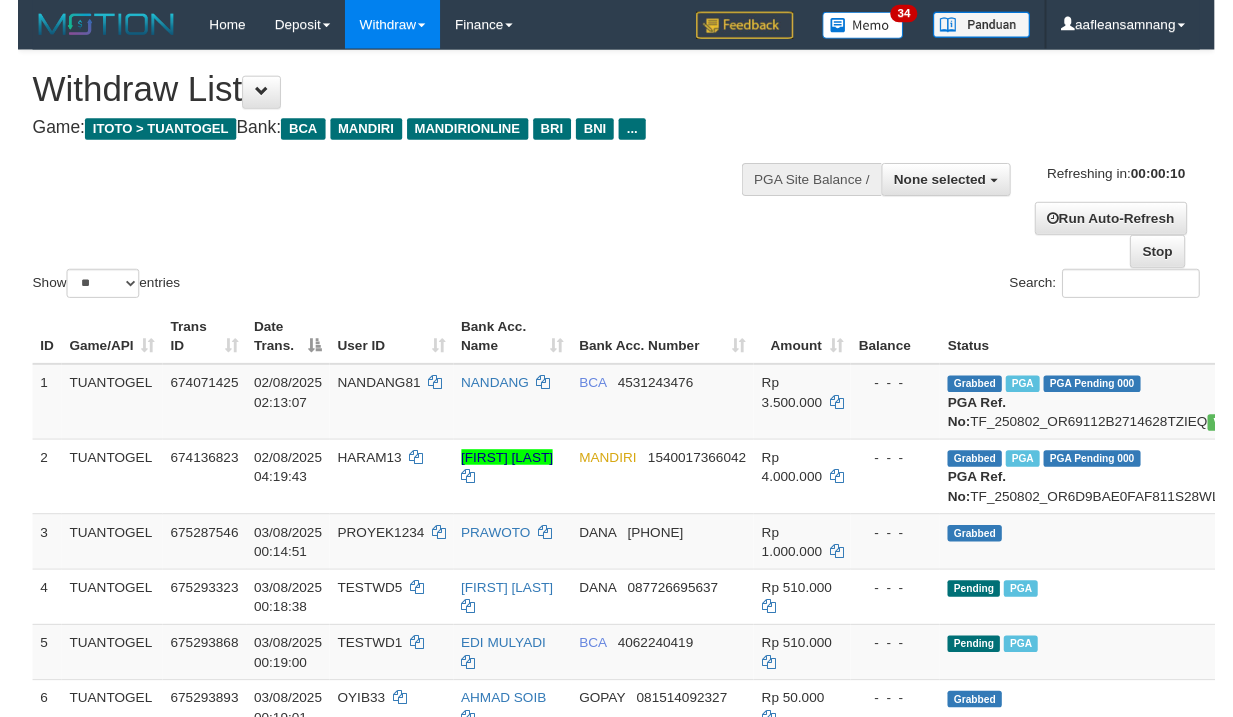 scroll, scrollTop: 0, scrollLeft: 0, axis: both 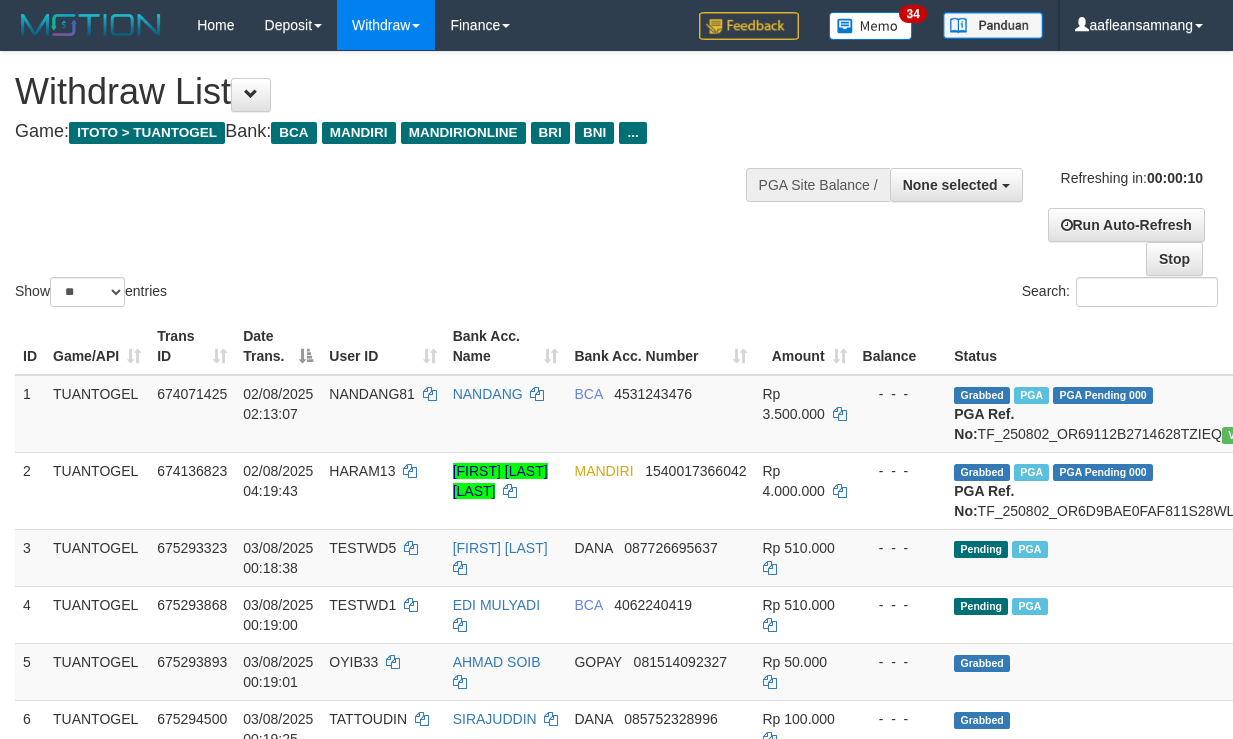 select 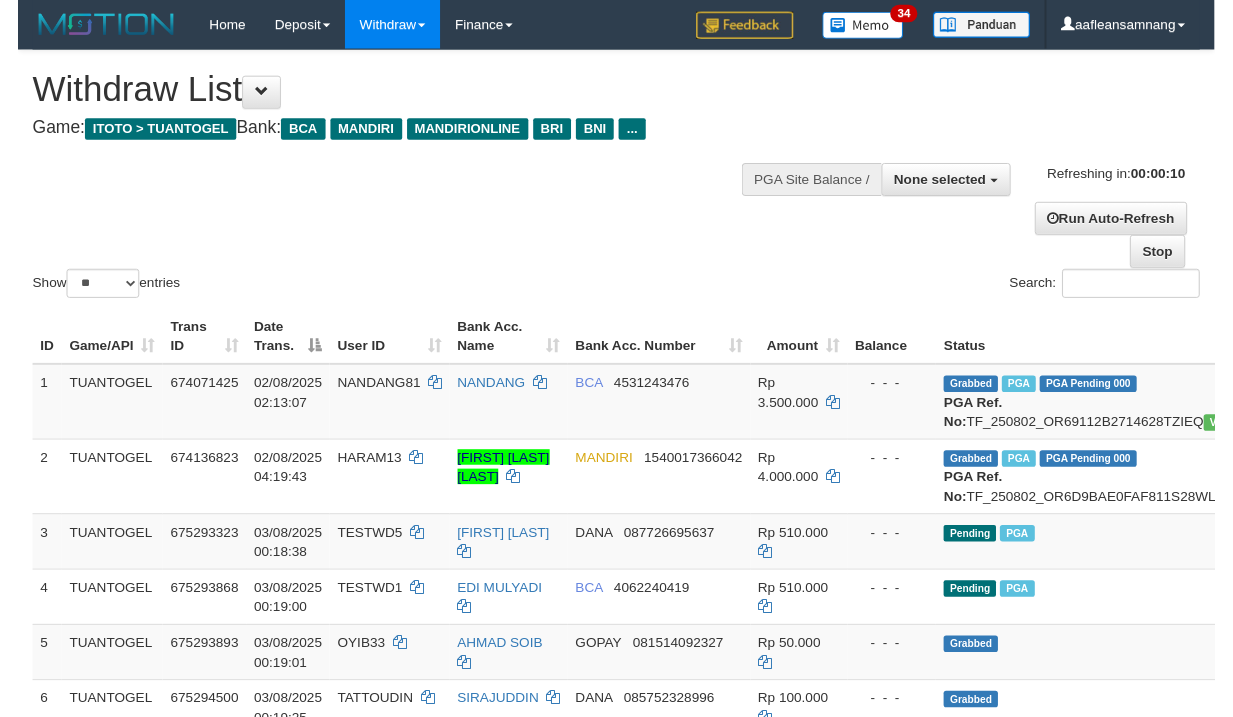 scroll, scrollTop: 0, scrollLeft: 0, axis: both 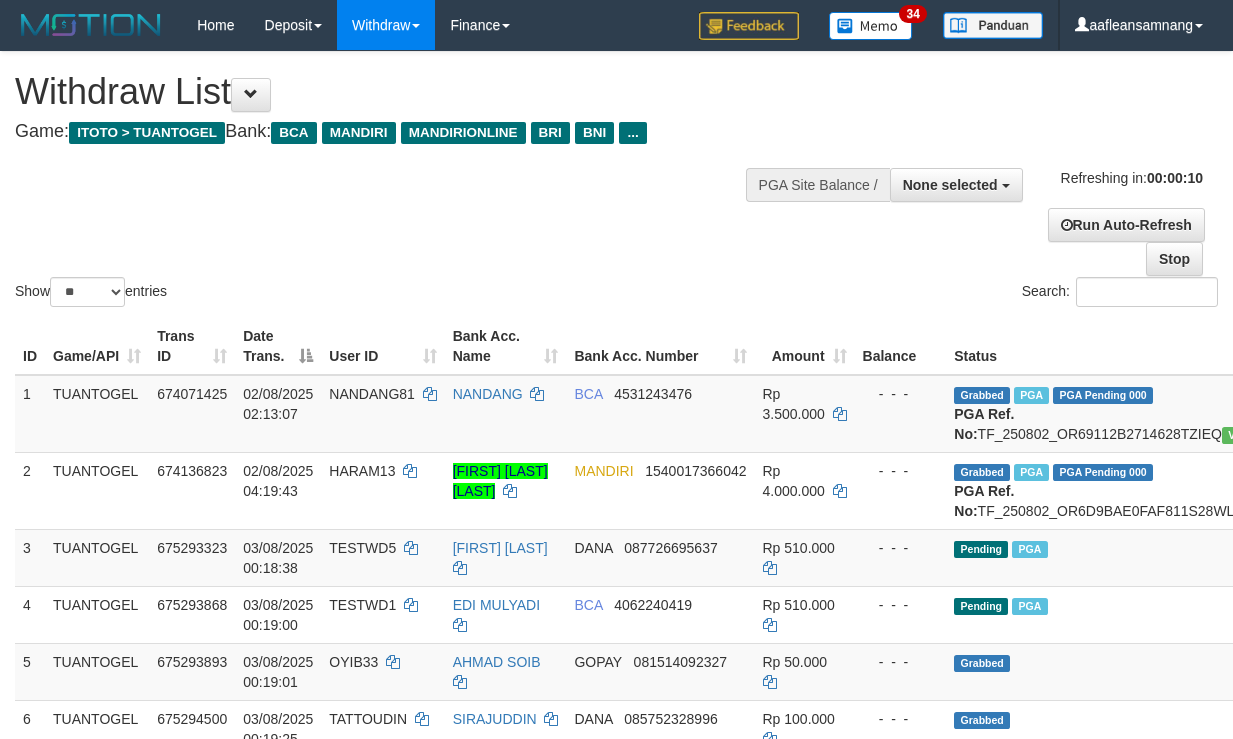 select 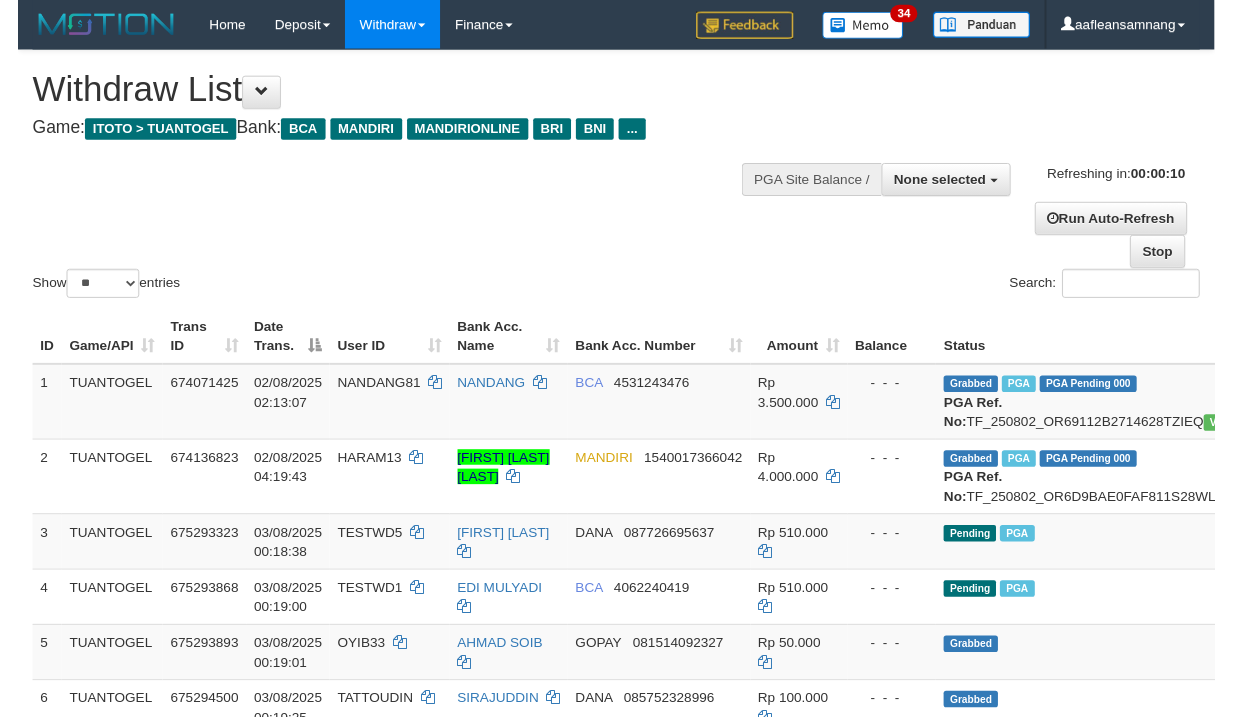 scroll, scrollTop: 0, scrollLeft: 0, axis: both 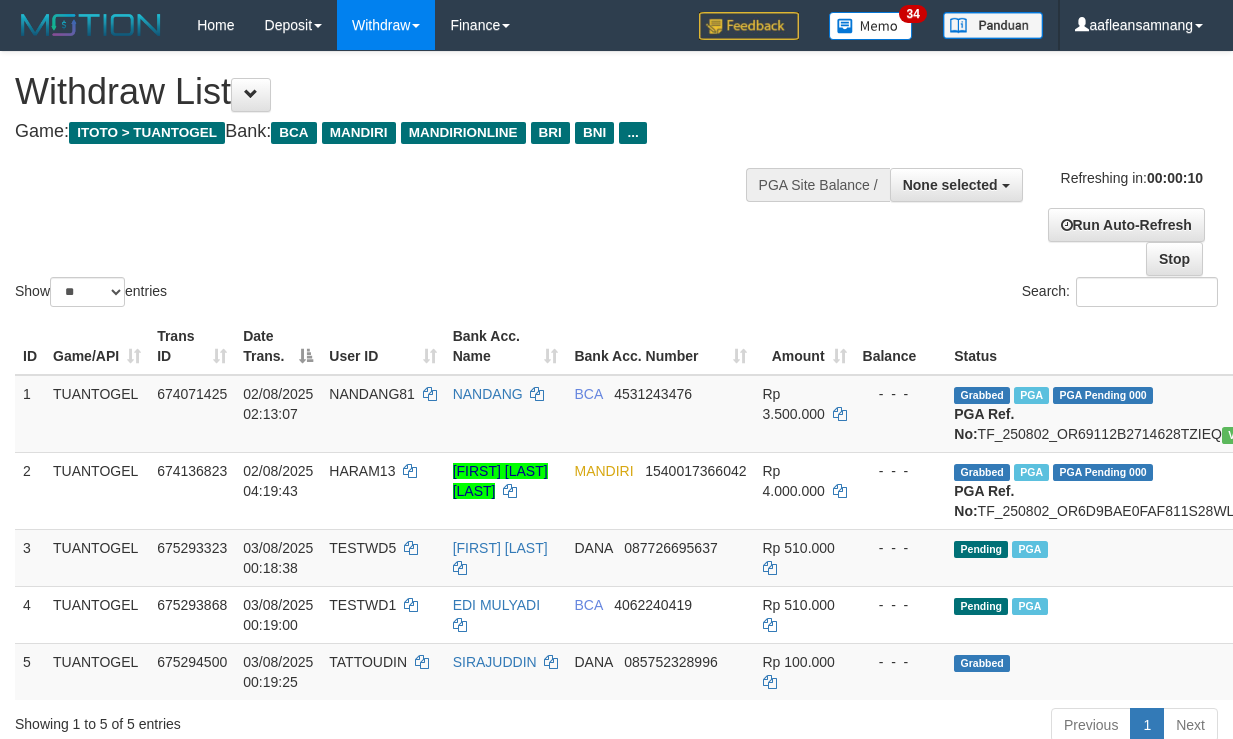 select 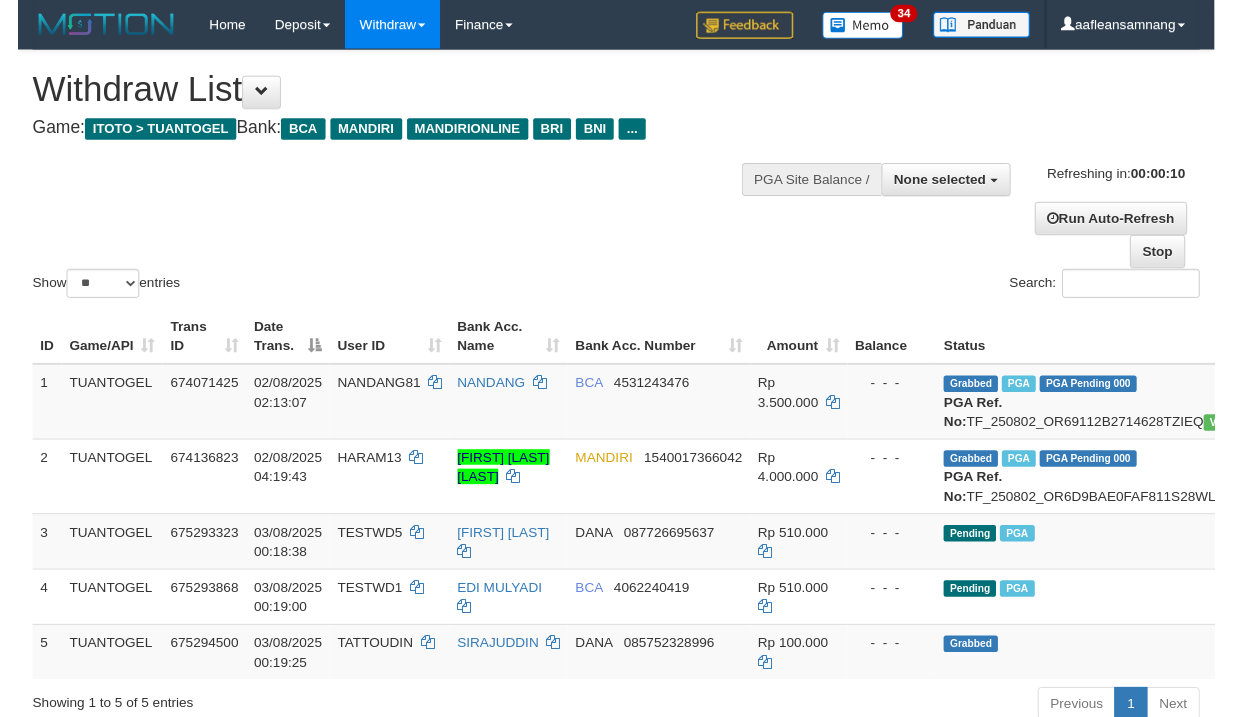 scroll, scrollTop: 0, scrollLeft: 0, axis: both 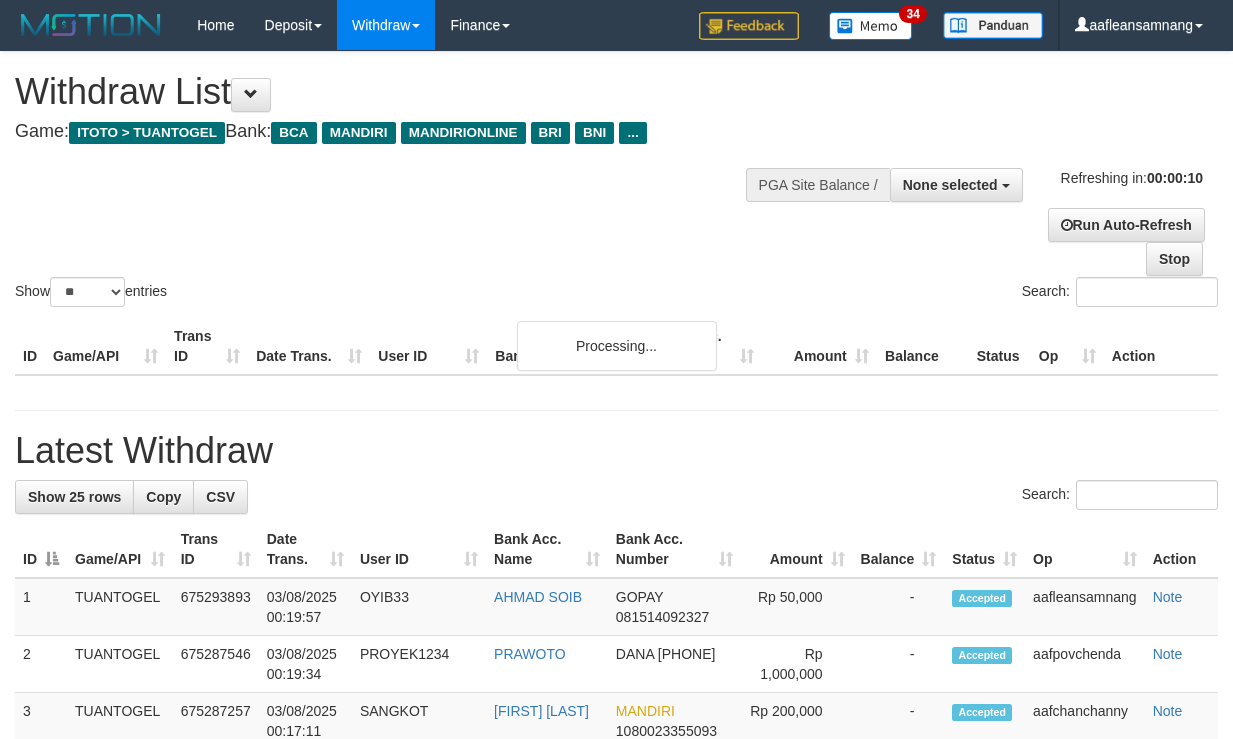 select 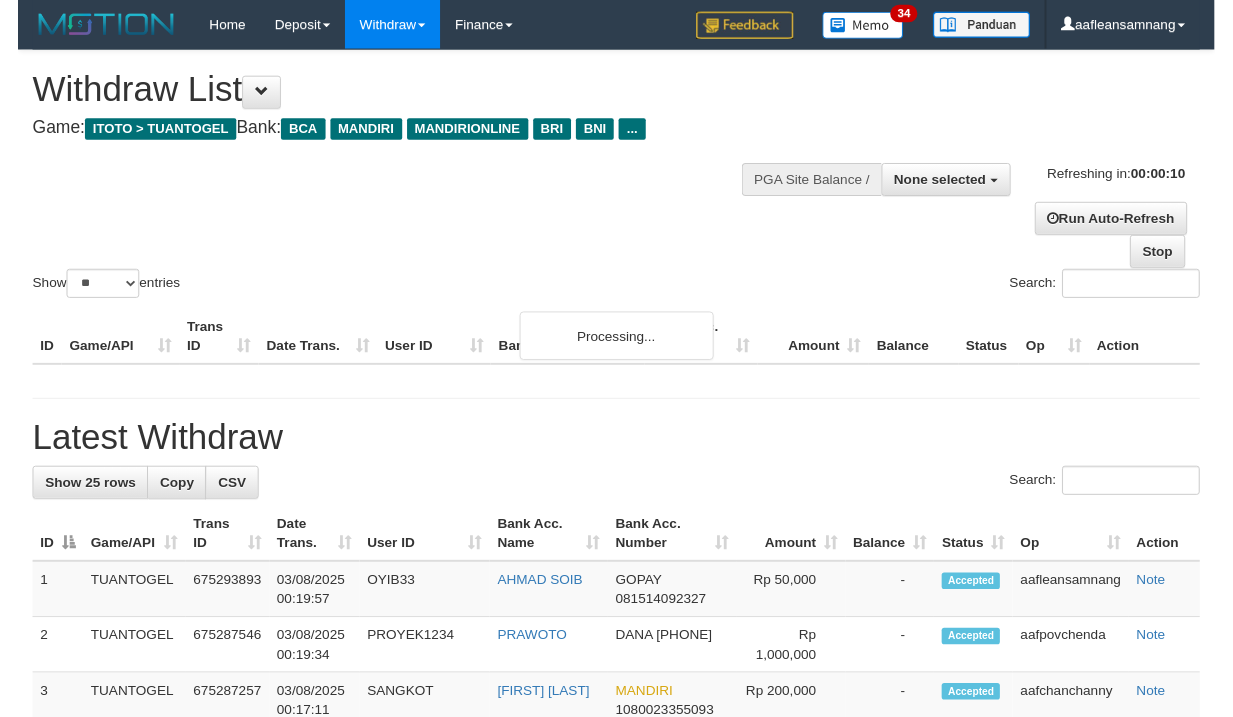 scroll, scrollTop: 0, scrollLeft: 0, axis: both 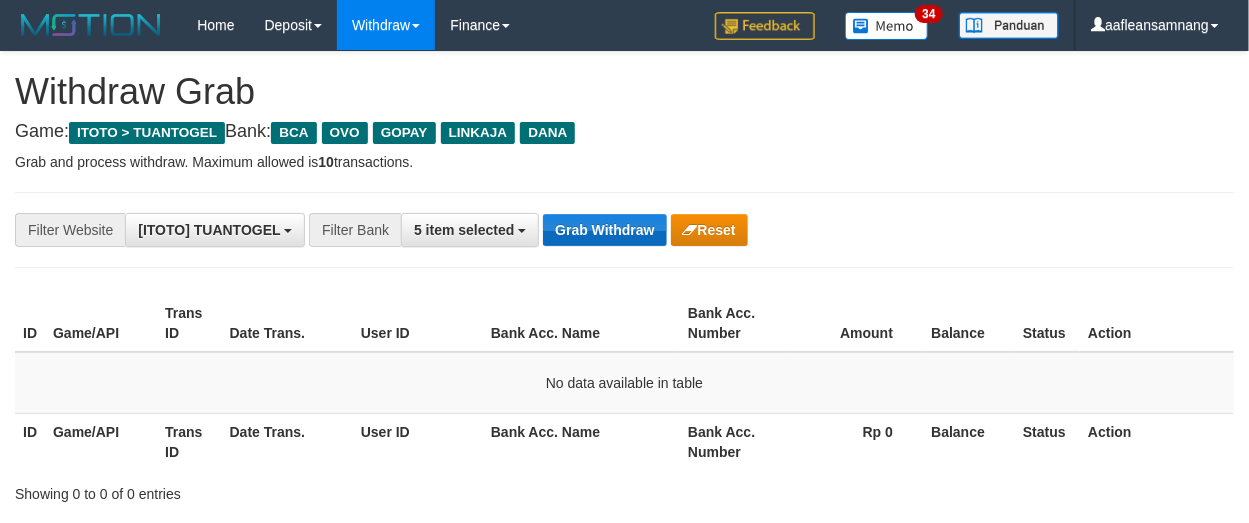 drag, startPoint x: 0, startPoint y: 0, endPoint x: 603, endPoint y: 217, distance: 640.85724 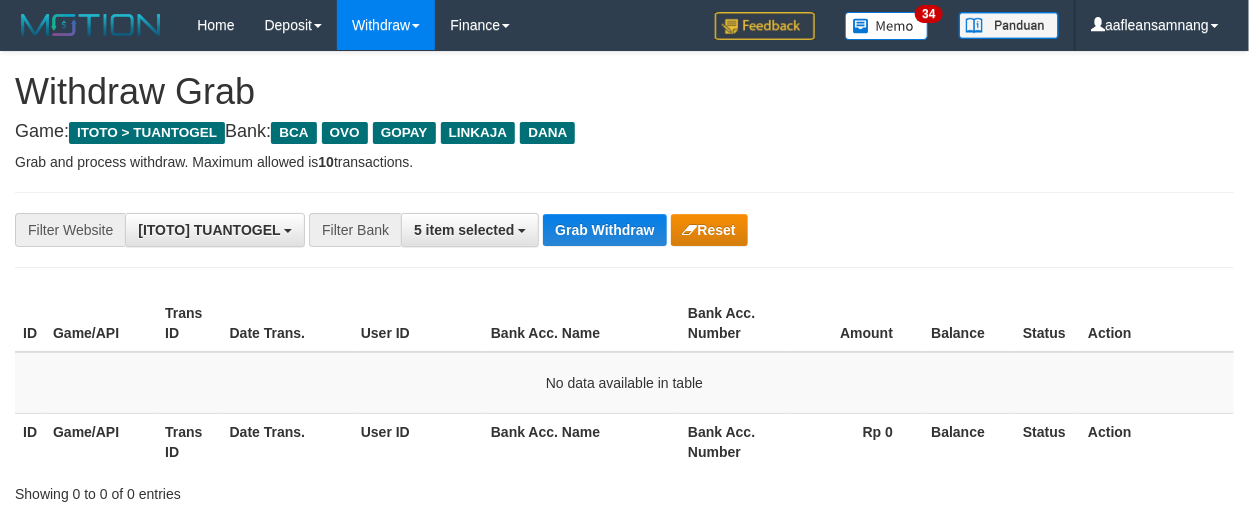 click on "**********" at bounding box center [520, 230] 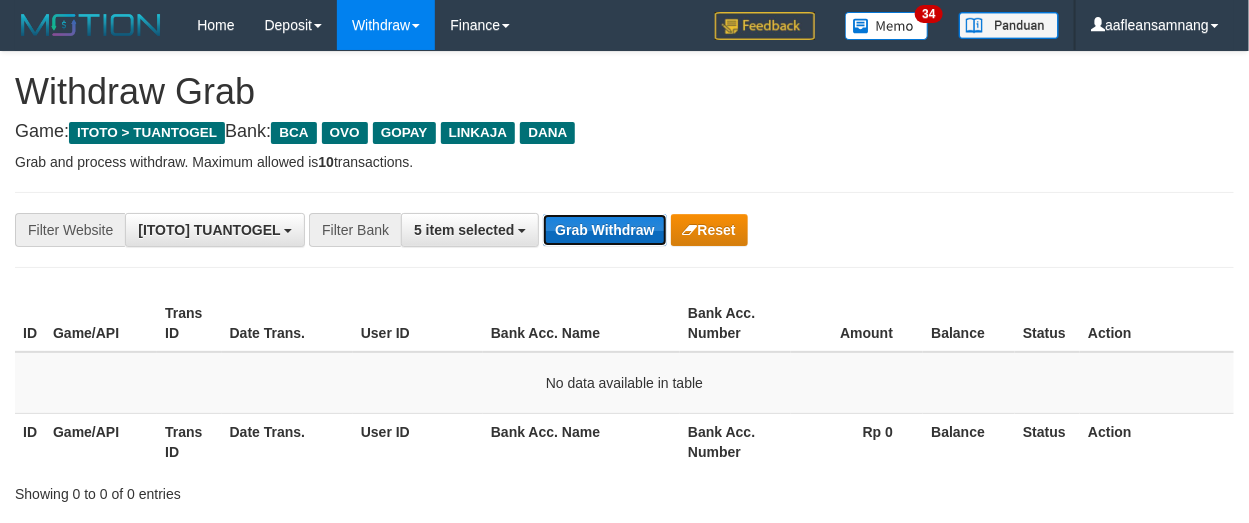 click on "Grab Withdraw" at bounding box center (604, 230) 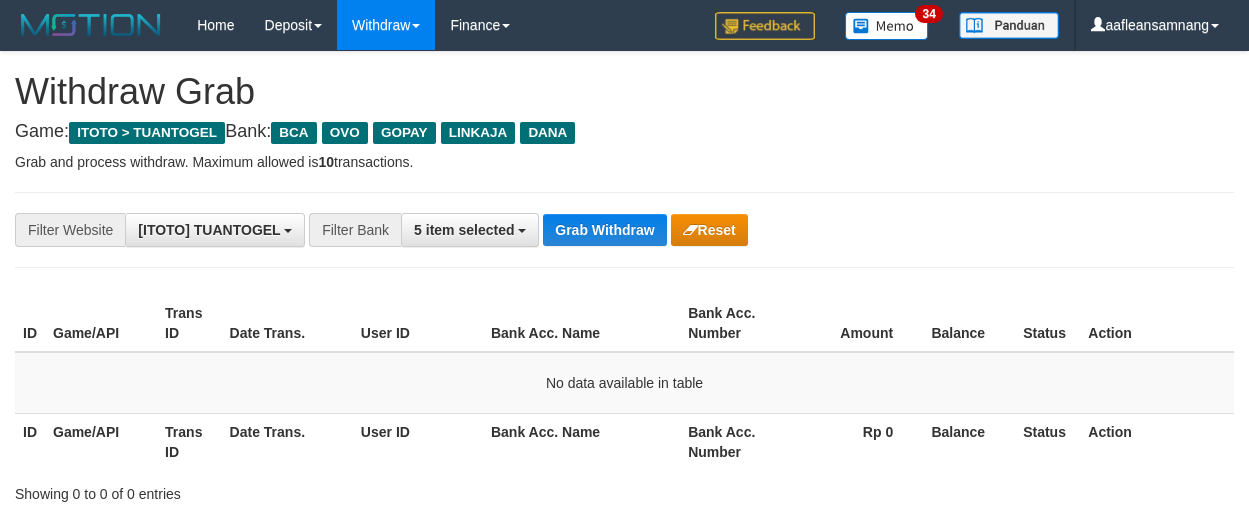 scroll, scrollTop: 0, scrollLeft: 0, axis: both 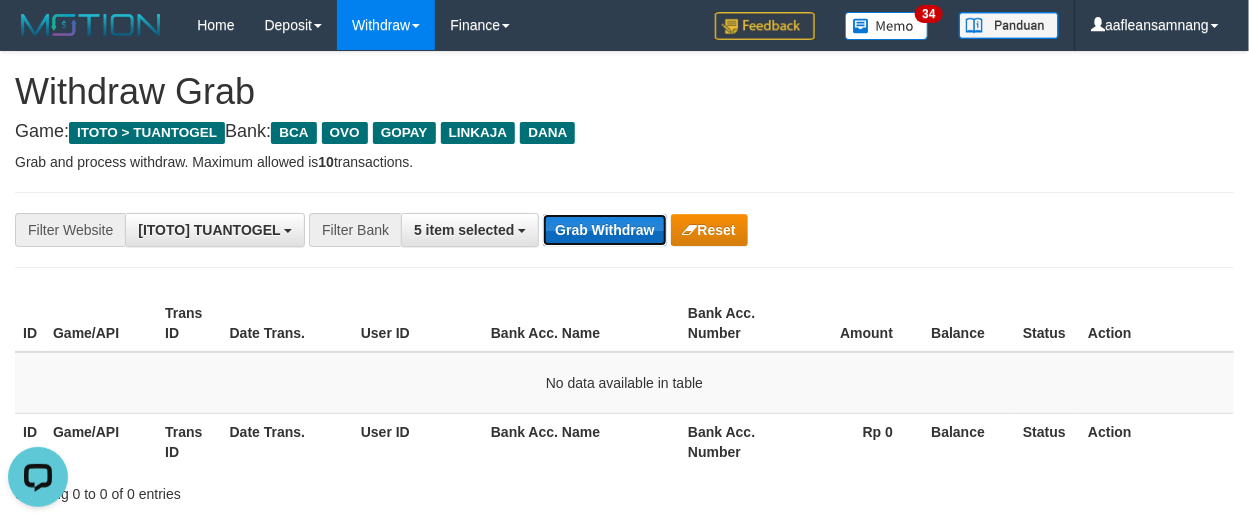 click on "Grab Withdraw" at bounding box center [604, 230] 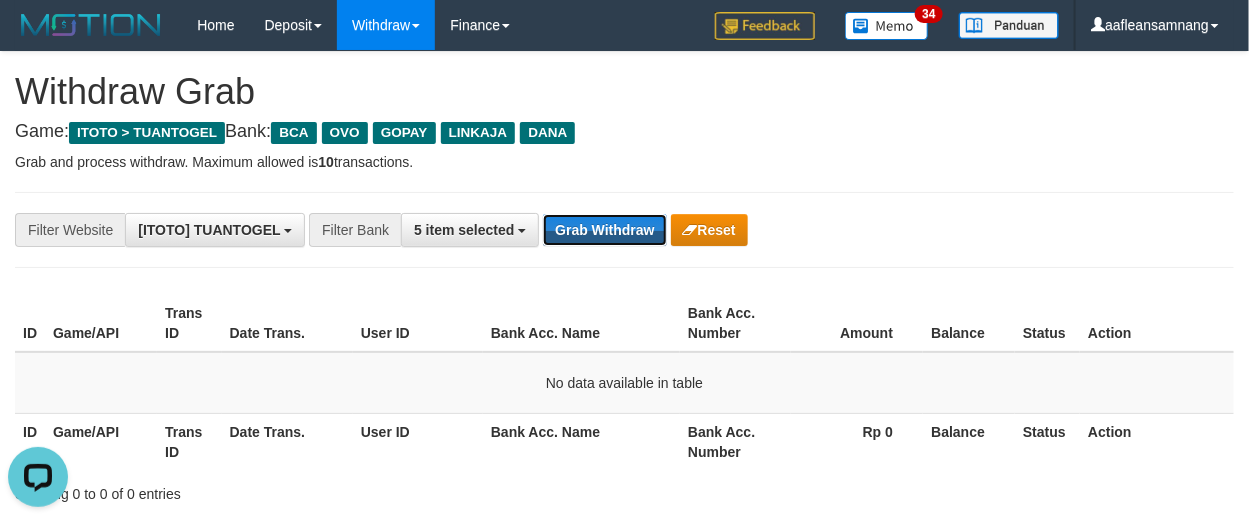 click on "**********" at bounding box center [624, 230] 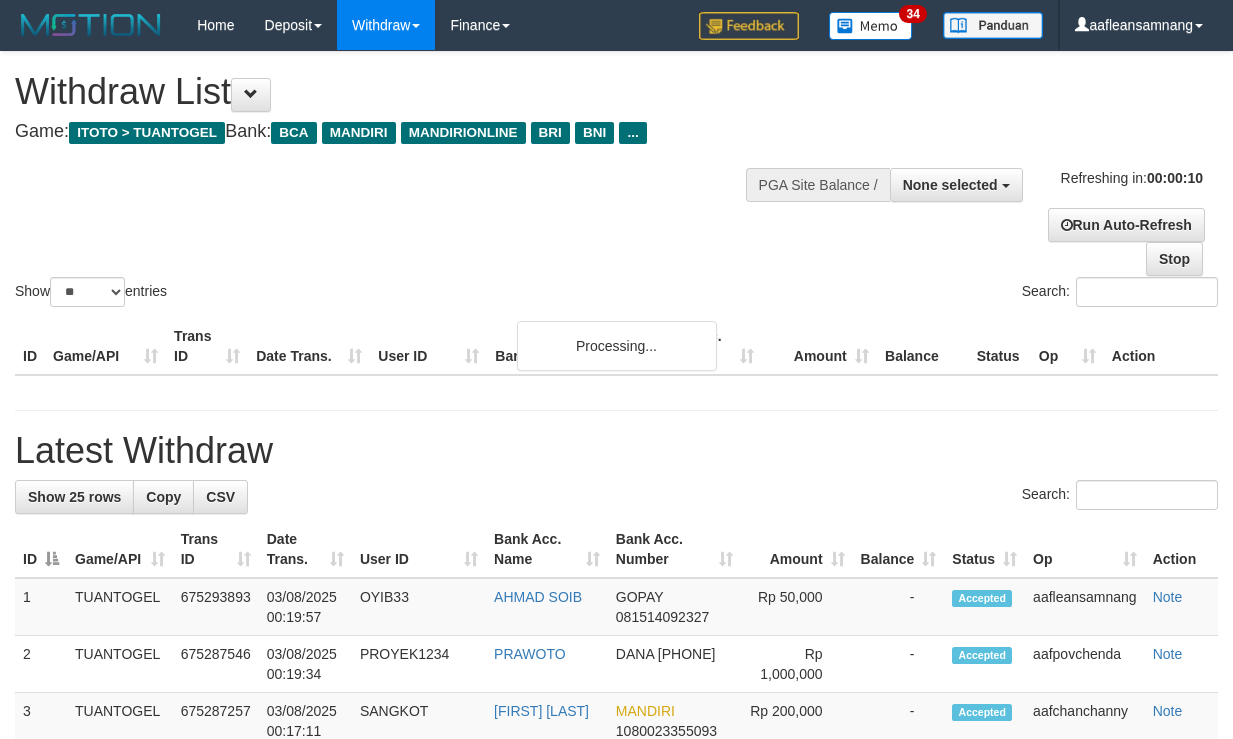 select 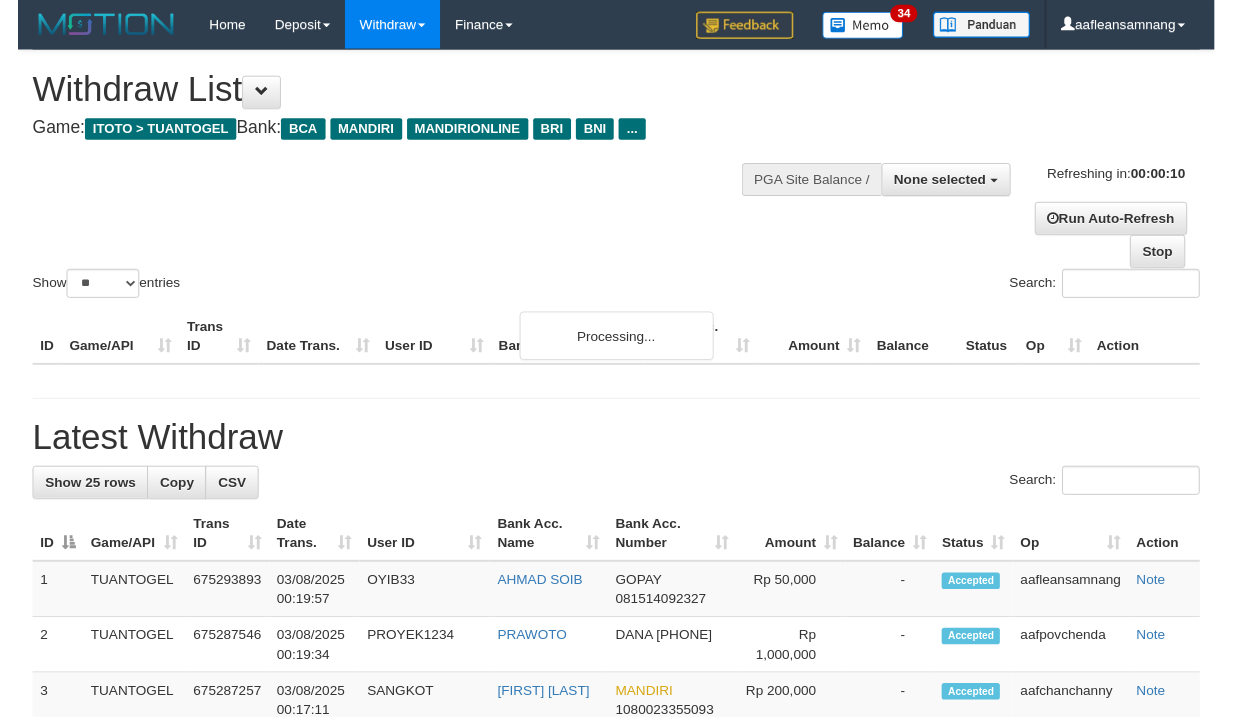 scroll, scrollTop: 0, scrollLeft: 0, axis: both 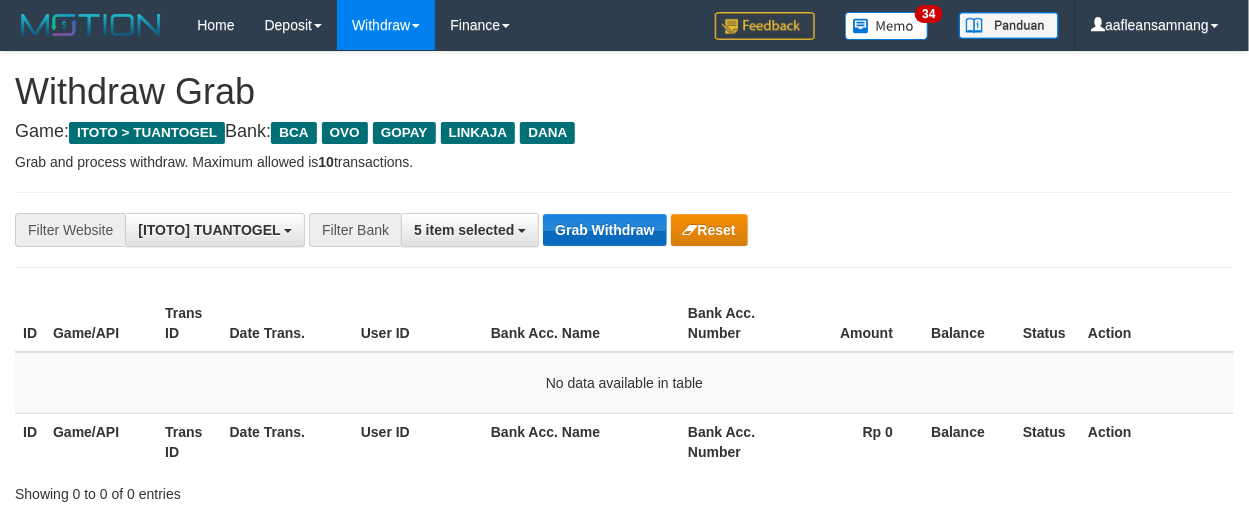 click on "**********" at bounding box center [520, 230] 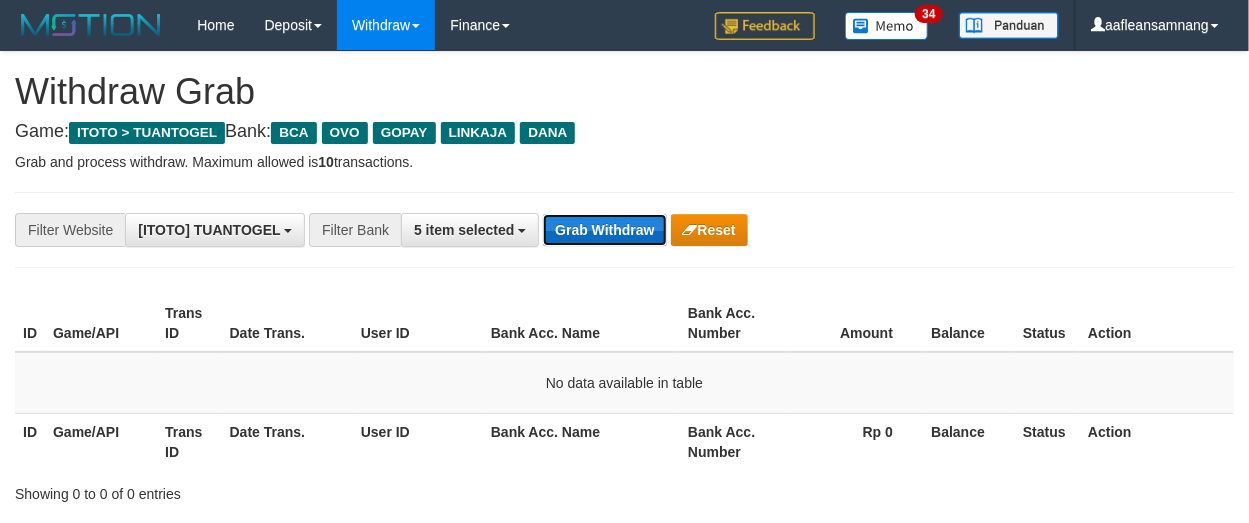 click on "Grab Withdraw" at bounding box center (604, 230) 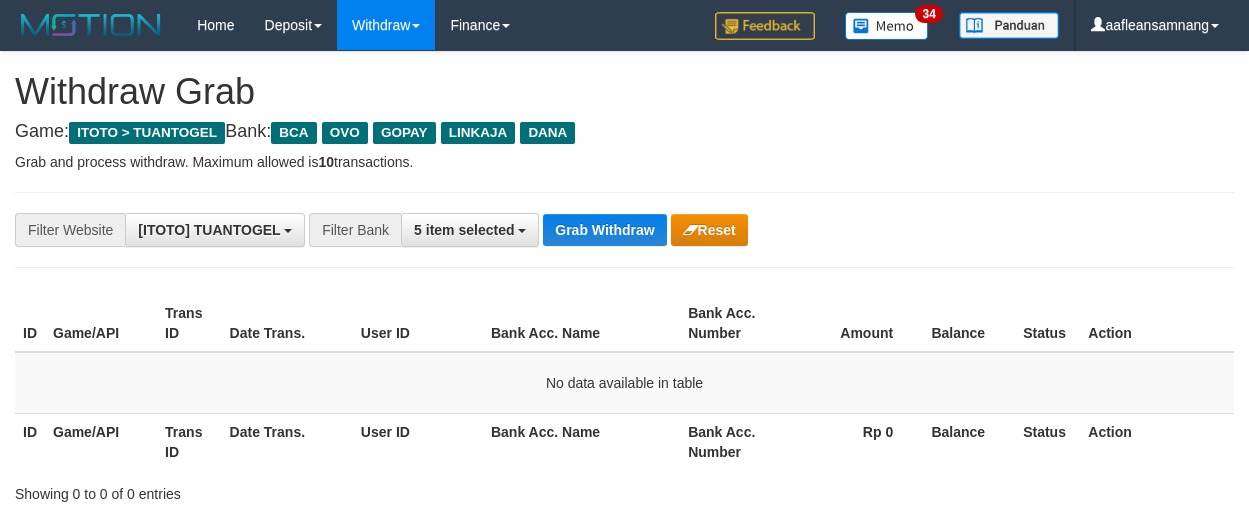 scroll, scrollTop: 0, scrollLeft: 0, axis: both 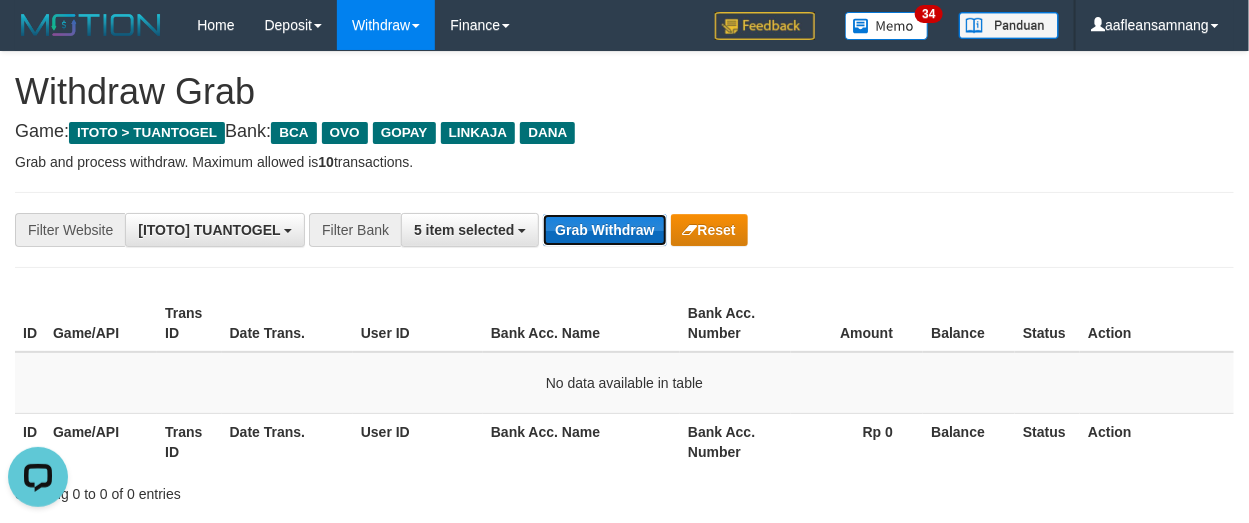 click on "Grab Withdraw" at bounding box center [604, 230] 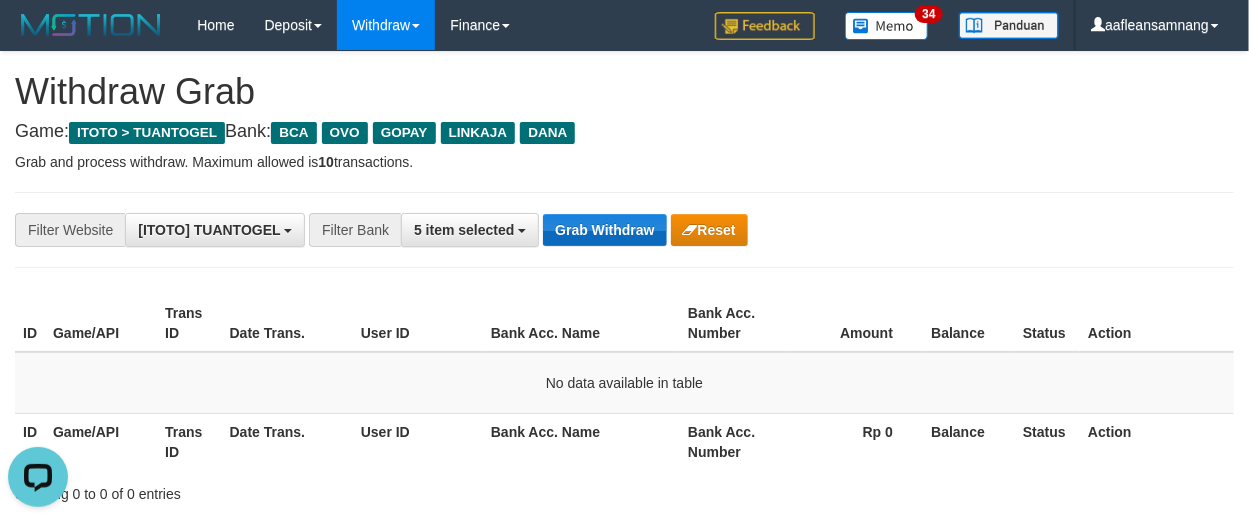 click on "**********" at bounding box center [520, 230] 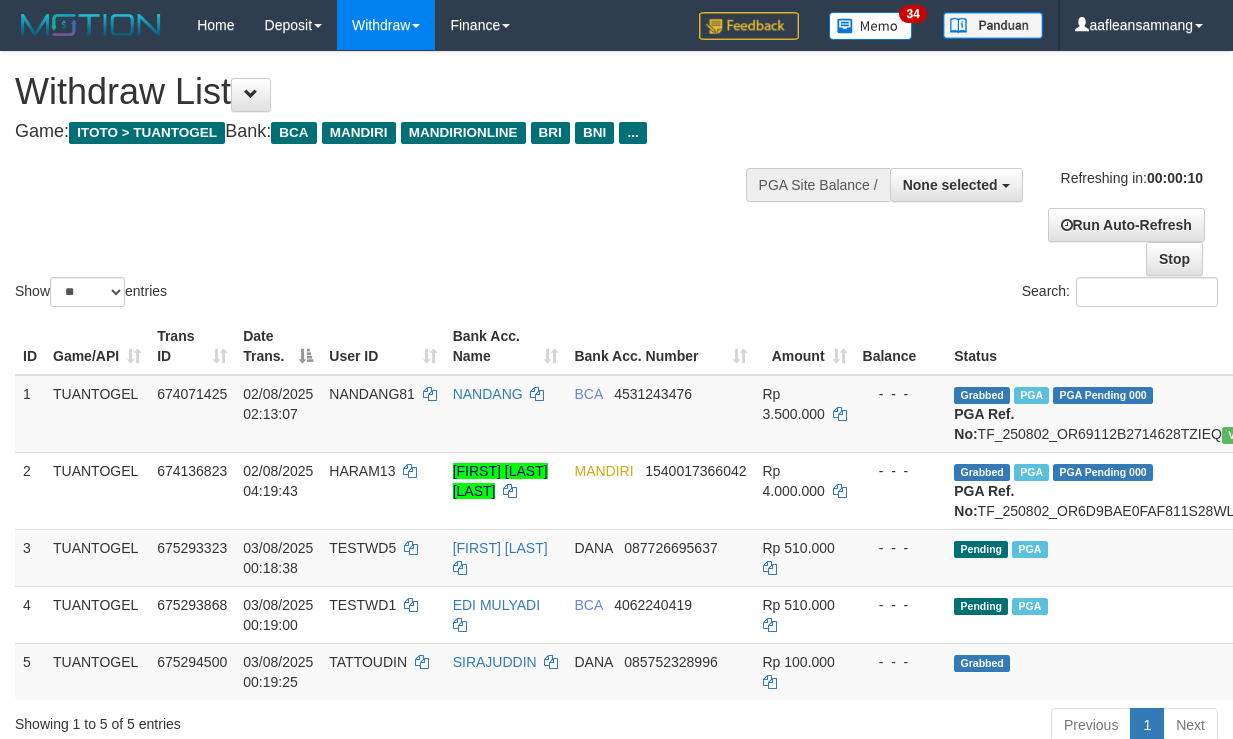 select 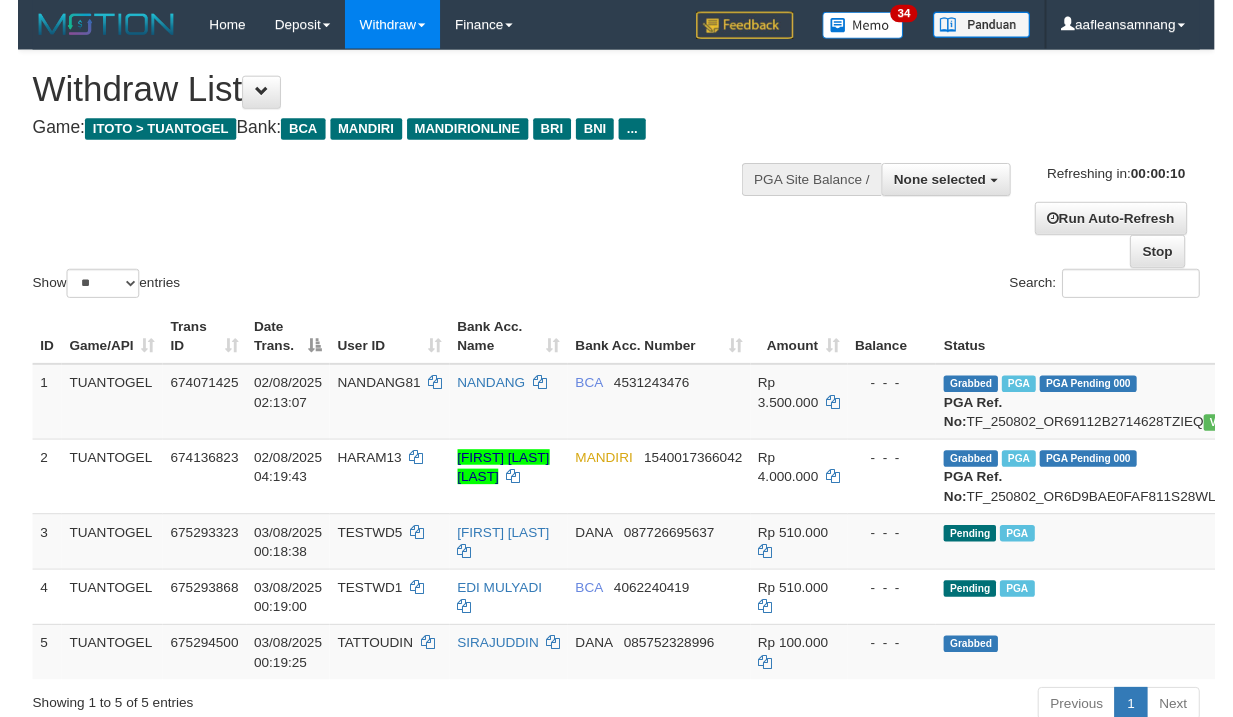 scroll, scrollTop: 0, scrollLeft: 0, axis: both 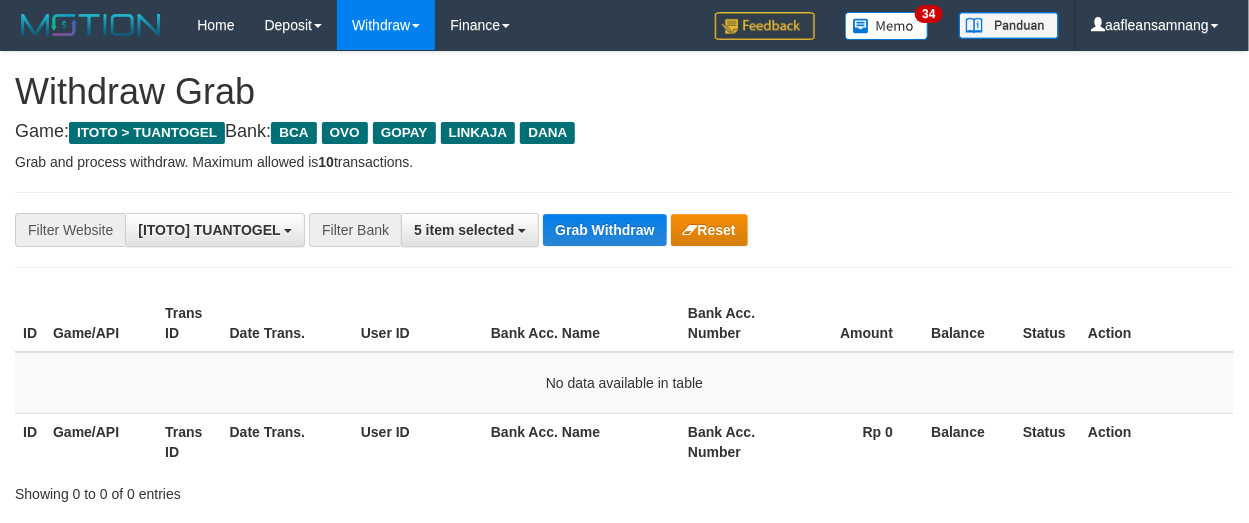 click on "Grab Withdraw" at bounding box center (604, 230) 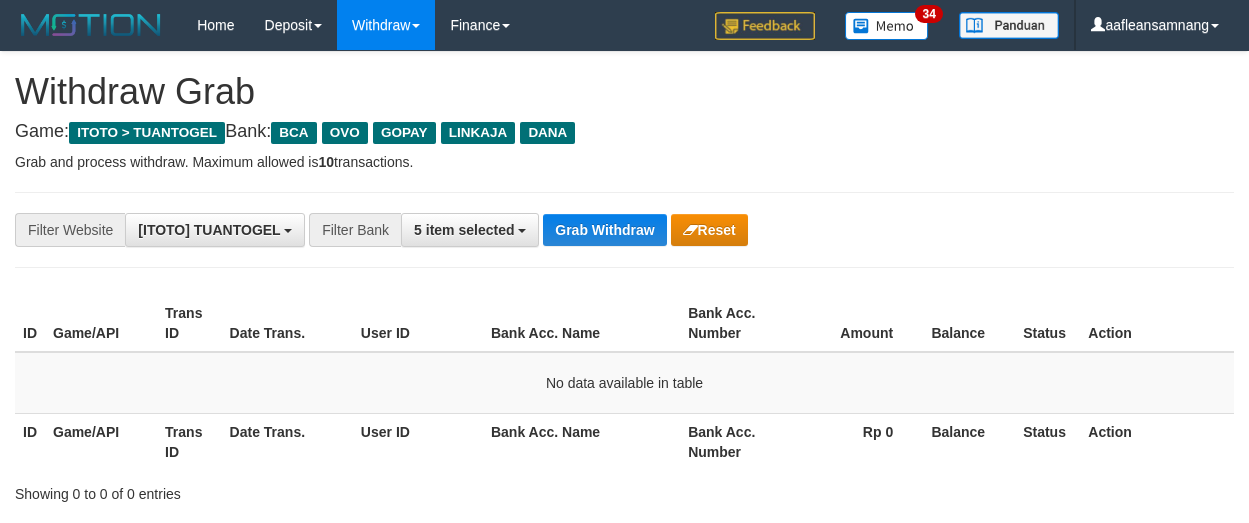 scroll, scrollTop: 0, scrollLeft: 0, axis: both 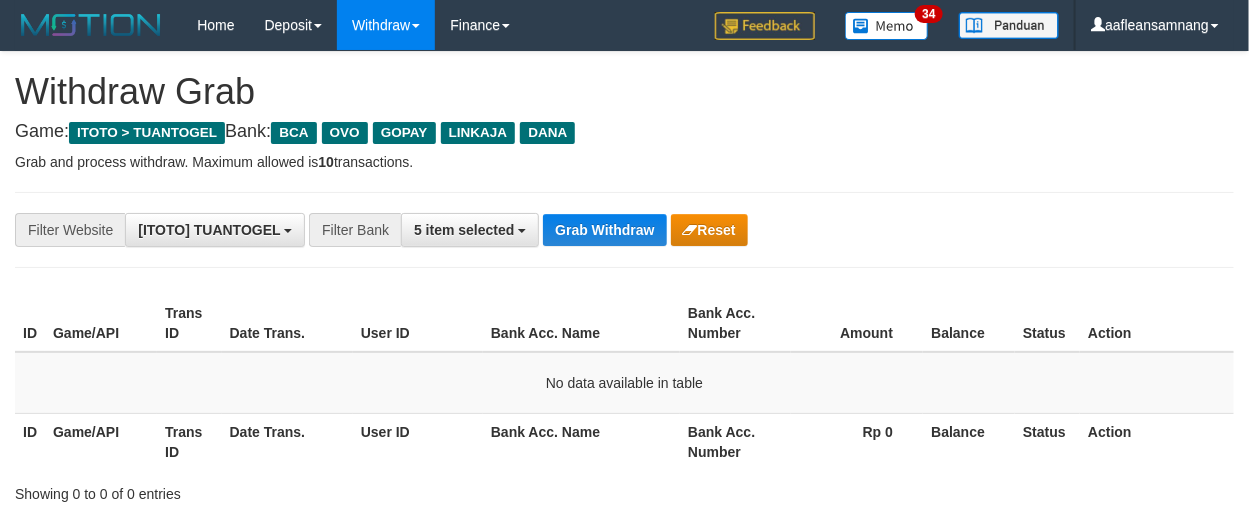 click on "Grab Withdraw" at bounding box center (604, 230) 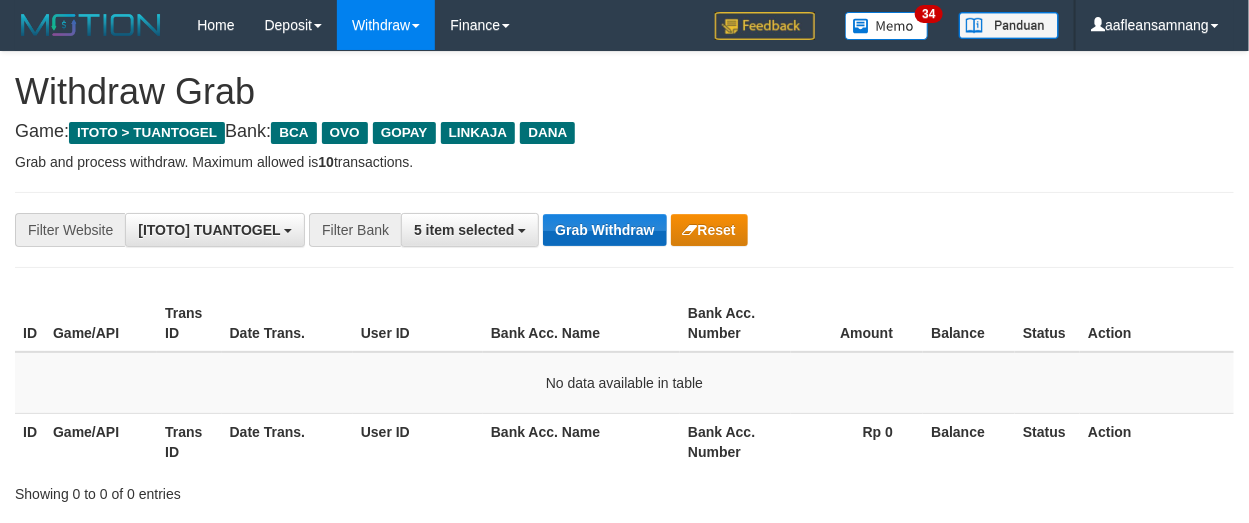 click on "Grab Withdraw" at bounding box center (604, 230) 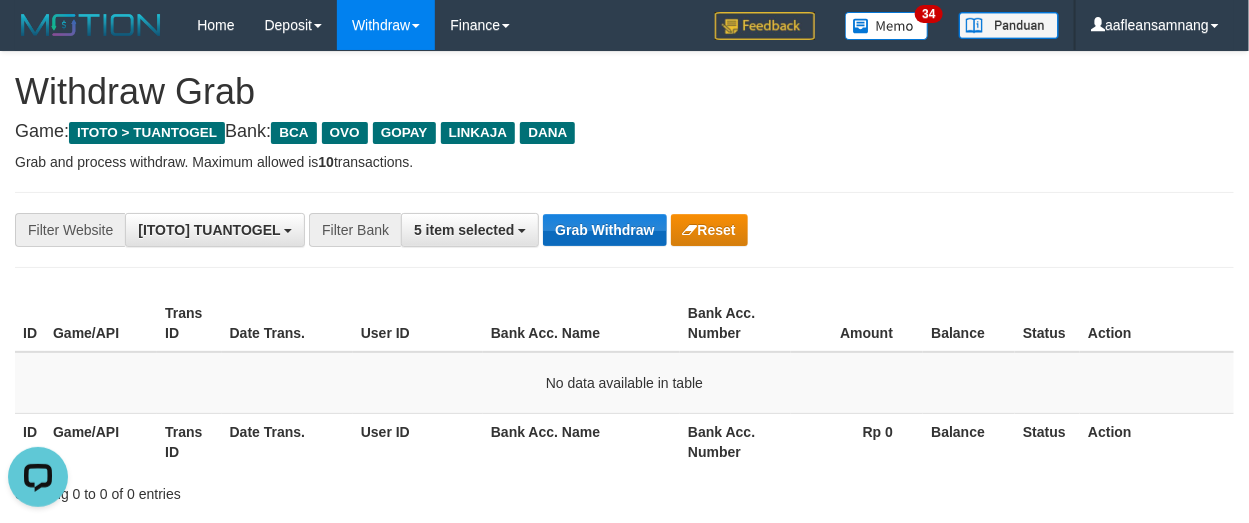 scroll, scrollTop: 0, scrollLeft: 0, axis: both 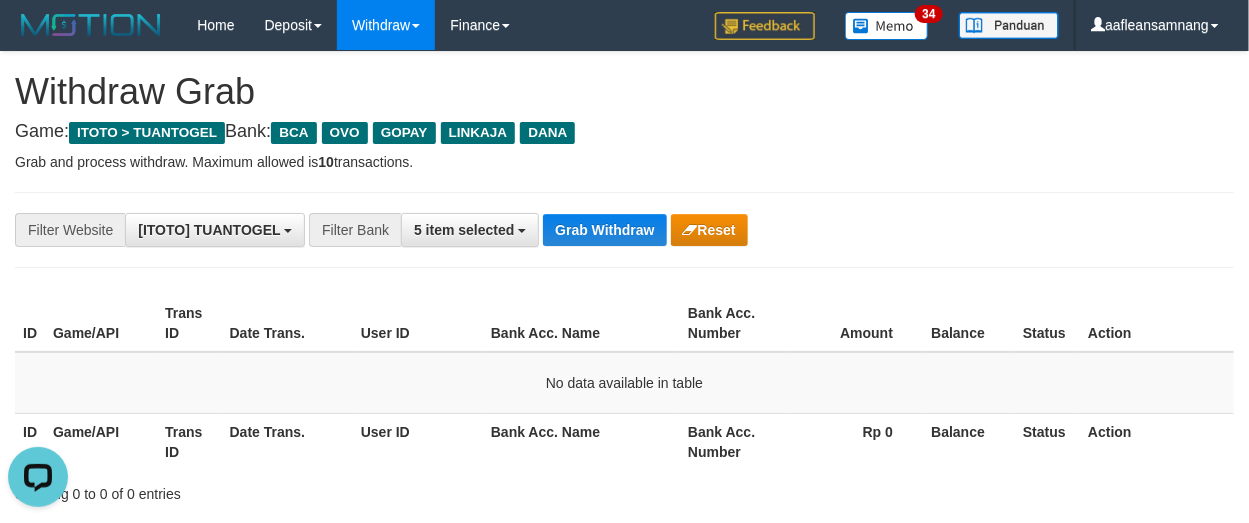 click on "**********" at bounding box center (624, 230) 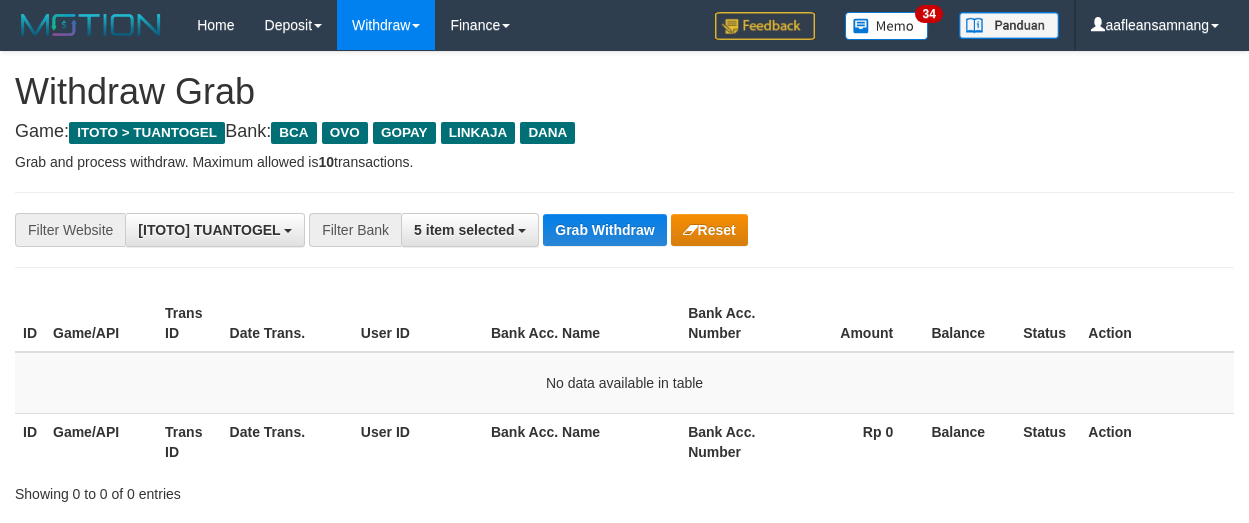 scroll, scrollTop: 0, scrollLeft: 0, axis: both 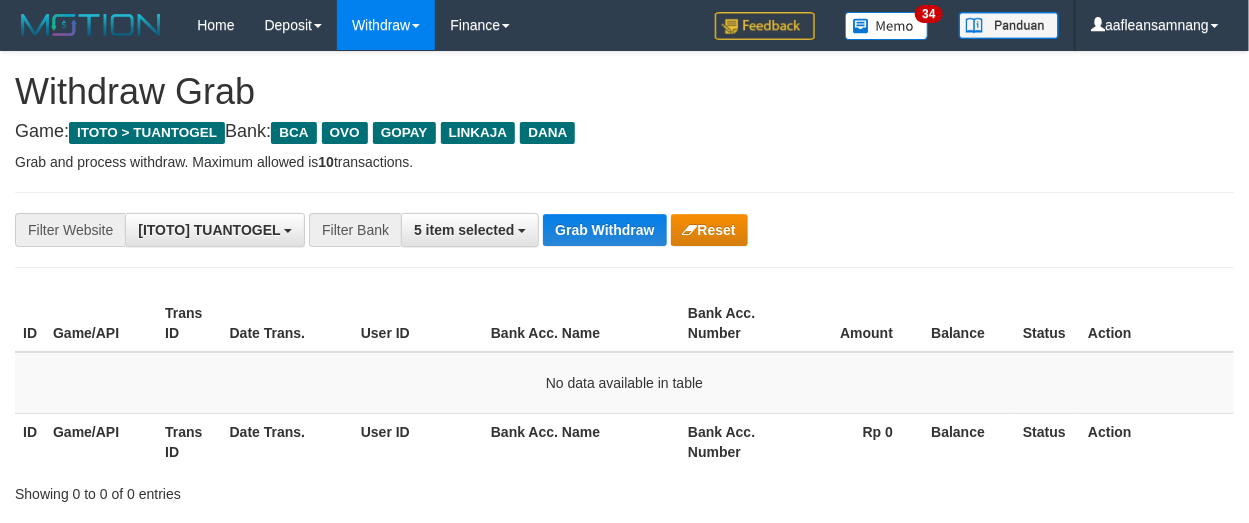 click on "**********" at bounding box center (624, 230) 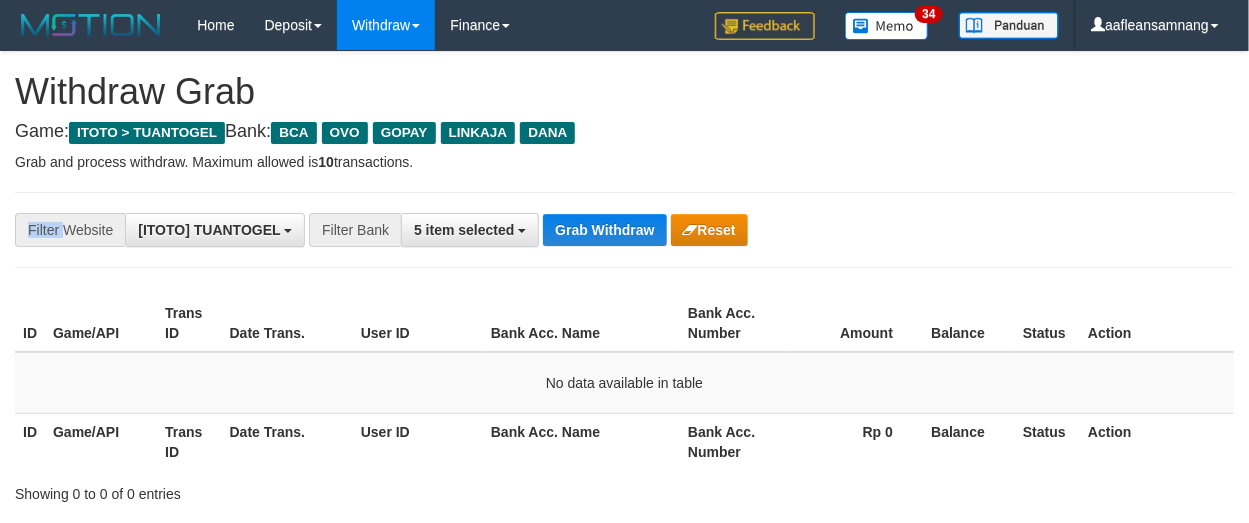 click on "**********" at bounding box center (624, 230) 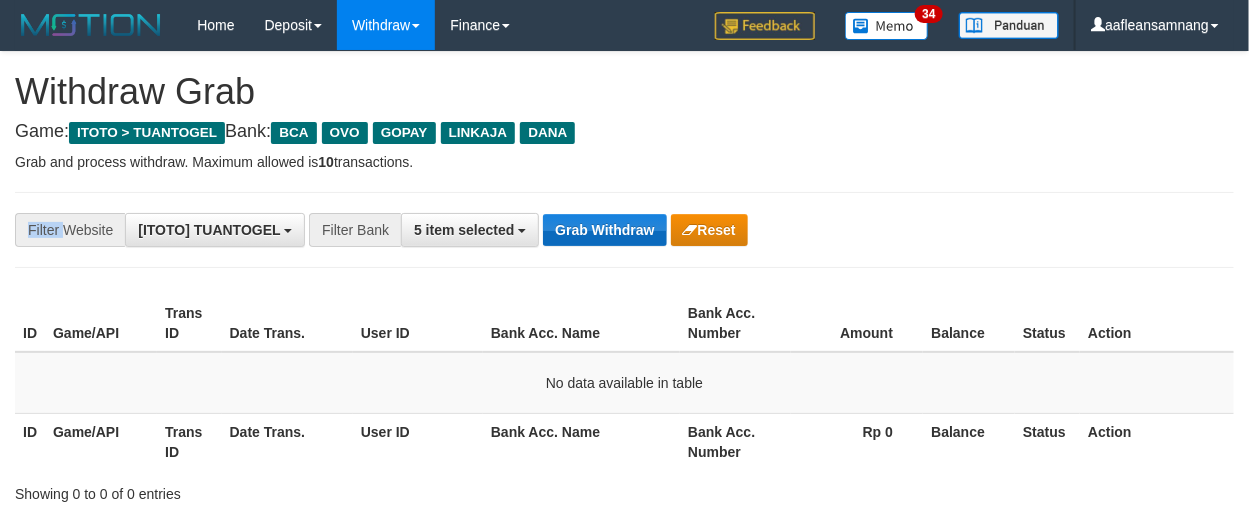 drag, startPoint x: 571, startPoint y: 210, endPoint x: 580, endPoint y: 226, distance: 18.35756 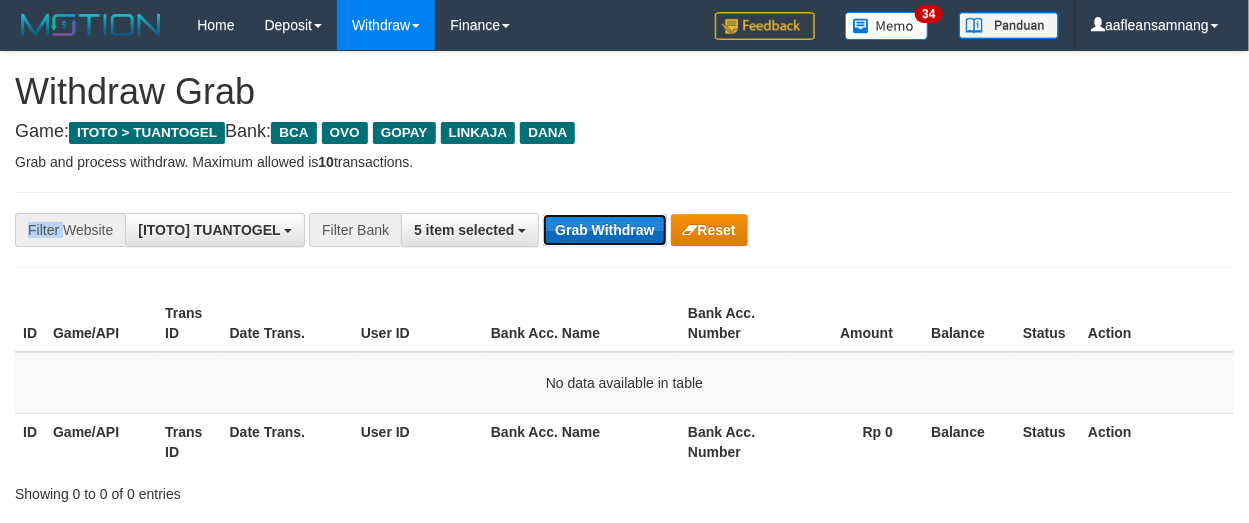 drag, startPoint x: 613, startPoint y: 226, endPoint x: 630, endPoint y: 235, distance: 19.235384 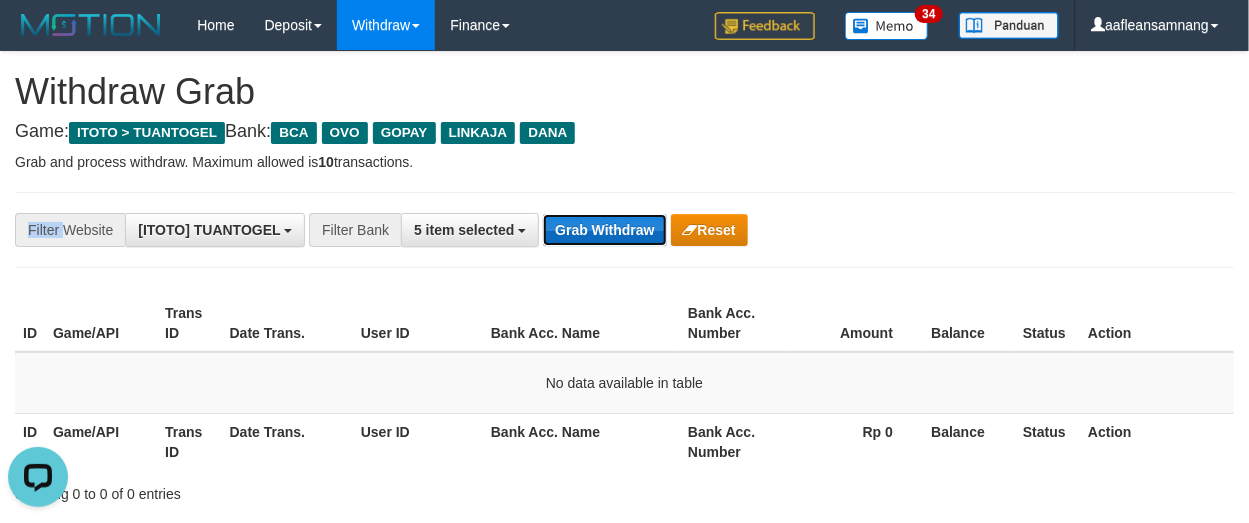 scroll, scrollTop: 0, scrollLeft: 0, axis: both 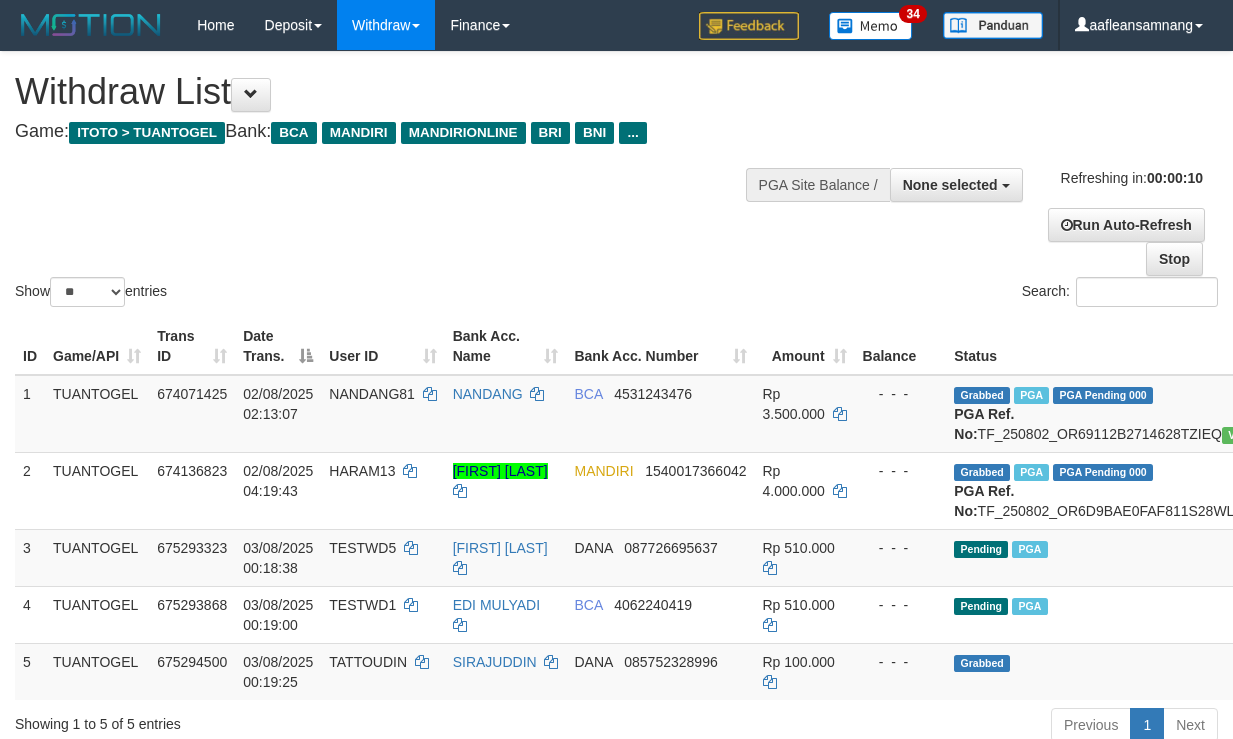 select 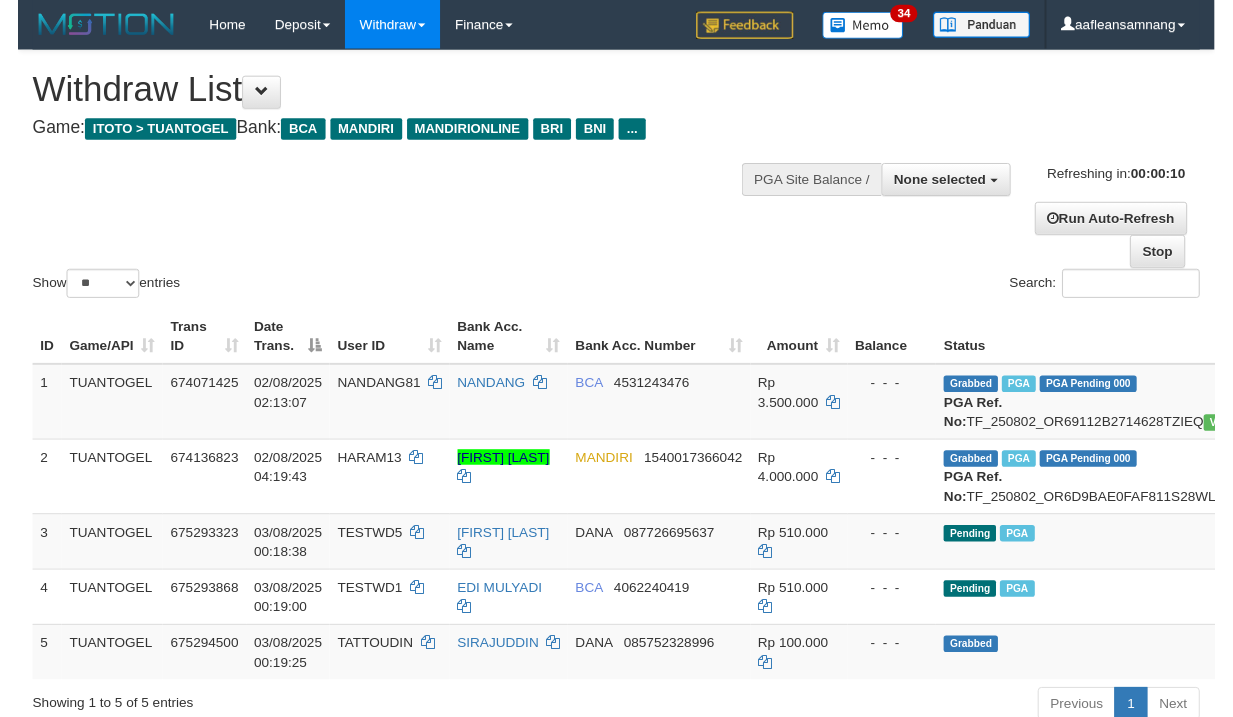 scroll, scrollTop: 0, scrollLeft: 0, axis: both 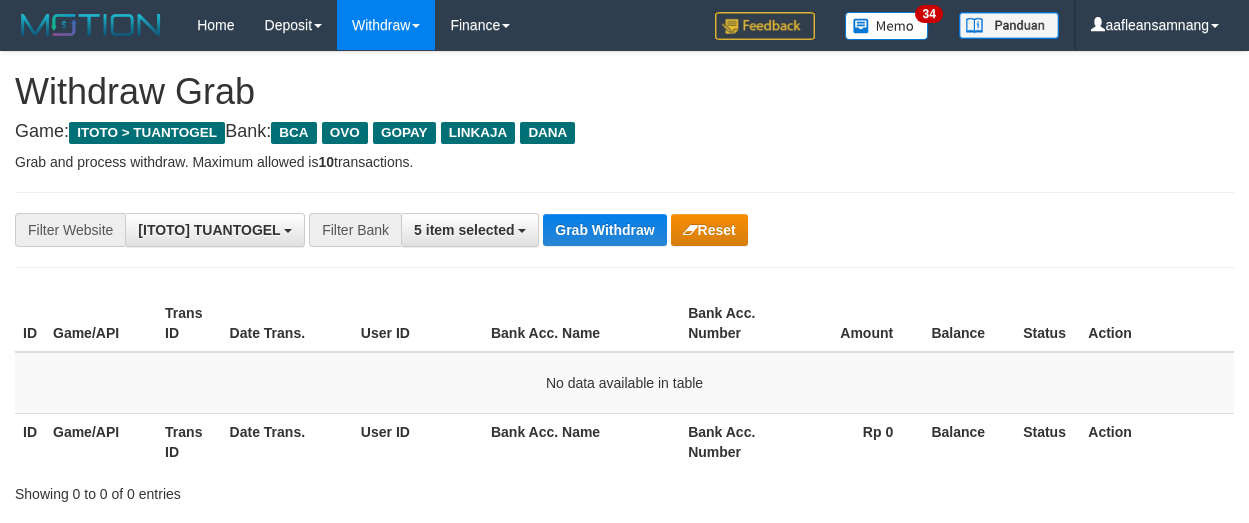 click on "**********" at bounding box center (624, 230) 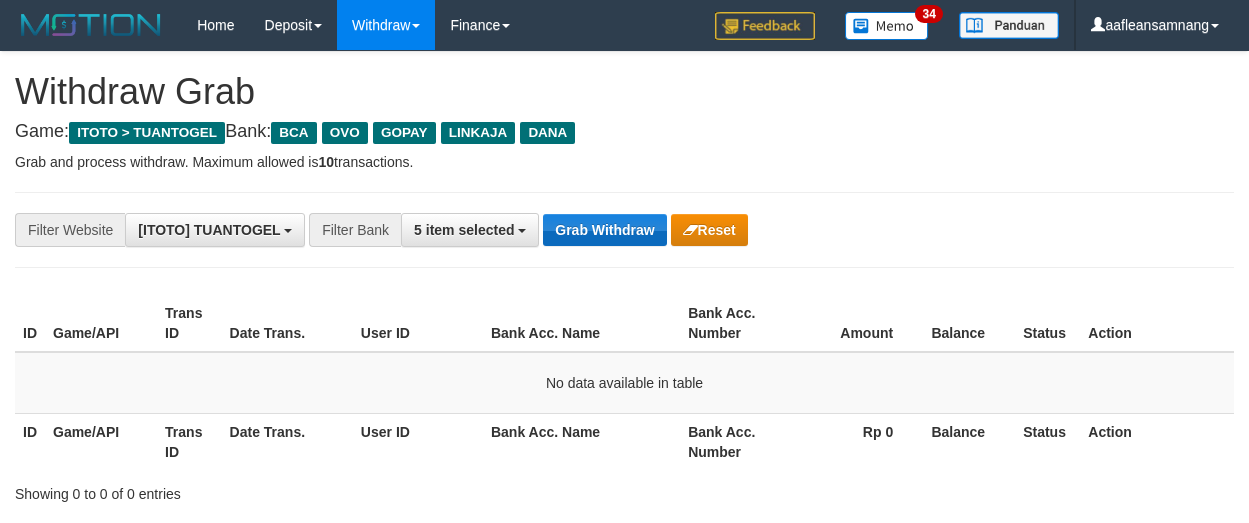 scroll, scrollTop: 0, scrollLeft: 0, axis: both 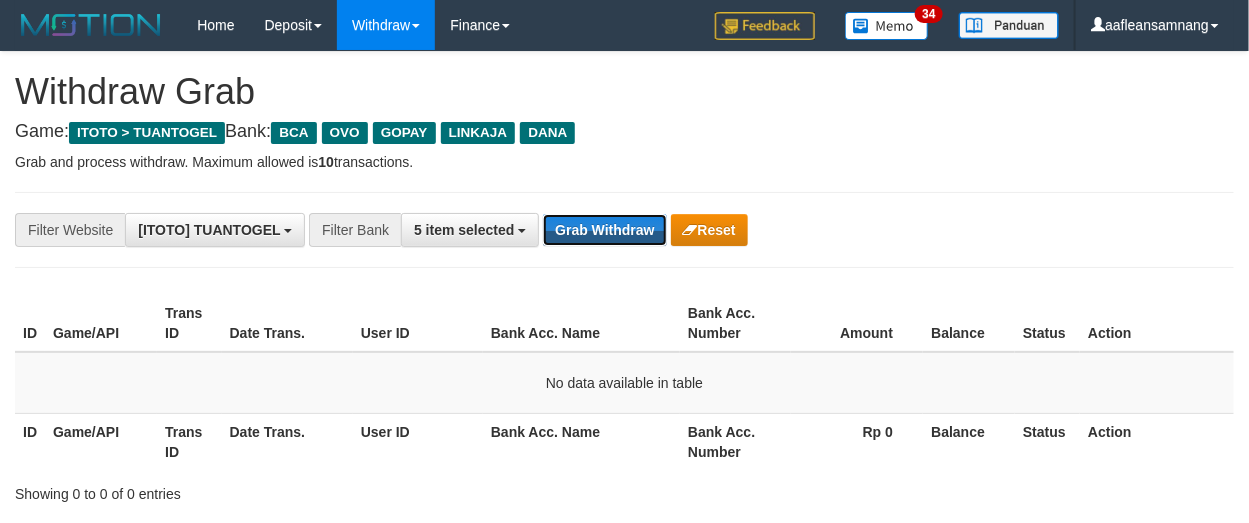 drag, startPoint x: 573, startPoint y: 246, endPoint x: 571, endPoint y: 258, distance: 12.165525 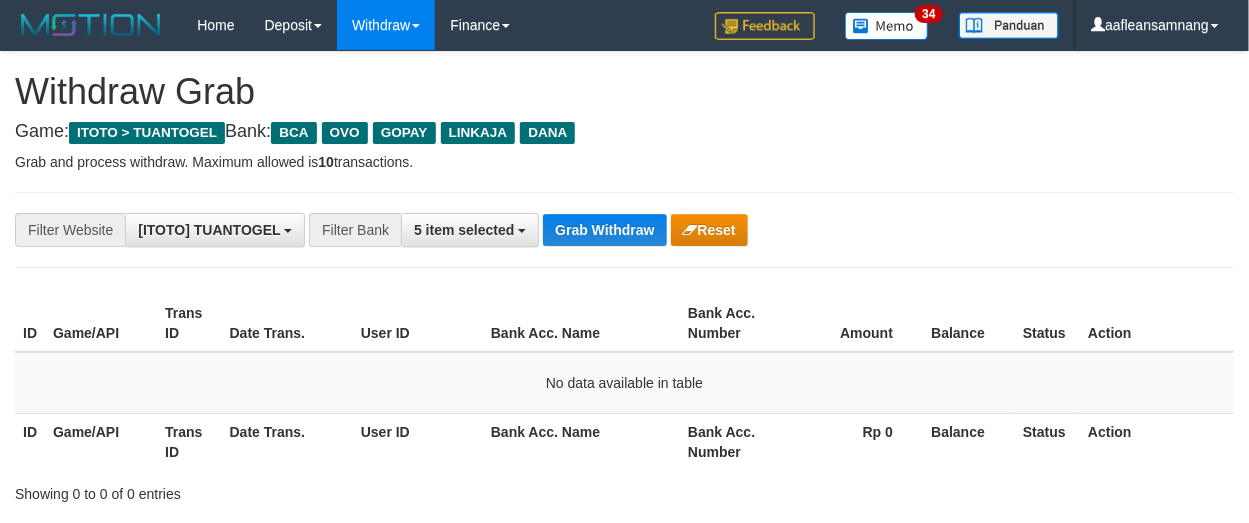 click on "**********" at bounding box center (624, 230) 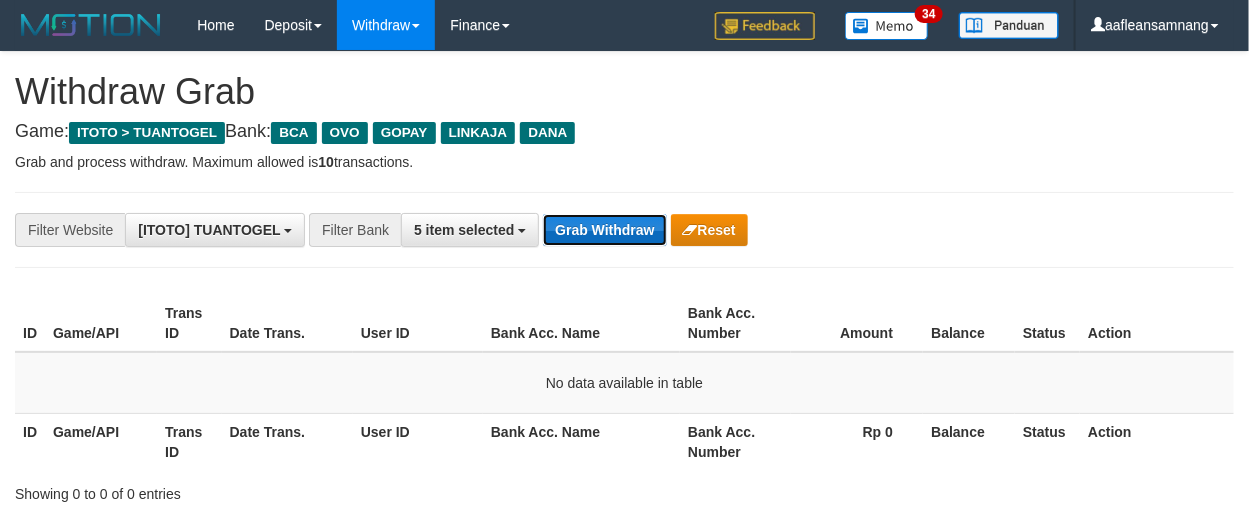 click on "Grab Withdraw" at bounding box center [604, 230] 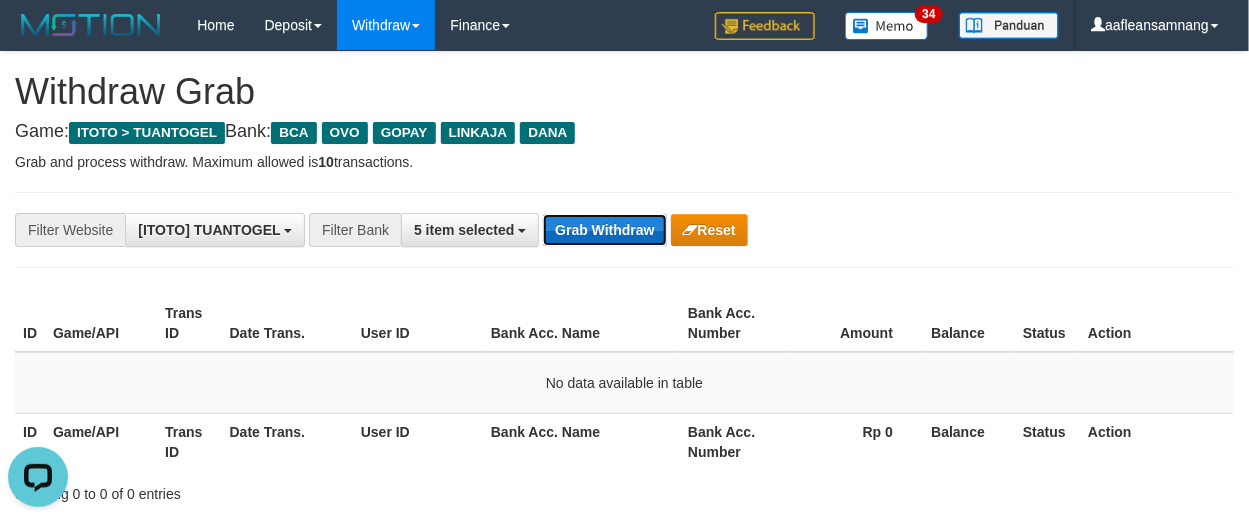 scroll, scrollTop: 0, scrollLeft: 0, axis: both 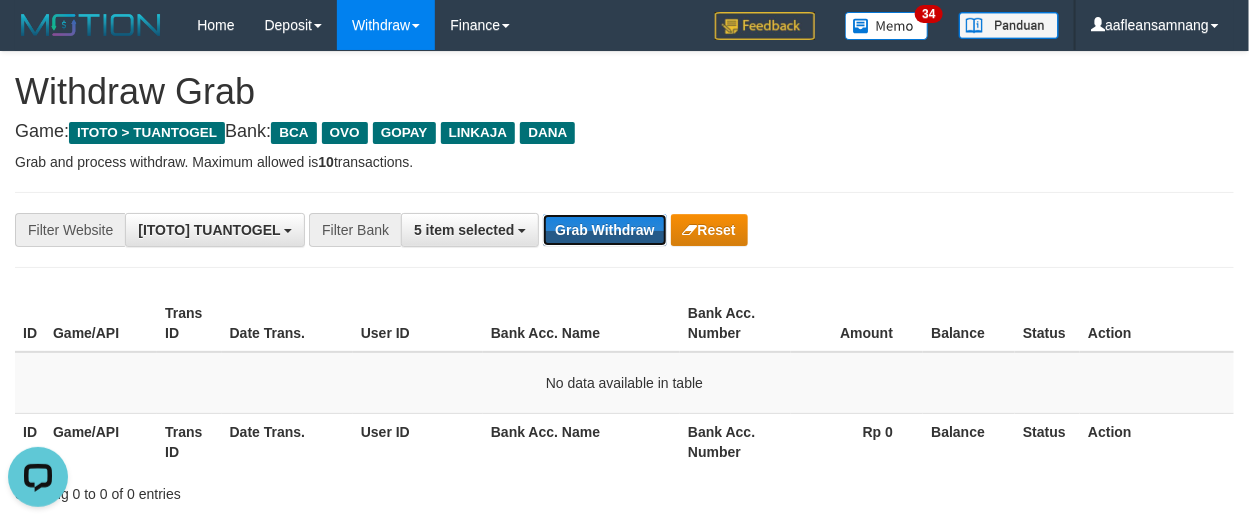 drag, startPoint x: 592, startPoint y: 225, endPoint x: 622, endPoint y: 336, distance: 114.982605 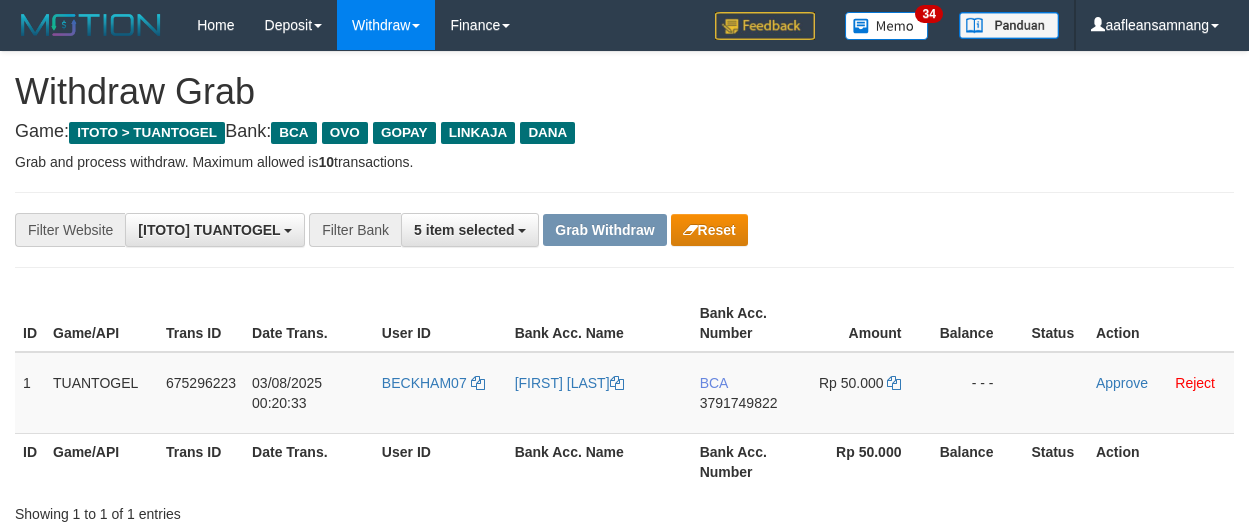 scroll, scrollTop: 0, scrollLeft: 0, axis: both 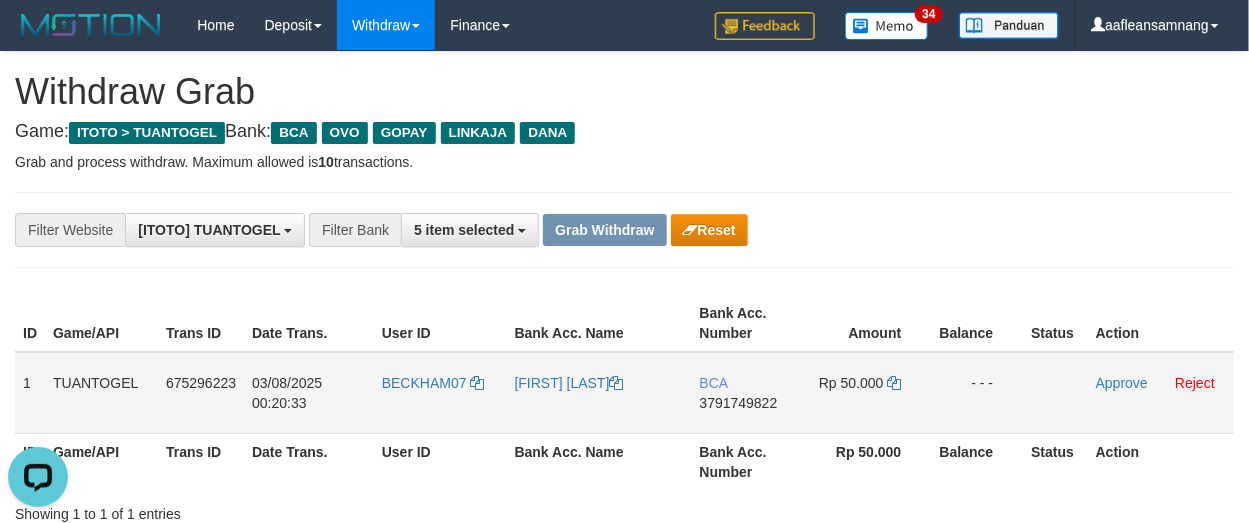 click on "BECKHAM07" at bounding box center [440, 393] 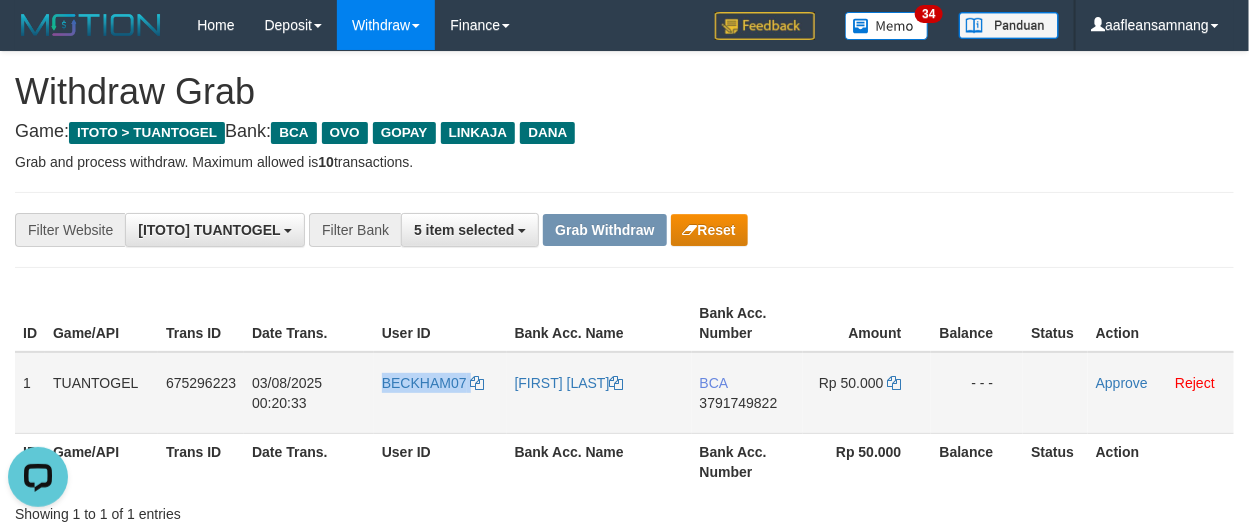 click on "BECKHAM07" at bounding box center [440, 393] 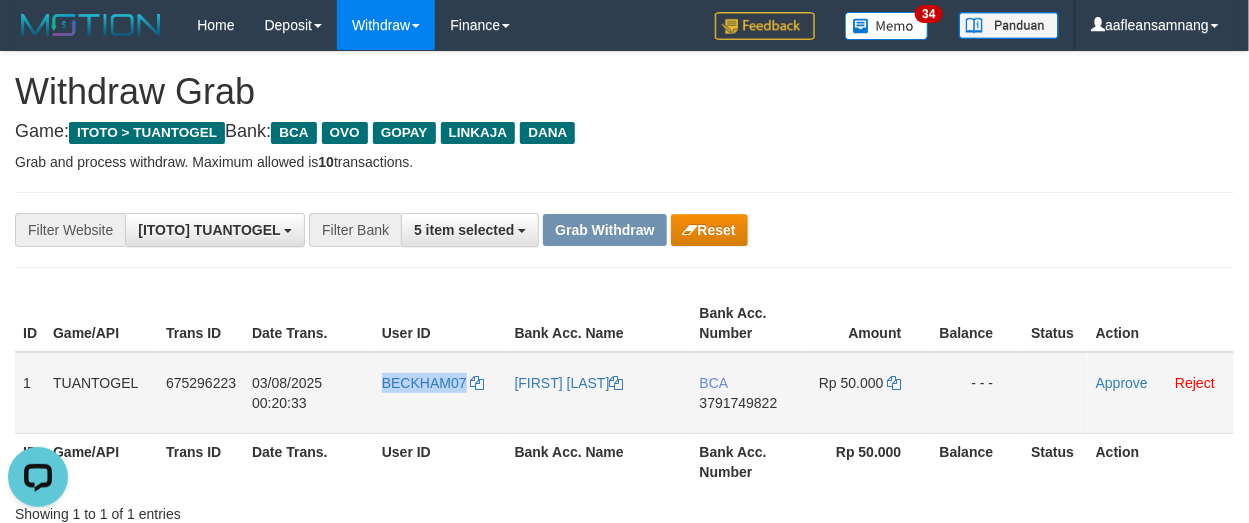 copy on "BECKHAM07" 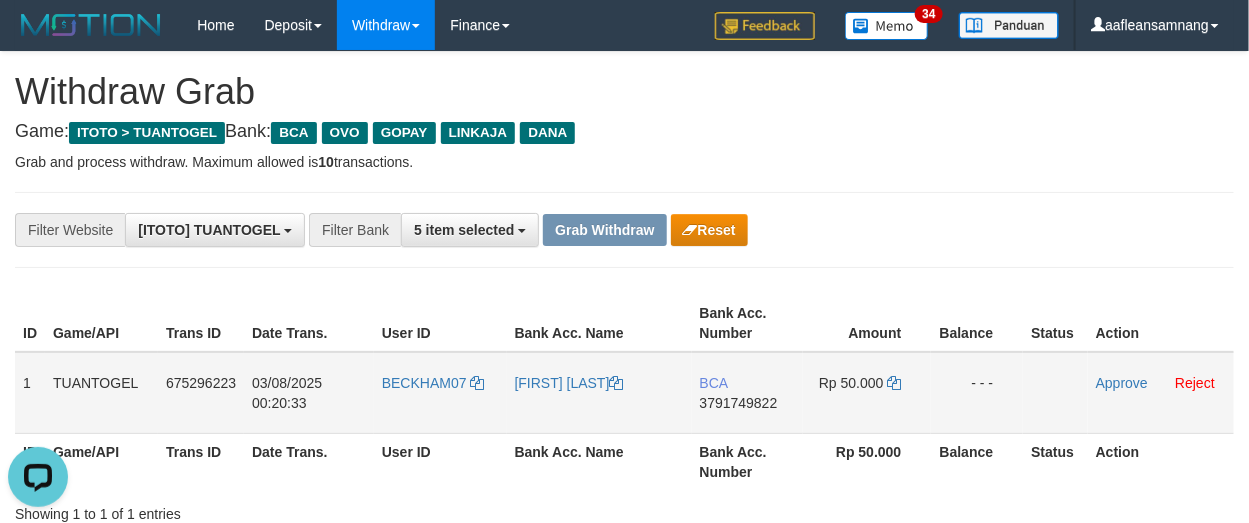 click on "BECKHAM07" at bounding box center [440, 393] 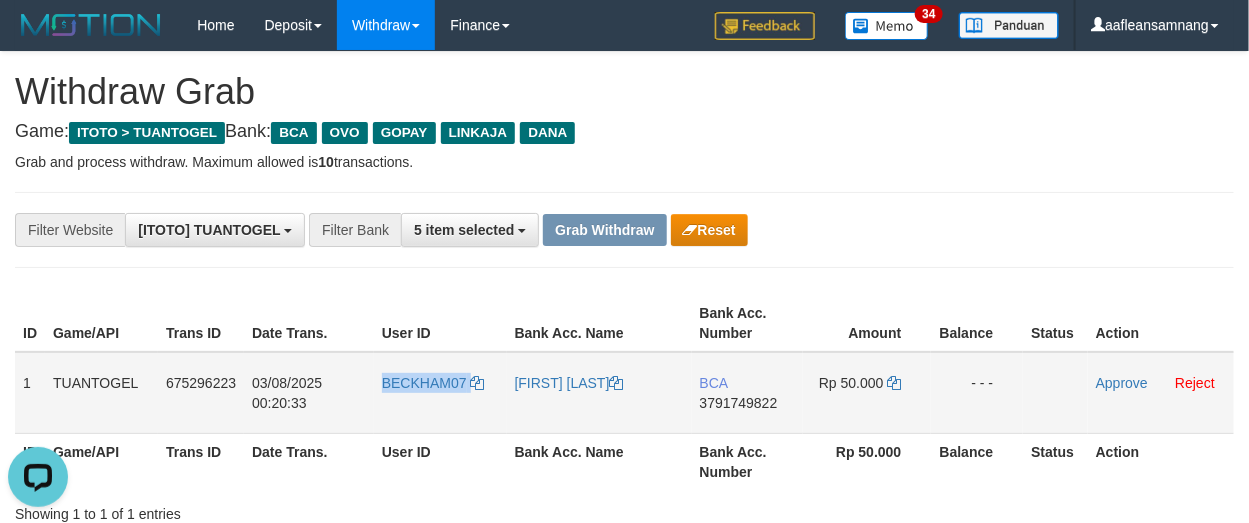 click on "BECKHAM07" at bounding box center (440, 393) 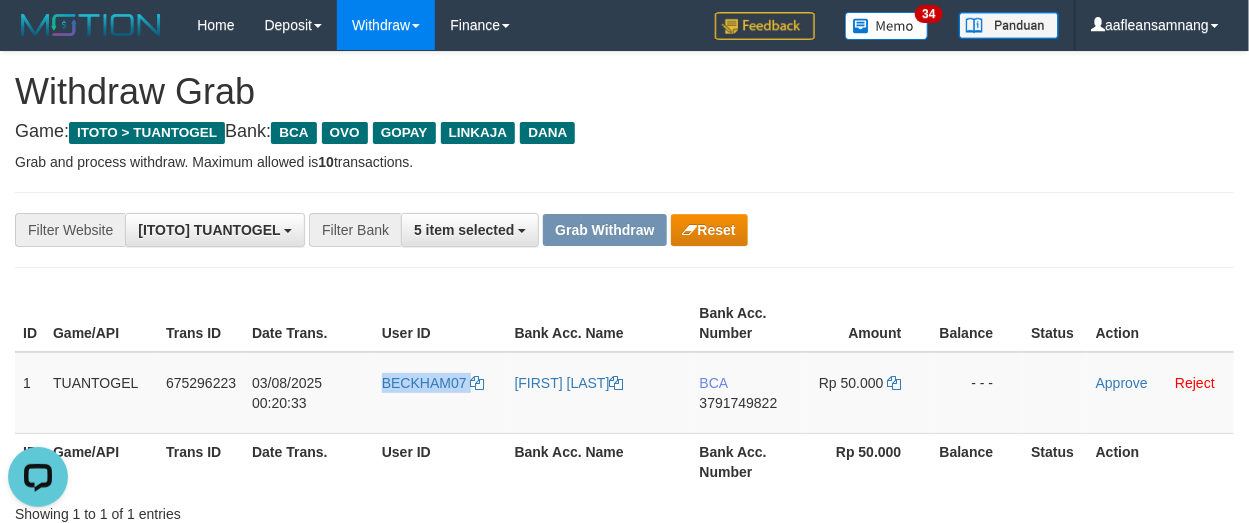 copy on "BECKHAM07" 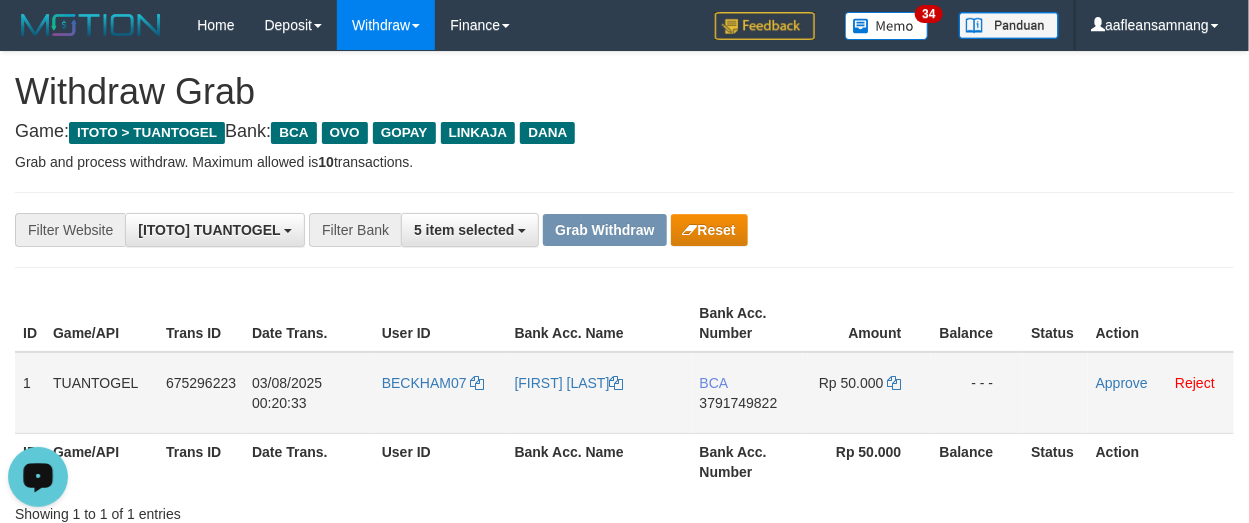 click on "BCA
3791749822" at bounding box center [747, 393] 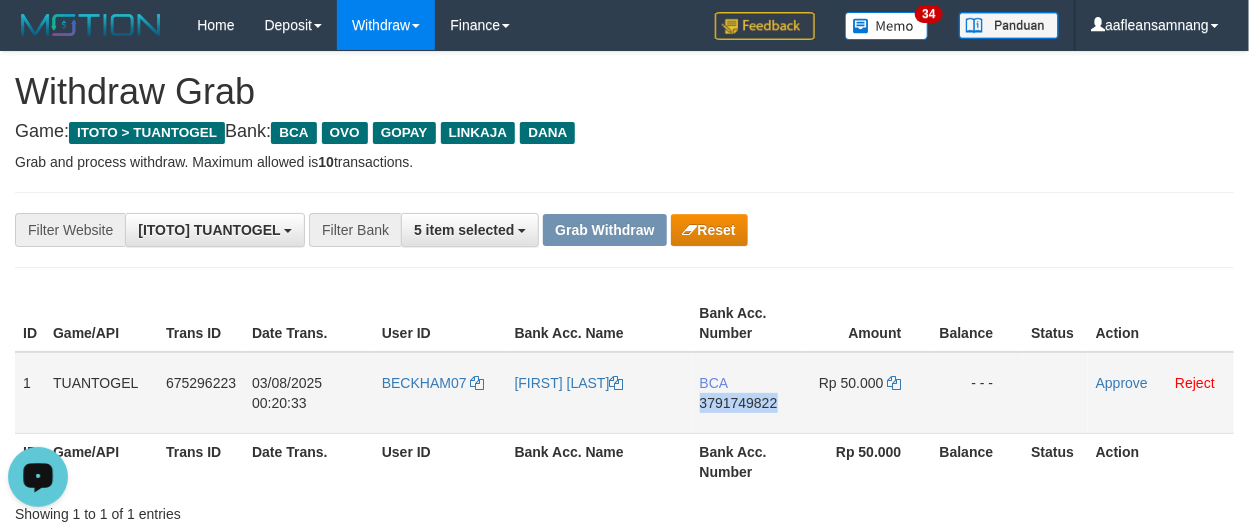 click on "BCA
3791749822" at bounding box center (747, 393) 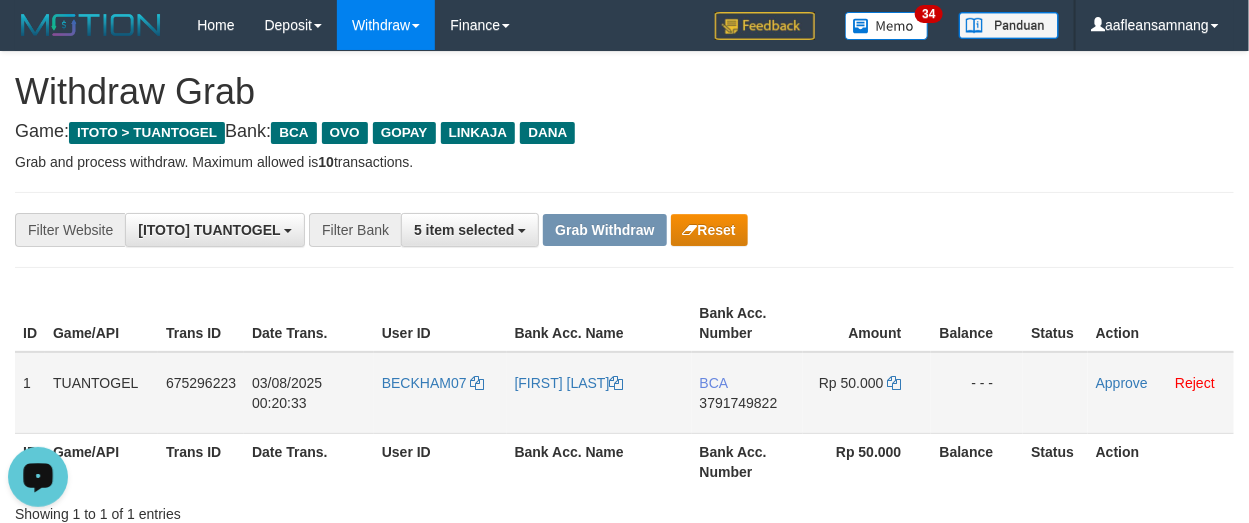 click on "BCA
3791749822" at bounding box center [747, 393] 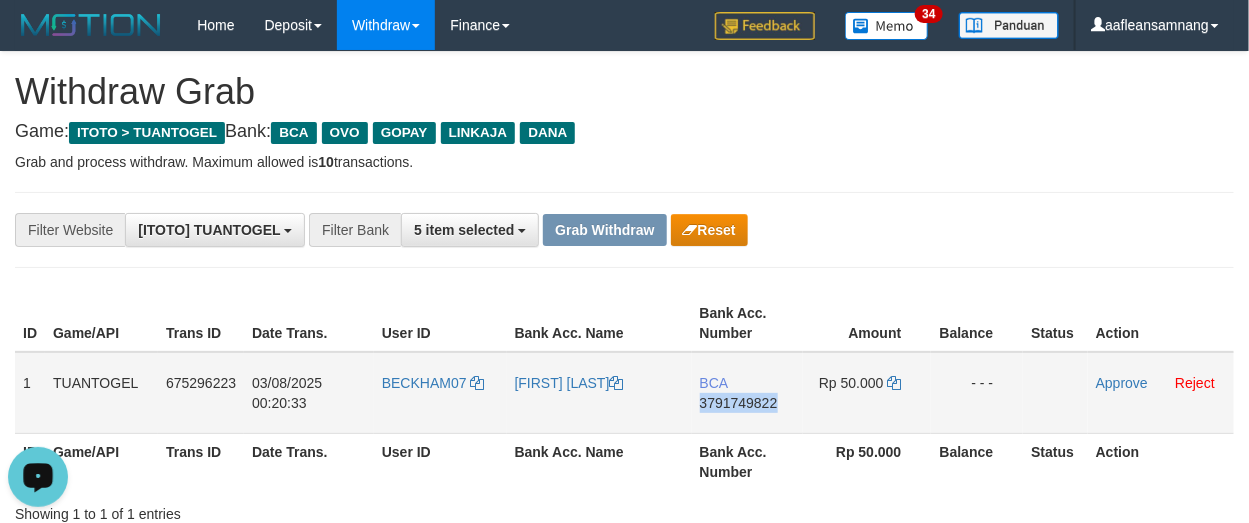 drag, startPoint x: 750, startPoint y: 423, endPoint x: 742, endPoint y: 432, distance: 12.0415945 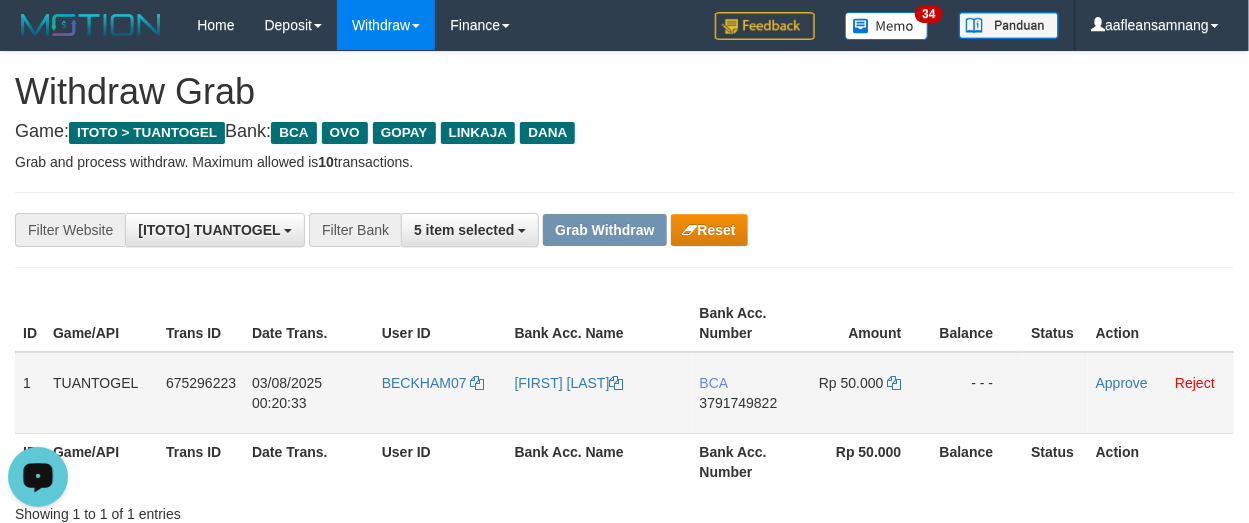 click on "BCA
3791749822" at bounding box center (747, 393) 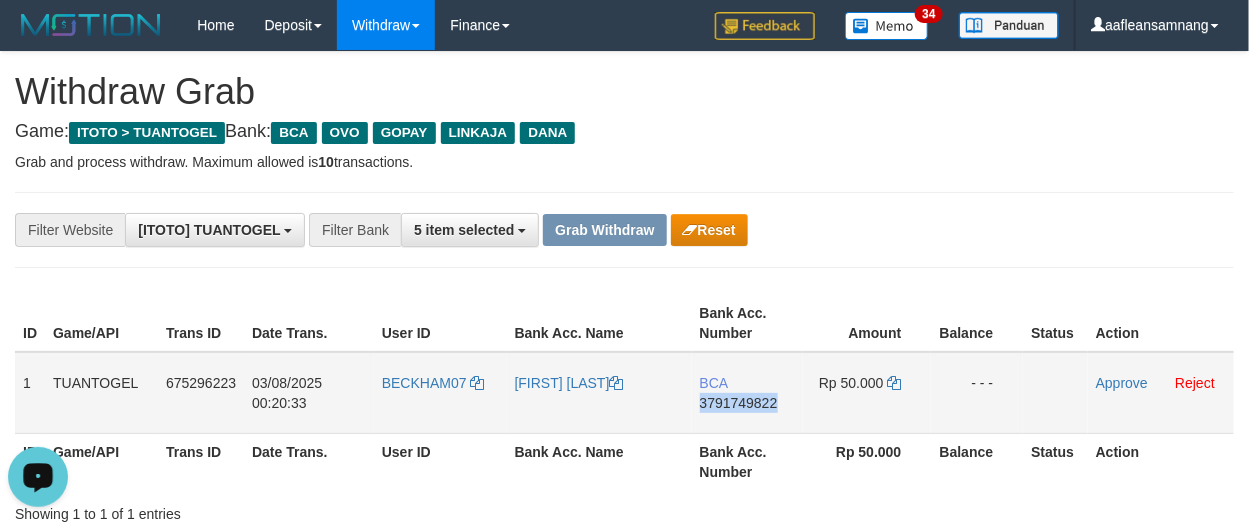 click on "BCA
3791749822" at bounding box center [747, 393] 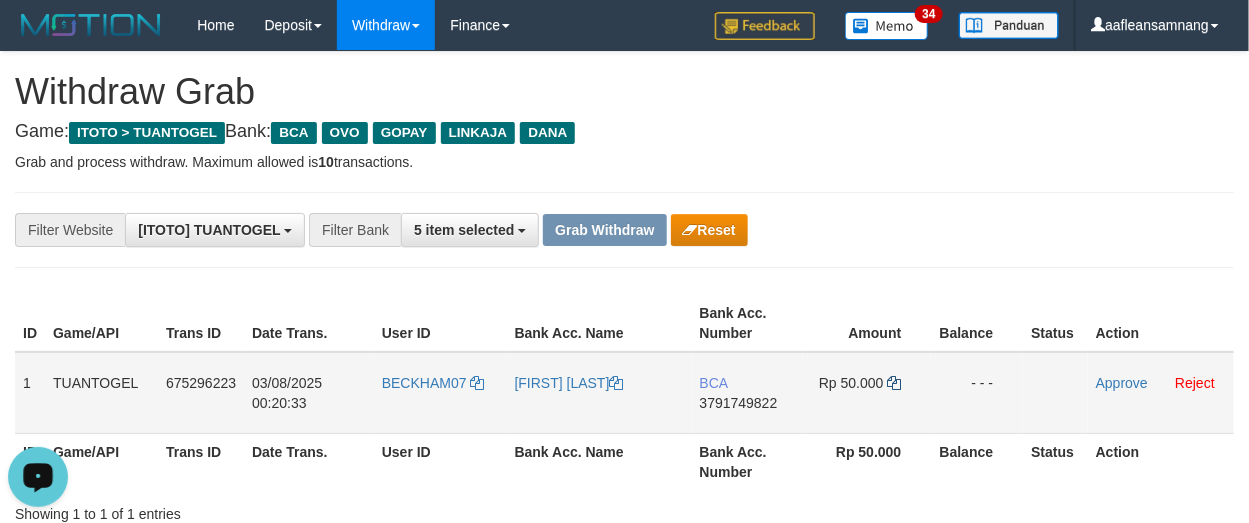 click on "Rp 50.000" at bounding box center [867, 393] 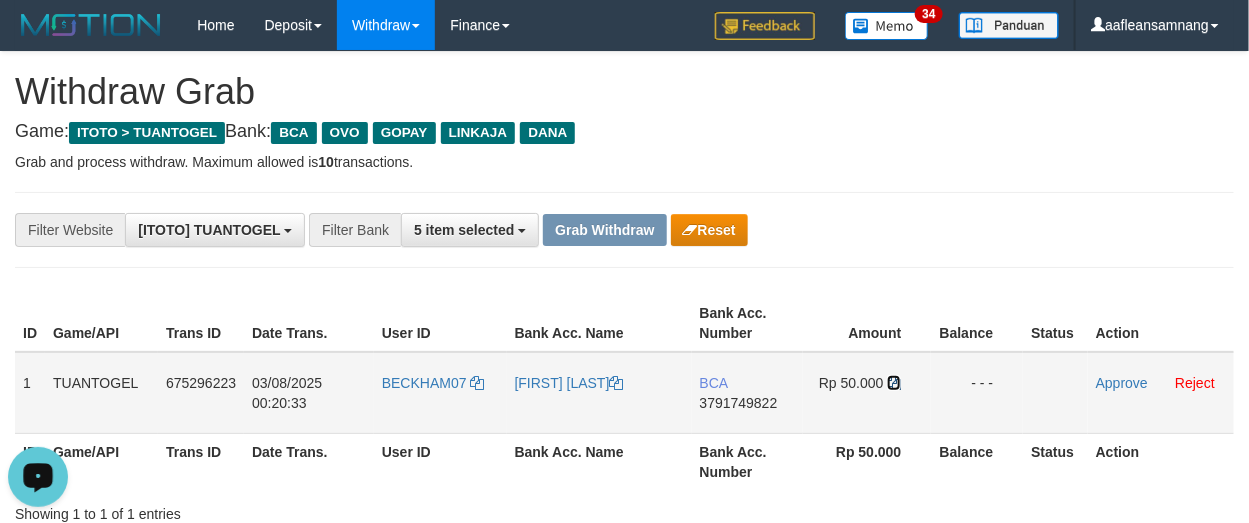 click at bounding box center [894, 383] 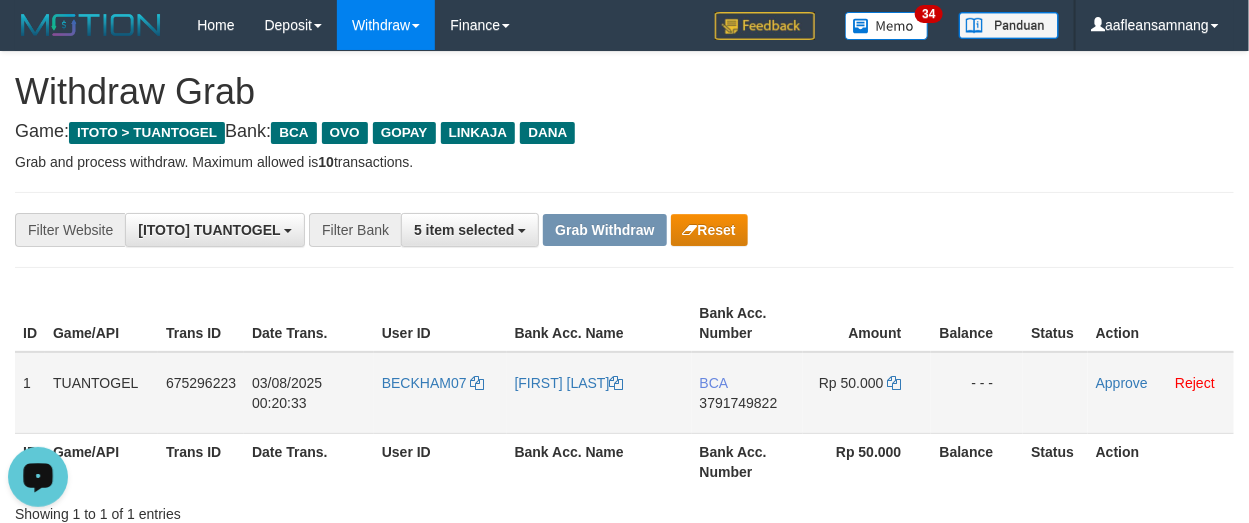 click on "Rp 50.000" at bounding box center [867, 393] 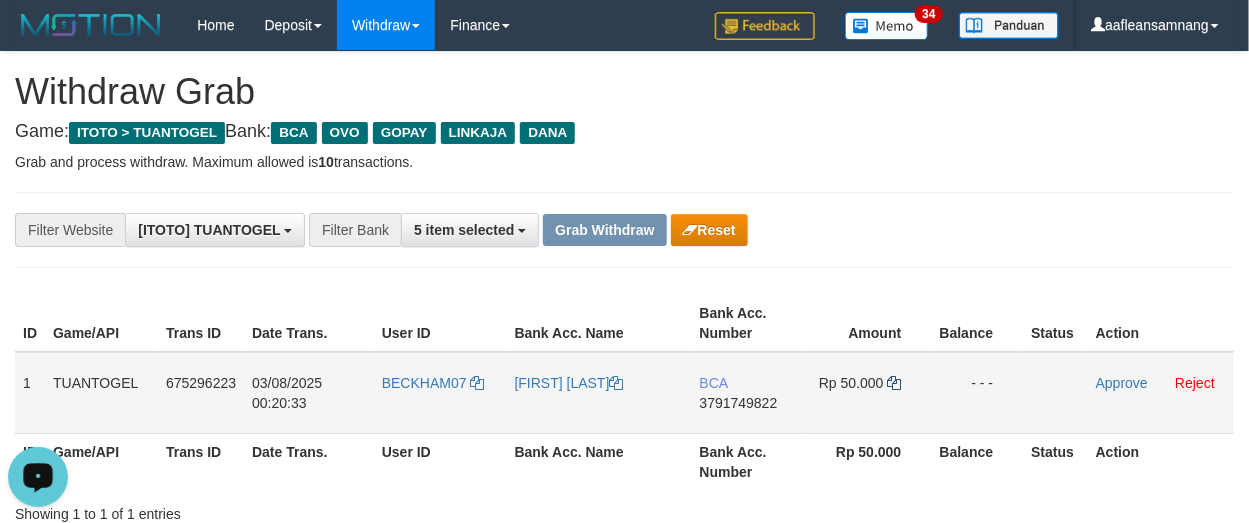 click on "Rp 50.000" at bounding box center [867, 393] 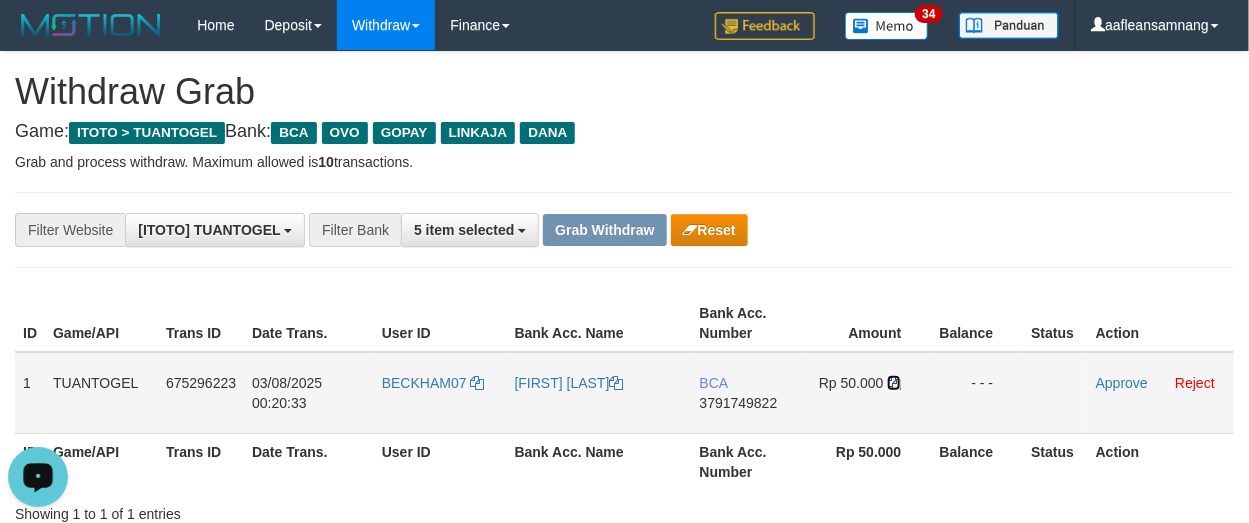 click at bounding box center (894, 383) 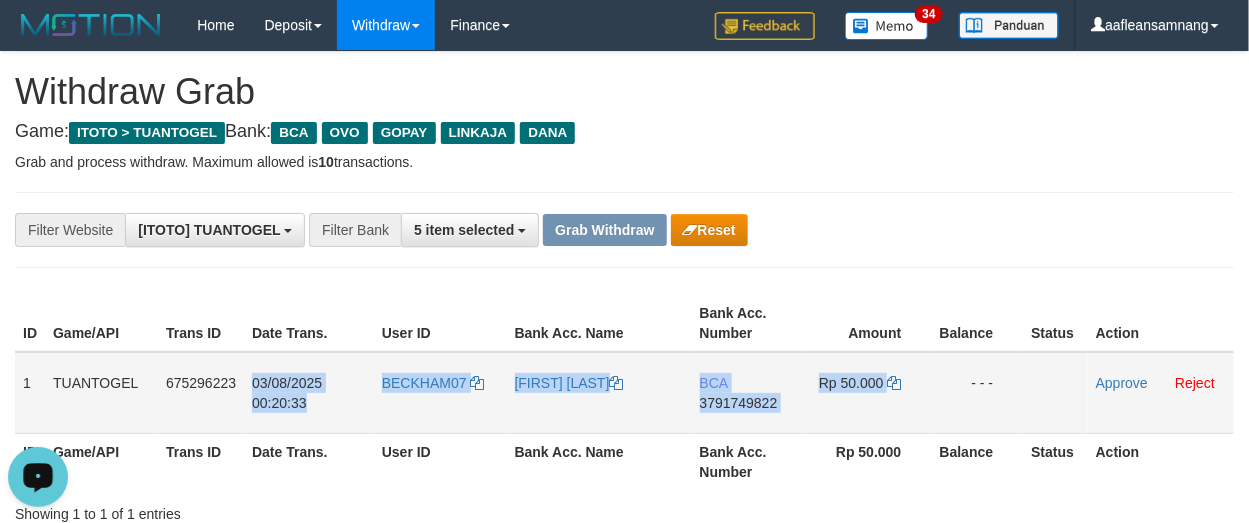 drag, startPoint x: 252, startPoint y: 378, endPoint x: 945, endPoint y: 423, distance: 694.4595 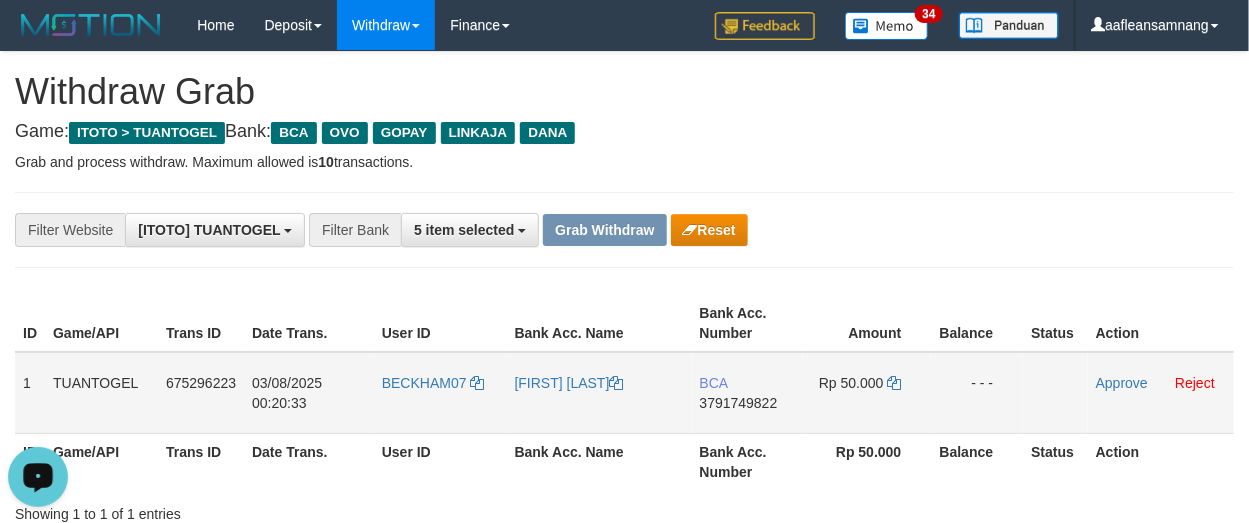 click on "Approve
Reject" at bounding box center (1161, 393) 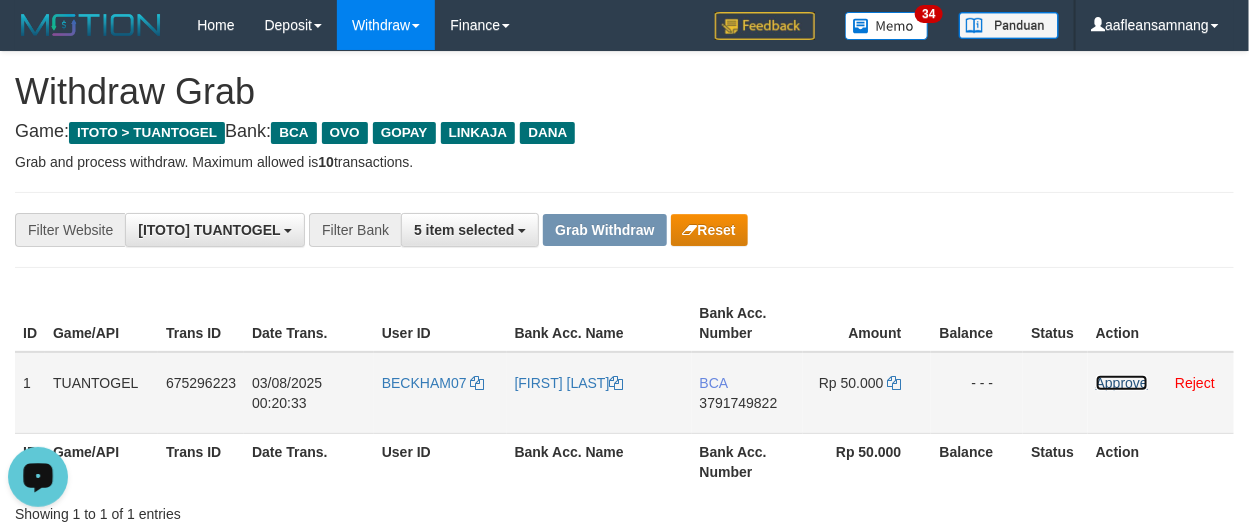 click on "Approve" at bounding box center [1122, 383] 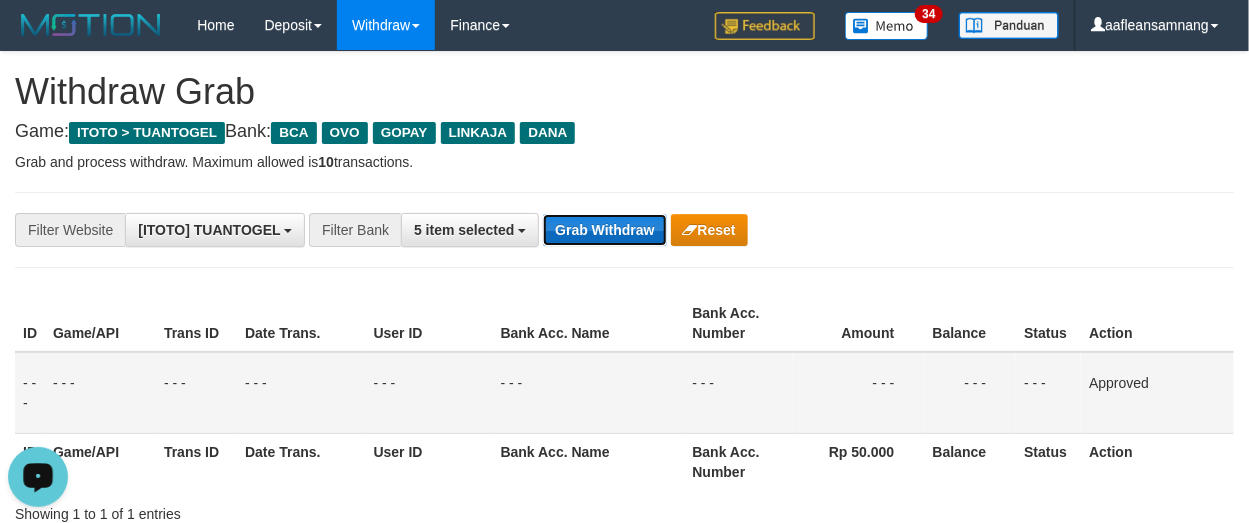 click on "Grab Withdraw" at bounding box center [604, 230] 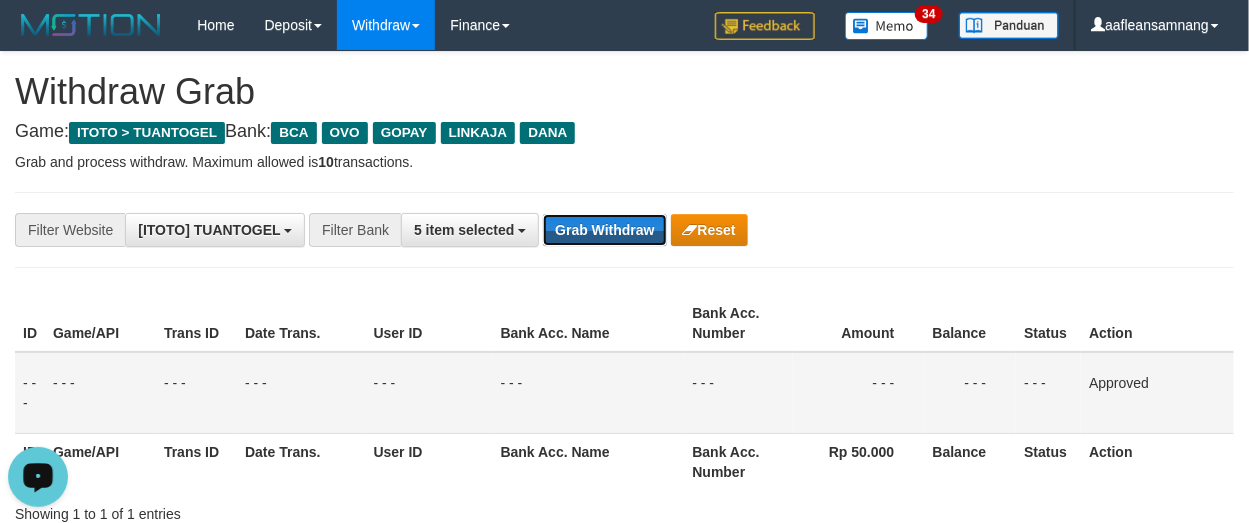 drag, startPoint x: 619, startPoint y: 211, endPoint x: 609, endPoint y: 198, distance: 16.40122 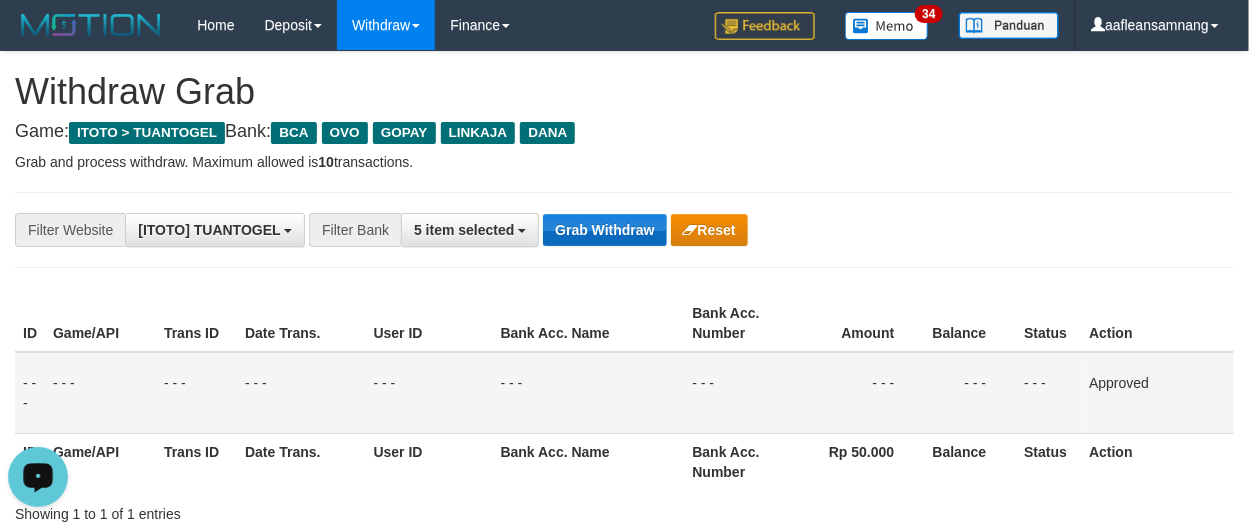 drag, startPoint x: 627, startPoint y: 208, endPoint x: 622, endPoint y: 219, distance: 12.083046 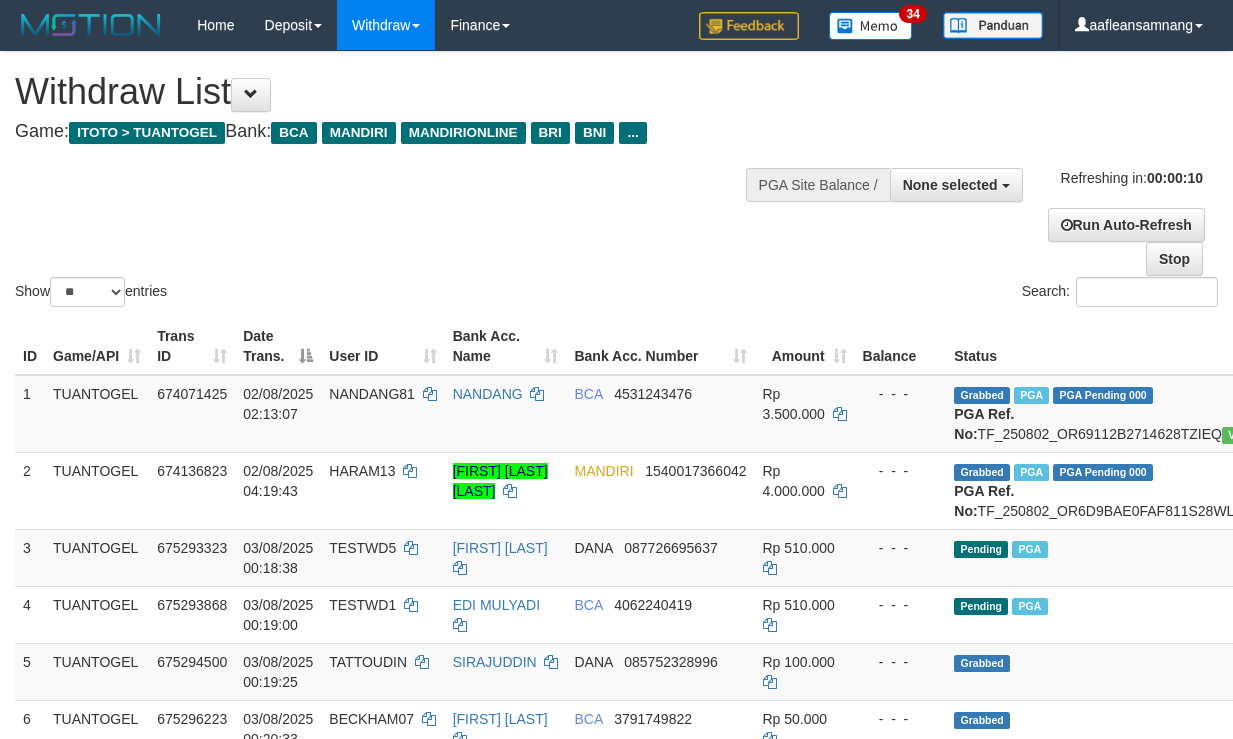 select 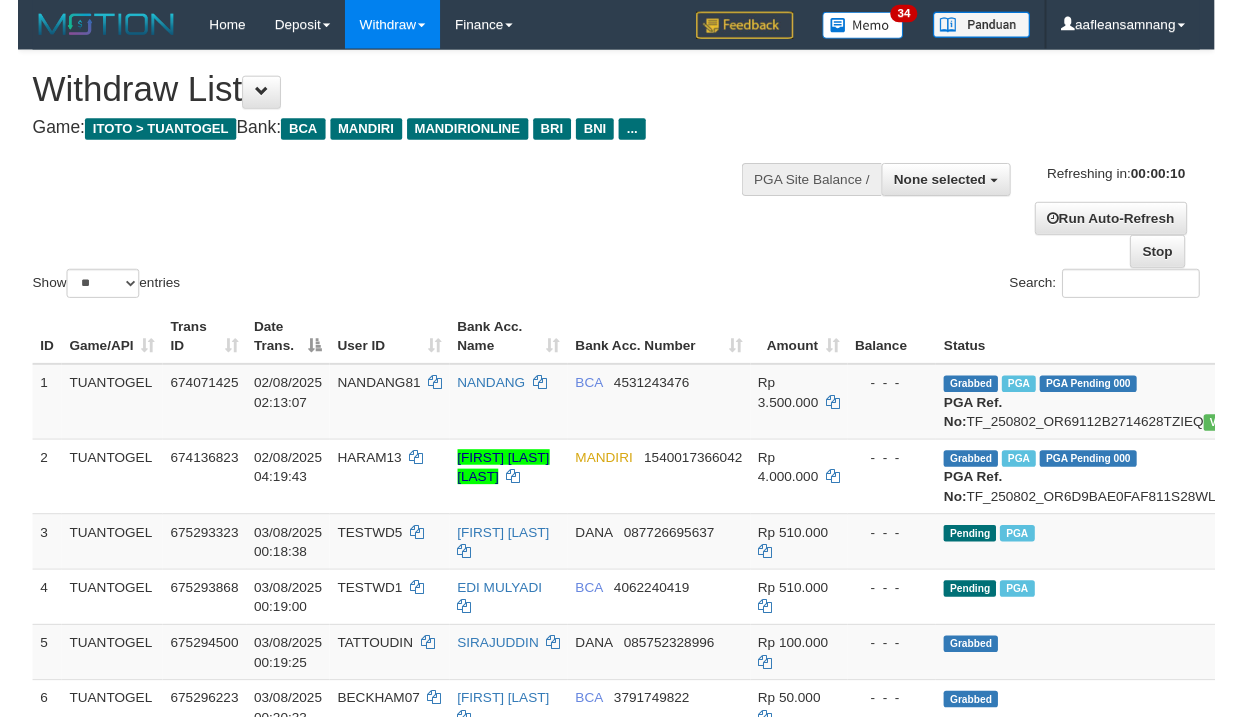 scroll, scrollTop: 0, scrollLeft: 0, axis: both 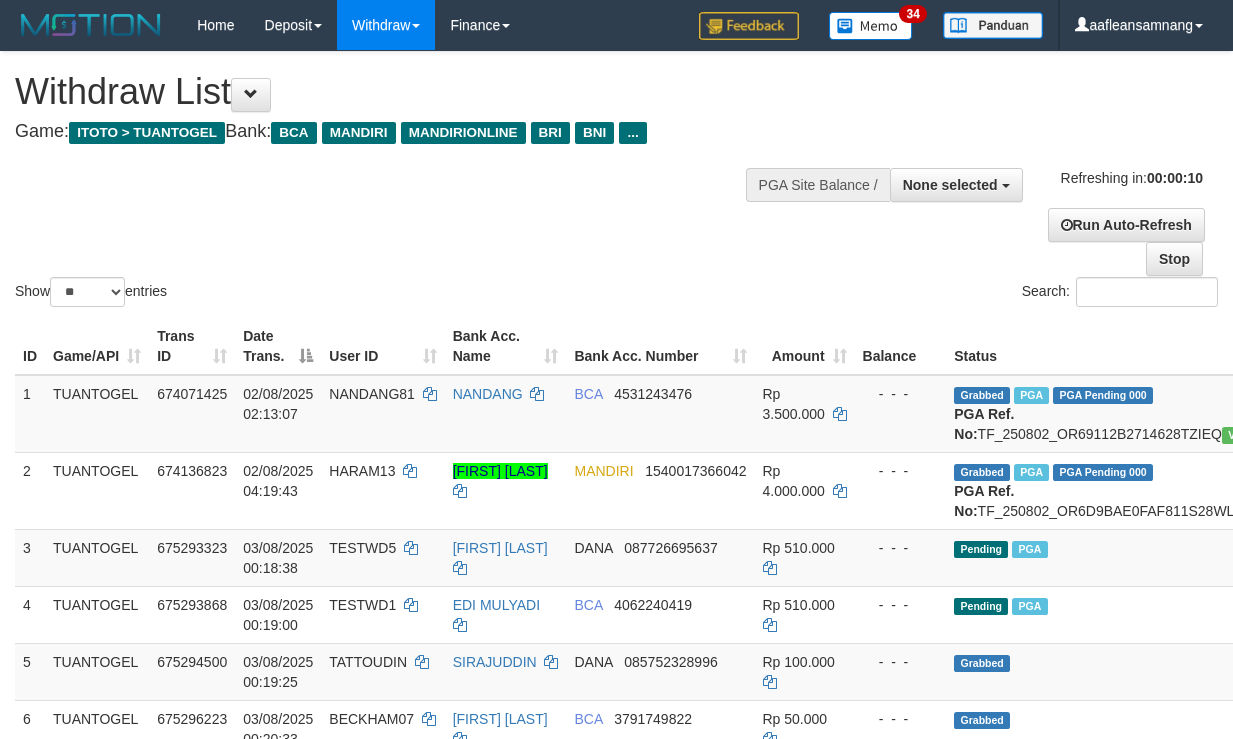 select 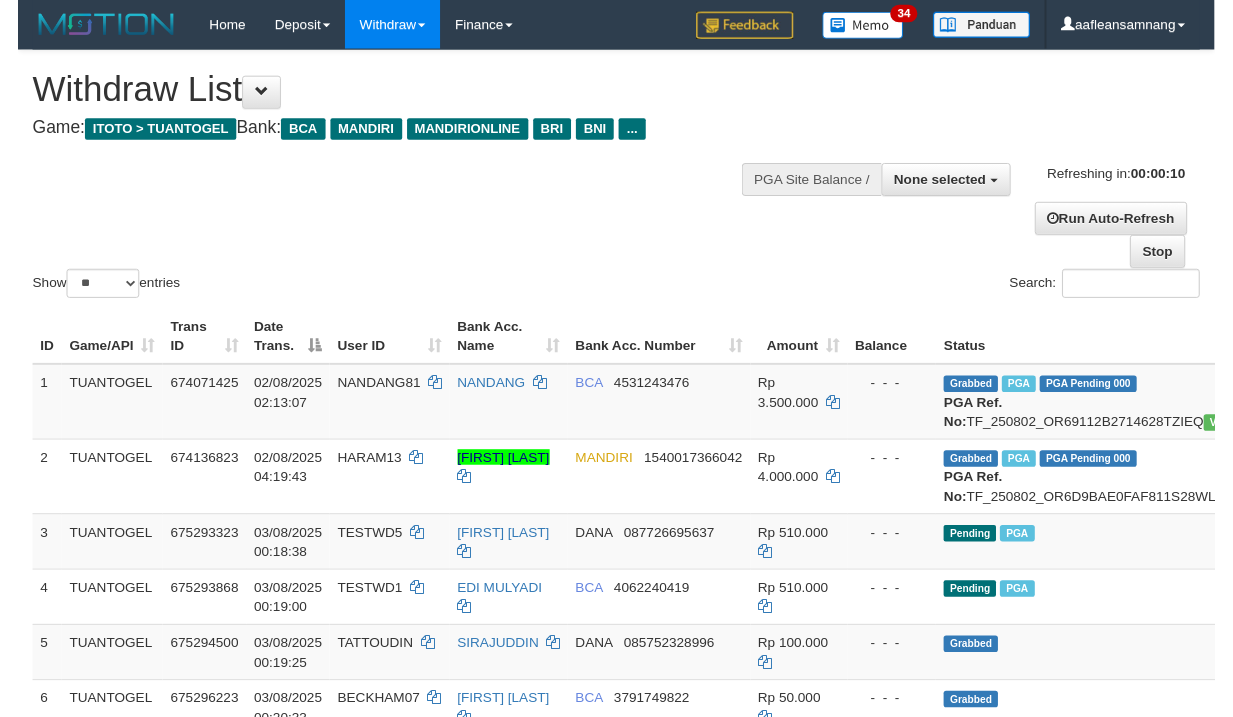 scroll, scrollTop: 0, scrollLeft: 0, axis: both 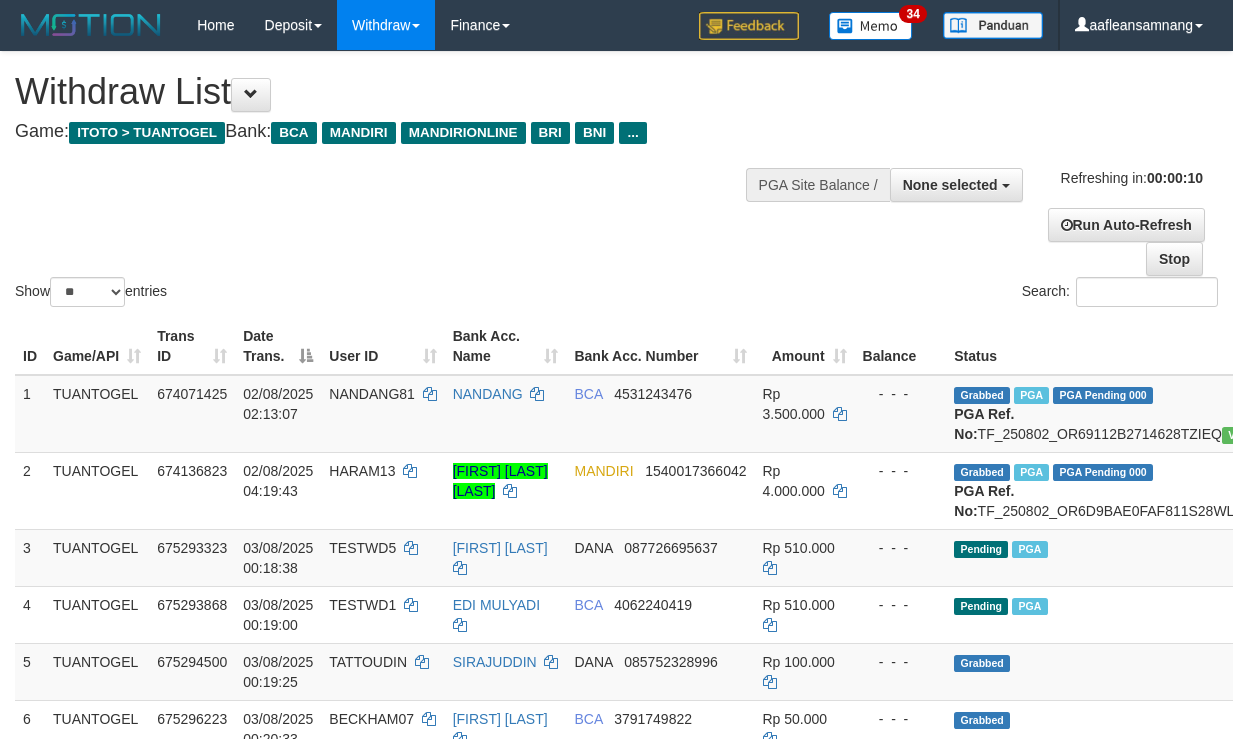 select 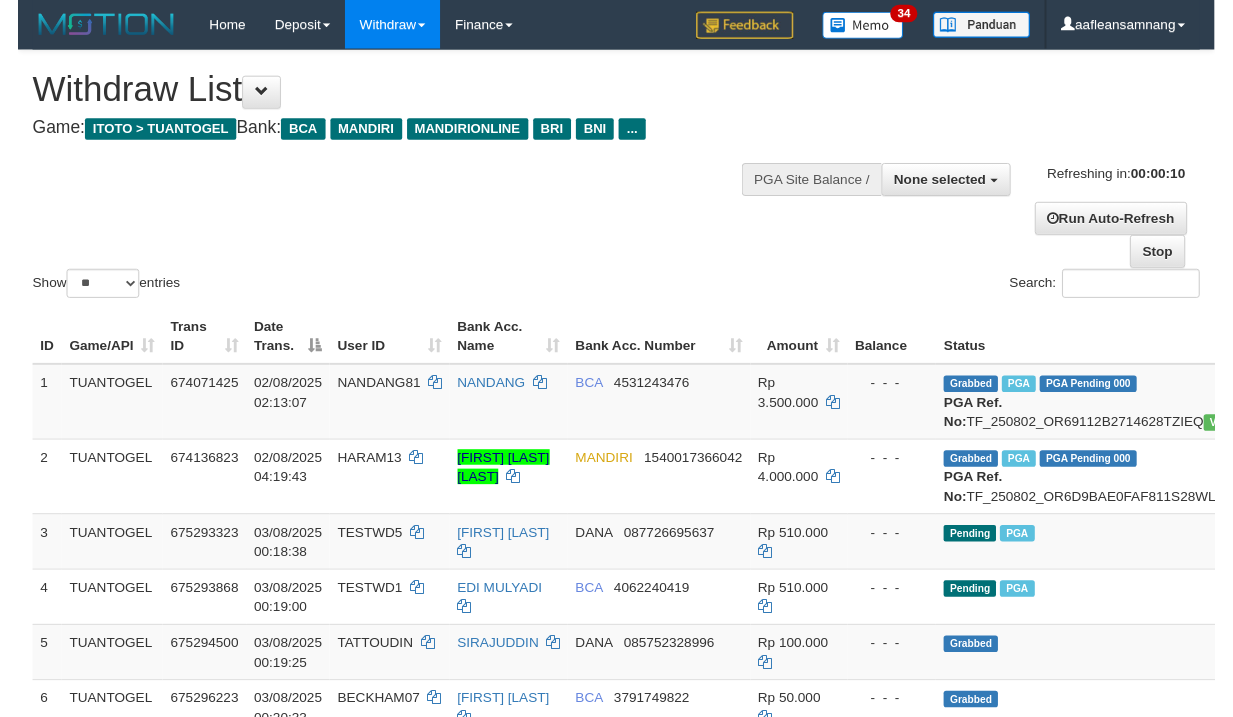 scroll, scrollTop: 0, scrollLeft: 0, axis: both 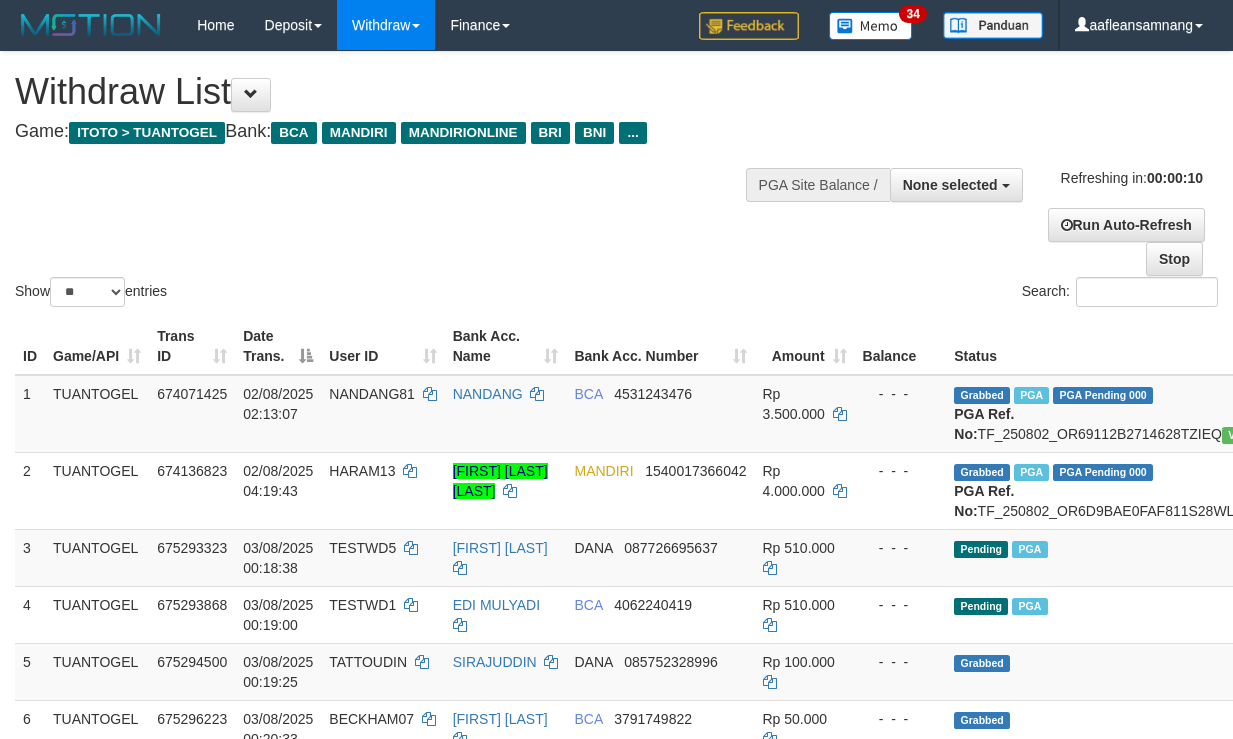 select 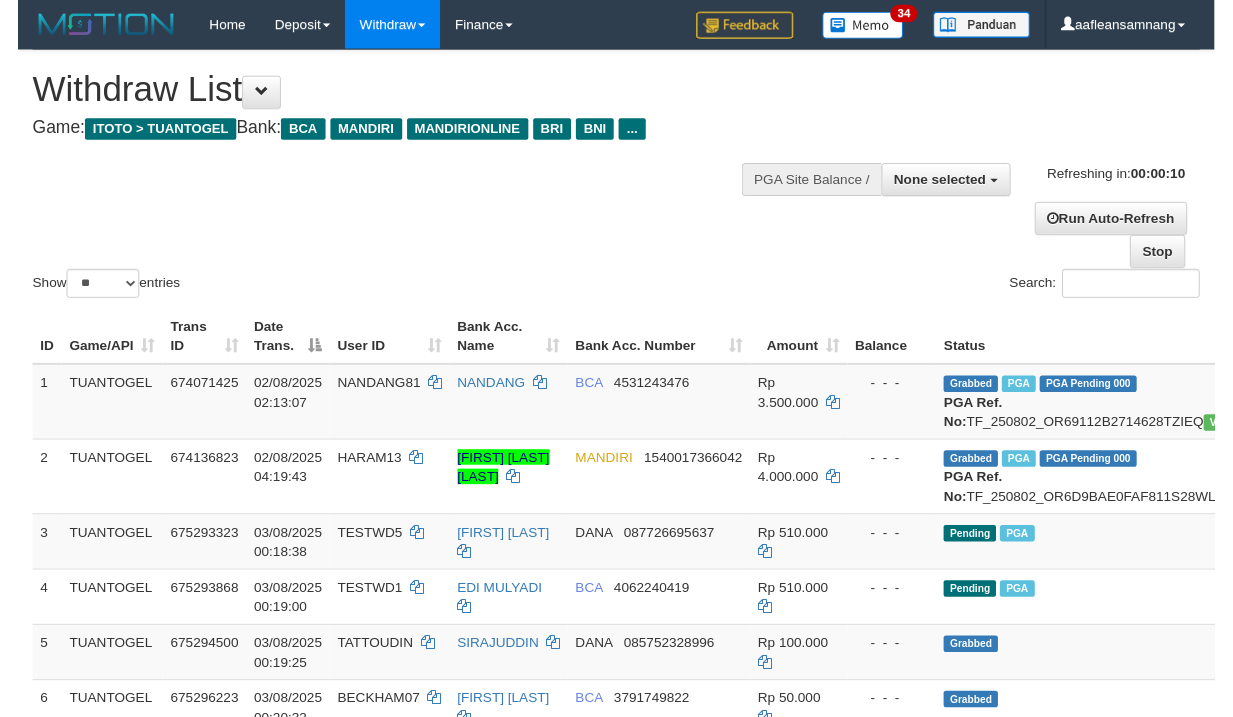 scroll, scrollTop: 0, scrollLeft: 0, axis: both 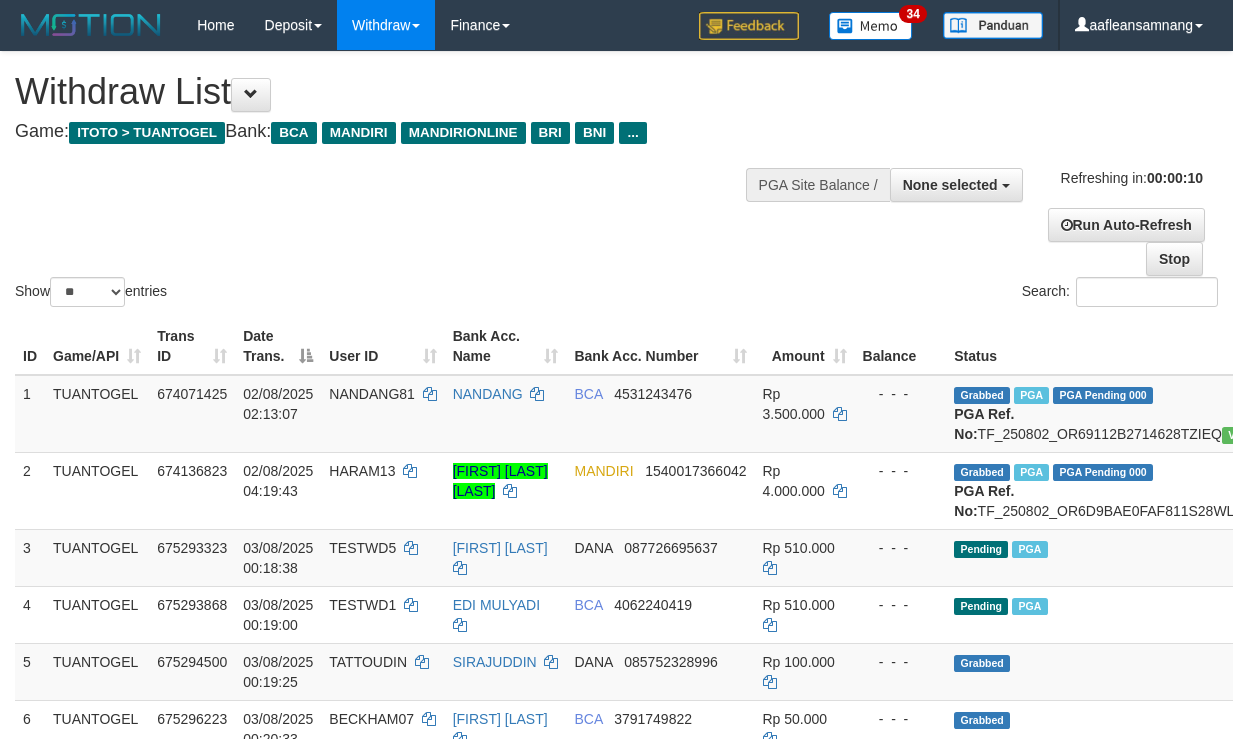 select 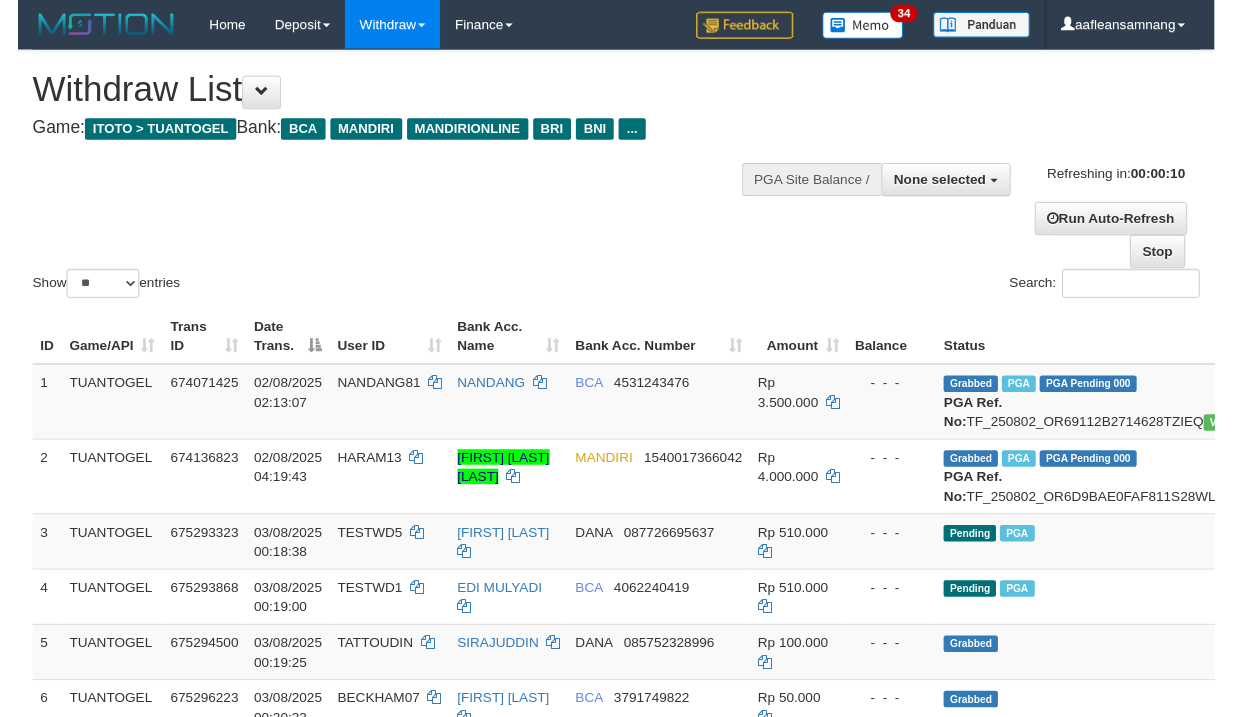 scroll, scrollTop: 0, scrollLeft: 0, axis: both 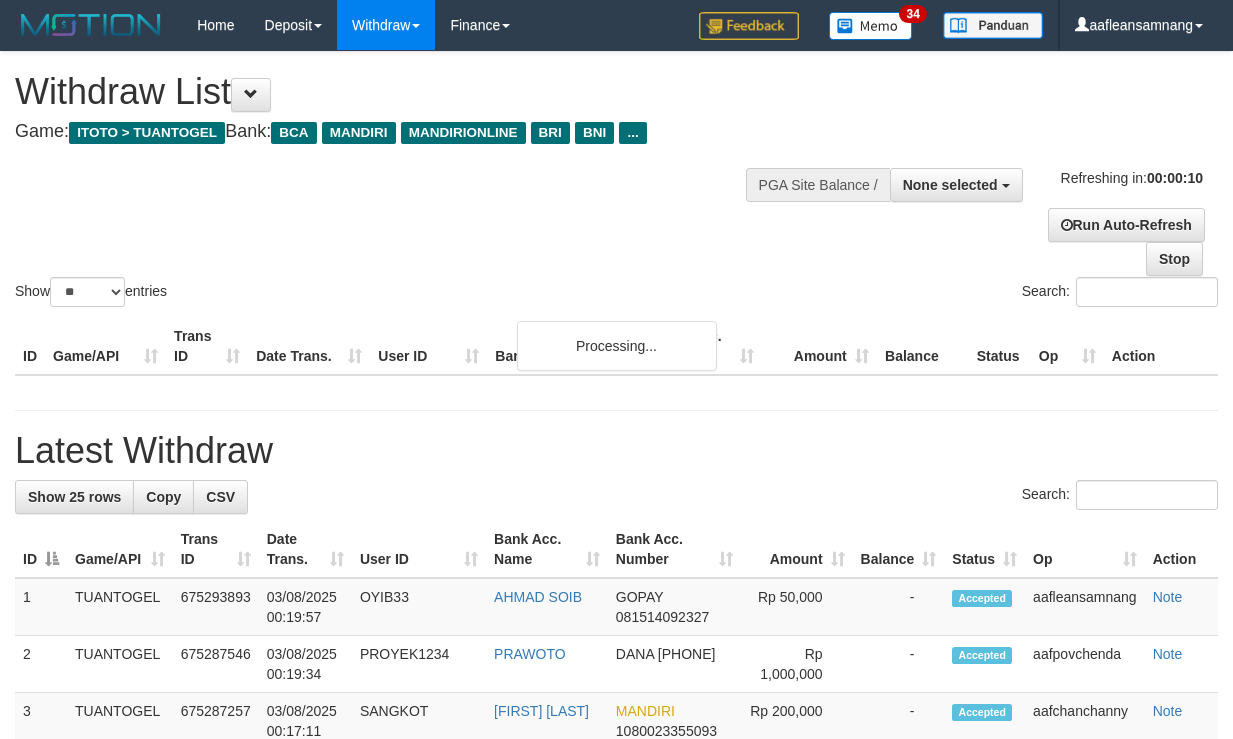 select 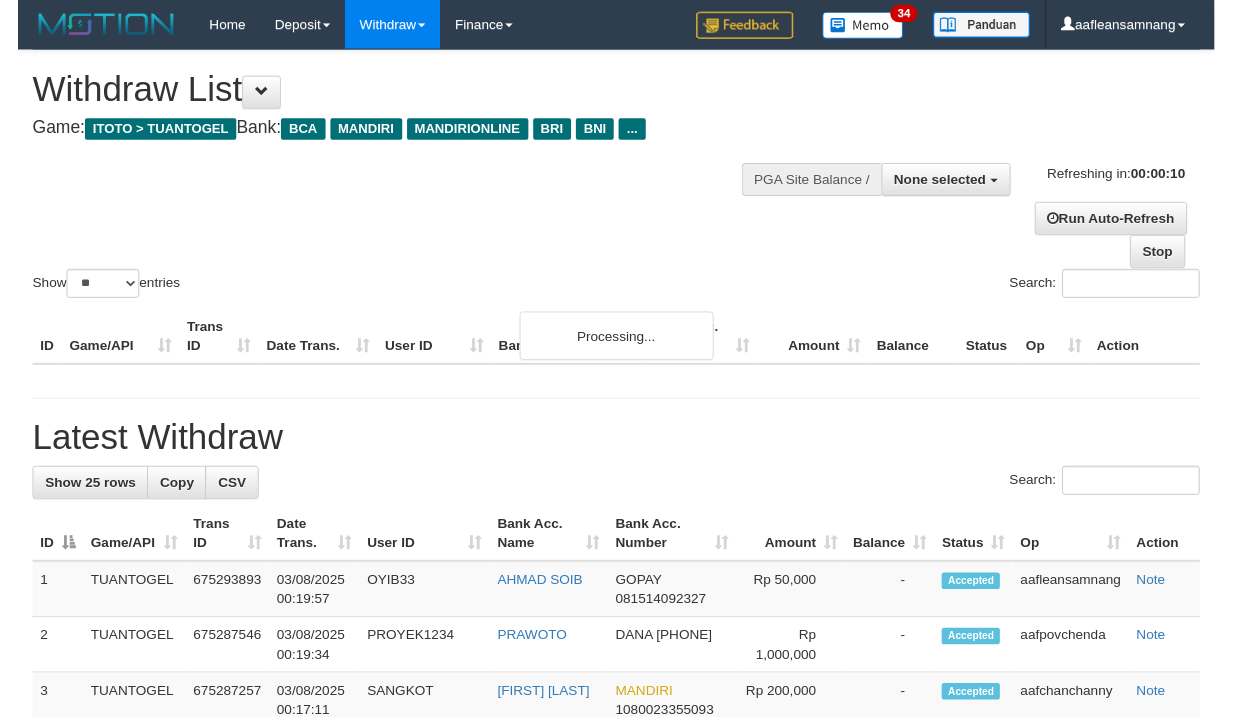 scroll, scrollTop: 0, scrollLeft: 0, axis: both 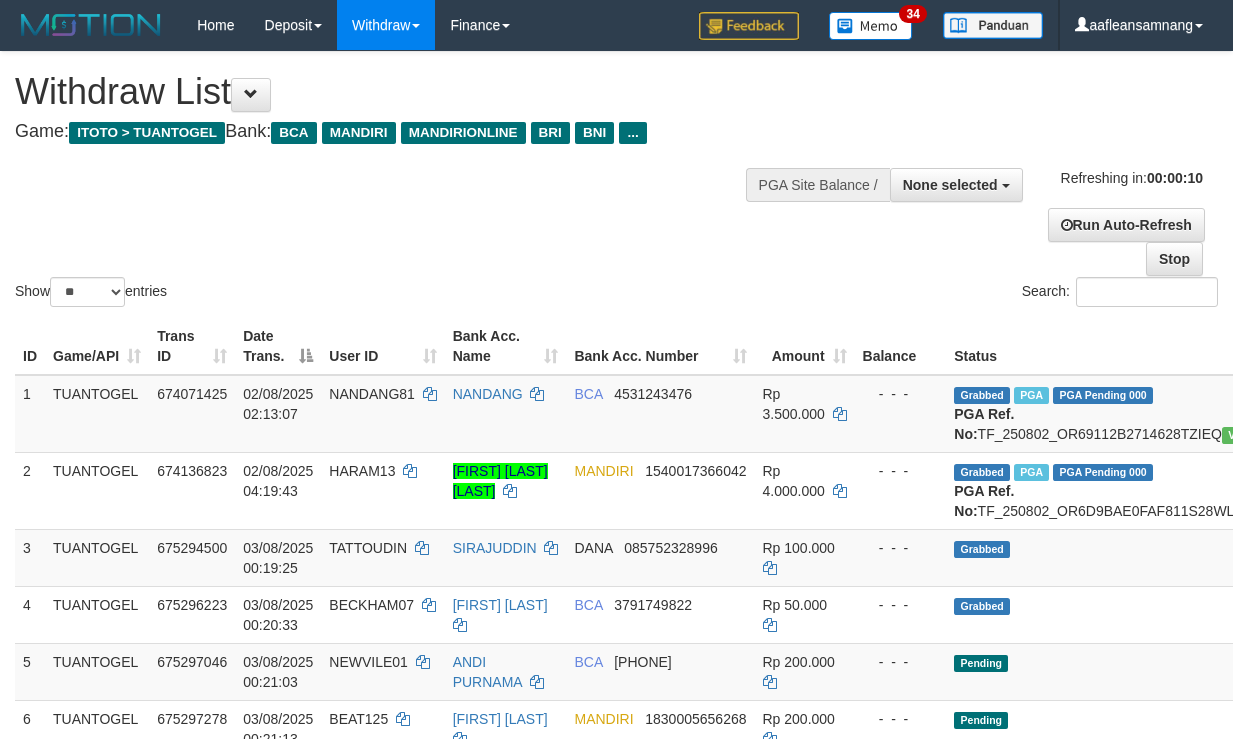 select 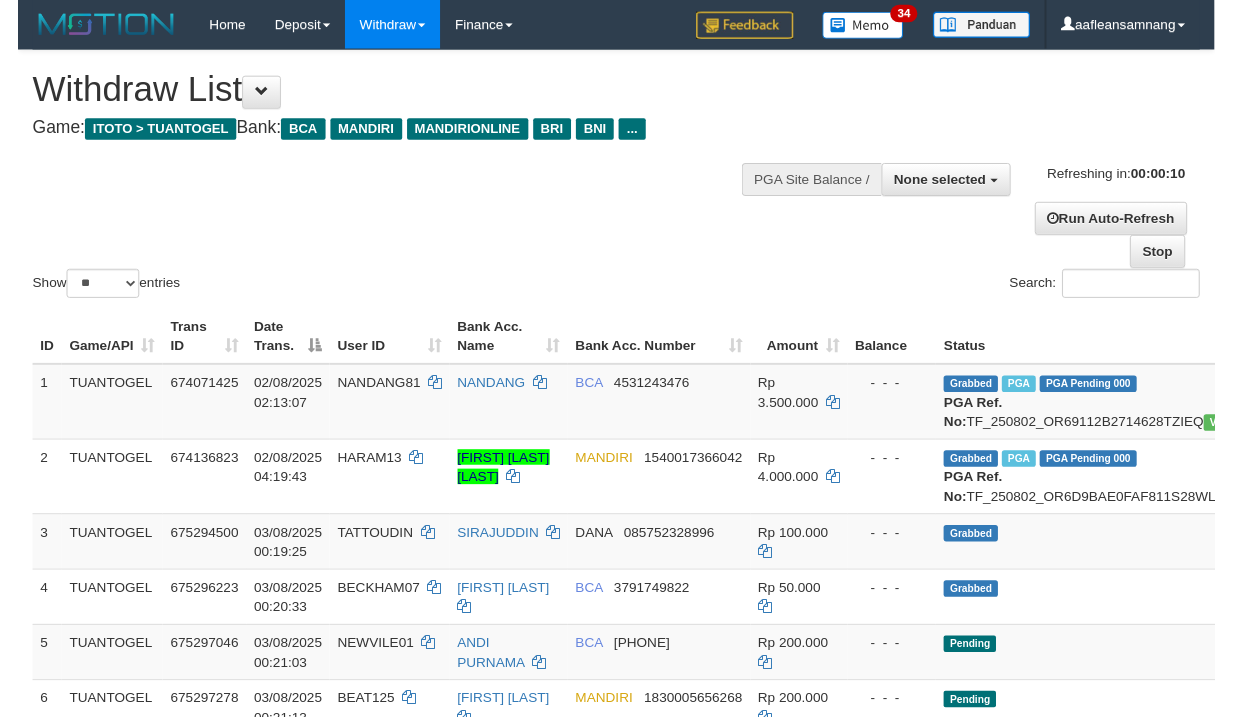 scroll, scrollTop: 0, scrollLeft: 0, axis: both 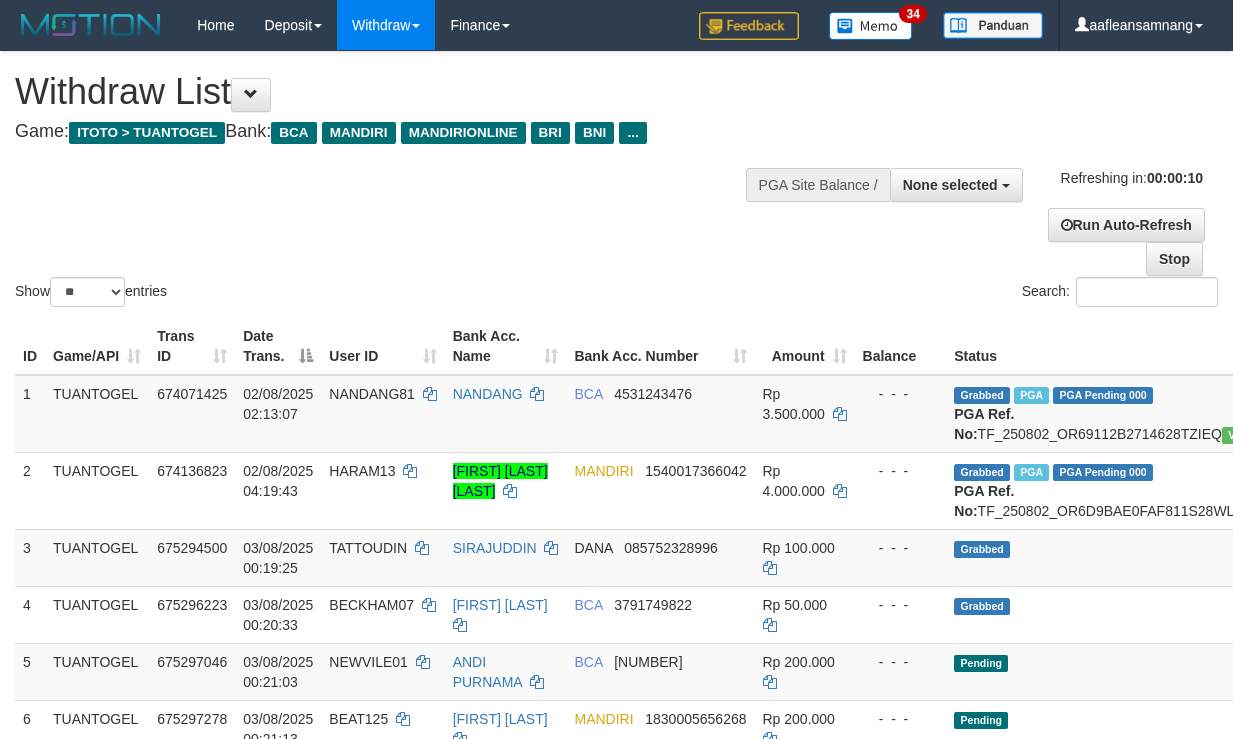 select 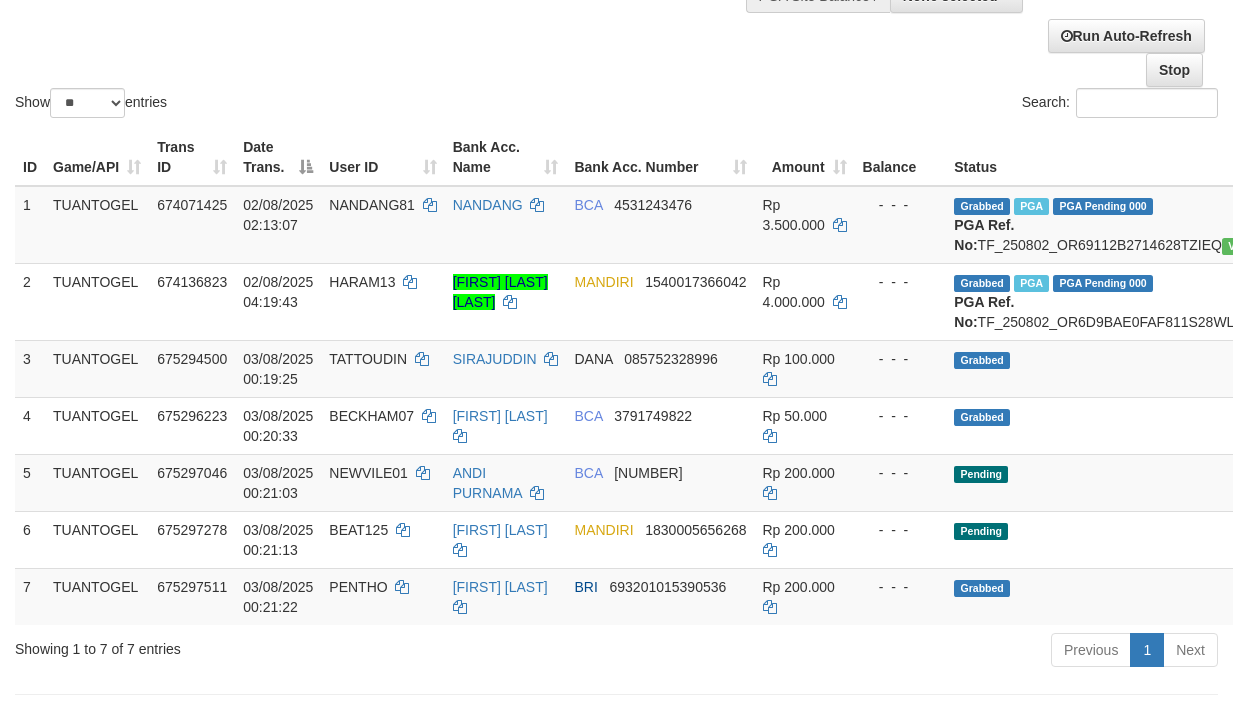 scroll, scrollTop: 199, scrollLeft: 0, axis: vertical 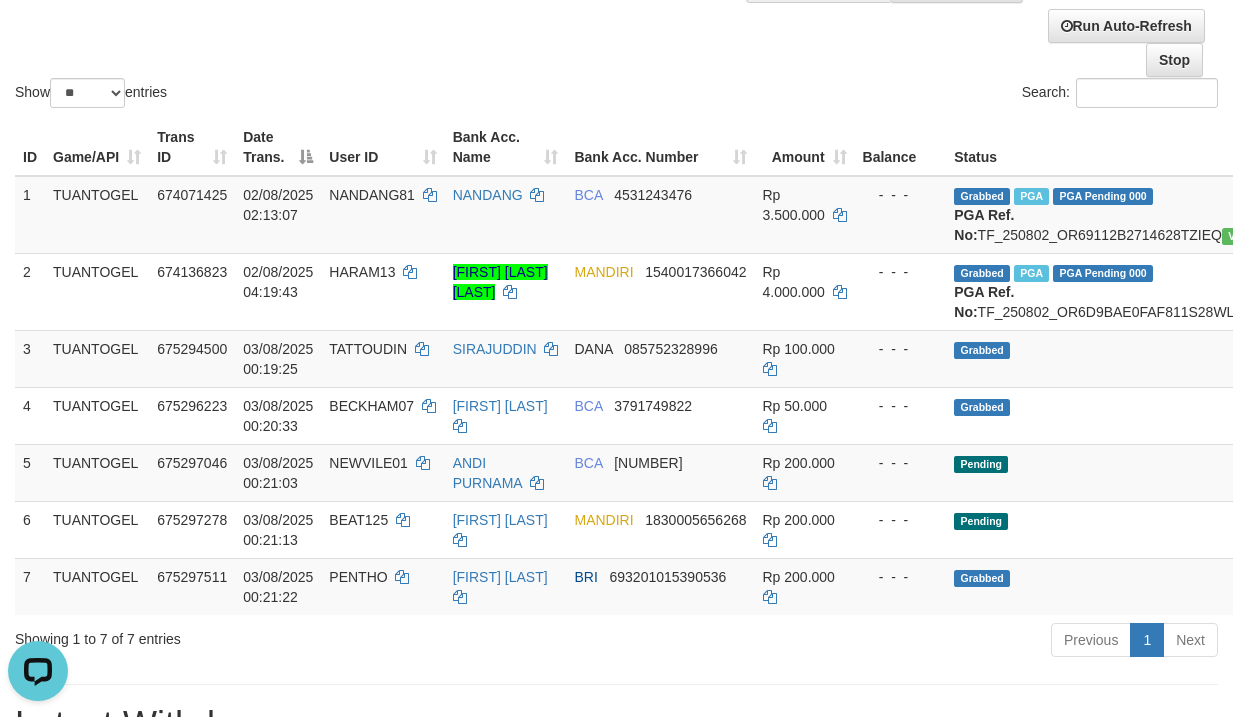 click on "**********" at bounding box center (616, 1075) 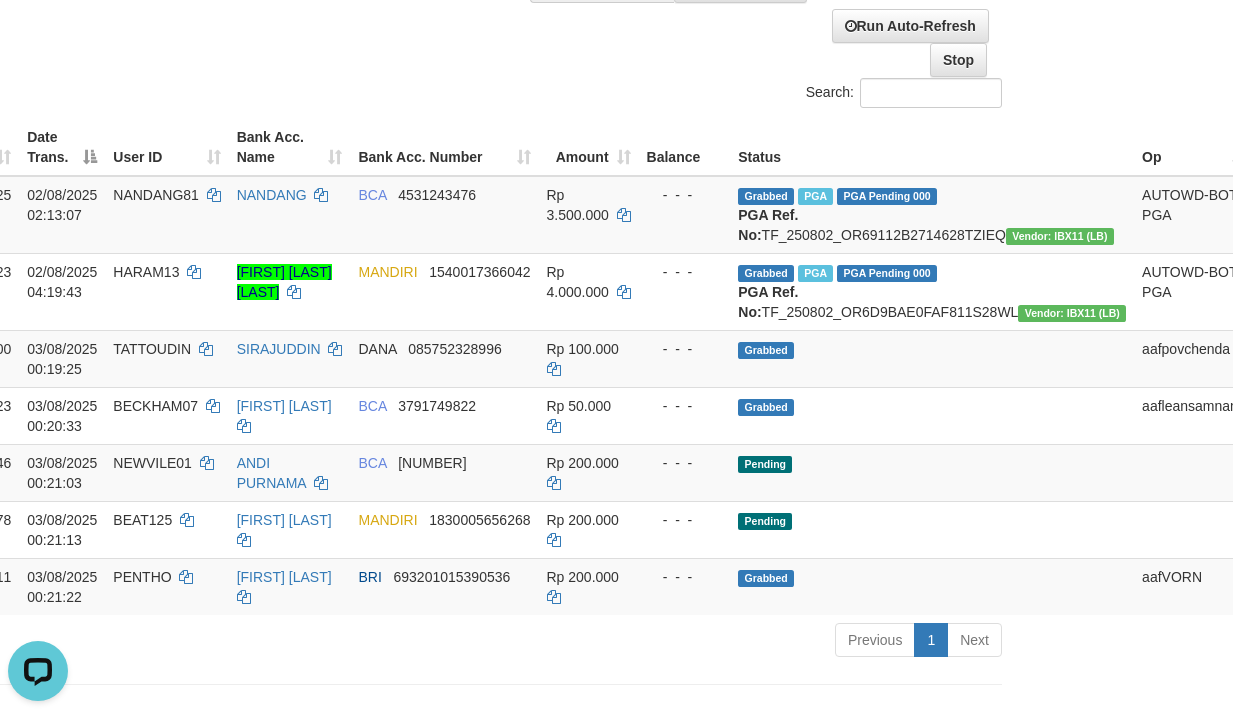 scroll, scrollTop: 199, scrollLeft: 0, axis: vertical 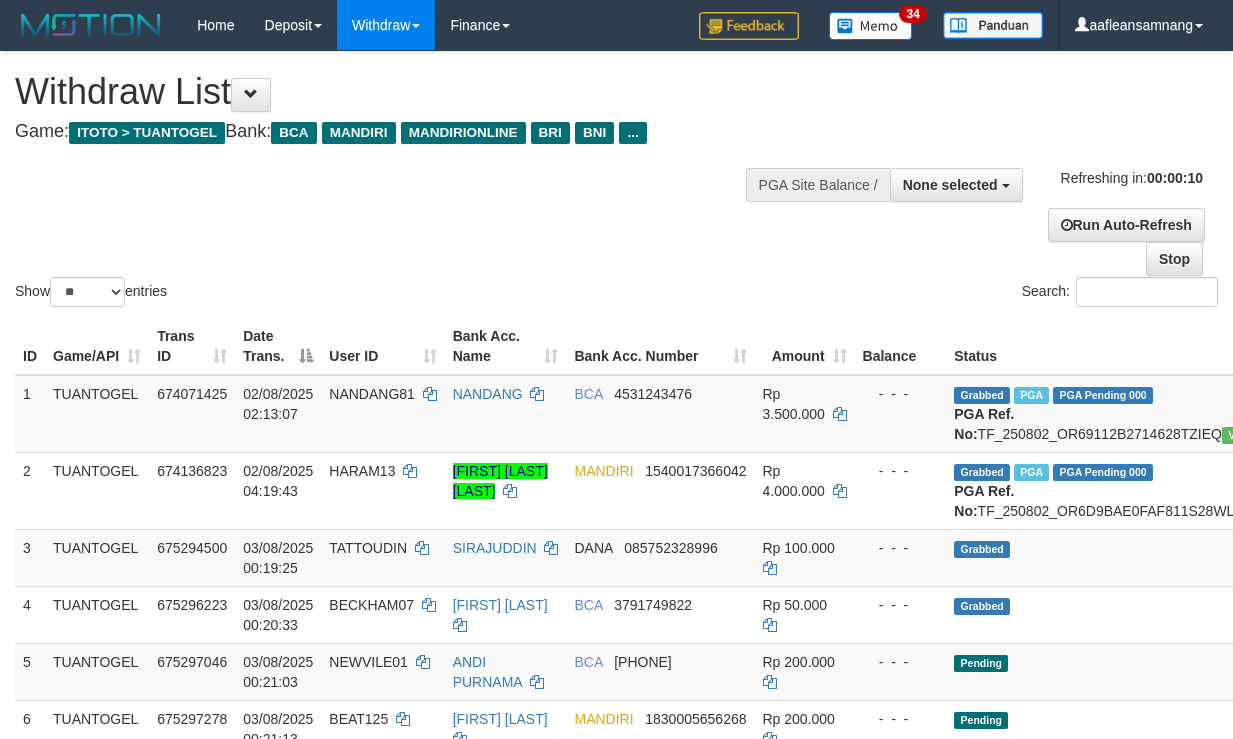 select 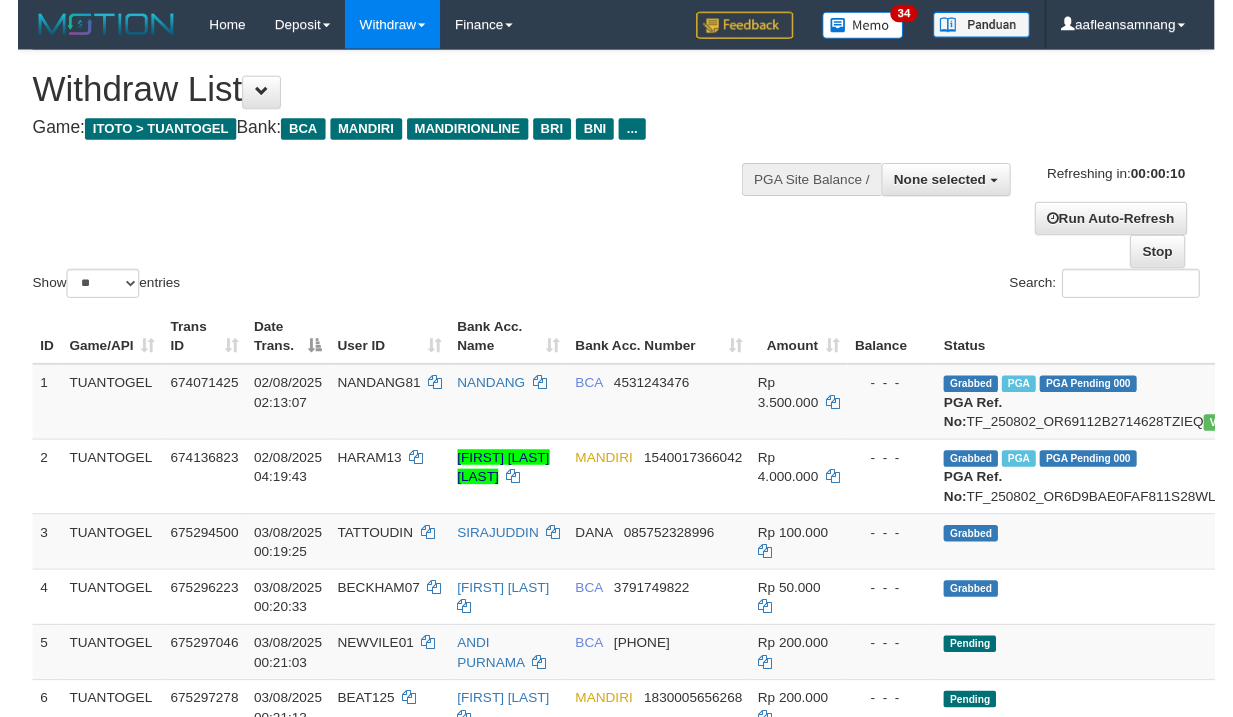 scroll, scrollTop: 0, scrollLeft: 0, axis: both 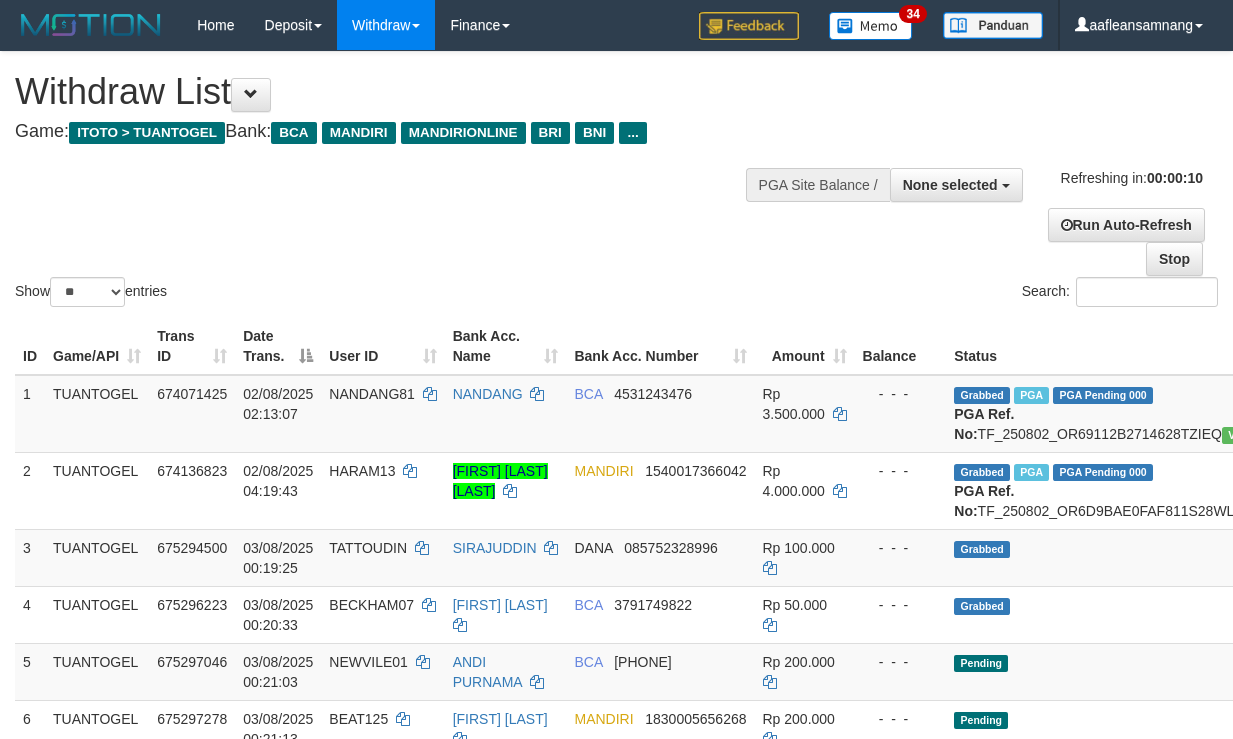 select 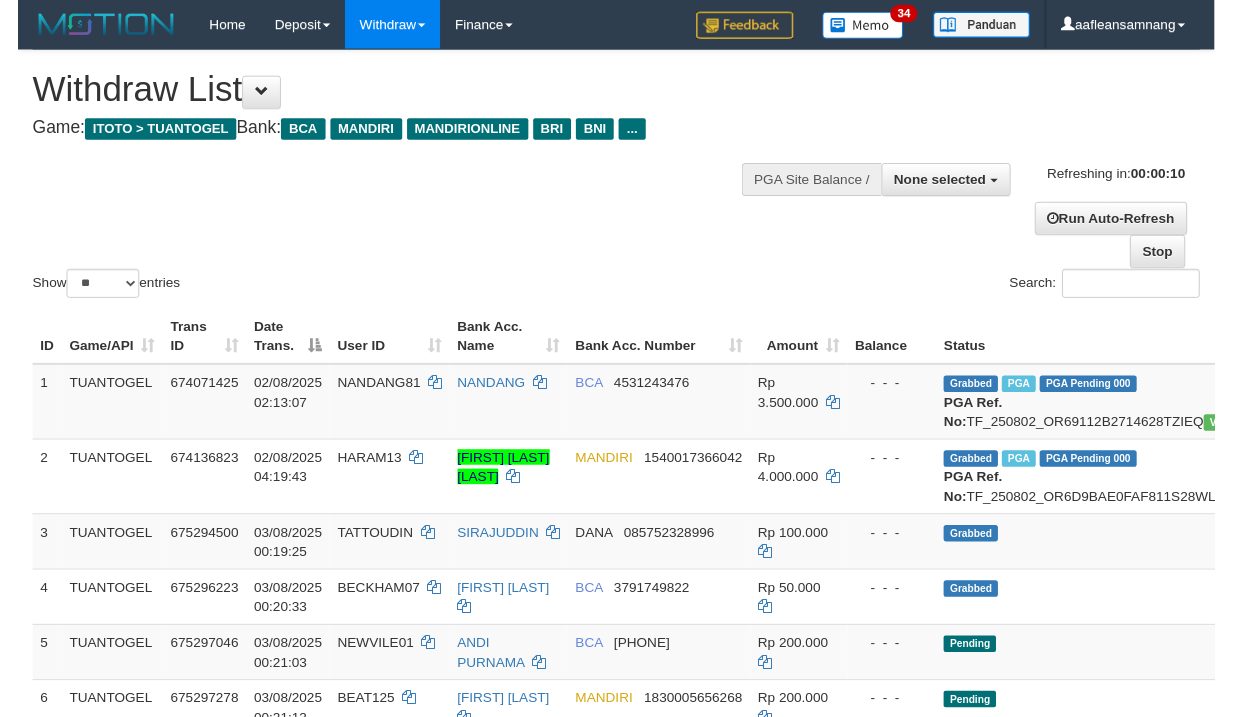 scroll, scrollTop: 0, scrollLeft: 0, axis: both 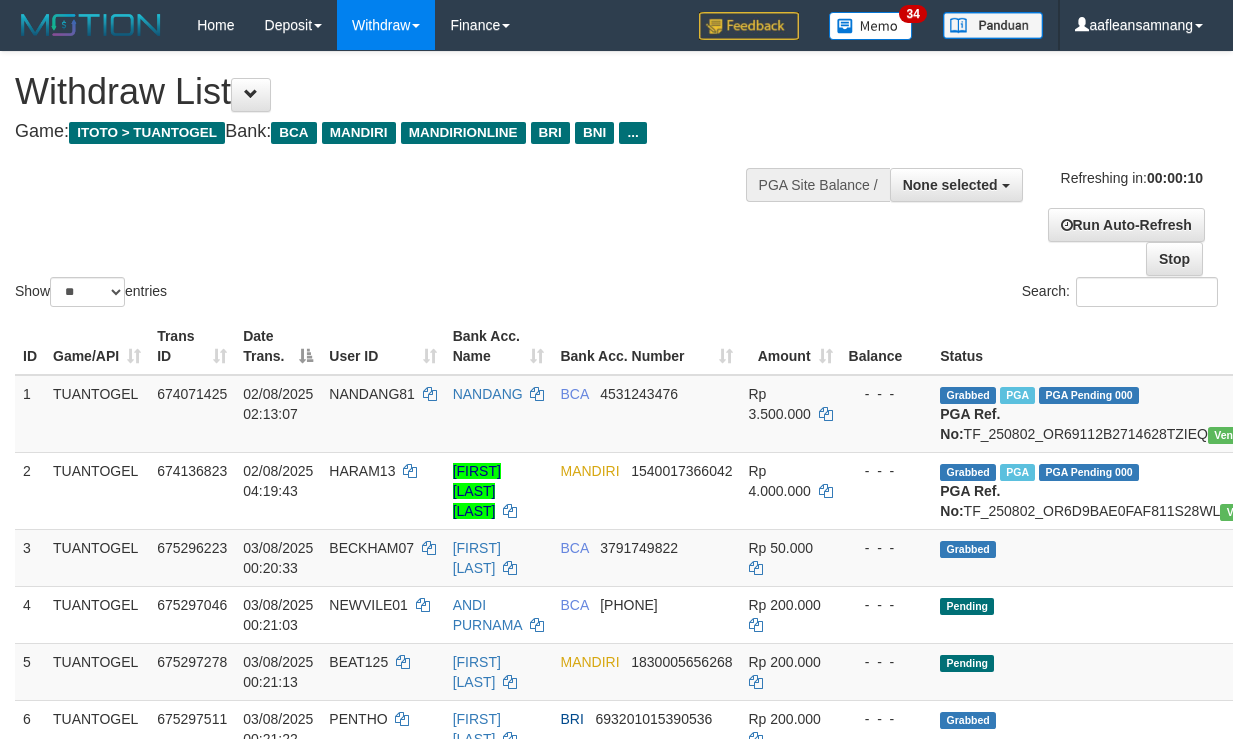 select 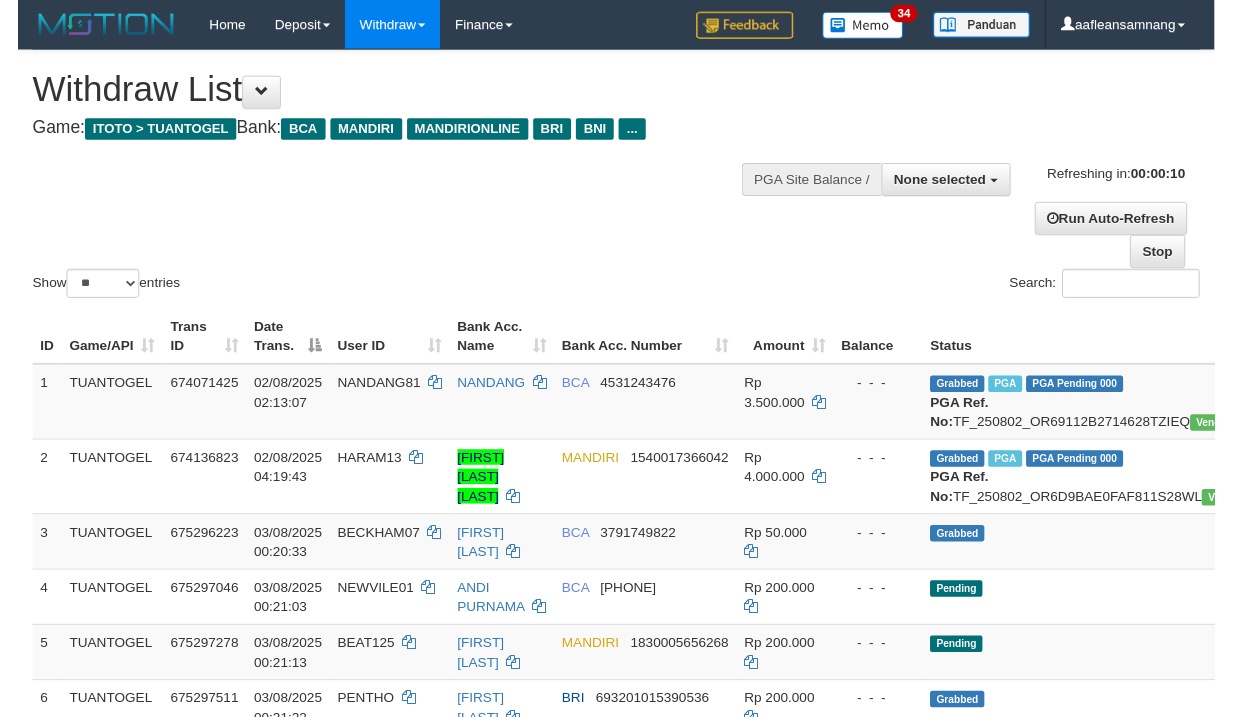 scroll, scrollTop: 0, scrollLeft: 0, axis: both 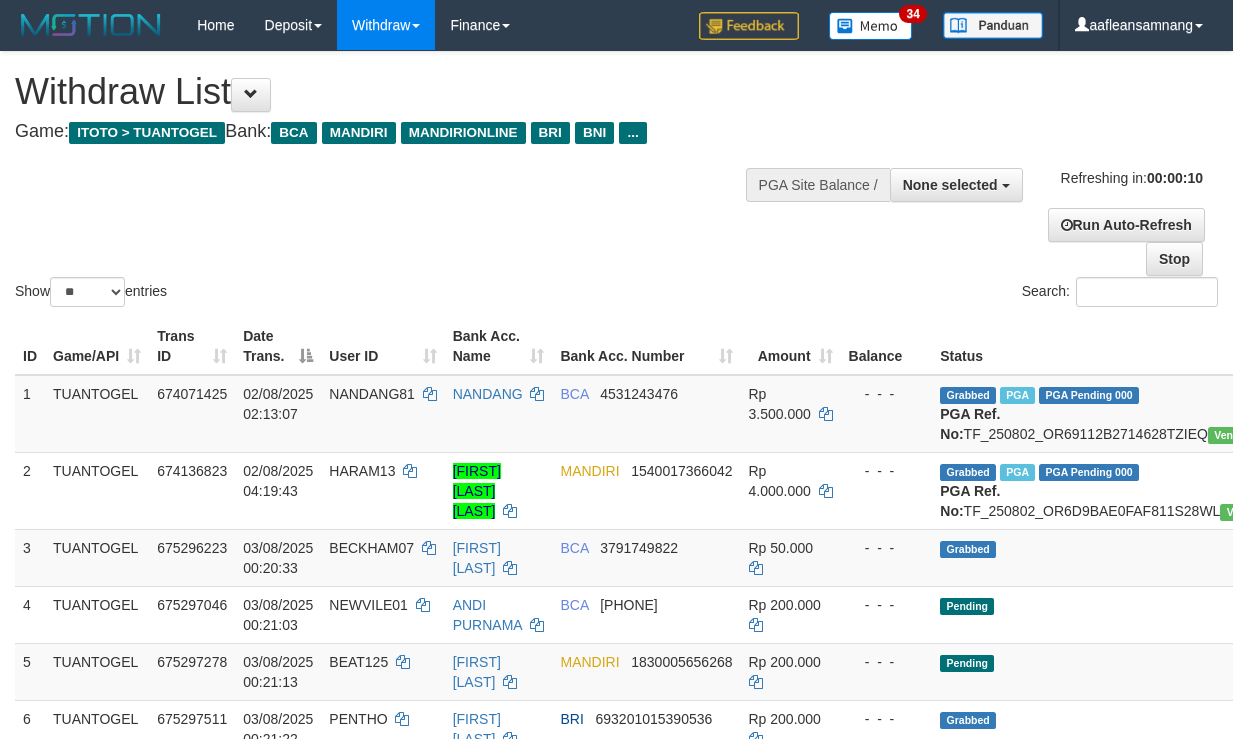 select 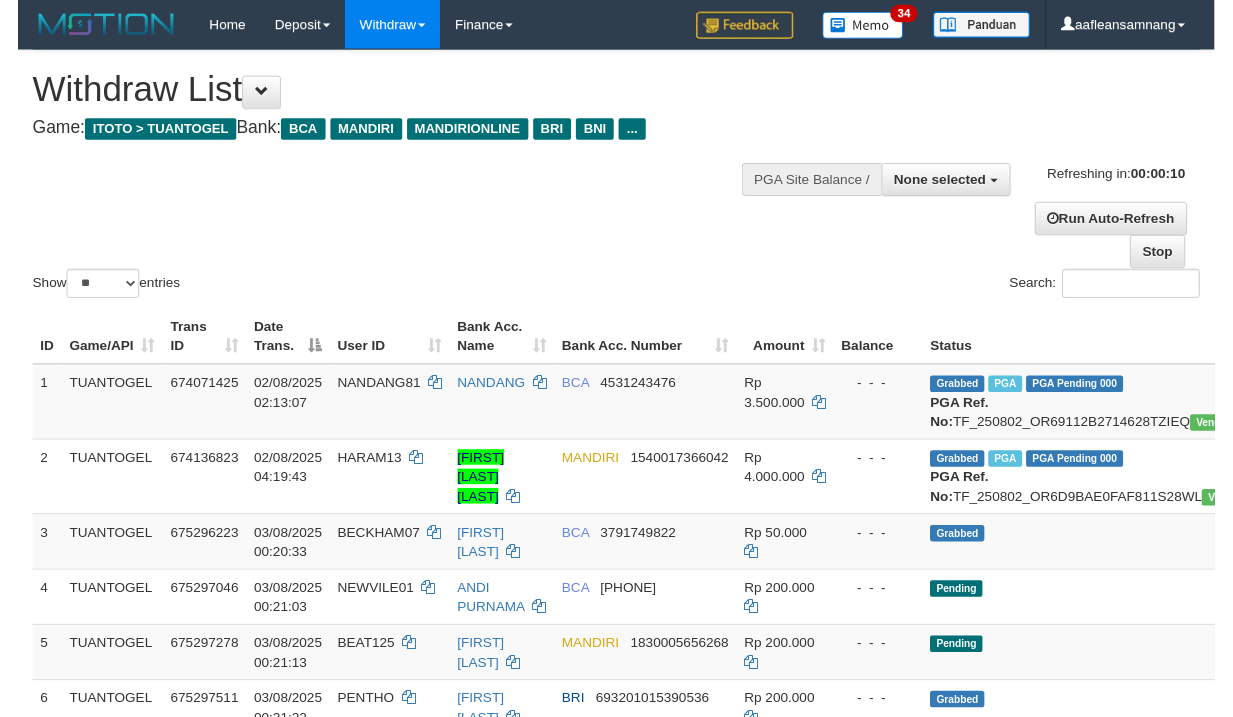 scroll, scrollTop: 0, scrollLeft: 0, axis: both 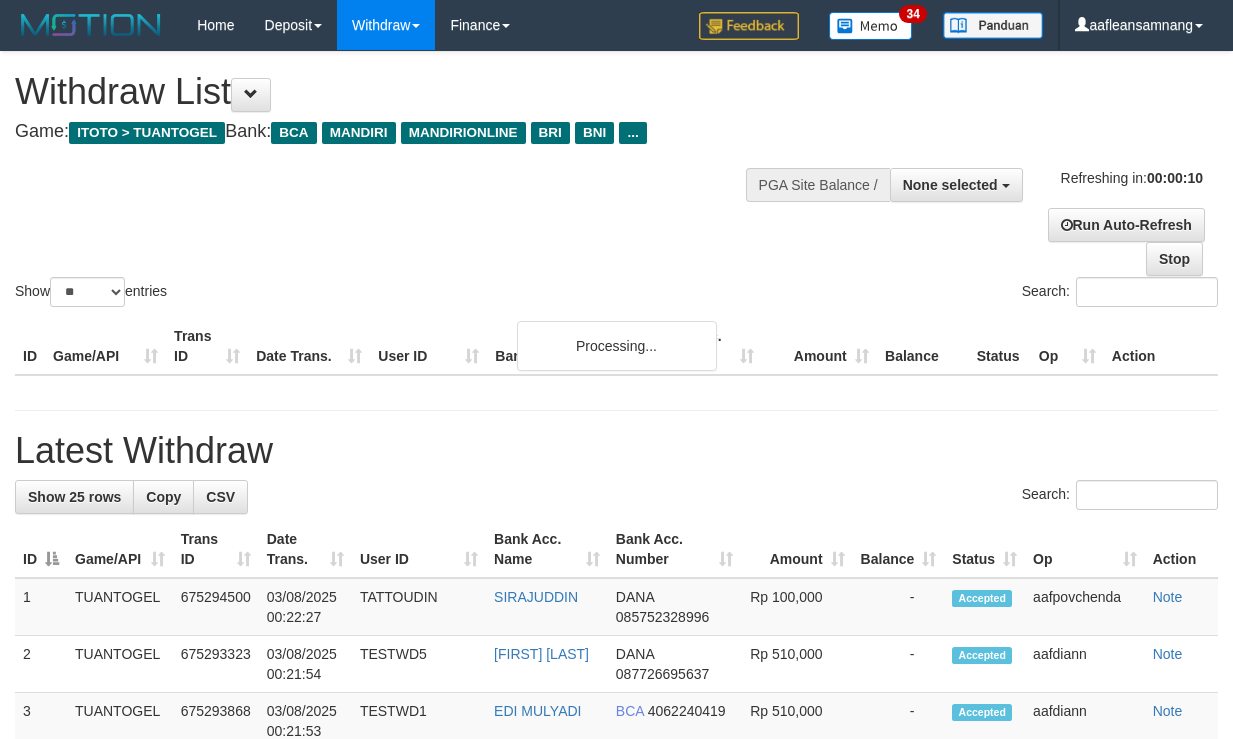 select 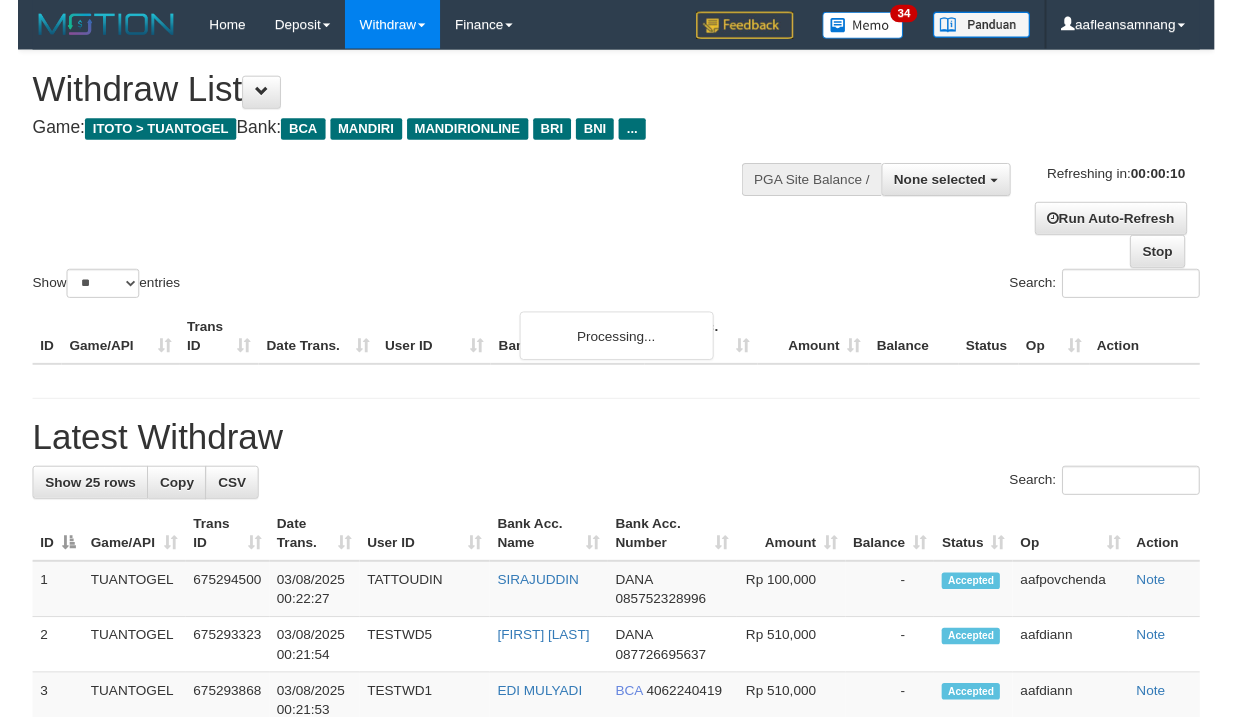scroll, scrollTop: 0, scrollLeft: 0, axis: both 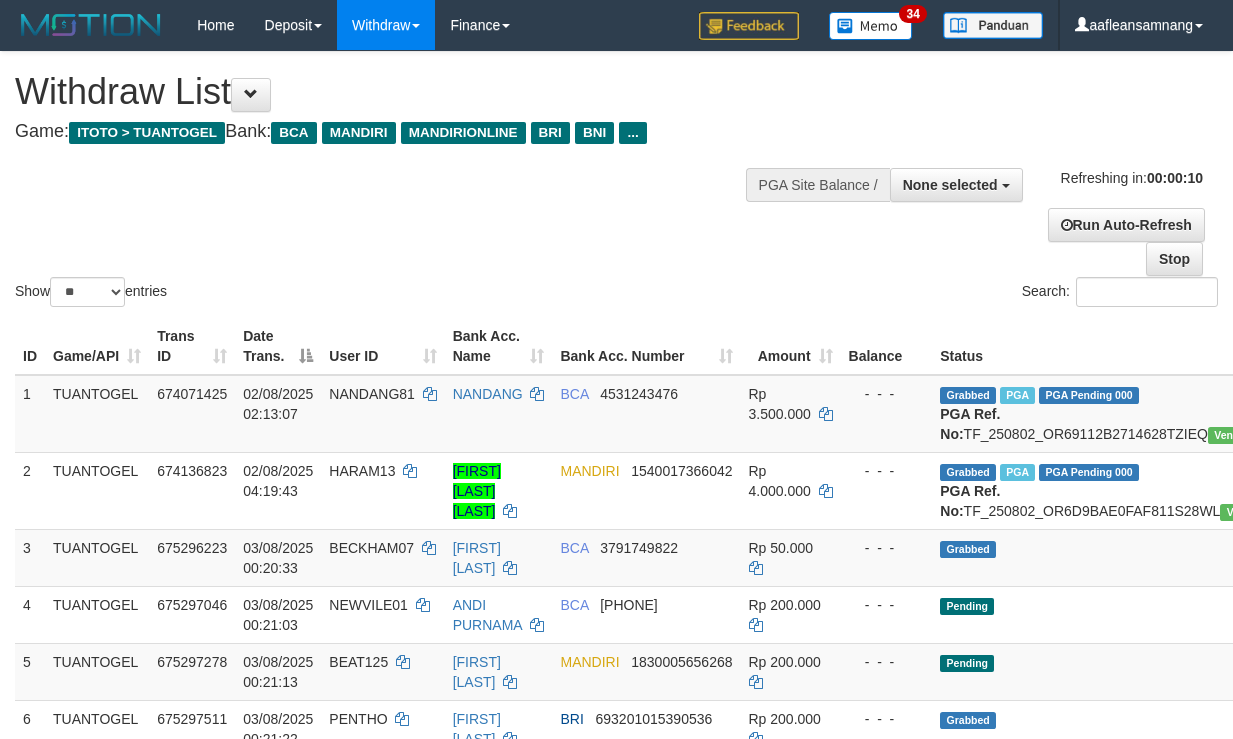 select 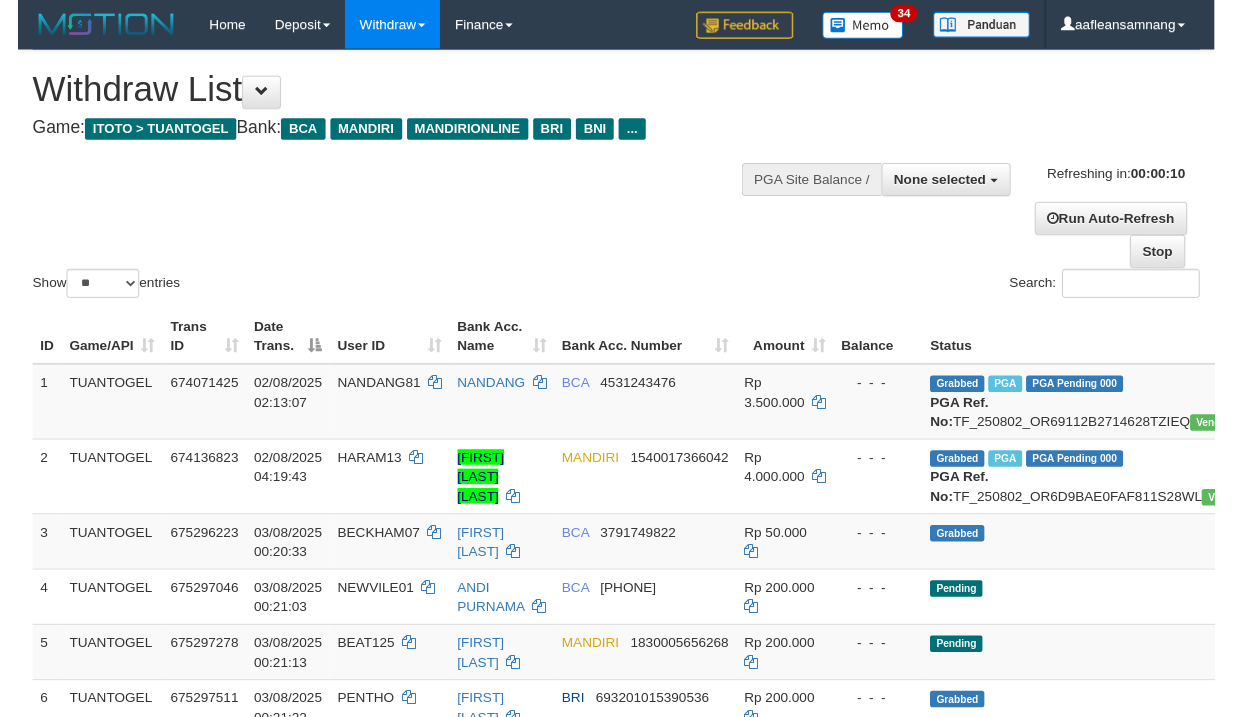 scroll, scrollTop: 0, scrollLeft: 0, axis: both 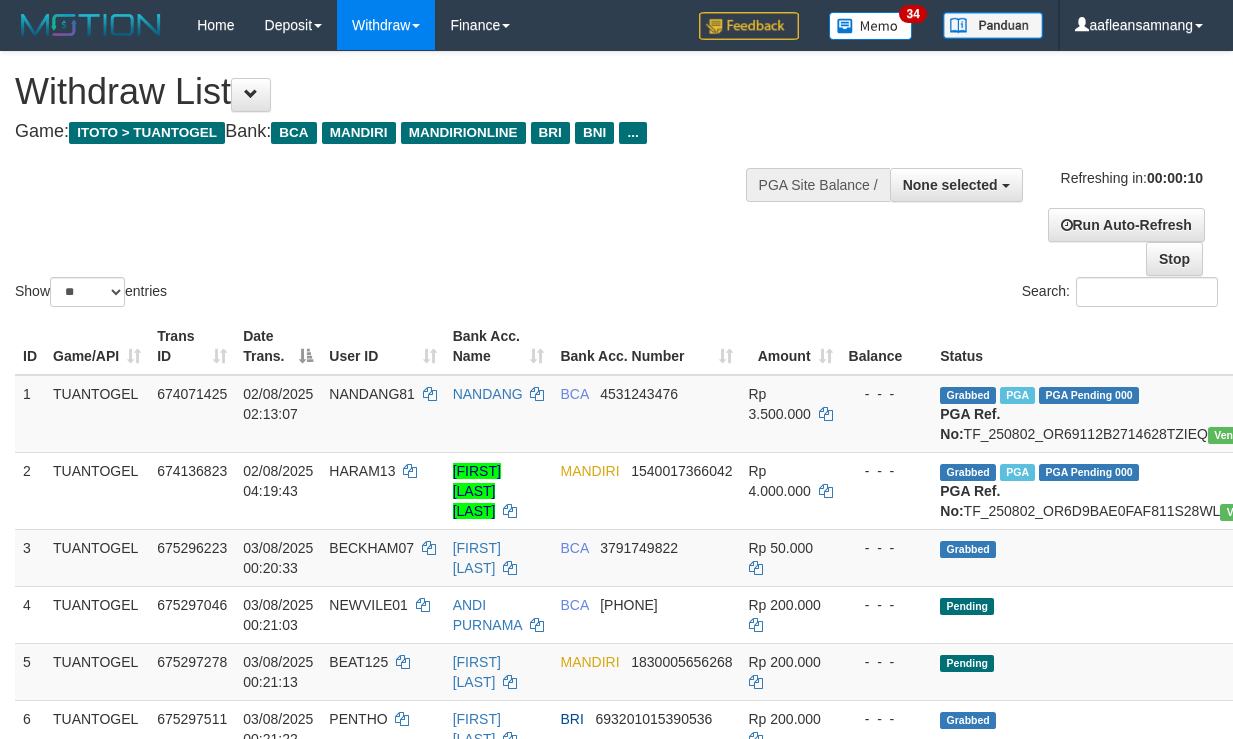 select 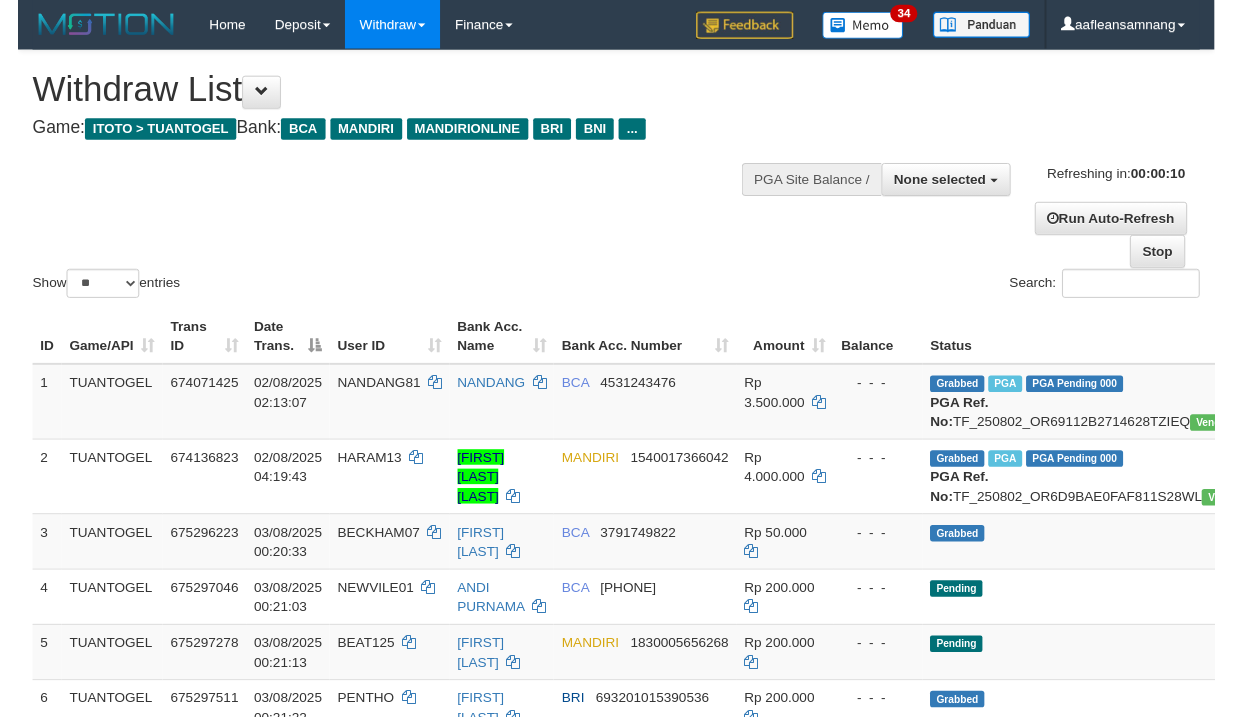 scroll, scrollTop: 0, scrollLeft: 0, axis: both 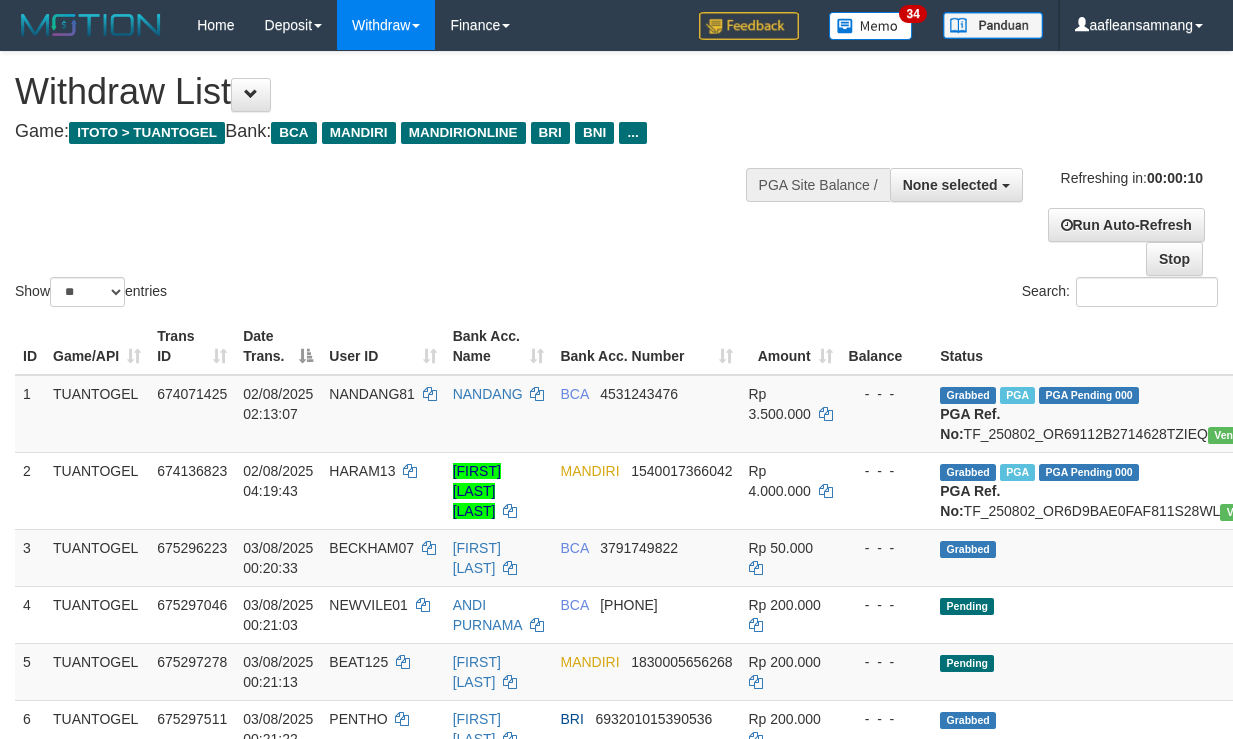 select 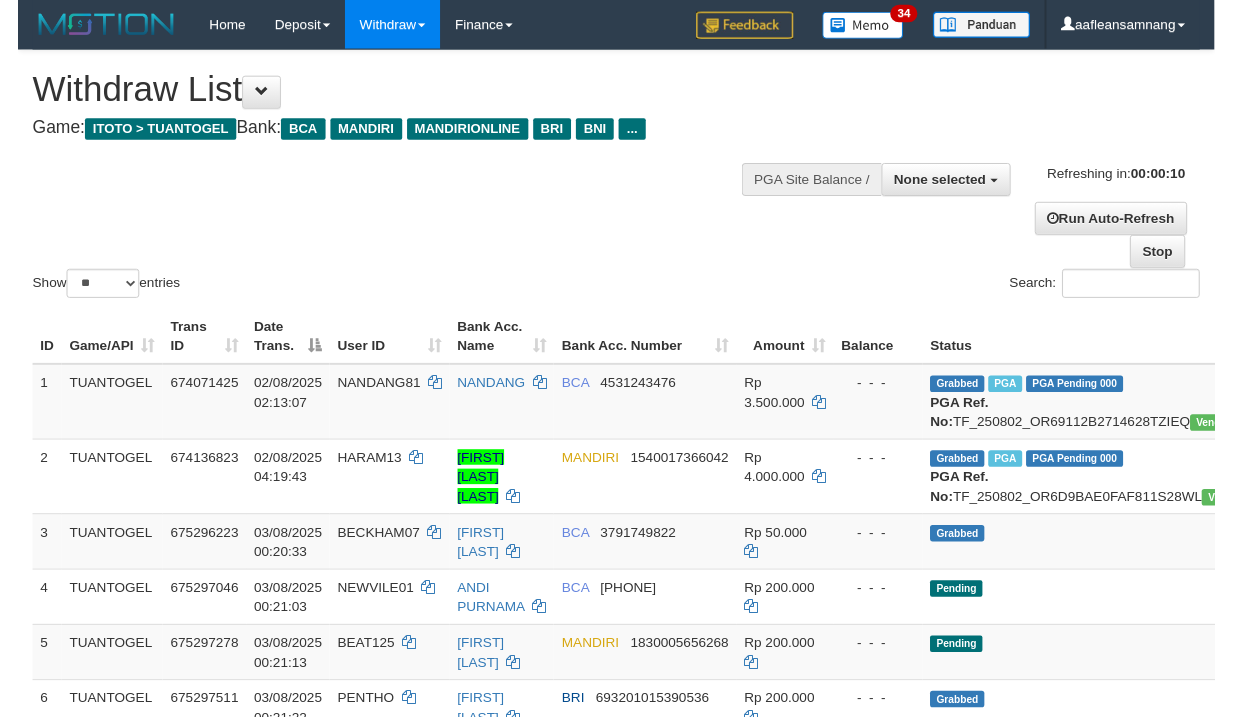 scroll, scrollTop: 0, scrollLeft: 0, axis: both 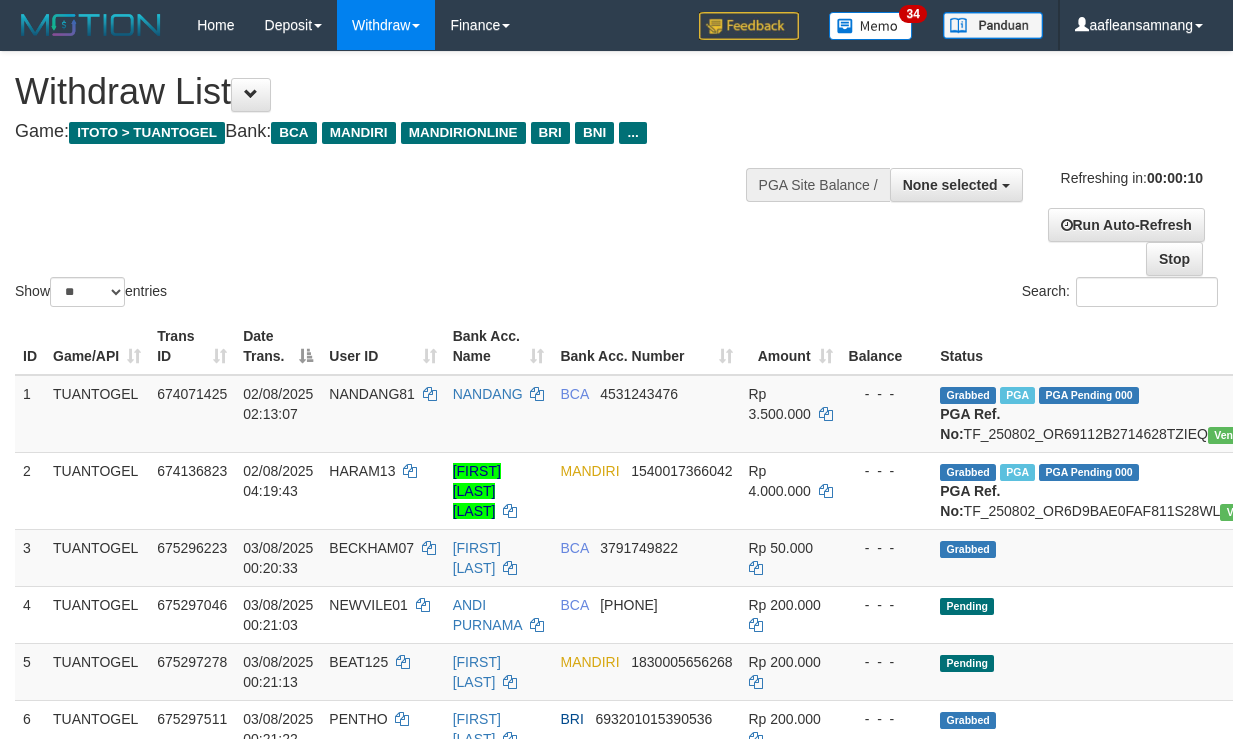 select 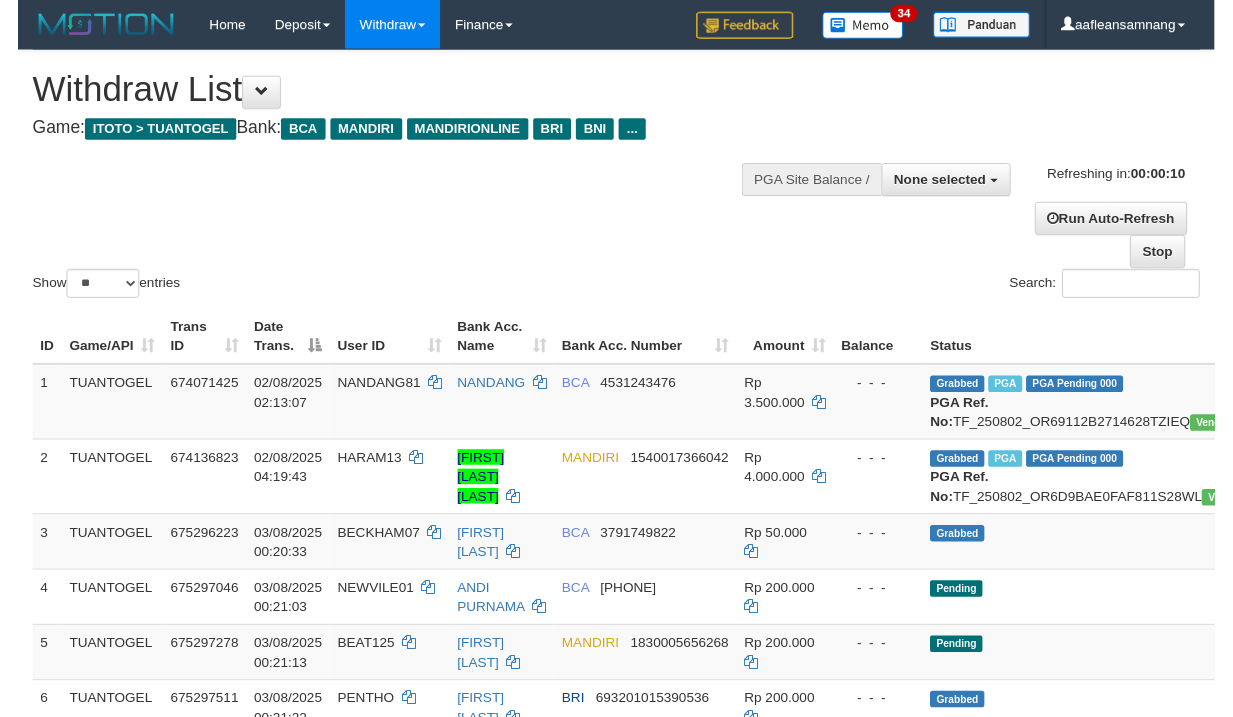 scroll, scrollTop: 0, scrollLeft: 0, axis: both 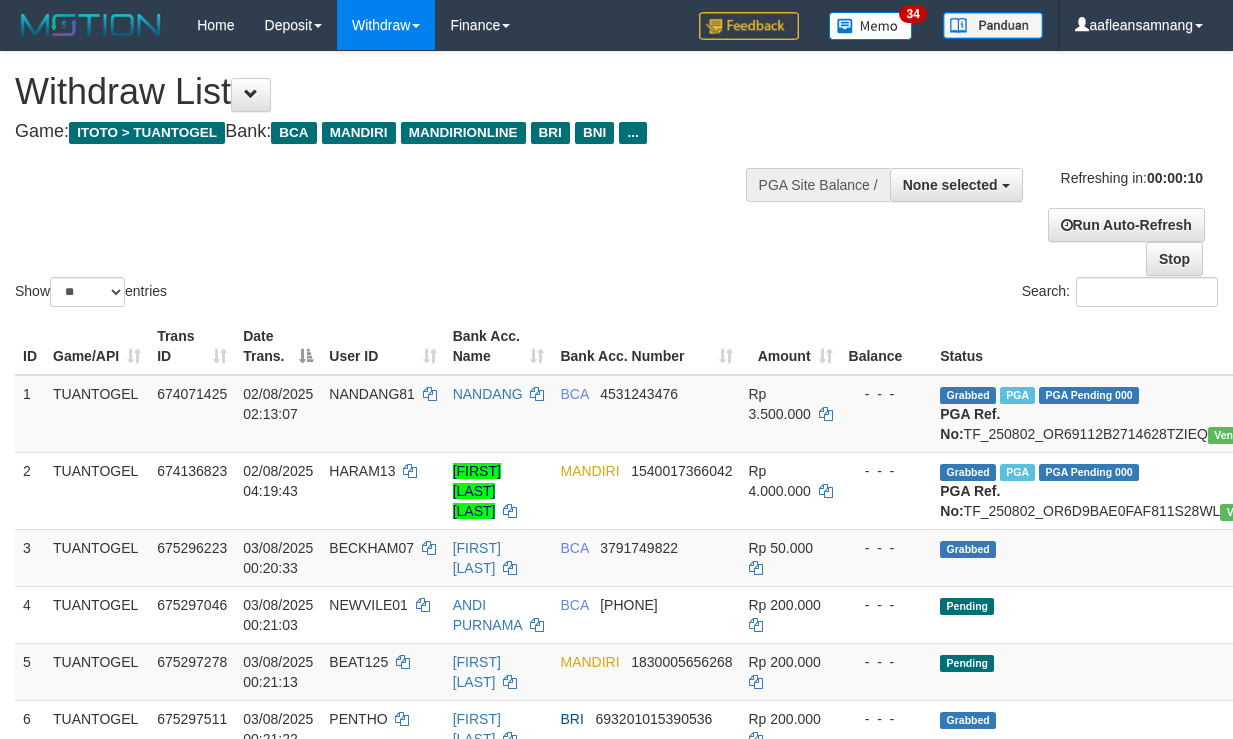 select 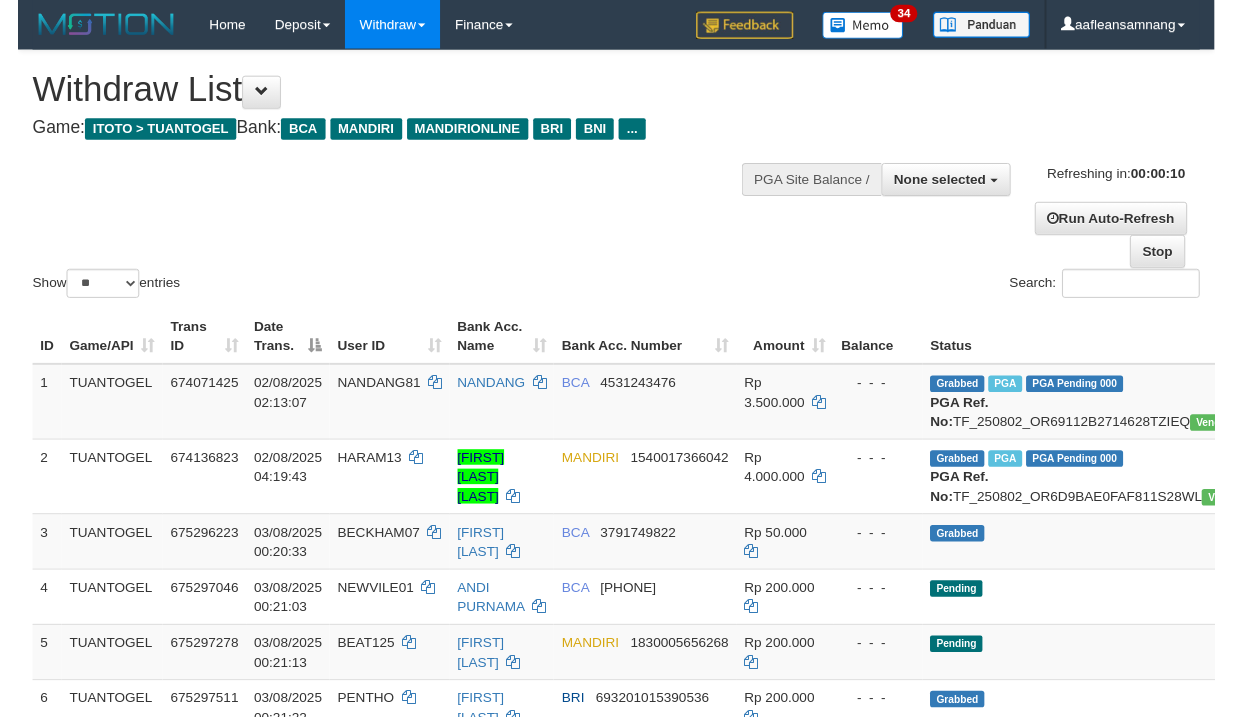 scroll, scrollTop: 0, scrollLeft: 0, axis: both 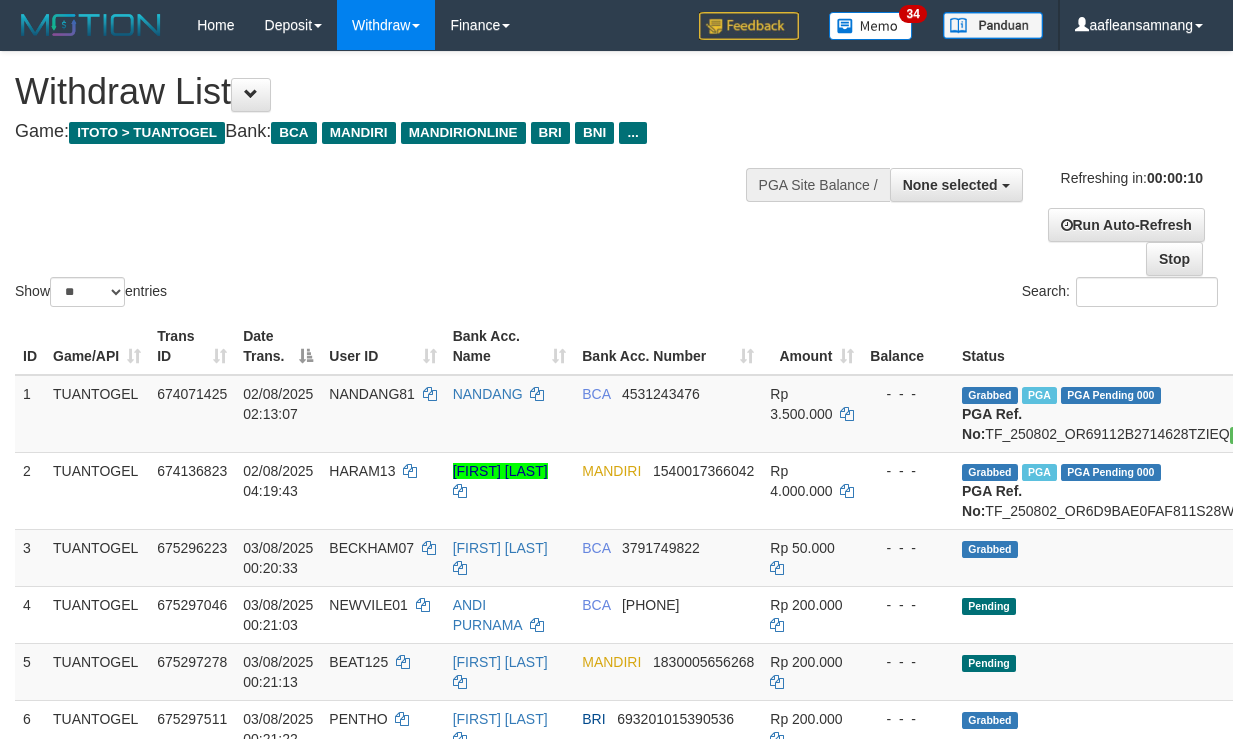 select 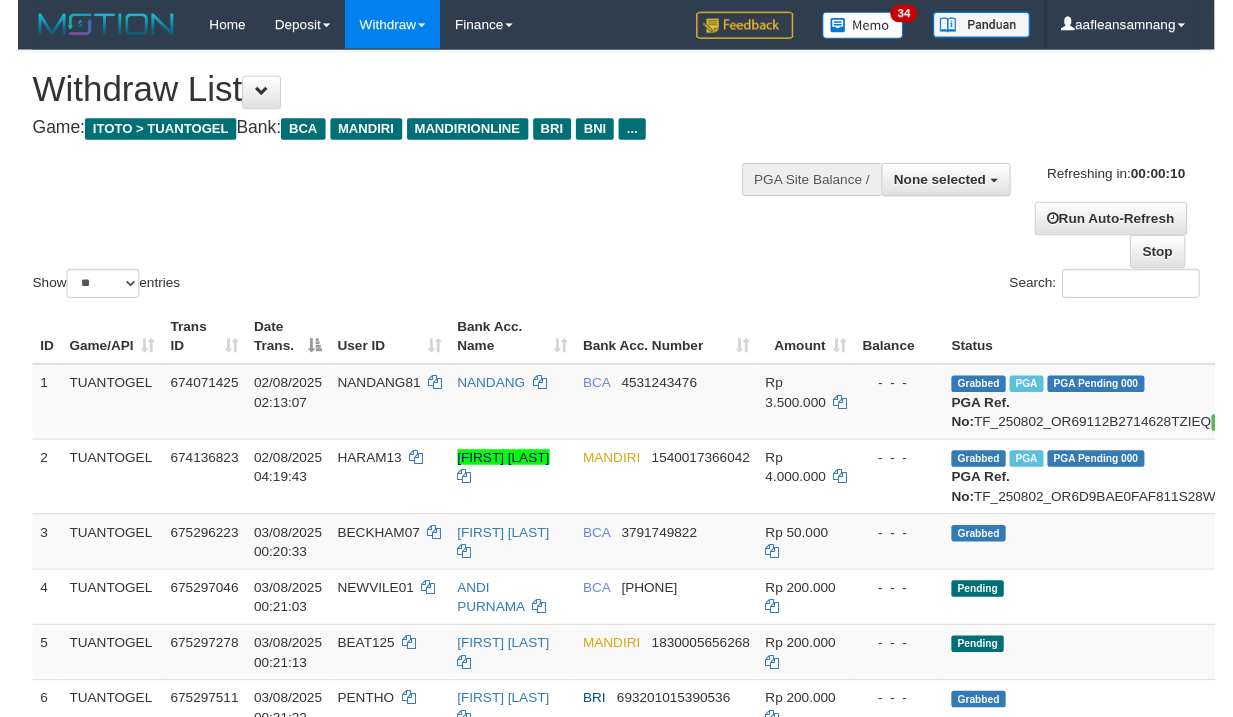 scroll, scrollTop: 0, scrollLeft: 0, axis: both 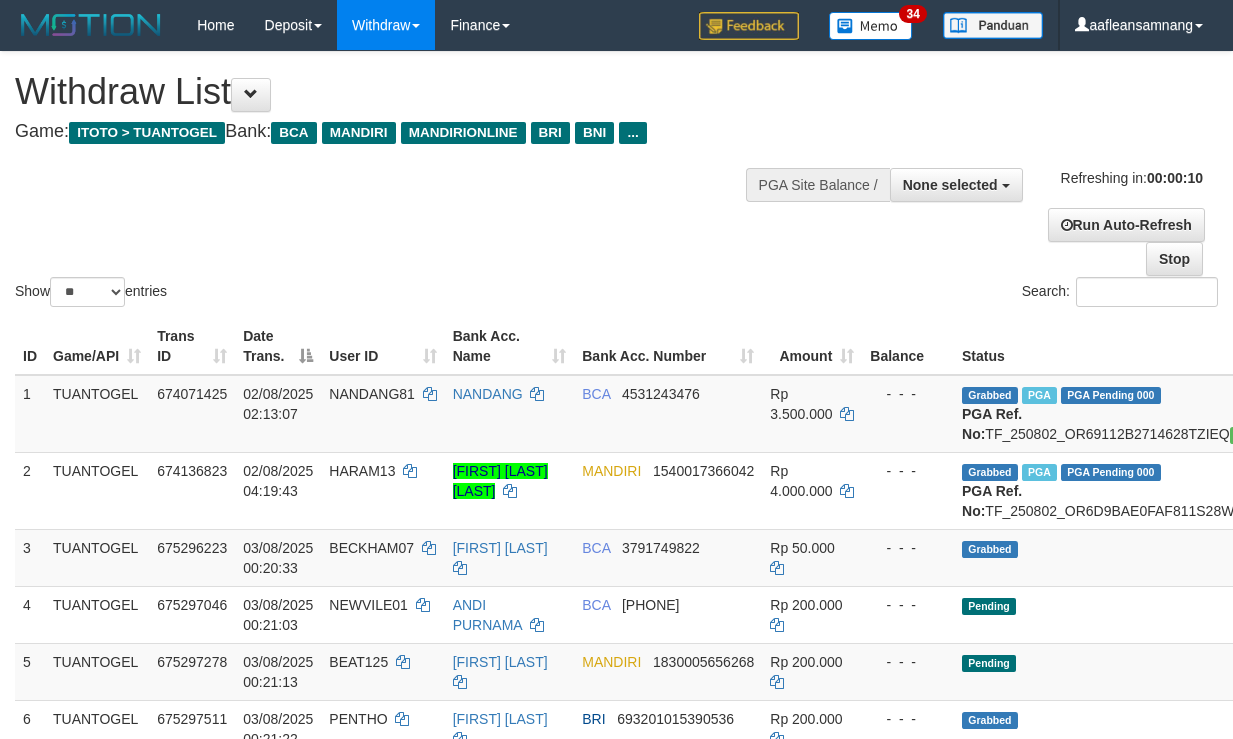 select 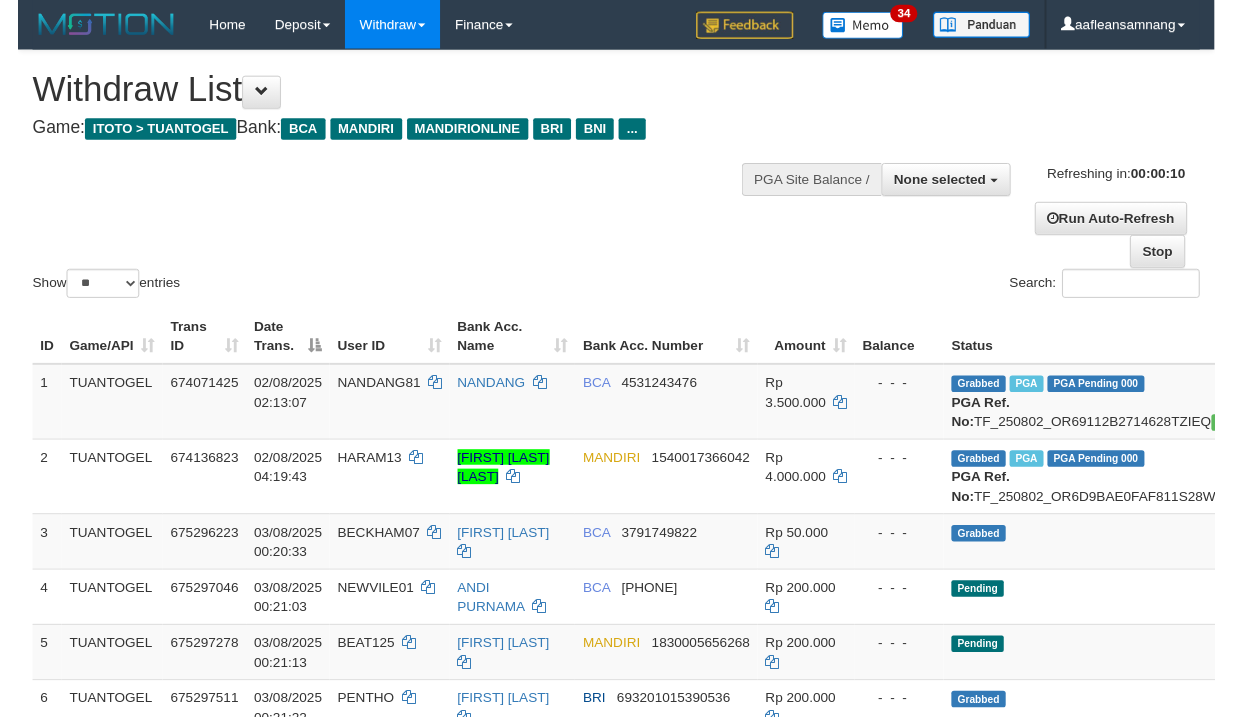 scroll, scrollTop: 0, scrollLeft: 0, axis: both 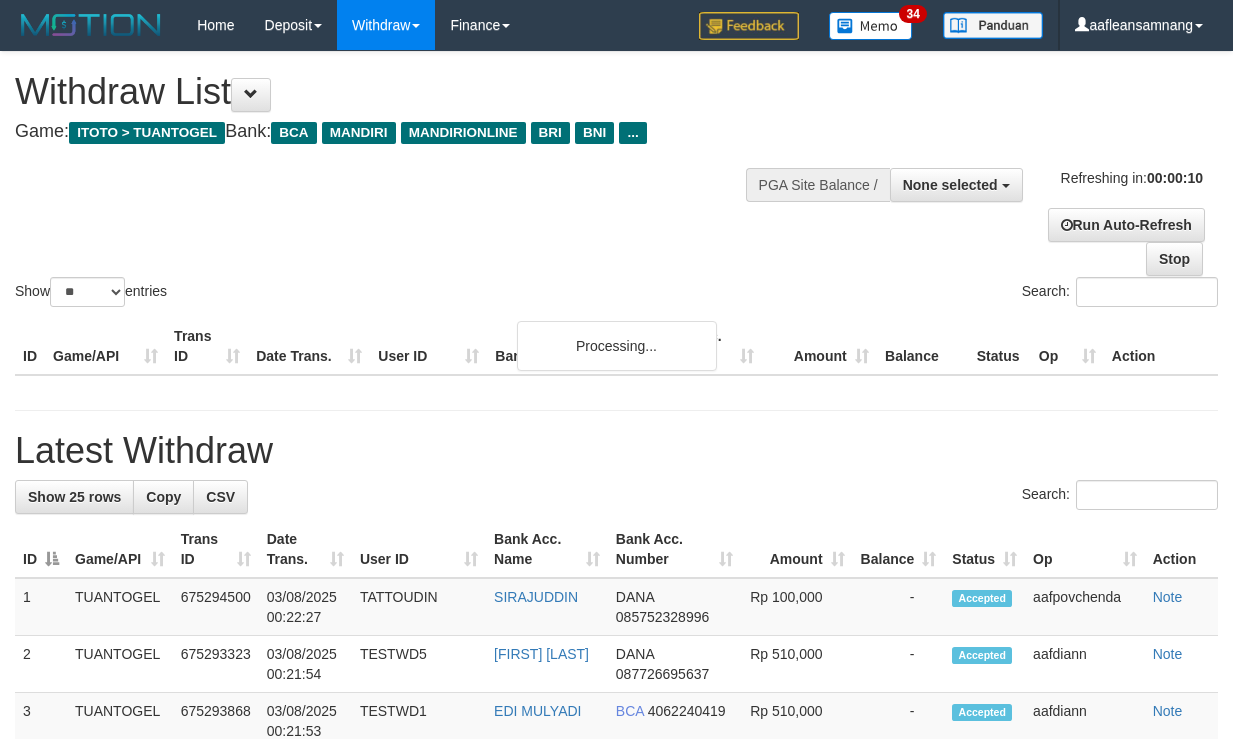 select 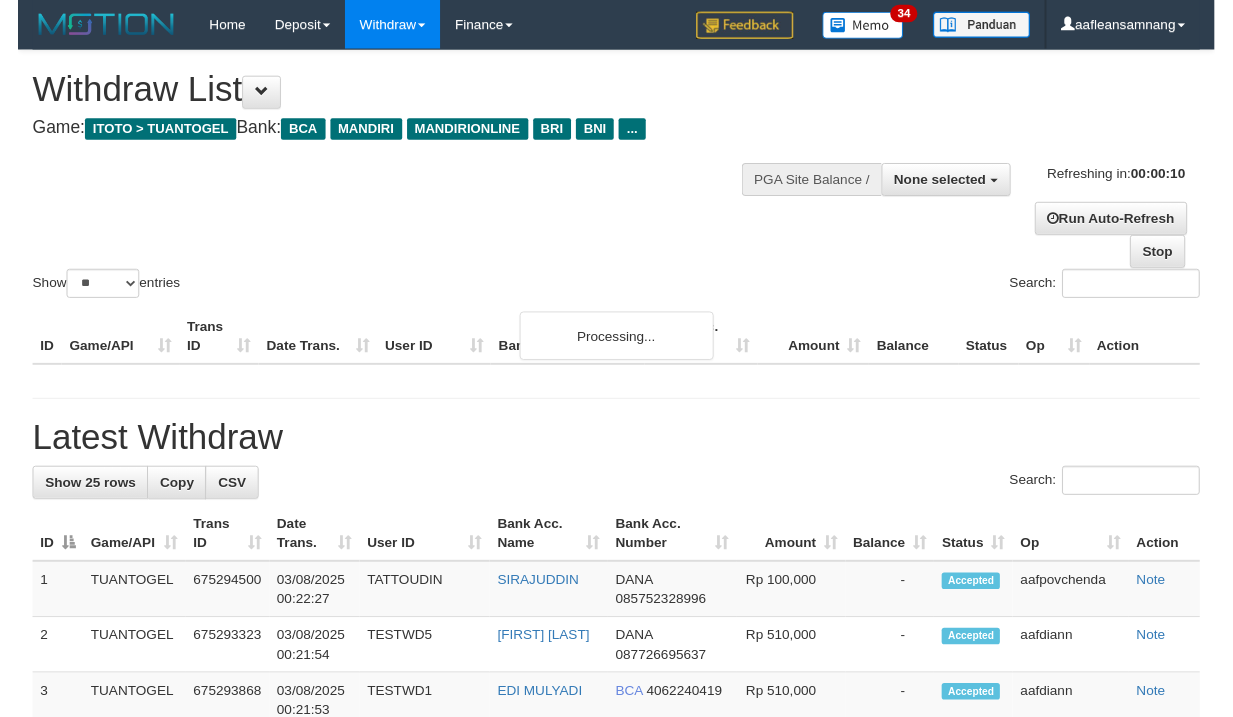 scroll, scrollTop: 0, scrollLeft: 0, axis: both 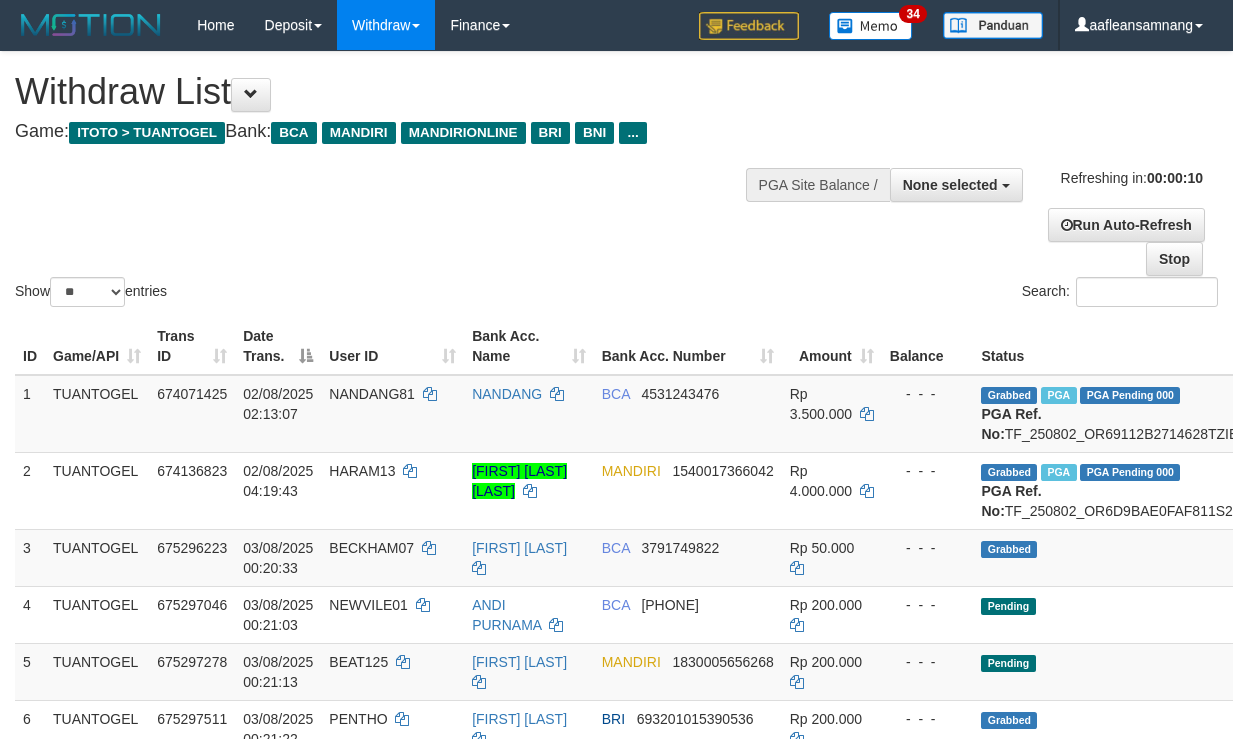 select 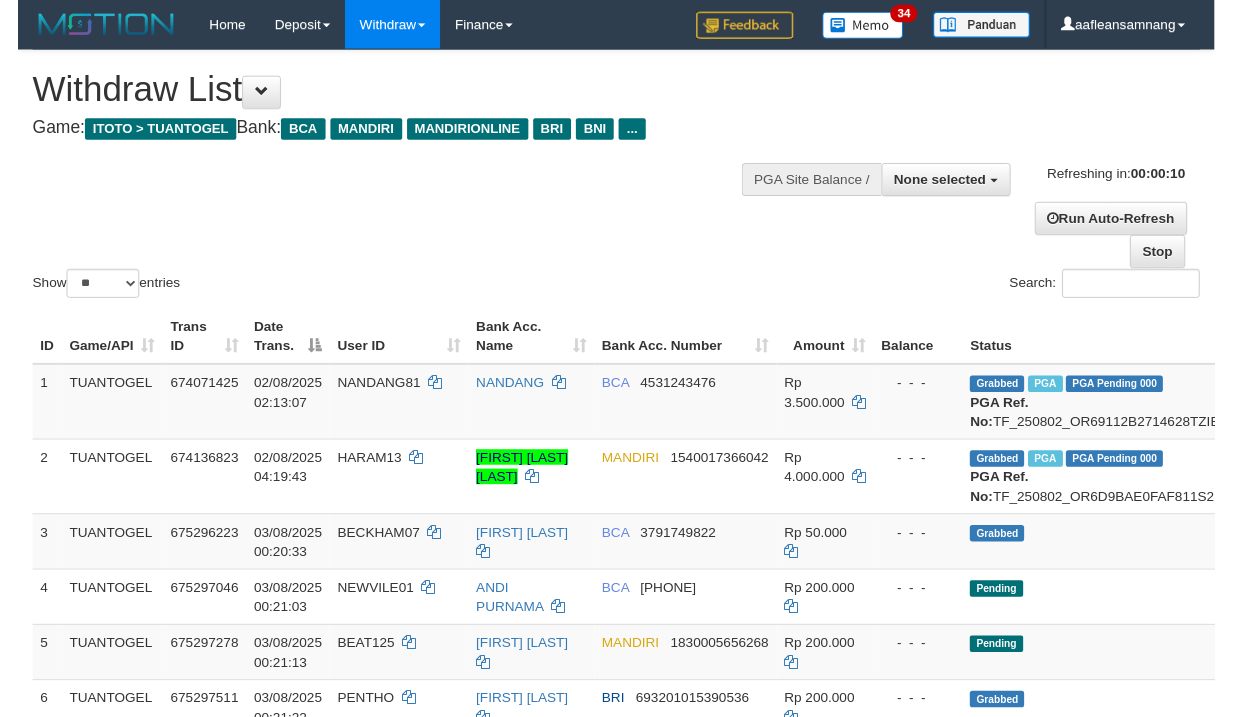 scroll, scrollTop: 0, scrollLeft: 0, axis: both 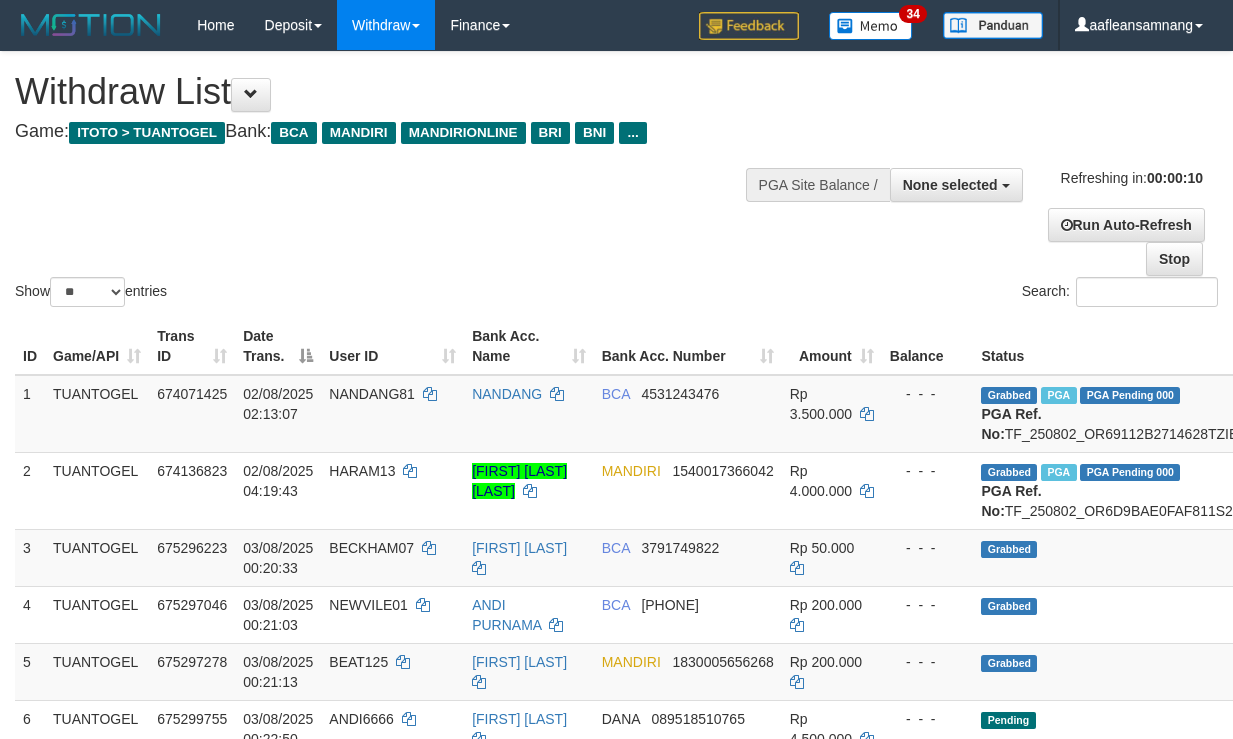 select 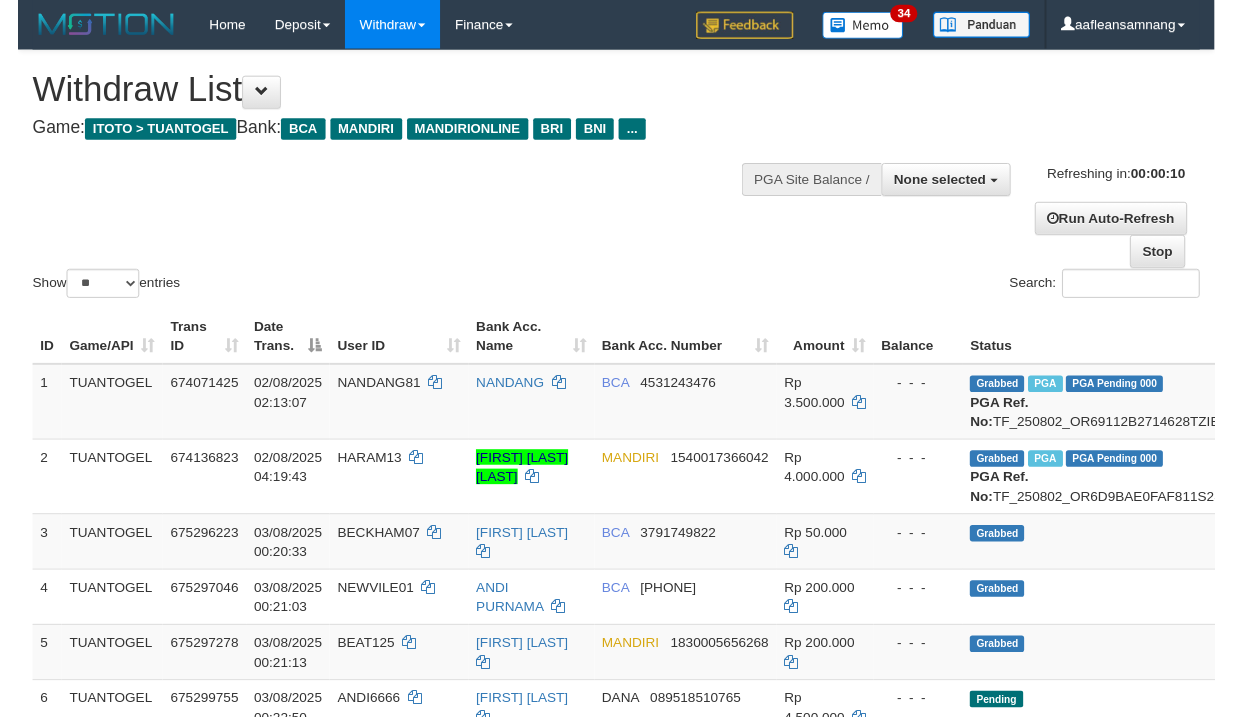 scroll, scrollTop: 0, scrollLeft: 0, axis: both 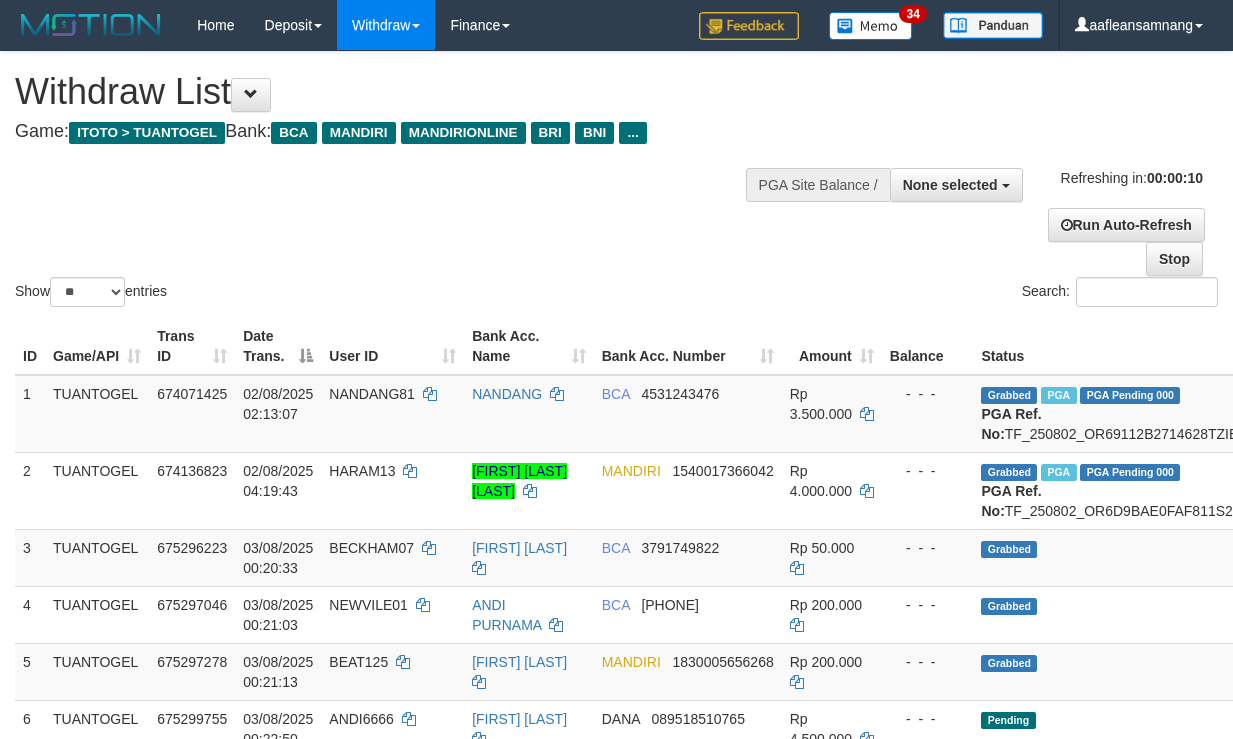 select 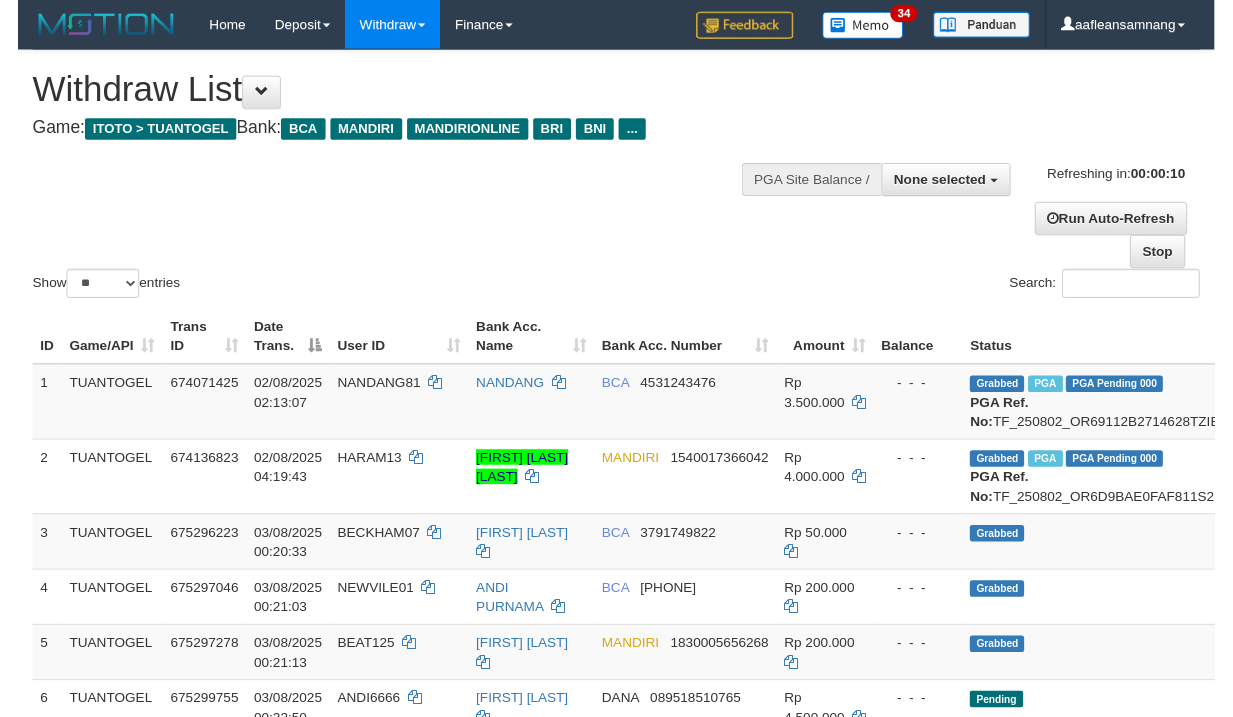 scroll, scrollTop: 0, scrollLeft: 0, axis: both 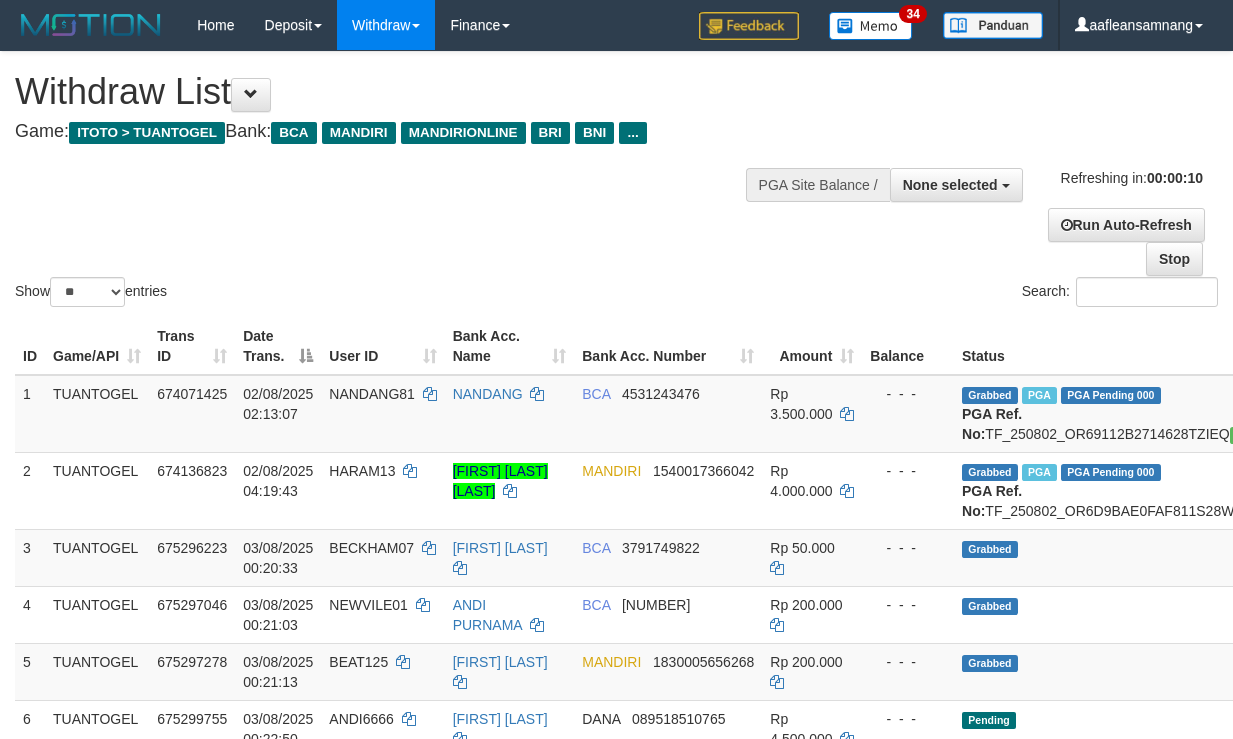 select 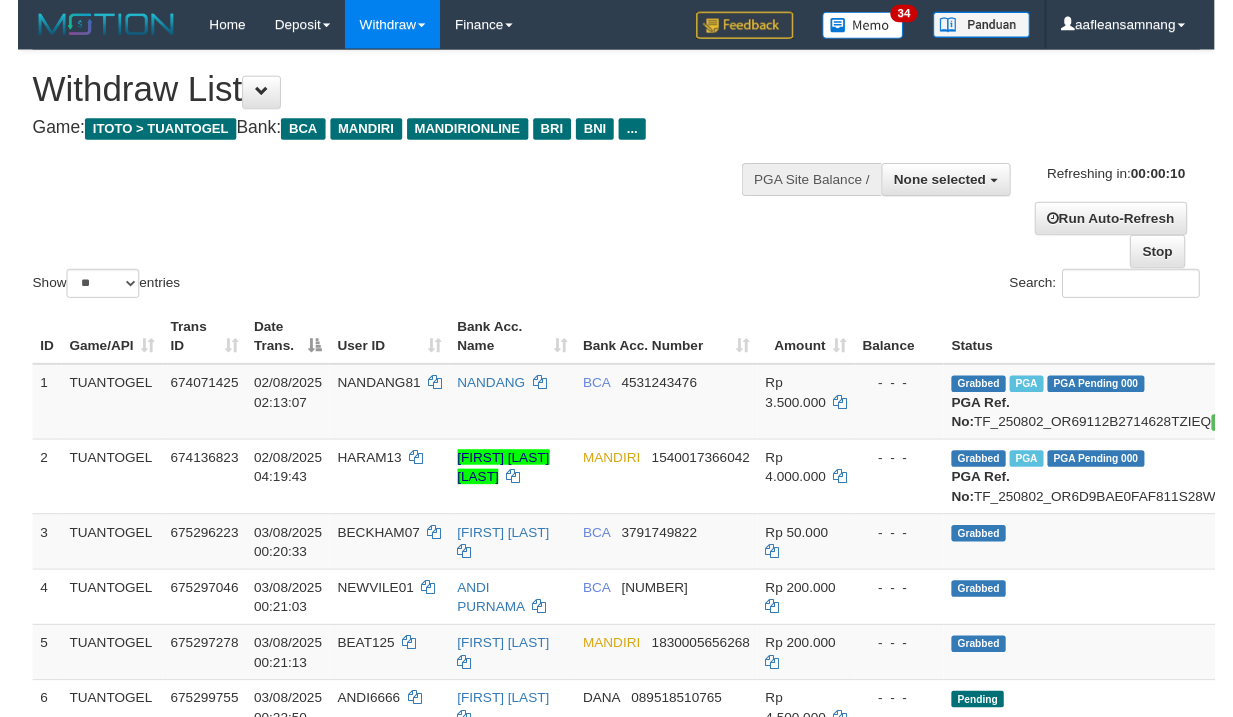 scroll, scrollTop: 0, scrollLeft: 0, axis: both 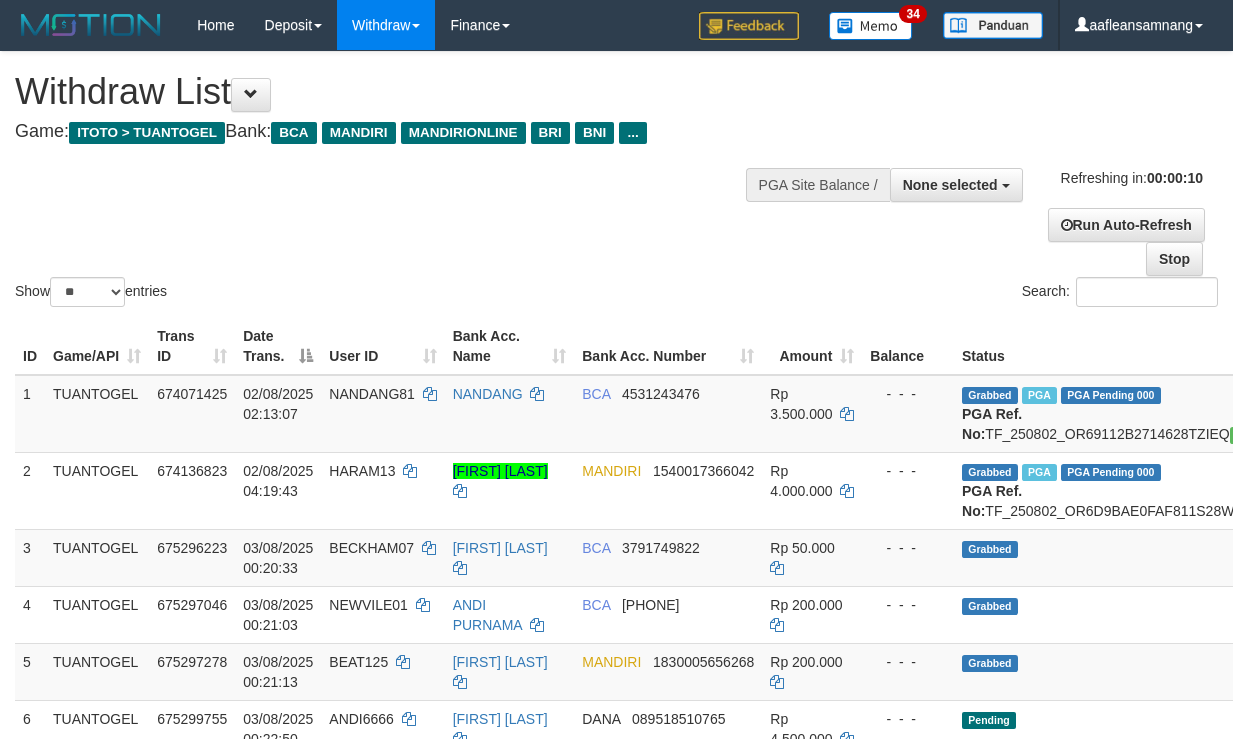 select 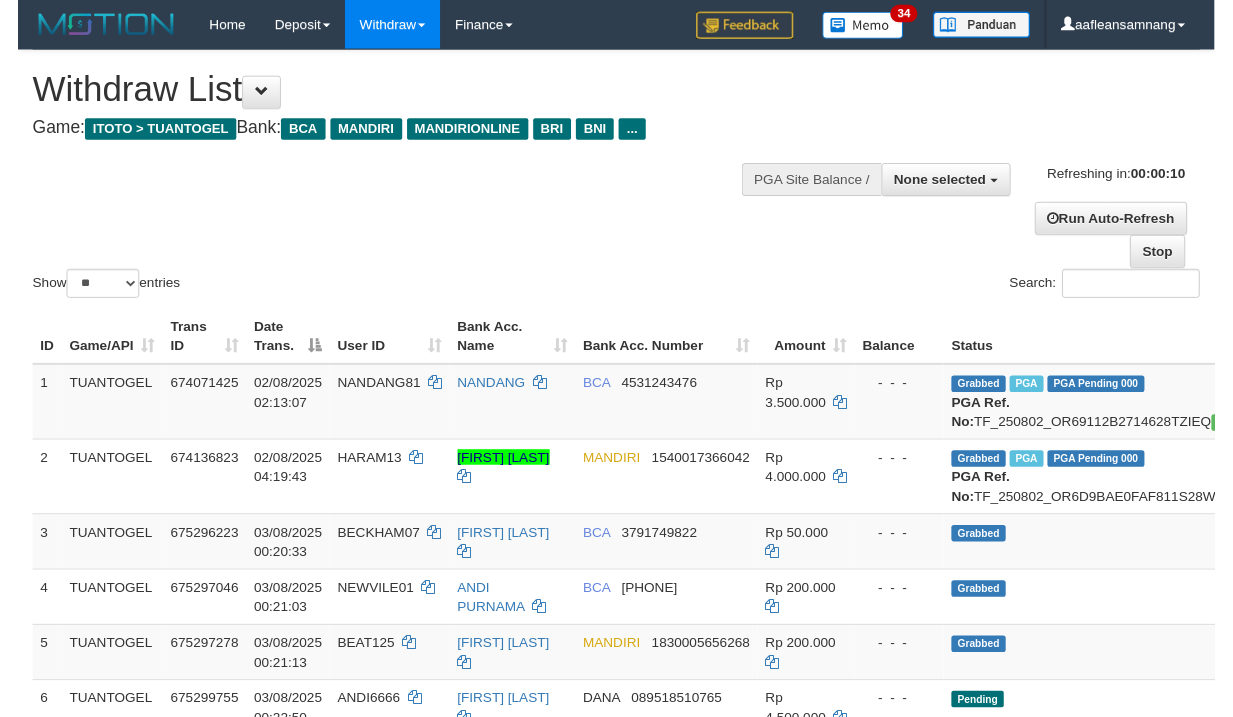 scroll, scrollTop: 0, scrollLeft: 0, axis: both 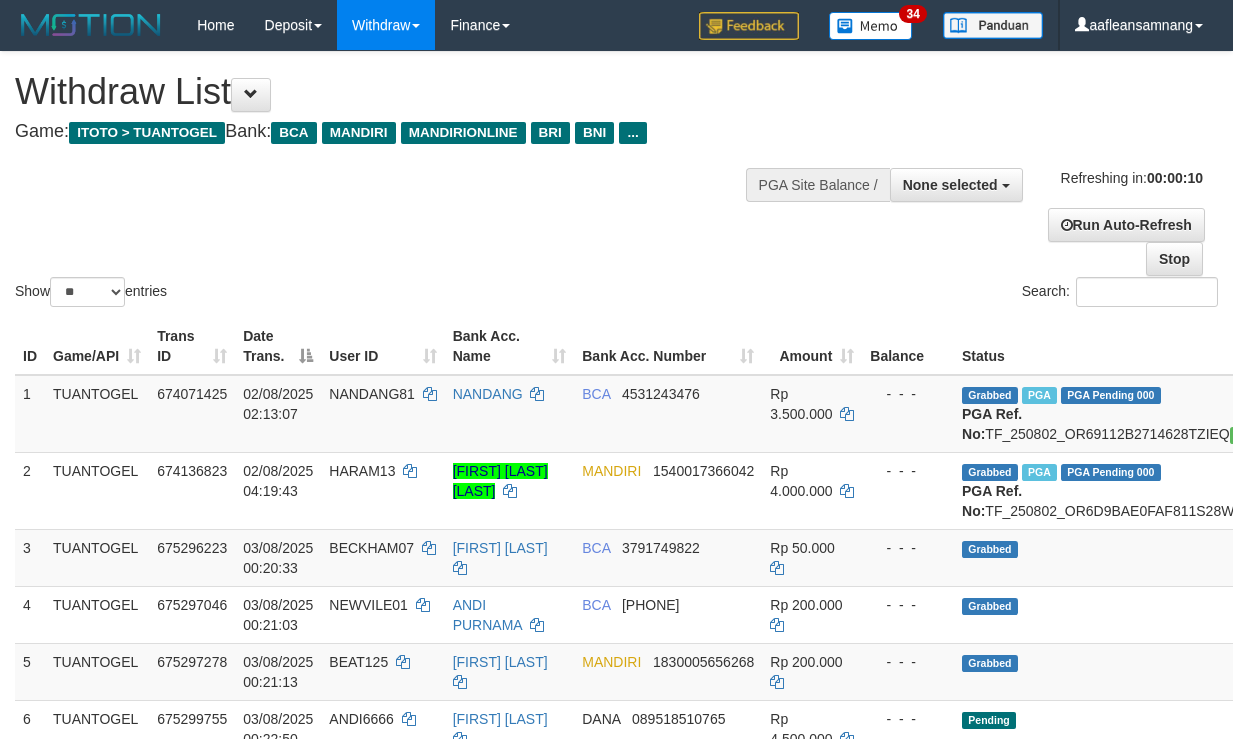 select 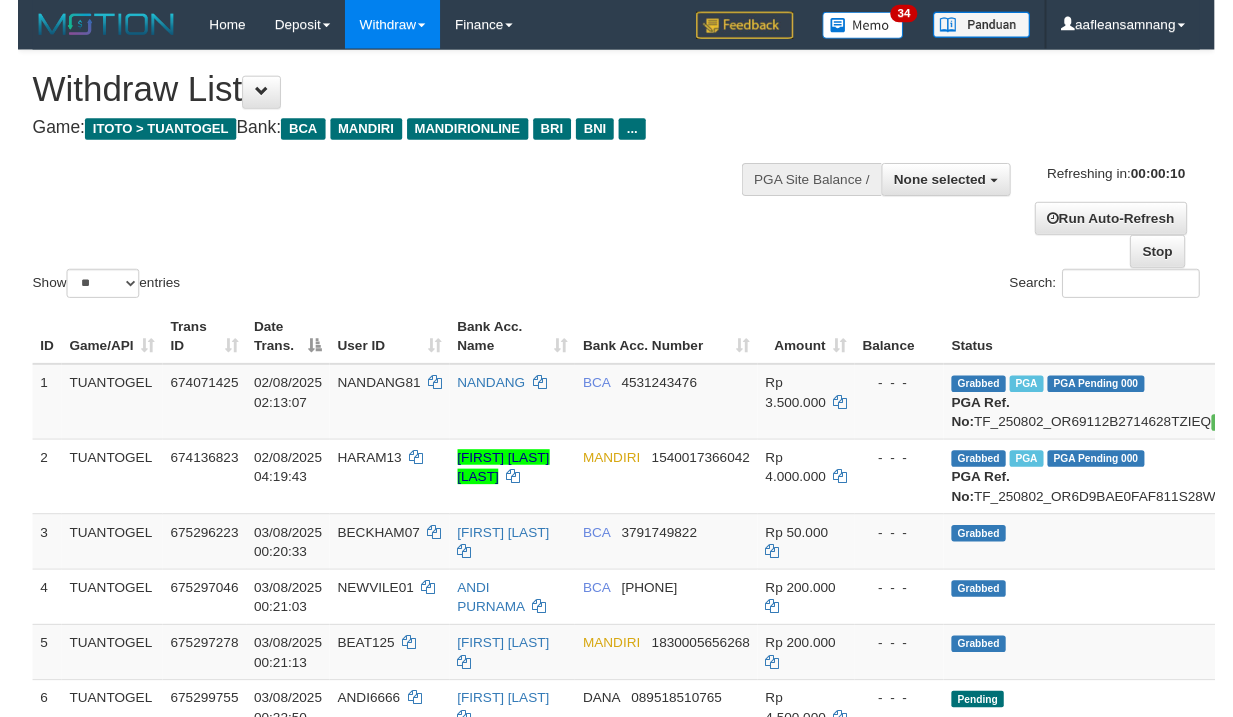 scroll, scrollTop: 0, scrollLeft: 0, axis: both 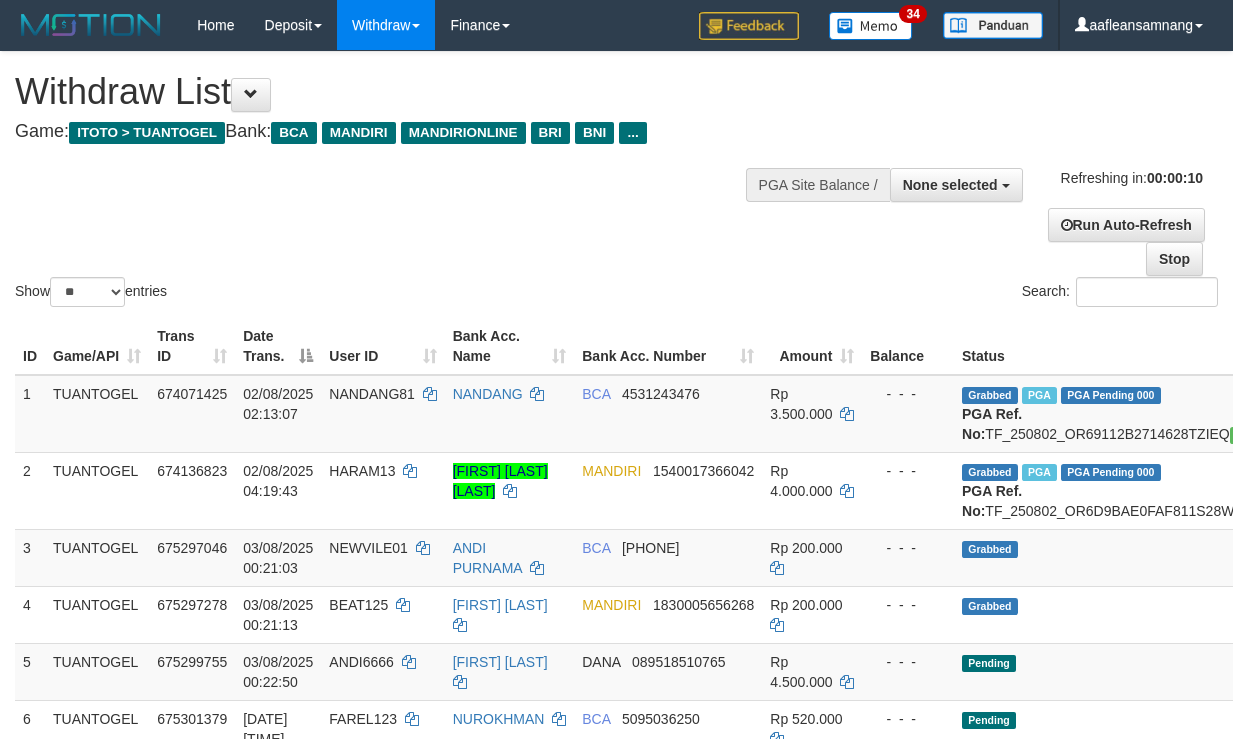 select 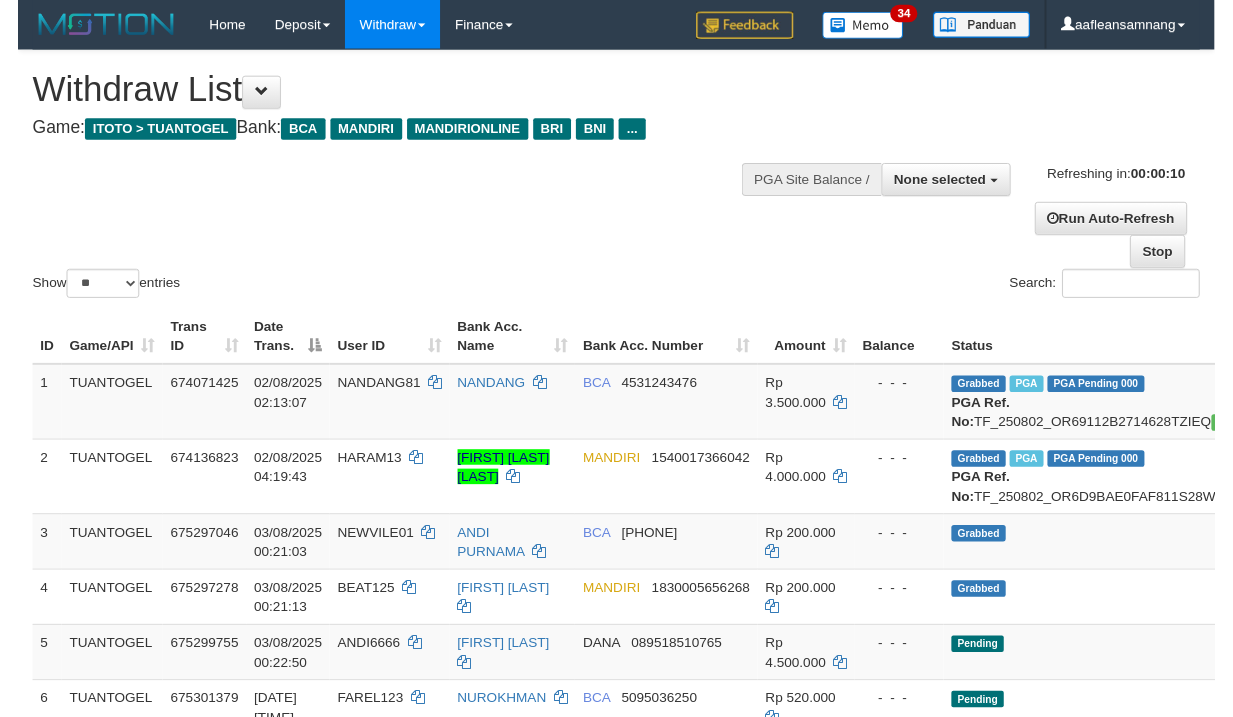 scroll, scrollTop: 0, scrollLeft: 0, axis: both 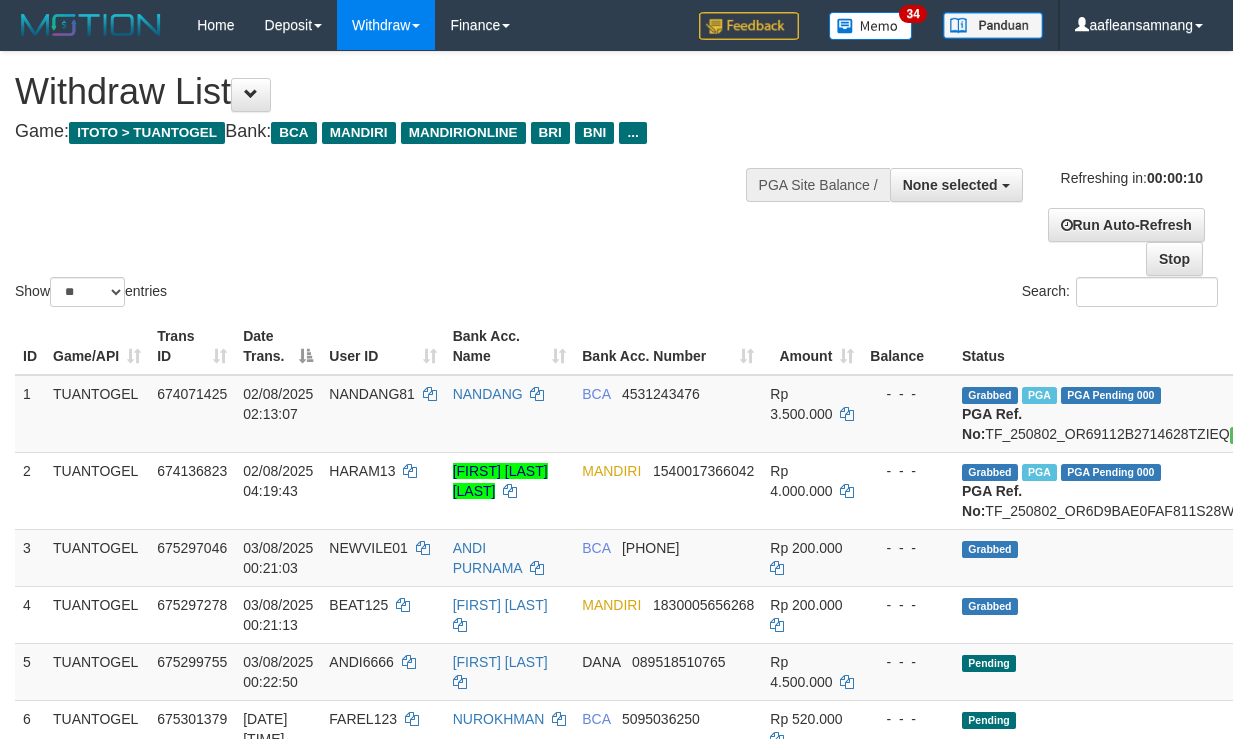 select 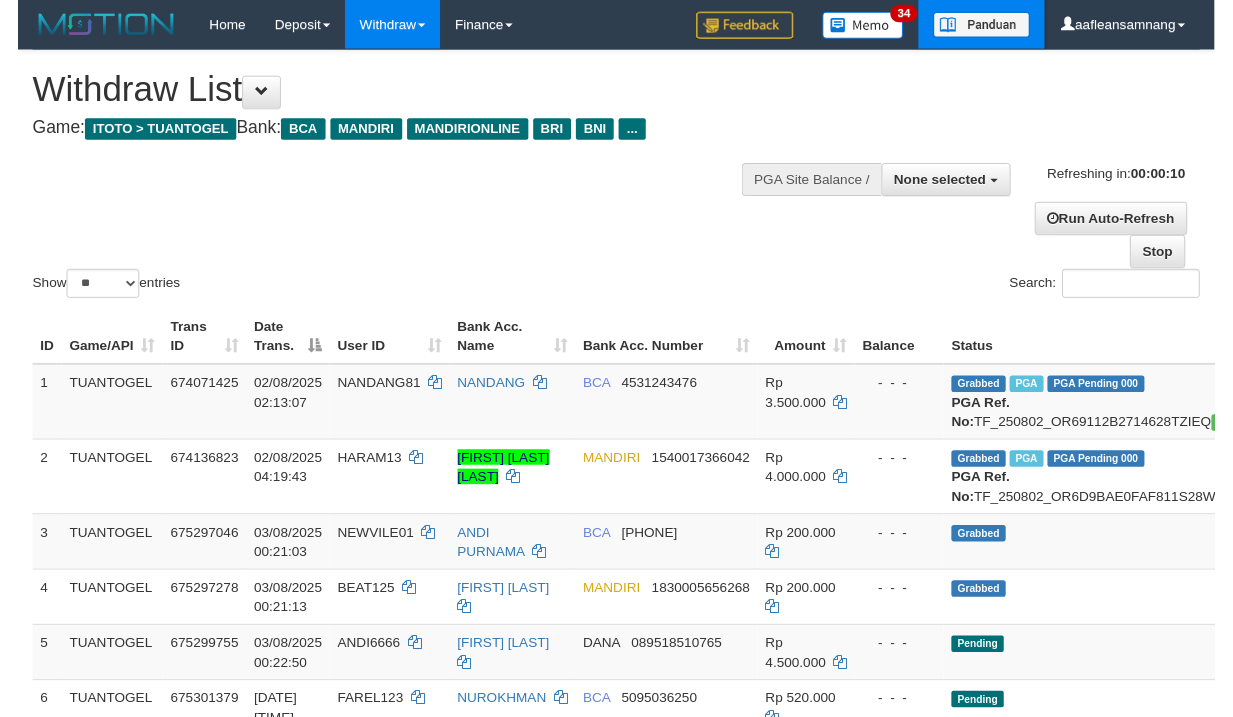 scroll, scrollTop: 0, scrollLeft: 0, axis: both 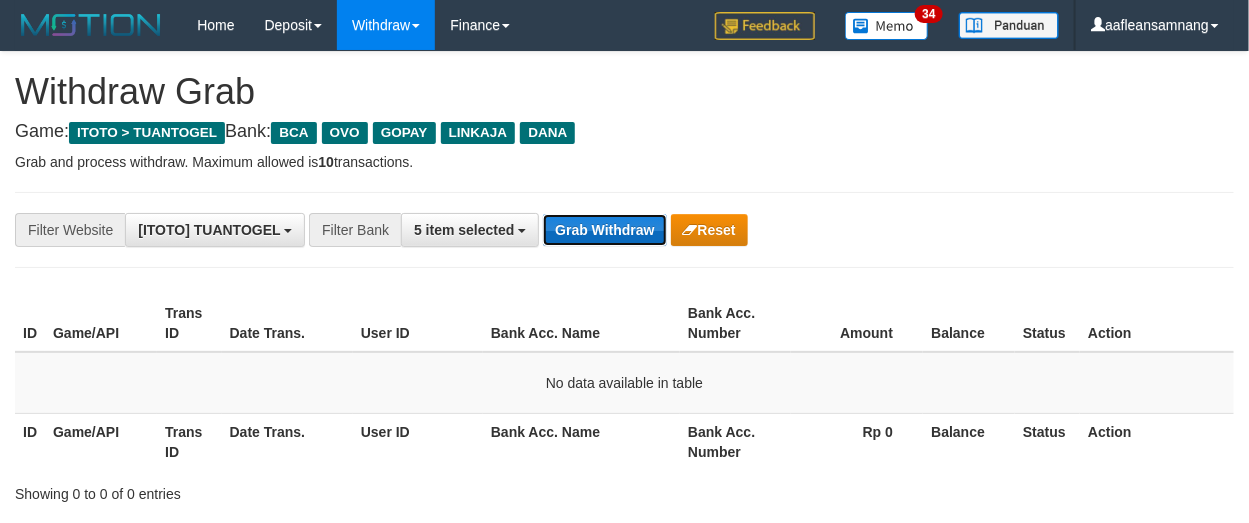 click on "Grab Withdraw" at bounding box center (604, 230) 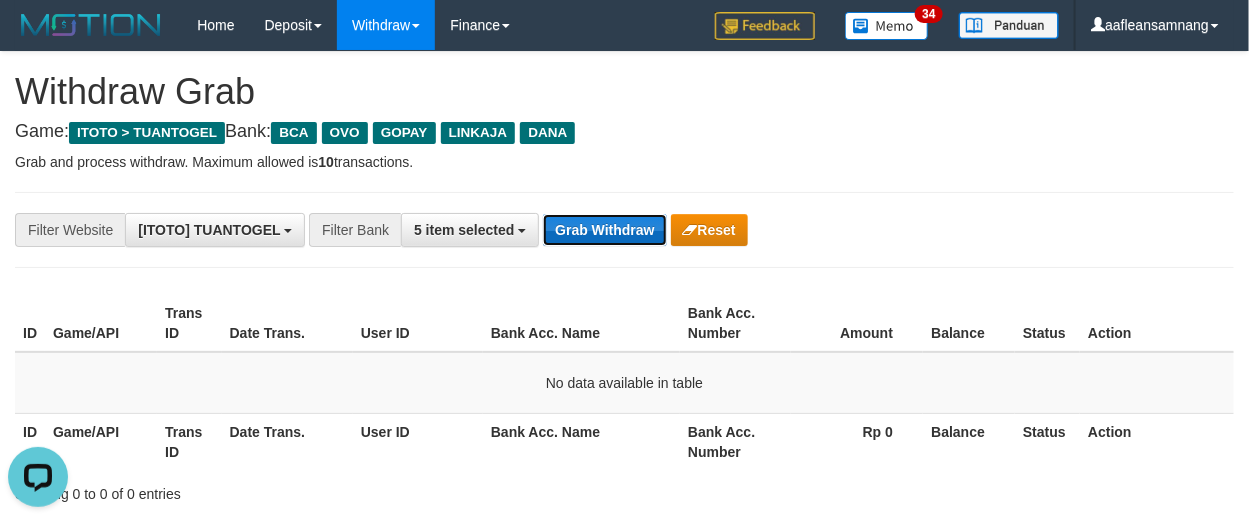 scroll, scrollTop: 0, scrollLeft: 0, axis: both 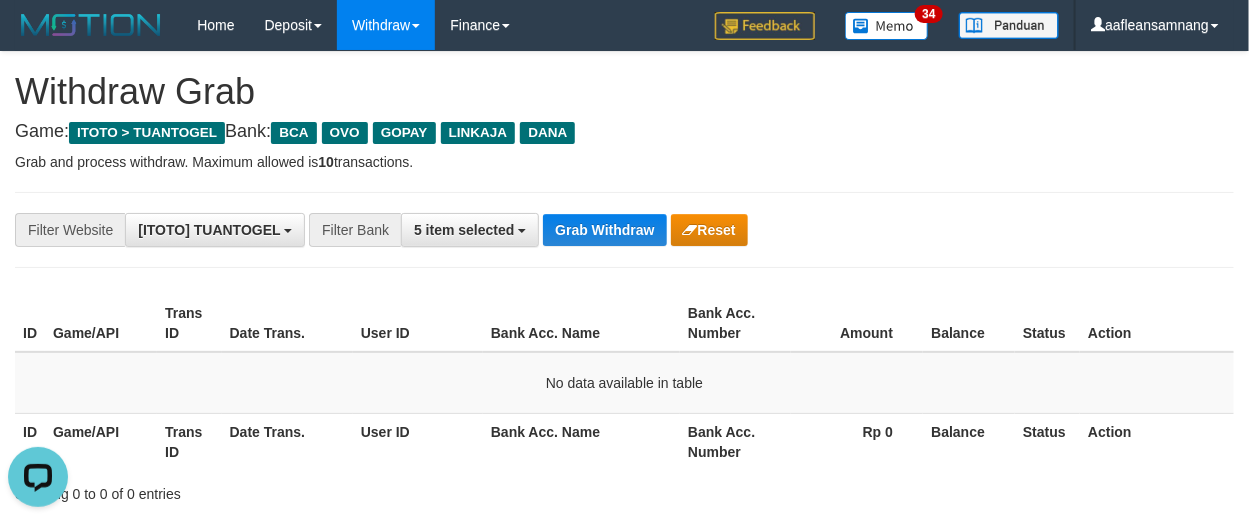 click on "**********" at bounding box center [624, 230] 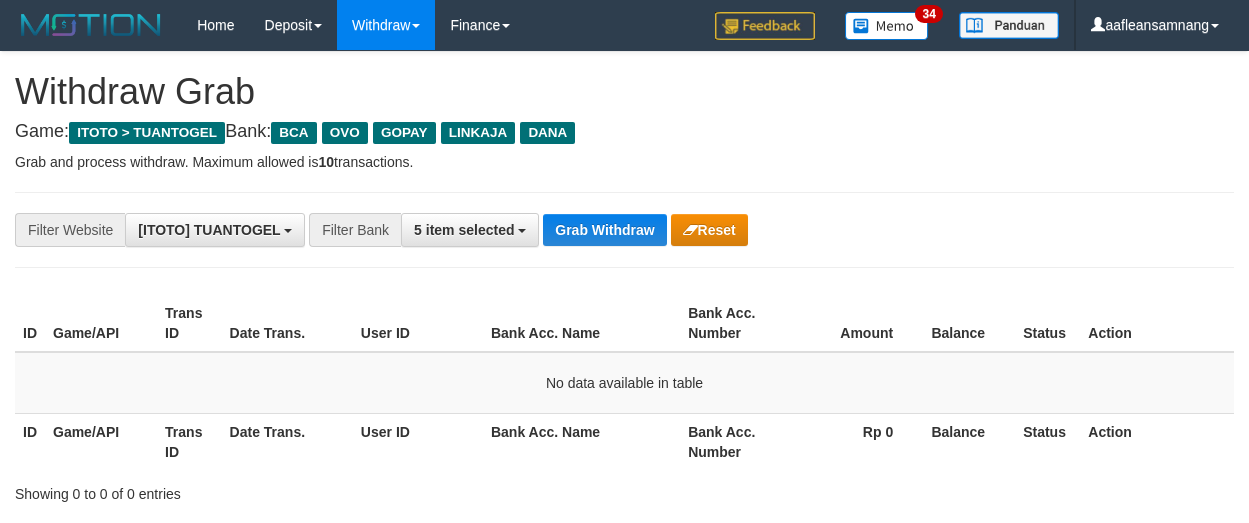 scroll, scrollTop: 0, scrollLeft: 0, axis: both 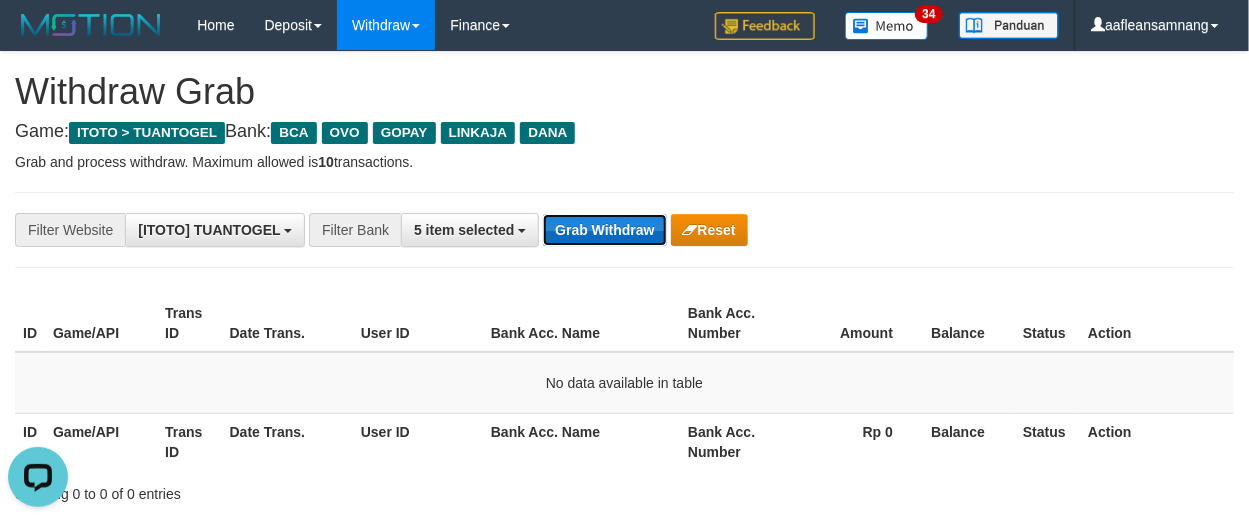 click on "Grab Withdraw" at bounding box center (604, 230) 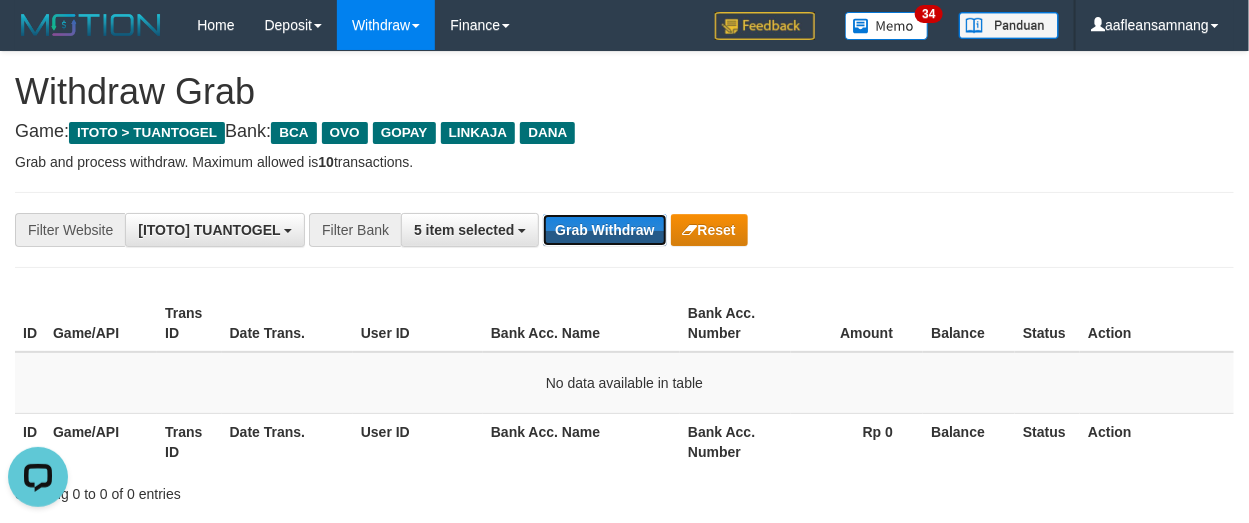 click on "**********" at bounding box center (624, 230) 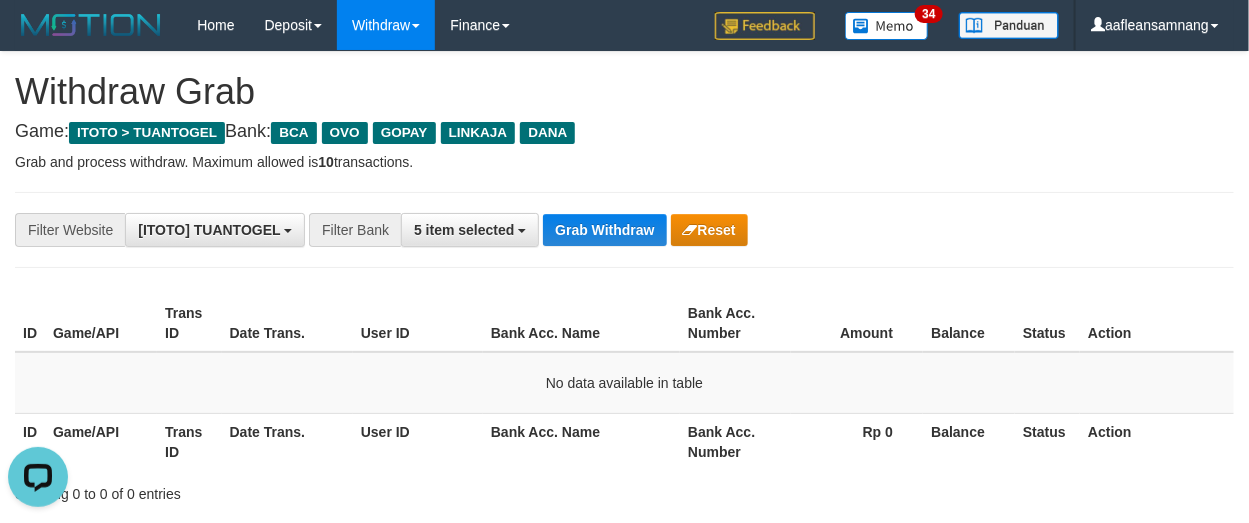 click on "**********" at bounding box center (624, 230) 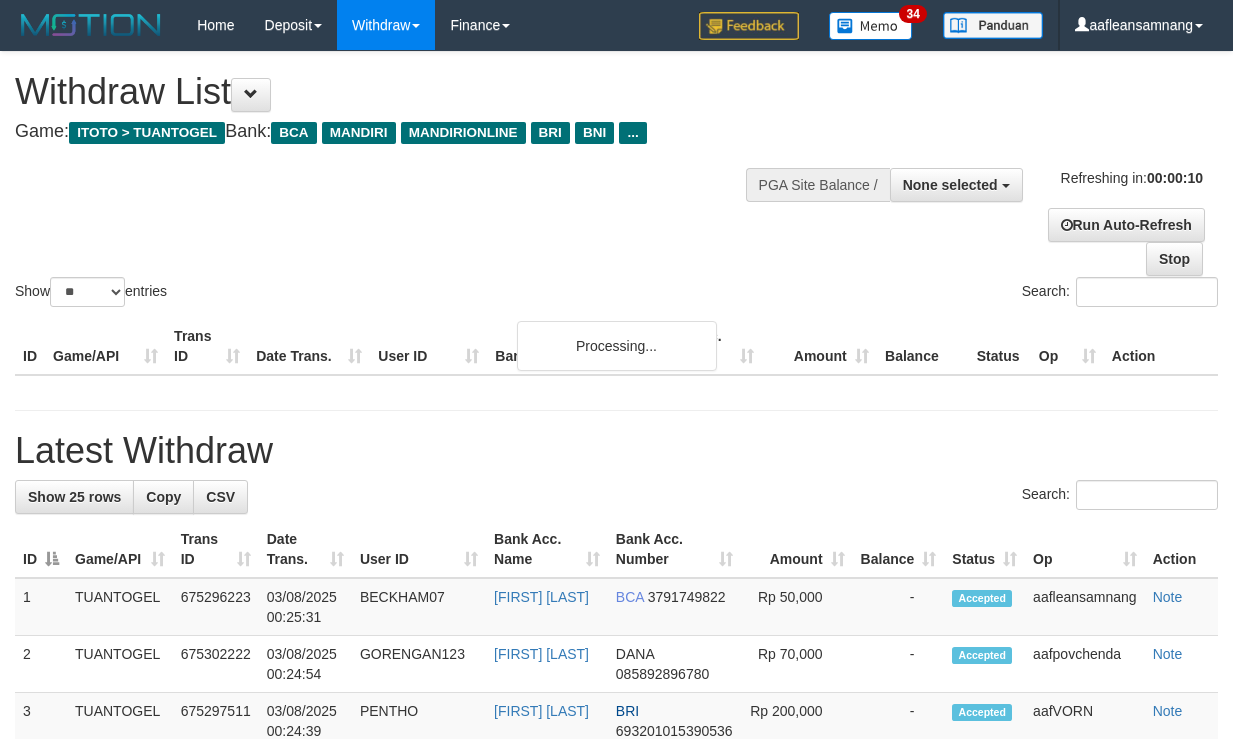 select 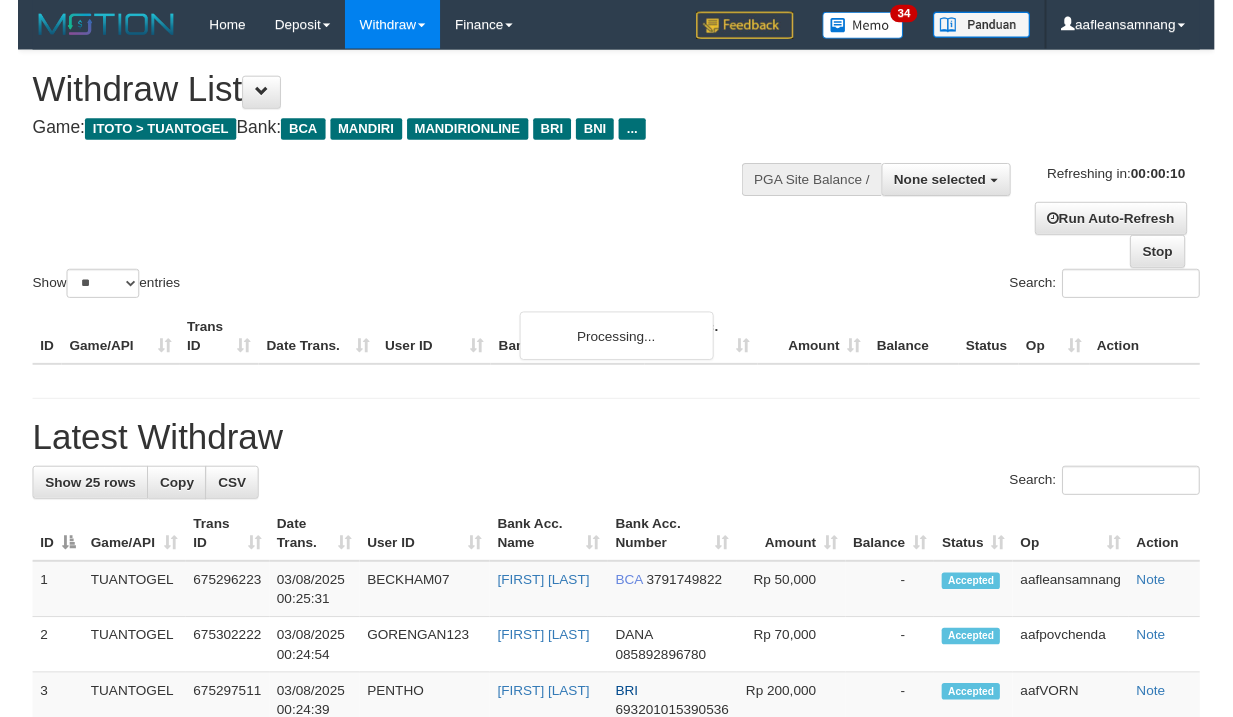 scroll, scrollTop: 0, scrollLeft: 0, axis: both 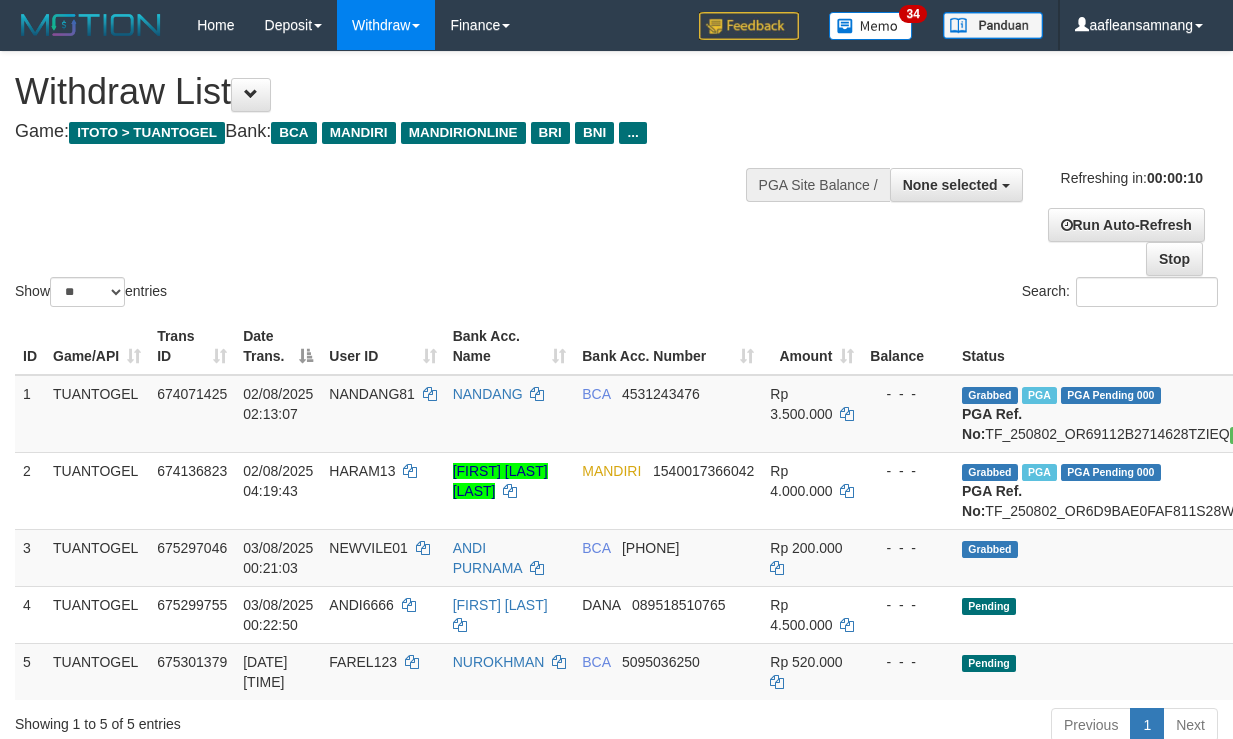 select 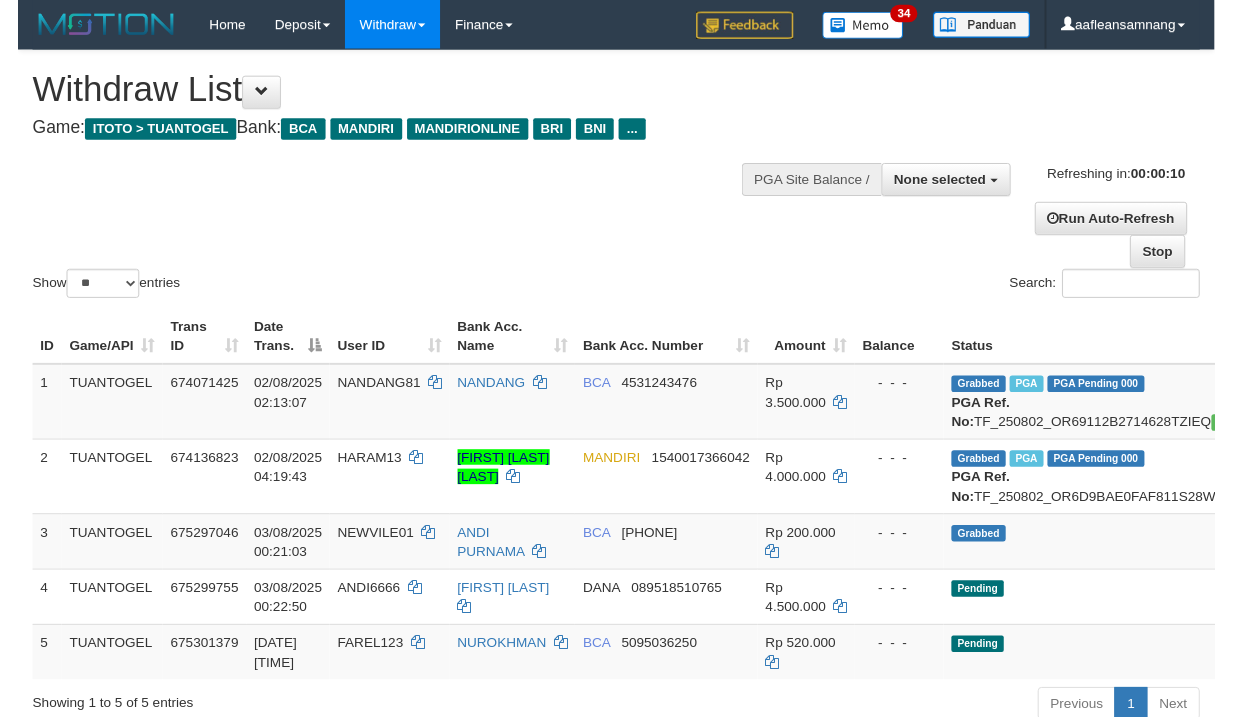 scroll, scrollTop: 0, scrollLeft: 0, axis: both 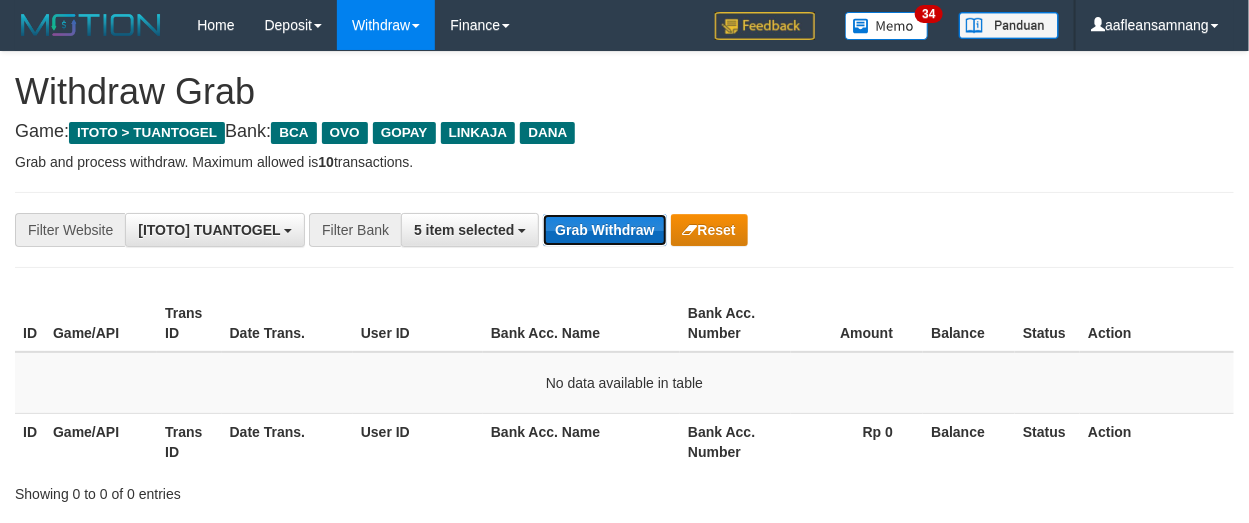 click on "Grab Withdraw" at bounding box center [604, 230] 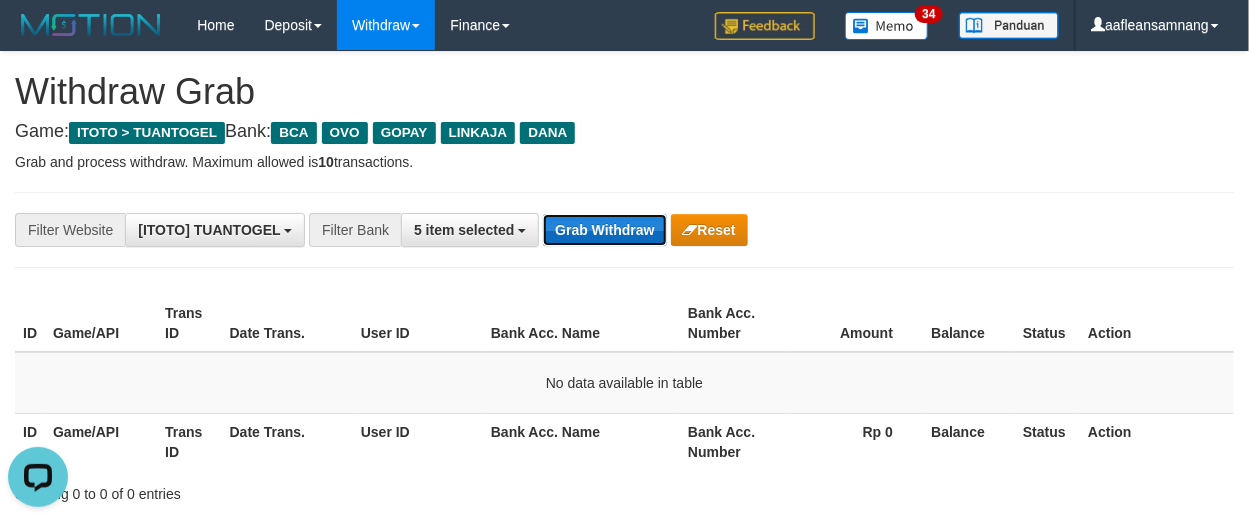 scroll, scrollTop: 0, scrollLeft: 0, axis: both 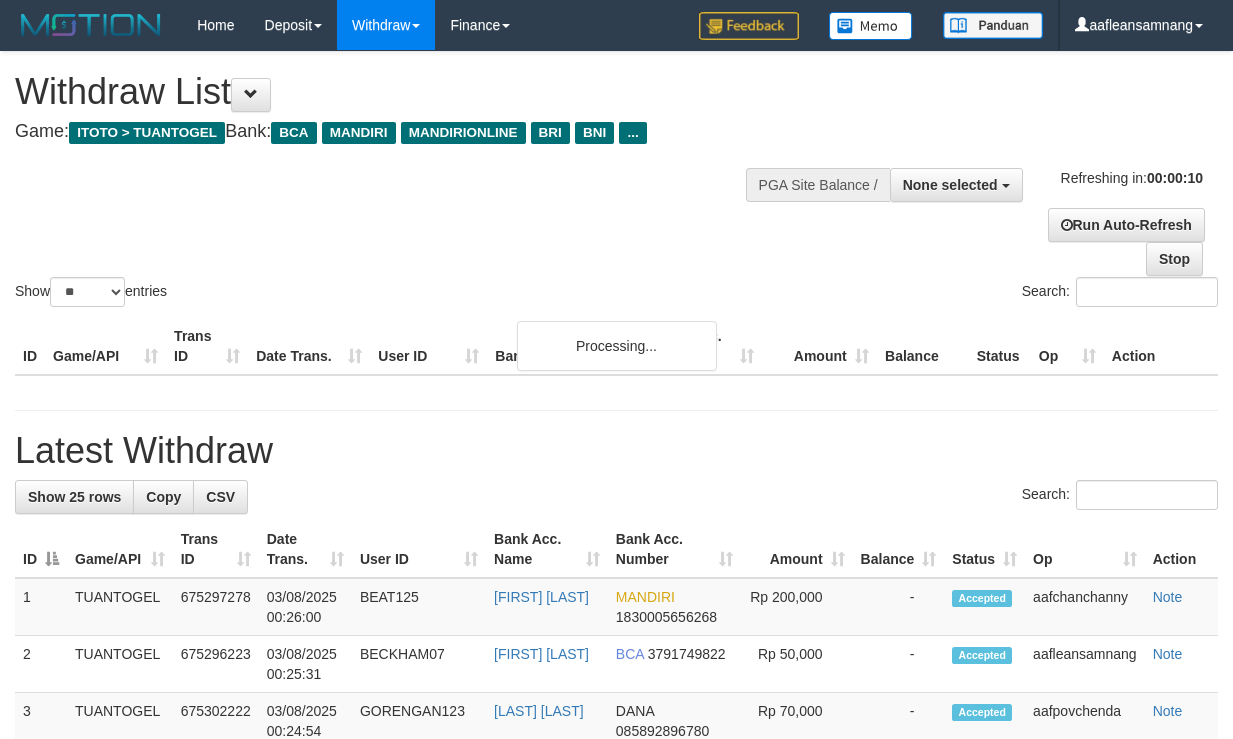 select 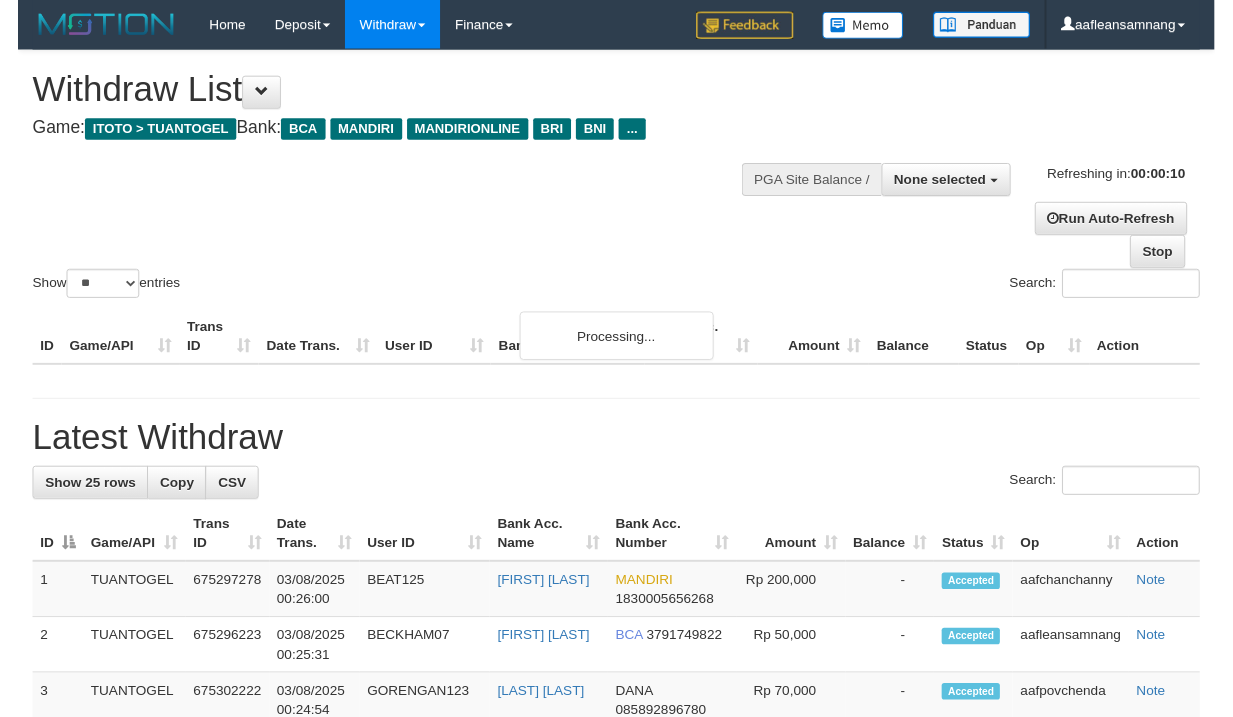 scroll, scrollTop: 0, scrollLeft: 0, axis: both 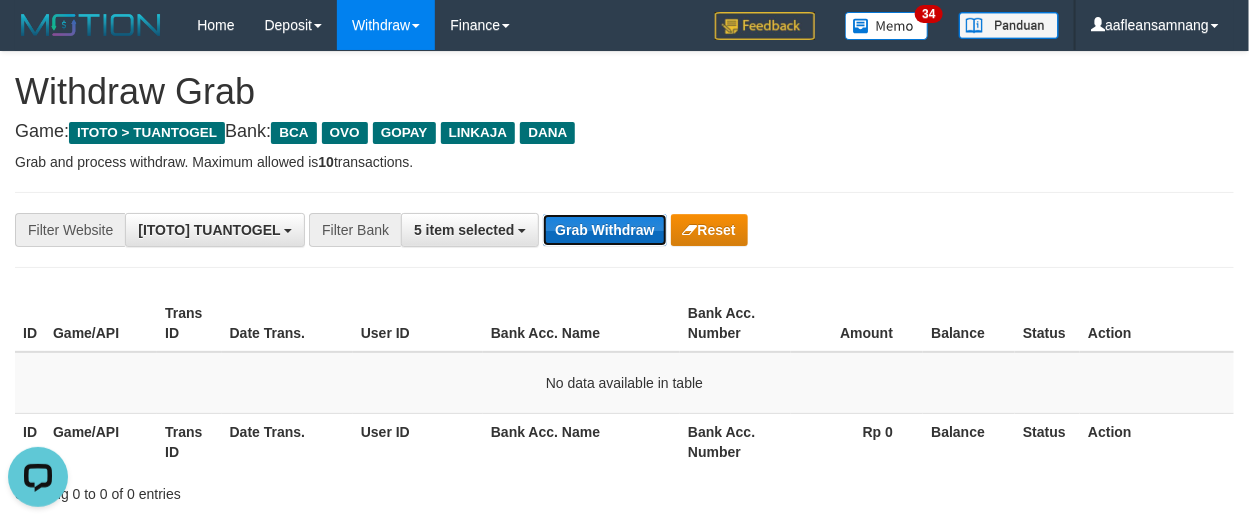 click on "Grab Withdraw" at bounding box center [604, 230] 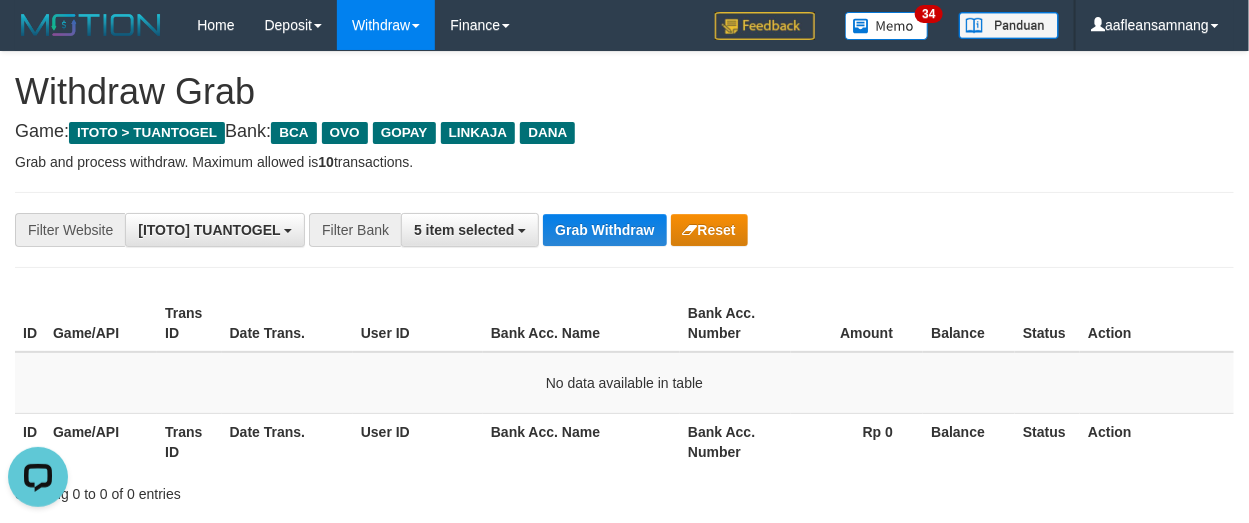 click on "**********" at bounding box center (624, 230) 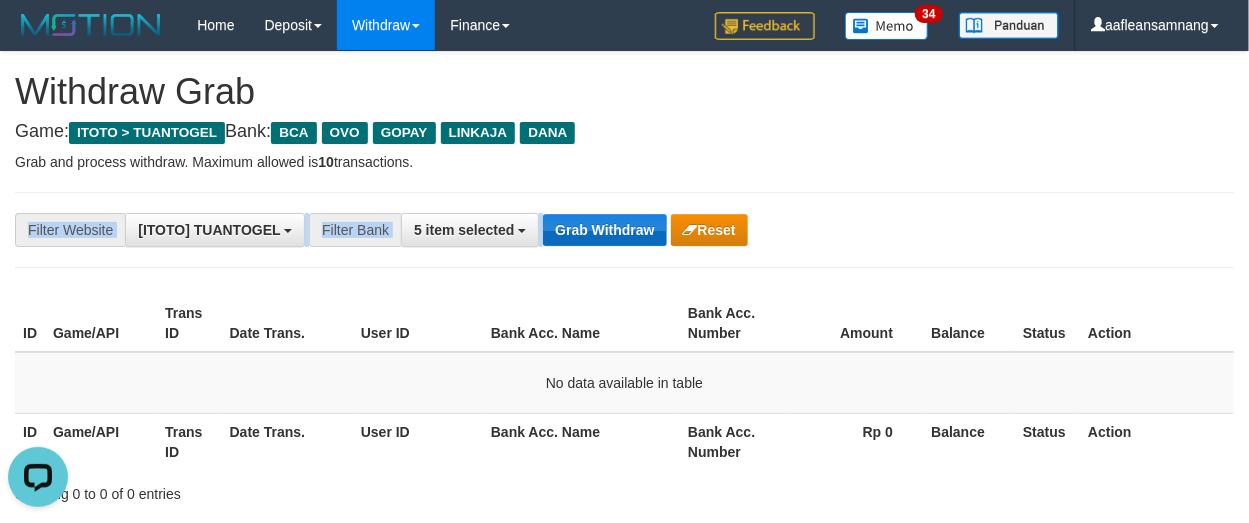 click on "**********" at bounding box center (520, 230) 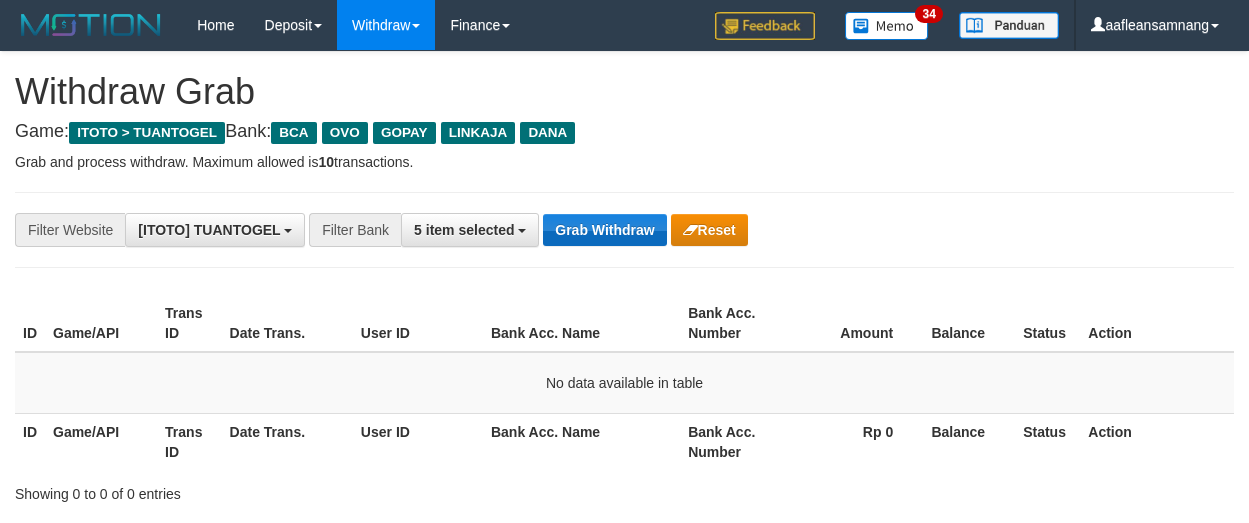 scroll, scrollTop: 0, scrollLeft: 0, axis: both 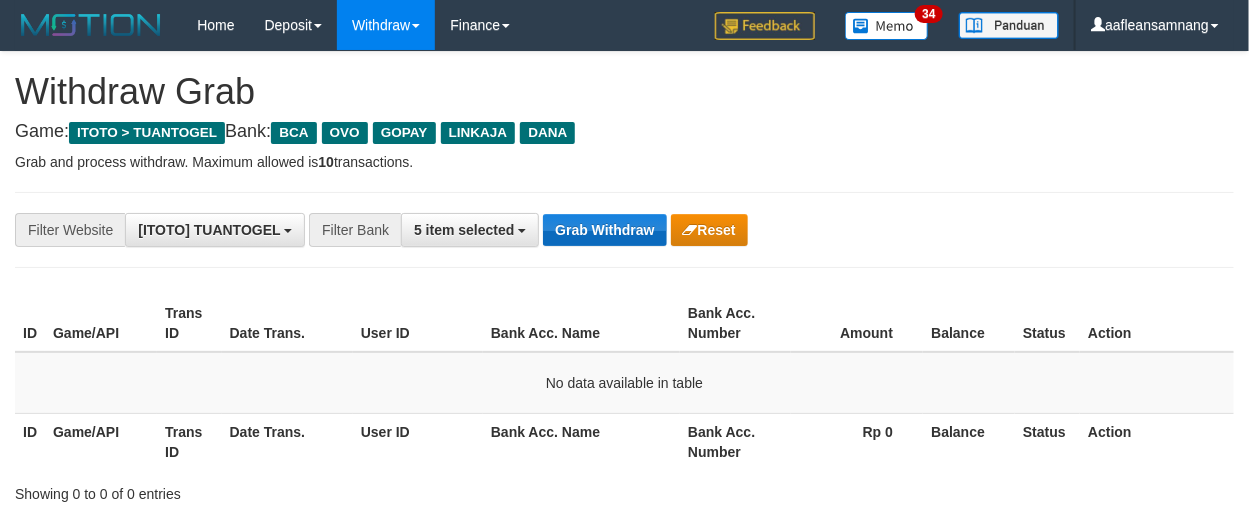 click on "Grab Withdraw" at bounding box center (604, 230) 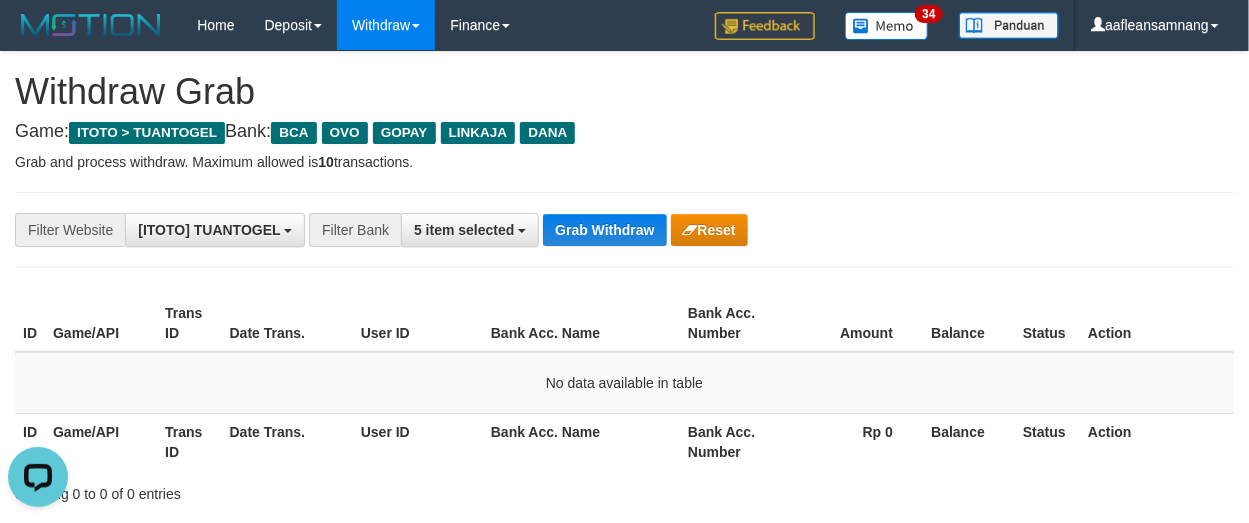 scroll, scrollTop: 0, scrollLeft: 0, axis: both 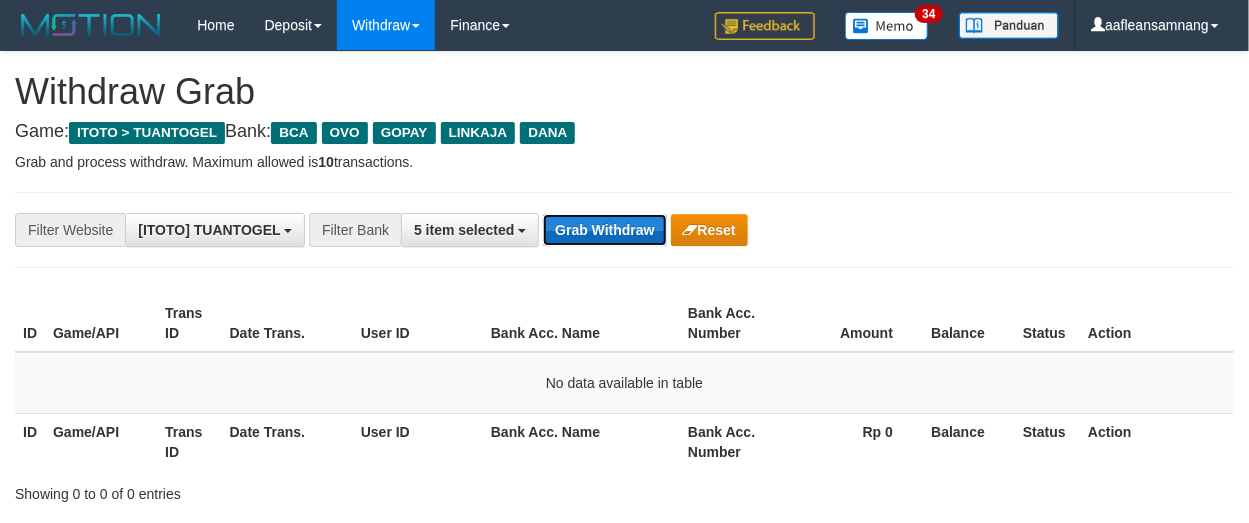 click on "Grab Withdraw" at bounding box center (604, 230) 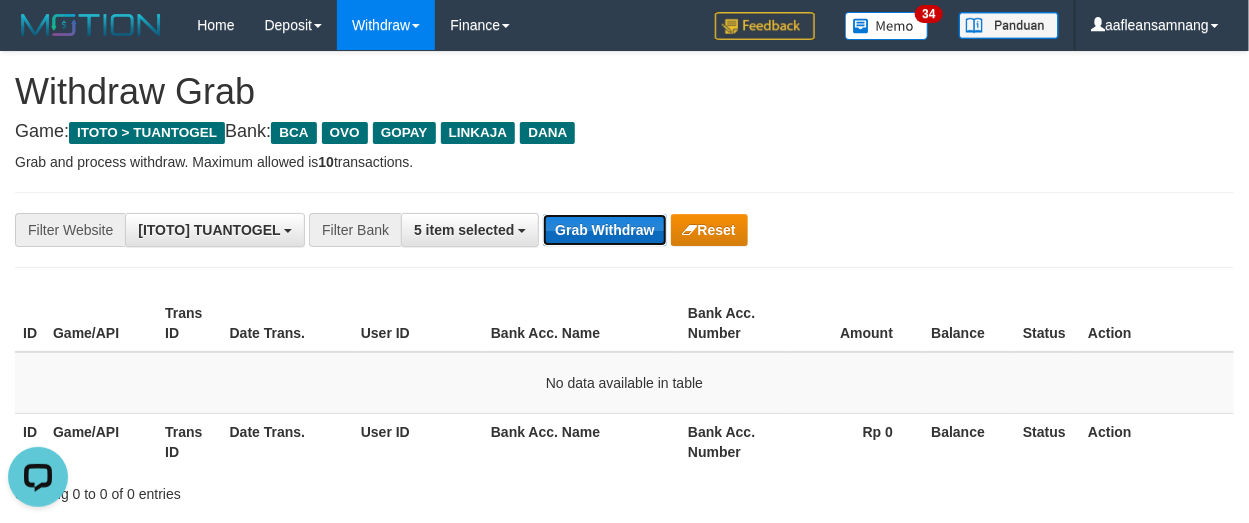scroll, scrollTop: 0, scrollLeft: 0, axis: both 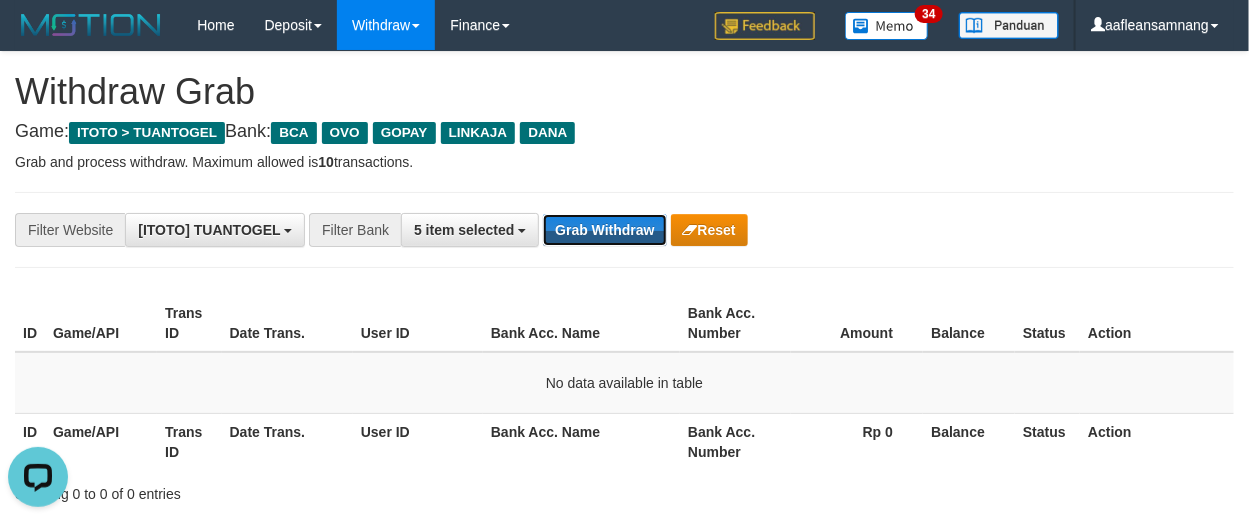 click on "**********" at bounding box center [520, 230] 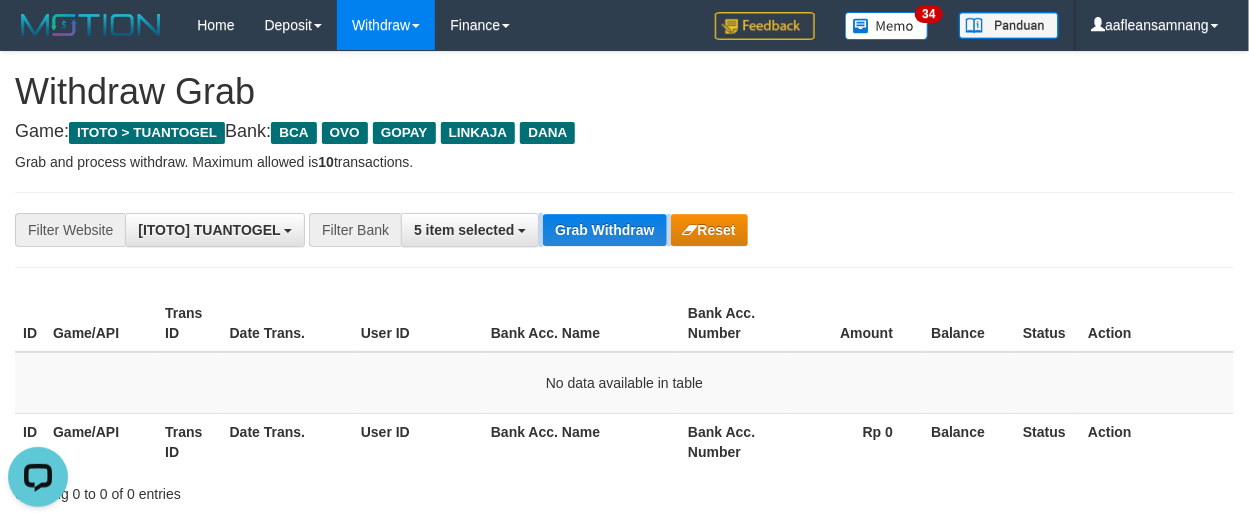 click on "**********" at bounding box center (520, 230) 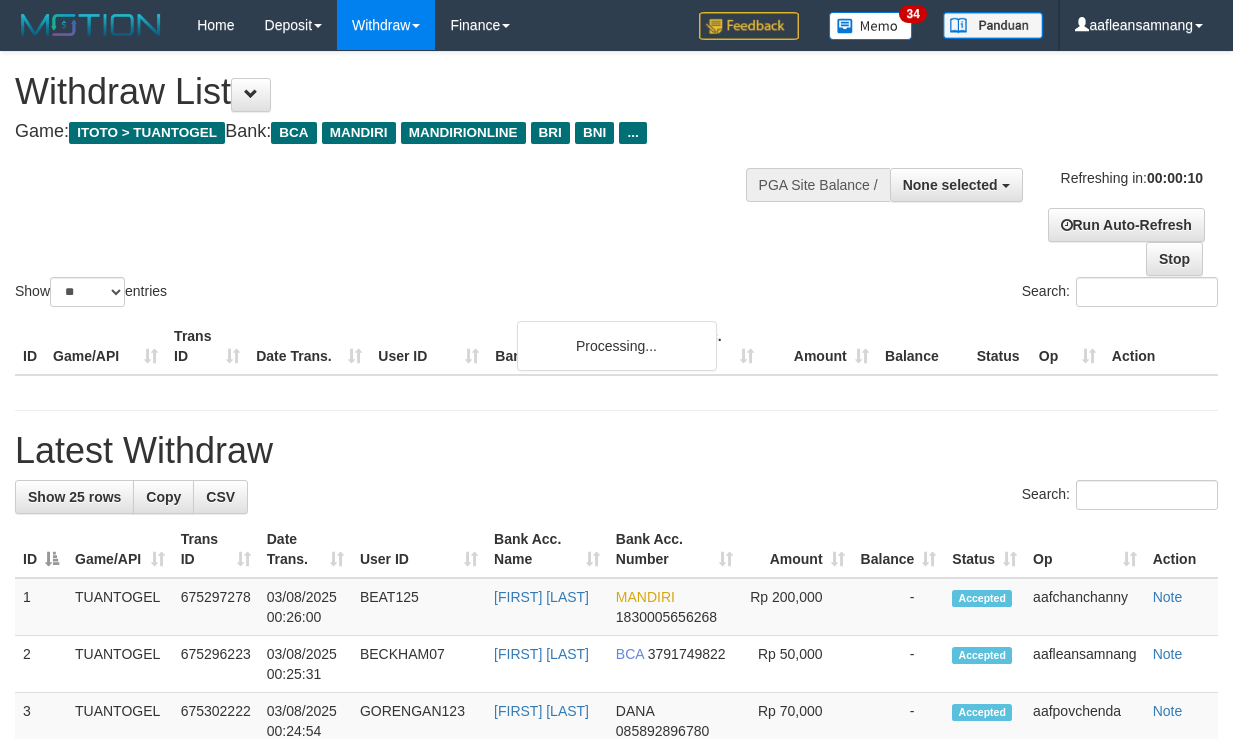 select 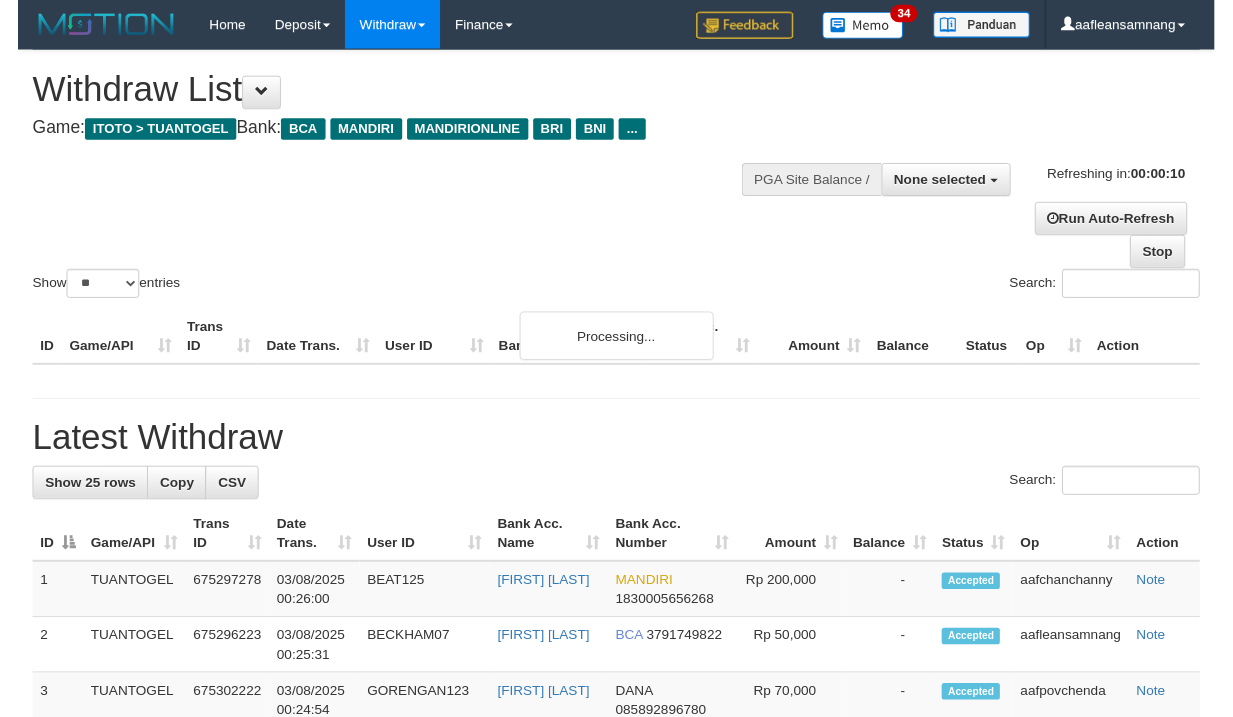 scroll, scrollTop: 0, scrollLeft: 0, axis: both 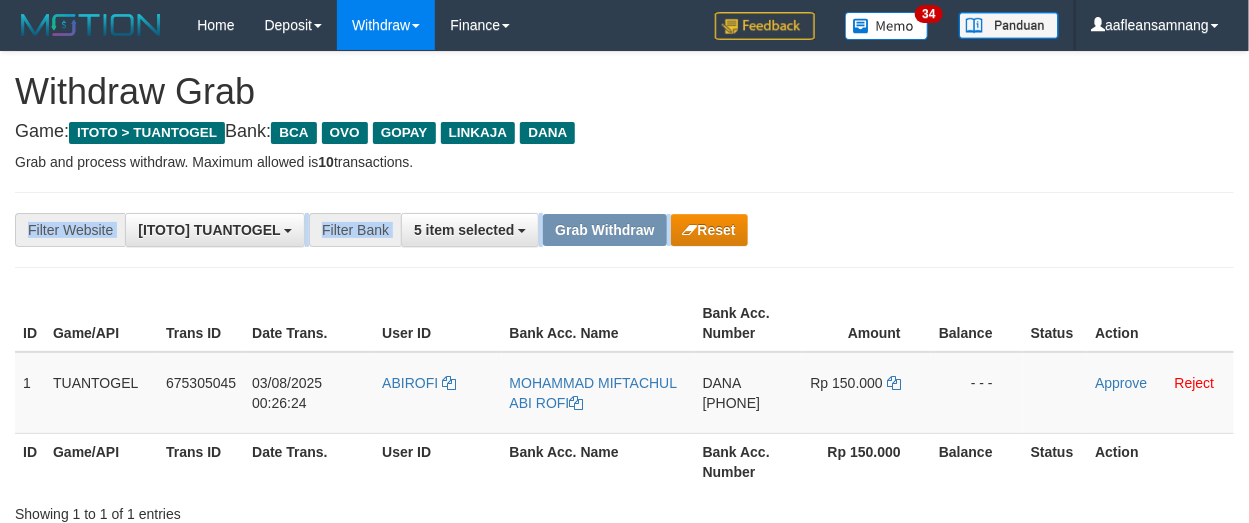 click on "**********" at bounding box center (624, 230) 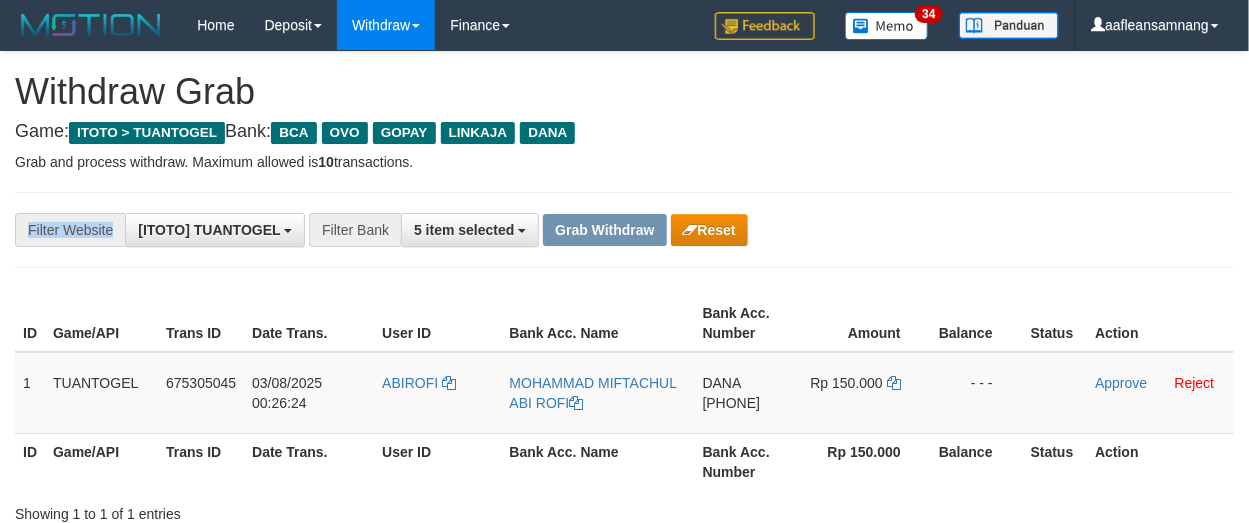click on "**********" at bounding box center [624, 230] 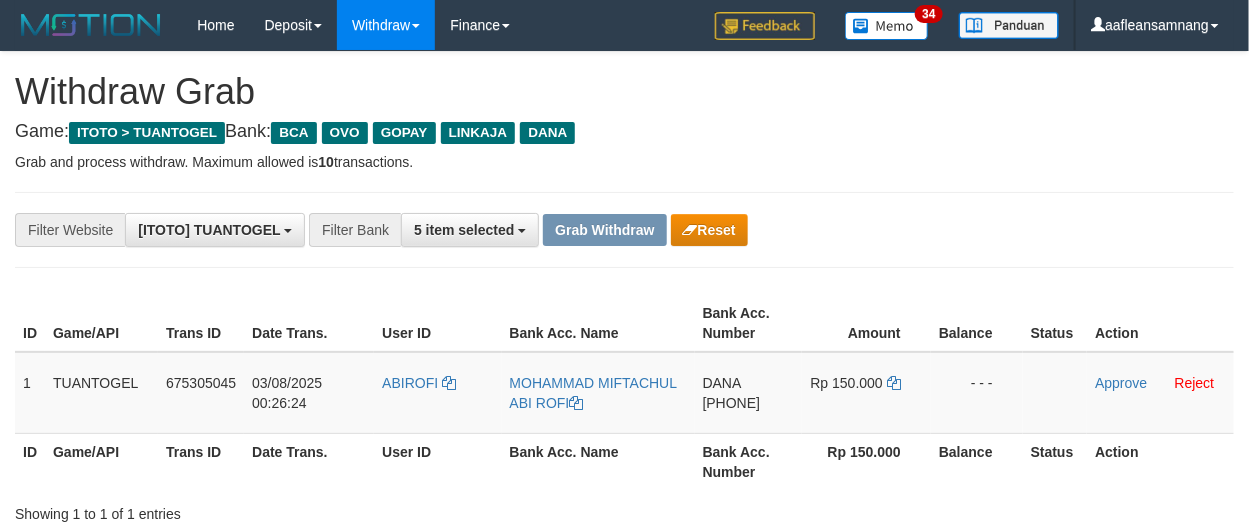 click on "**********" at bounding box center [624, 230] 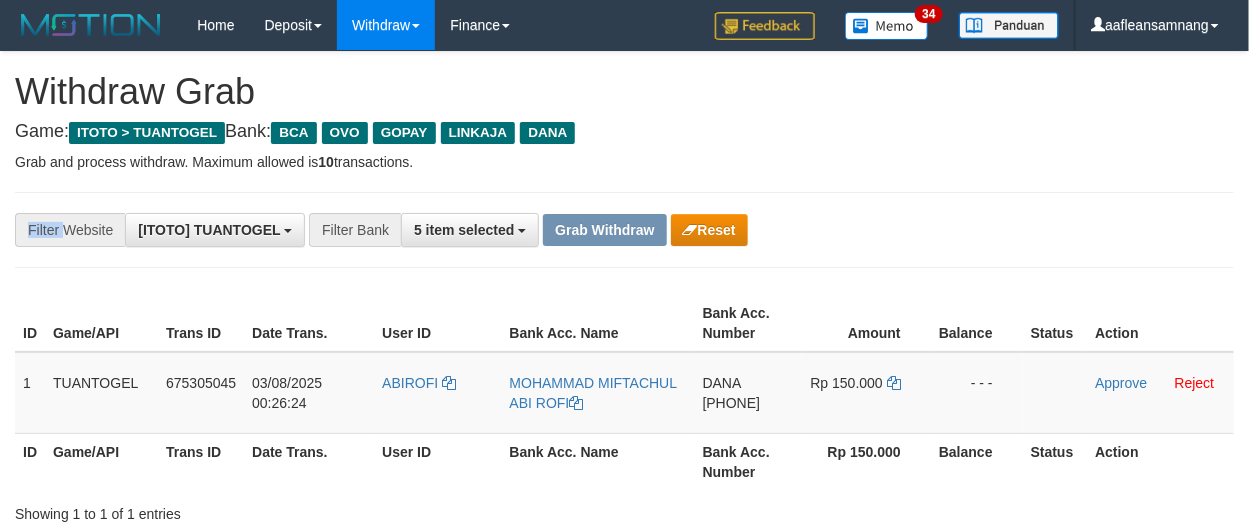 click on "**********" at bounding box center (624, 230) 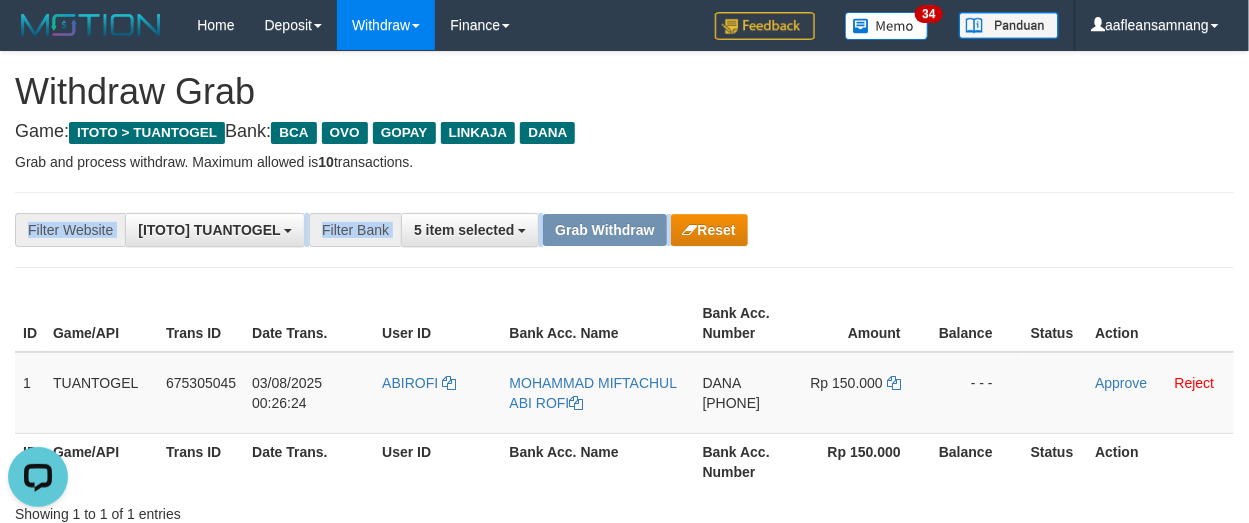 scroll, scrollTop: 0, scrollLeft: 0, axis: both 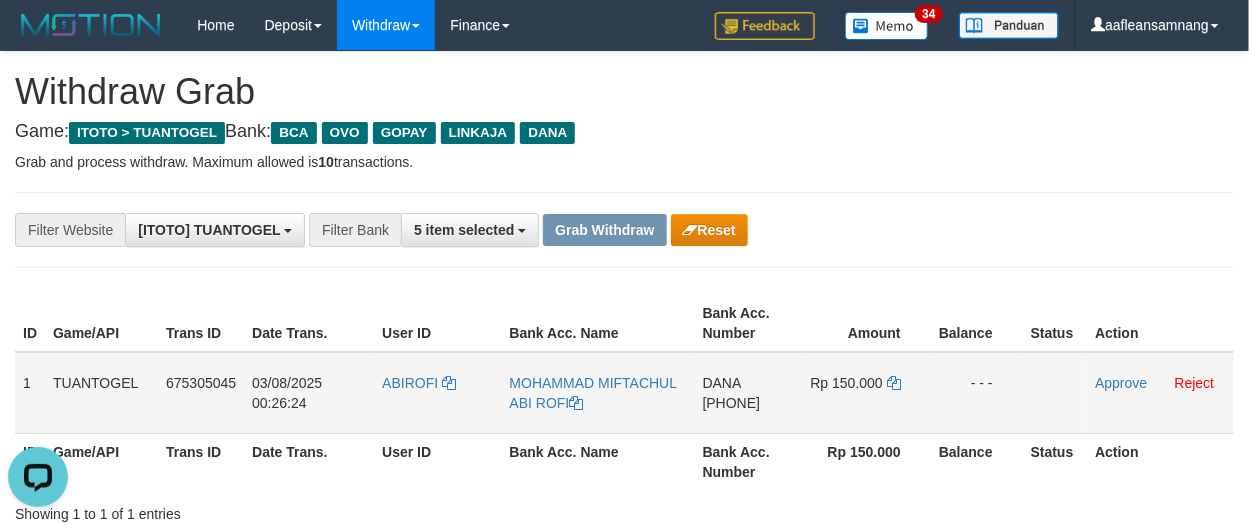 click on "ABIROFI" at bounding box center [437, 393] 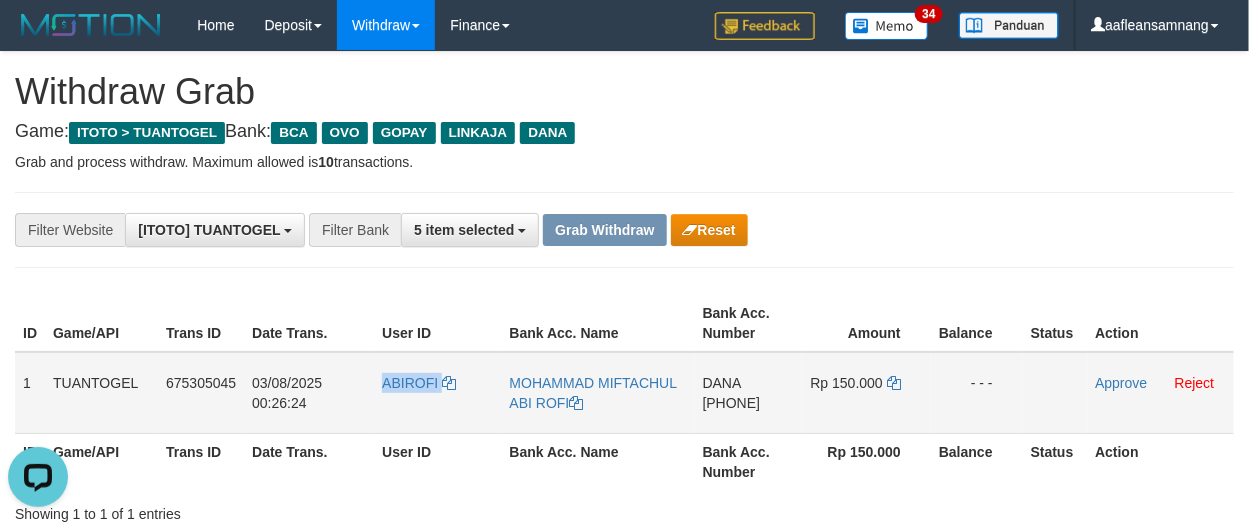 click on "ABIROFI" at bounding box center [437, 393] 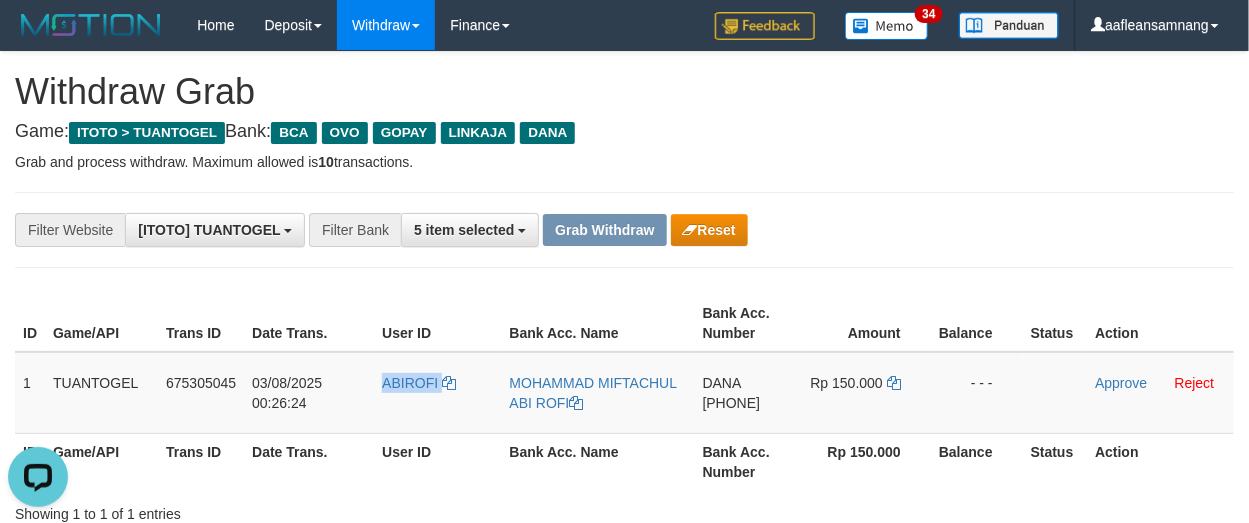 copy on "ABIROFI" 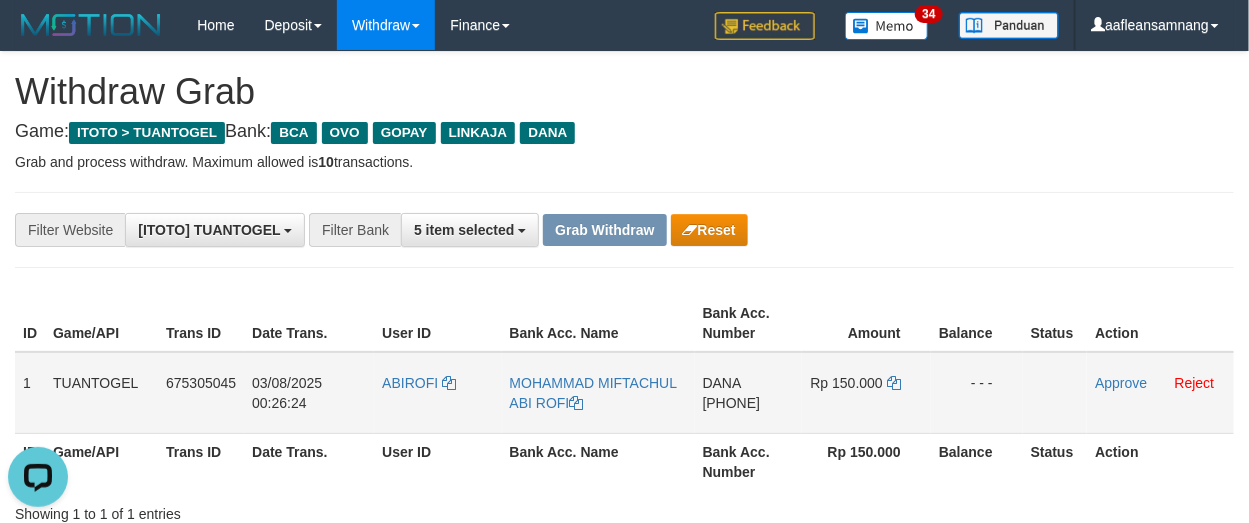 click on "DANA
081249234735" at bounding box center (749, 393) 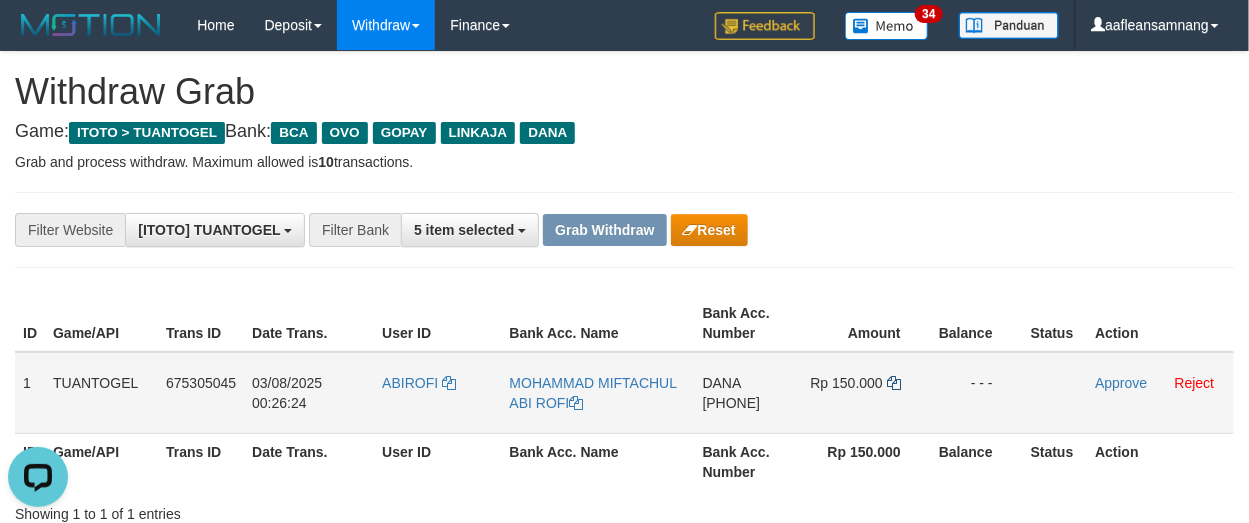 drag, startPoint x: 888, startPoint y: 391, endPoint x: 898, endPoint y: 406, distance: 18.027756 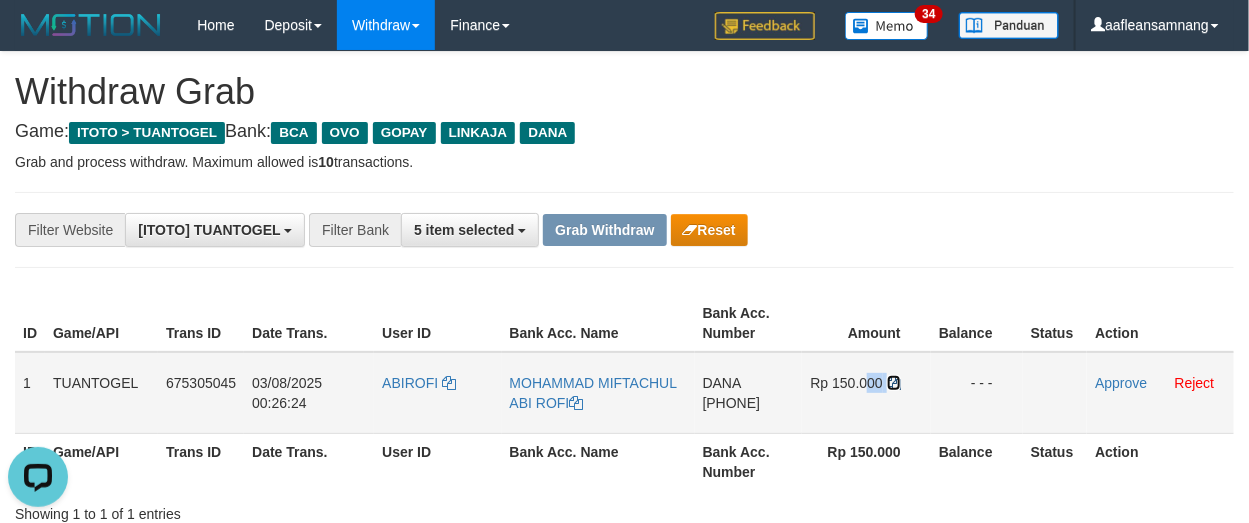 click at bounding box center (894, 383) 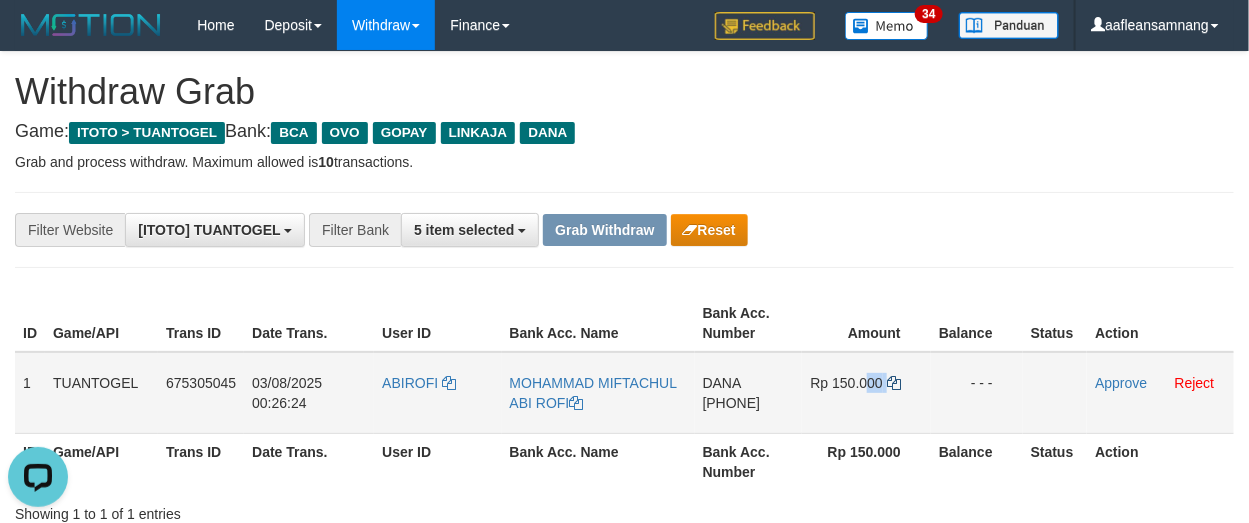 copy on "00" 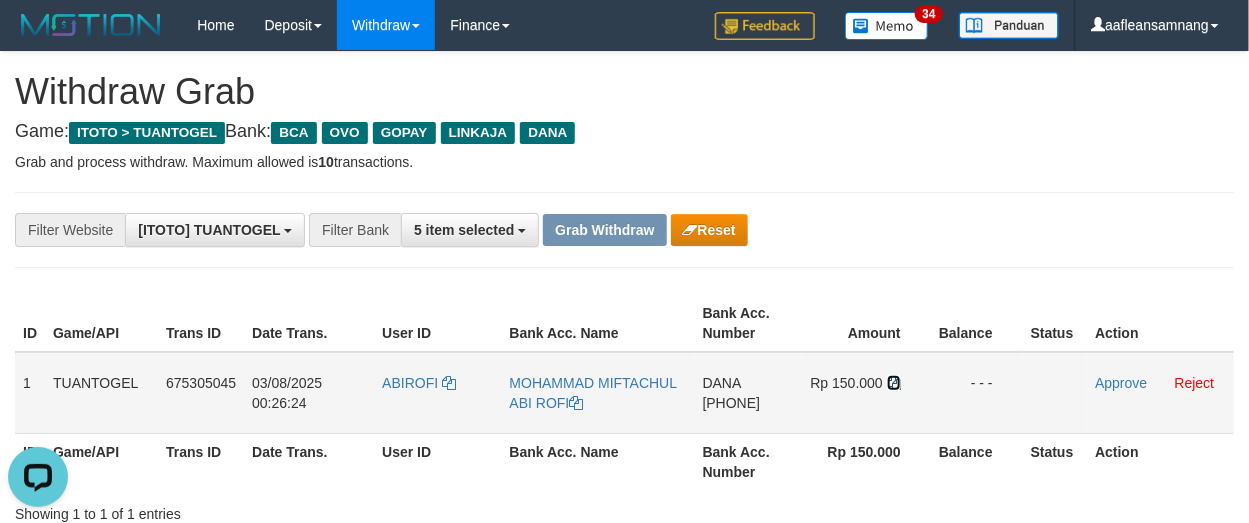 click at bounding box center (894, 383) 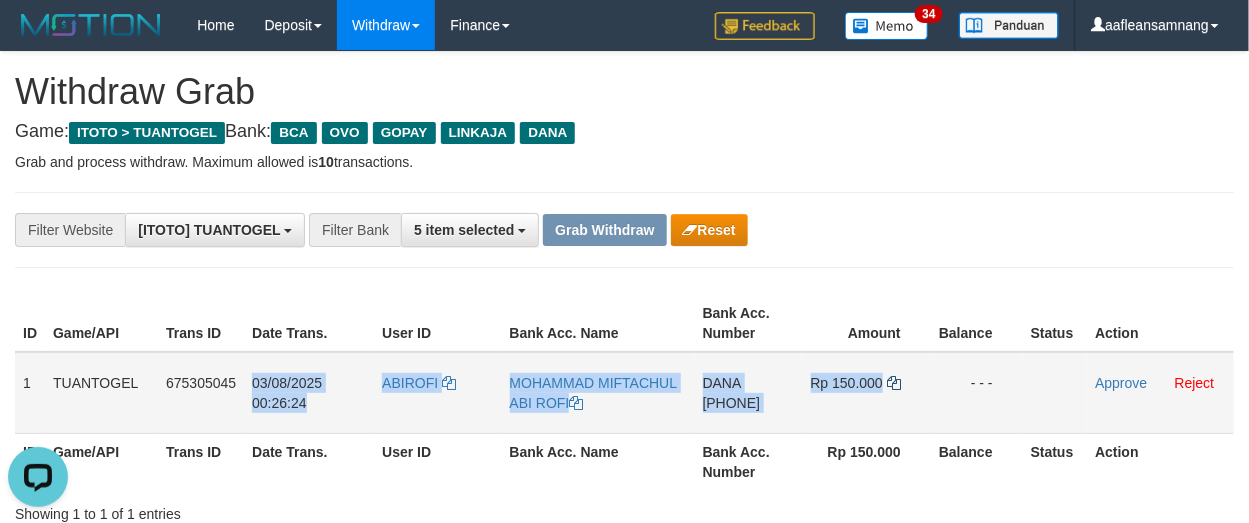 drag, startPoint x: 255, startPoint y: 379, endPoint x: 901, endPoint y: 397, distance: 646.25073 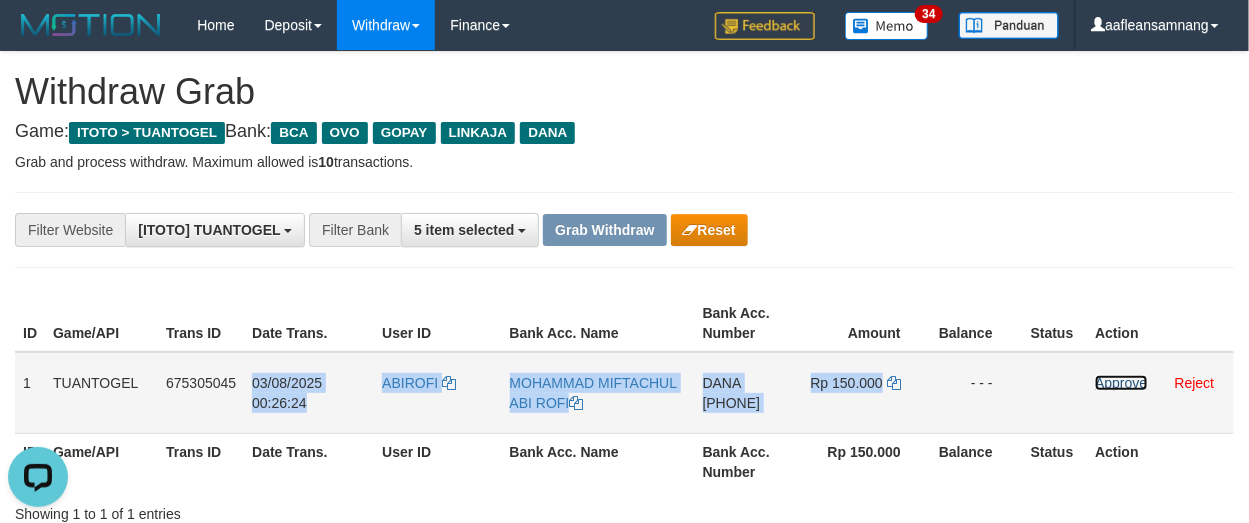click on "Approve" at bounding box center [1121, 383] 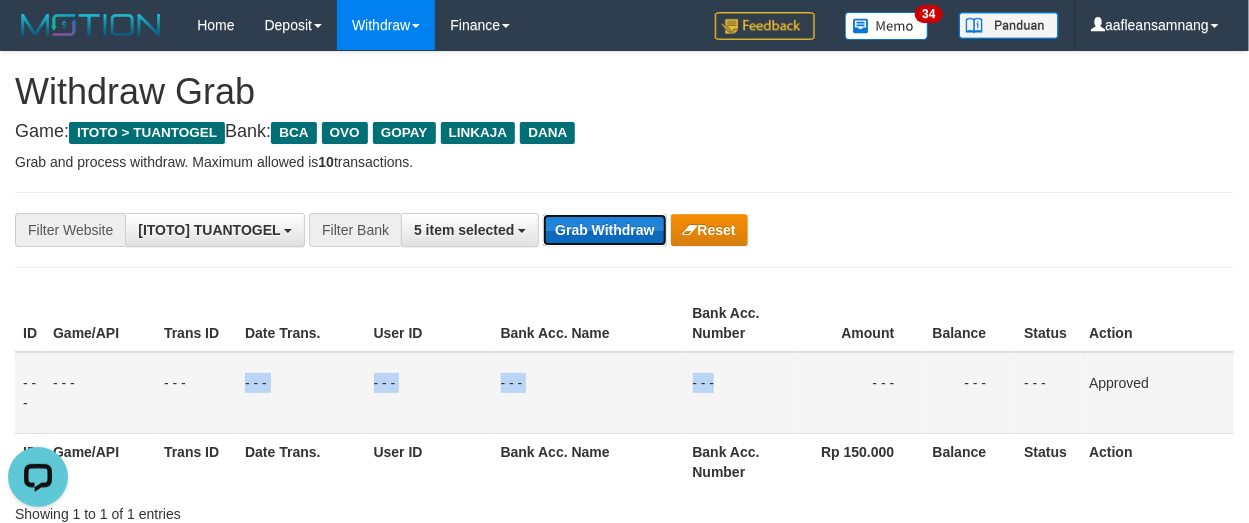 click on "Grab Withdraw" at bounding box center (604, 230) 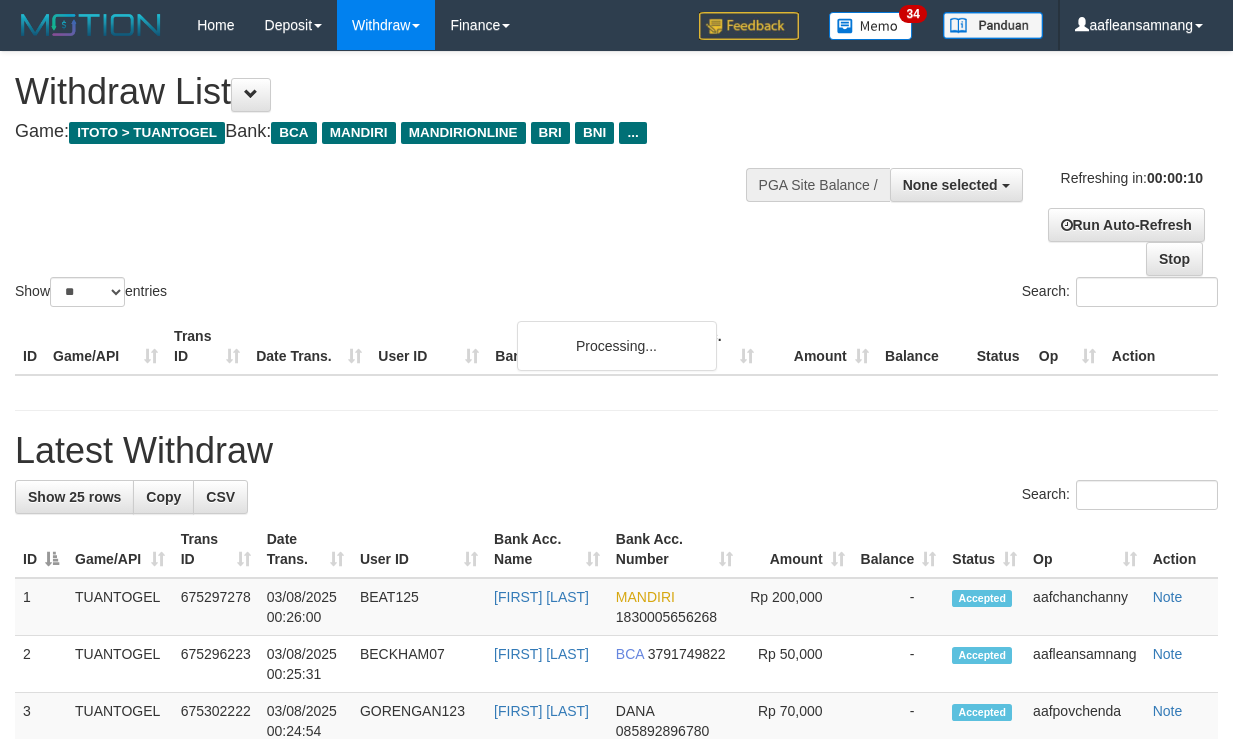 select 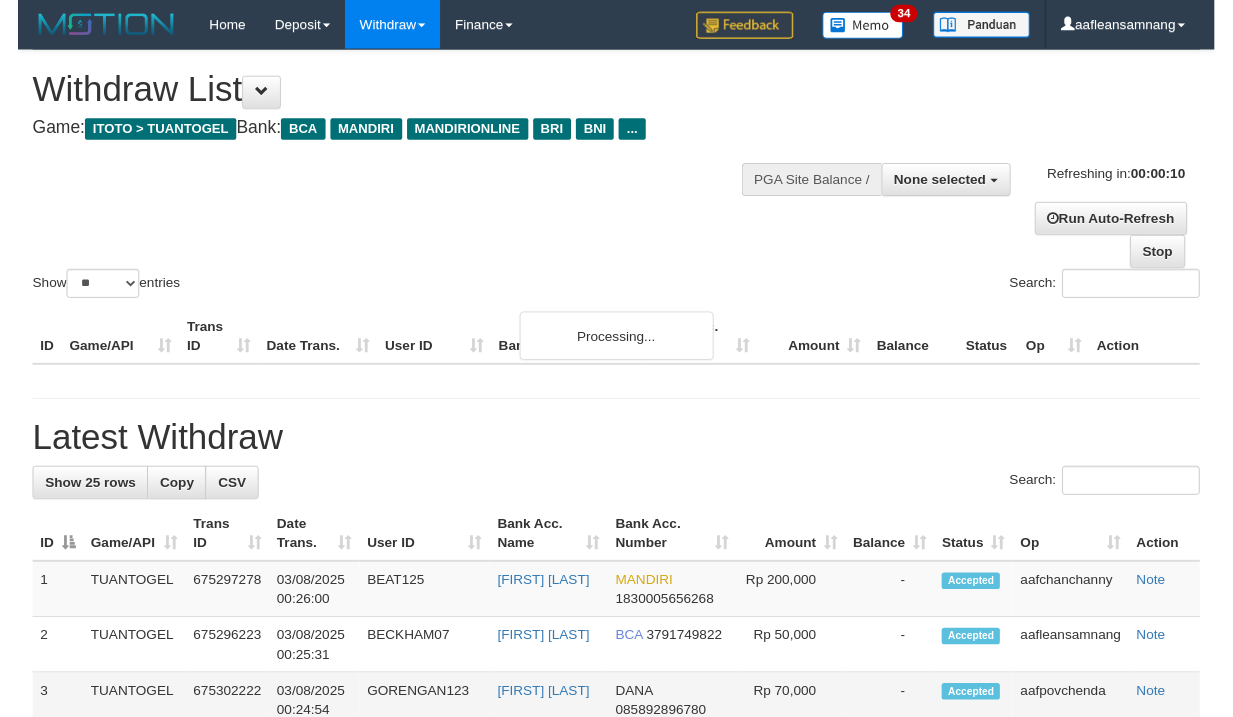 scroll, scrollTop: 0, scrollLeft: 0, axis: both 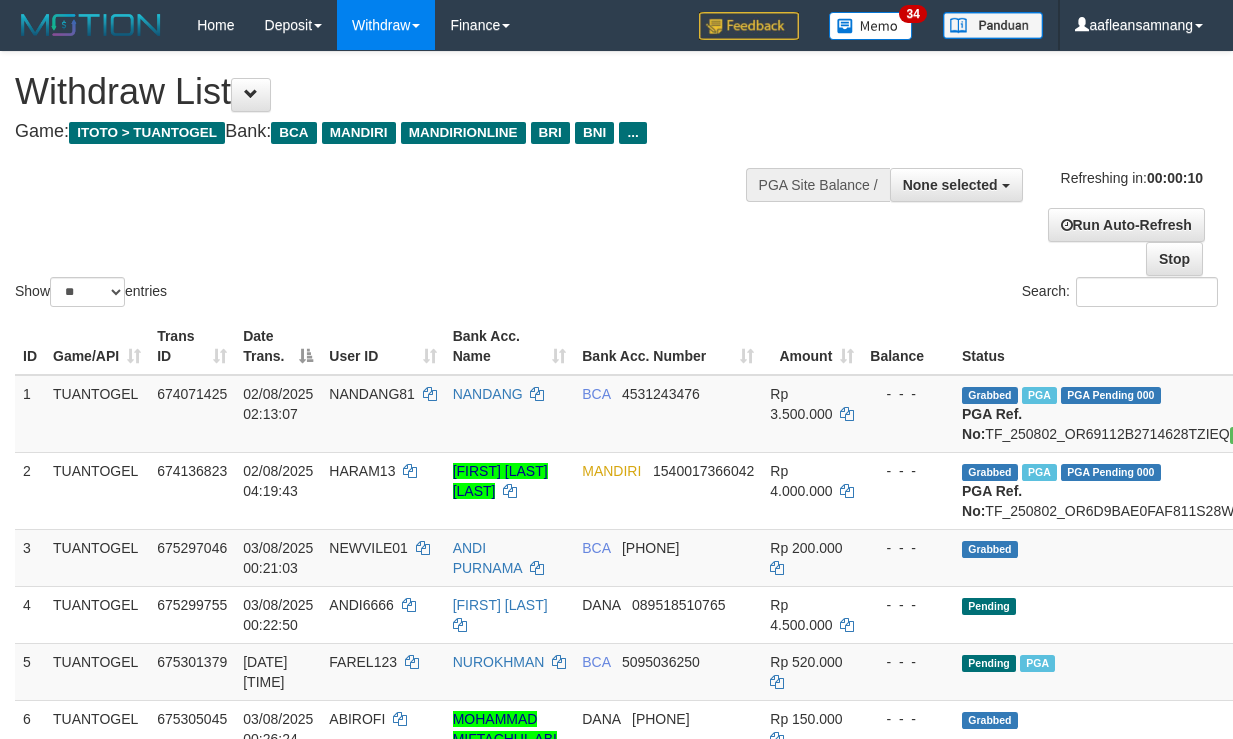 select 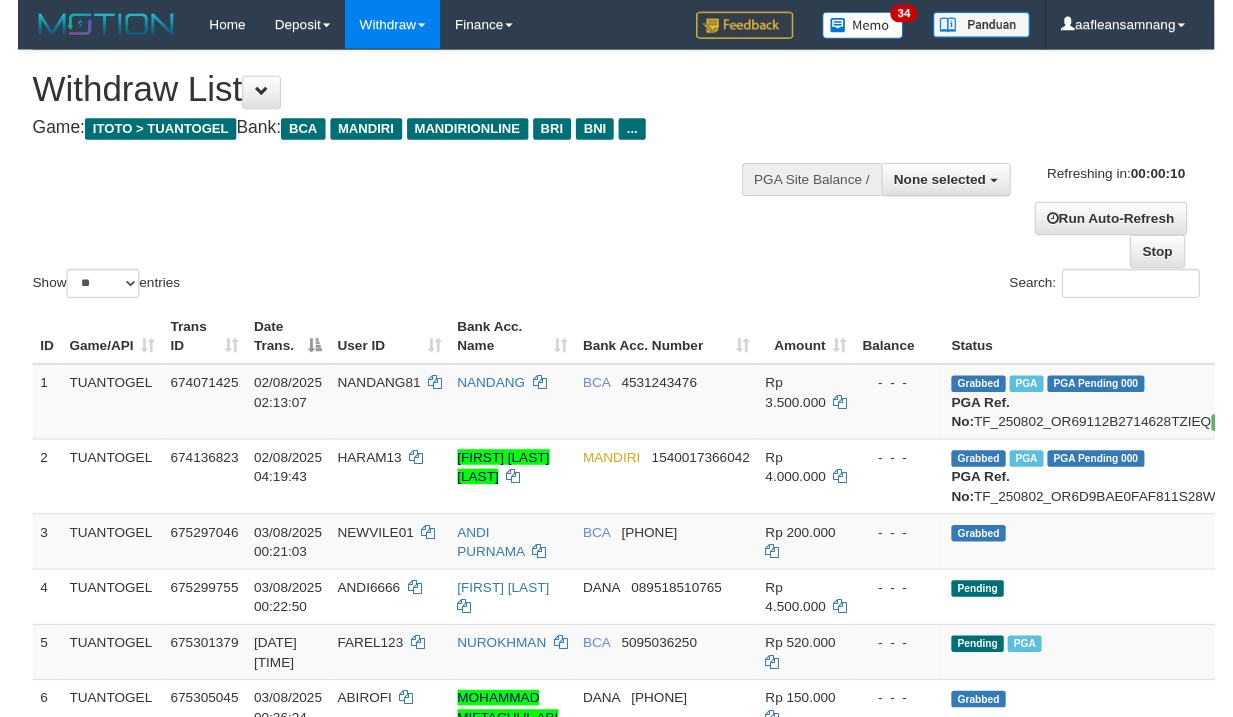 scroll, scrollTop: 0, scrollLeft: 0, axis: both 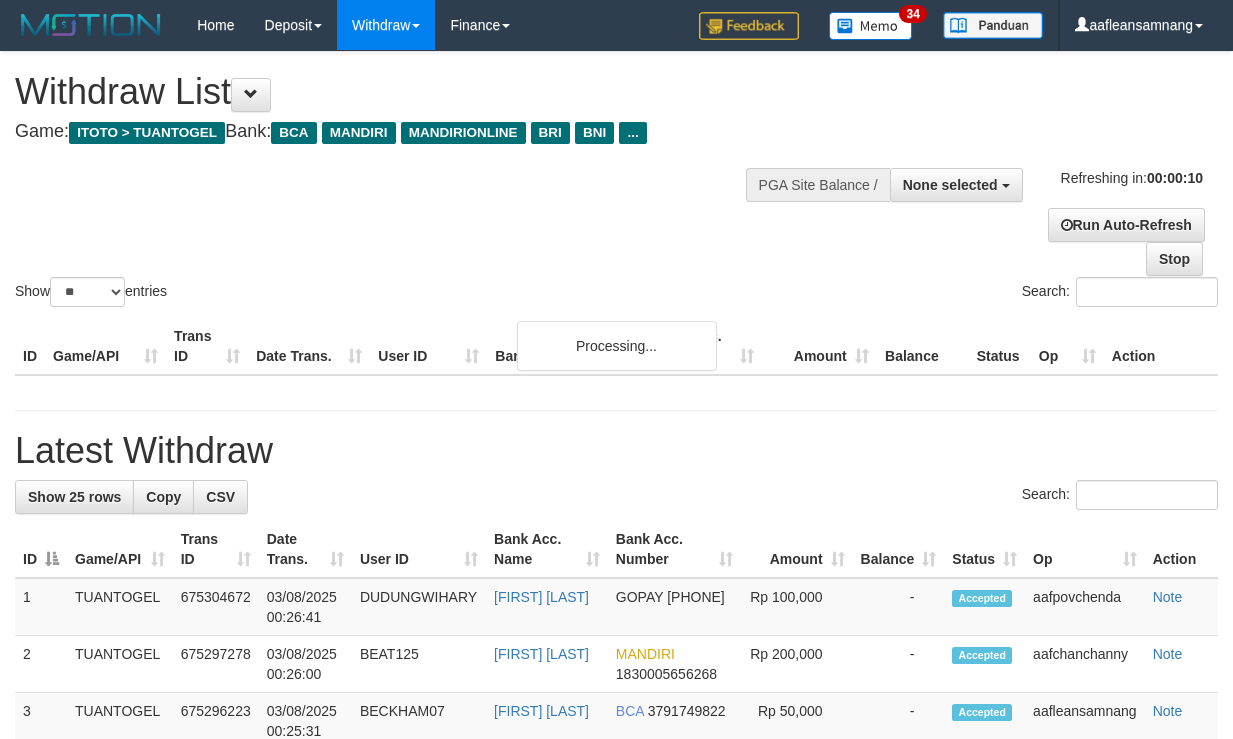 select 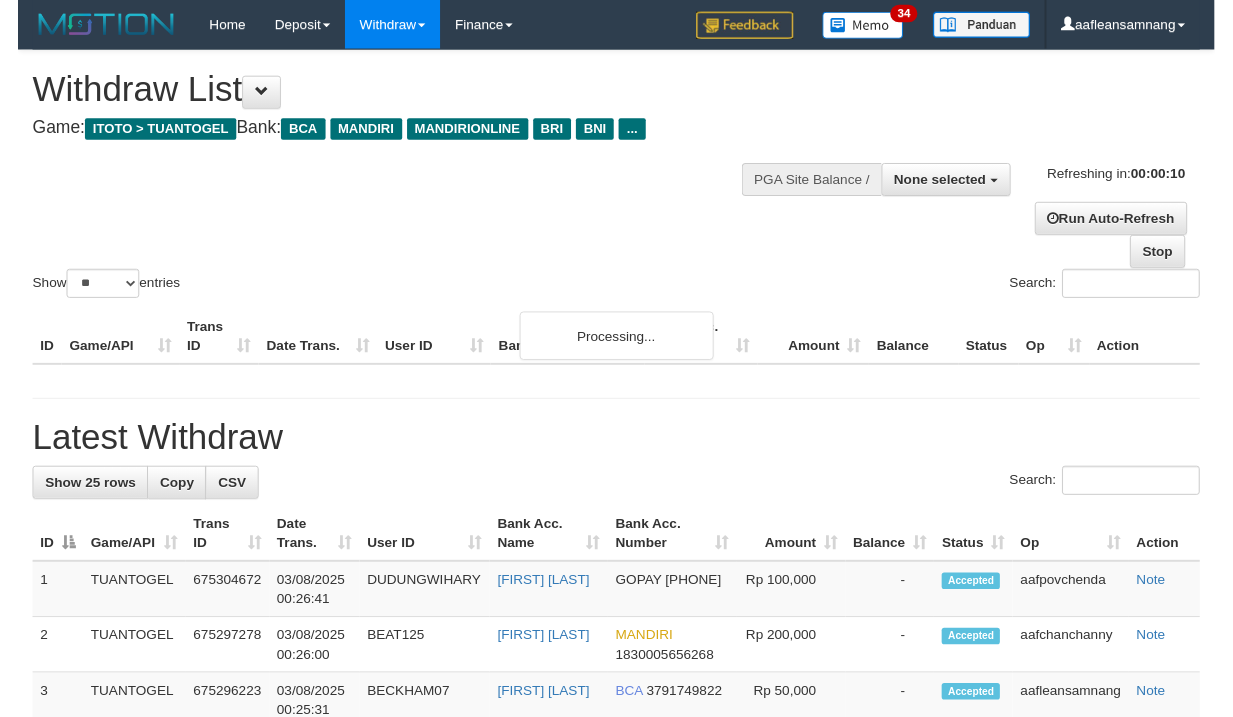 scroll, scrollTop: 0, scrollLeft: 0, axis: both 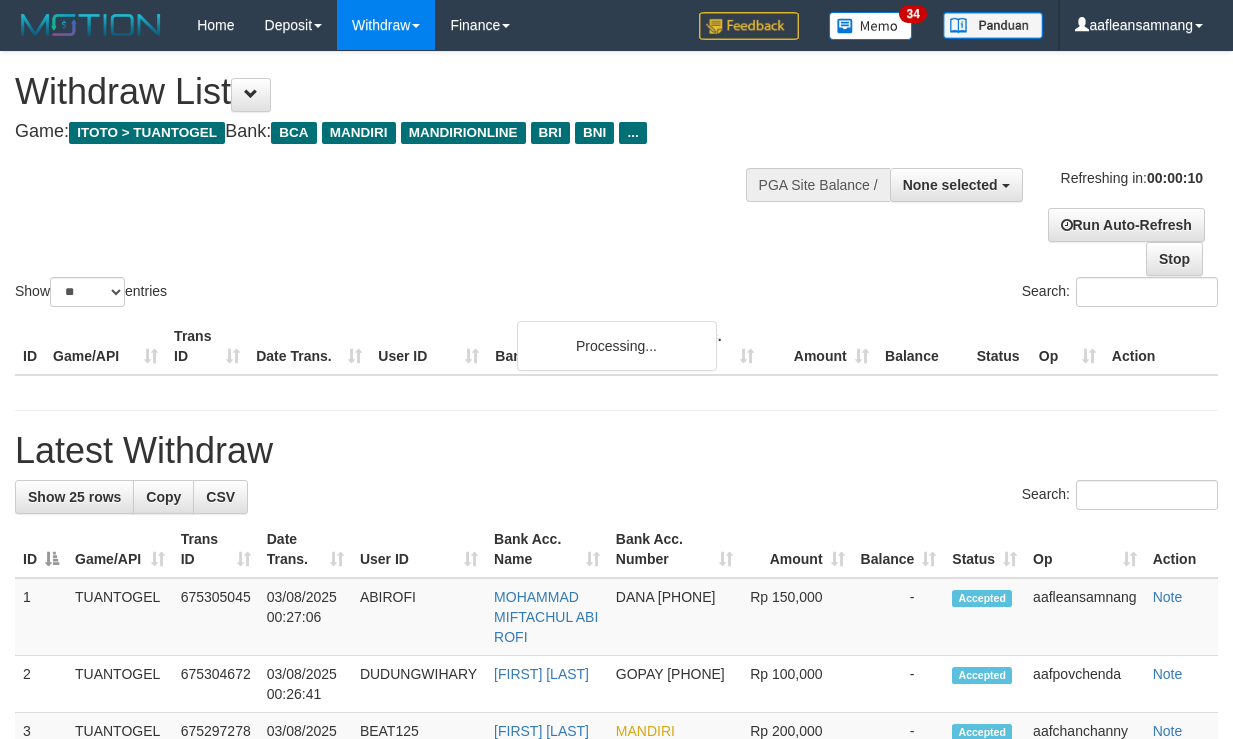 select 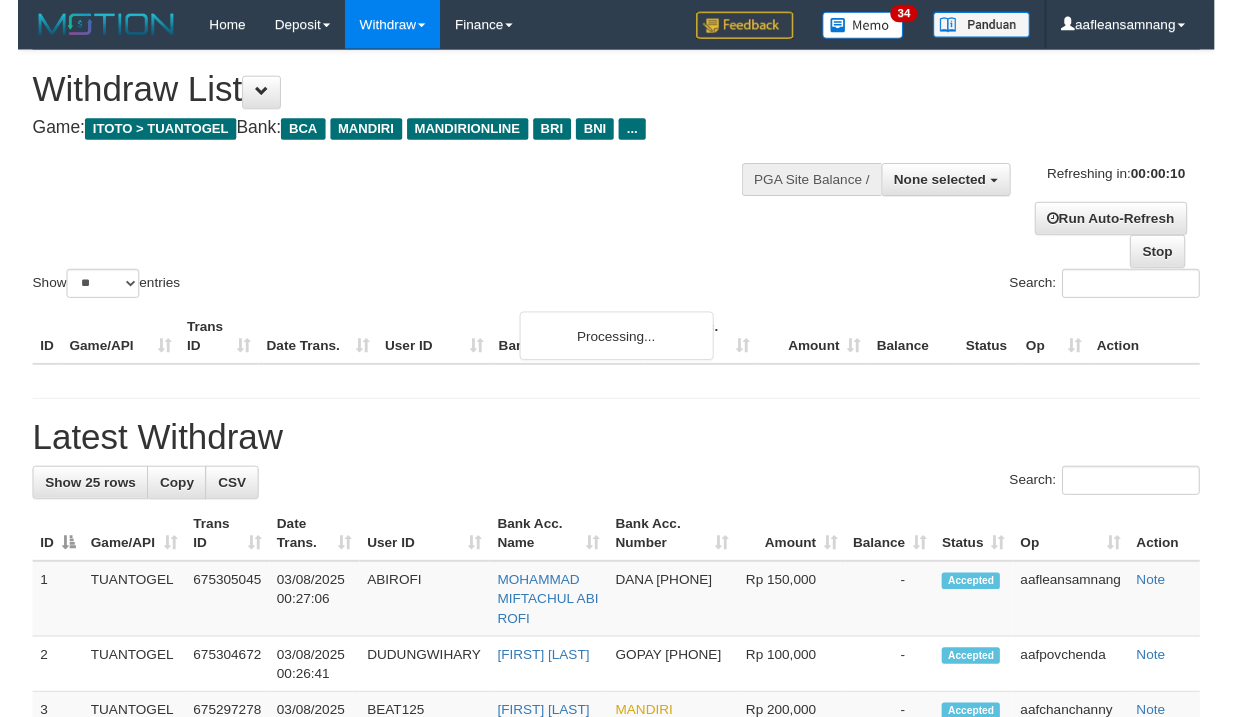 scroll, scrollTop: 0, scrollLeft: 0, axis: both 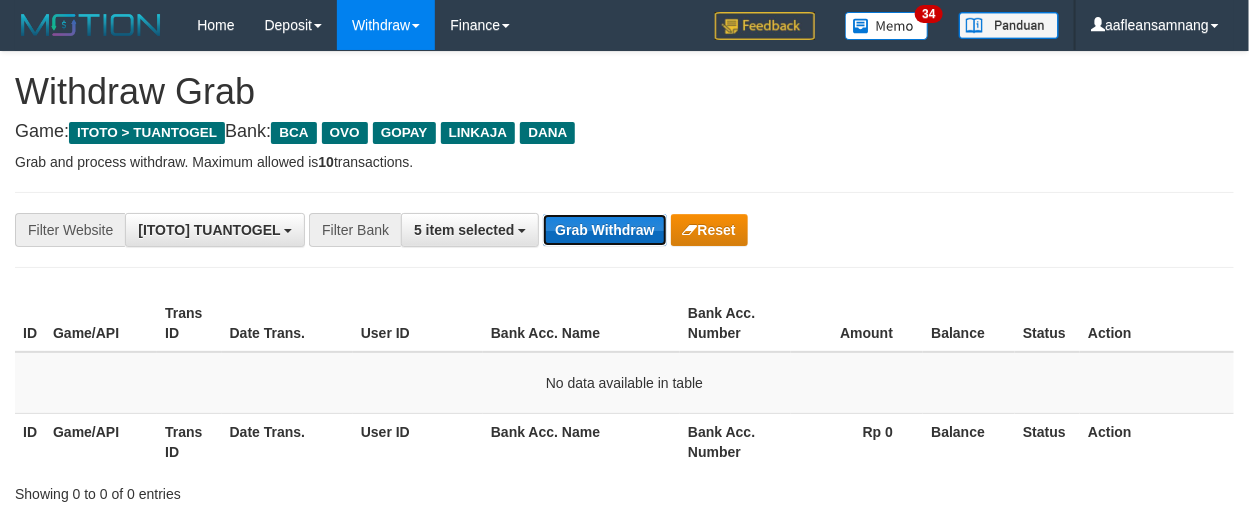 click on "Grab Withdraw" at bounding box center (604, 230) 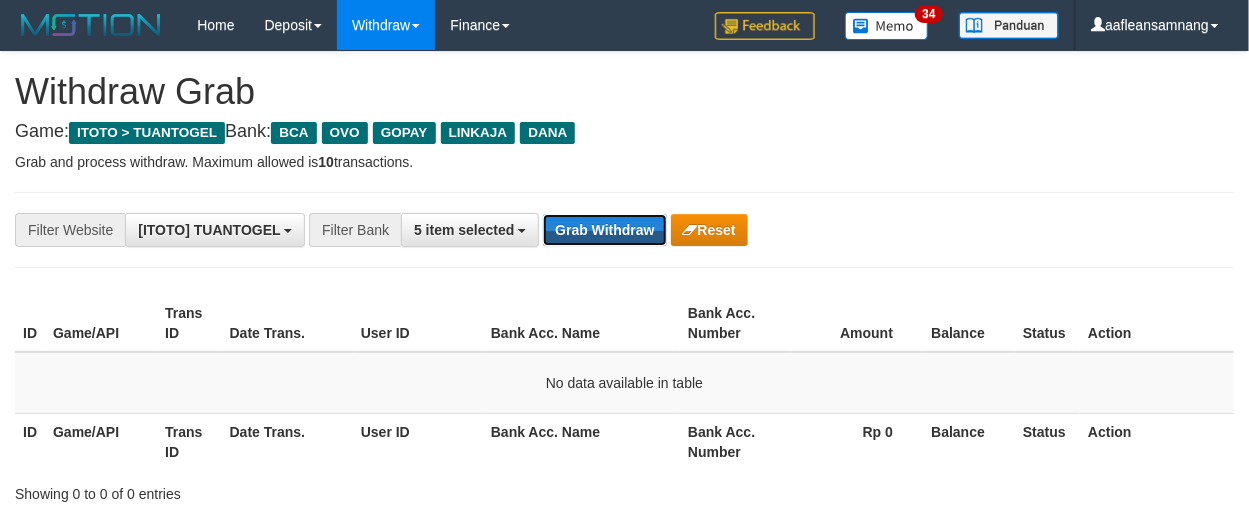 drag, startPoint x: 589, startPoint y: 223, endPoint x: 579, endPoint y: 156, distance: 67.74216 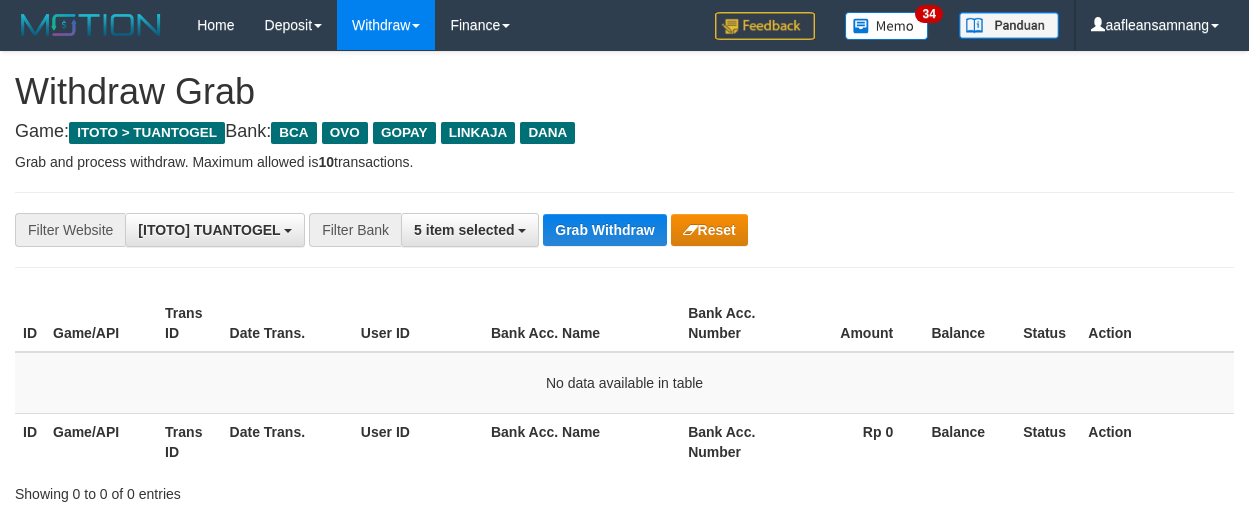 scroll, scrollTop: 0, scrollLeft: 0, axis: both 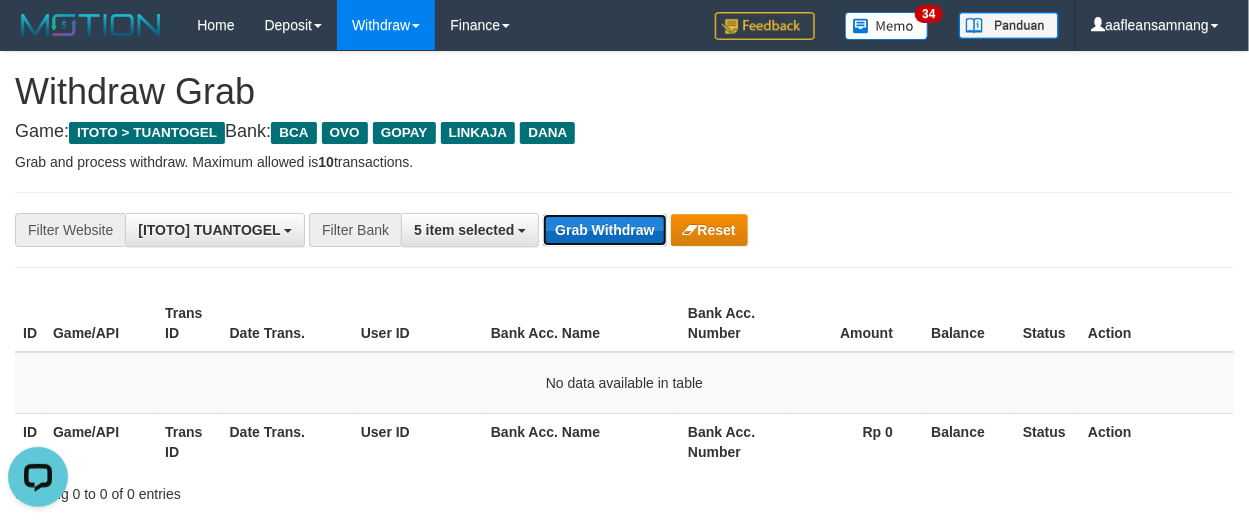 click on "Grab Withdraw" at bounding box center [604, 230] 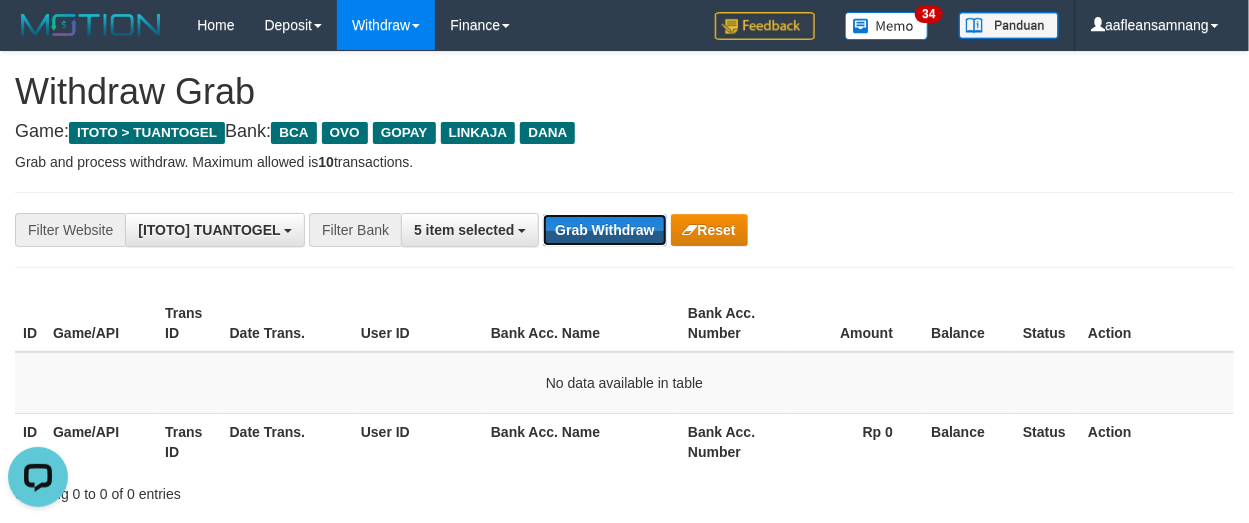 drag, startPoint x: 604, startPoint y: 238, endPoint x: 621, endPoint y: 249, distance: 20.248457 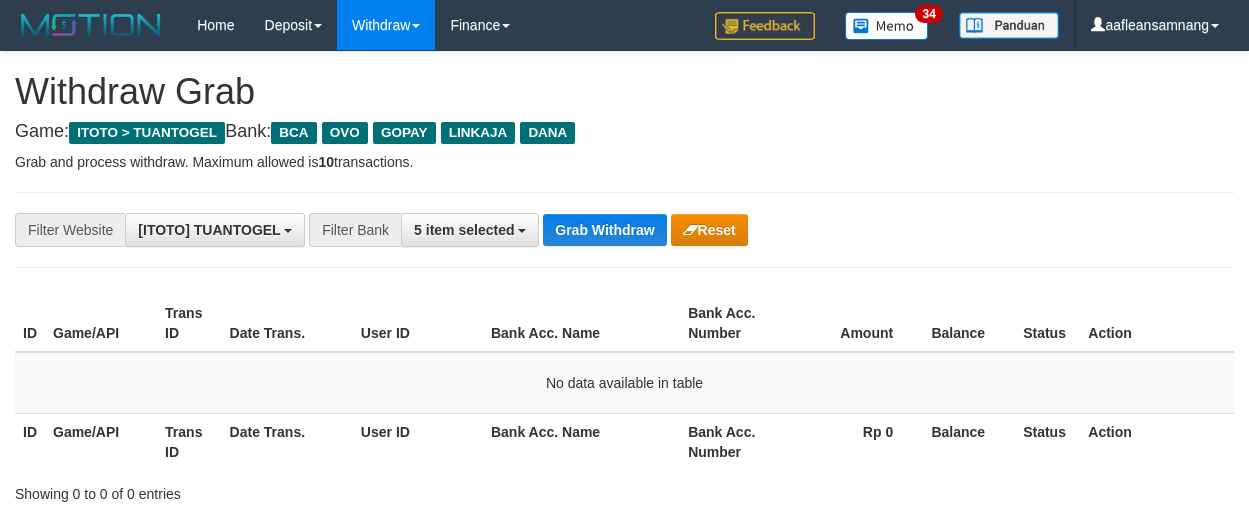 scroll, scrollTop: 0, scrollLeft: 0, axis: both 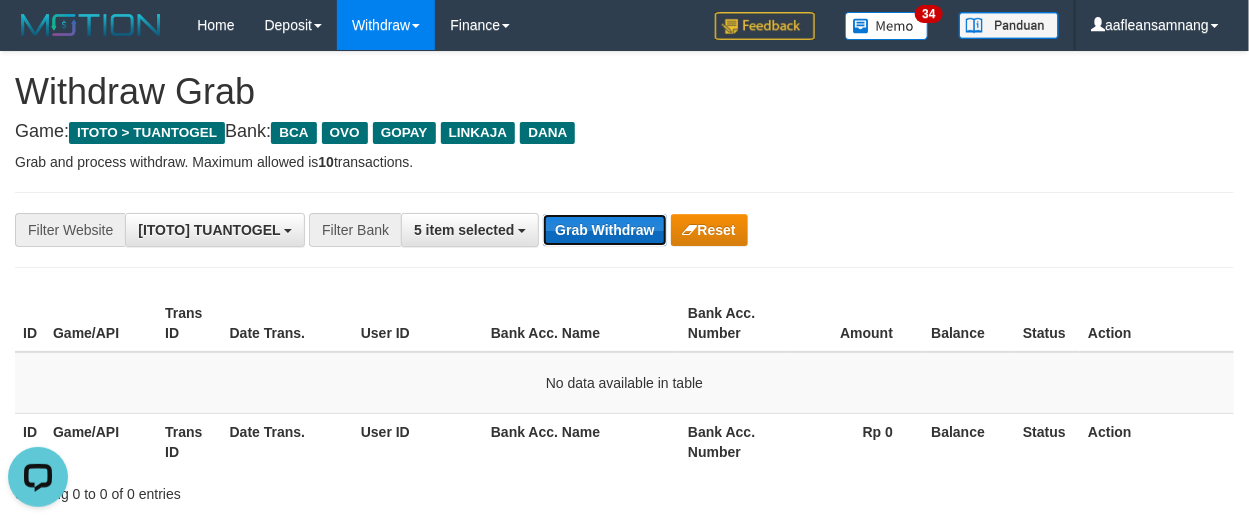 click on "Grab Withdraw" at bounding box center [604, 230] 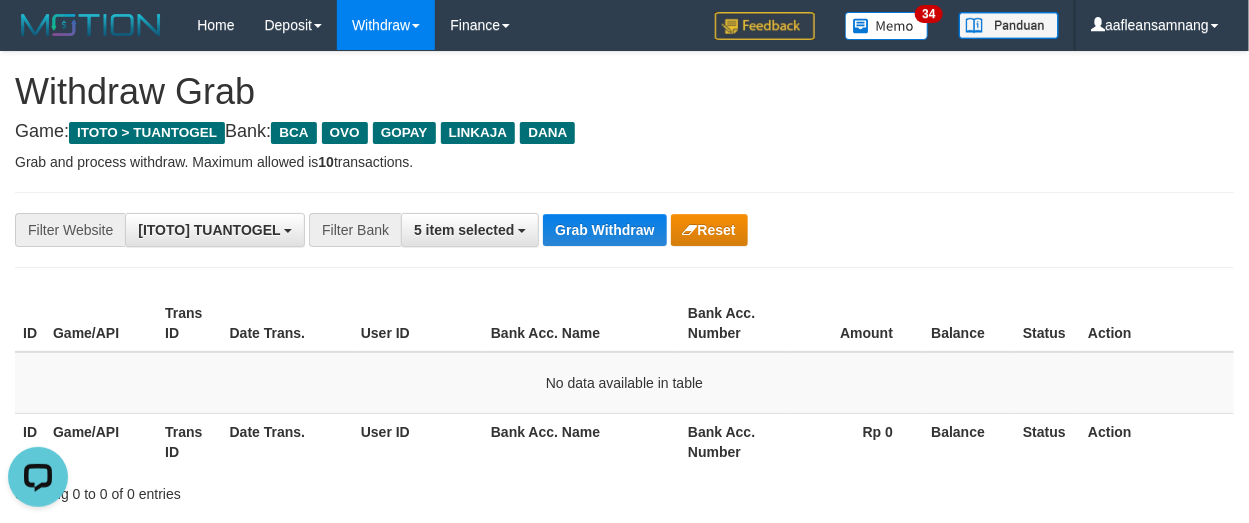 click on "**********" at bounding box center (624, 230) 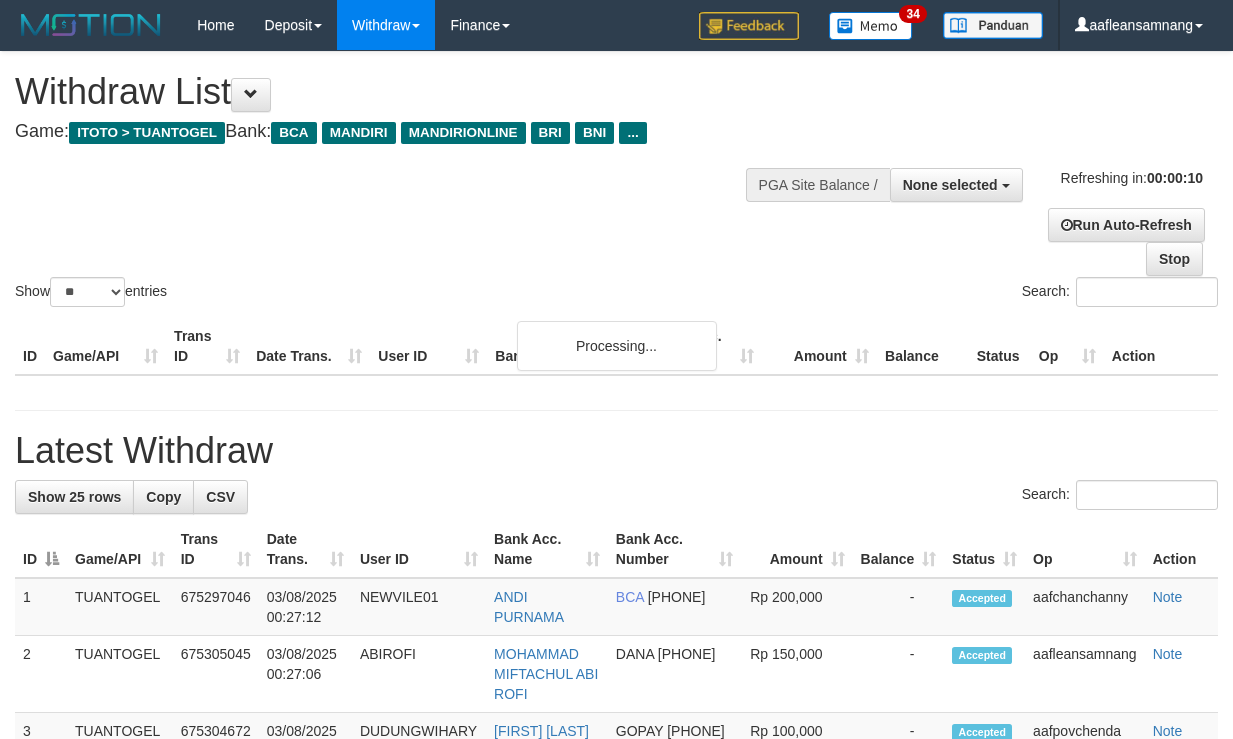 select 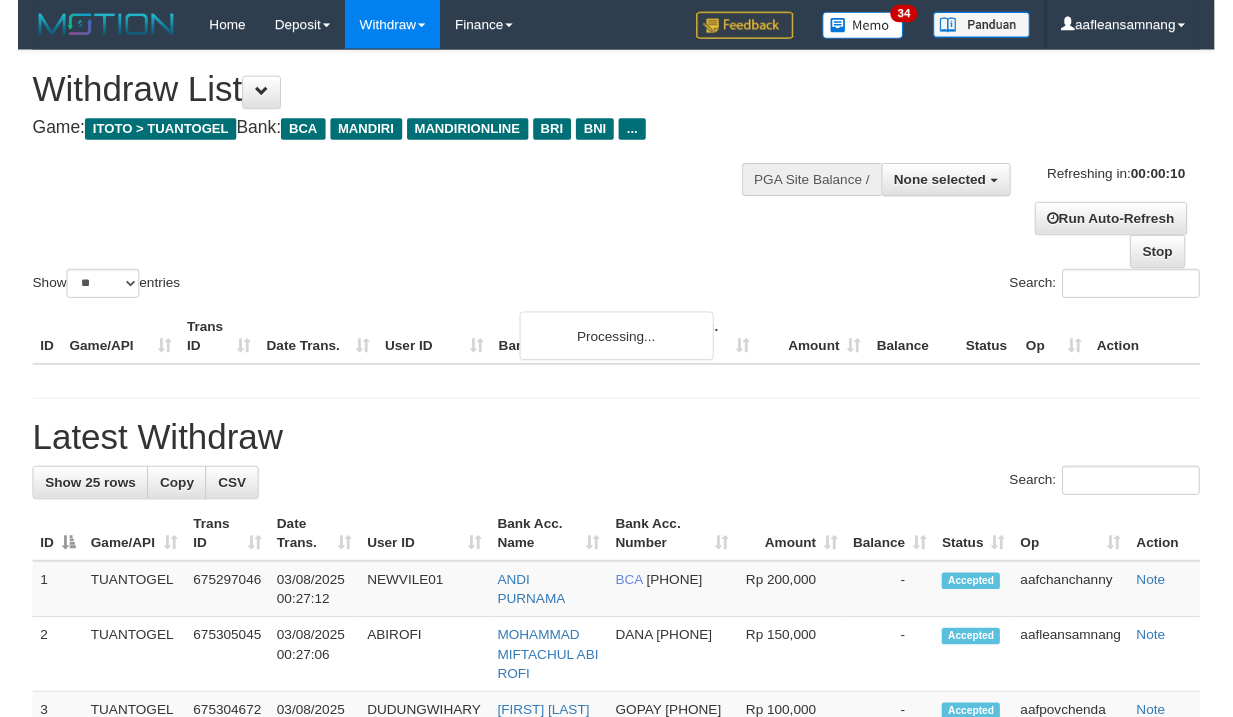 scroll, scrollTop: 0, scrollLeft: 0, axis: both 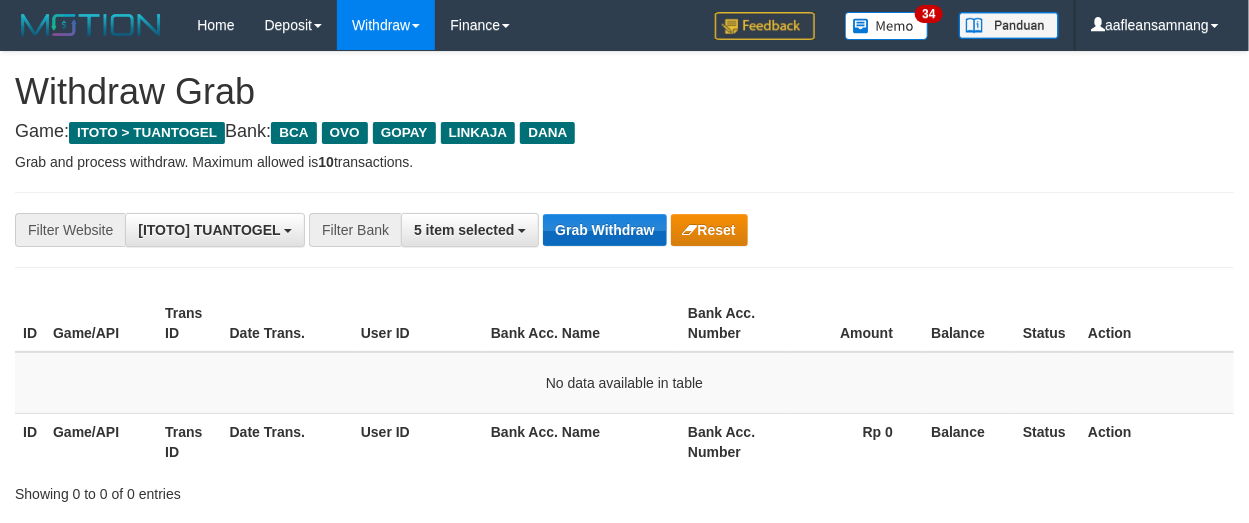 click on "**********" at bounding box center (624, 230) 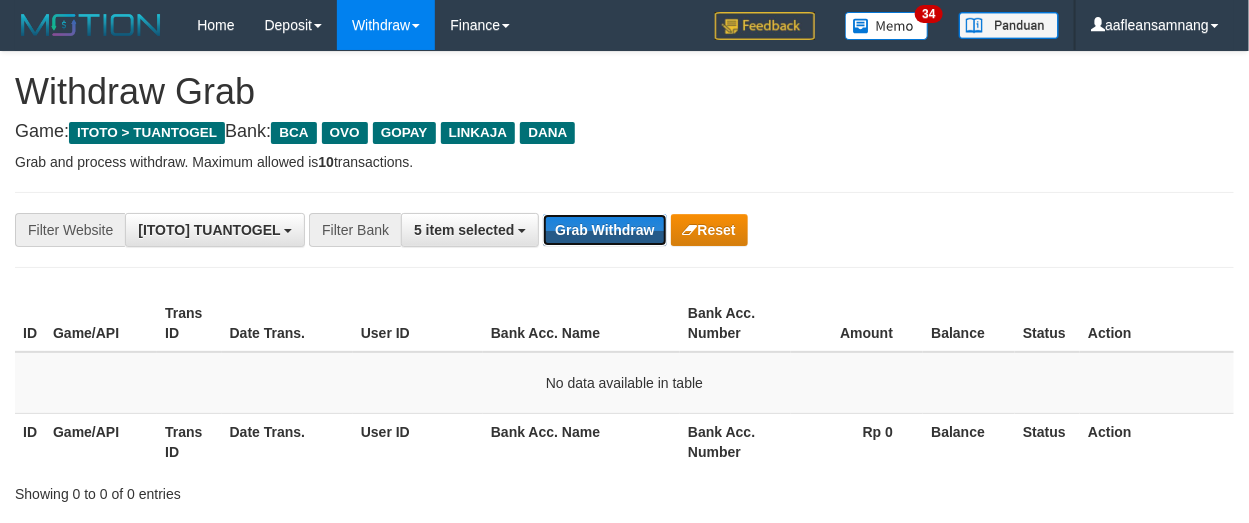 drag, startPoint x: 621, startPoint y: 219, endPoint x: 610, endPoint y: 205, distance: 17.804493 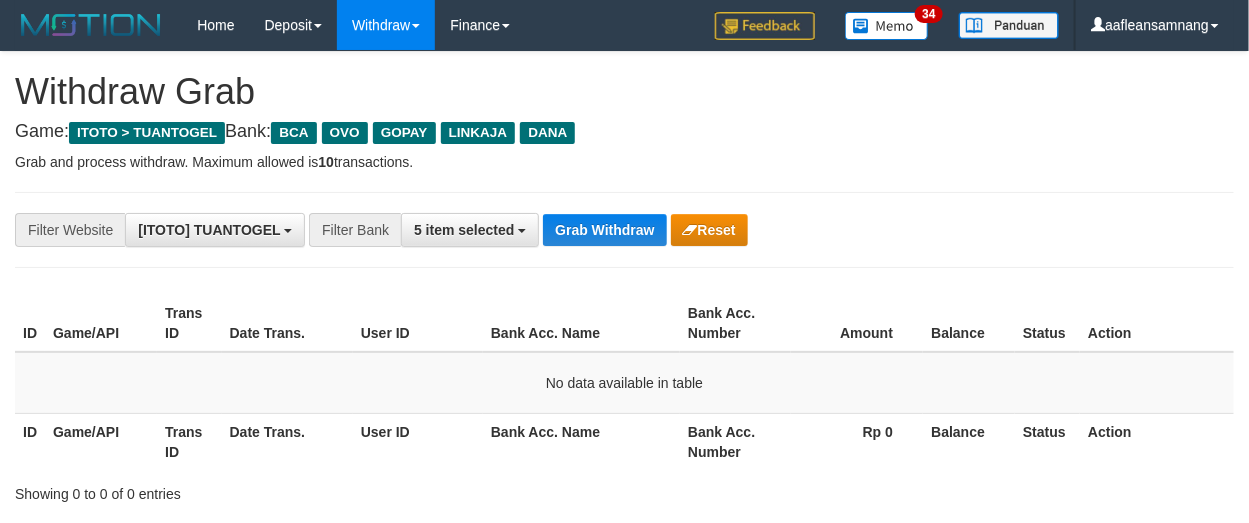 click on "**********" at bounding box center (624, 230) 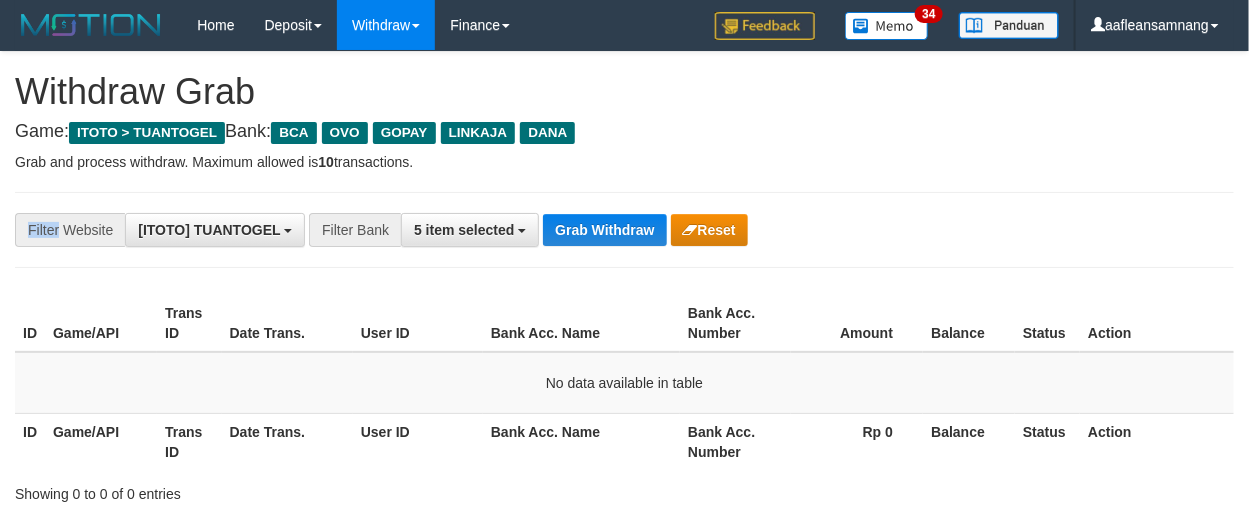 click on "**********" at bounding box center (624, 230) 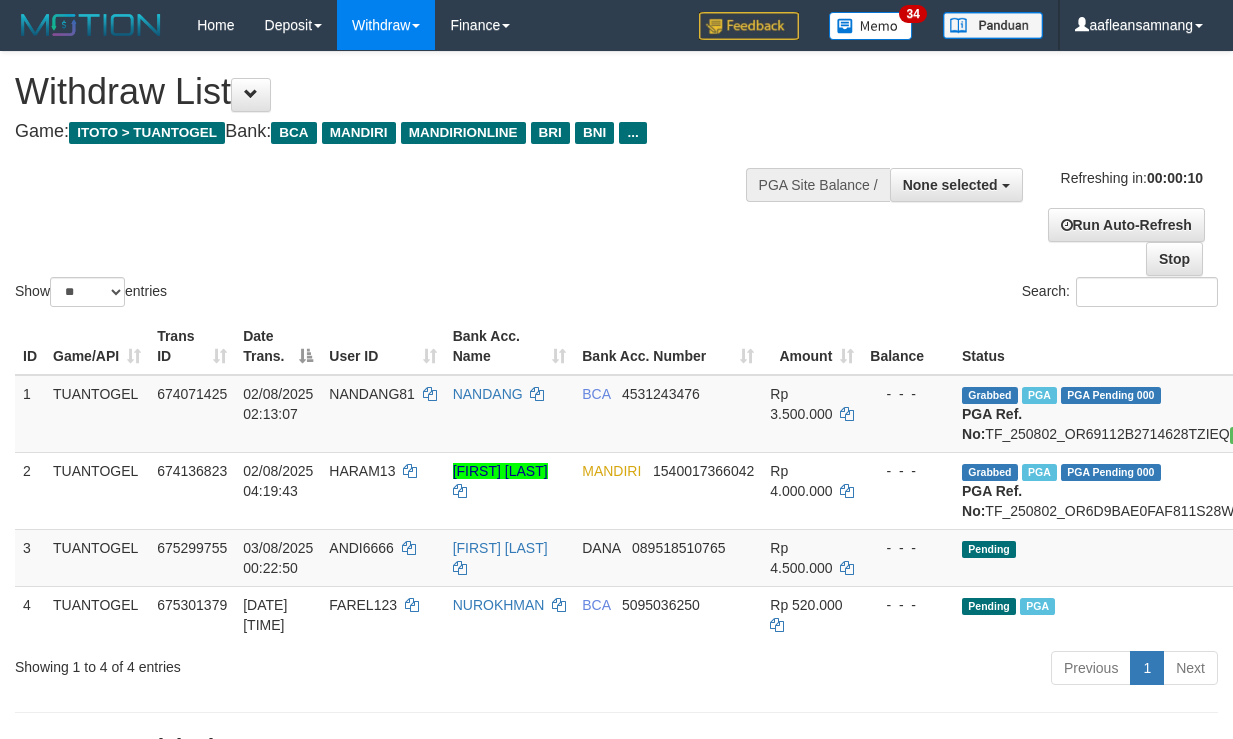 select 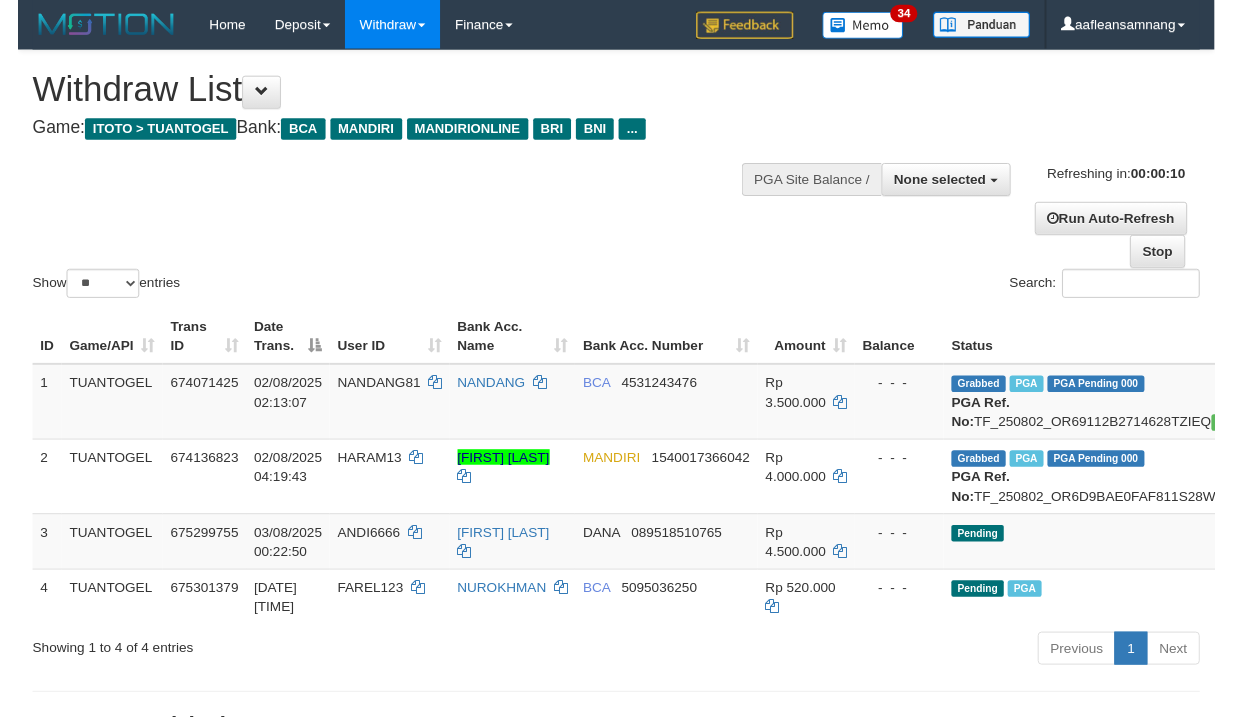 scroll, scrollTop: 0, scrollLeft: 0, axis: both 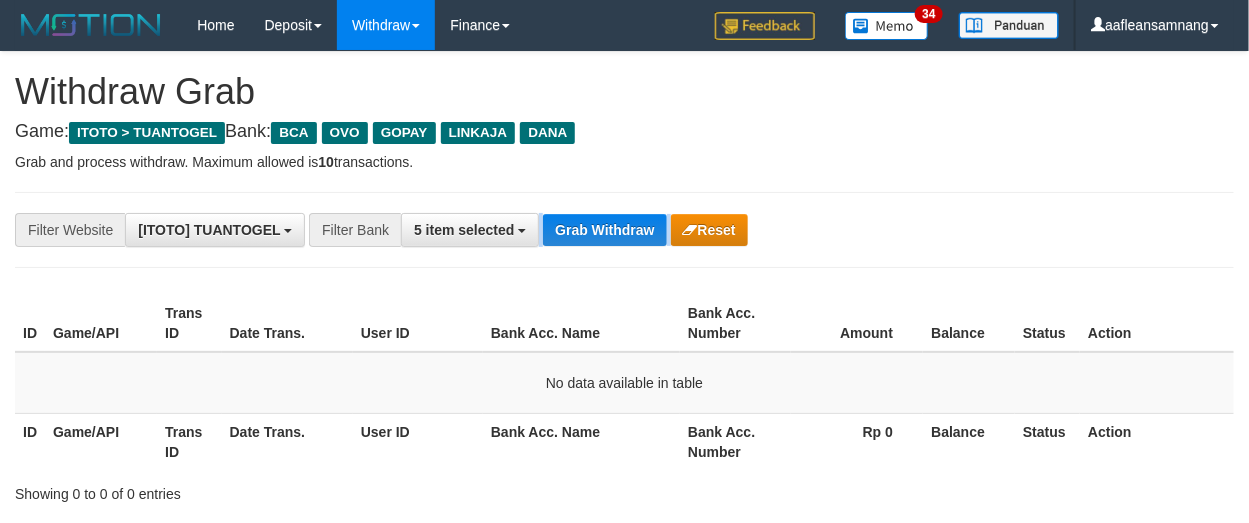 click on "**********" at bounding box center (520, 230) 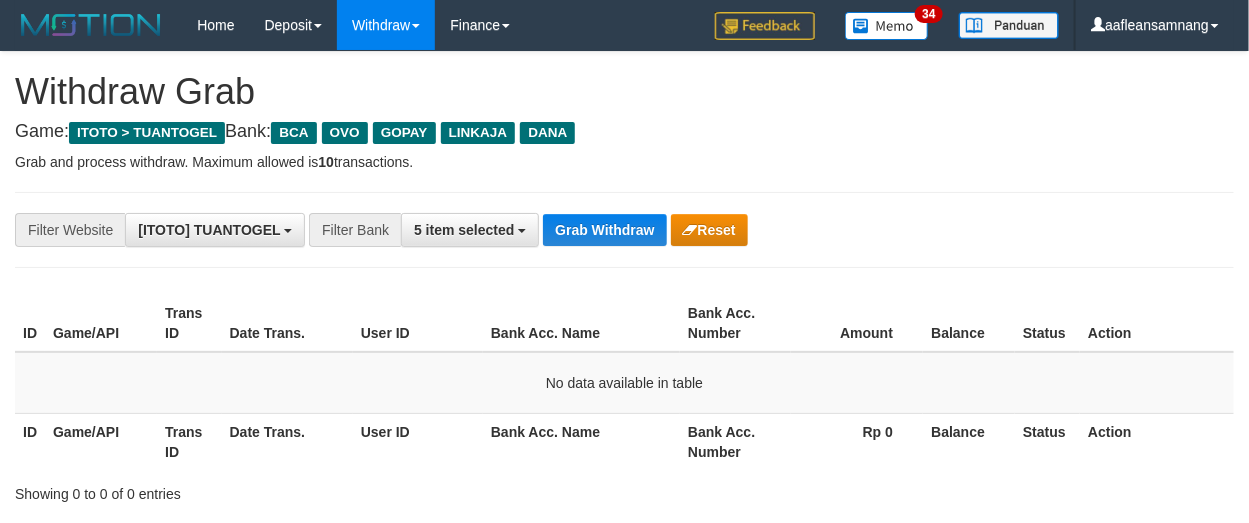 click on "**********" at bounding box center [624, 230] 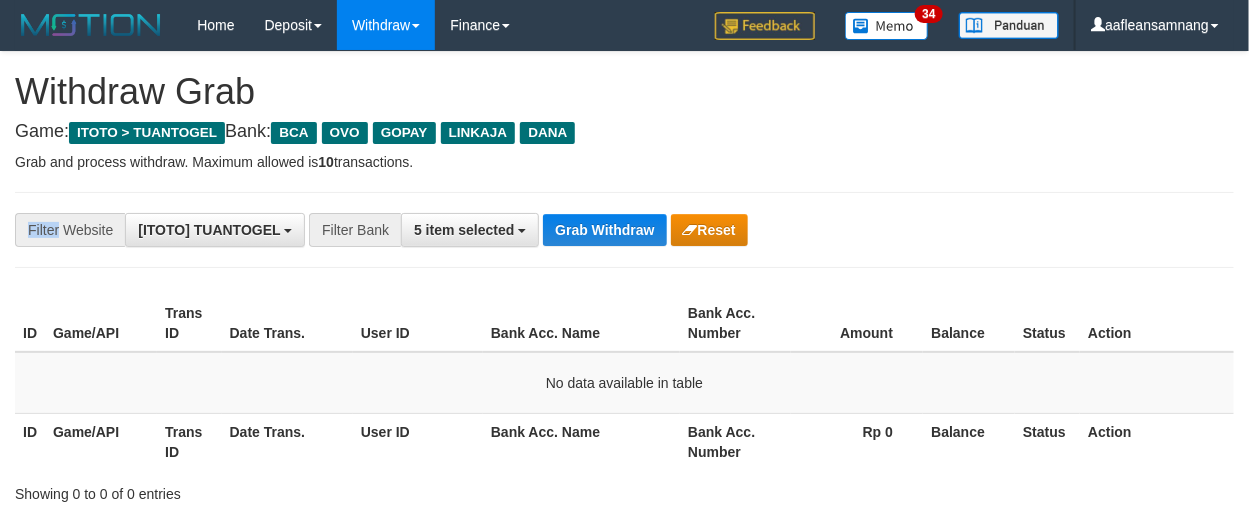 click on "**********" at bounding box center [624, 230] 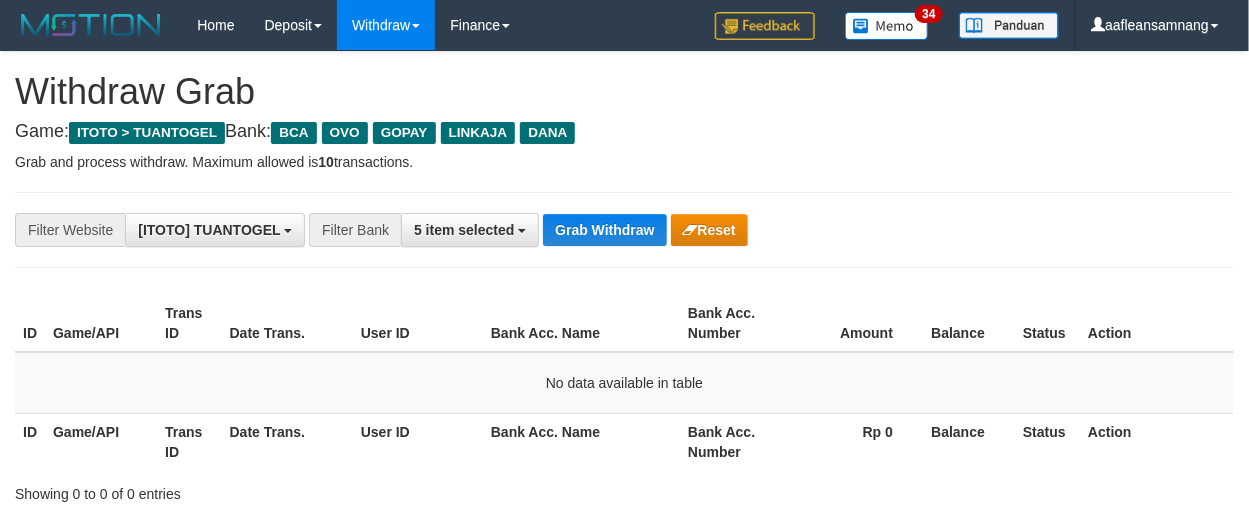 click on "**********" at bounding box center (624, 230) 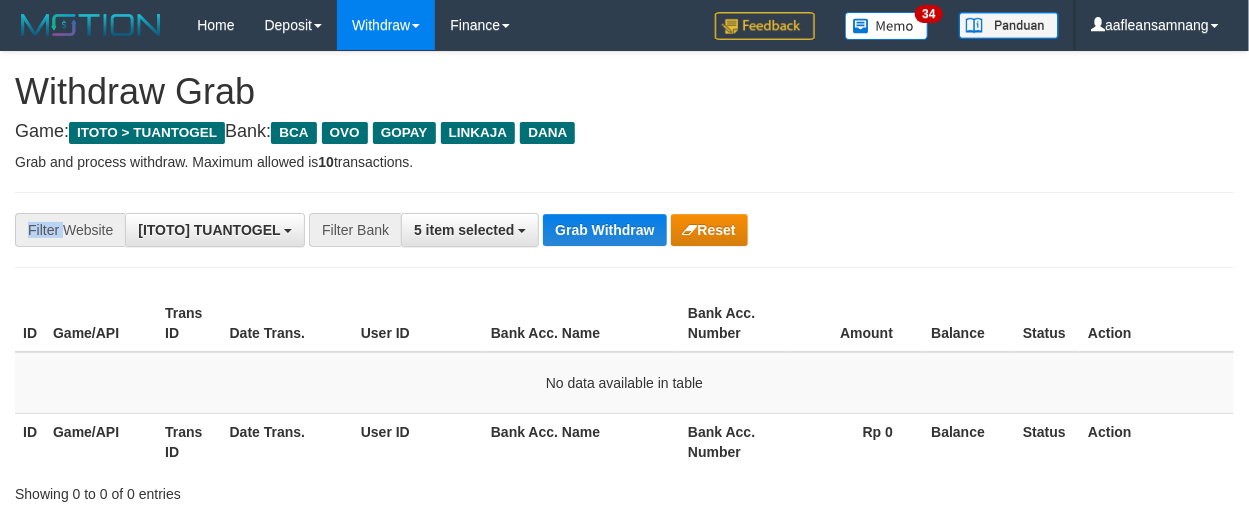 click on "**********" at bounding box center [624, 230] 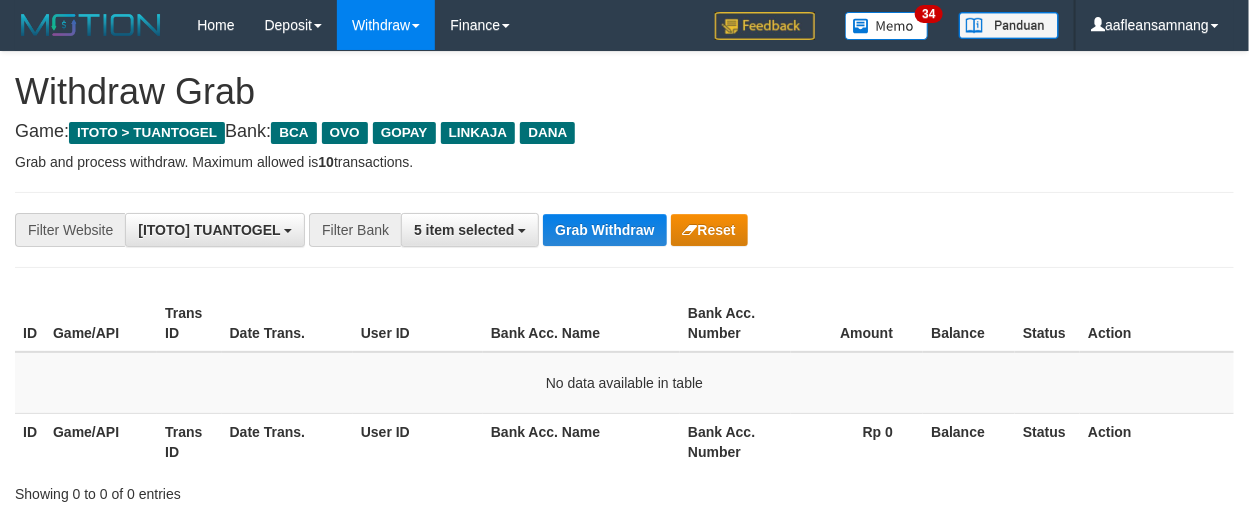 click on "**********" at bounding box center [624, 230] 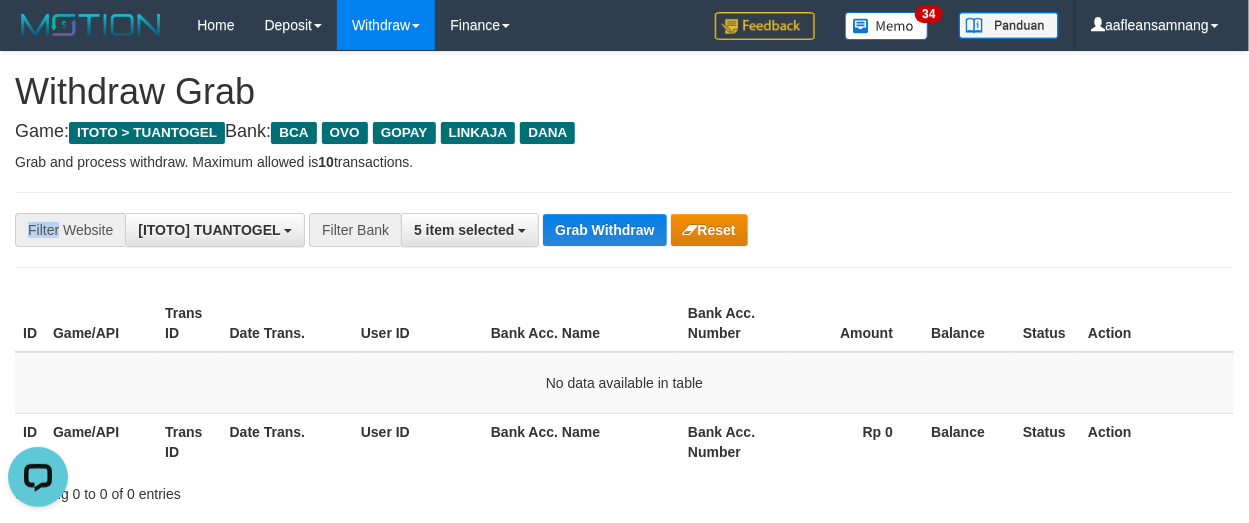 scroll, scrollTop: 0, scrollLeft: 0, axis: both 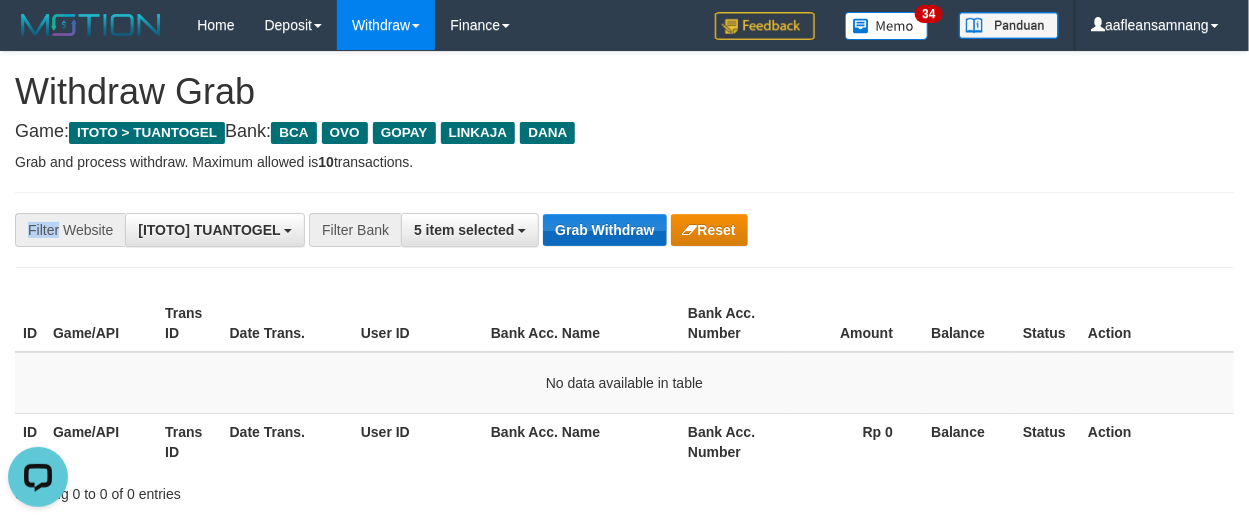 drag, startPoint x: 594, startPoint y: 208, endPoint x: 600, endPoint y: 228, distance: 20.880613 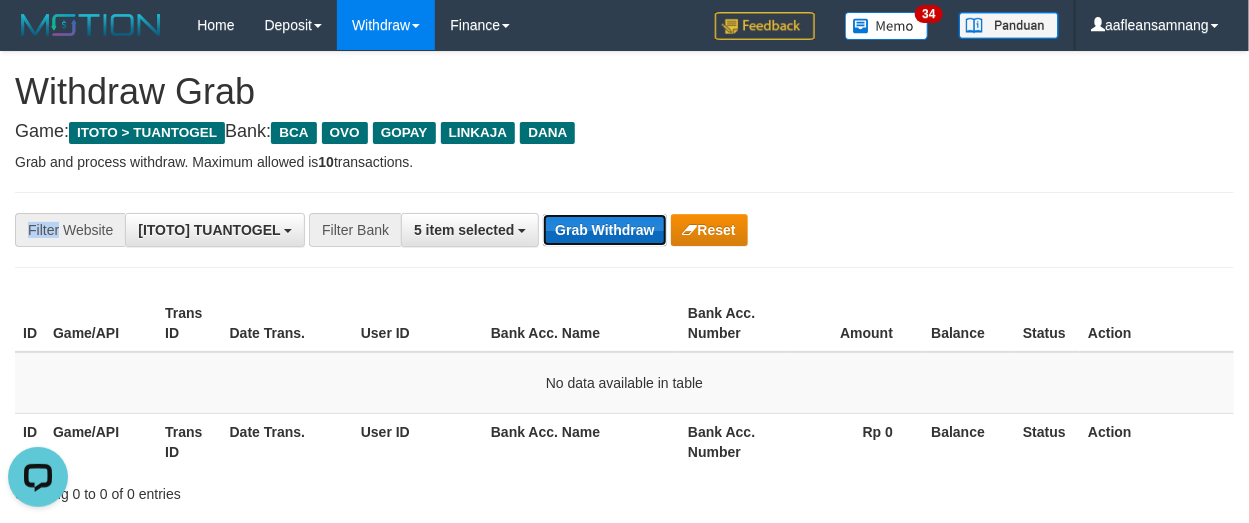 click on "Grab Withdraw" at bounding box center [604, 230] 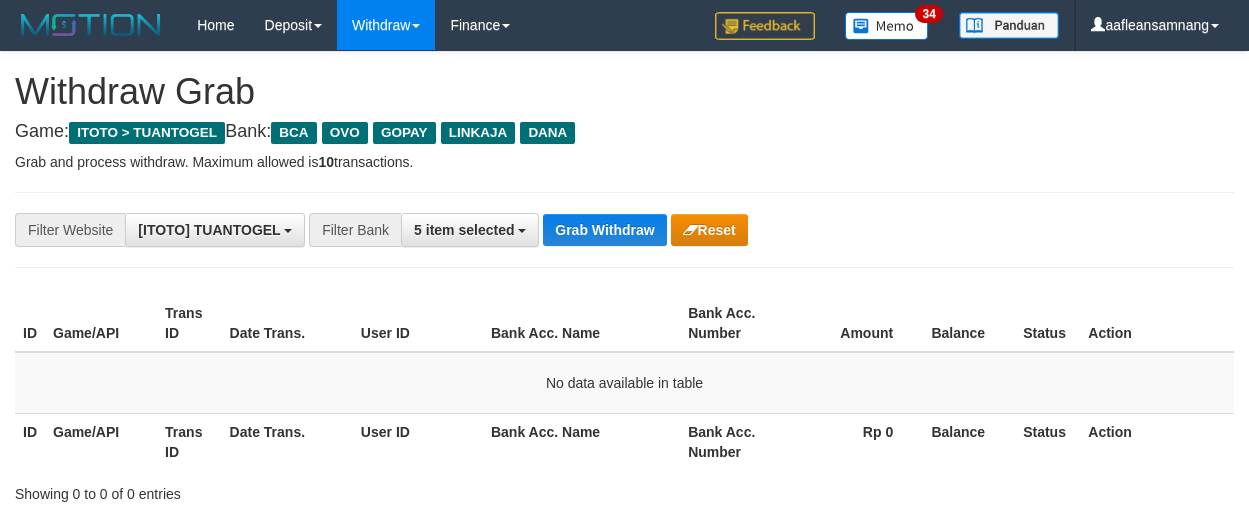 click on "Grab Withdraw" at bounding box center [604, 230] 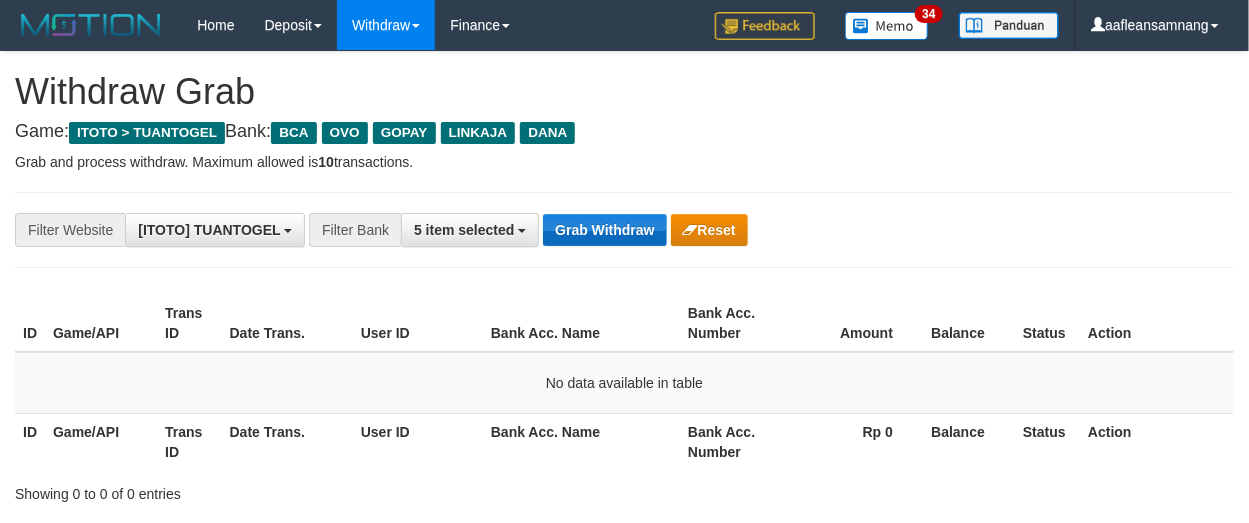 drag, startPoint x: 0, startPoint y: 0, endPoint x: 582, endPoint y: 240, distance: 629.54266 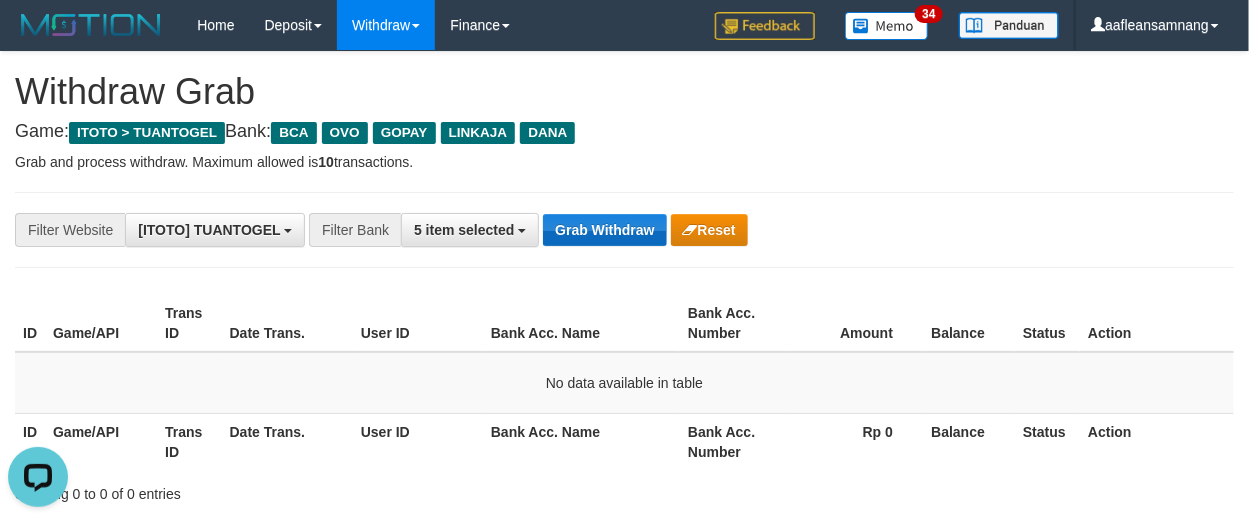 scroll, scrollTop: 0, scrollLeft: 0, axis: both 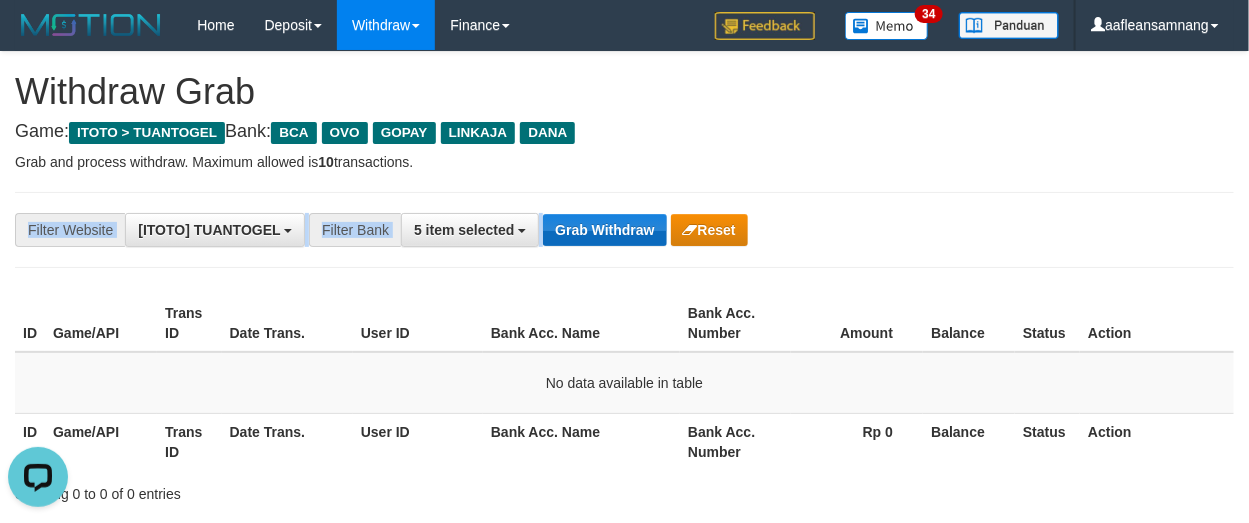 drag, startPoint x: 603, startPoint y: 205, endPoint x: 585, endPoint y: 214, distance: 20.12461 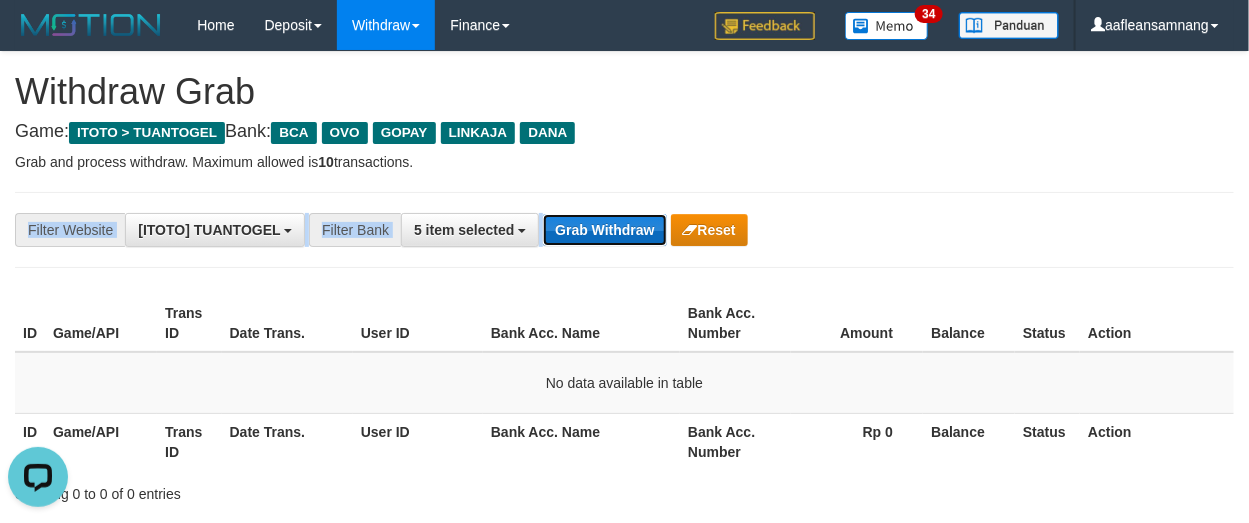 click on "Grab Withdraw" at bounding box center (604, 230) 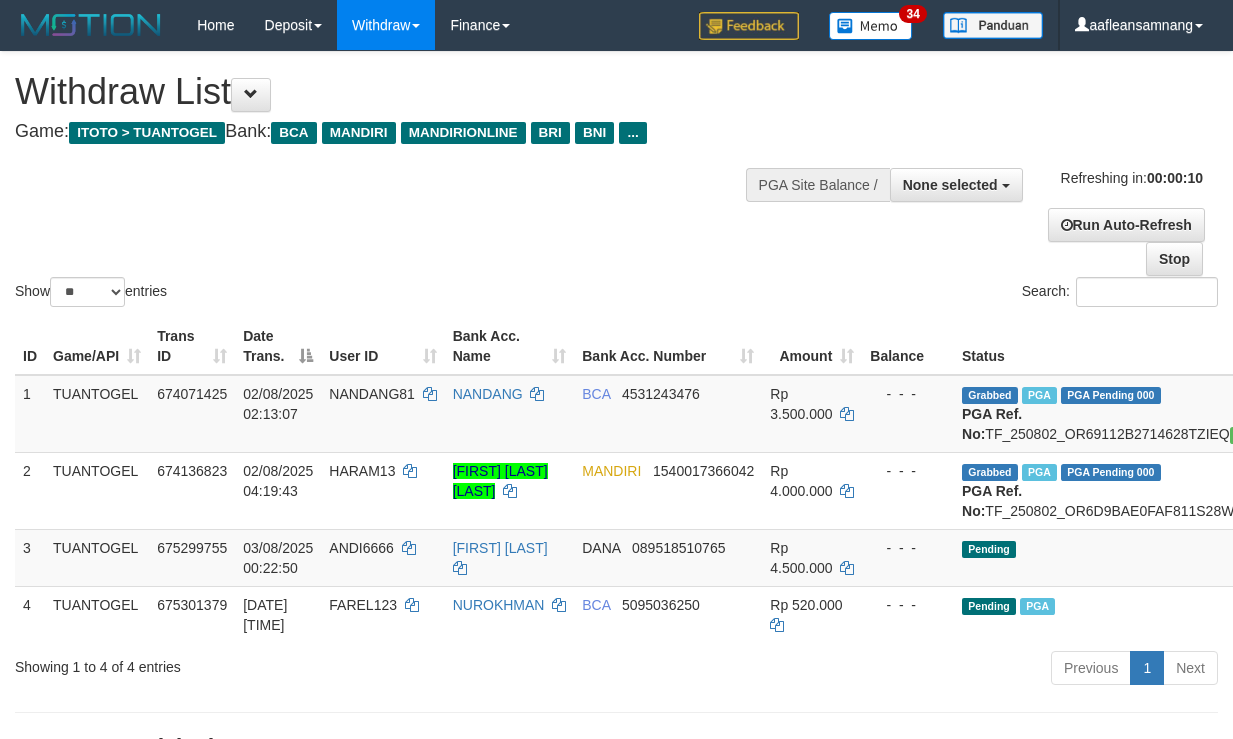 select 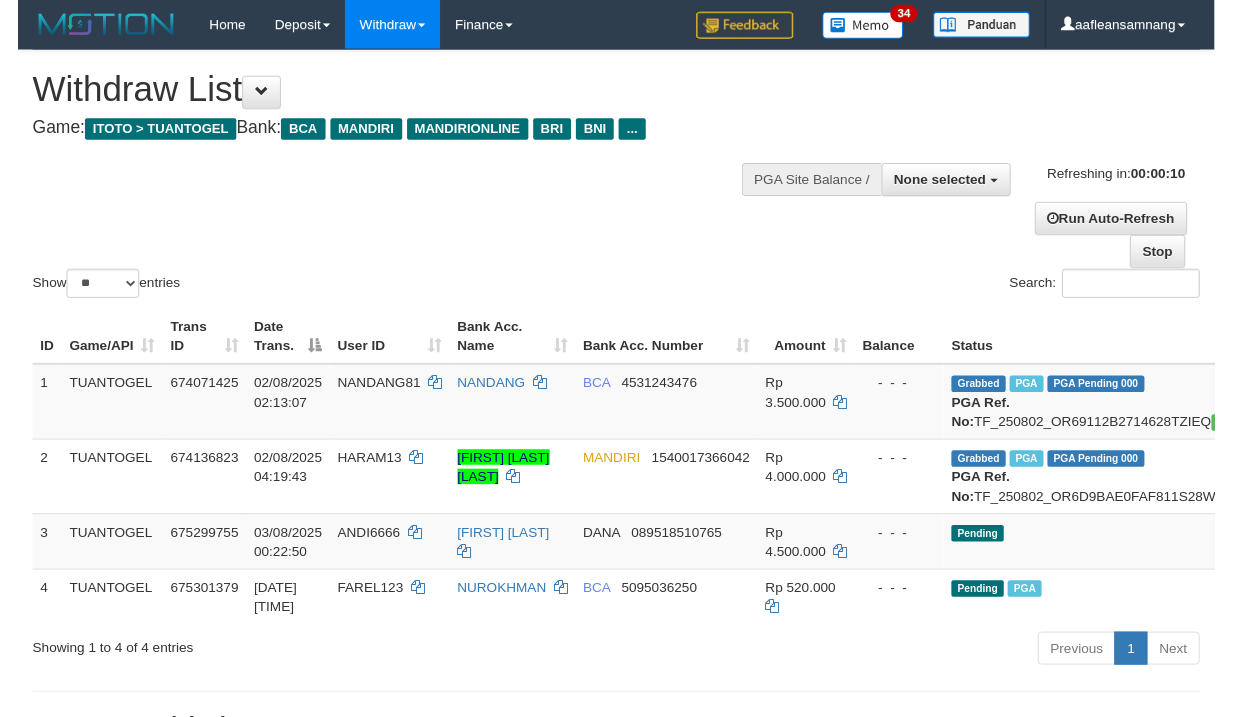 scroll, scrollTop: 0, scrollLeft: 0, axis: both 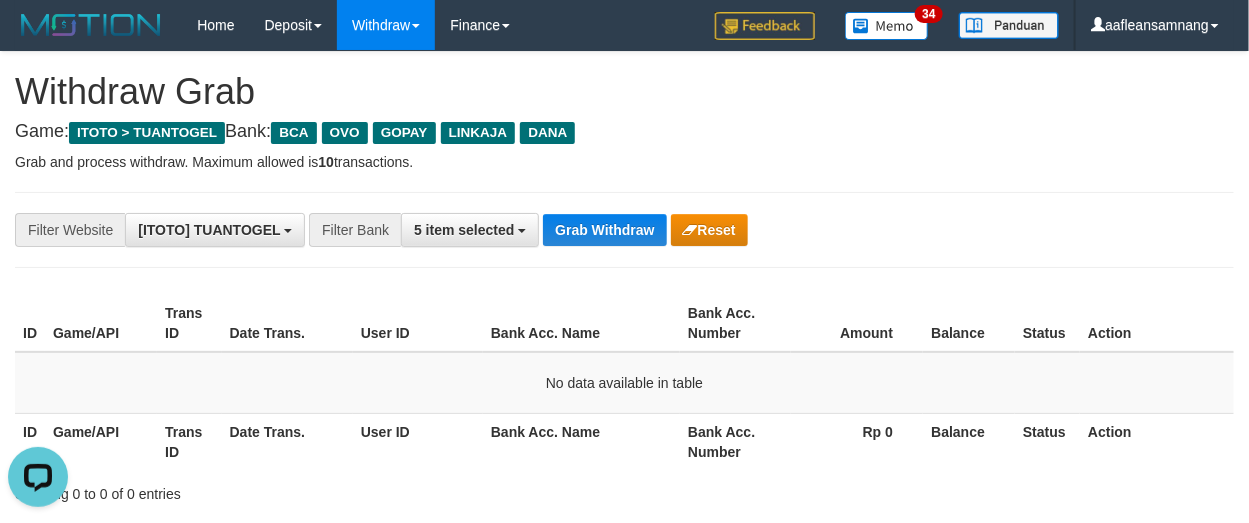 click on "**********" at bounding box center (624, 230) 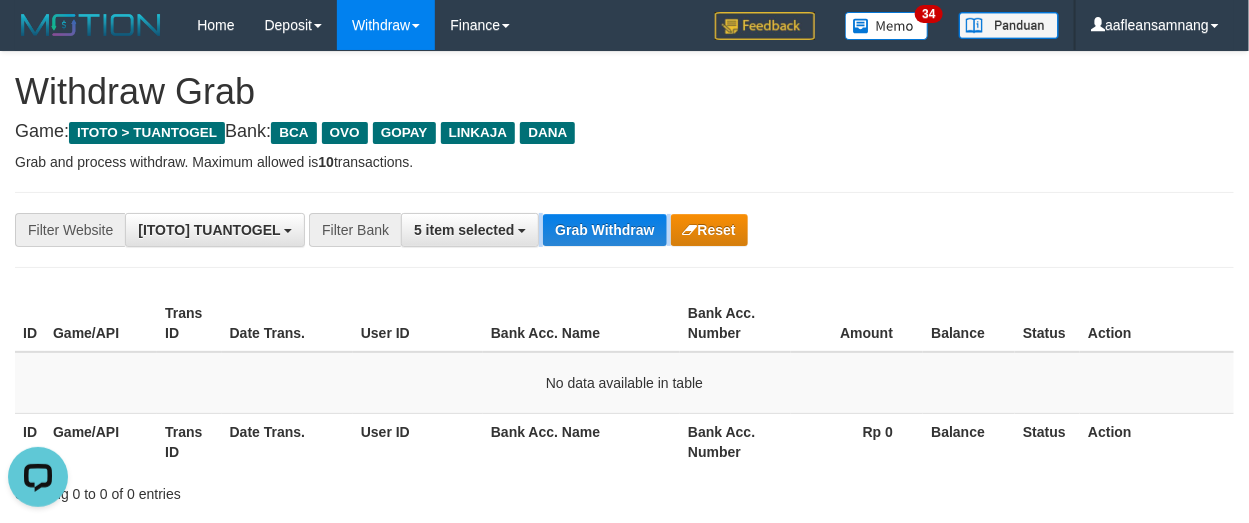 click on "**********" at bounding box center [520, 230] 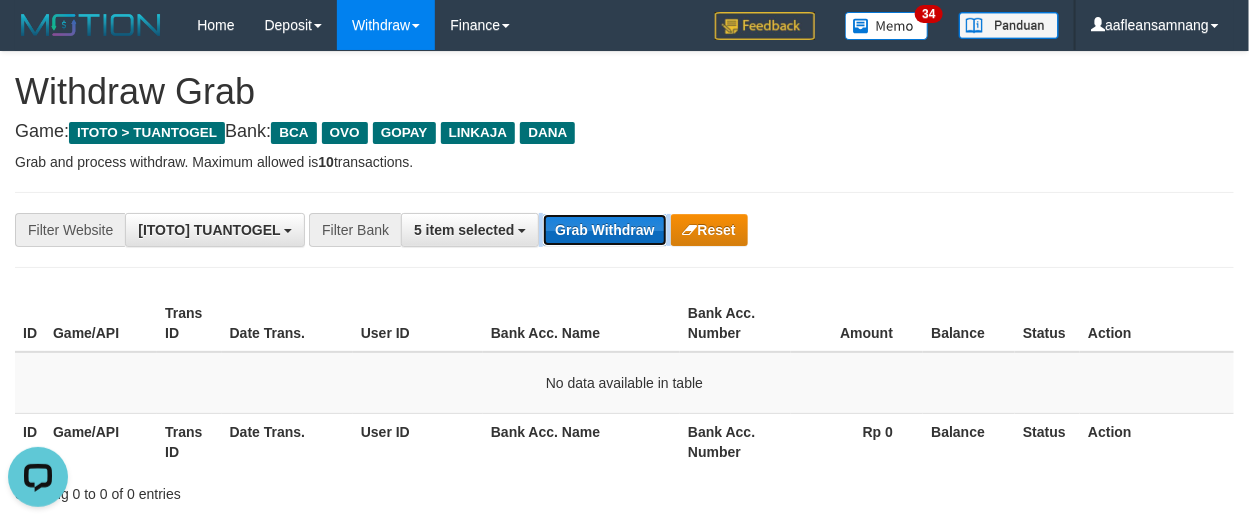 click on "Grab Withdraw" at bounding box center (604, 230) 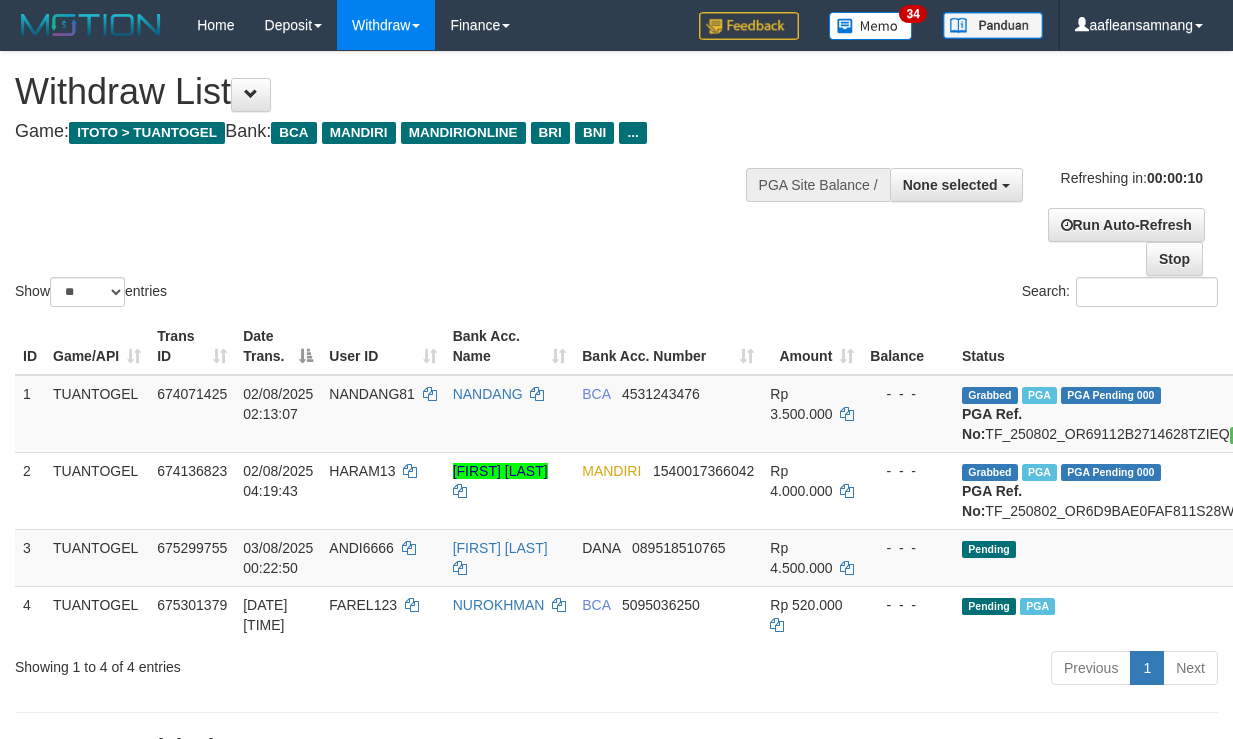 select 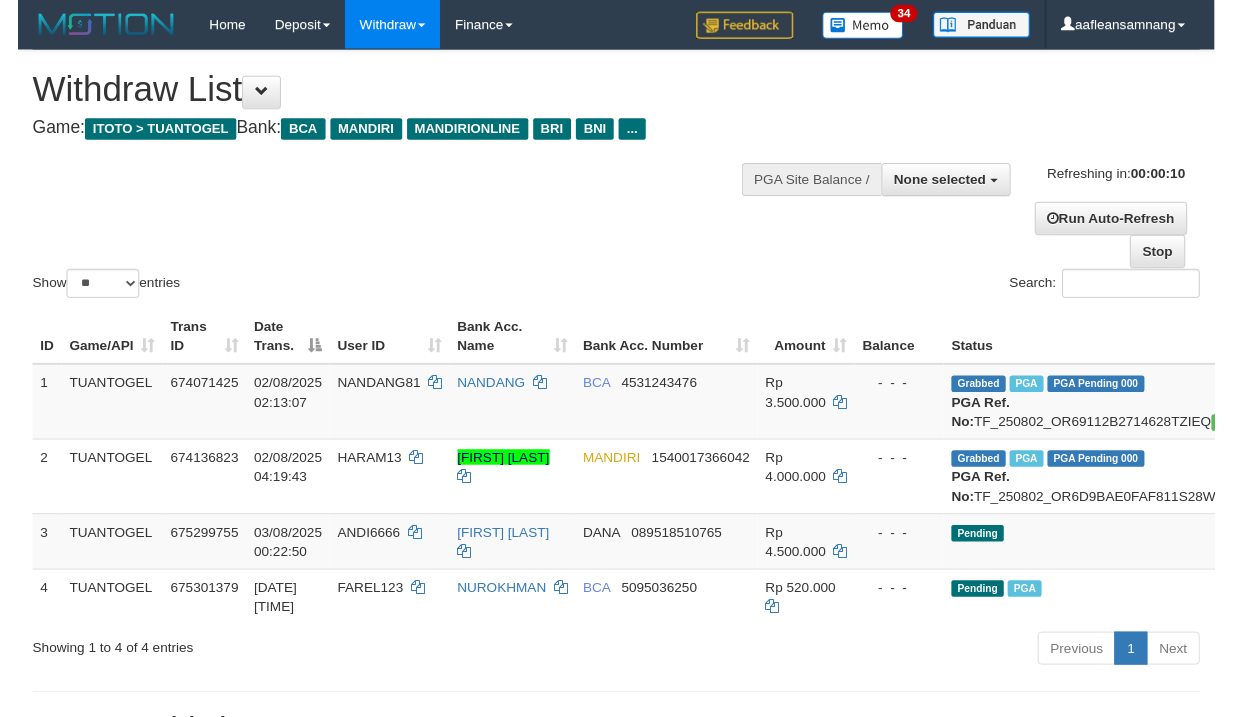 scroll, scrollTop: 0, scrollLeft: 0, axis: both 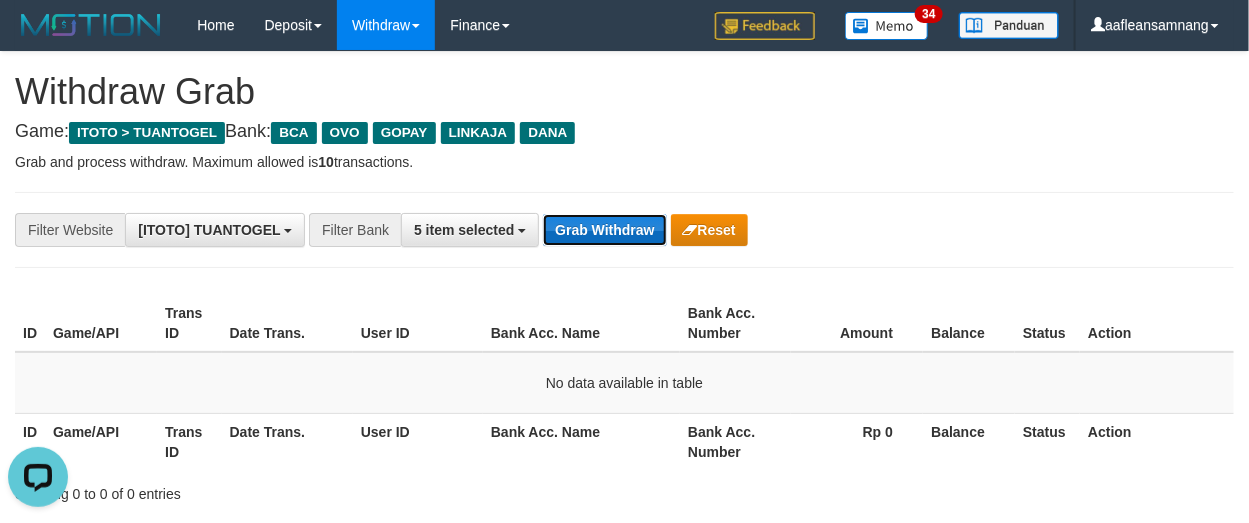 click on "Grab Withdraw" at bounding box center [604, 230] 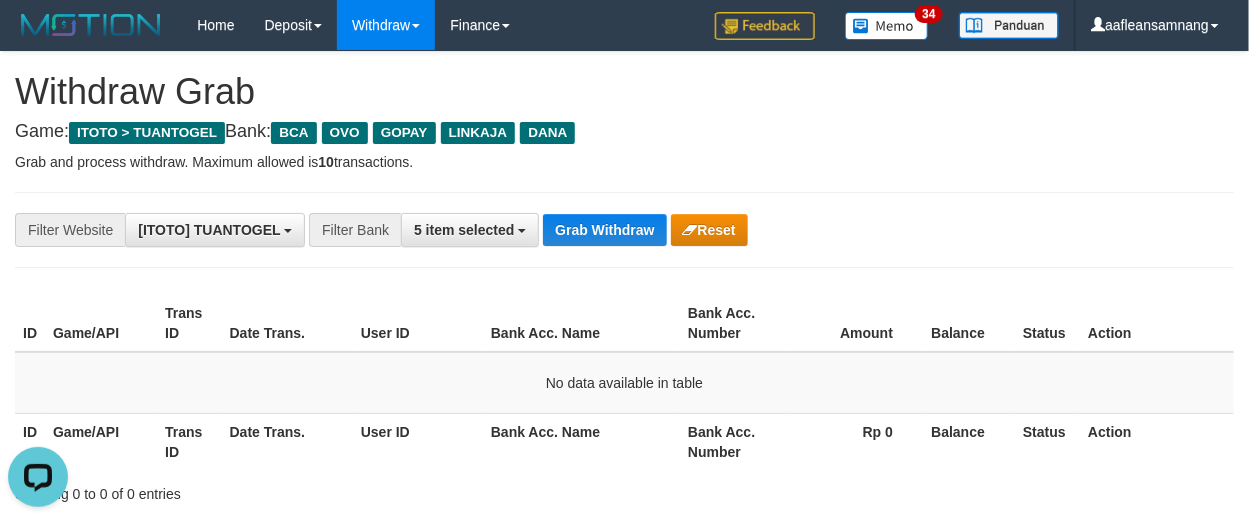 click on "**********" at bounding box center (624, 230) 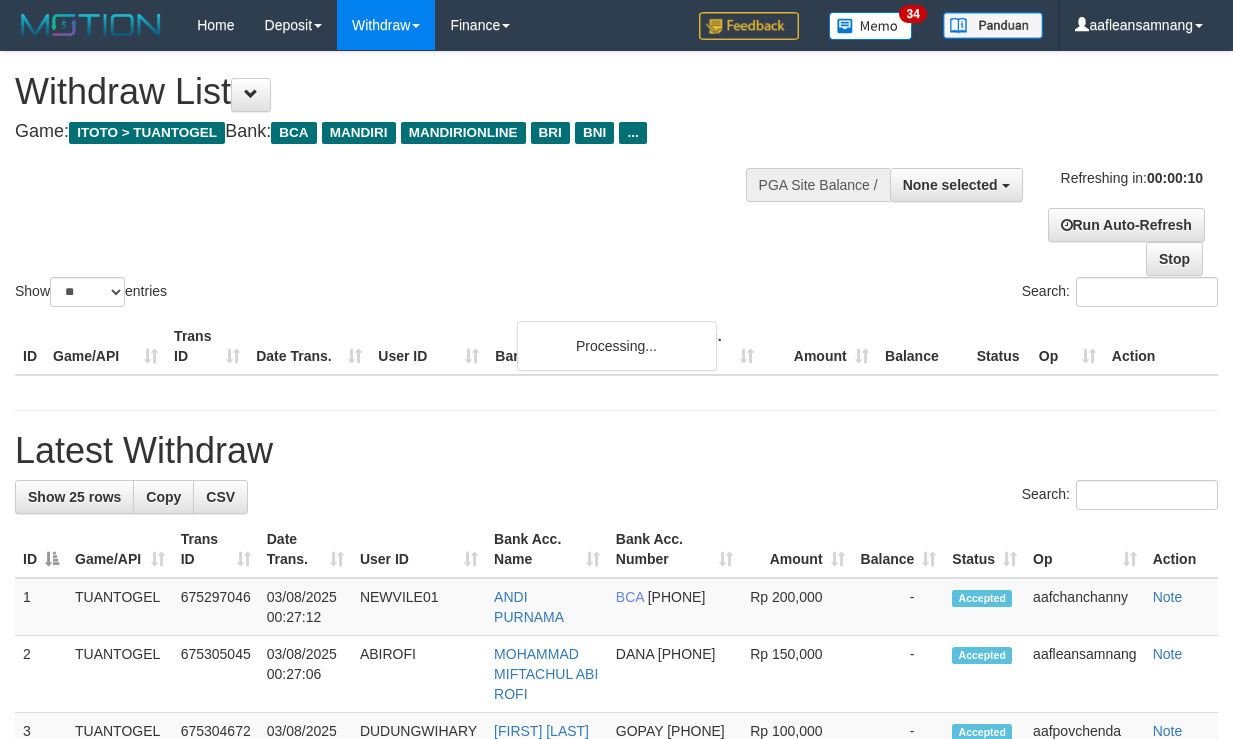select 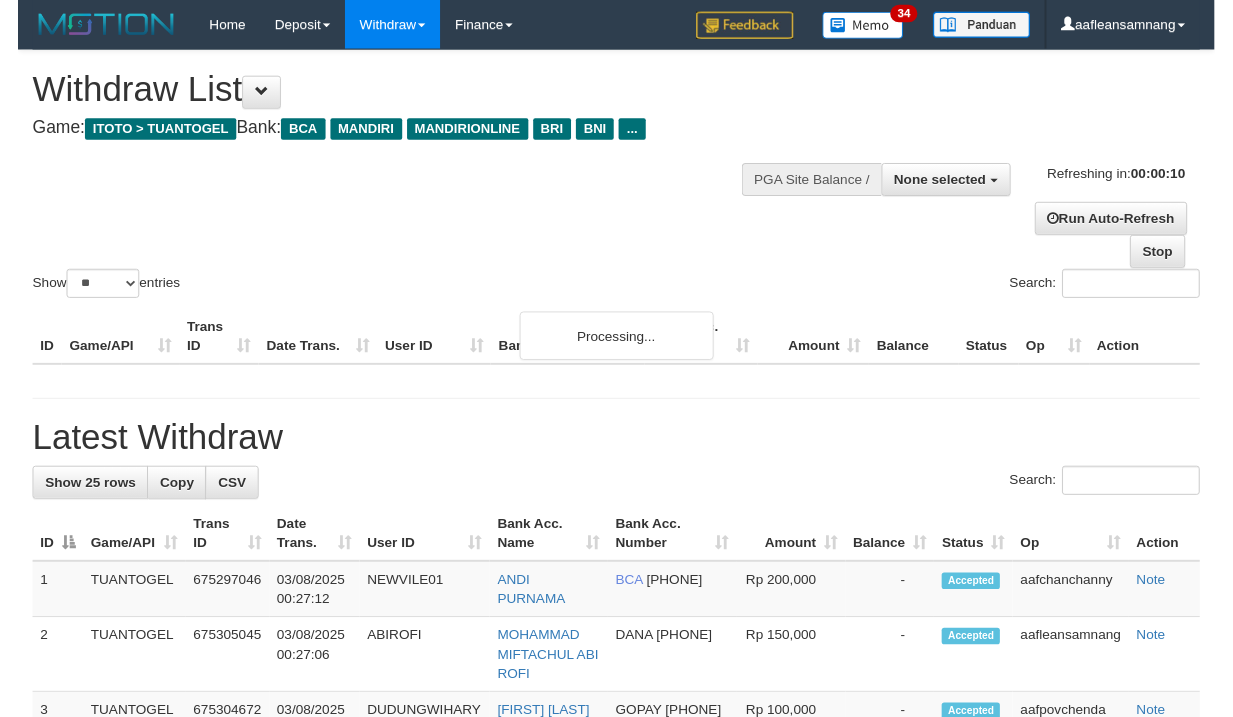 scroll, scrollTop: 0, scrollLeft: 0, axis: both 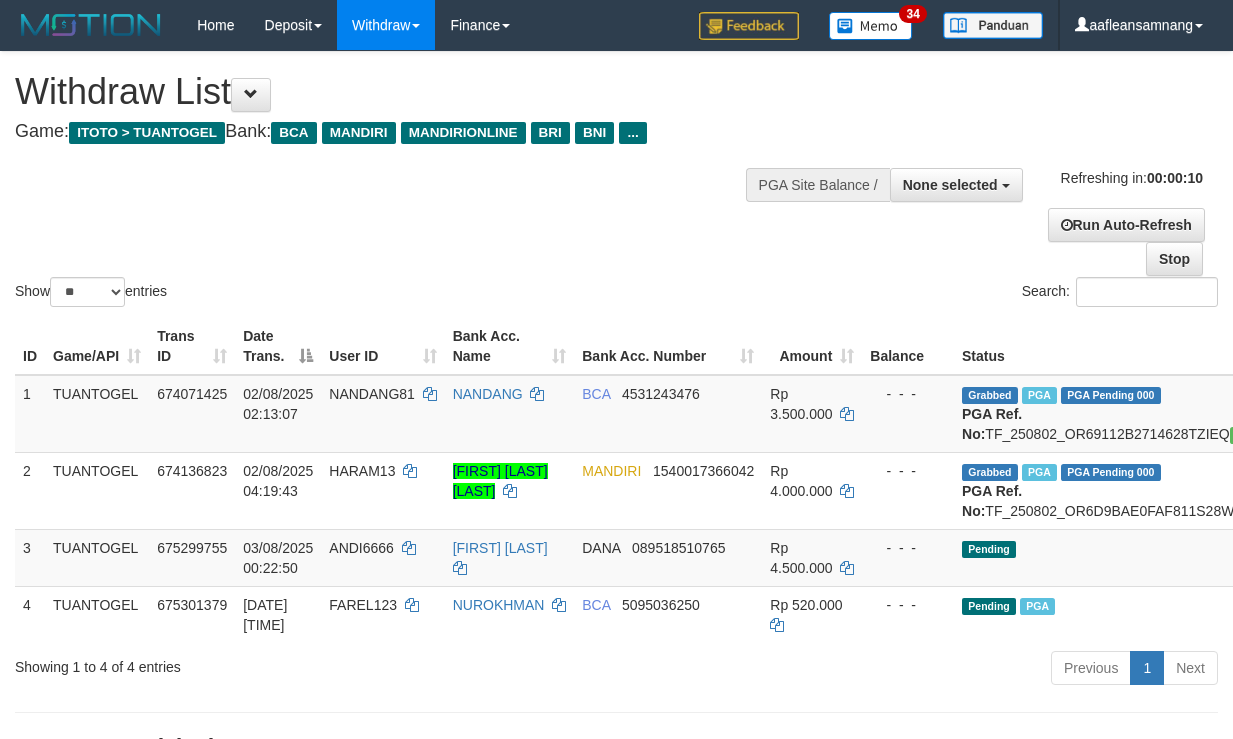 select 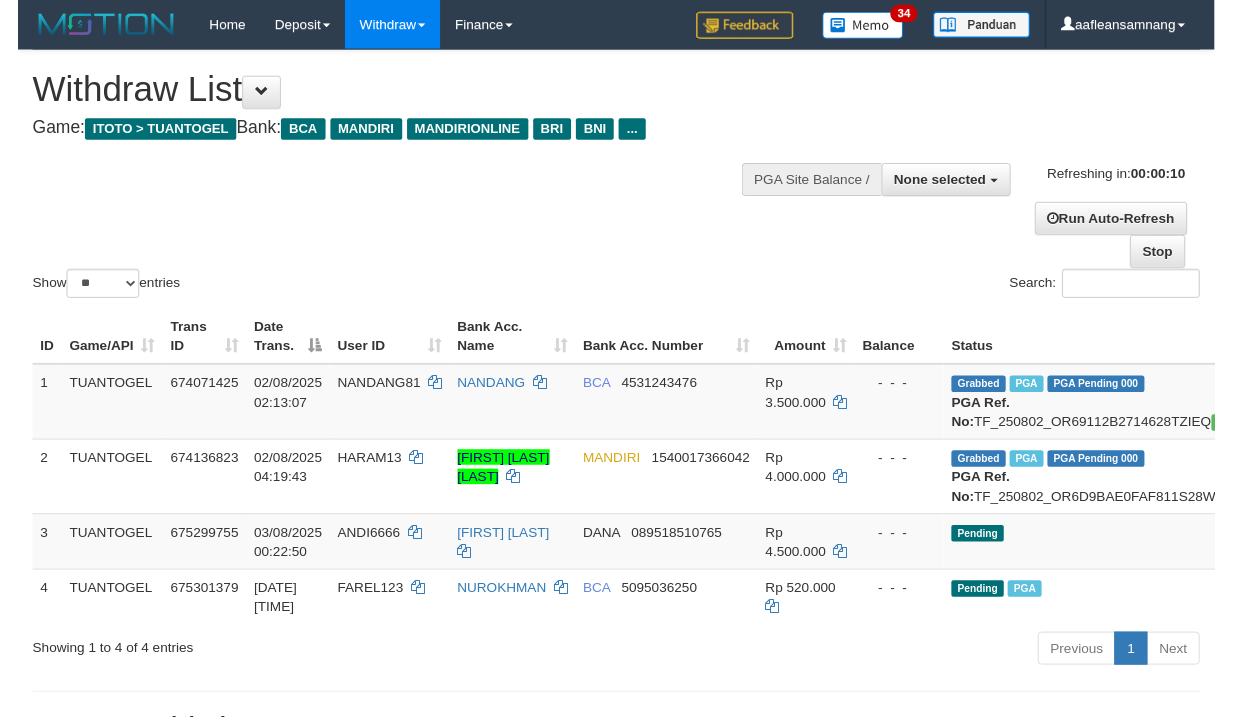 scroll, scrollTop: 0, scrollLeft: 0, axis: both 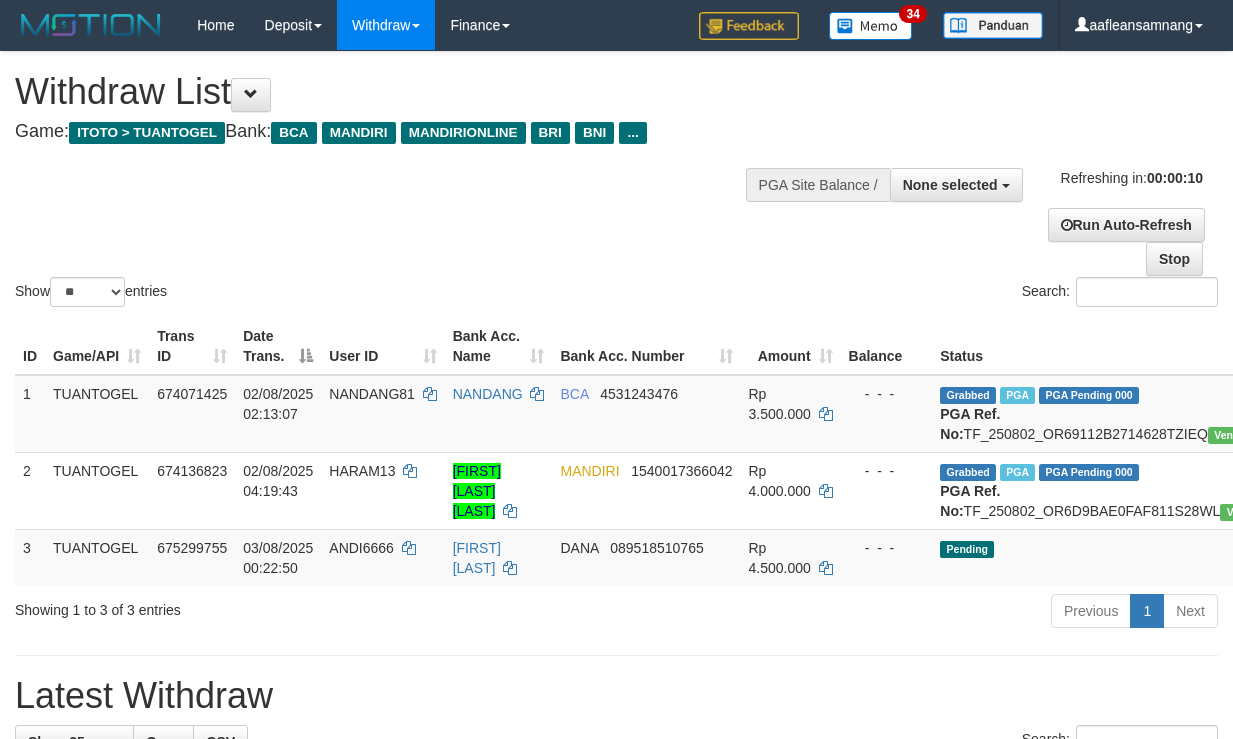 select 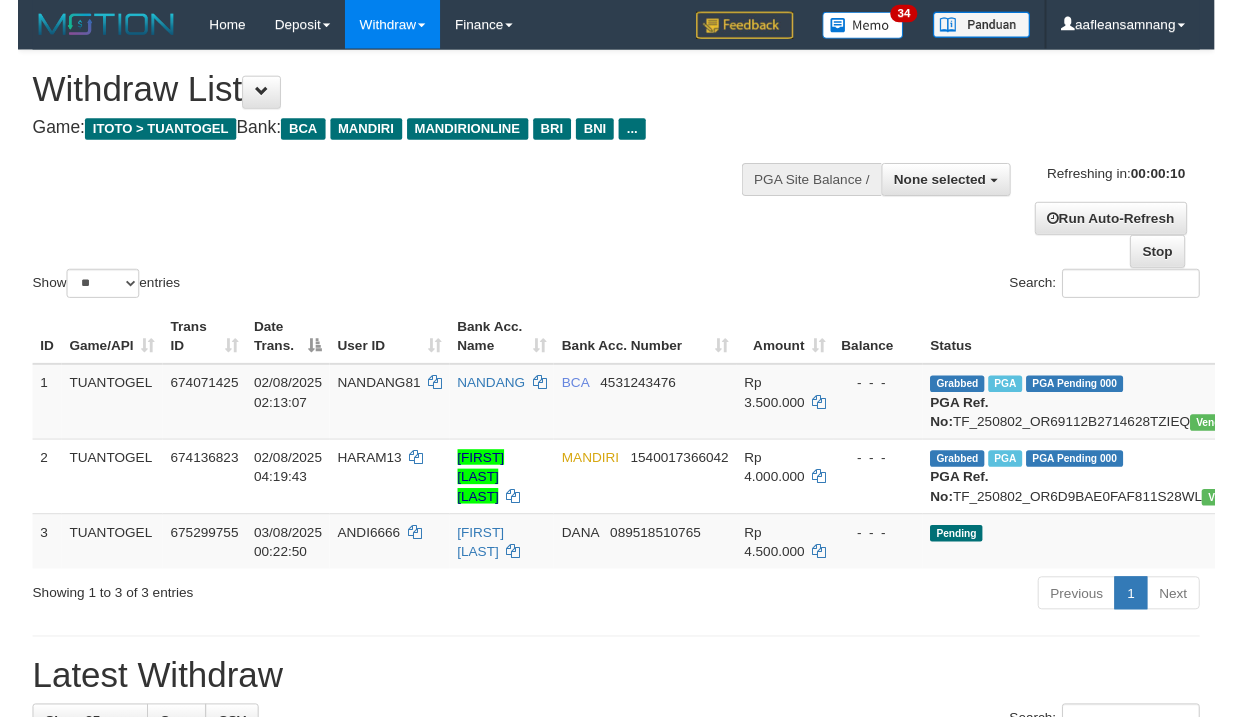 scroll, scrollTop: 0, scrollLeft: 0, axis: both 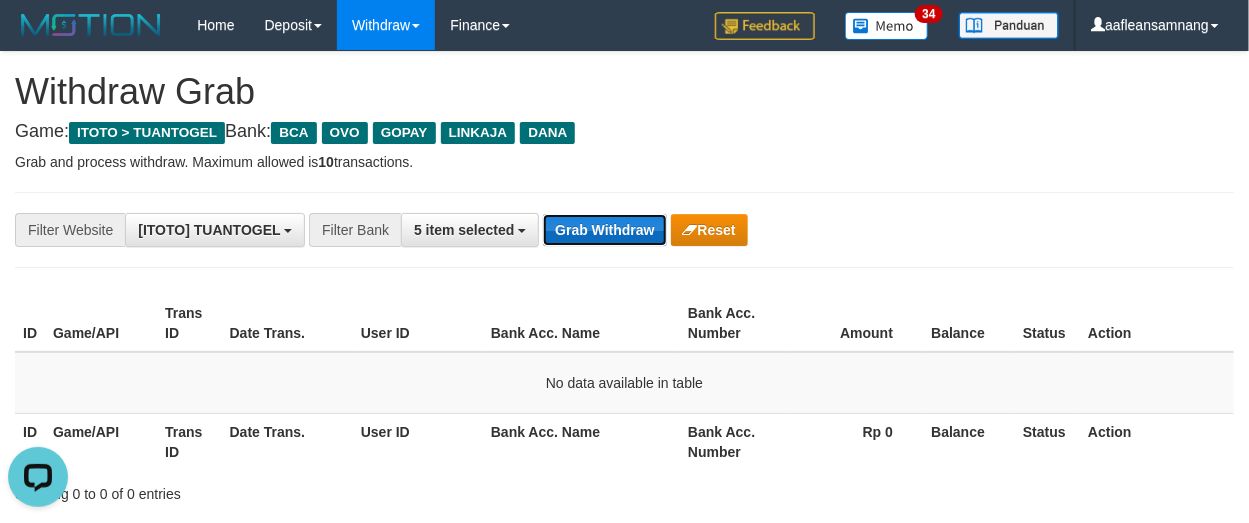 click on "Grab Withdraw" at bounding box center [604, 230] 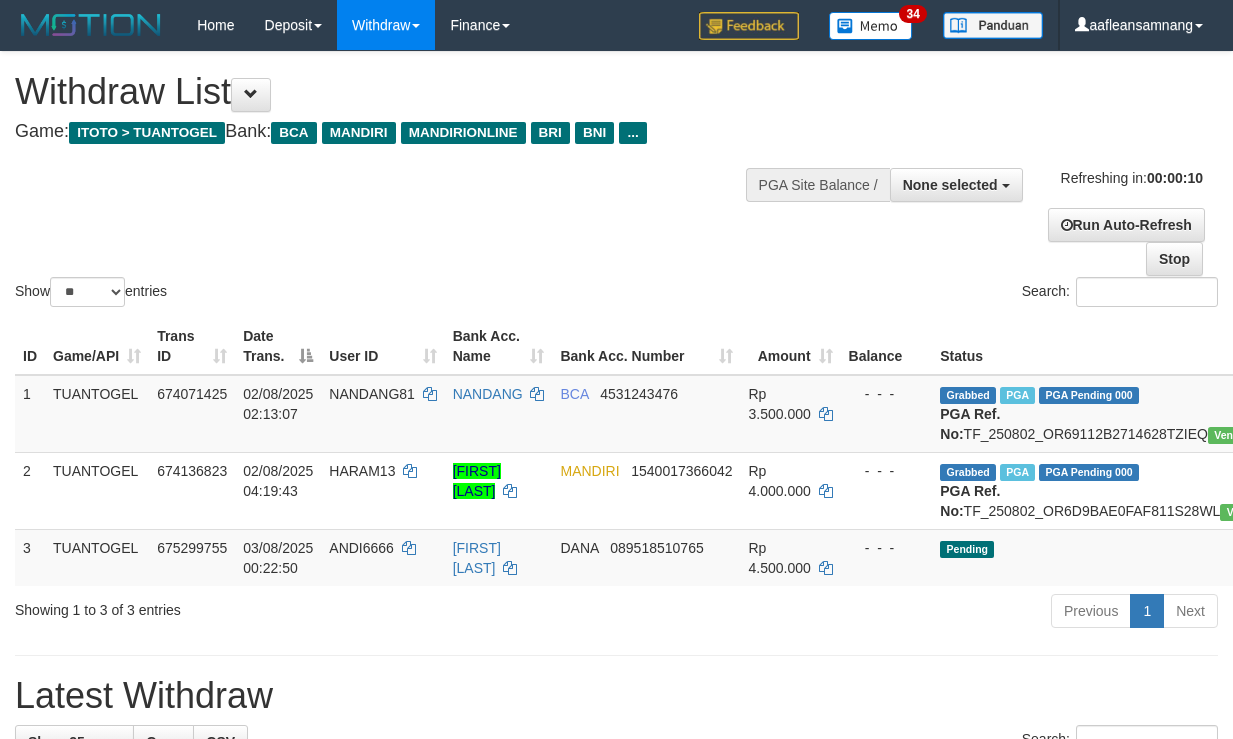 select 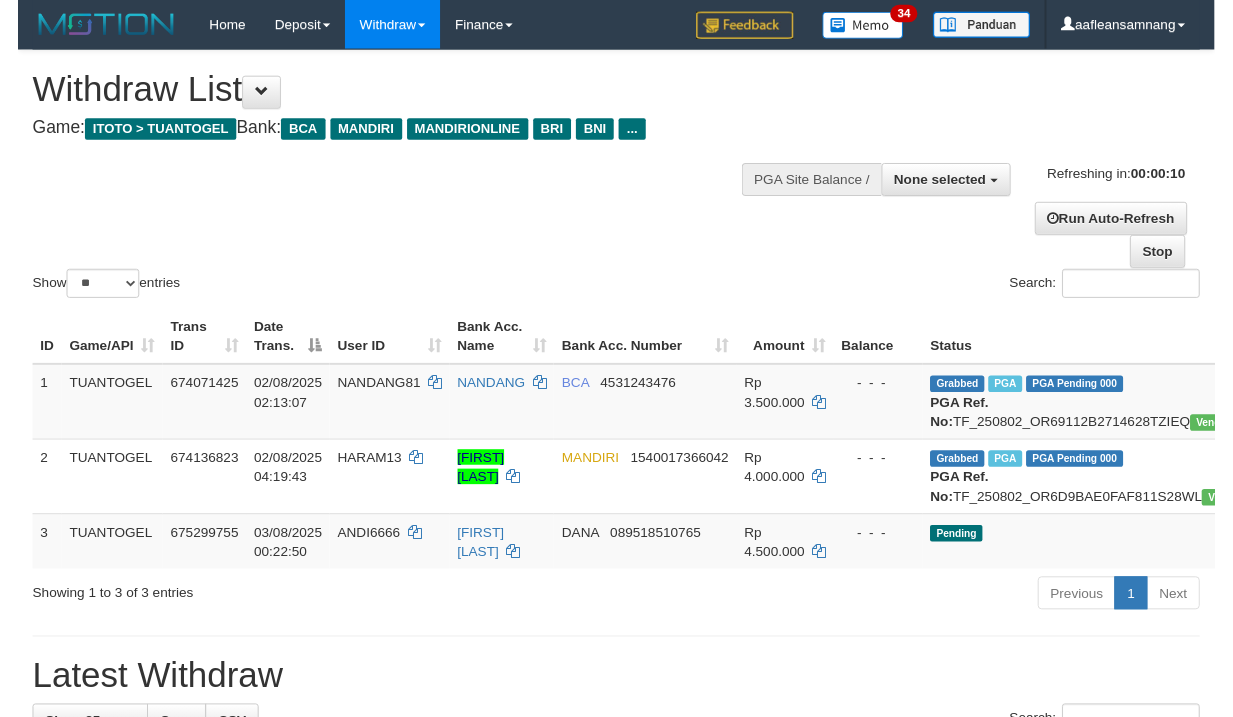 scroll, scrollTop: 0, scrollLeft: 0, axis: both 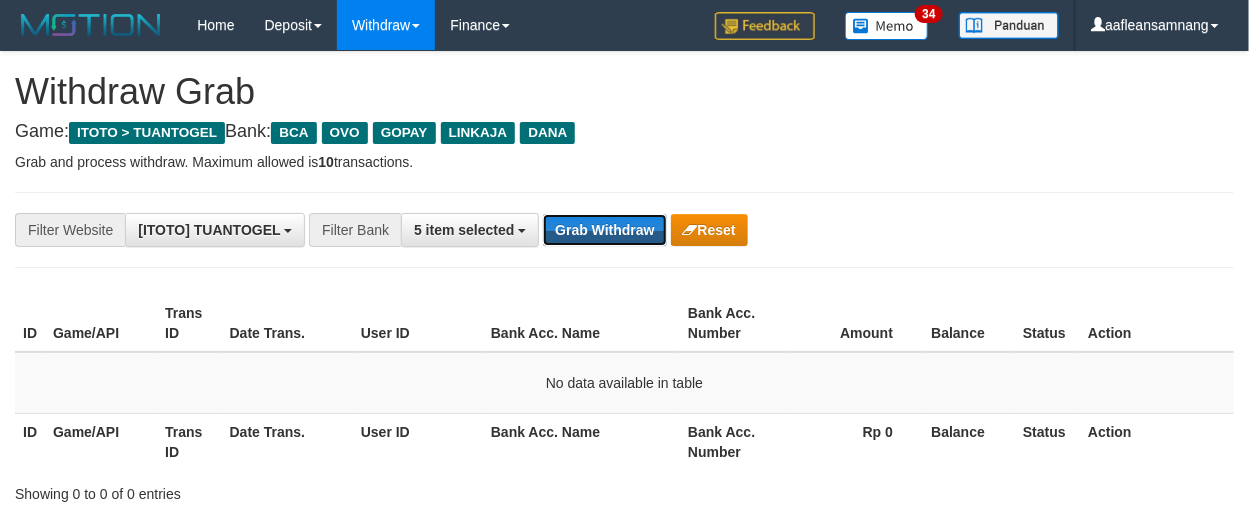 click on "Grab Withdraw" at bounding box center (604, 230) 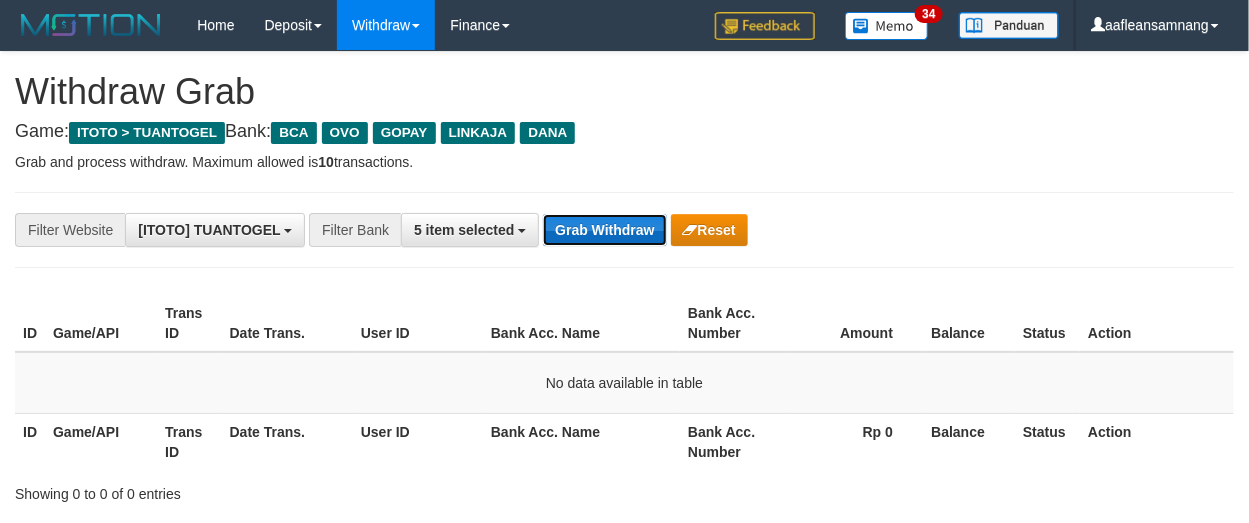 click on "Grab Withdraw" at bounding box center (604, 230) 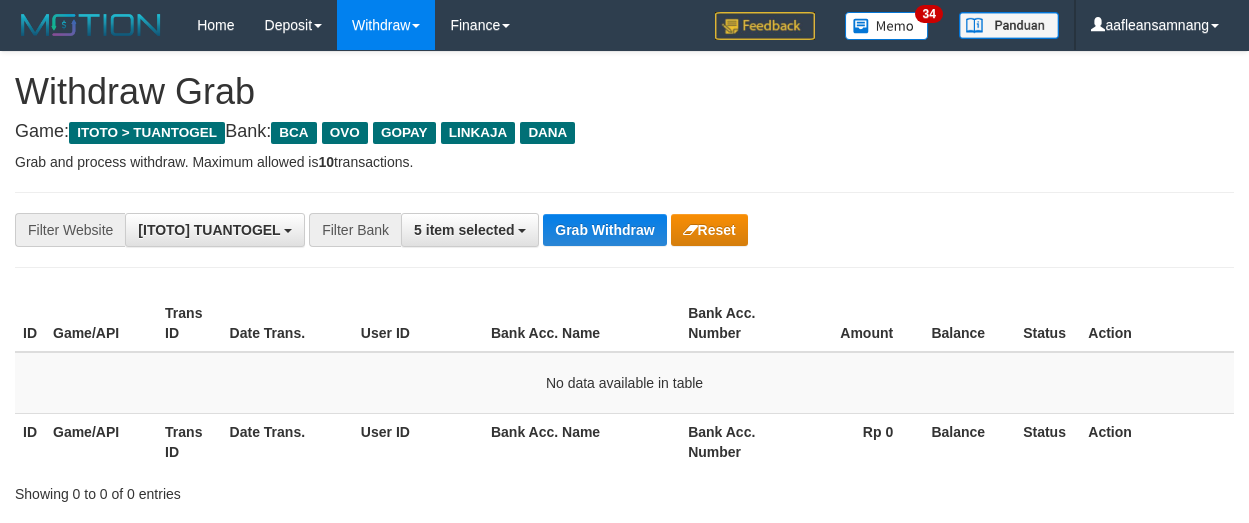 scroll, scrollTop: 0, scrollLeft: 0, axis: both 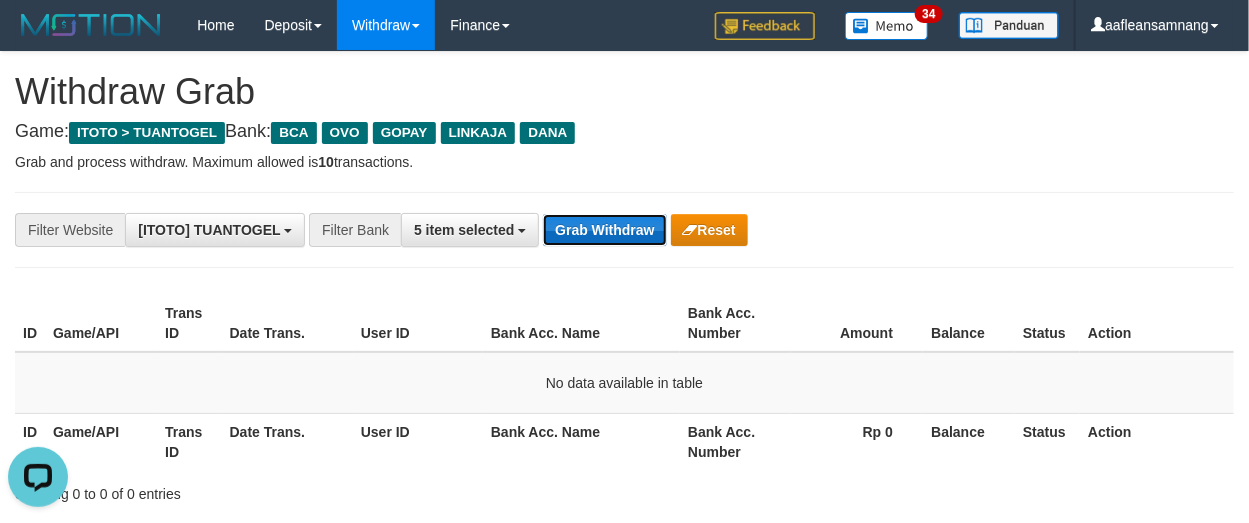 click on "Grab Withdraw" at bounding box center [604, 230] 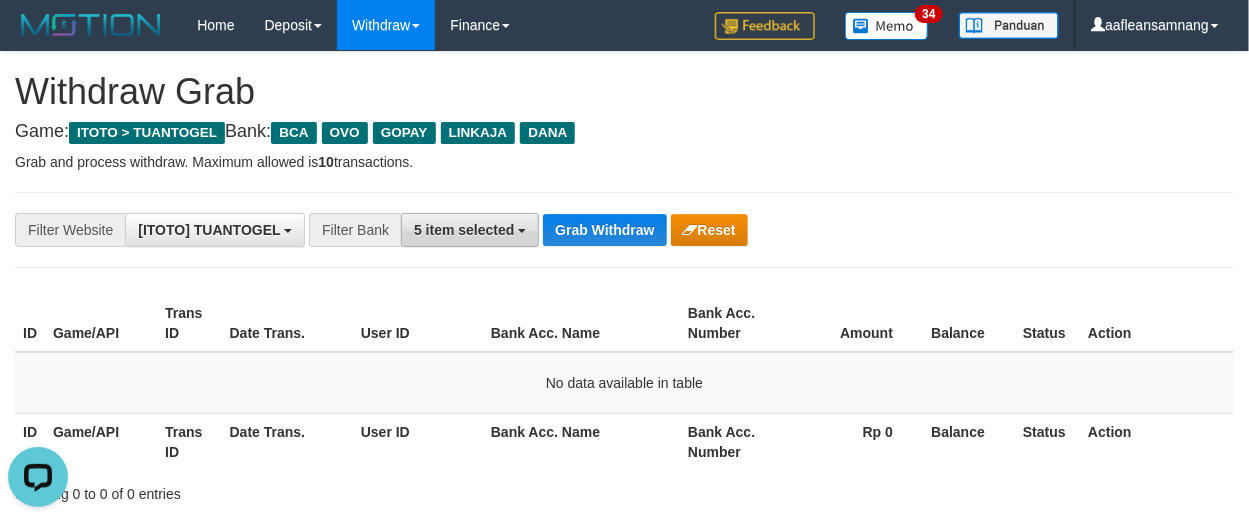 click on "5 item selected" at bounding box center (470, 230) 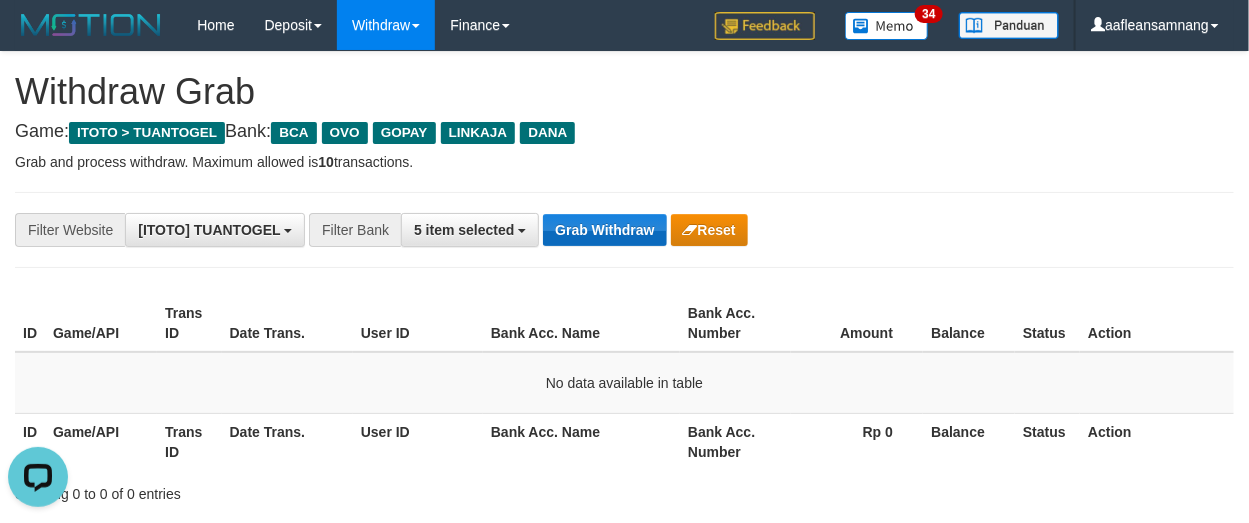 drag, startPoint x: 651, startPoint y: 213, endPoint x: 634, endPoint y: 228, distance: 22.671568 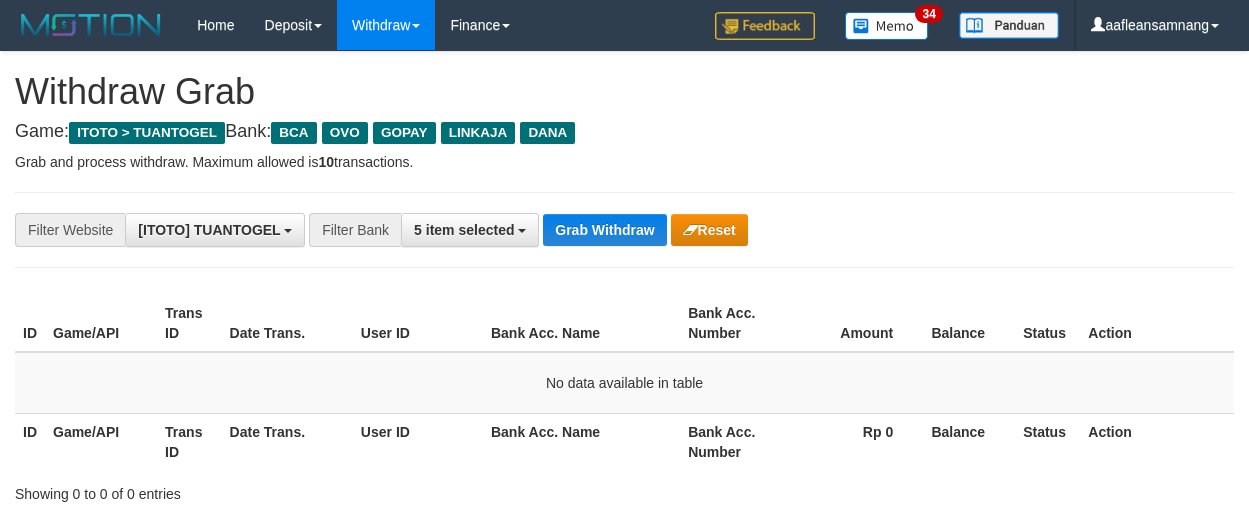 scroll, scrollTop: 0, scrollLeft: 0, axis: both 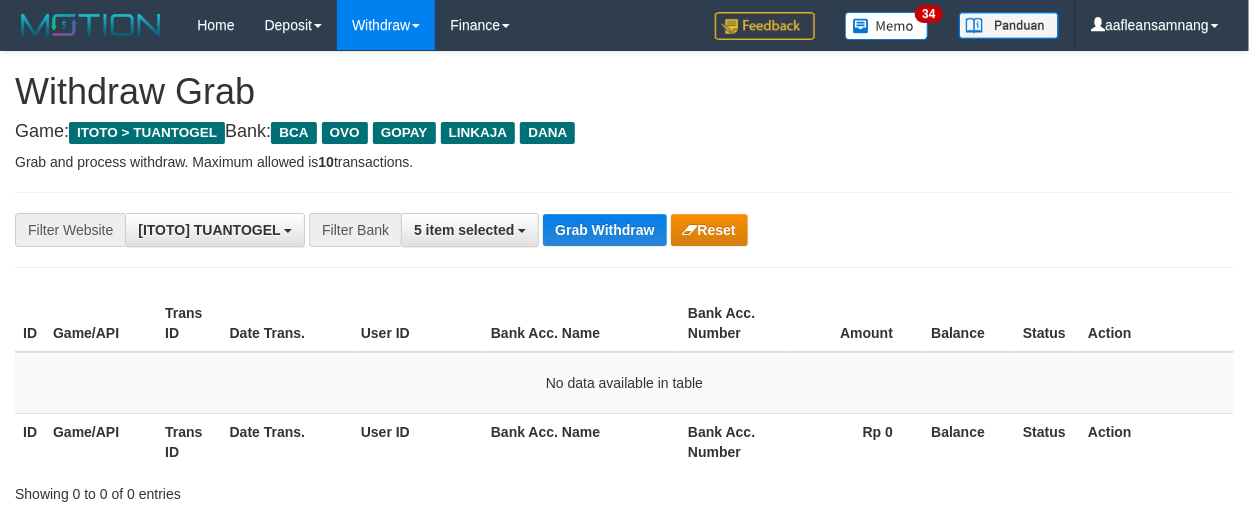 click on "Grab Withdraw" at bounding box center [604, 230] 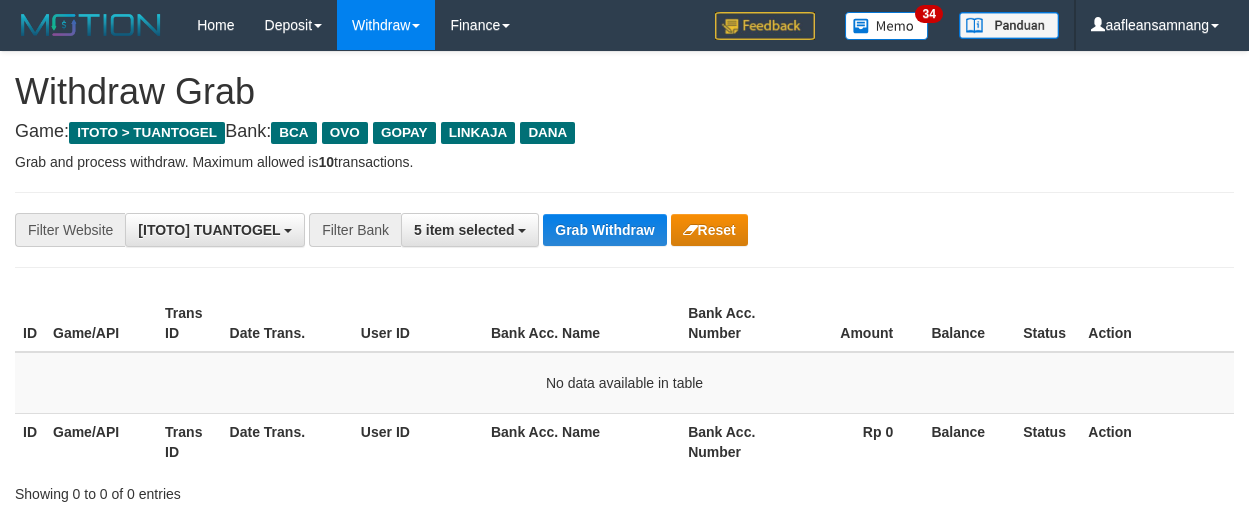 scroll, scrollTop: 0, scrollLeft: 0, axis: both 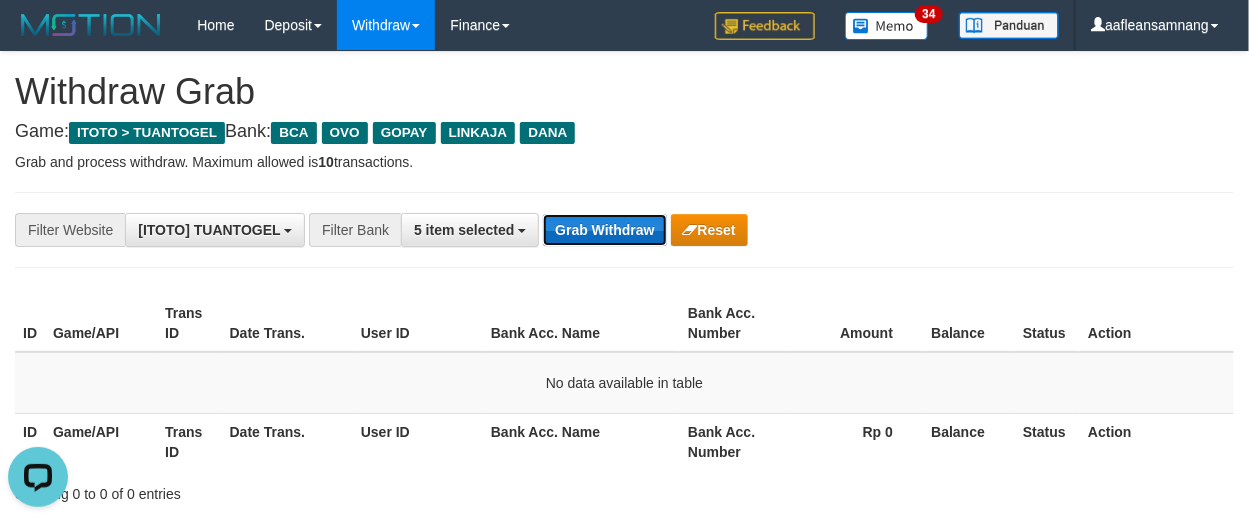 click on "Grab Withdraw" at bounding box center (604, 230) 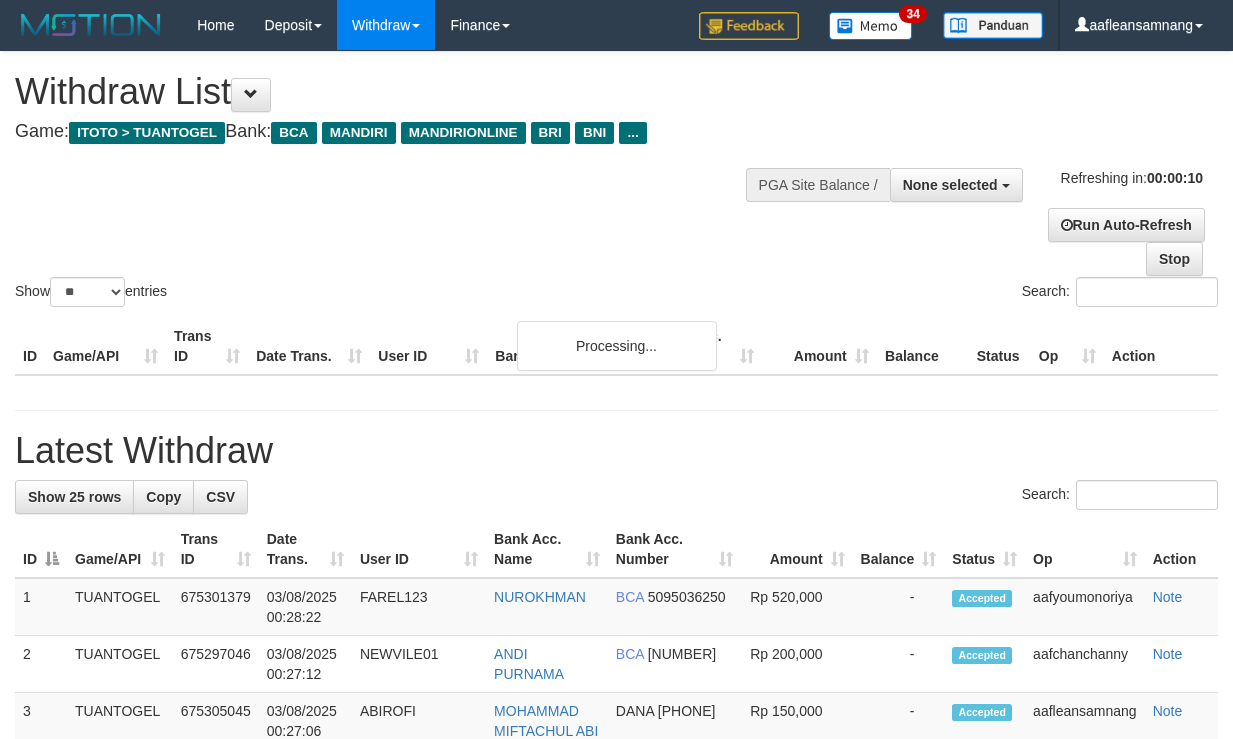 select 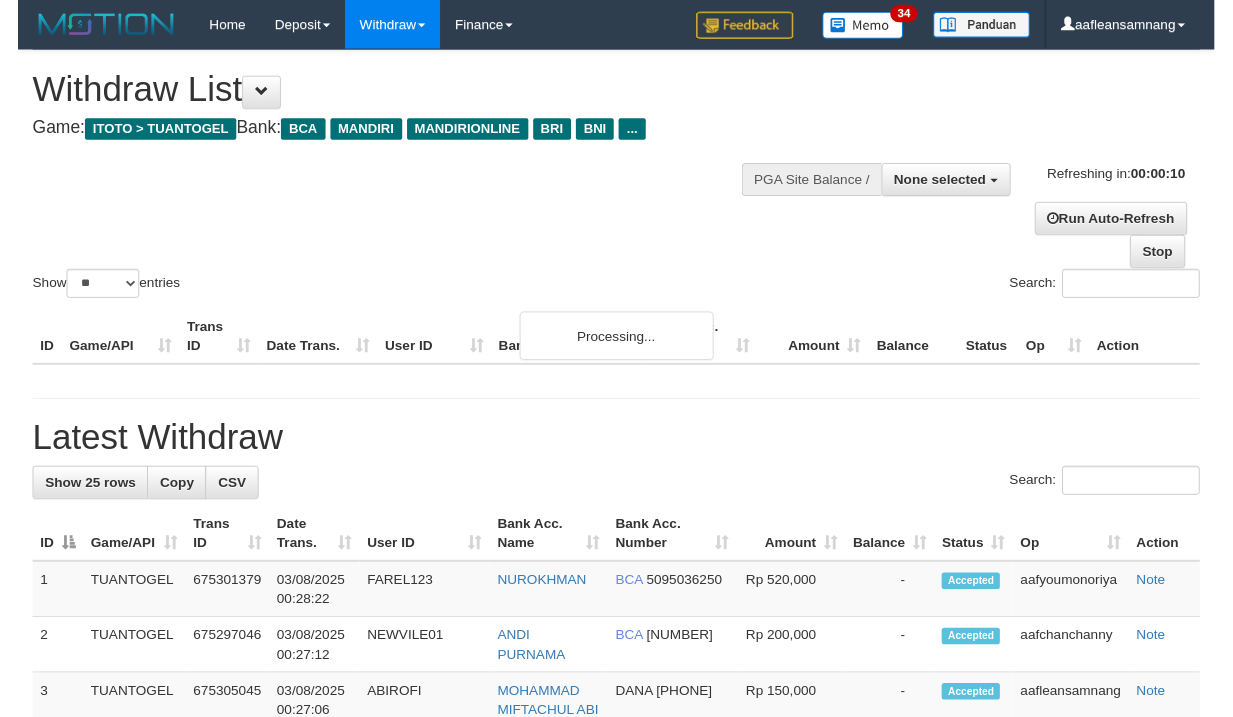 scroll, scrollTop: 0, scrollLeft: 0, axis: both 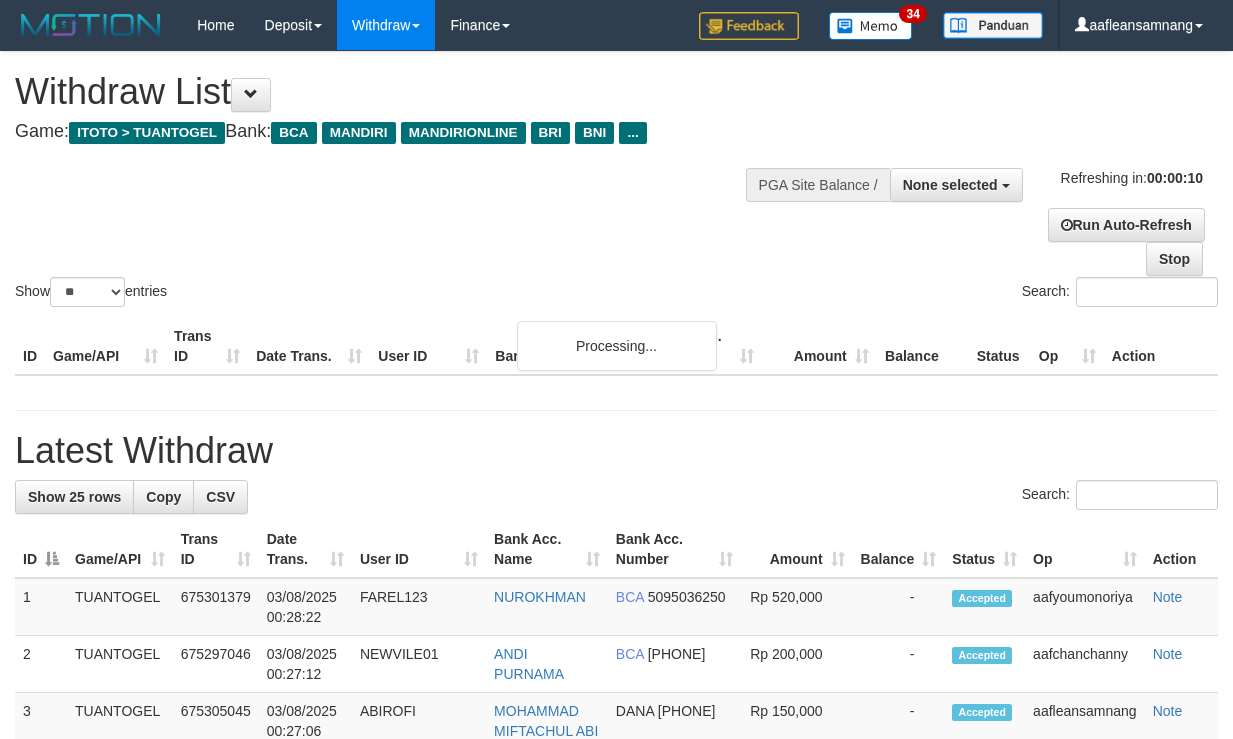 select 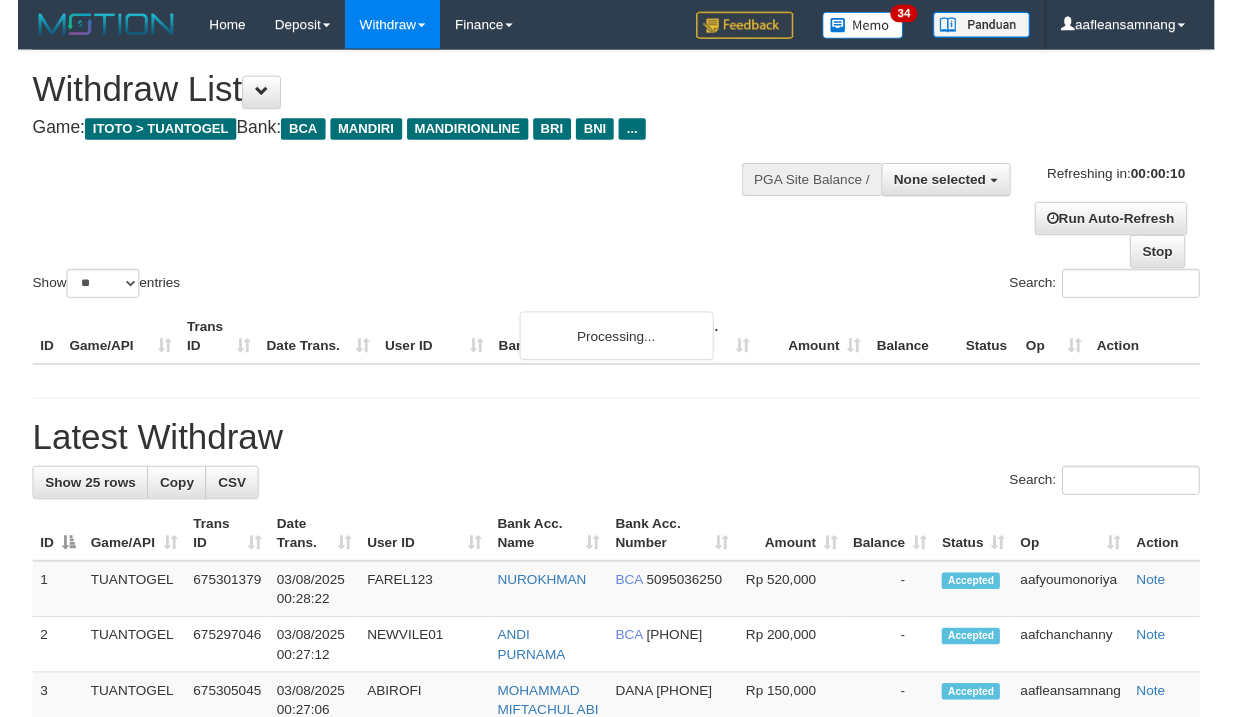 scroll, scrollTop: 0, scrollLeft: 0, axis: both 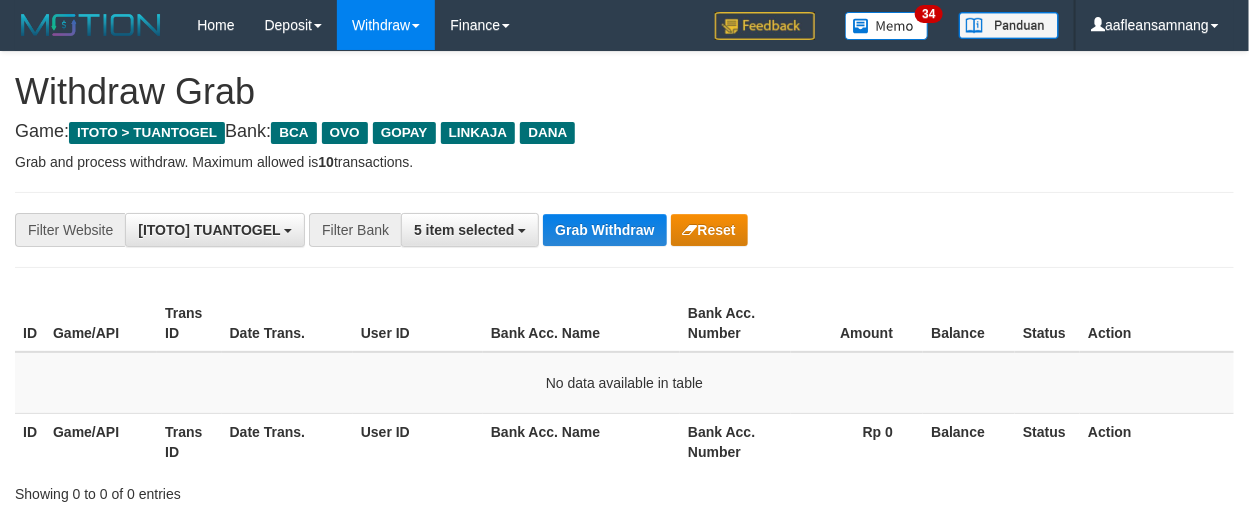 click on "Grab Withdraw" at bounding box center (604, 230) 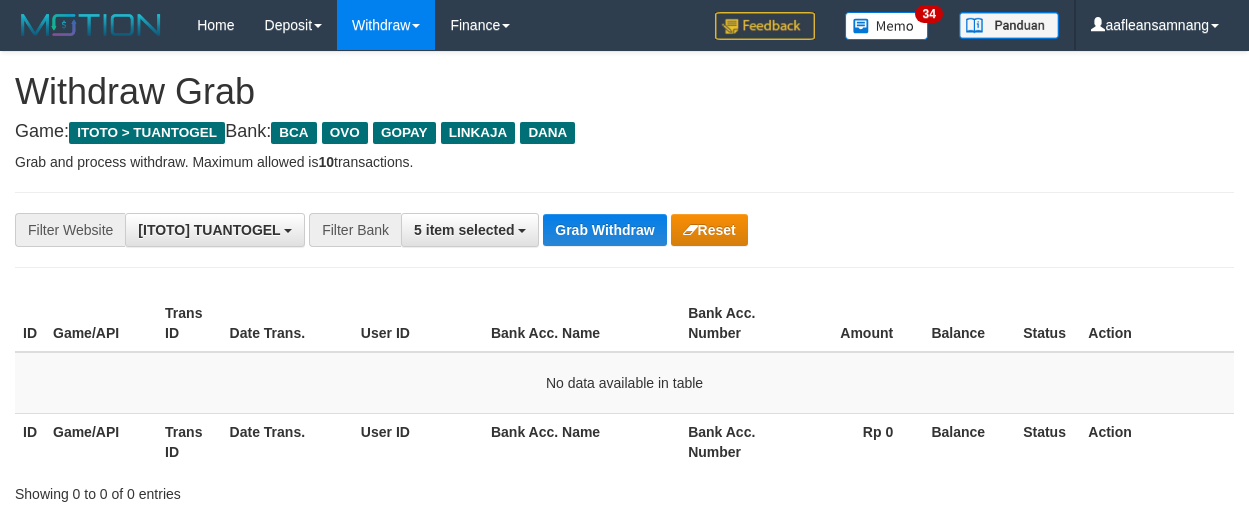 scroll, scrollTop: 0, scrollLeft: 0, axis: both 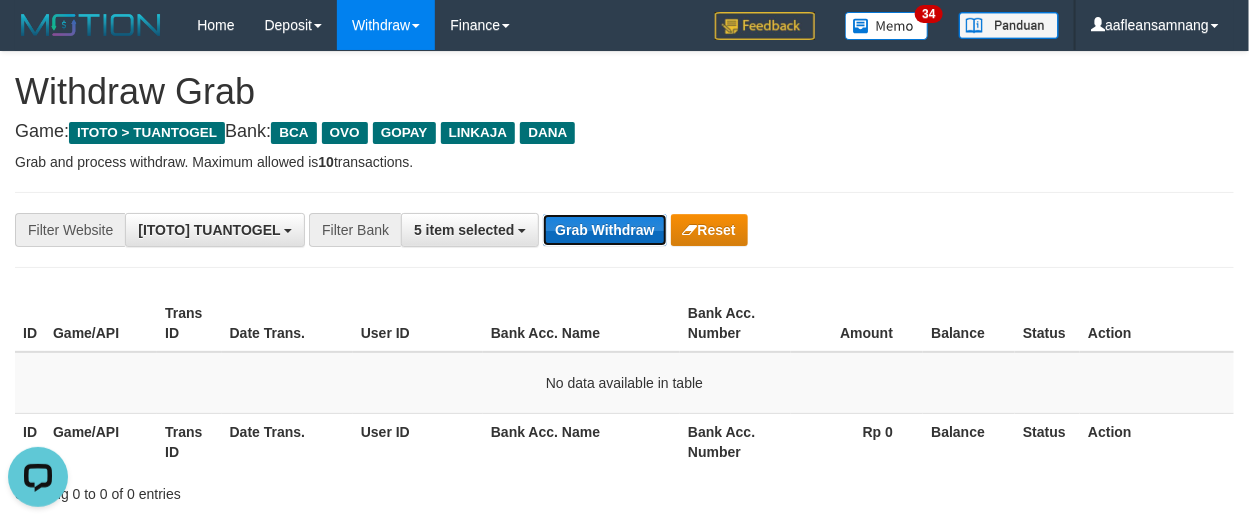 click on "Grab Withdraw" at bounding box center (604, 230) 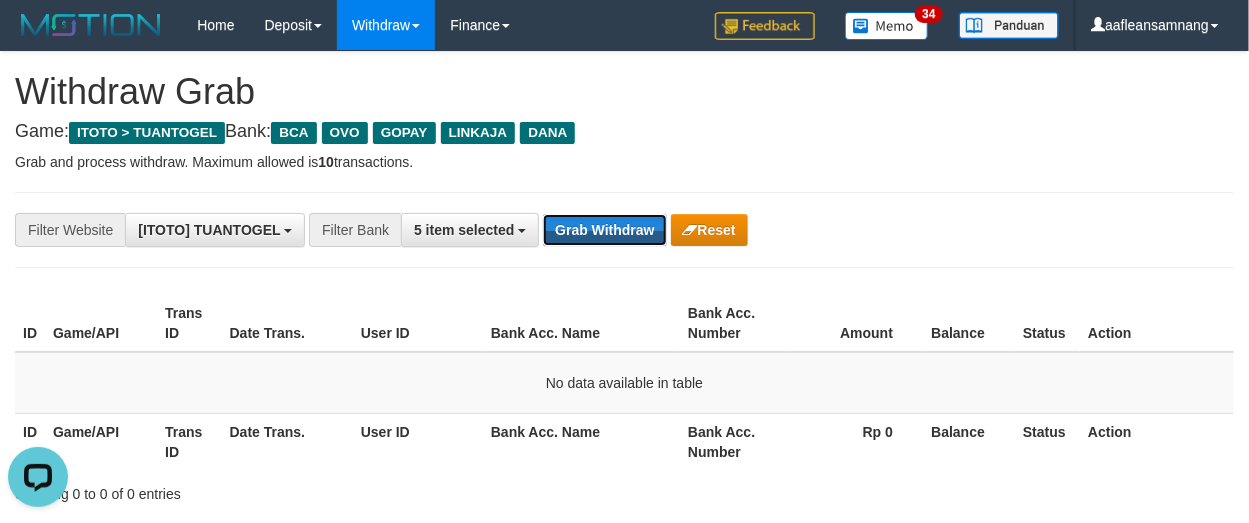 drag, startPoint x: 618, startPoint y: 217, endPoint x: 619, endPoint y: 204, distance: 13.038404 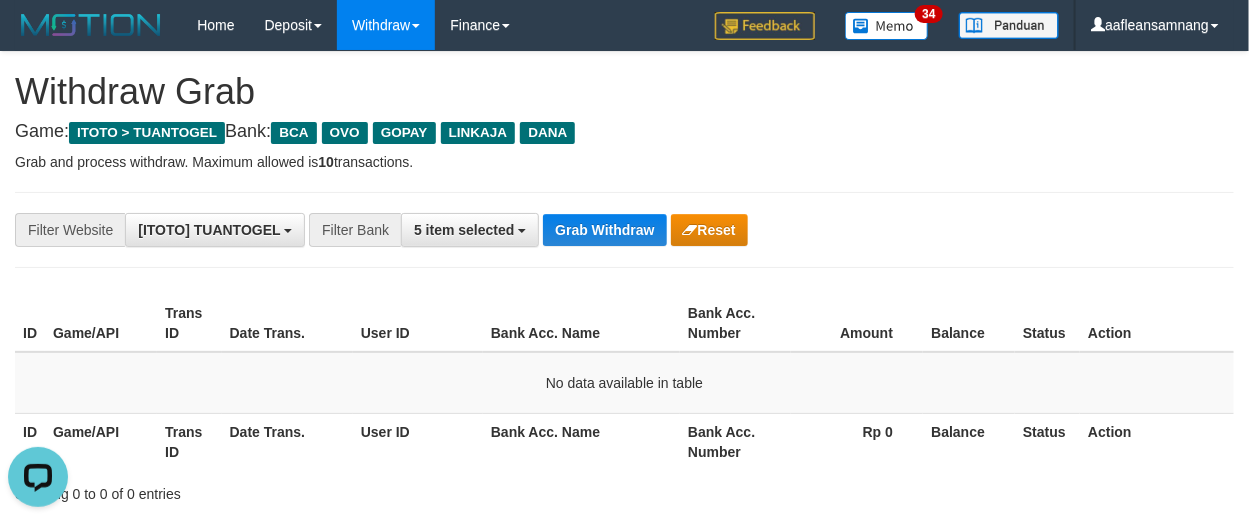 click on "**********" at bounding box center [624, 230] 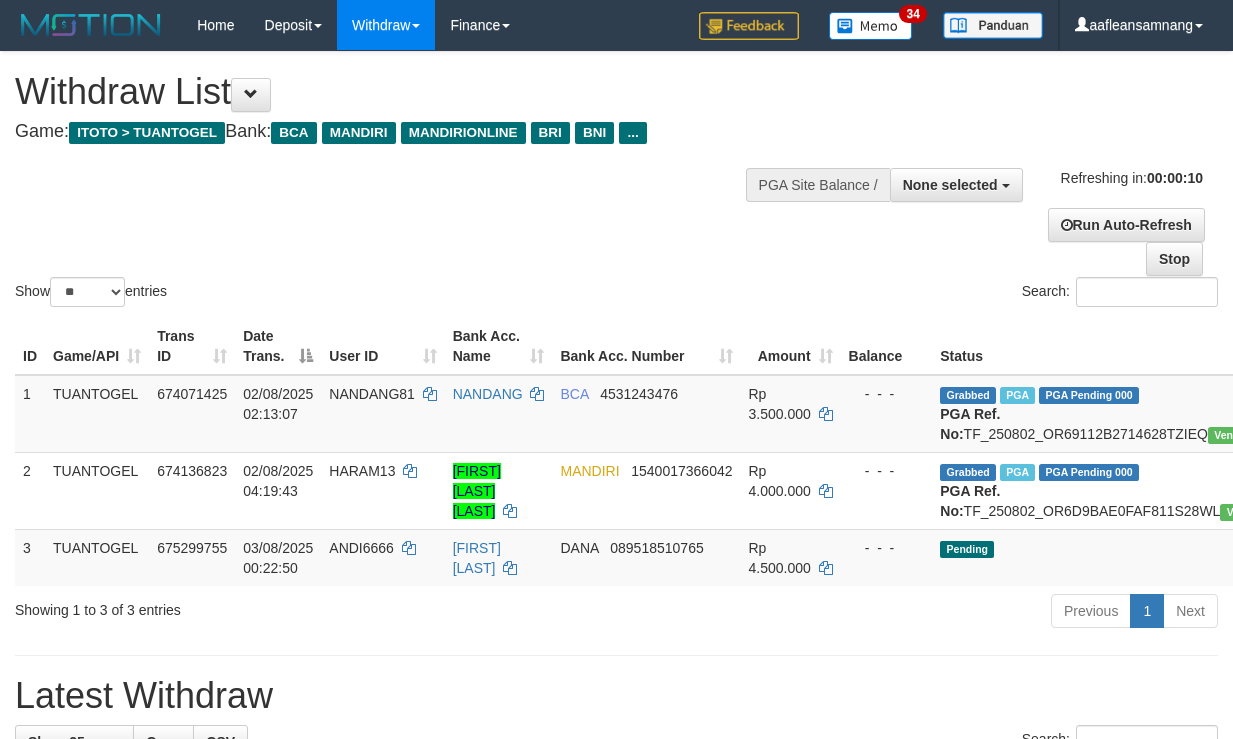 select 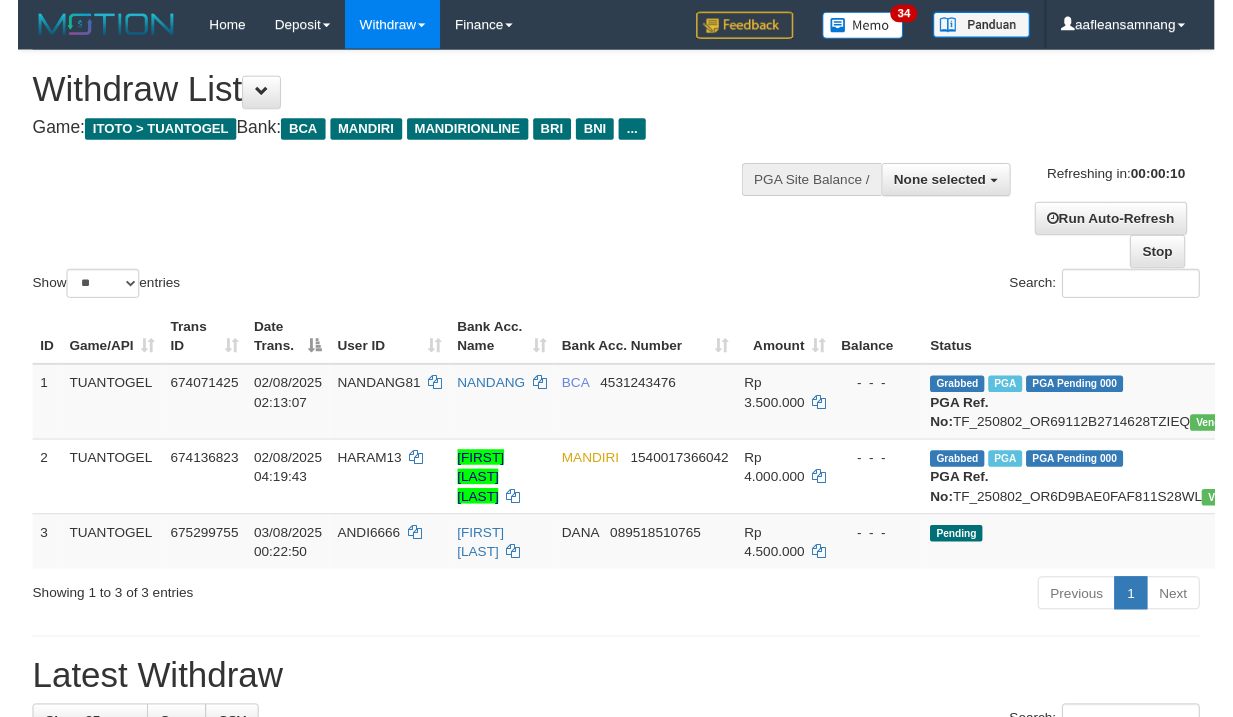 scroll, scrollTop: 0, scrollLeft: 0, axis: both 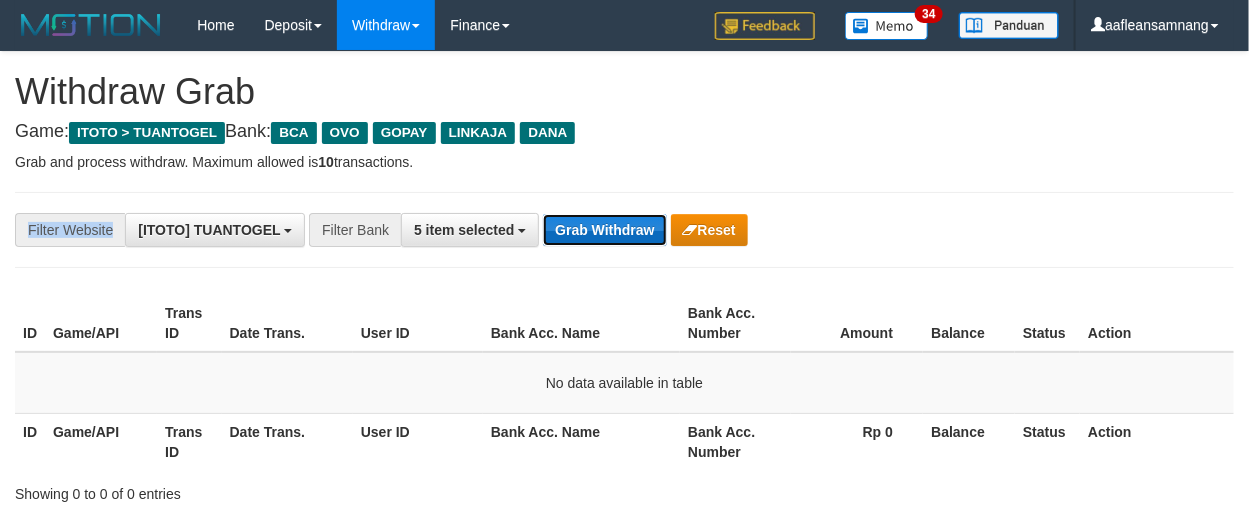 click on "Grab Withdraw" at bounding box center (604, 230) 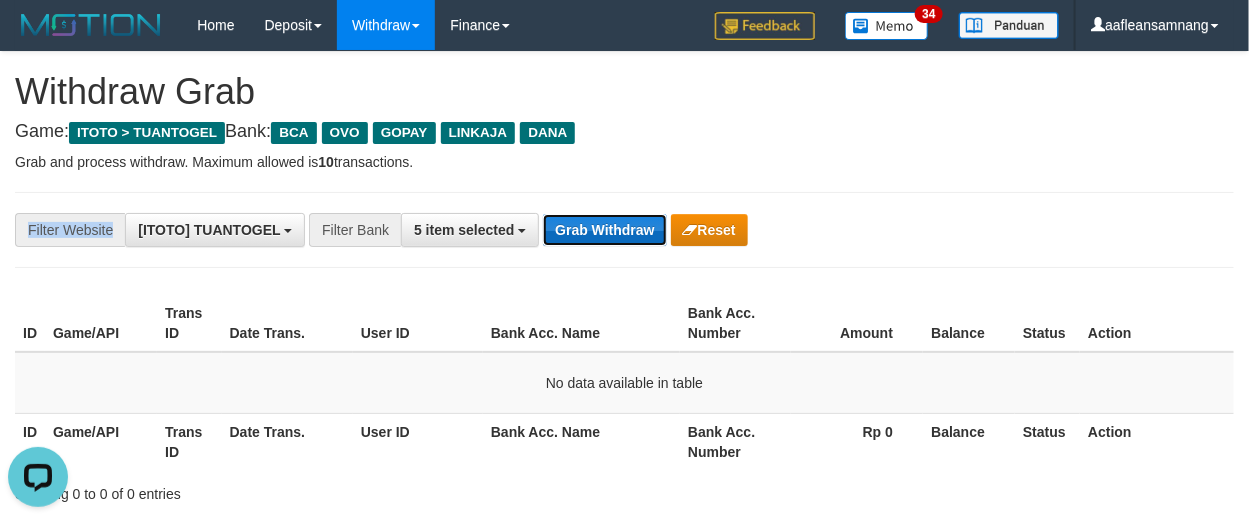 scroll, scrollTop: 0, scrollLeft: 0, axis: both 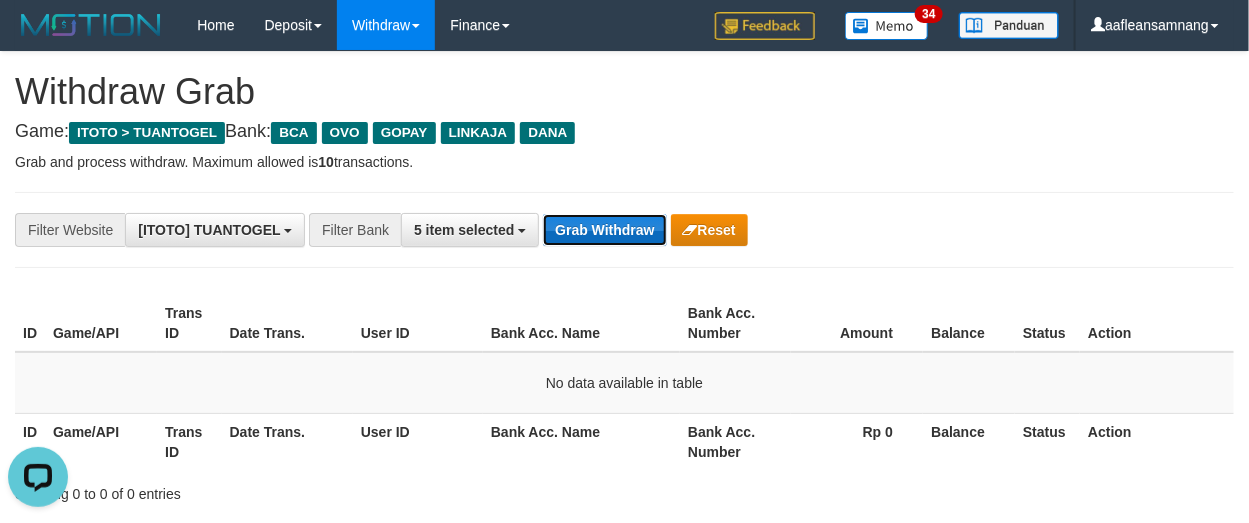 click on "Grab Withdraw" at bounding box center (604, 230) 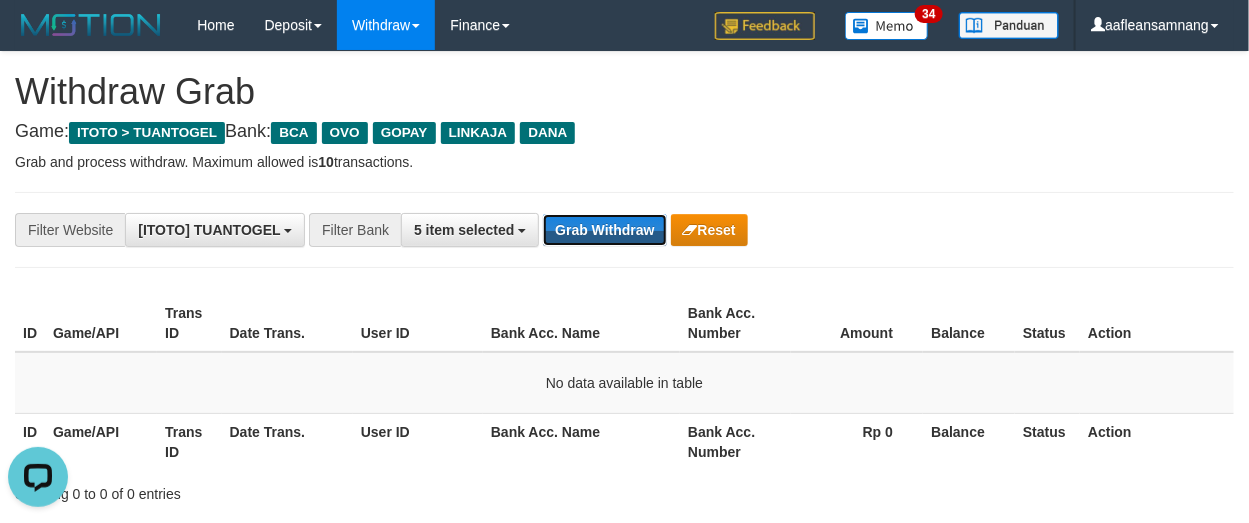 drag, startPoint x: 592, startPoint y: 228, endPoint x: 720, endPoint y: 514, distance: 313.33688 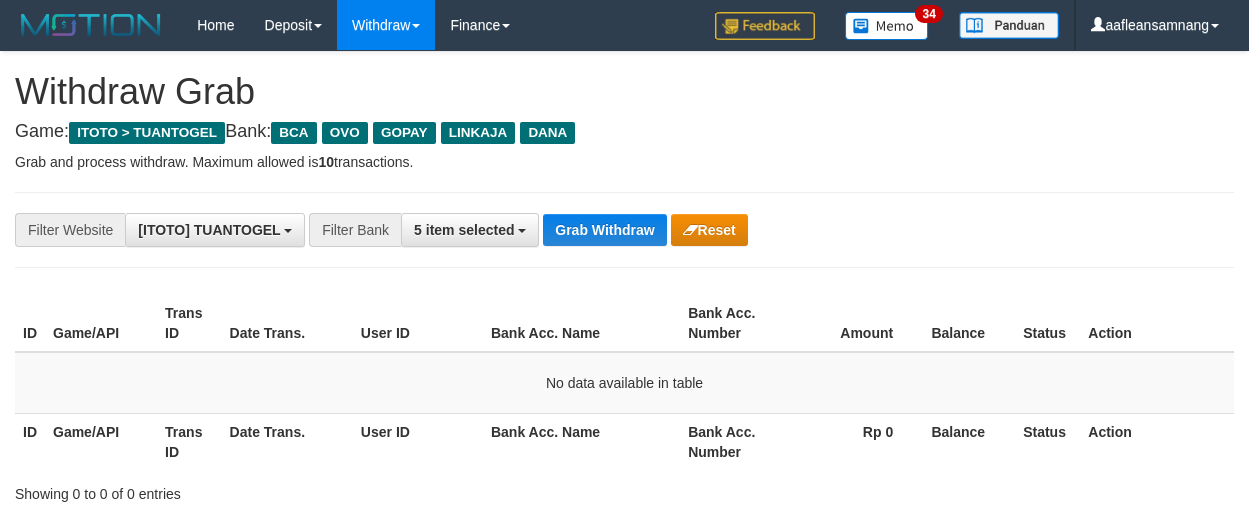 scroll, scrollTop: 0, scrollLeft: 0, axis: both 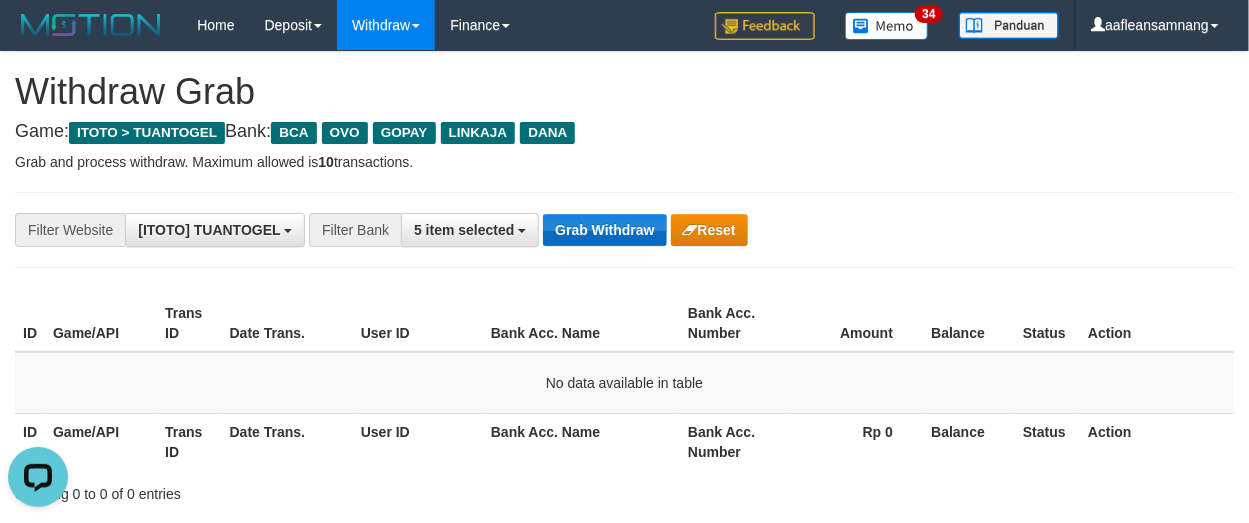 click on "**********" at bounding box center [520, 230] 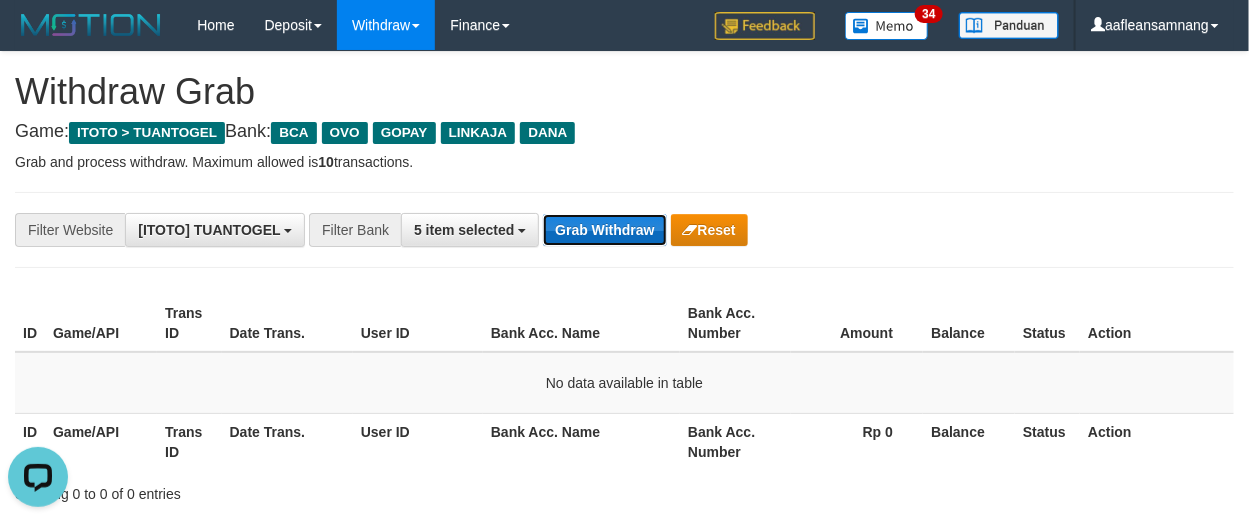 click on "Grab Withdraw" at bounding box center [604, 230] 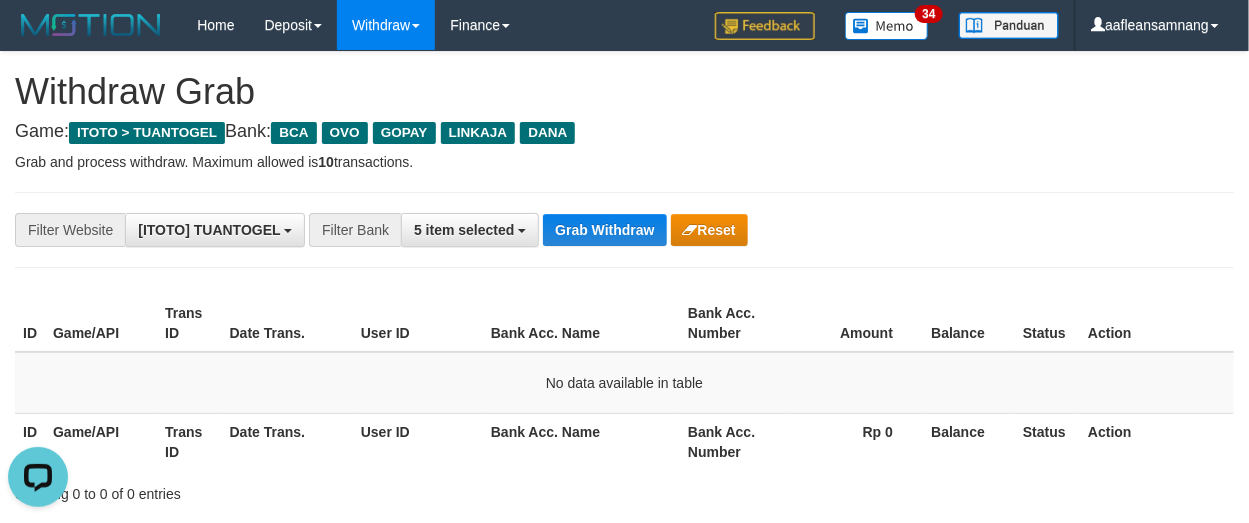click on "**********" at bounding box center (520, 230) 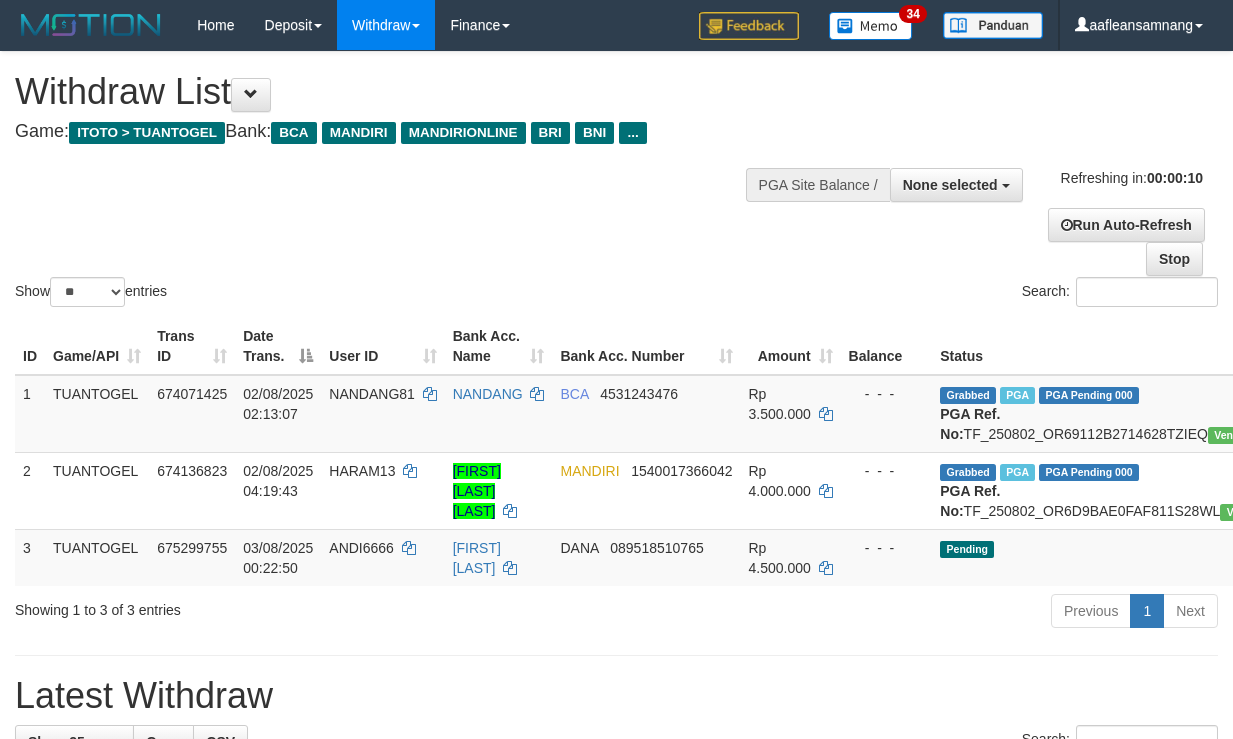 select 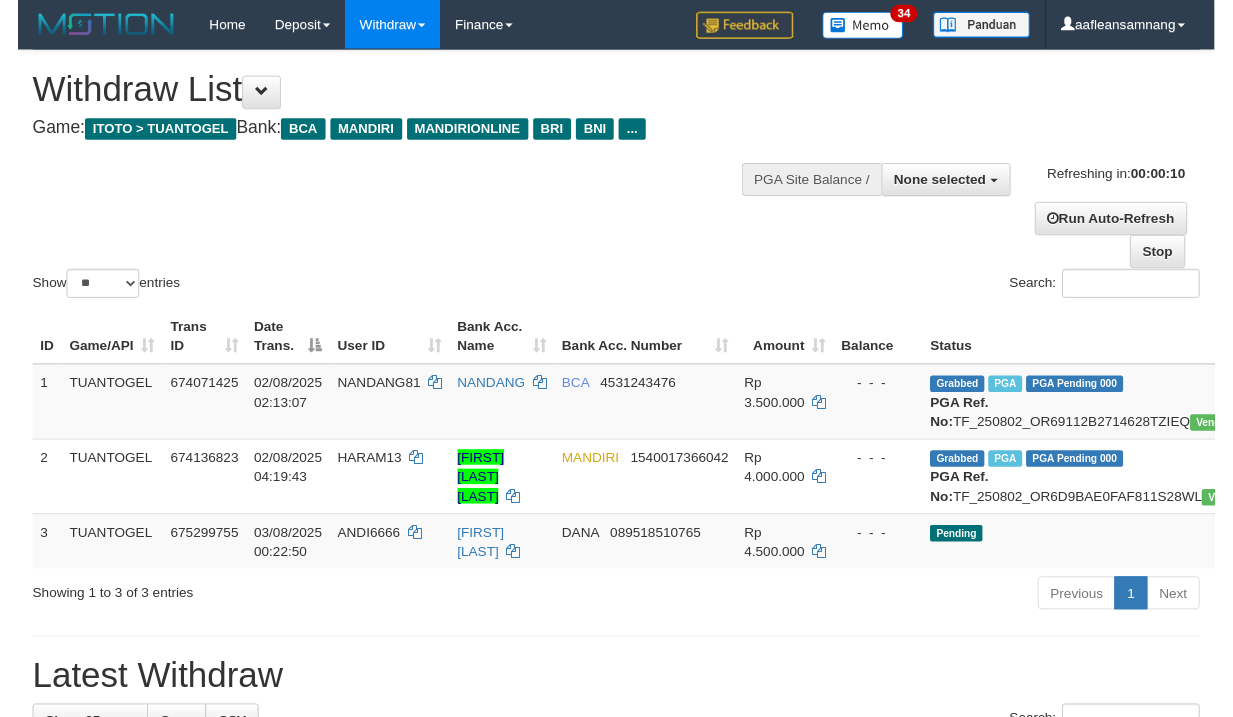 scroll, scrollTop: 0, scrollLeft: 0, axis: both 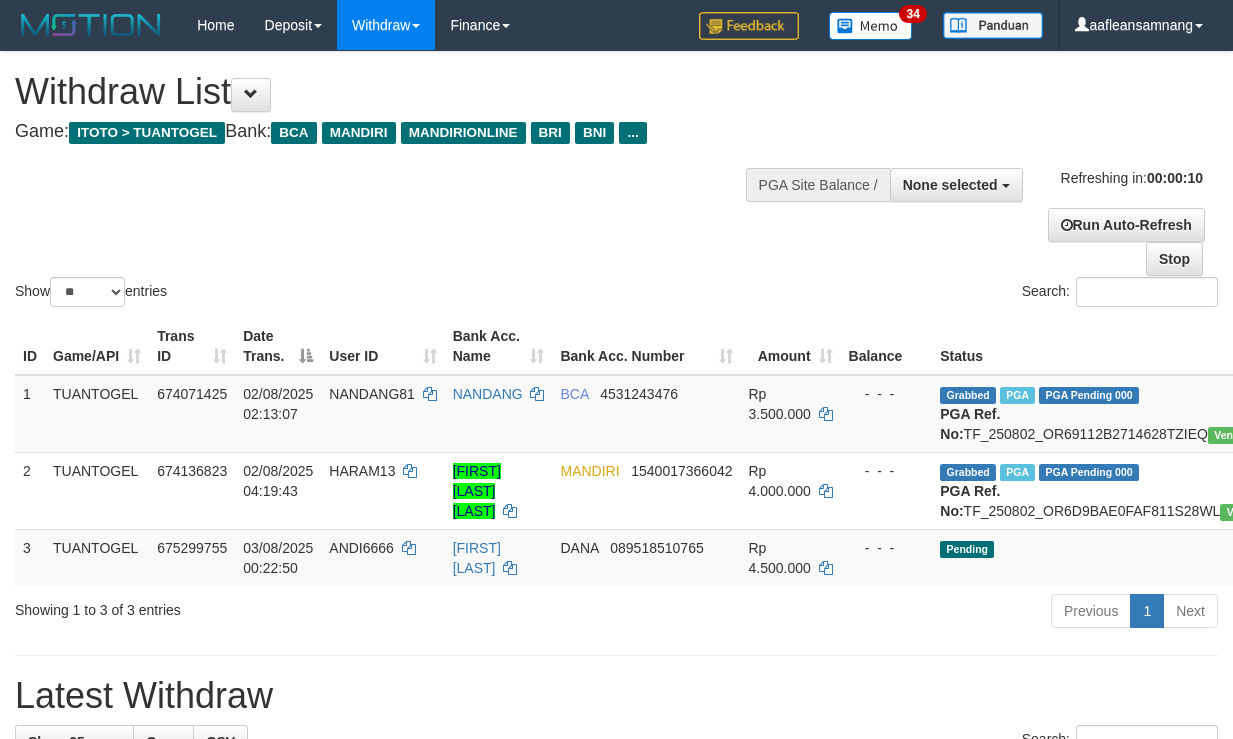 select 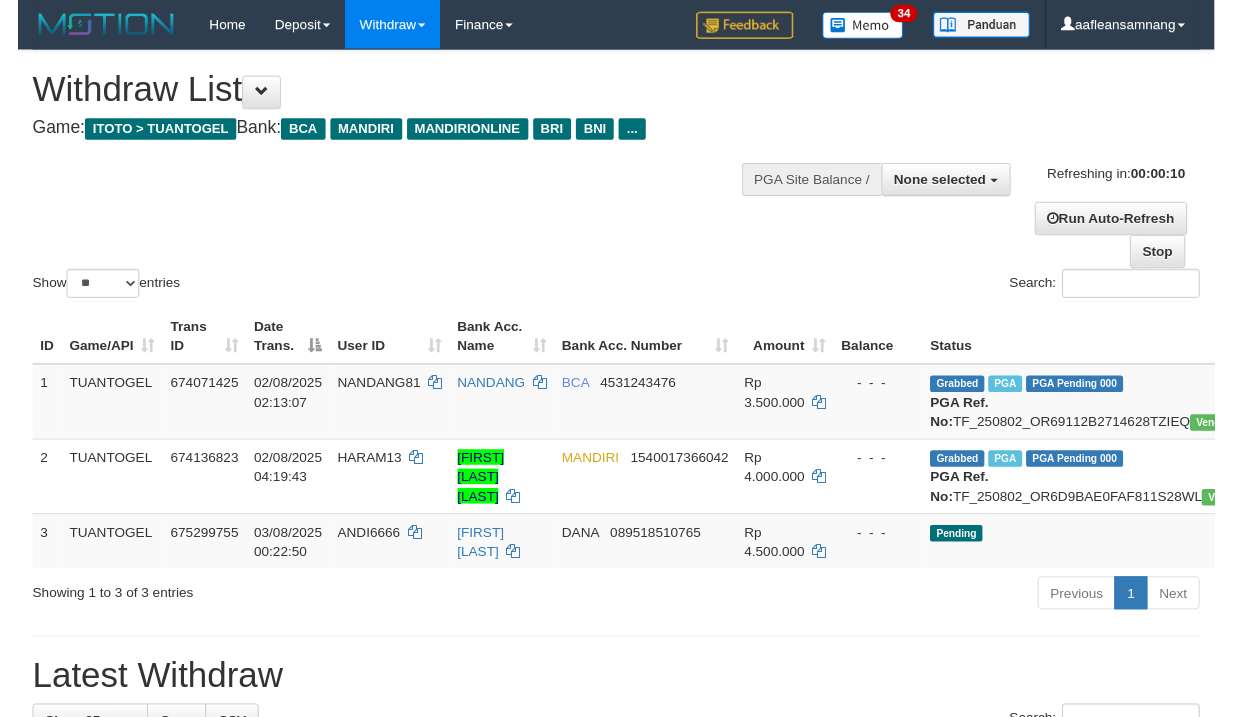 scroll, scrollTop: 0, scrollLeft: 0, axis: both 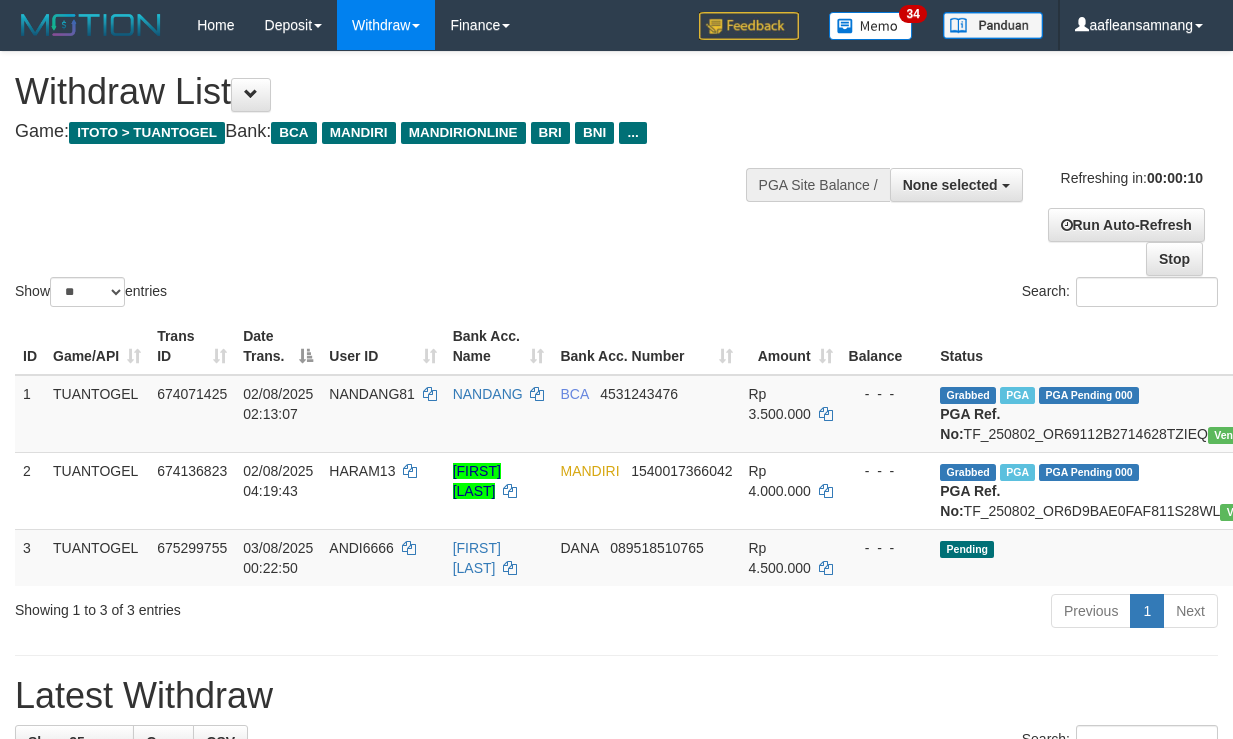 select 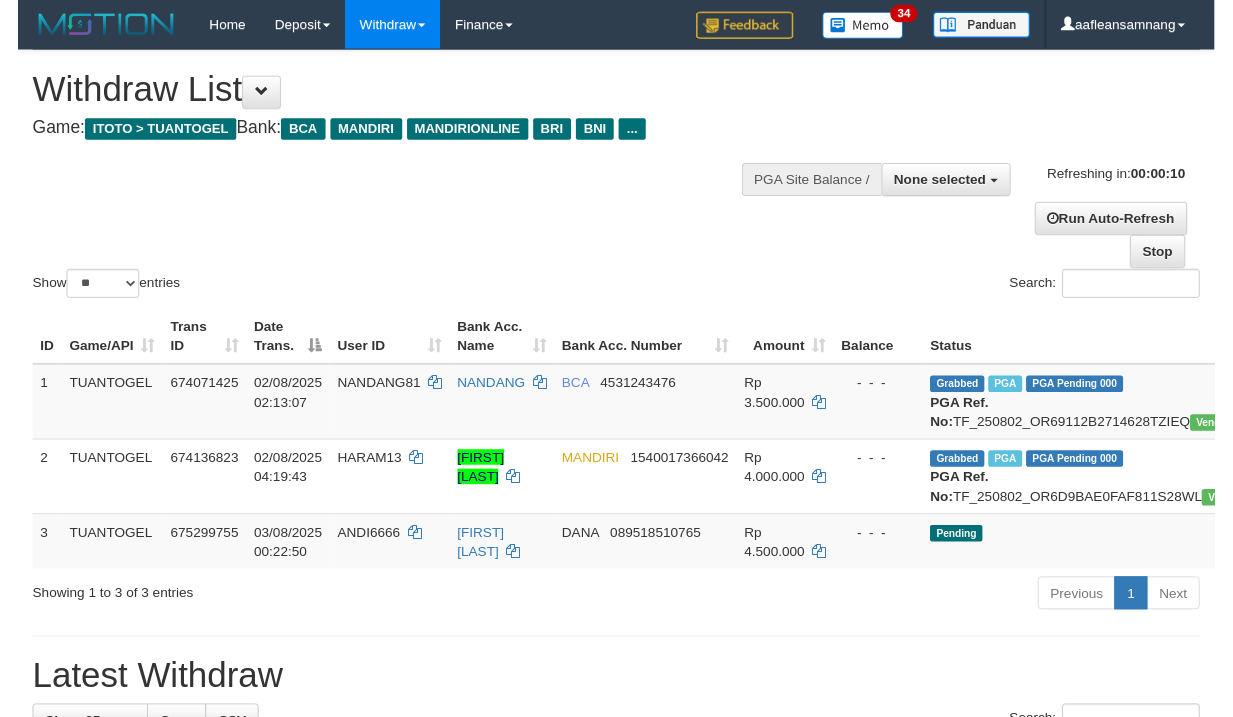 scroll, scrollTop: 0, scrollLeft: 0, axis: both 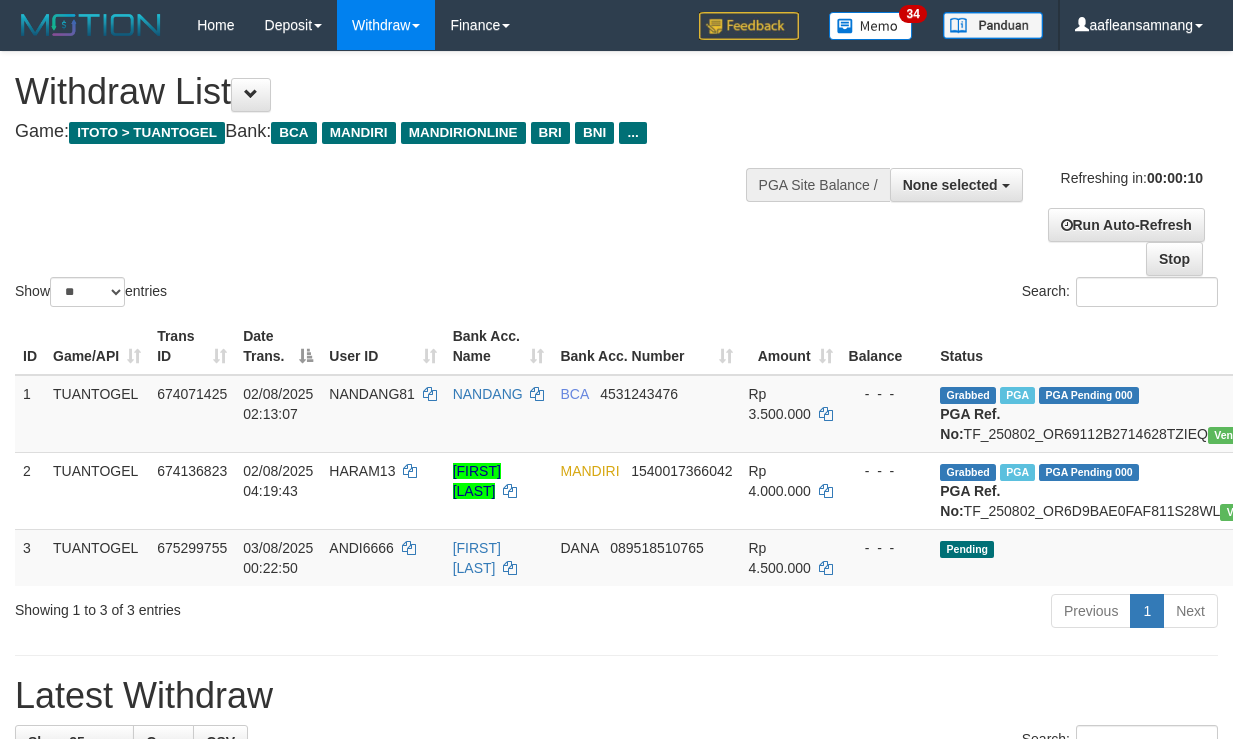 select 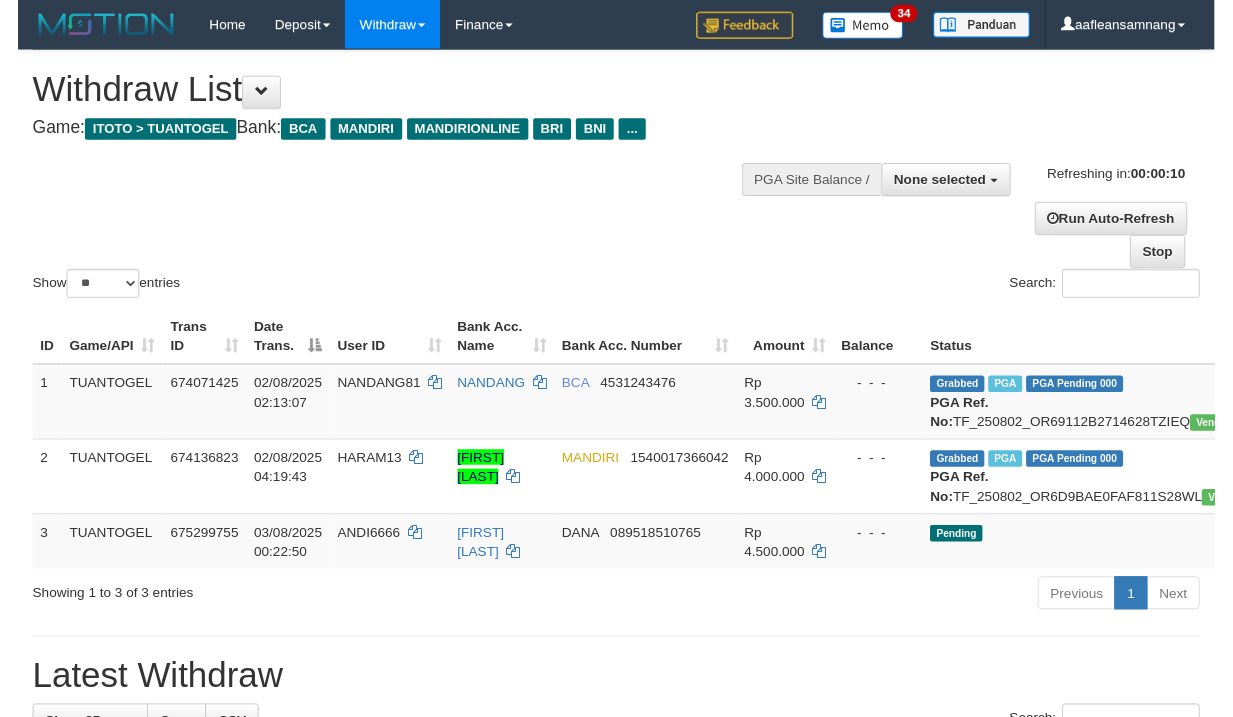 scroll, scrollTop: 0, scrollLeft: 0, axis: both 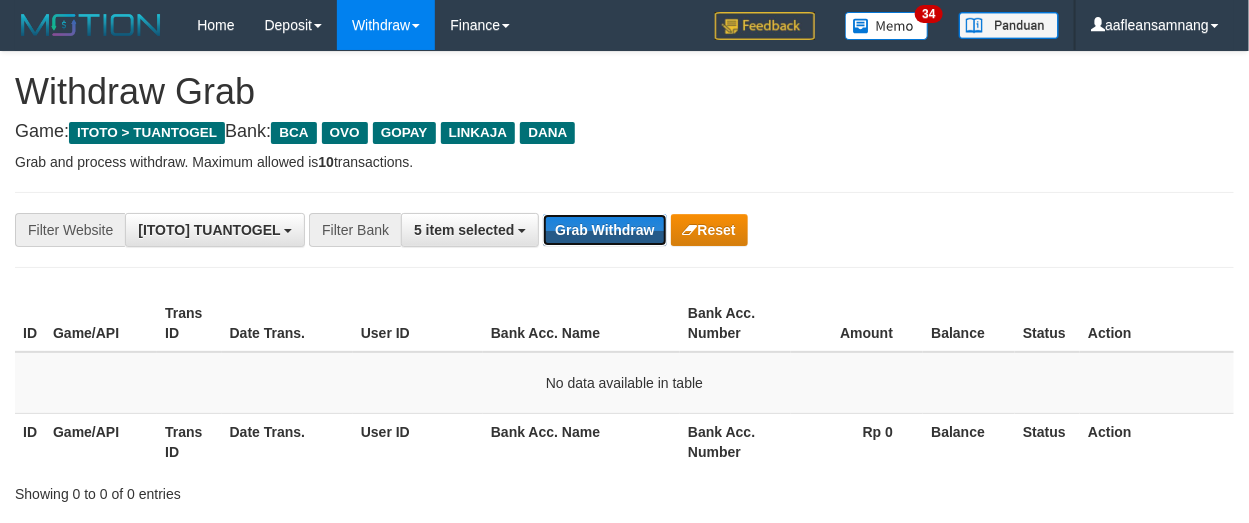 click on "Grab Withdraw" at bounding box center [604, 230] 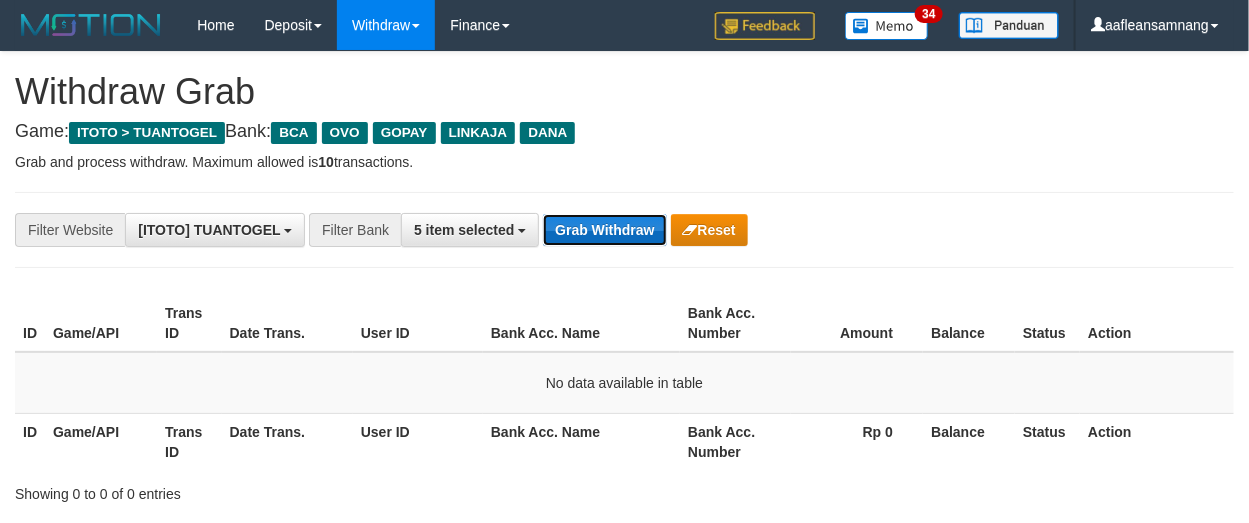 click on "Grab Withdraw" at bounding box center [604, 230] 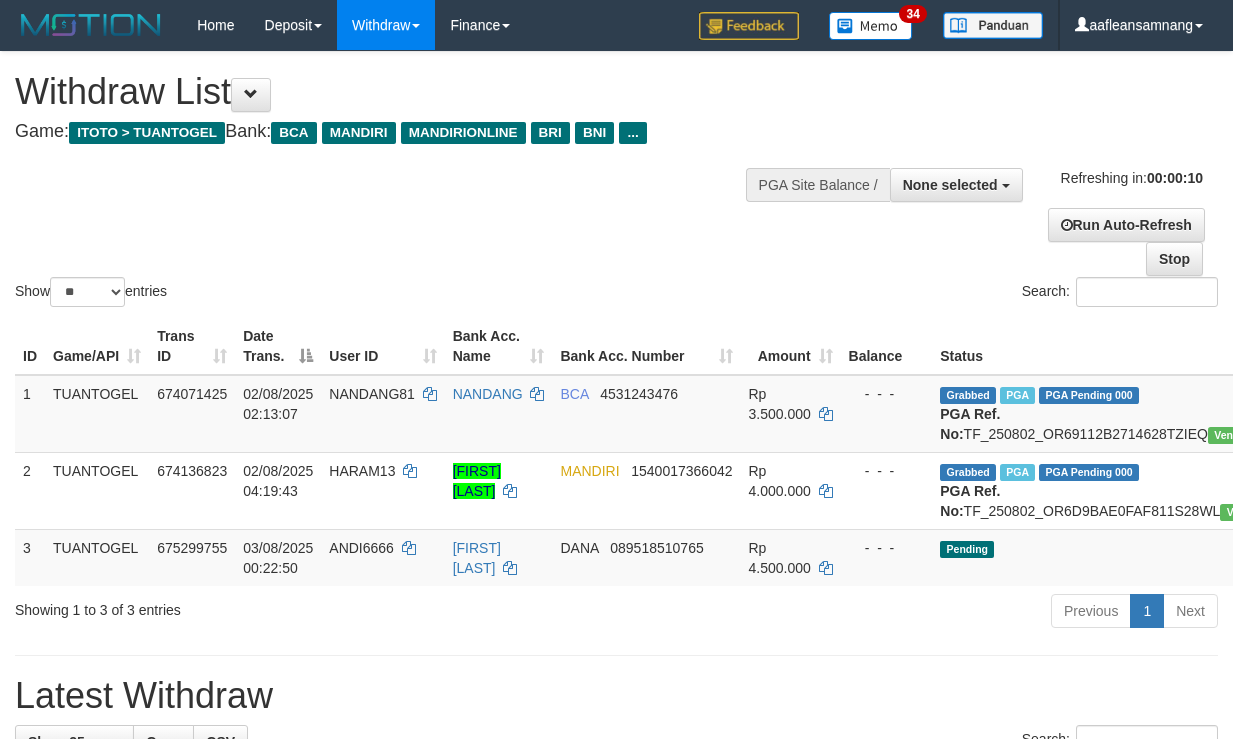 select 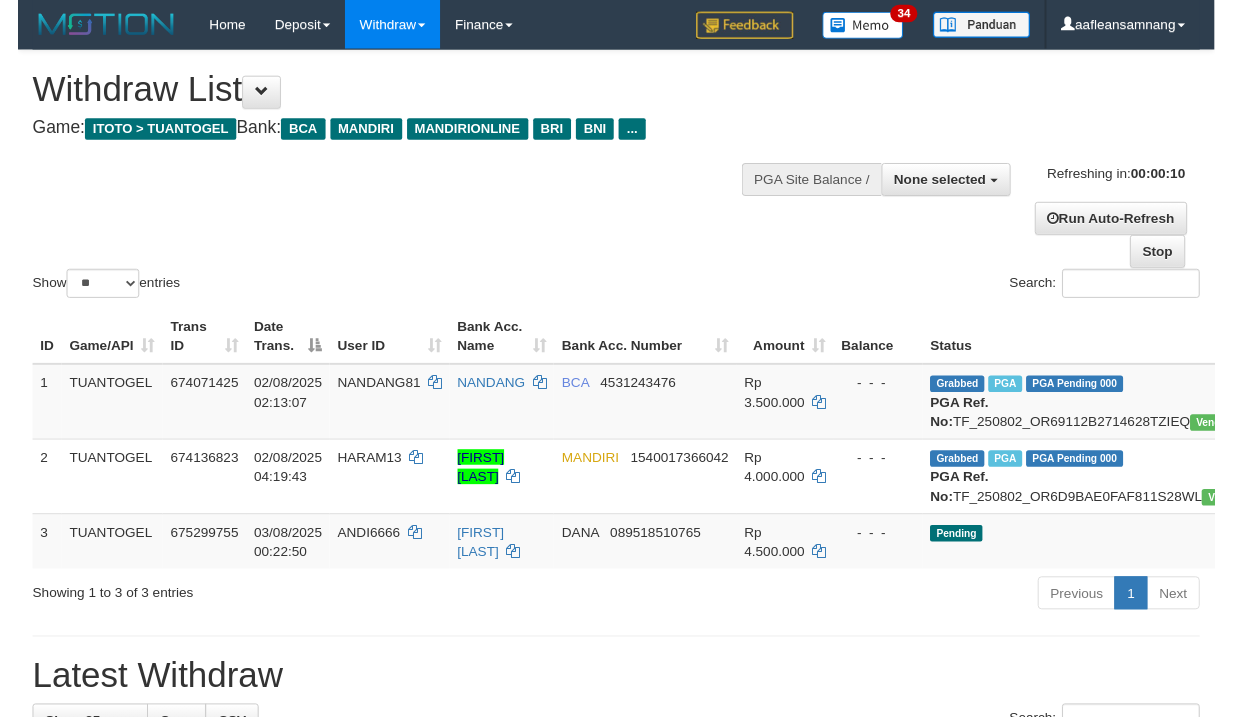 scroll, scrollTop: 0, scrollLeft: 0, axis: both 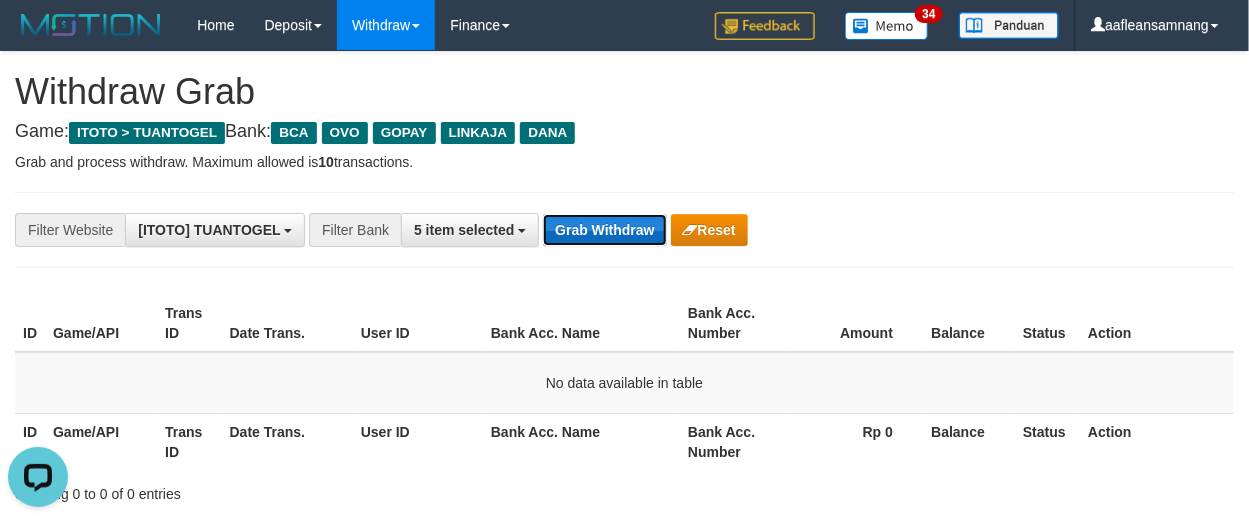 click on "Grab Withdraw" at bounding box center (604, 230) 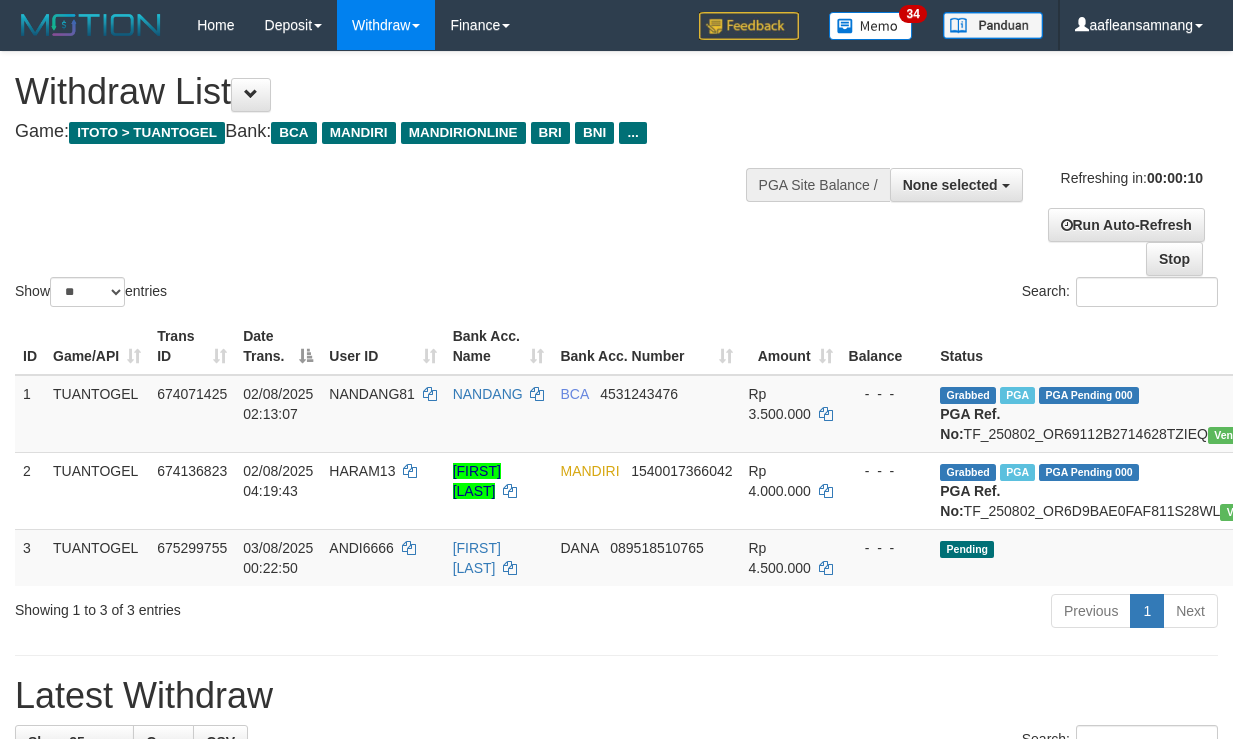 select 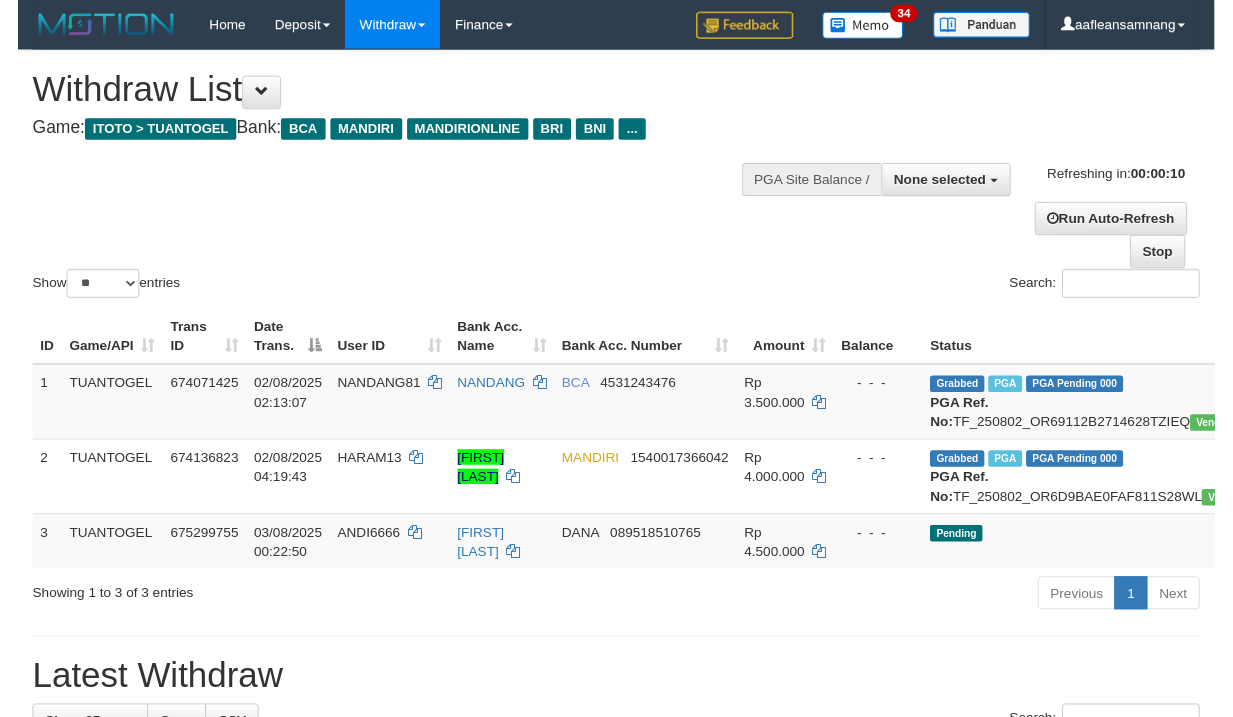 scroll, scrollTop: 0, scrollLeft: 0, axis: both 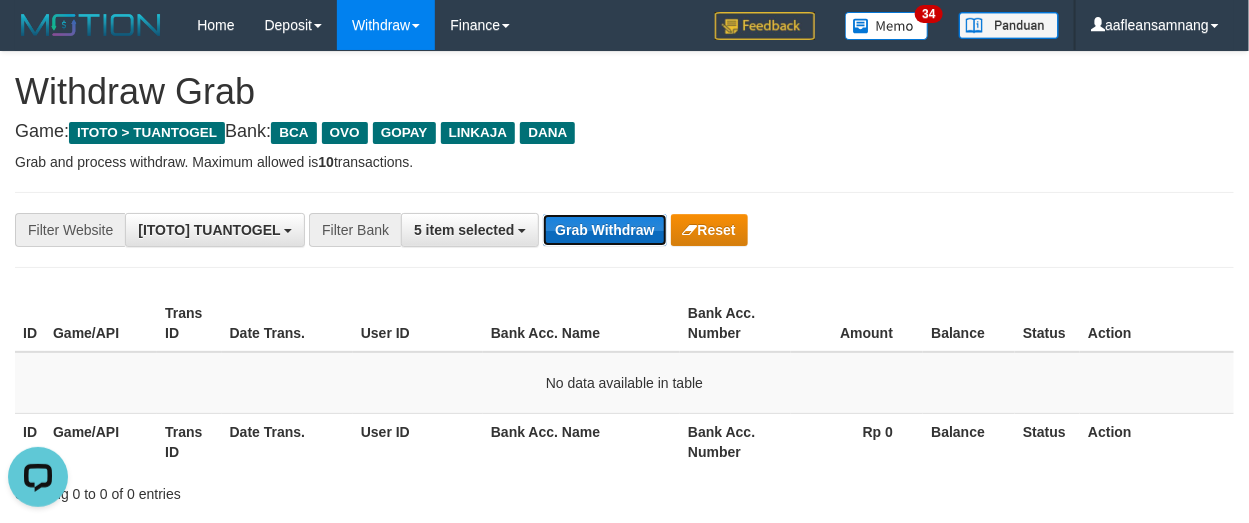 click on "Grab Withdraw" at bounding box center [604, 230] 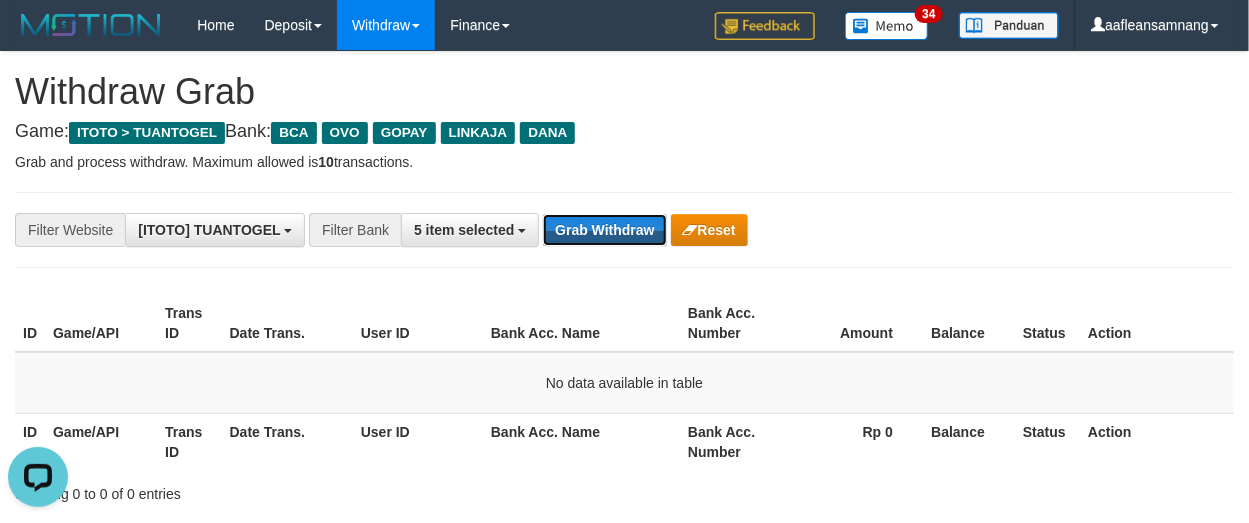 drag, startPoint x: 622, startPoint y: 219, endPoint x: 679, endPoint y: 316, distance: 112.507774 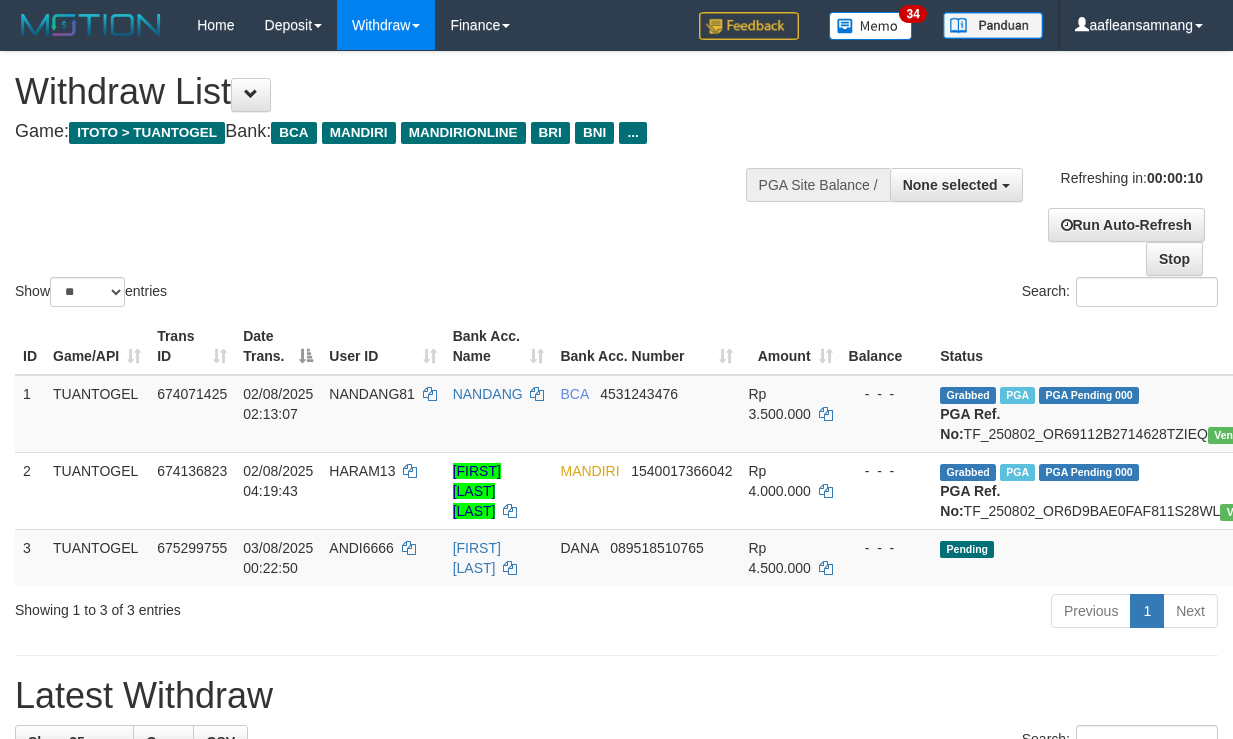 select 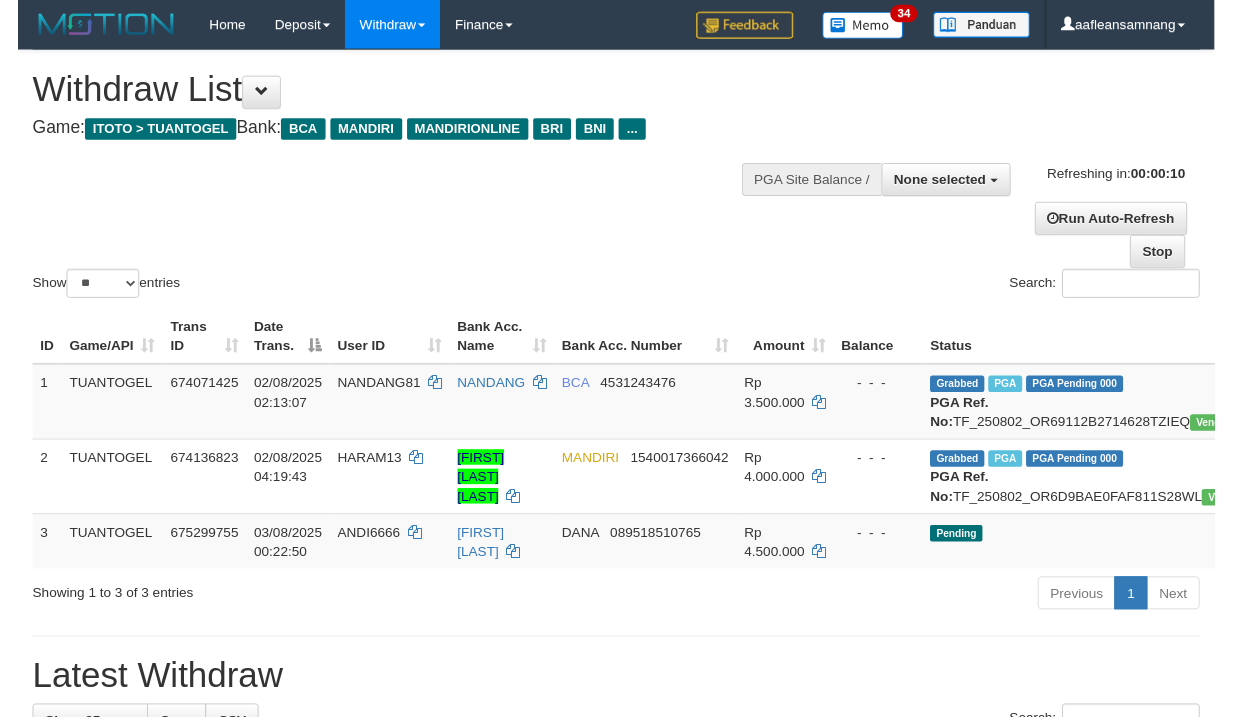 scroll, scrollTop: 0, scrollLeft: 0, axis: both 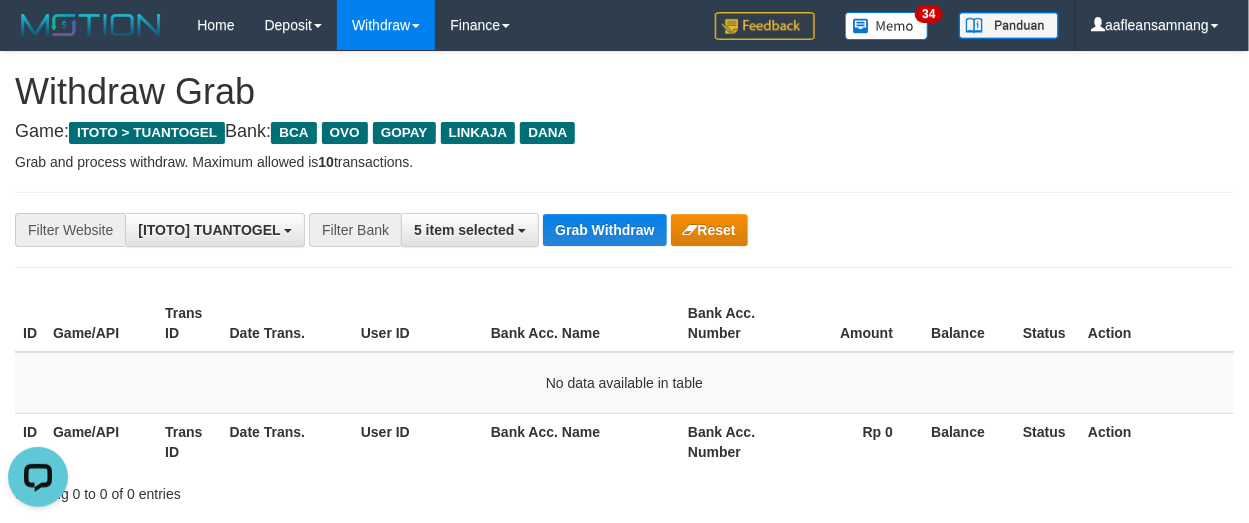 click on "**********" at bounding box center (624, 230) 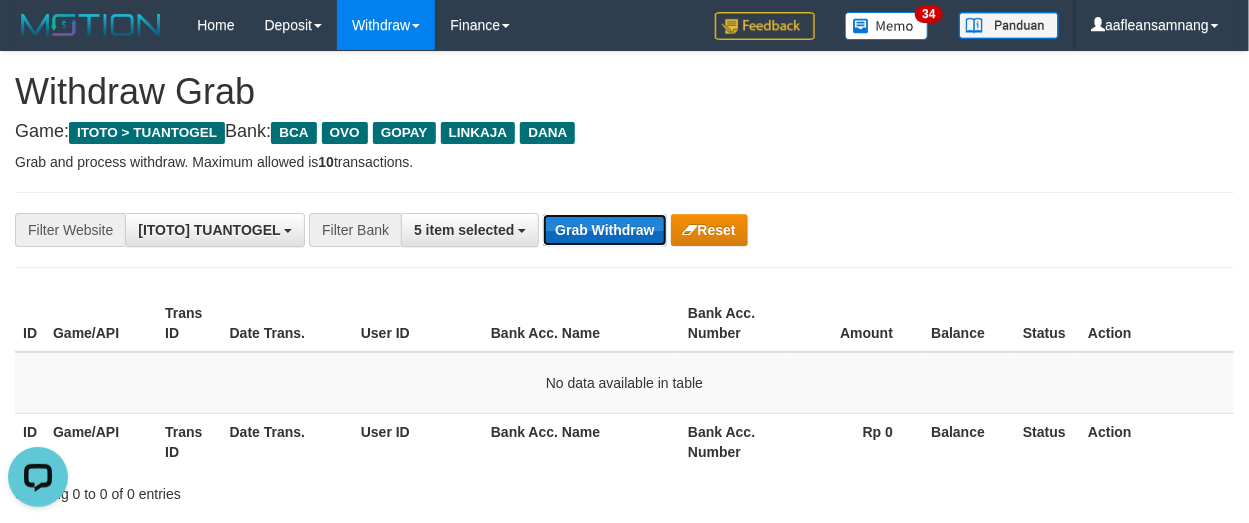 click on "Grab Withdraw" at bounding box center [604, 230] 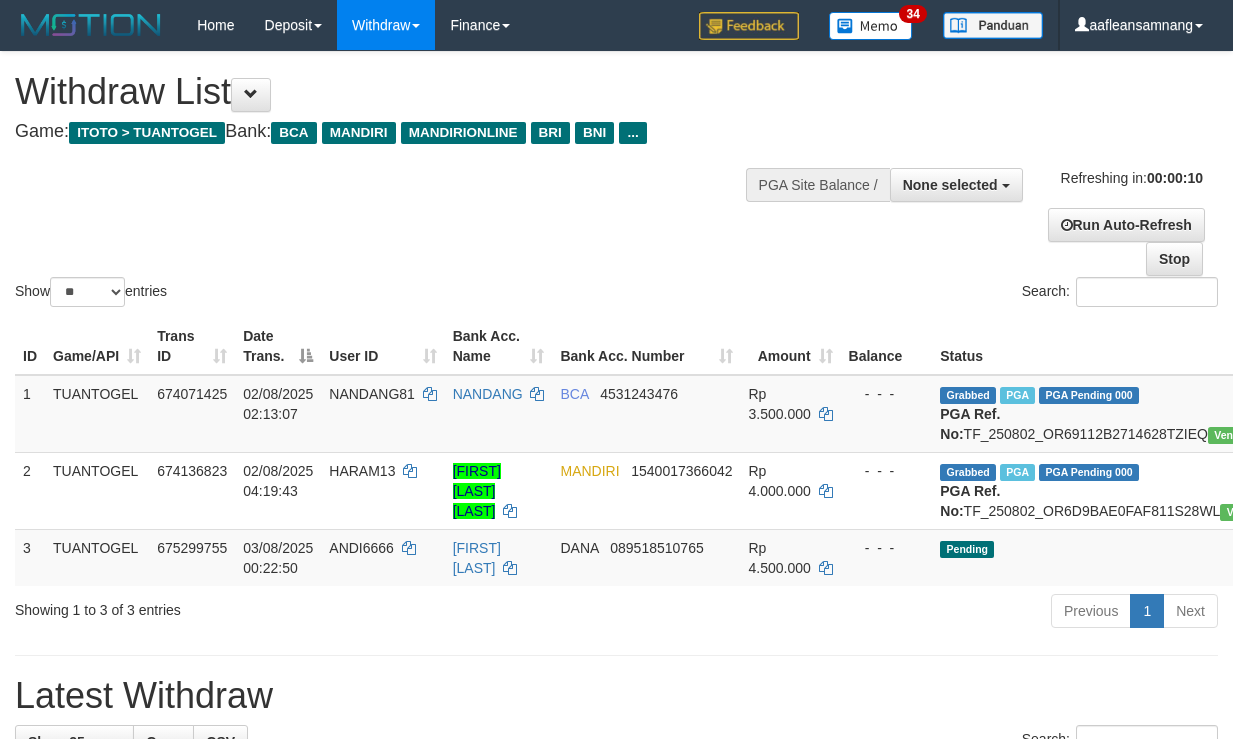 select 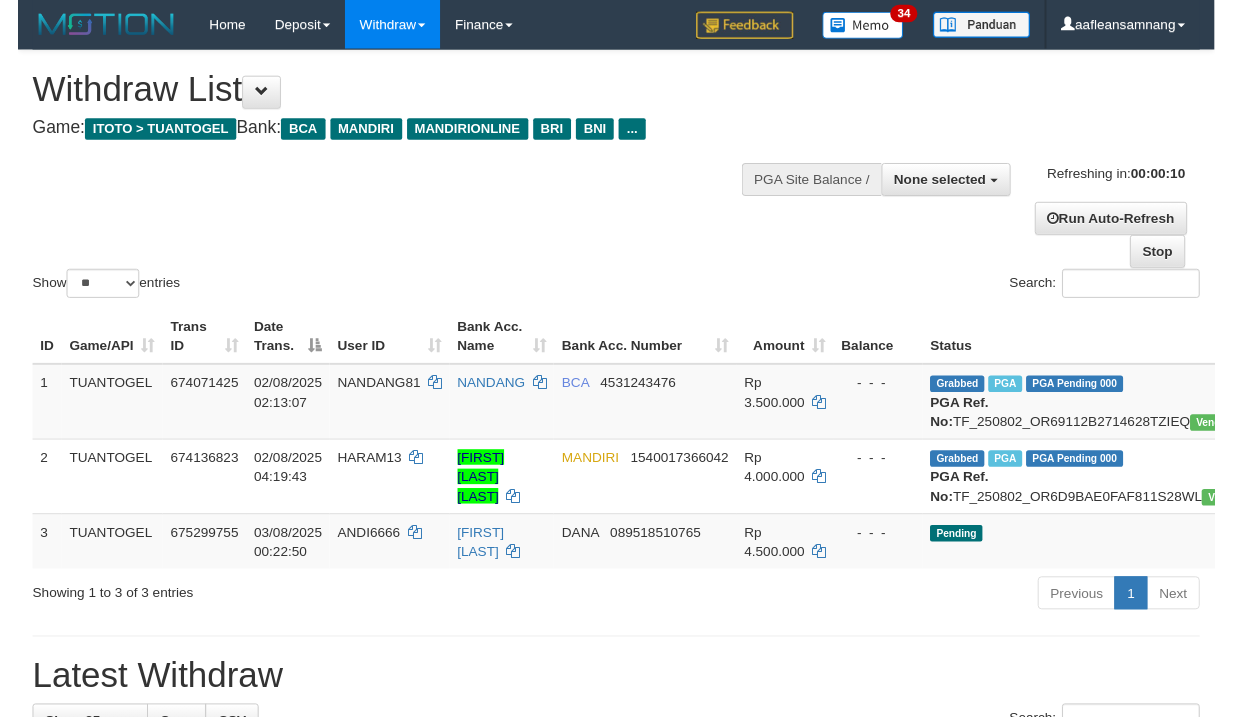 scroll, scrollTop: 0, scrollLeft: 0, axis: both 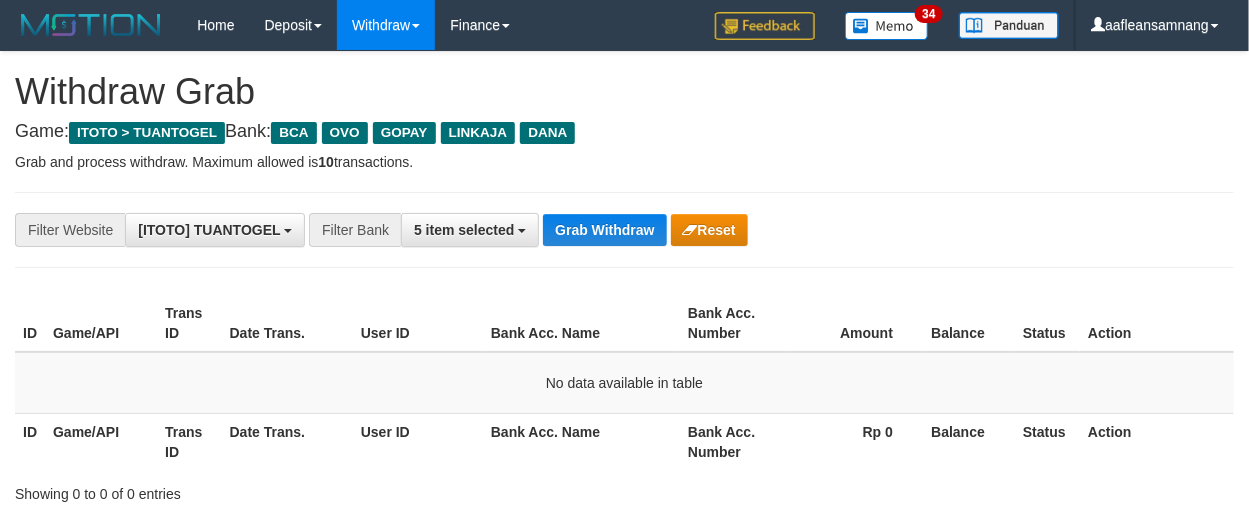 click on "**********" at bounding box center [624, 230] 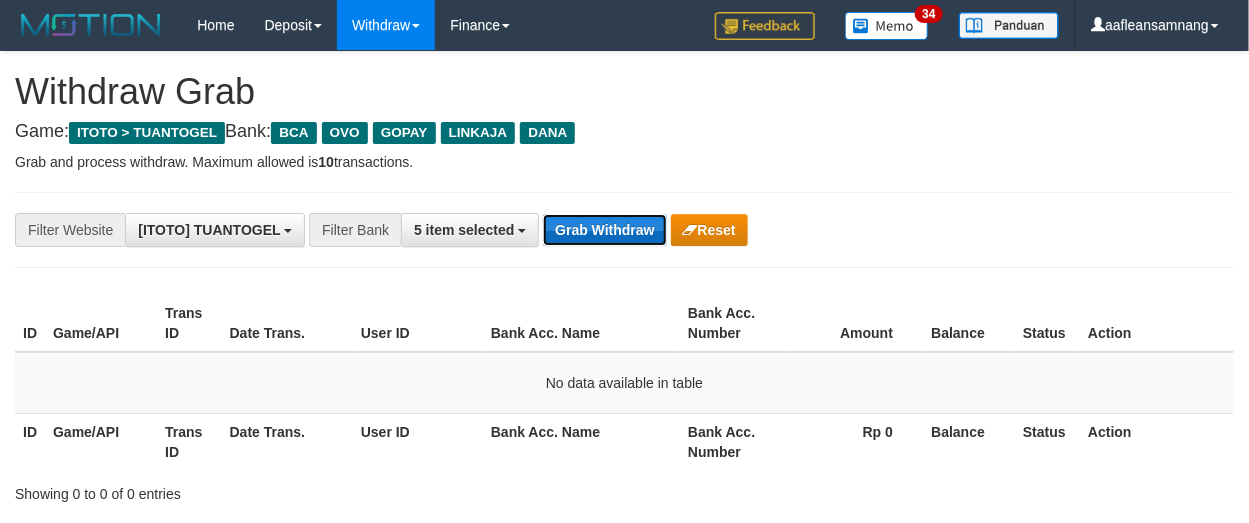 click on "Grab Withdraw" at bounding box center [604, 230] 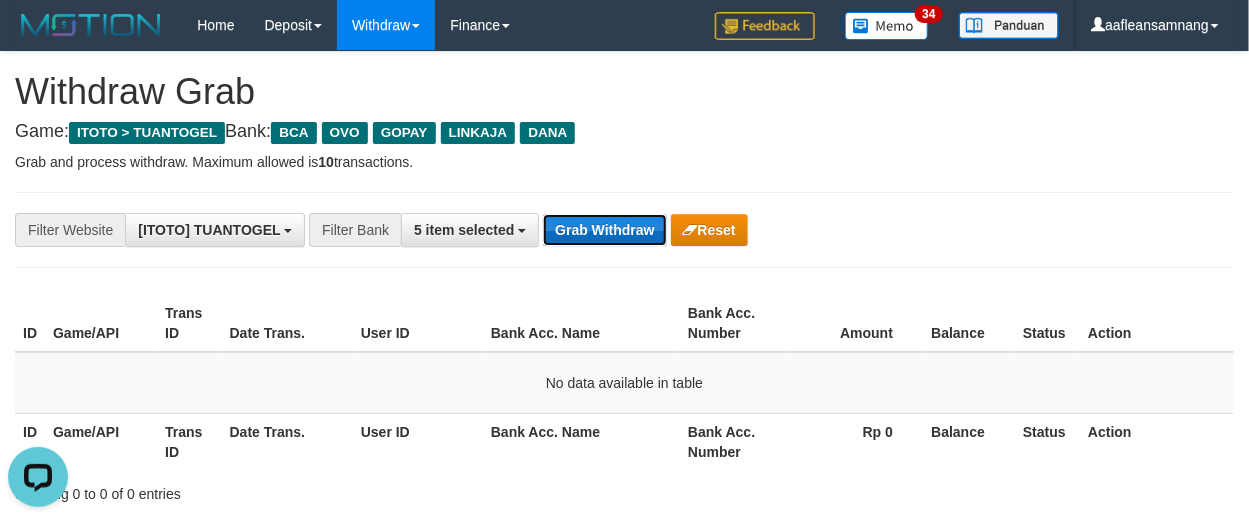 scroll, scrollTop: 0, scrollLeft: 0, axis: both 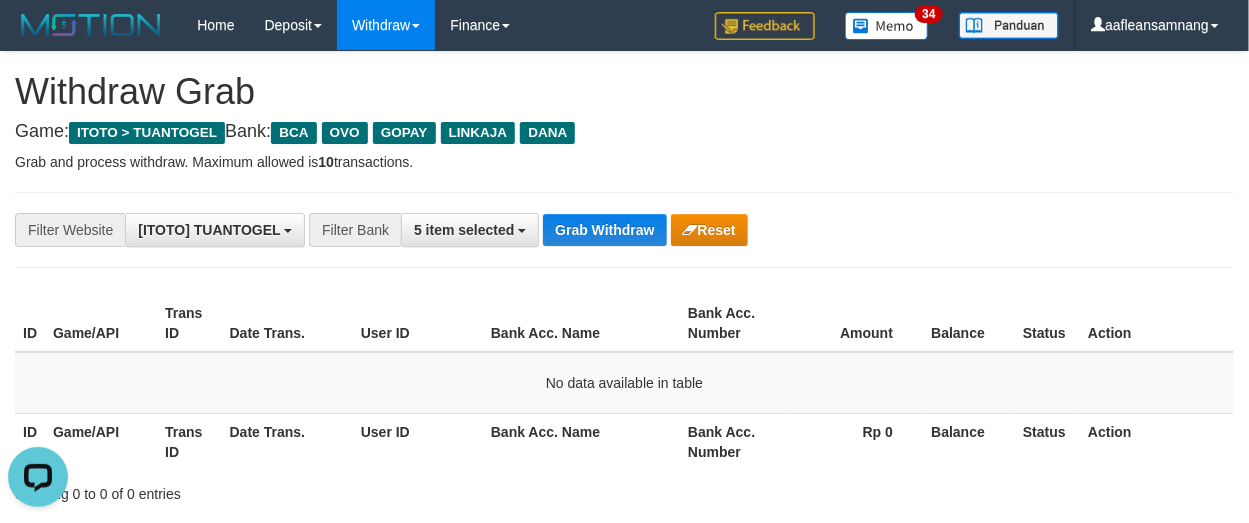 click on "**********" at bounding box center [624, 230] 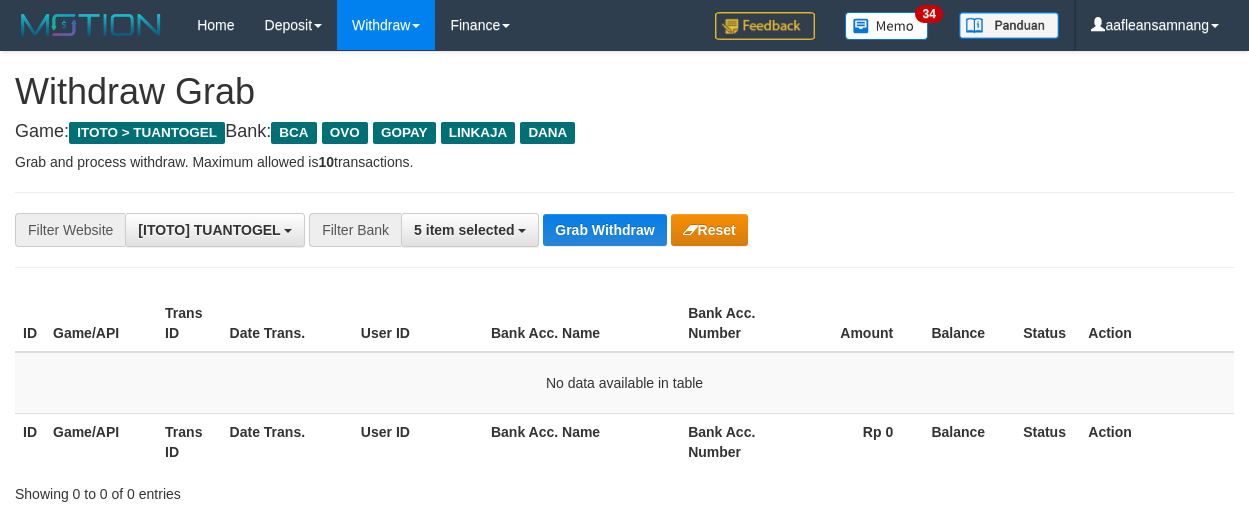 scroll, scrollTop: 0, scrollLeft: 0, axis: both 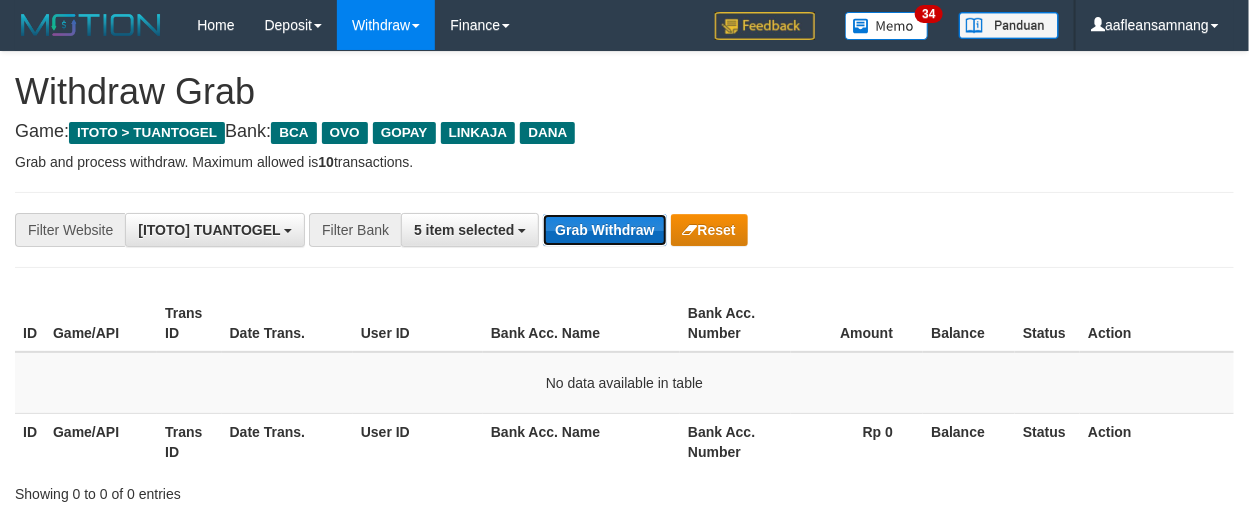 drag, startPoint x: 583, startPoint y: 214, endPoint x: 601, endPoint y: 232, distance: 25.455845 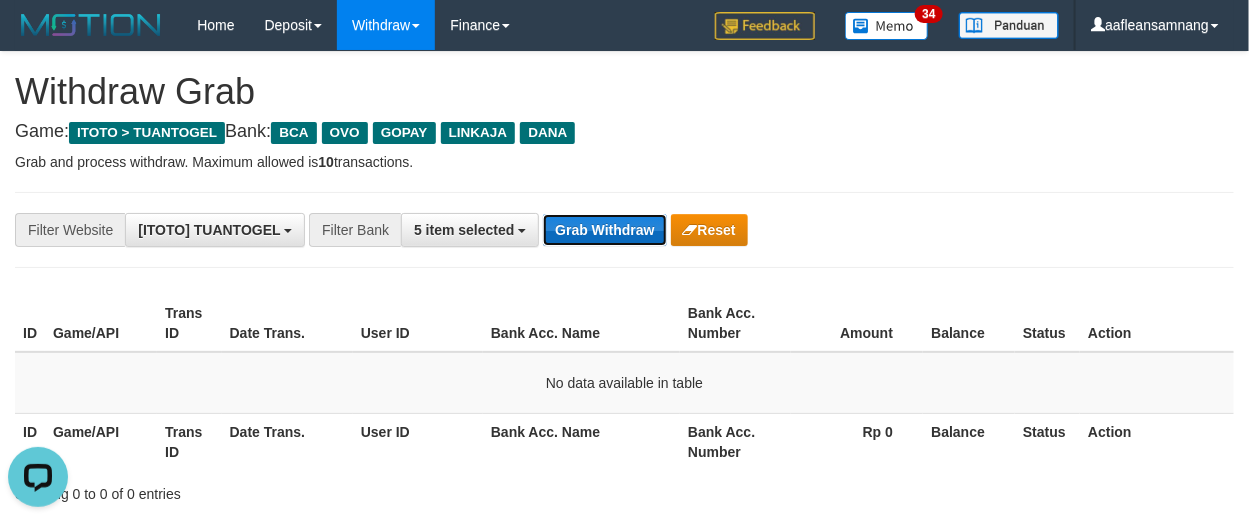 scroll, scrollTop: 0, scrollLeft: 0, axis: both 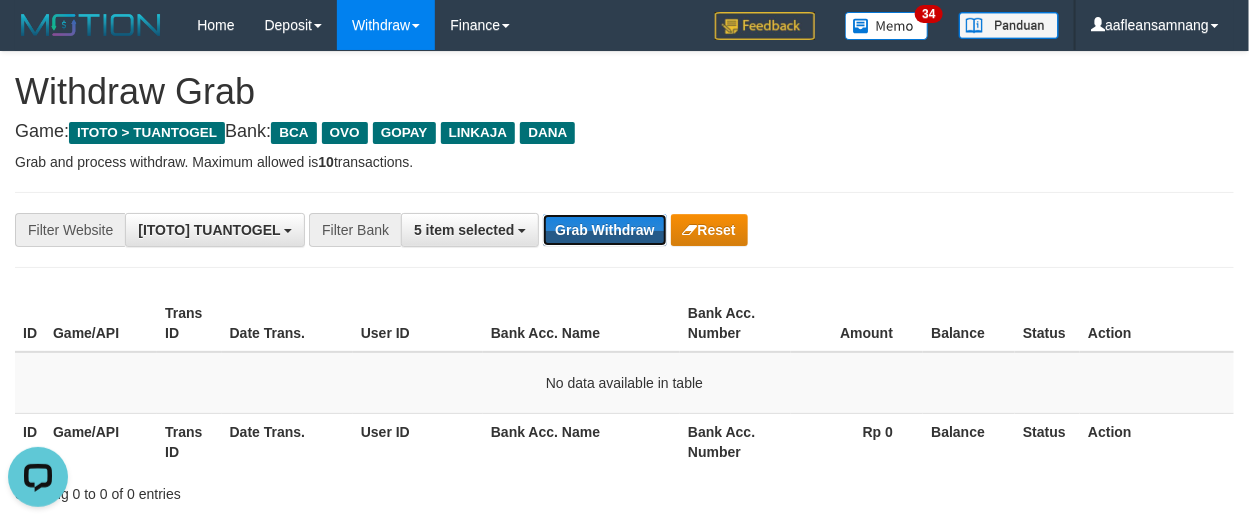 drag, startPoint x: 583, startPoint y: 225, endPoint x: 1182, endPoint y: 514, distance: 665.07294 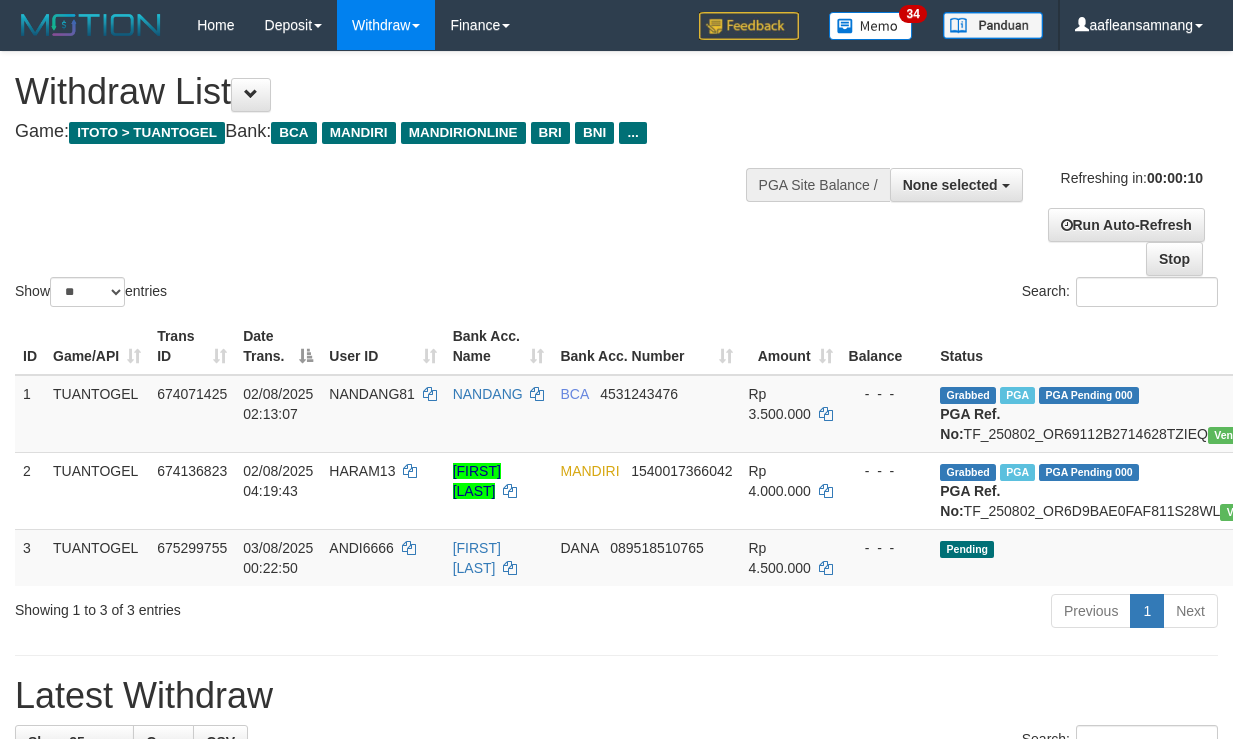 select 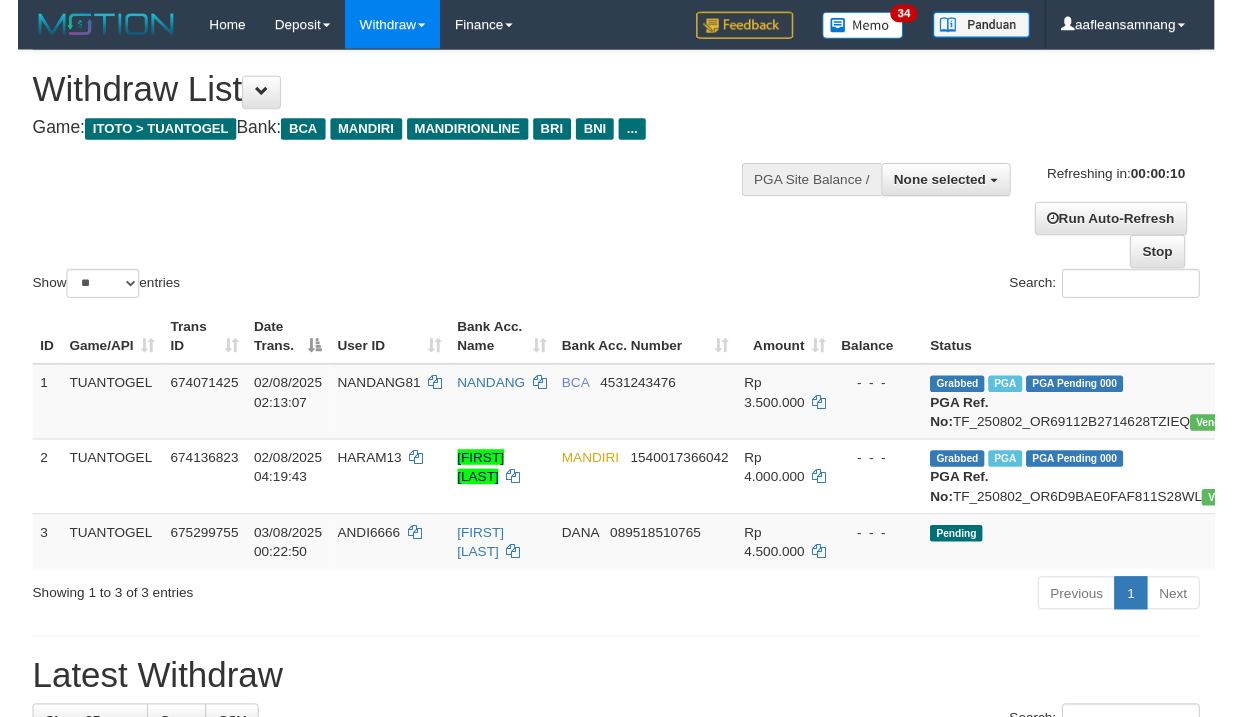 scroll, scrollTop: 0, scrollLeft: 0, axis: both 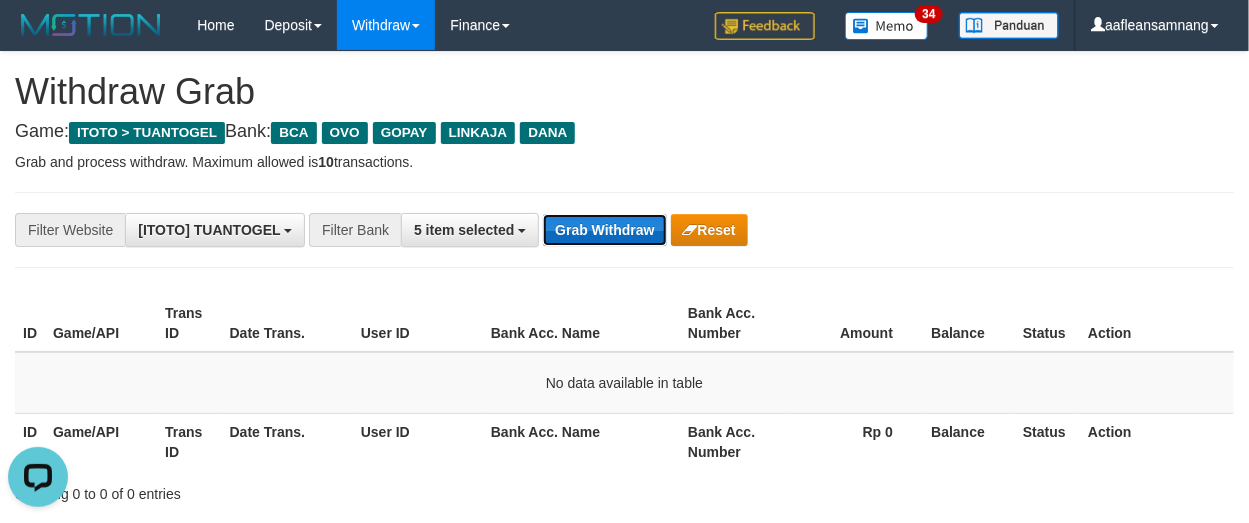 click on "Grab Withdraw" at bounding box center (604, 230) 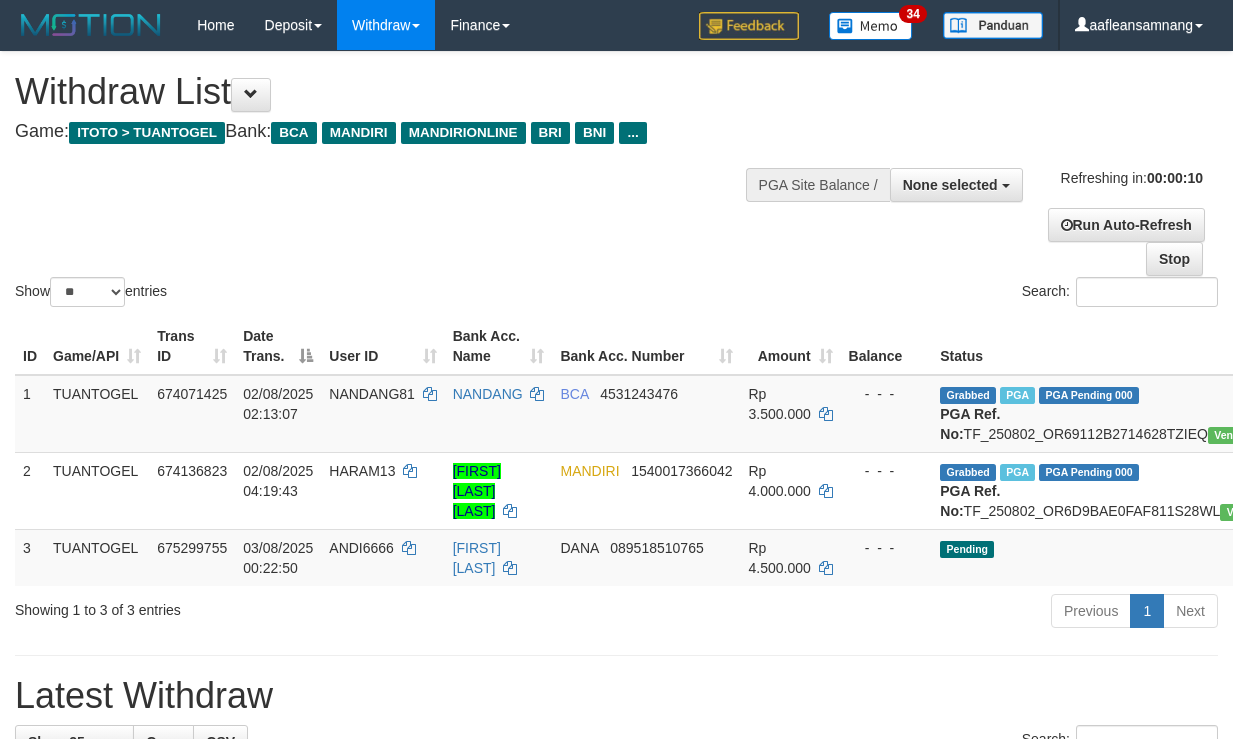 select 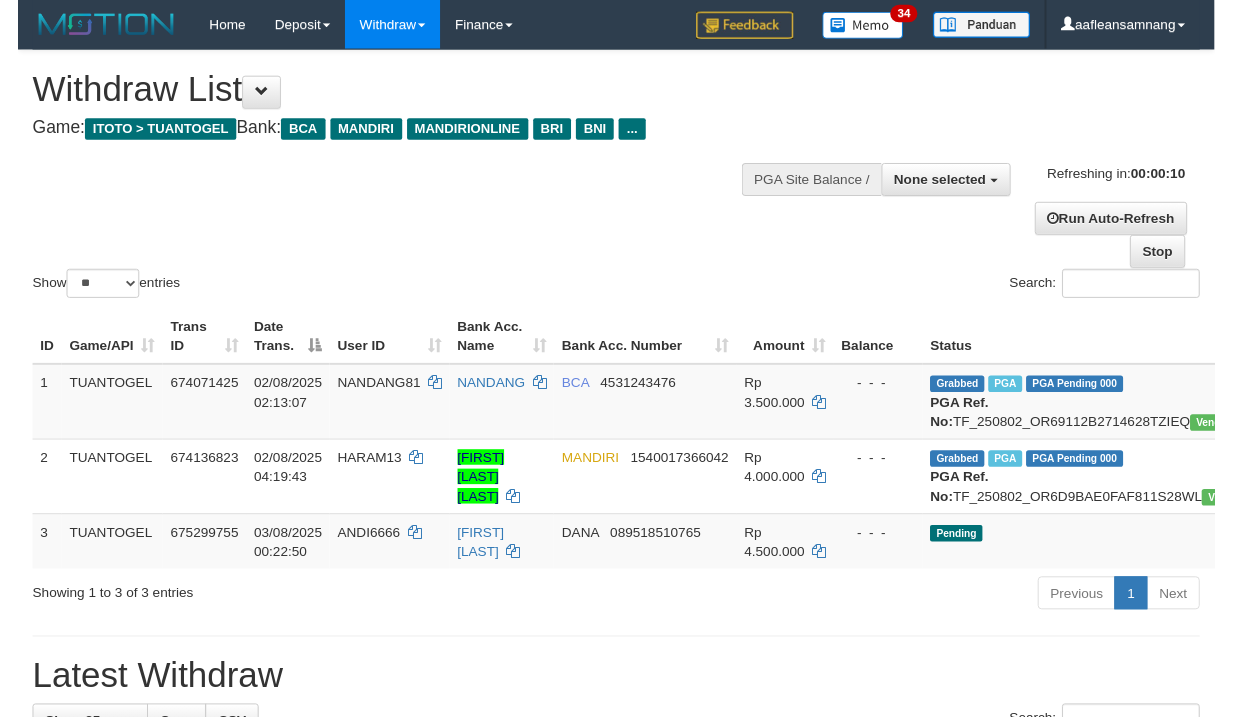 scroll, scrollTop: 0, scrollLeft: 0, axis: both 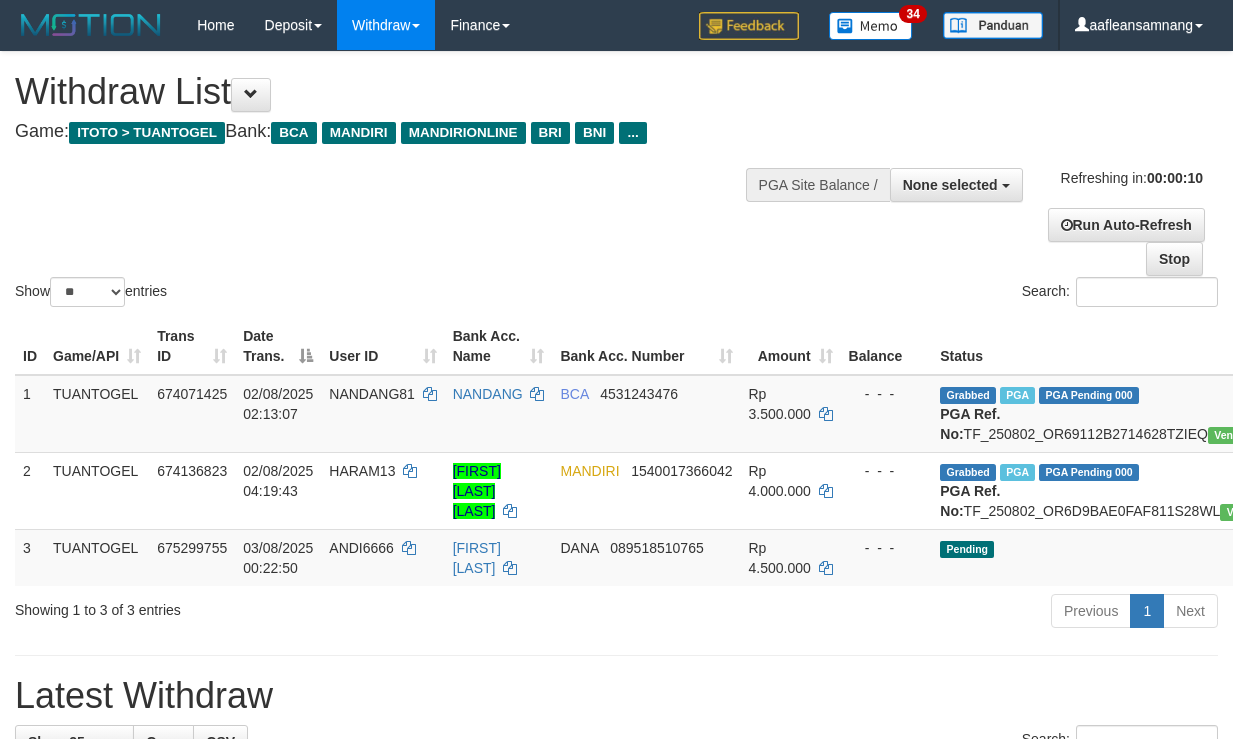select 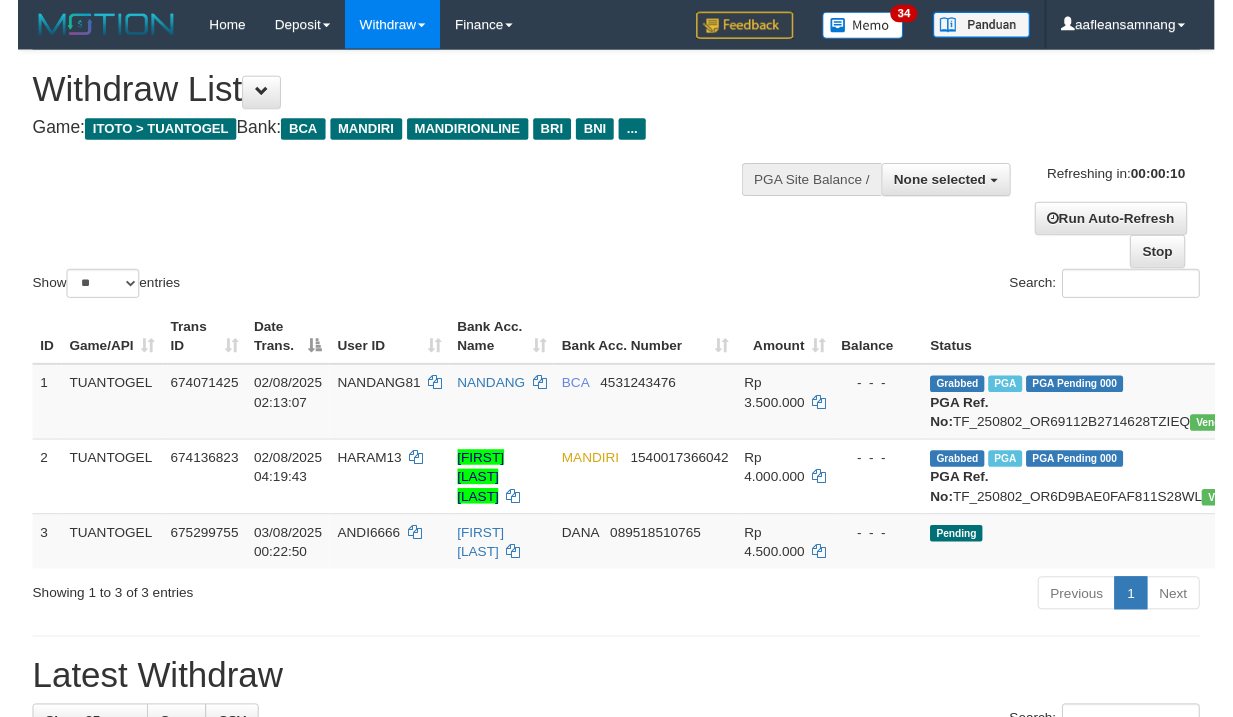 scroll, scrollTop: 0, scrollLeft: 0, axis: both 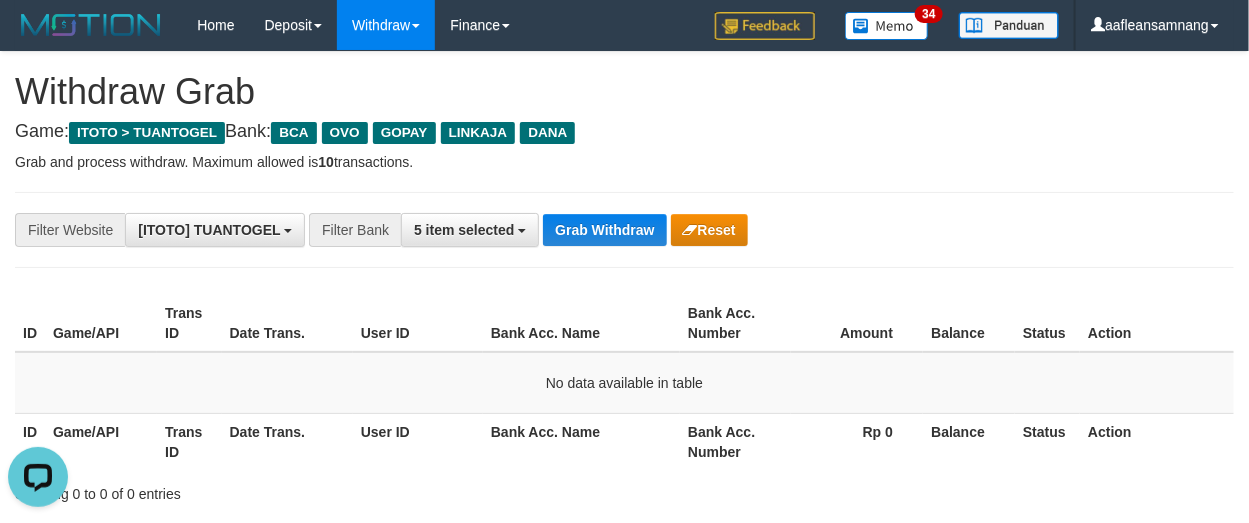 click on "**********" at bounding box center (520, 230) 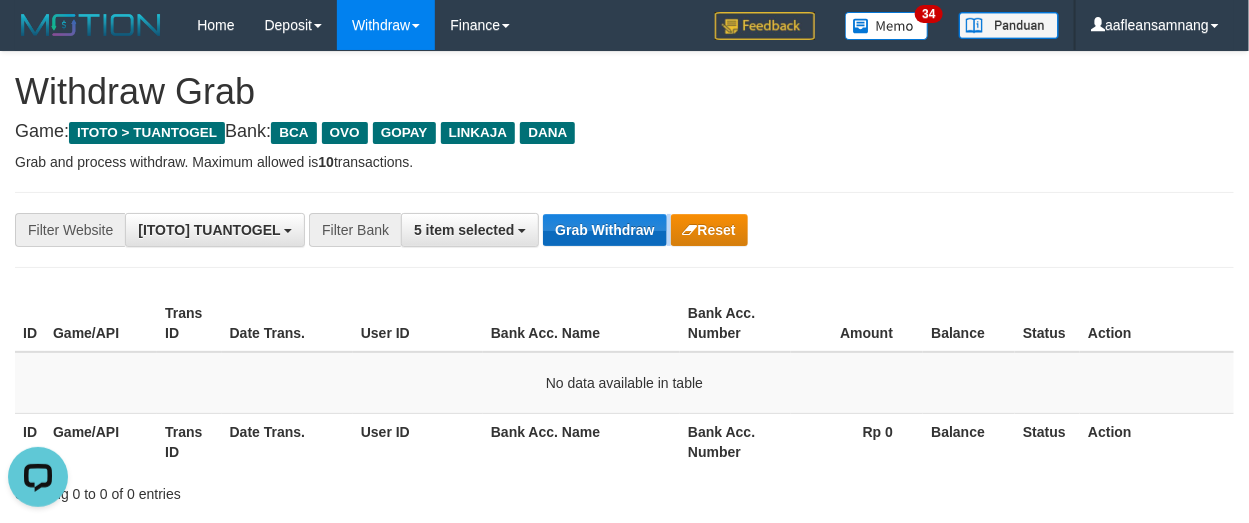 click on "**********" at bounding box center [520, 230] 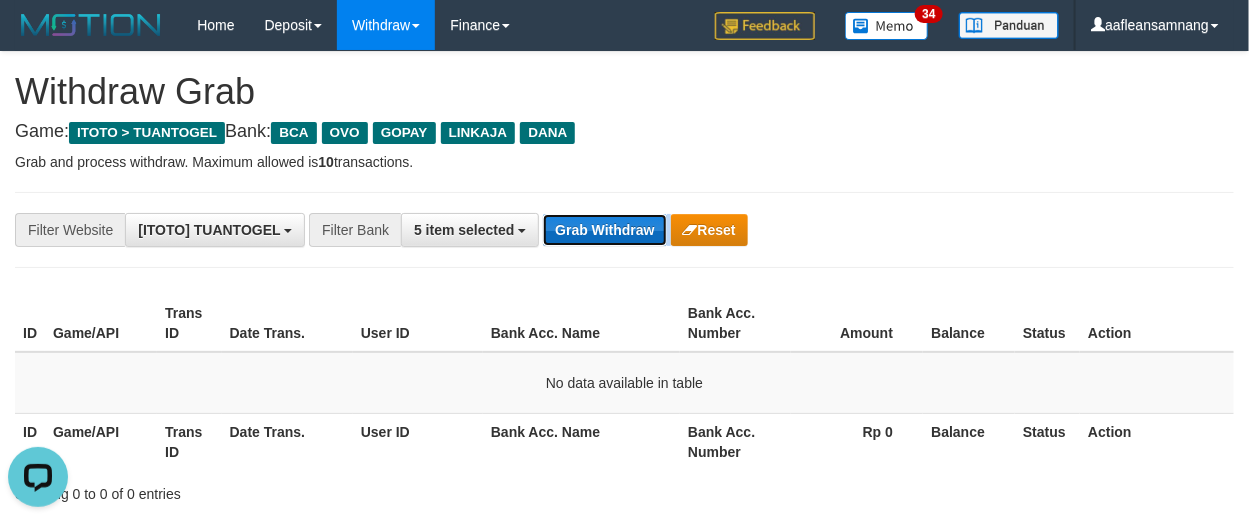 click on "Grab Withdraw" at bounding box center (604, 230) 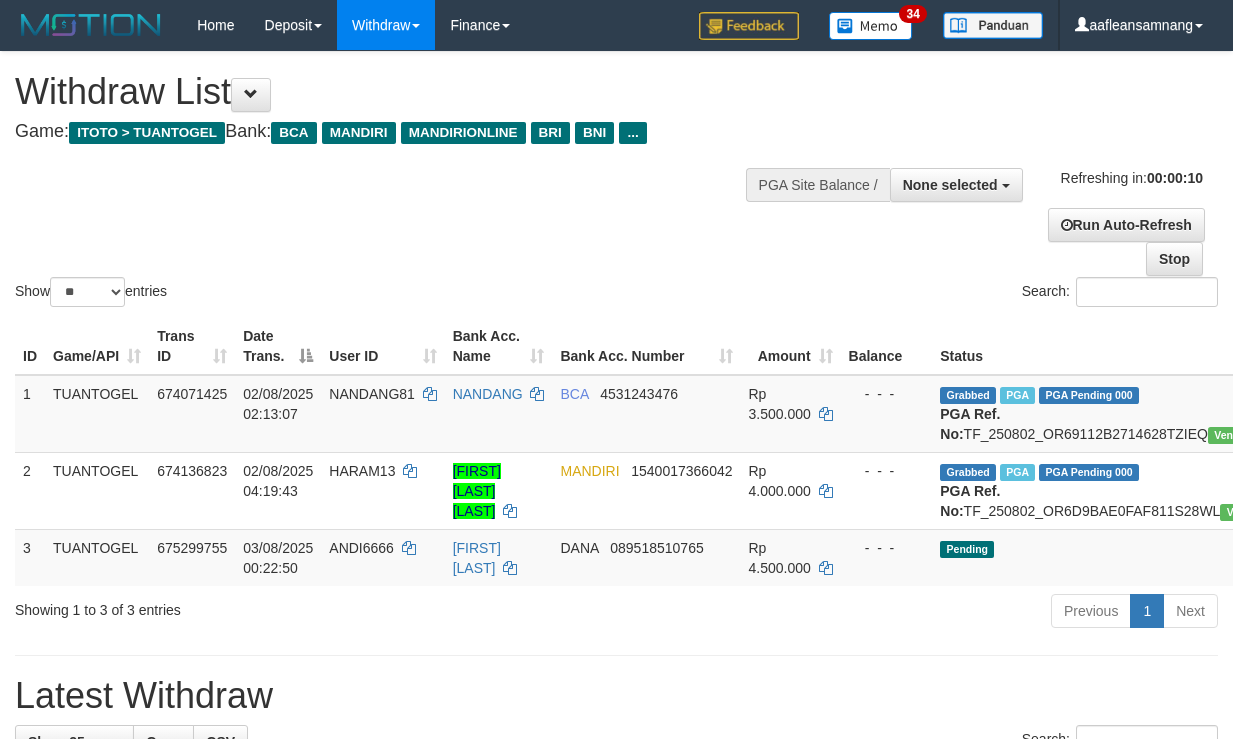 select 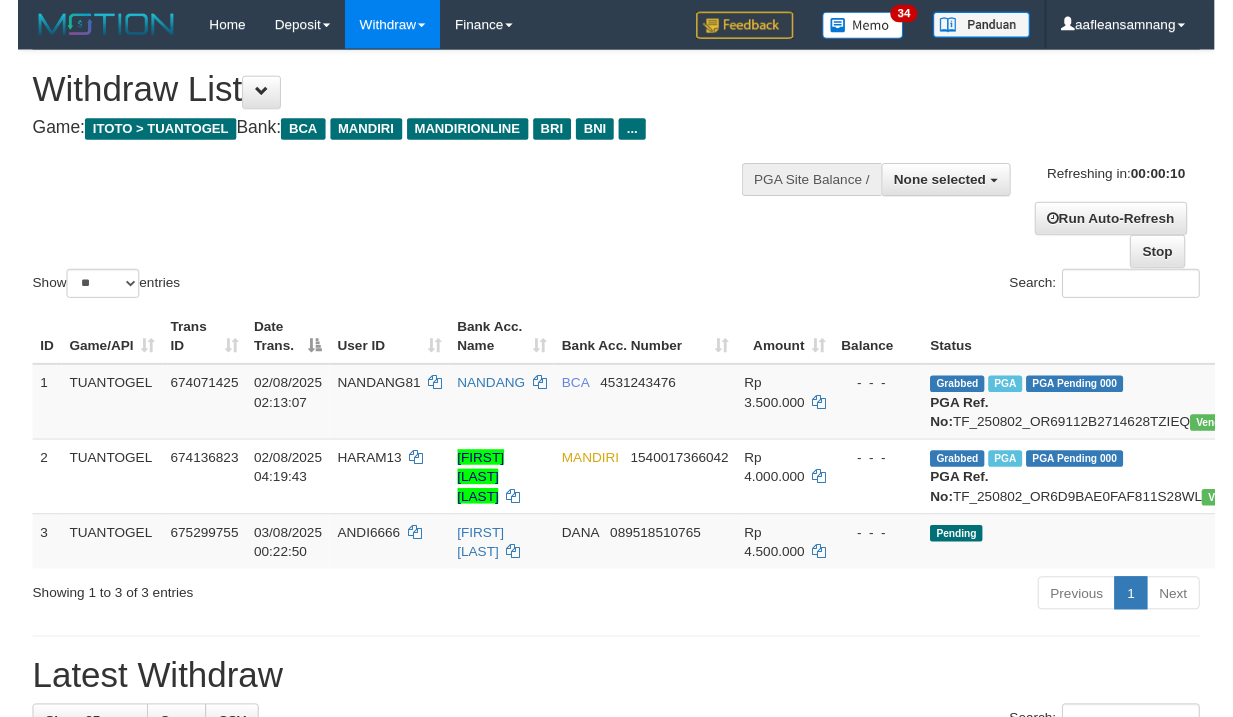 scroll, scrollTop: 0, scrollLeft: 0, axis: both 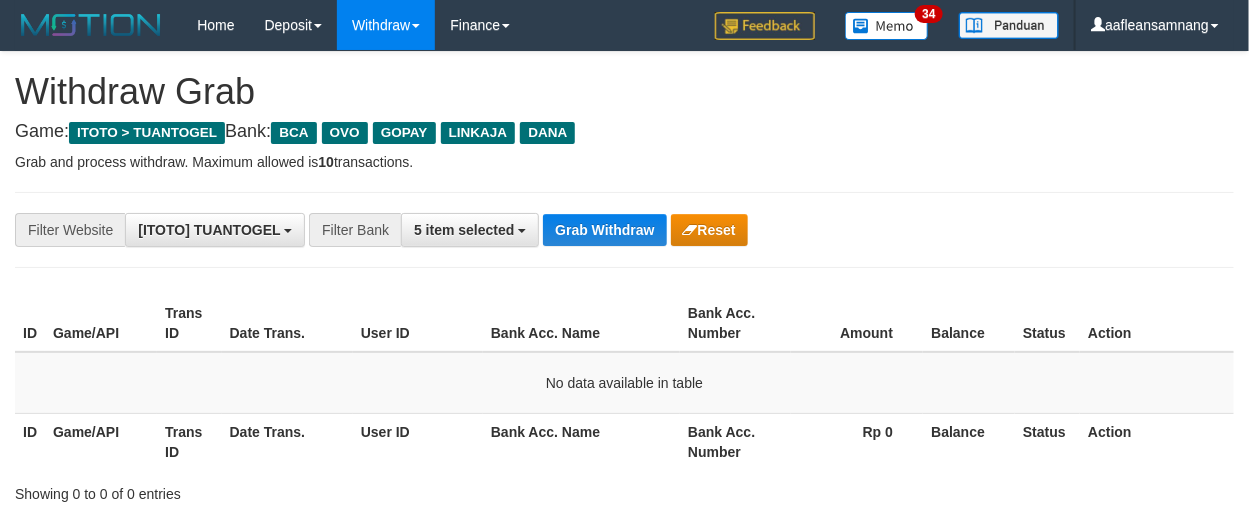 drag, startPoint x: 0, startPoint y: 0, endPoint x: 589, endPoint y: 213, distance: 626.33057 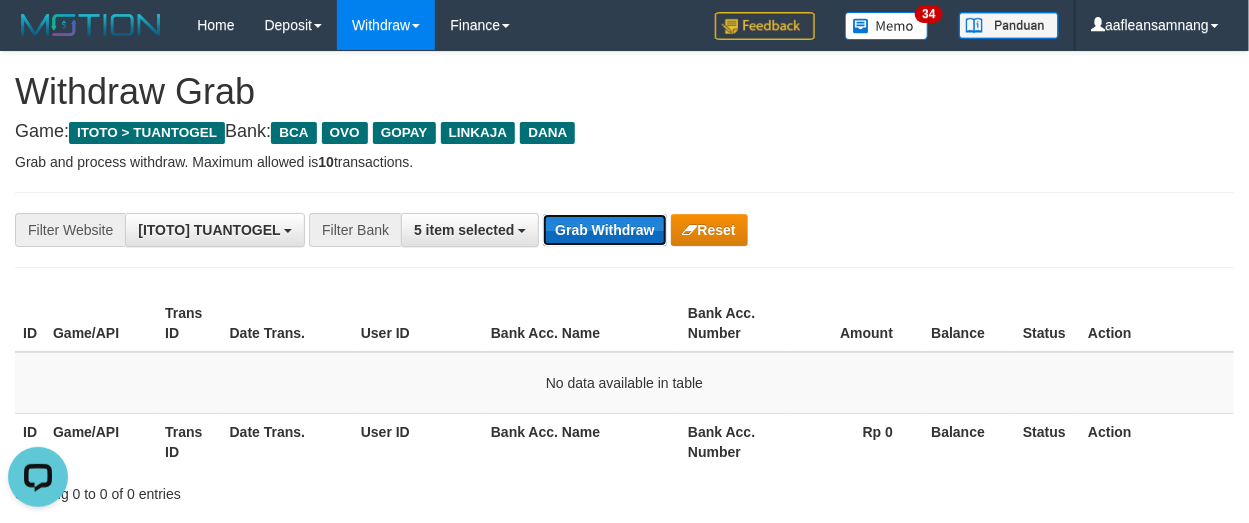 scroll, scrollTop: 0, scrollLeft: 0, axis: both 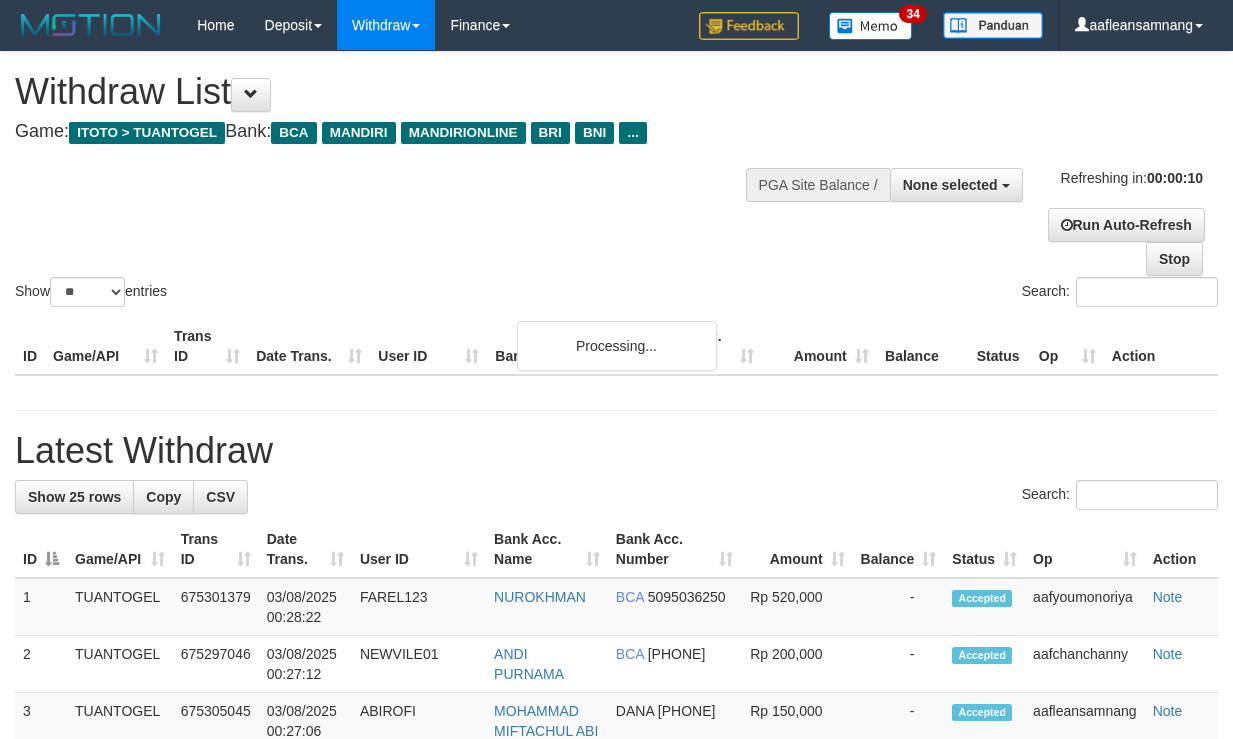 select 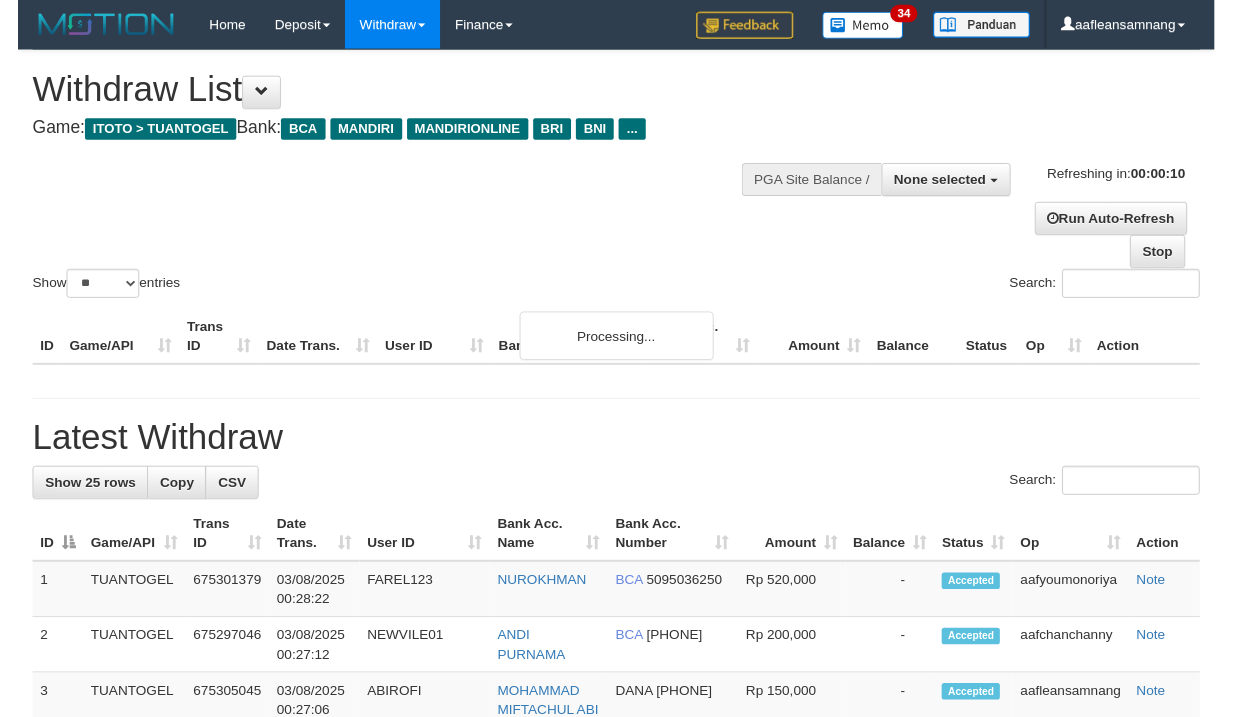 scroll, scrollTop: 0, scrollLeft: 0, axis: both 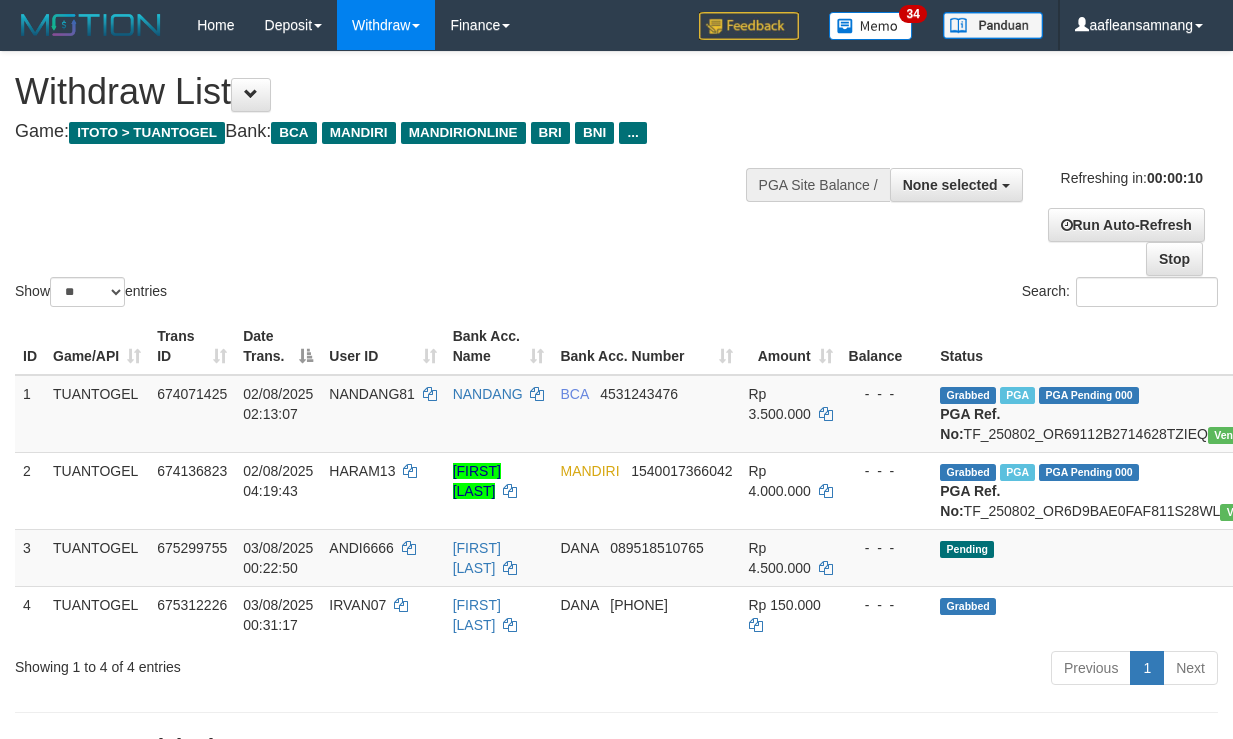 select 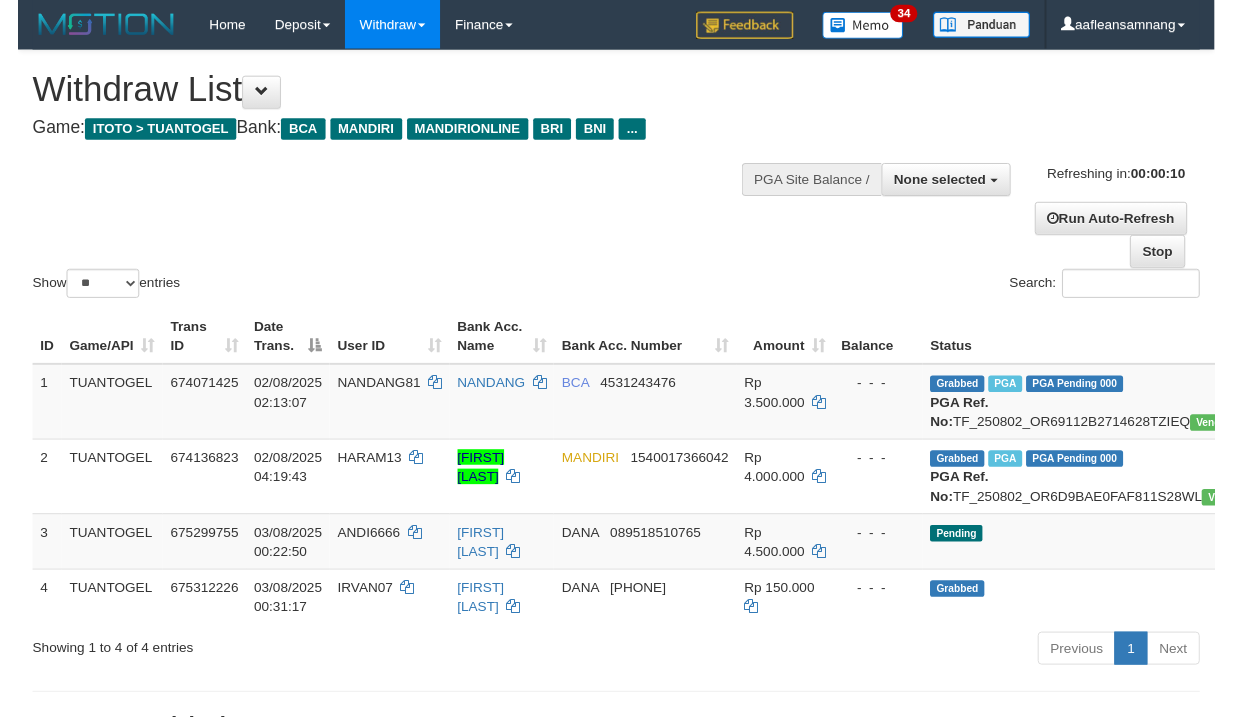 scroll, scrollTop: 0, scrollLeft: 0, axis: both 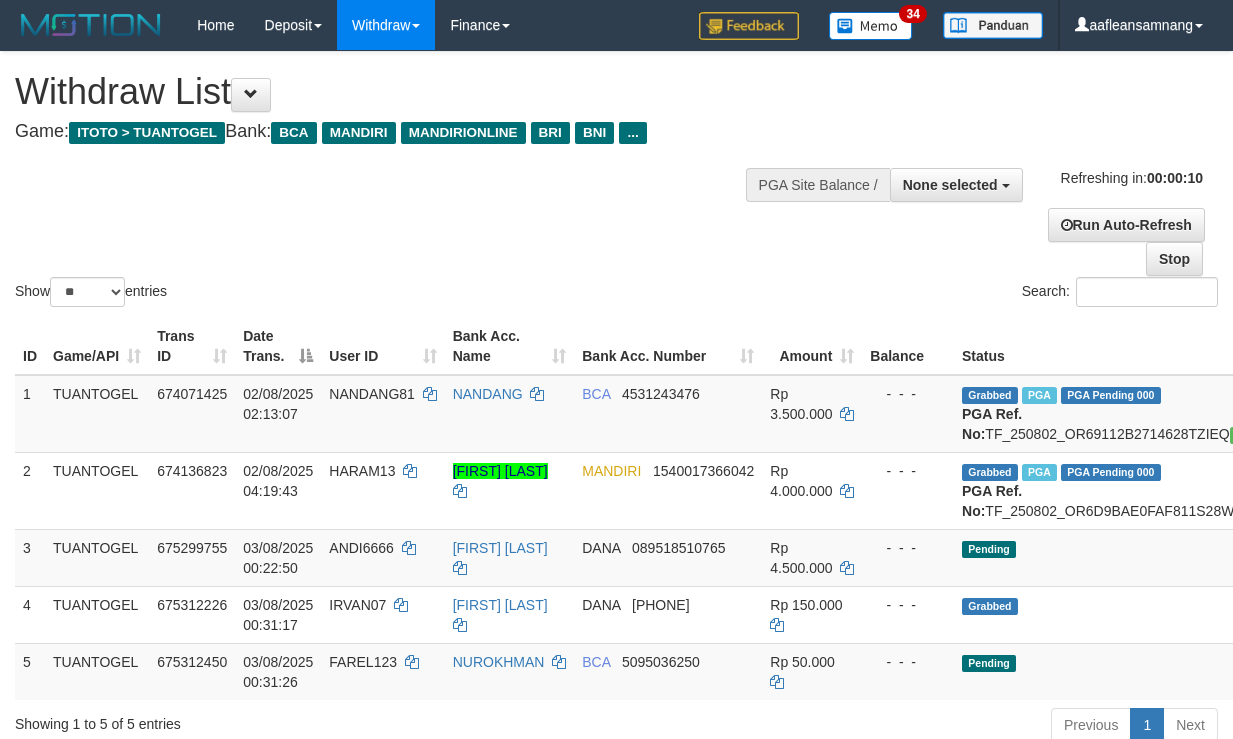select 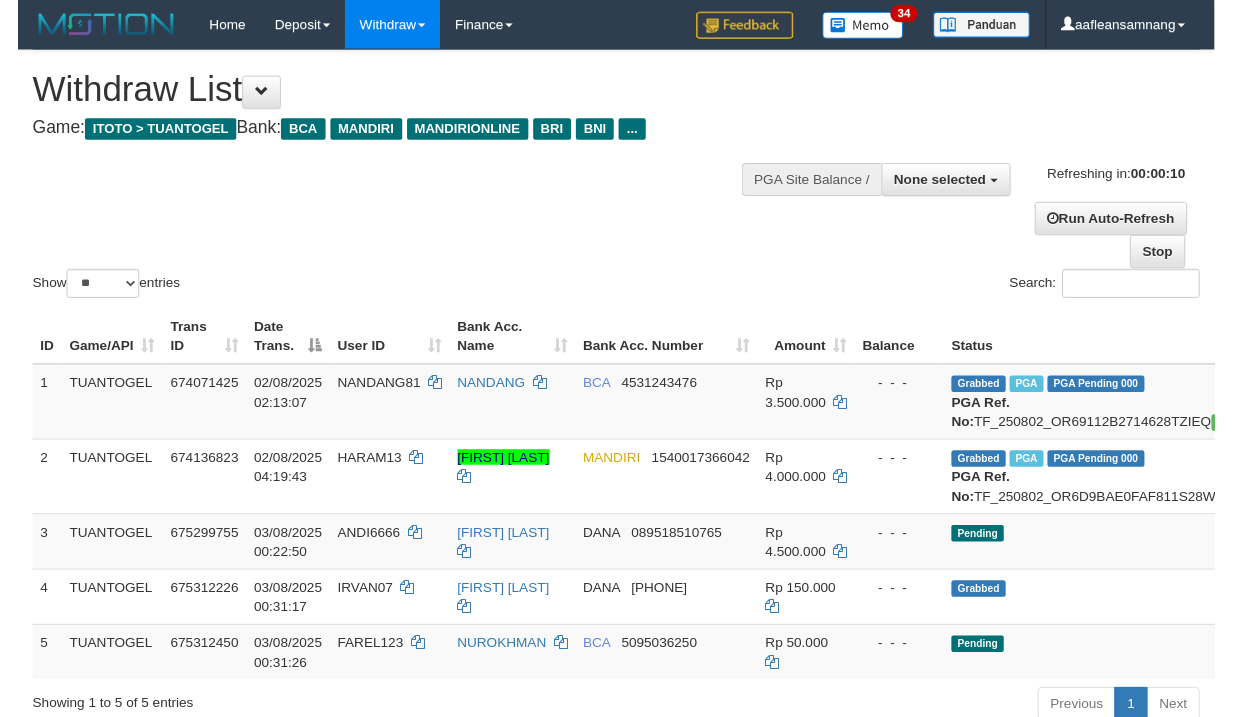 scroll, scrollTop: 0, scrollLeft: 0, axis: both 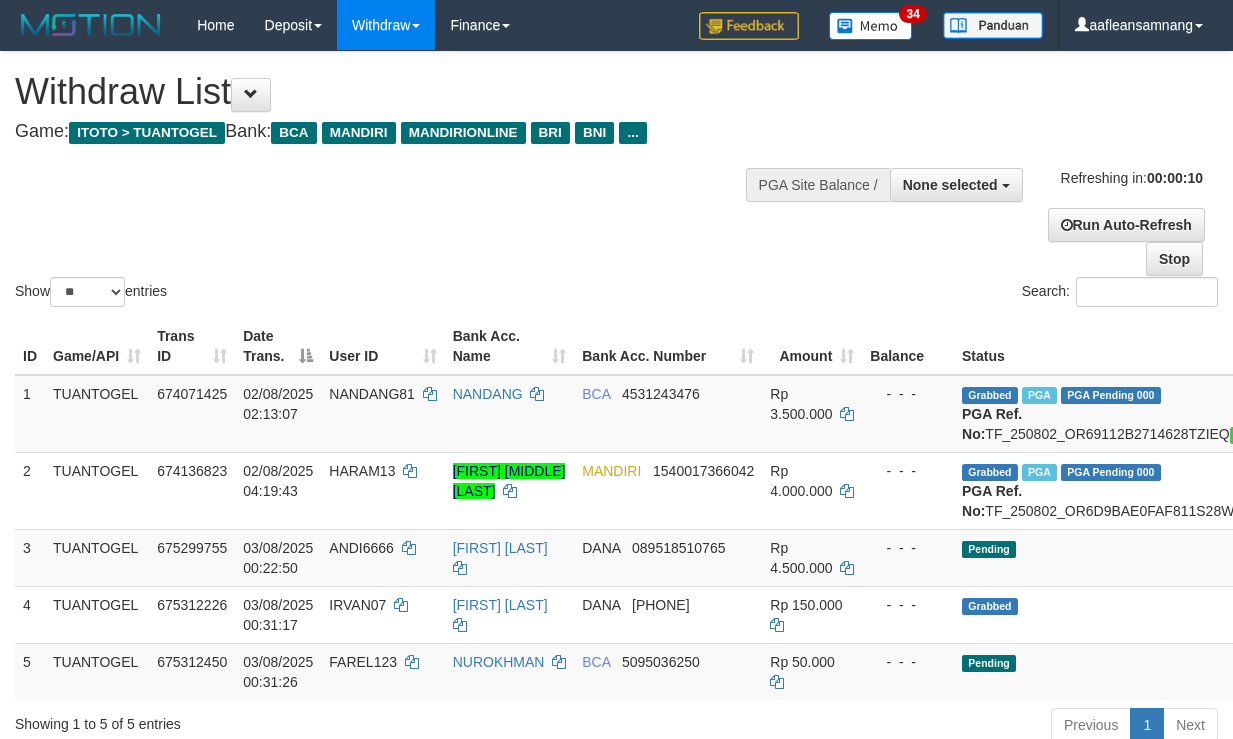 select 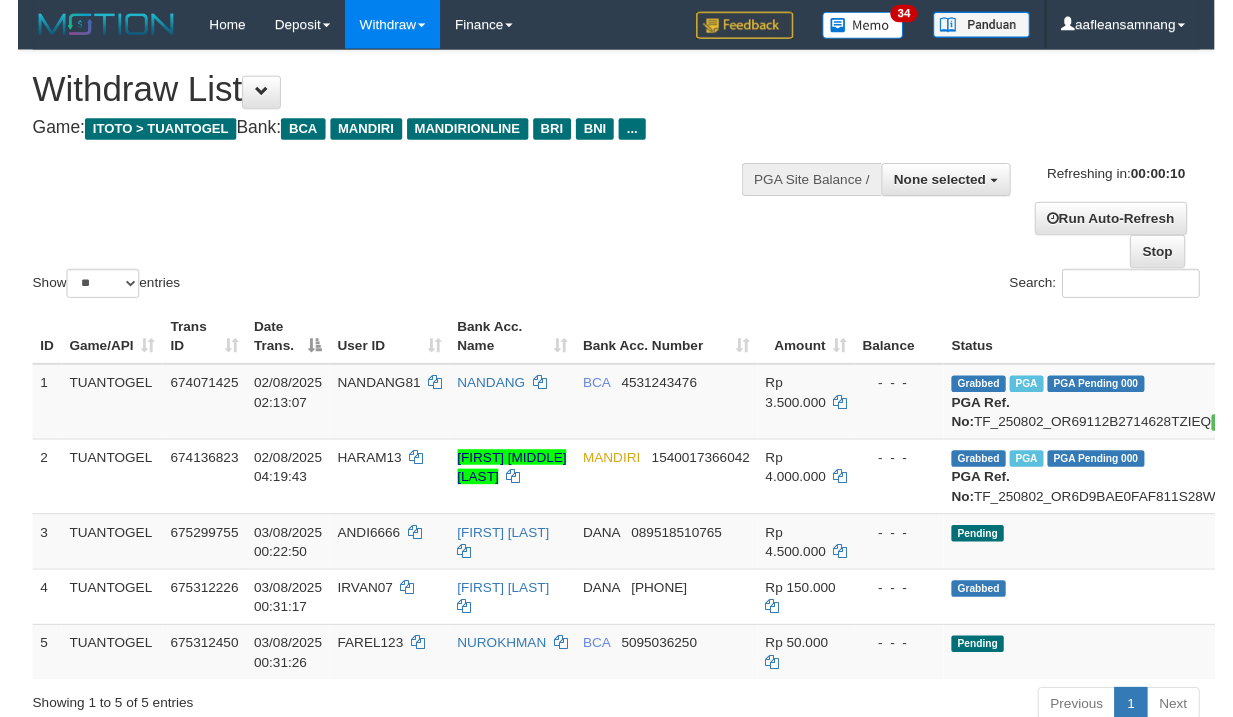 scroll, scrollTop: 0, scrollLeft: 0, axis: both 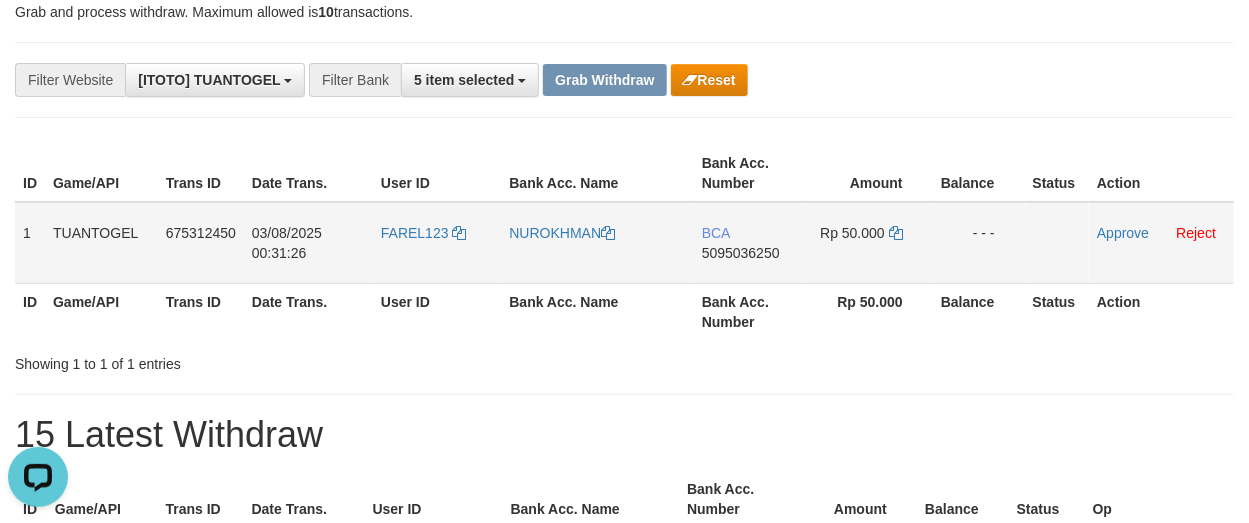 click on "FAREL123" at bounding box center [437, 243] 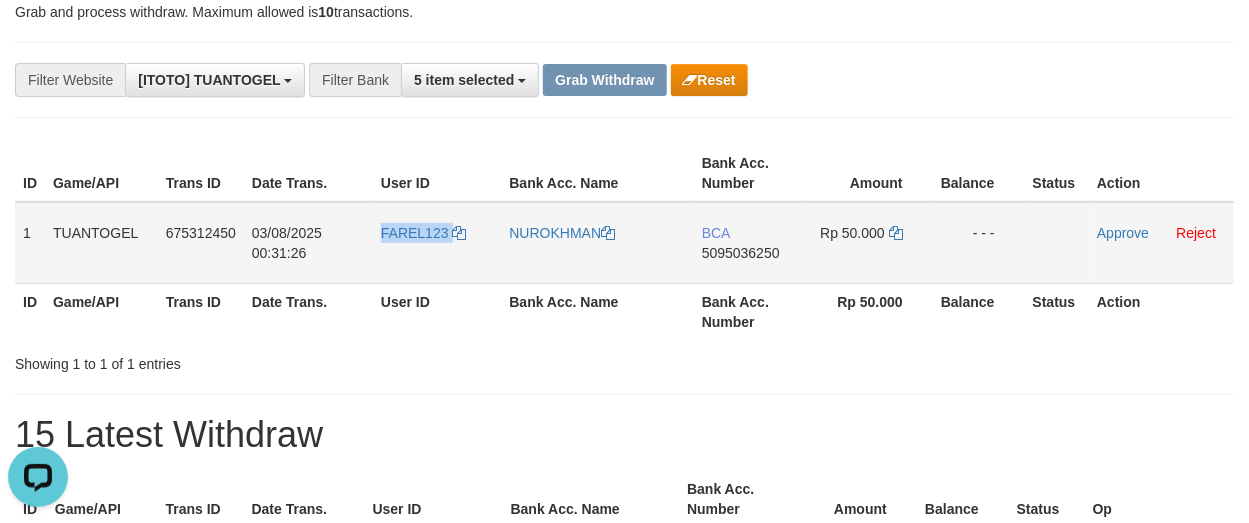 click on "FAREL123" at bounding box center [437, 243] 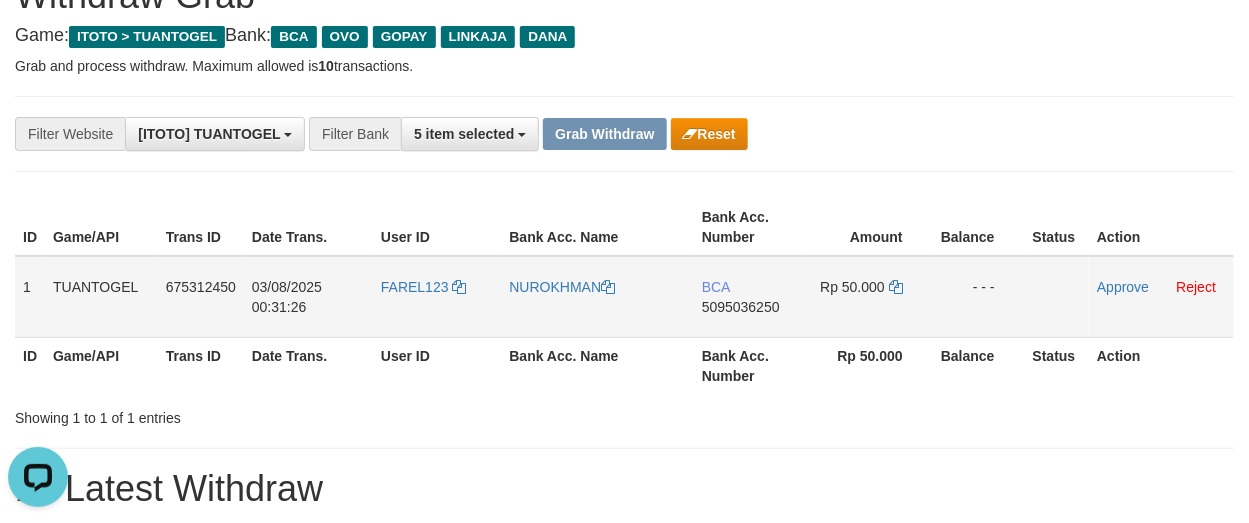 scroll, scrollTop: 0, scrollLeft: 0, axis: both 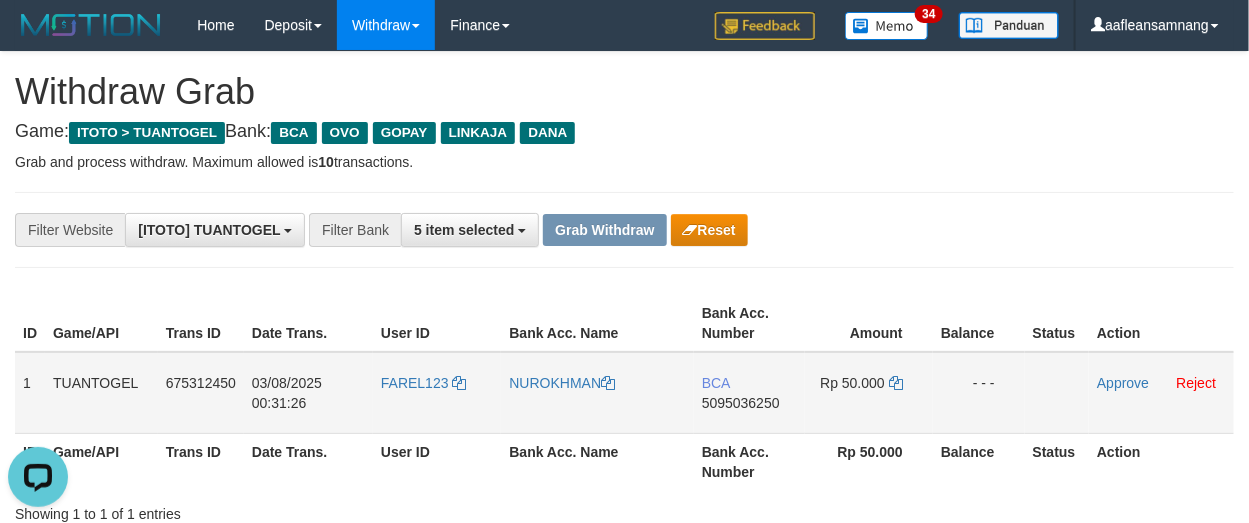 click on "BCA
5095036250" at bounding box center [749, 393] 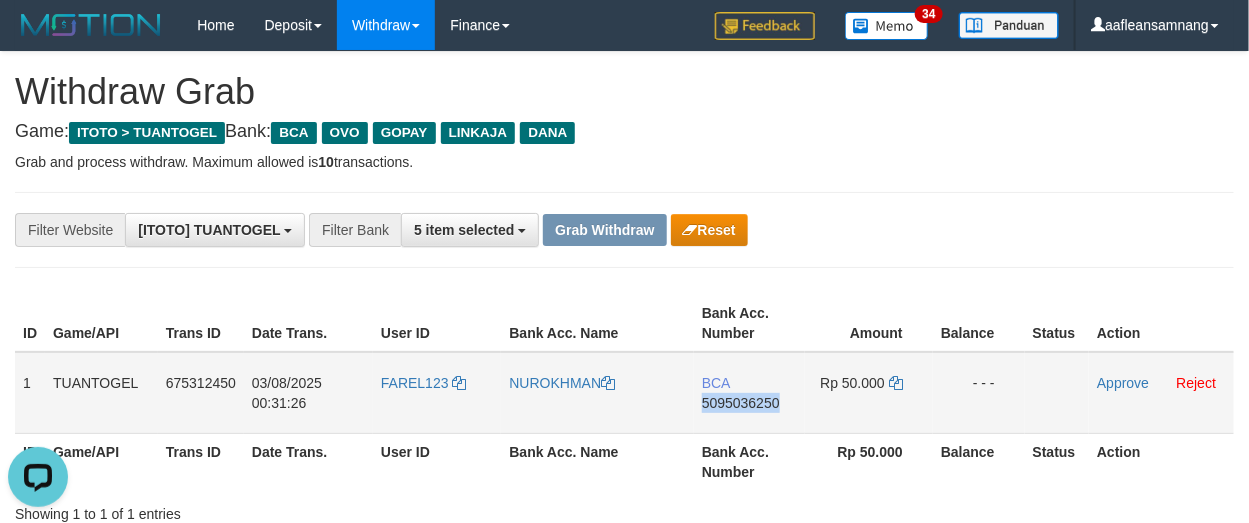 click on "BCA
5095036250" at bounding box center (749, 393) 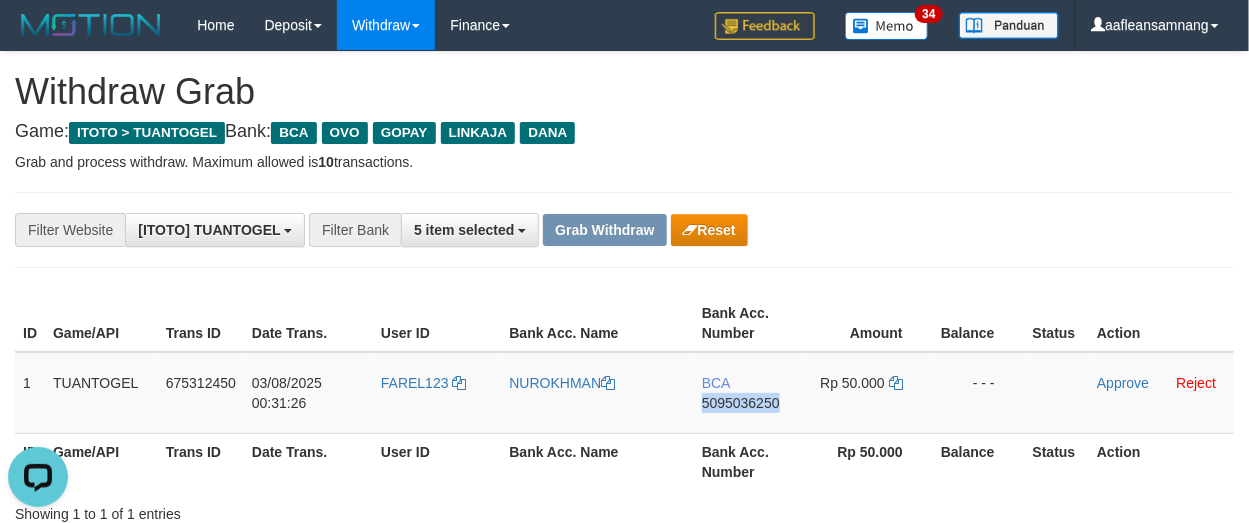 copy on "5095036250" 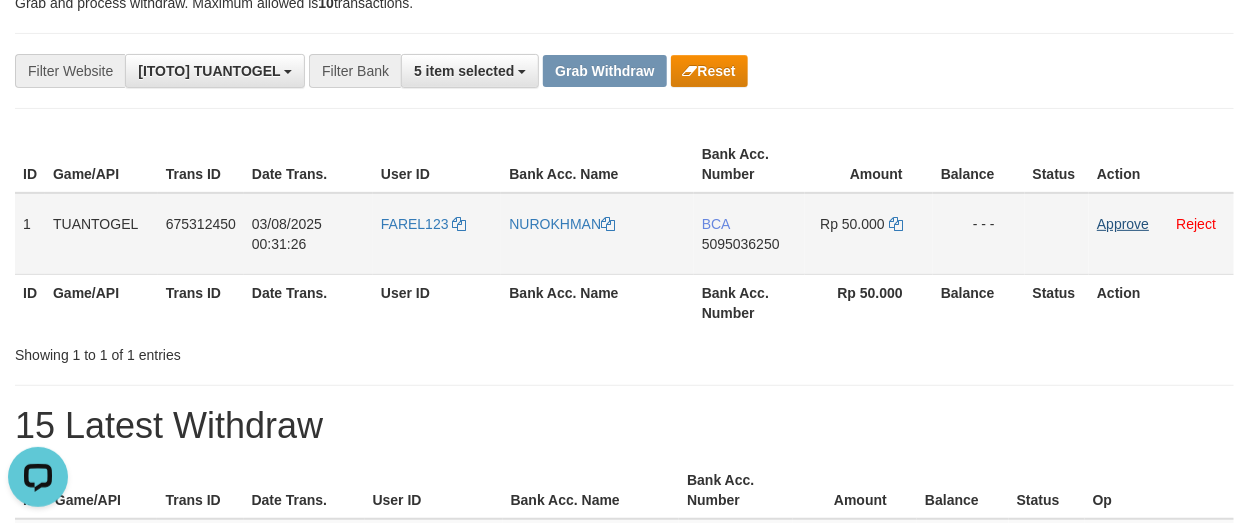 scroll, scrollTop: 0, scrollLeft: 0, axis: both 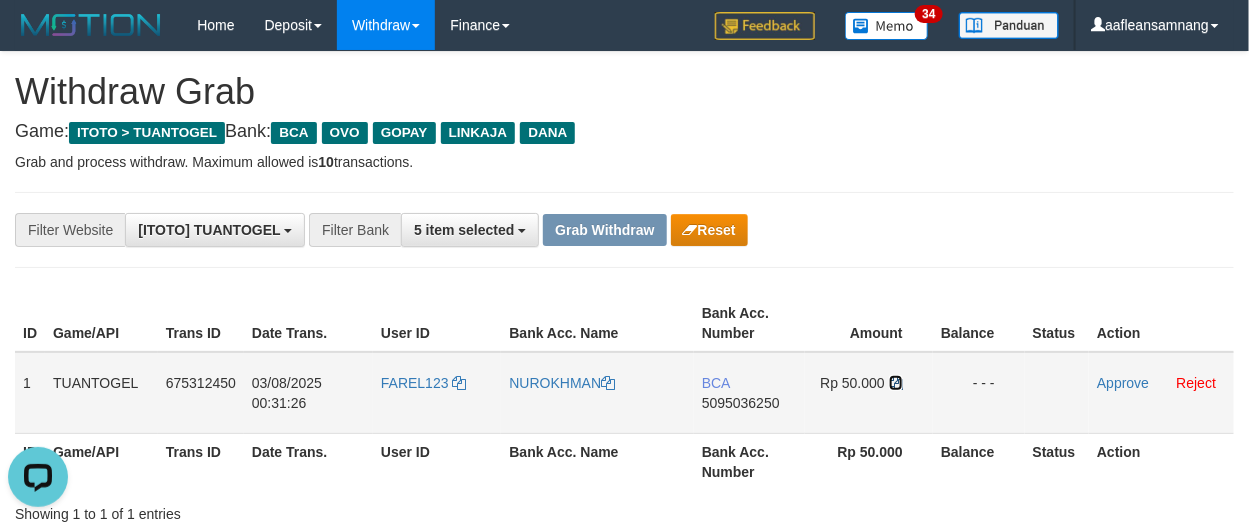 click at bounding box center [896, 383] 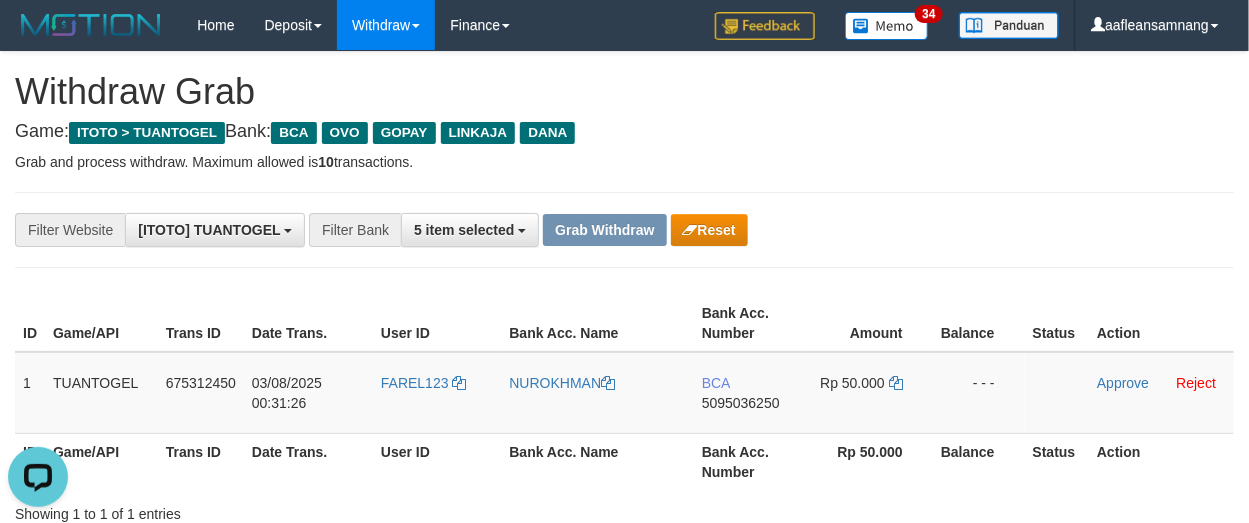 drag, startPoint x: 906, startPoint y: 375, endPoint x: 1261, endPoint y: 412, distance: 356.92297 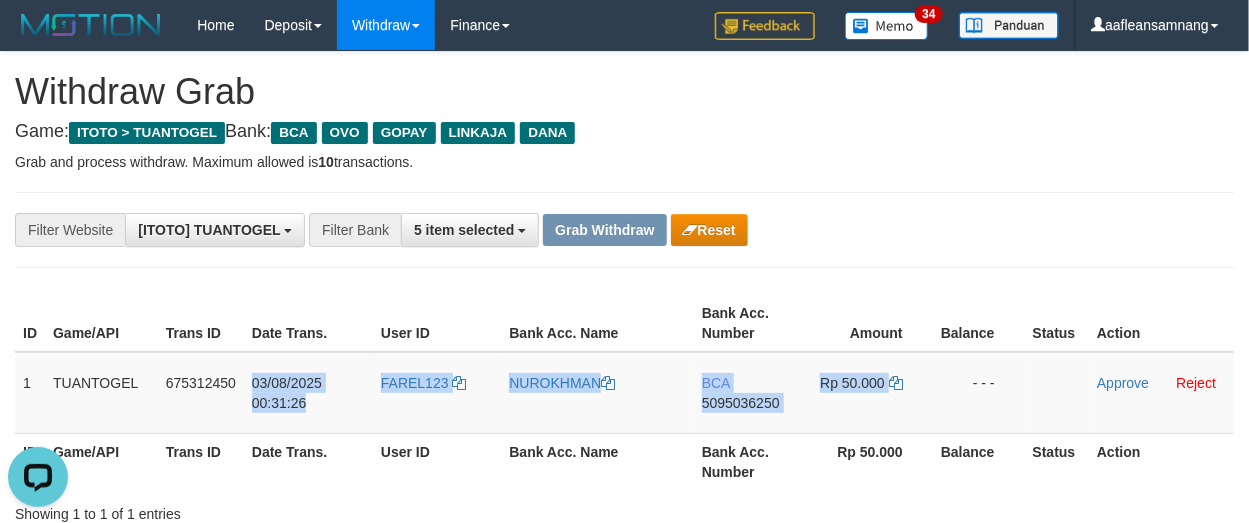 drag, startPoint x: 252, startPoint y: 385, endPoint x: 1266, endPoint y: 414, distance: 1014.4146 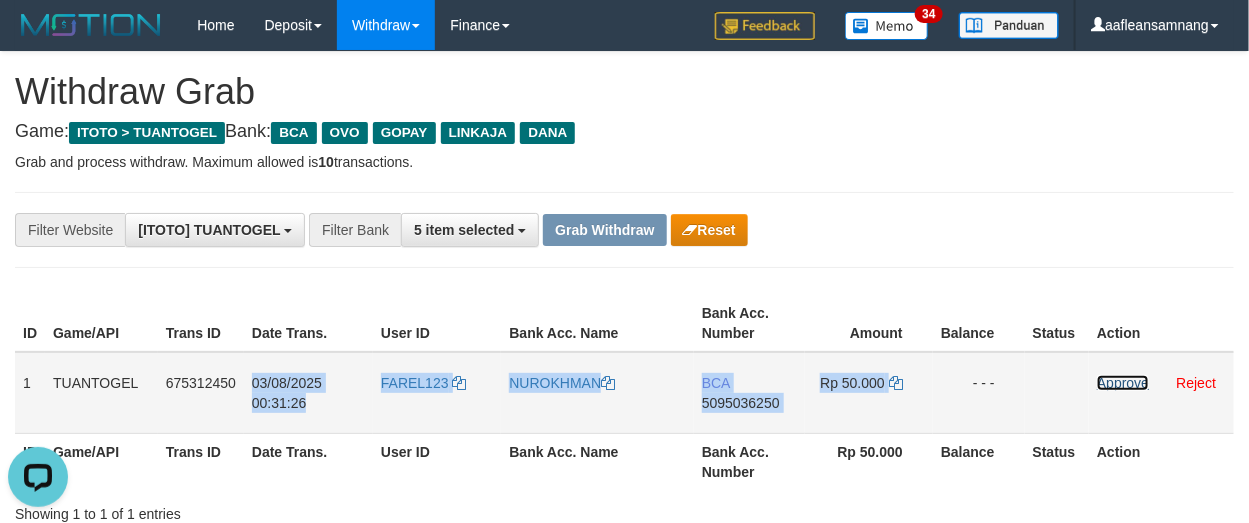 click on "Approve" at bounding box center [1123, 383] 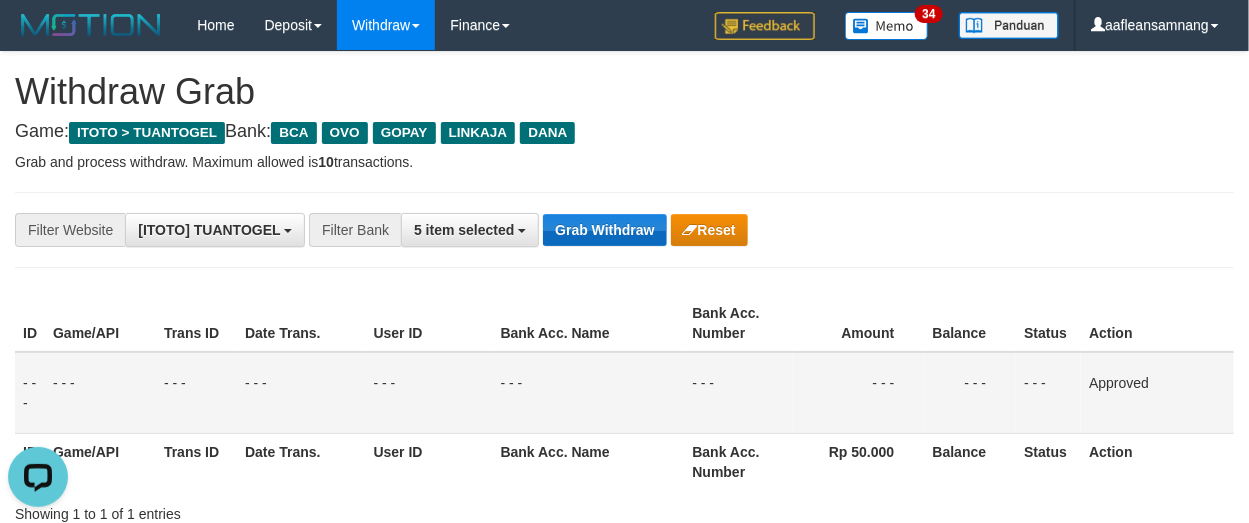 drag, startPoint x: 534, startPoint y: 174, endPoint x: 567, endPoint y: 229, distance: 64.14047 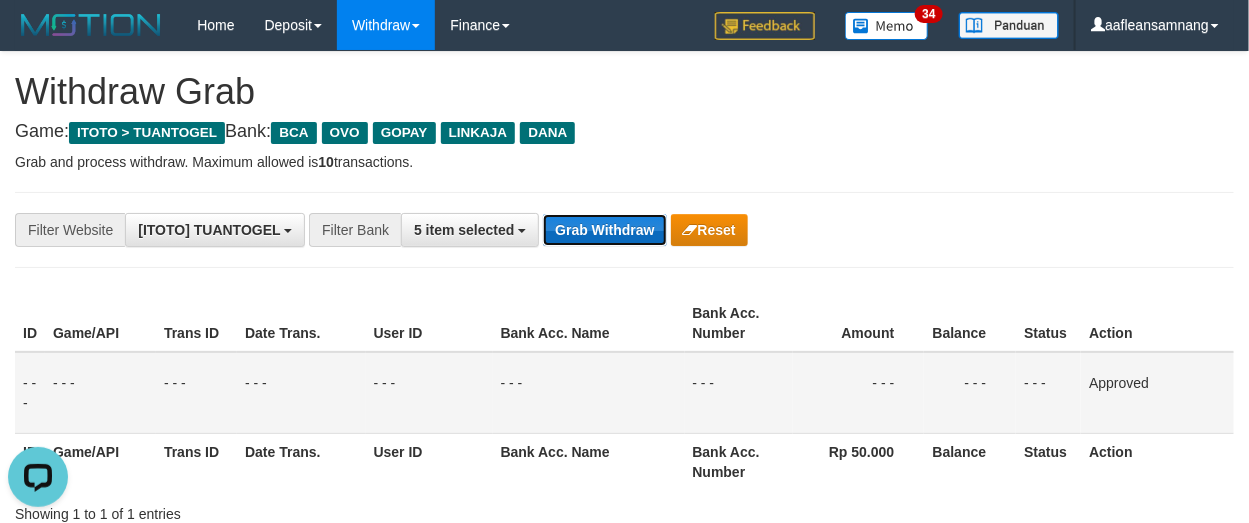 click on "Grab Withdraw" at bounding box center [604, 230] 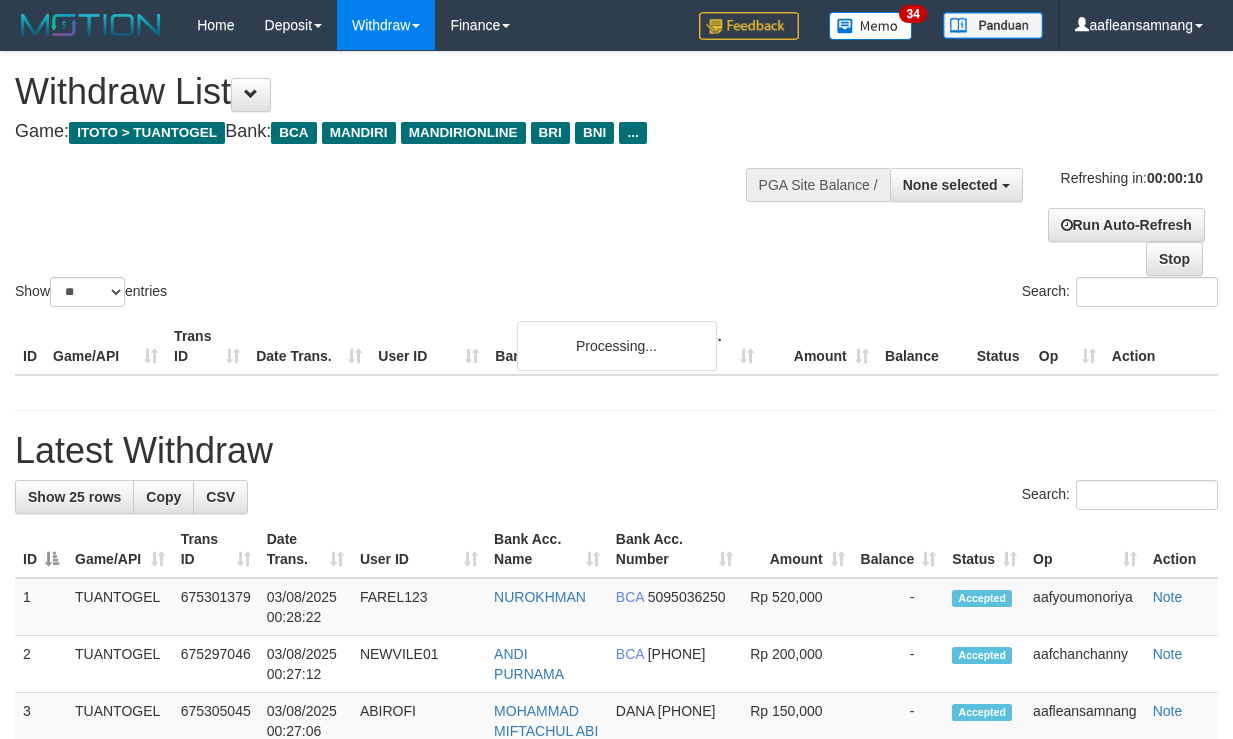 select 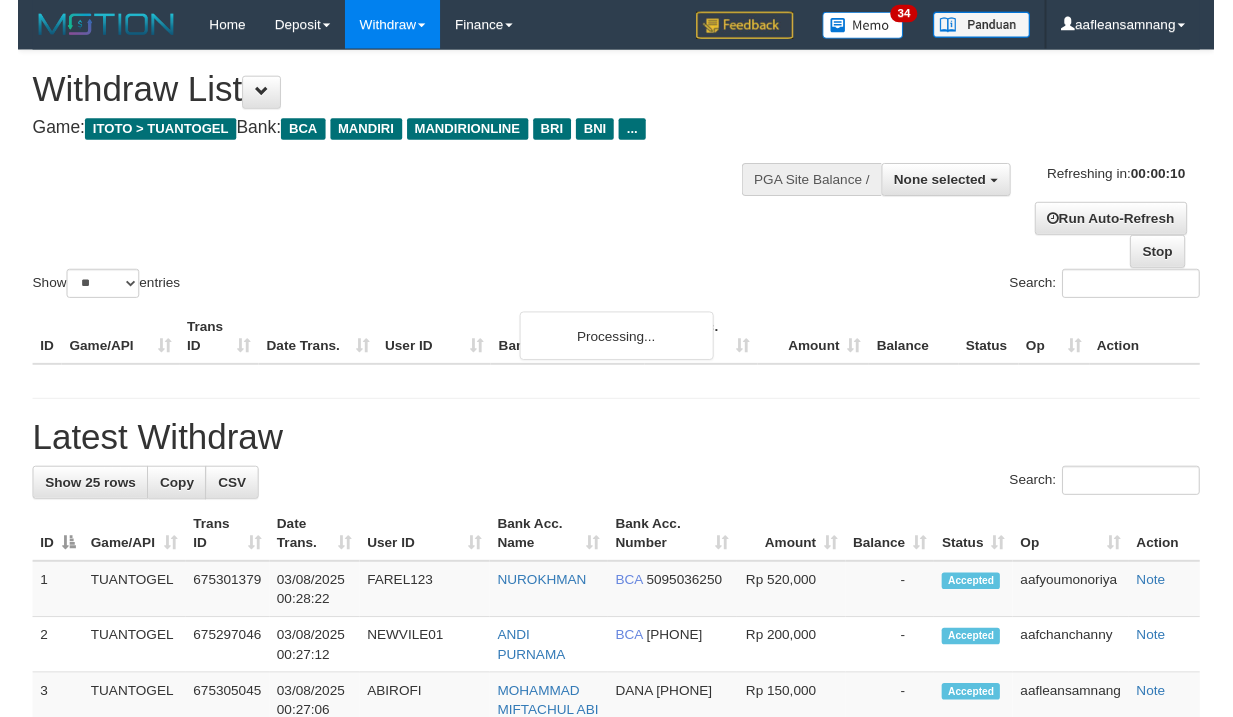 scroll, scrollTop: 0, scrollLeft: 0, axis: both 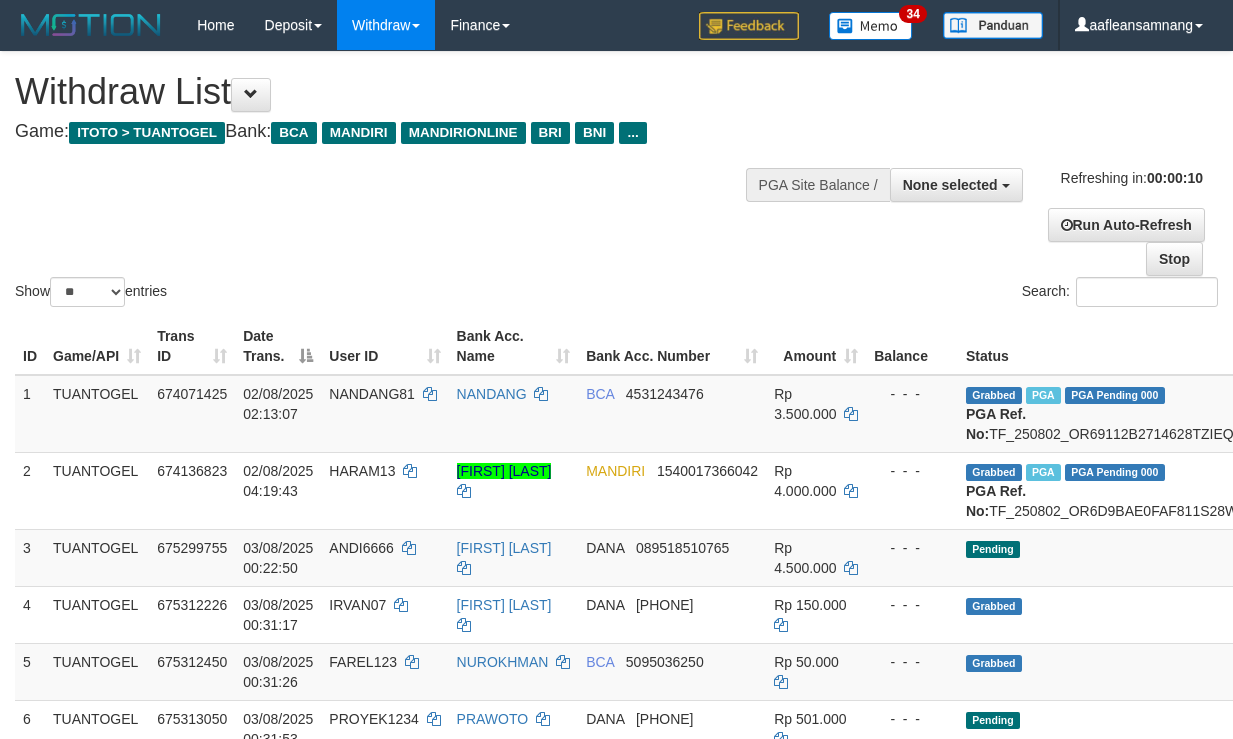 select 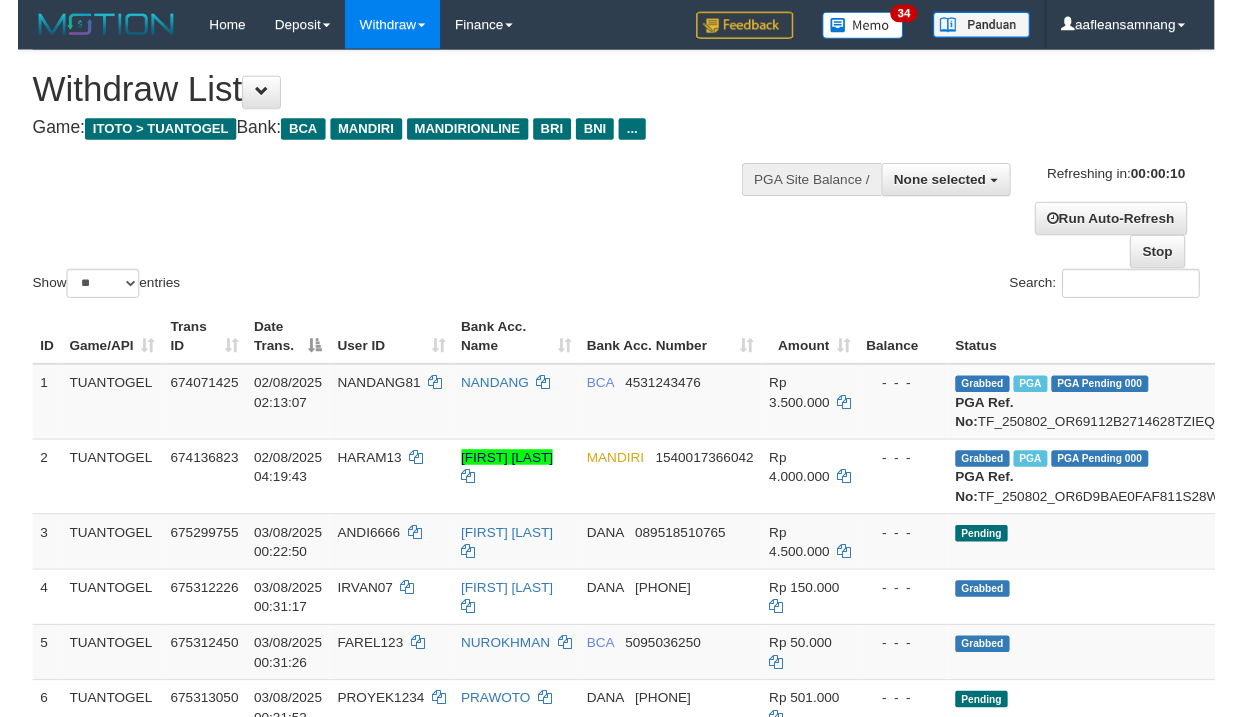scroll, scrollTop: 0, scrollLeft: 0, axis: both 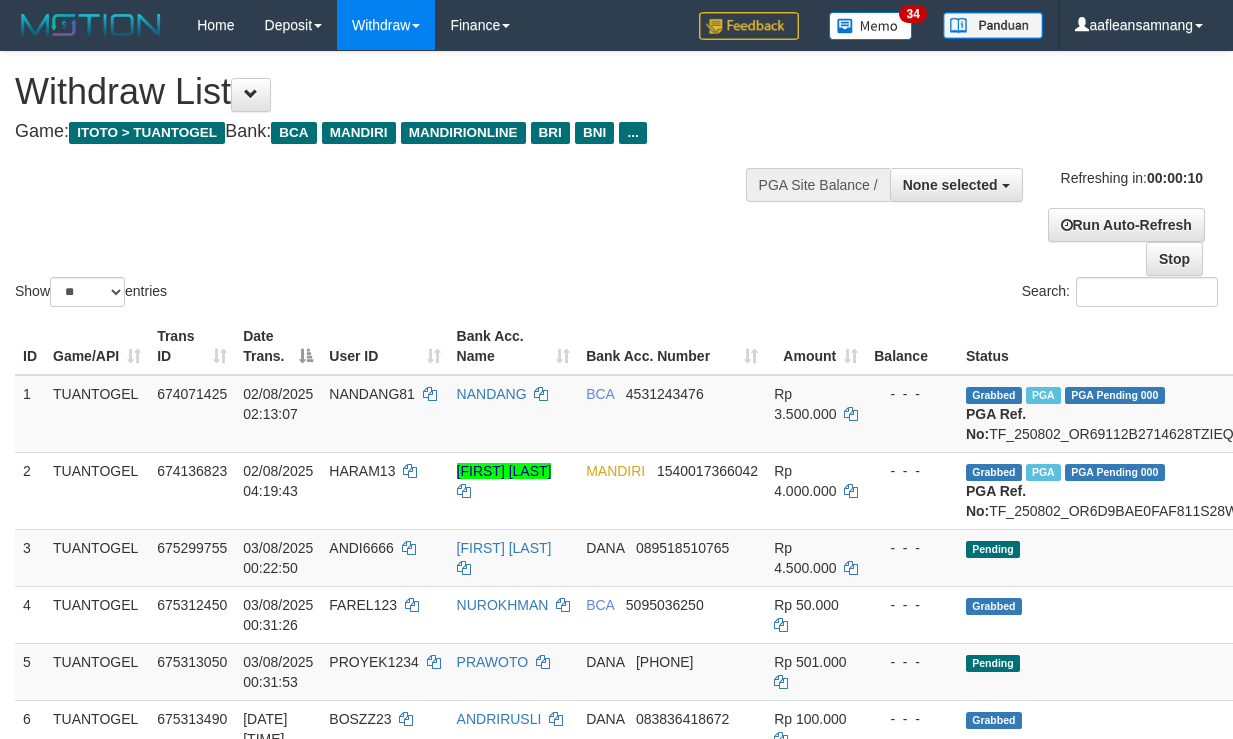 select 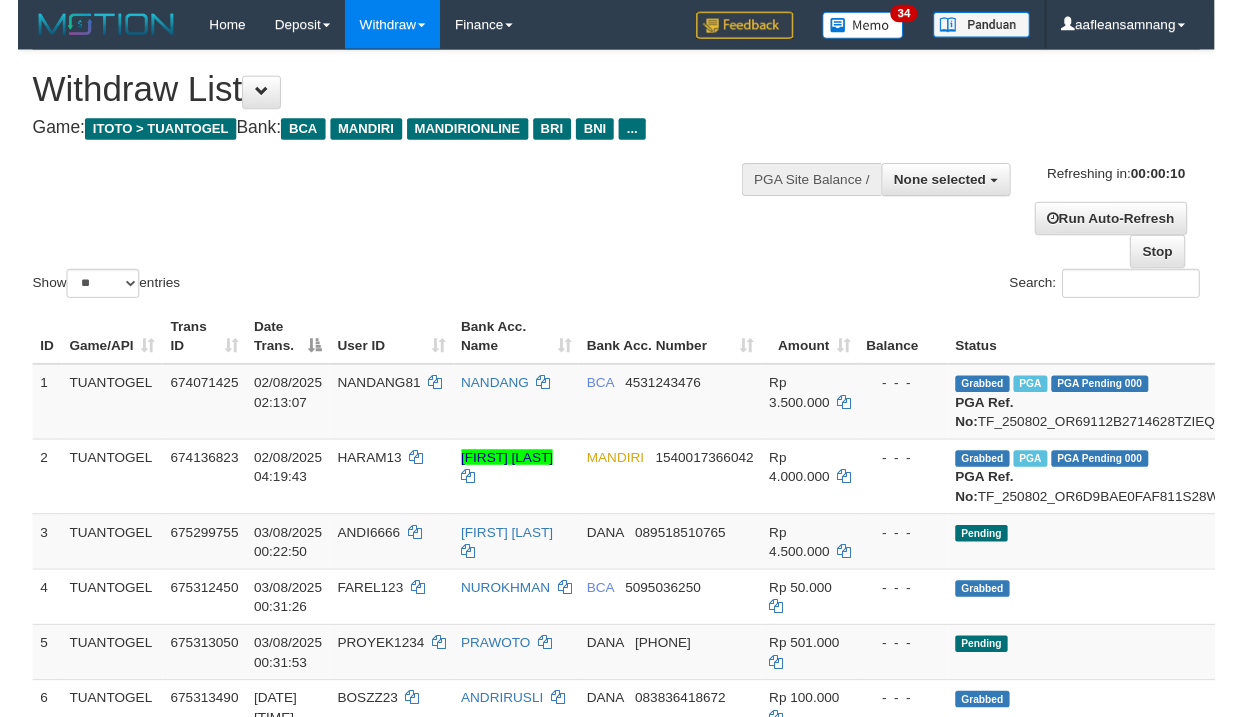 scroll, scrollTop: 0, scrollLeft: 0, axis: both 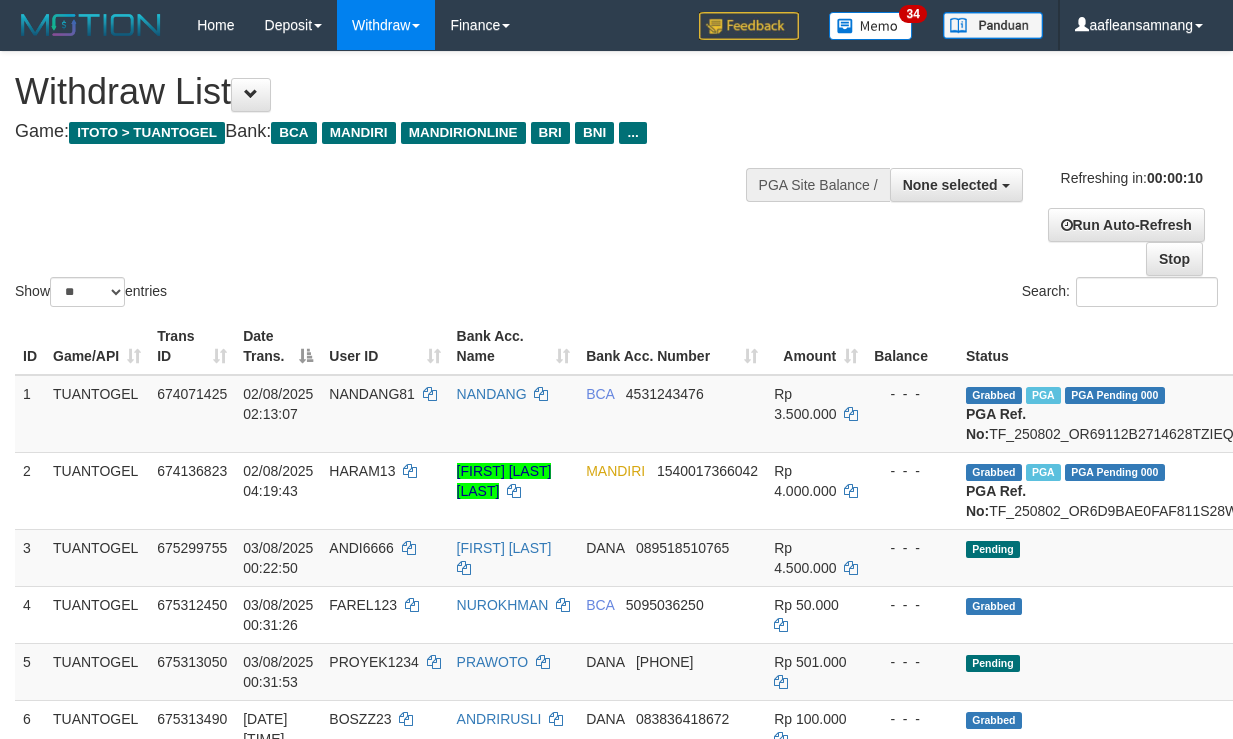 select 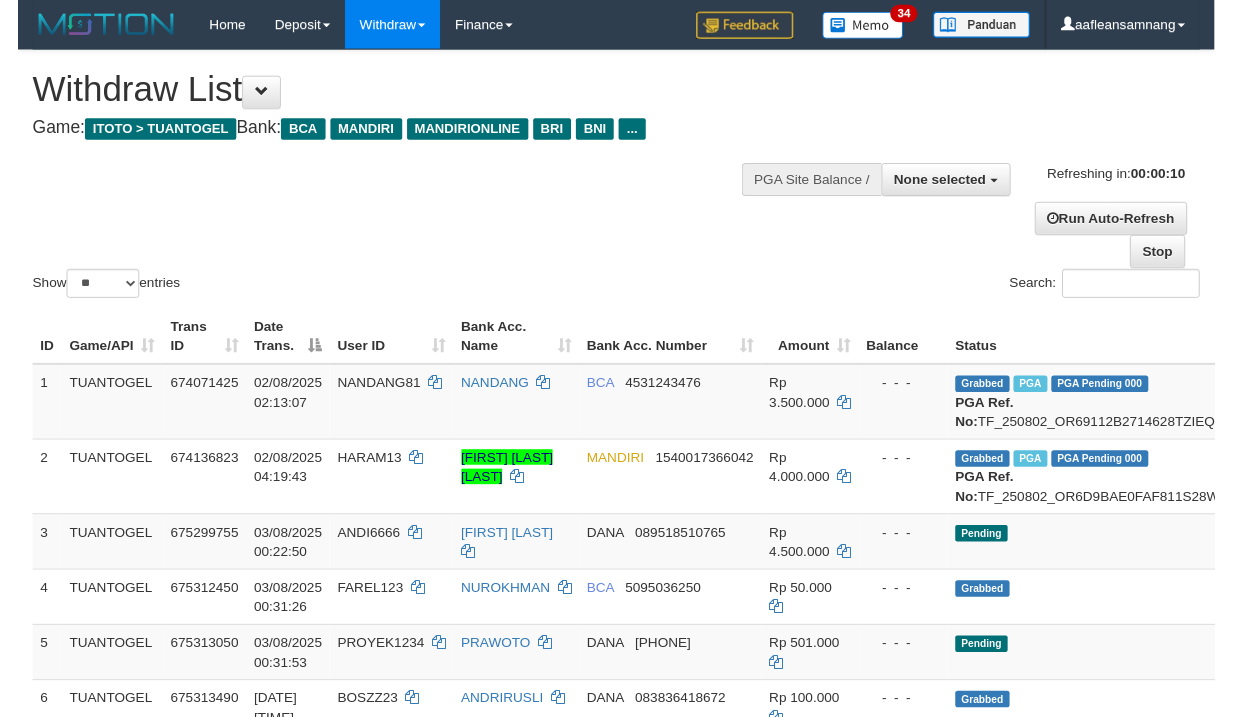 scroll, scrollTop: 0, scrollLeft: 0, axis: both 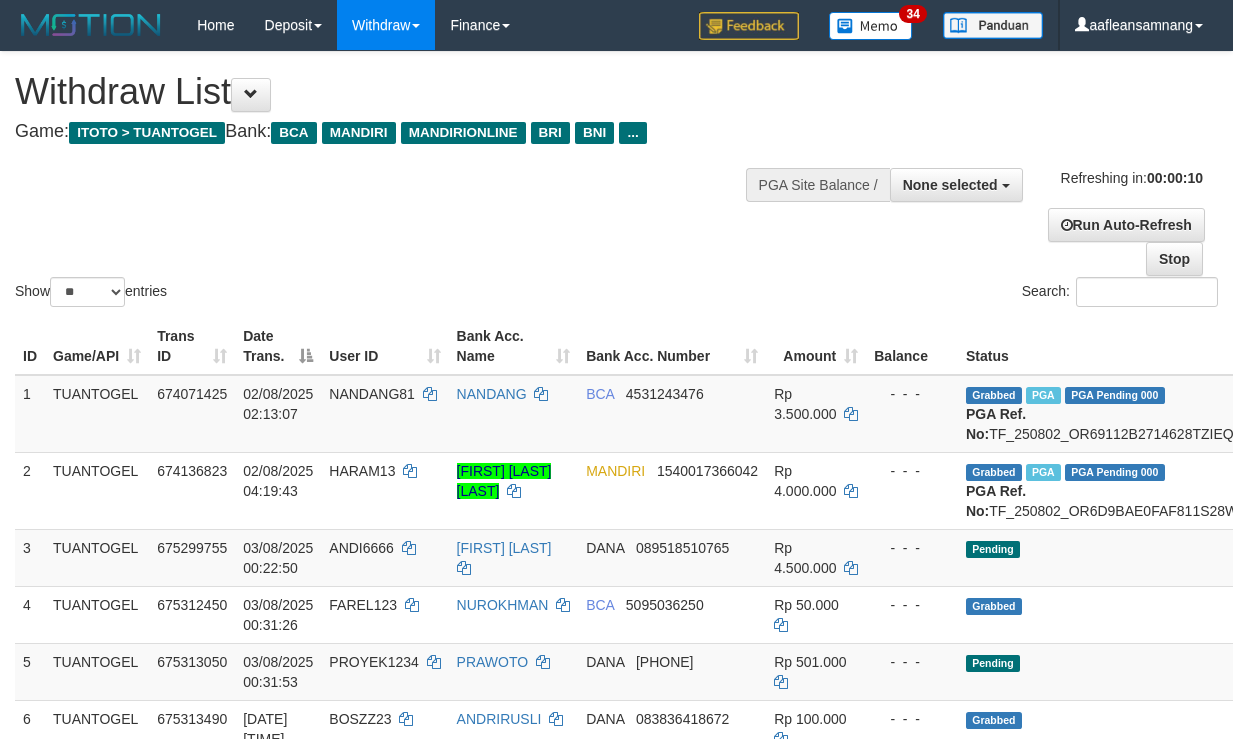 select 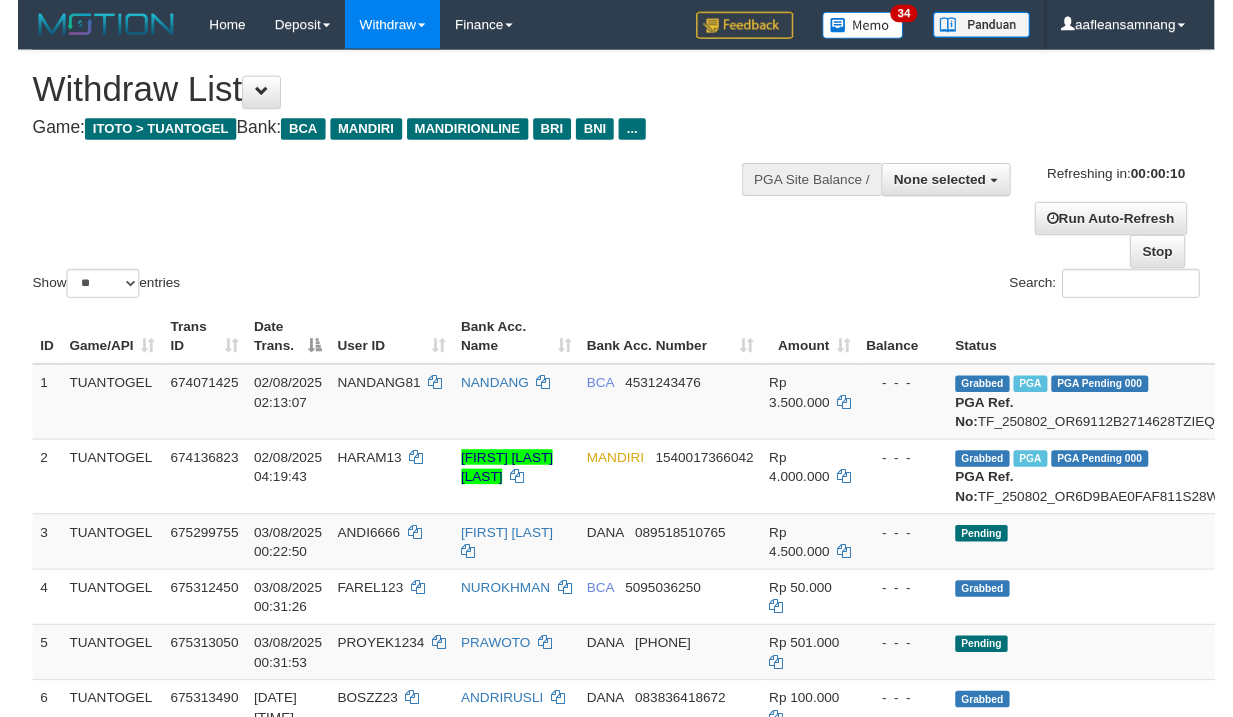 scroll, scrollTop: 0, scrollLeft: 0, axis: both 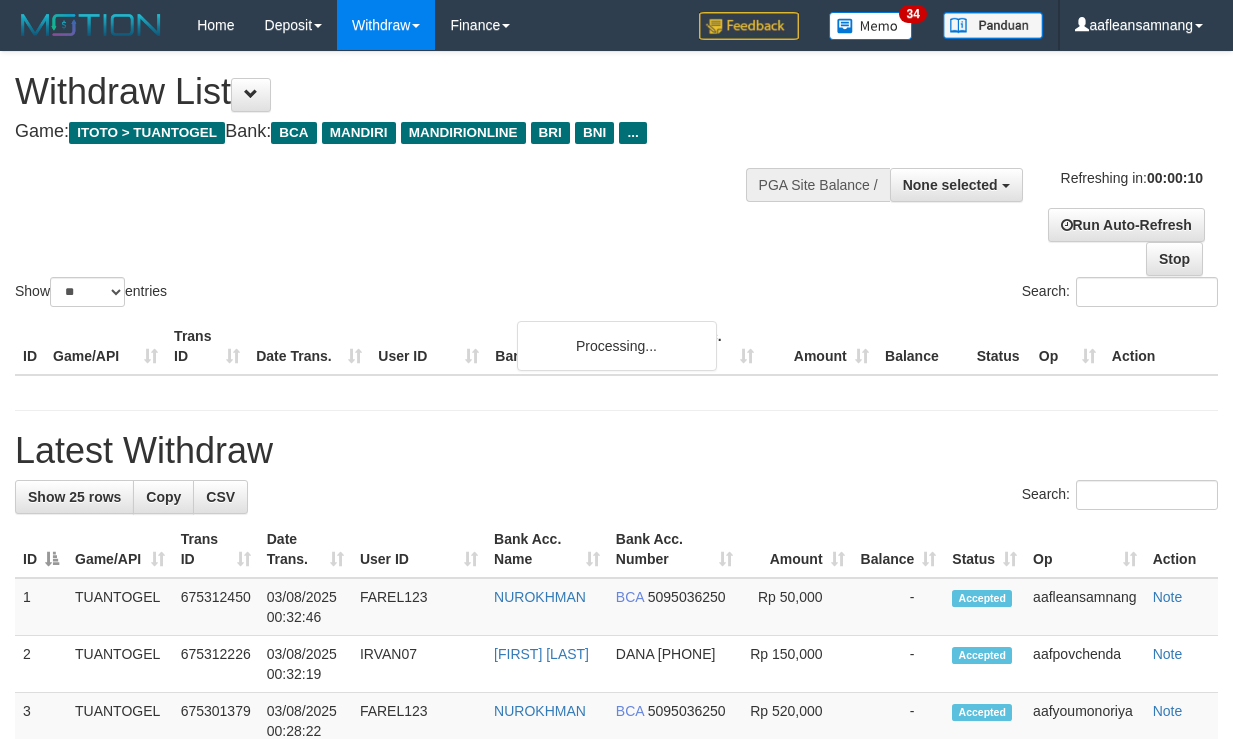 select 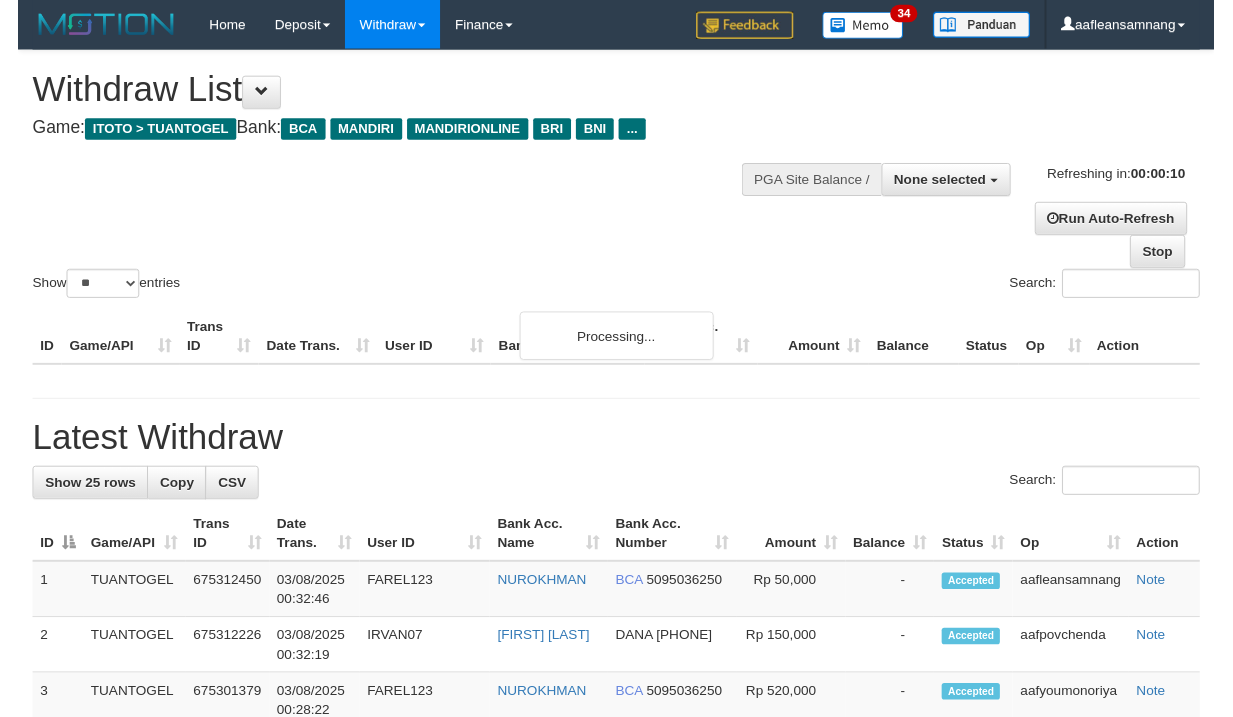 scroll, scrollTop: 0, scrollLeft: 0, axis: both 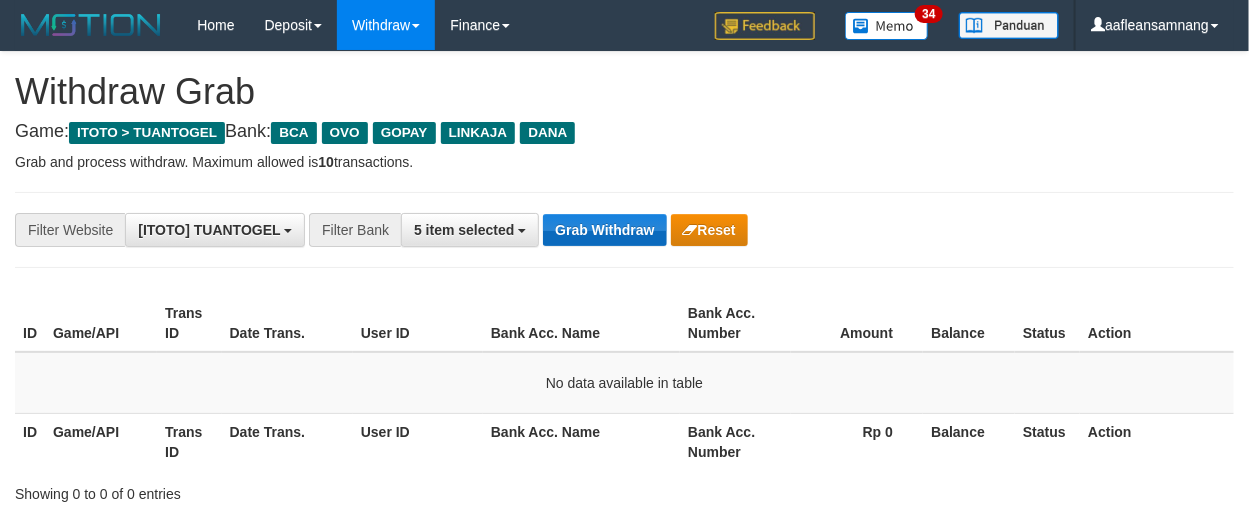 click on "Grab Withdraw" at bounding box center [604, 230] 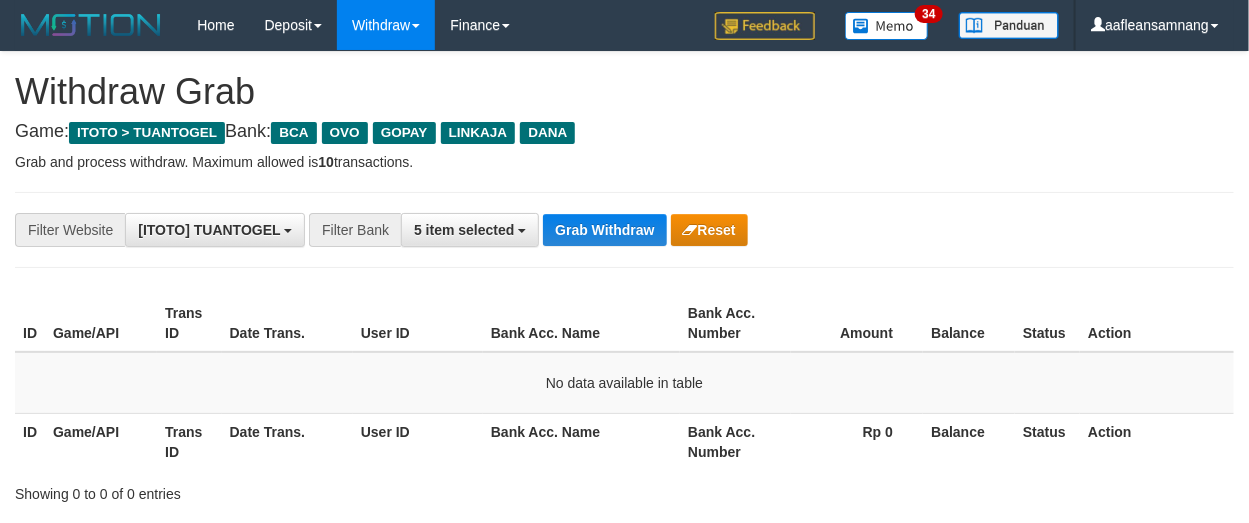 drag, startPoint x: 664, startPoint y: 276, endPoint x: 760, endPoint y: 307, distance: 100.88112 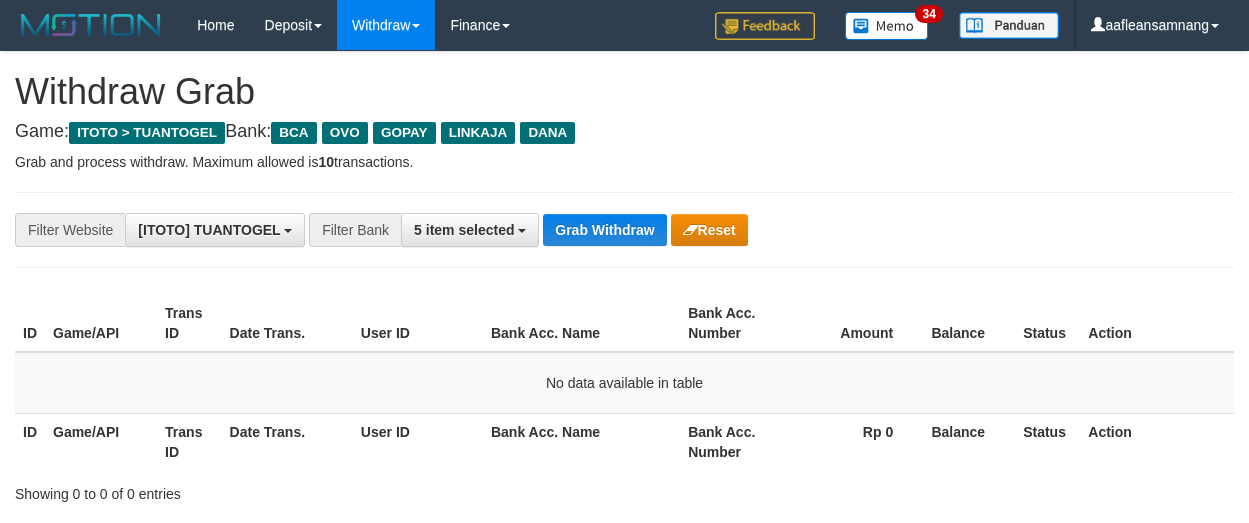 scroll, scrollTop: 0, scrollLeft: 0, axis: both 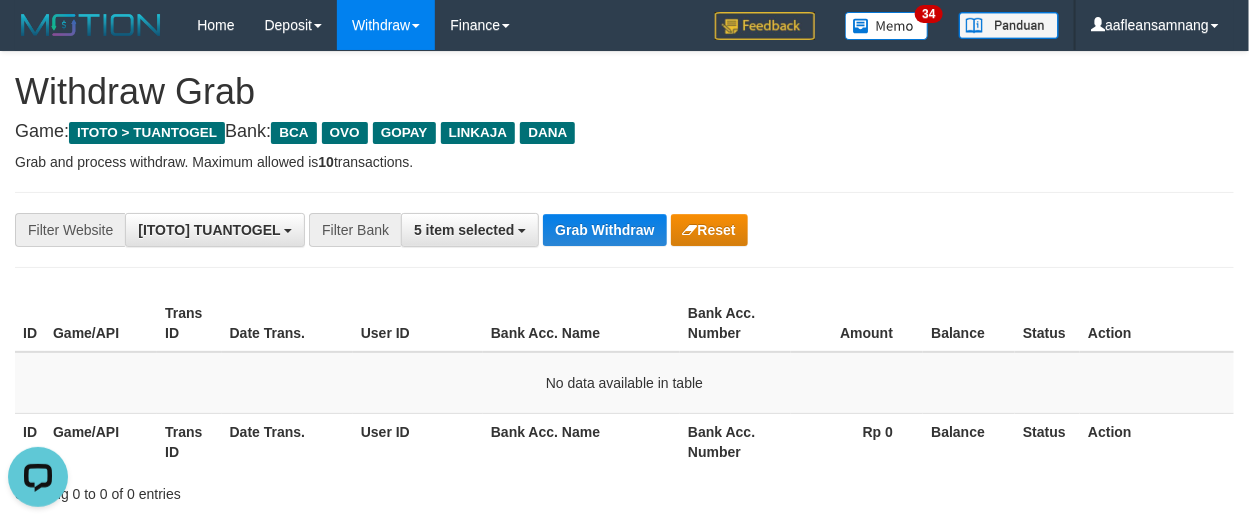 click on "**********" at bounding box center (624, 230) 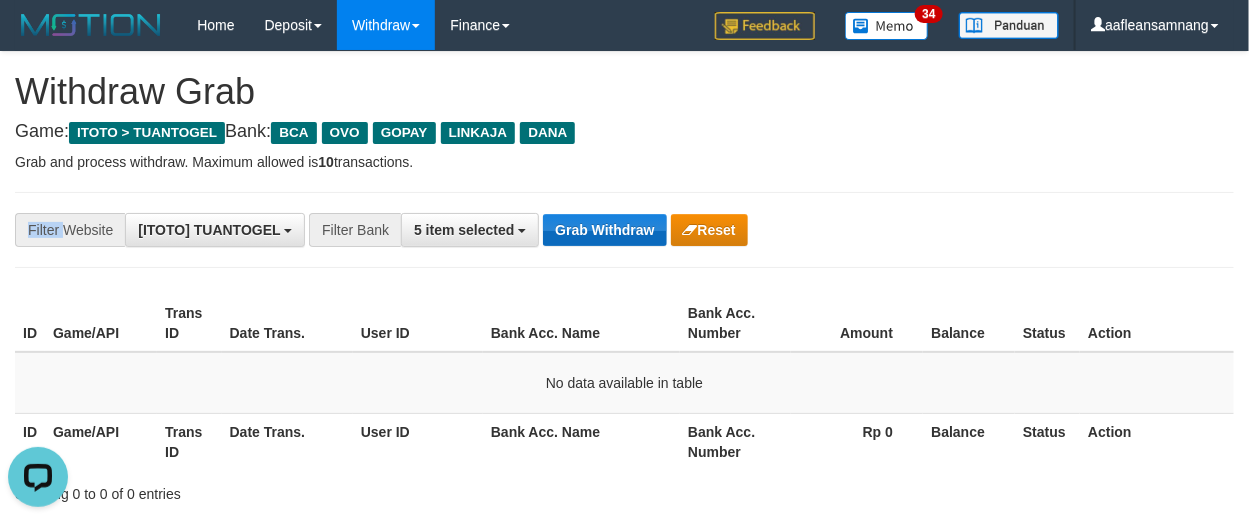 drag, startPoint x: 627, startPoint y: 210, endPoint x: 627, endPoint y: 222, distance: 12 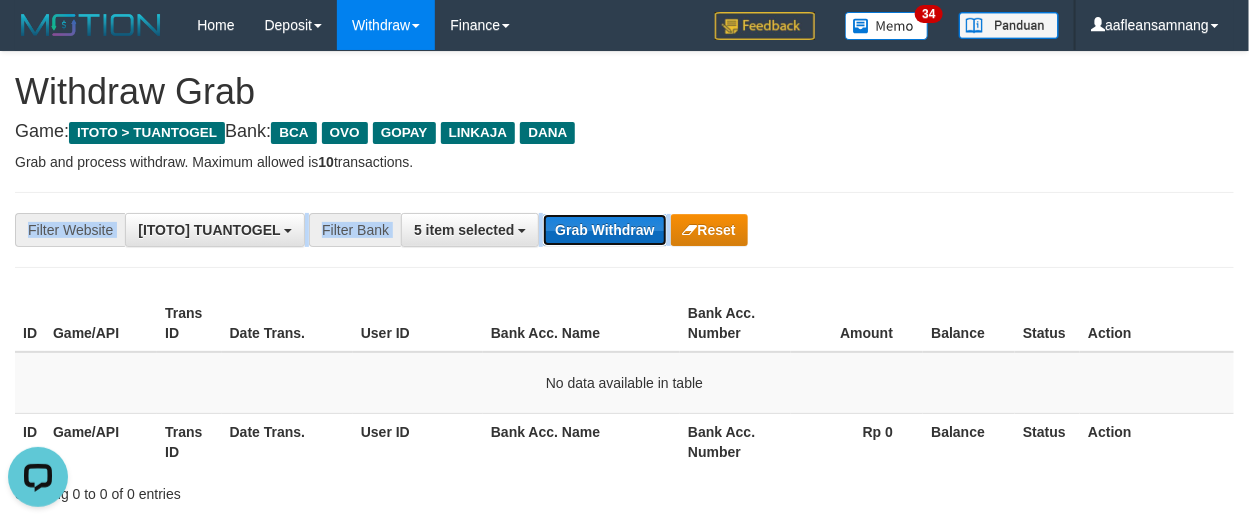 click on "Grab Withdraw" at bounding box center [604, 230] 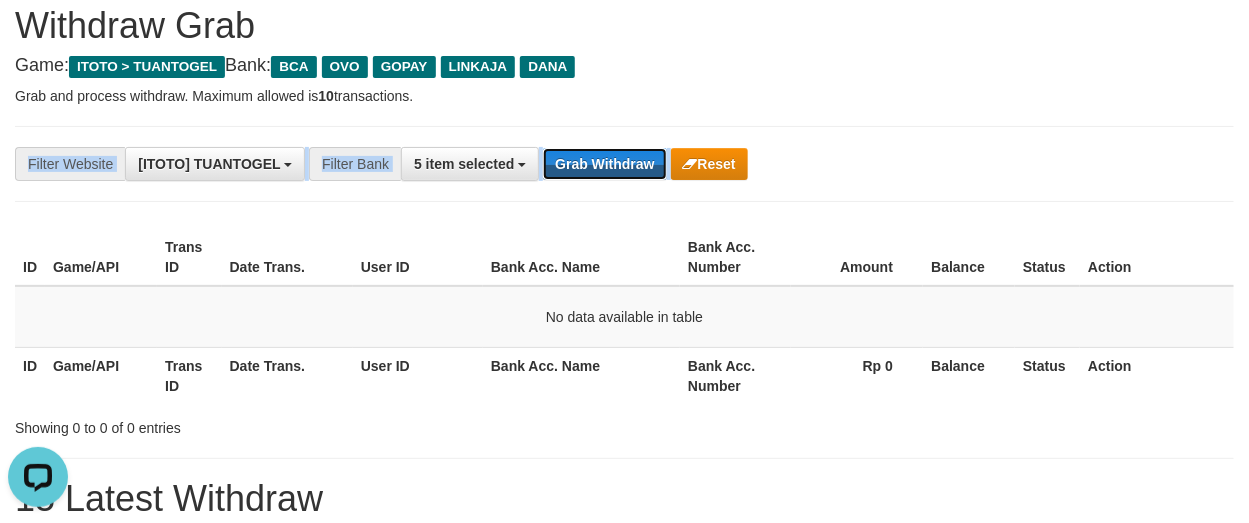 scroll, scrollTop: 100, scrollLeft: 0, axis: vertical 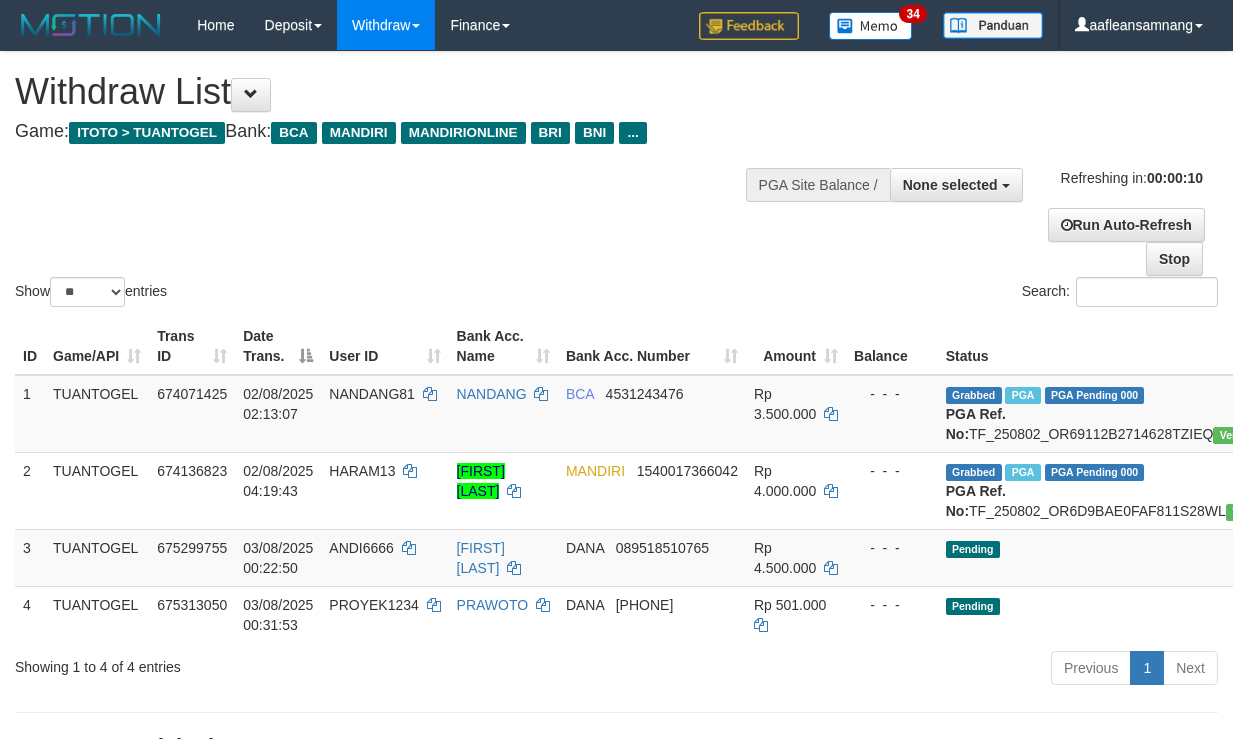select 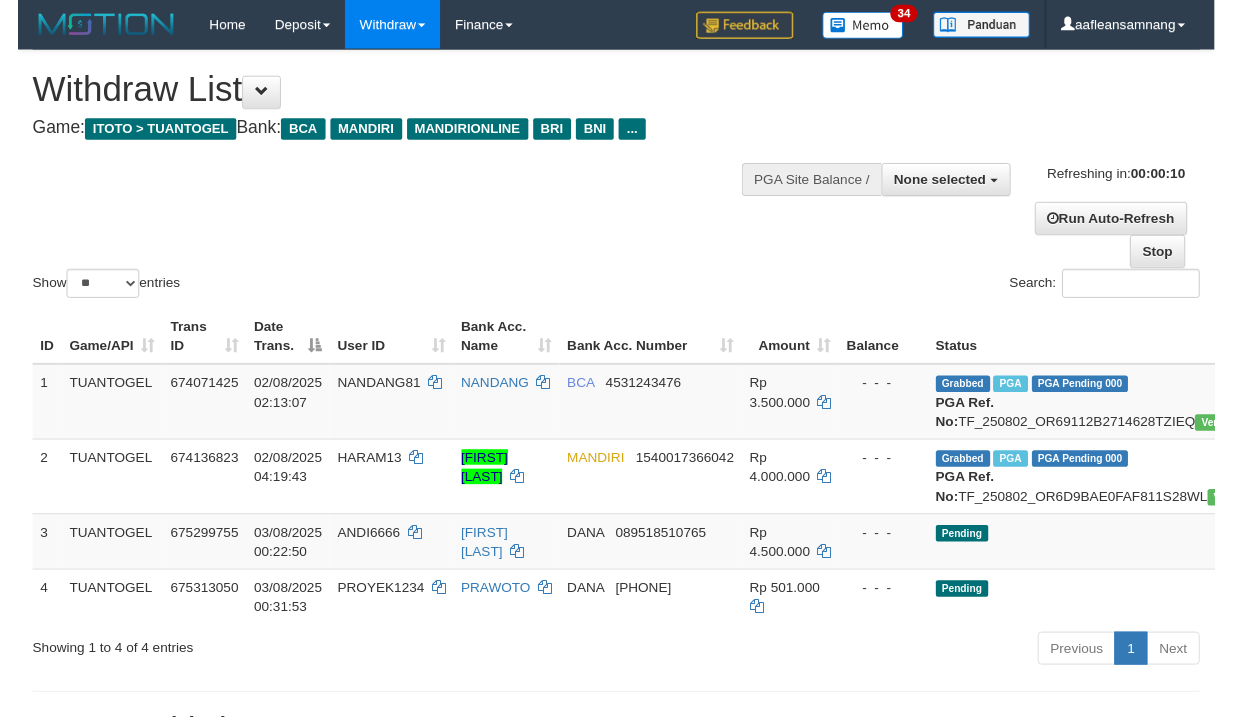 scroll, scrollTop: 0, scrollLeft: 0, axis: both 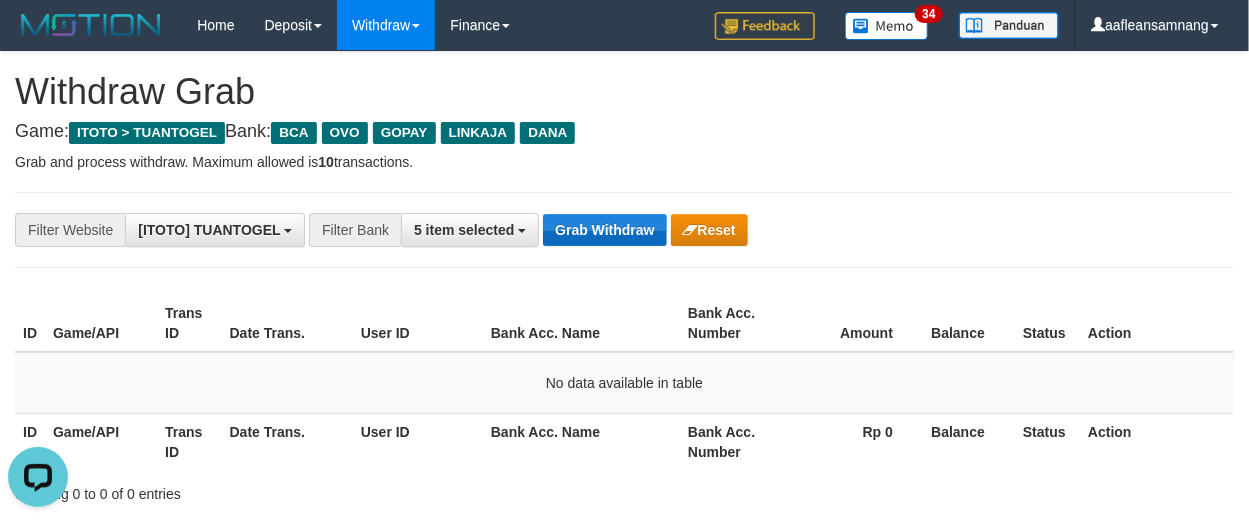 drag, startPoint x: 609, startPoint y: 198, endPoint x: 612, endPoint y: 229, distance: 31.144823 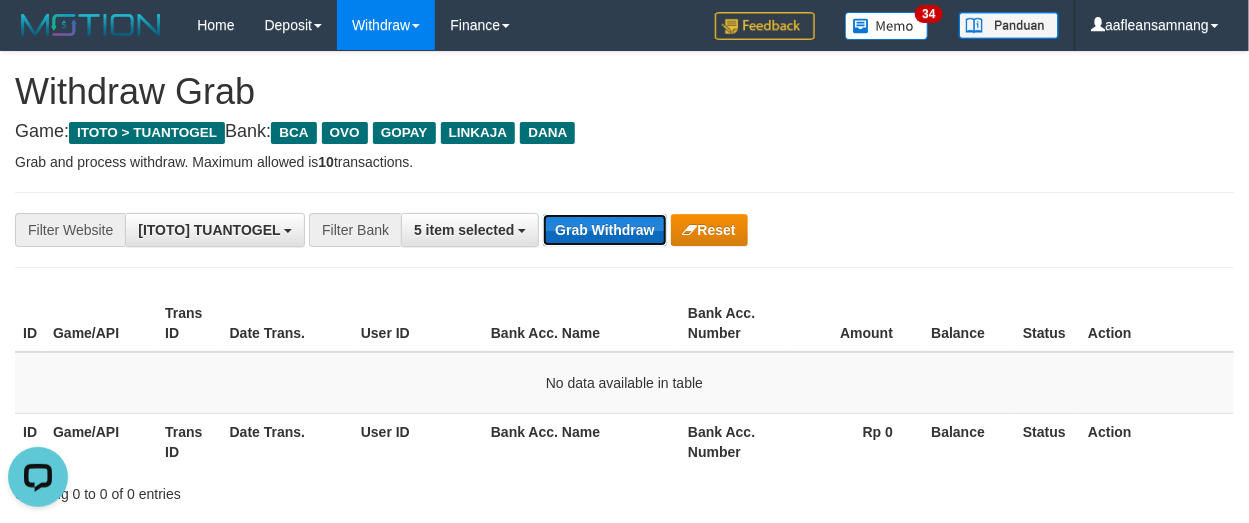 click on "Grab Withdraw" at bounding box center (604, 230) 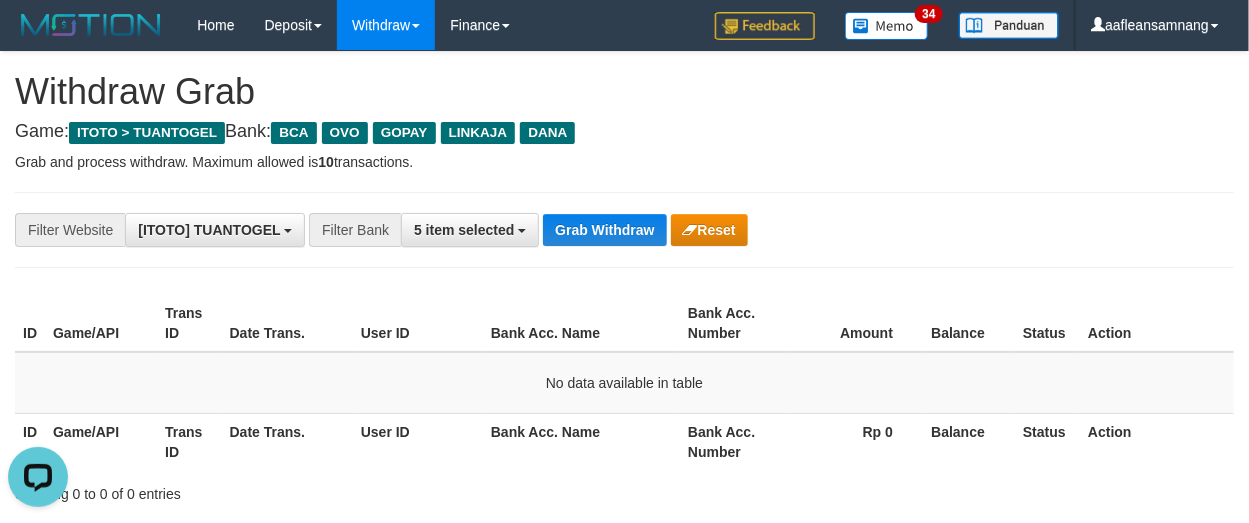 click on "**********" at bounding box center (520, 230) 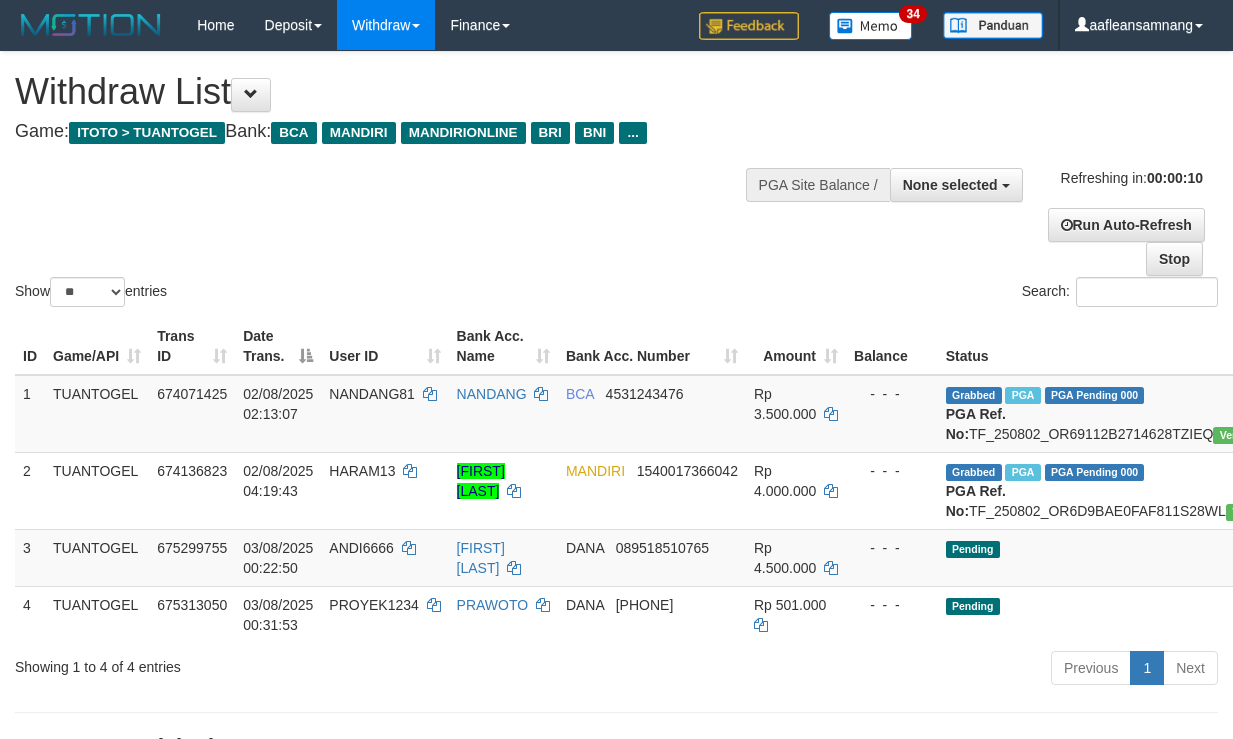 select 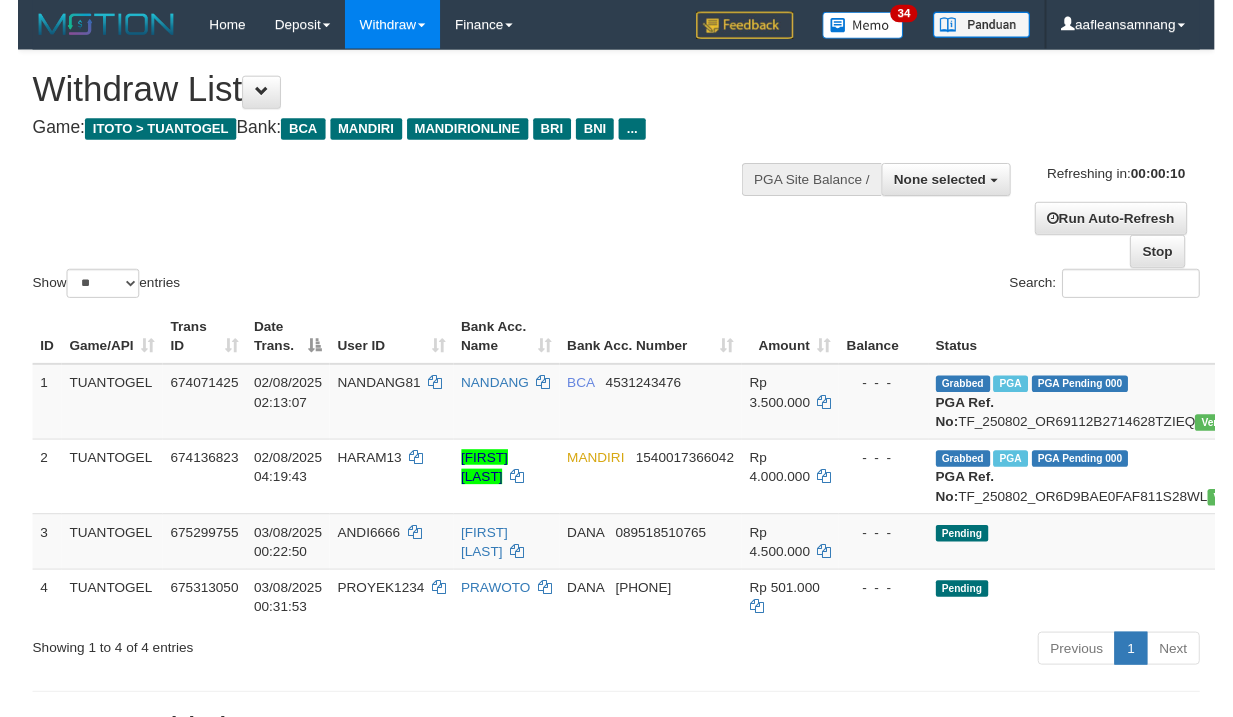 scroll, scrollTop: 0, scrollLeft: 0, axis: both 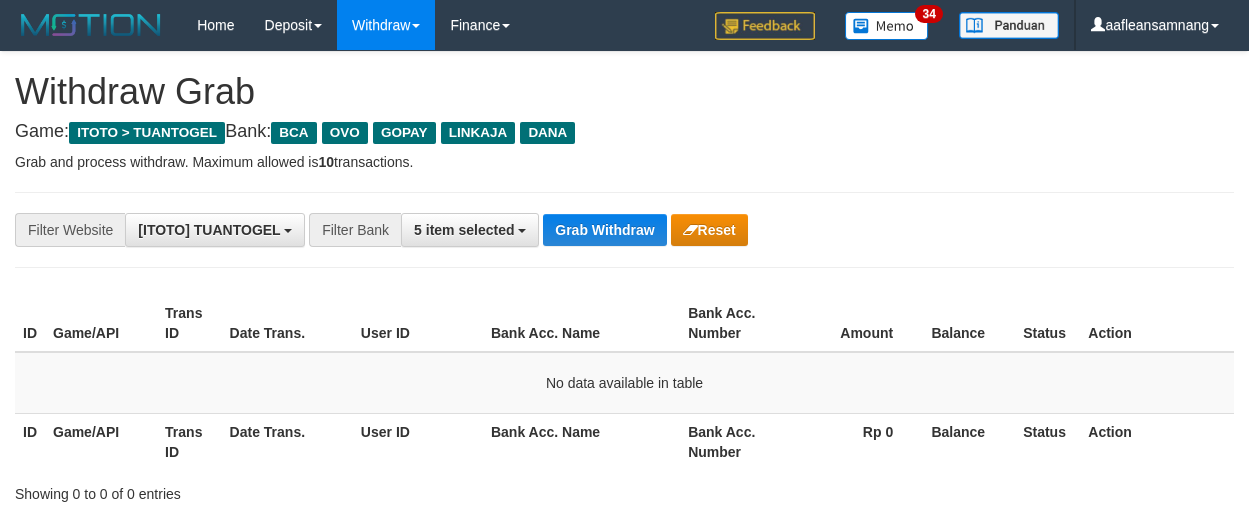 click on "**********" at bounding box center (520, 230) 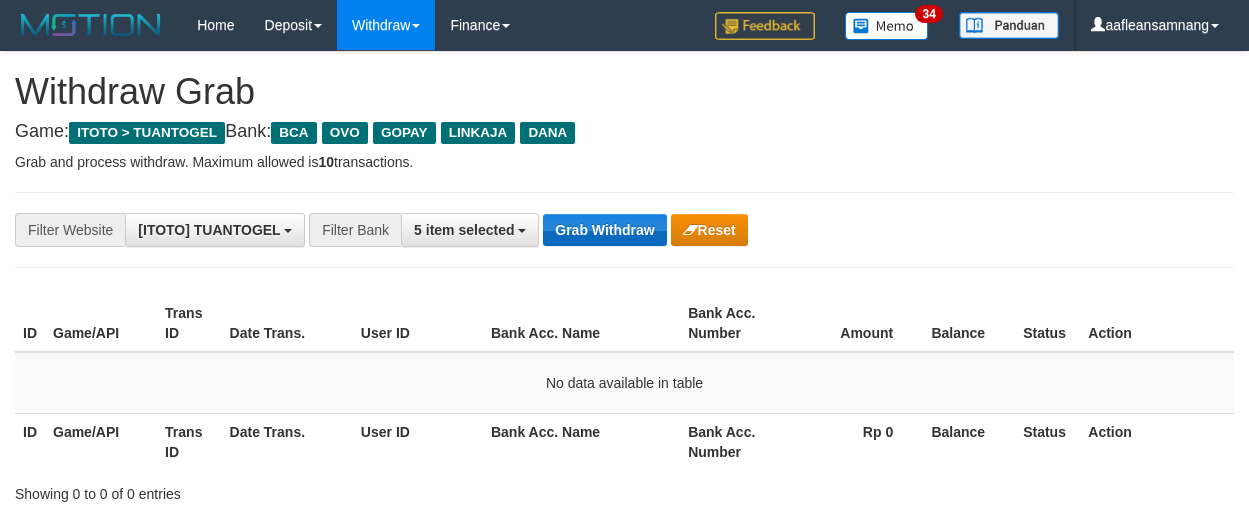 scroll, scrollTop: 0, scrollLeft: 0, axis: both 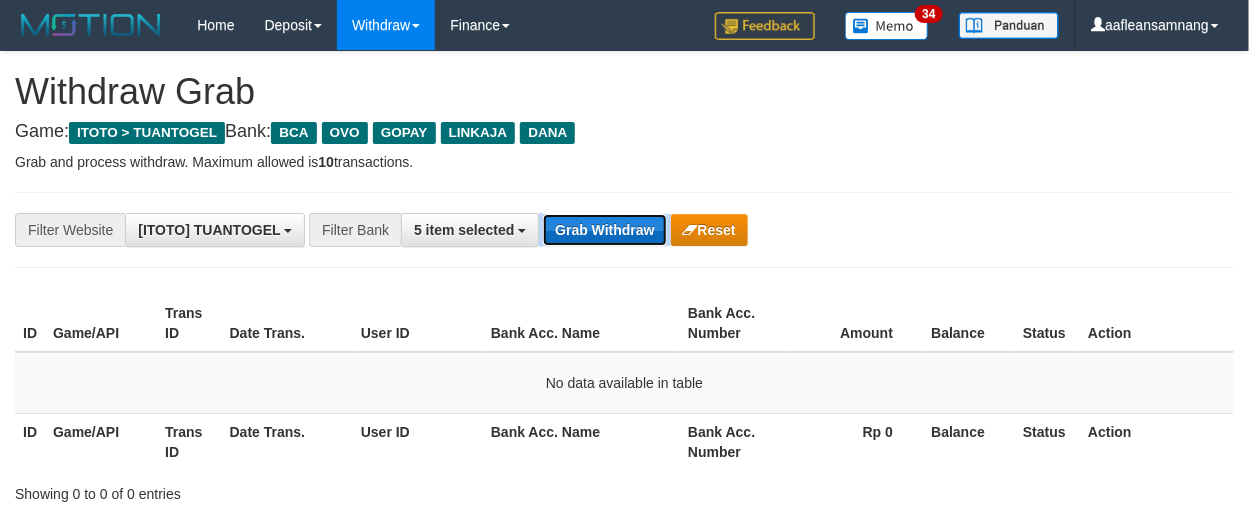 click on "Grab Withdraw" at bounding box center (604, 230) 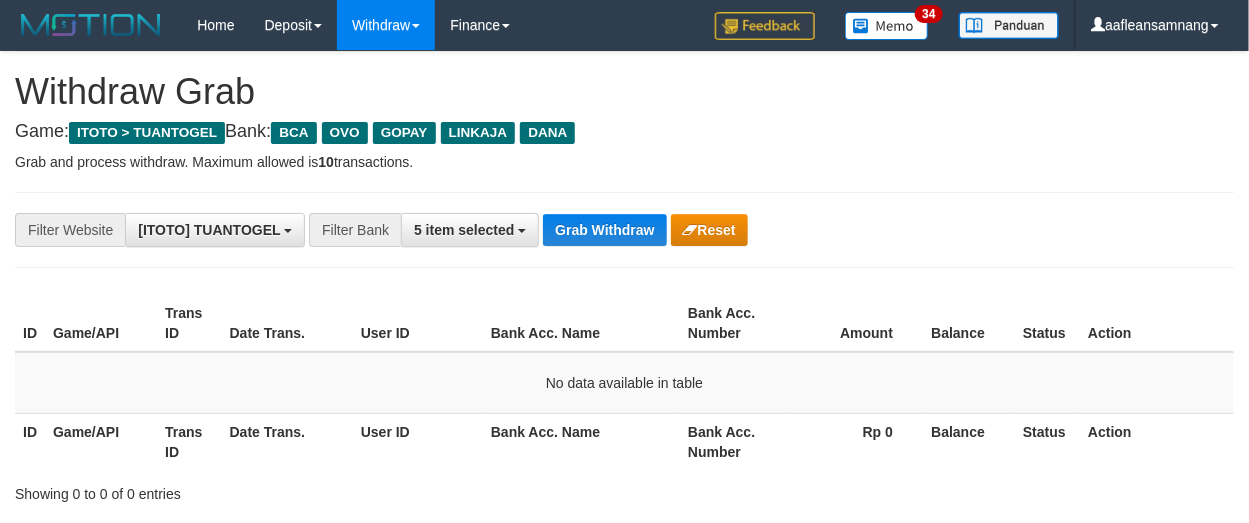click on "**********" at bounding box center (624, 230) 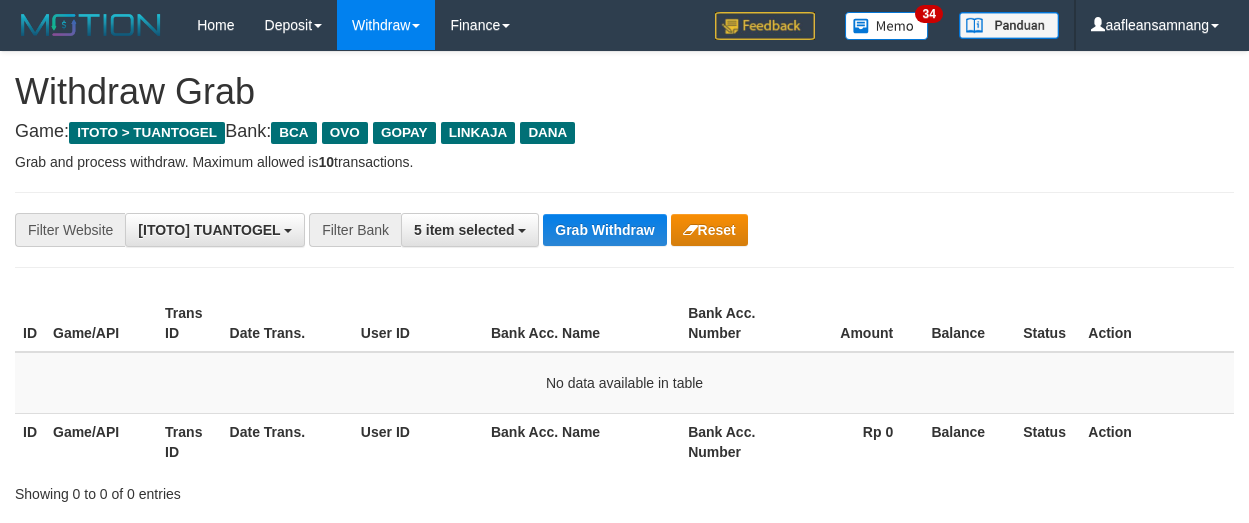 click on "Grab Withdraw" at bounding box center [604, 230] 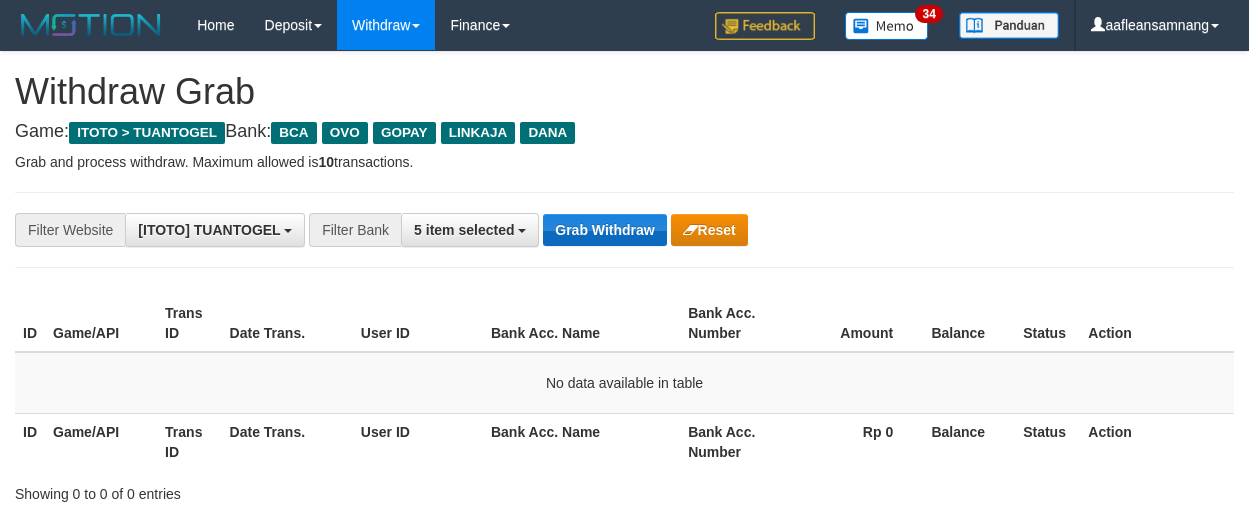 scroll, scrollTop: 0, scrollLeft: 0, axis: both 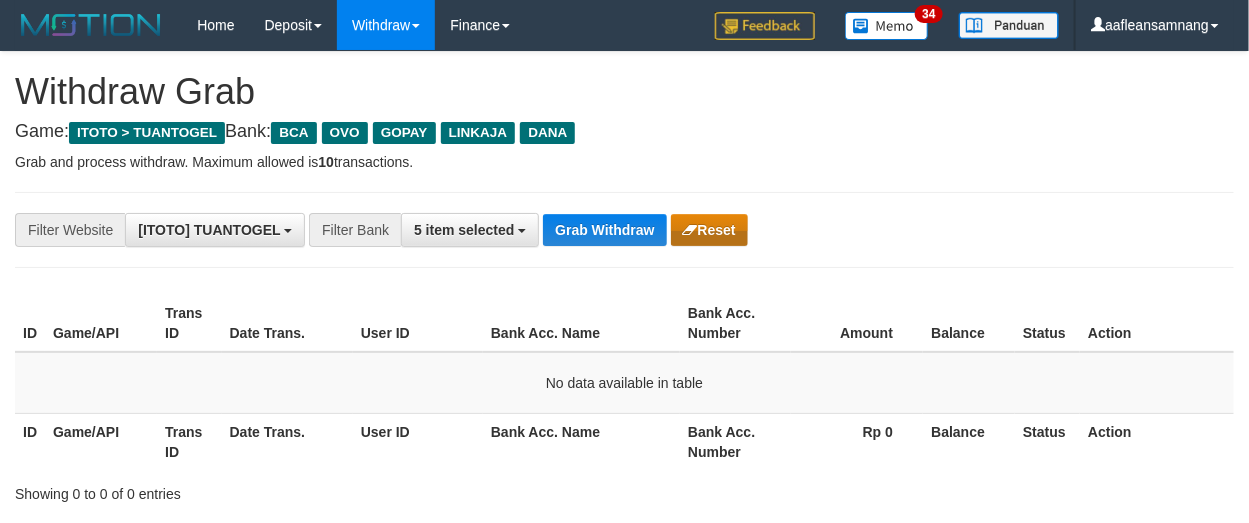 drag, startPoint x: 604, startPoint y: 232, endPoint x: 672, endPoint y: 240, distance: 68.46897 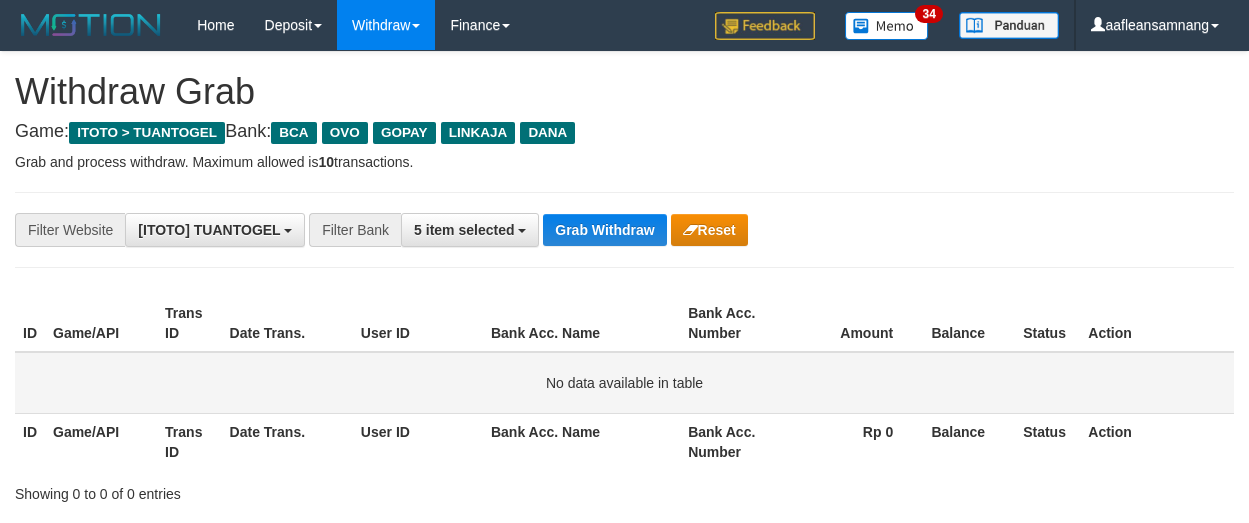scroll, scrollTop: 0, scrollLeft: 0, axis: both 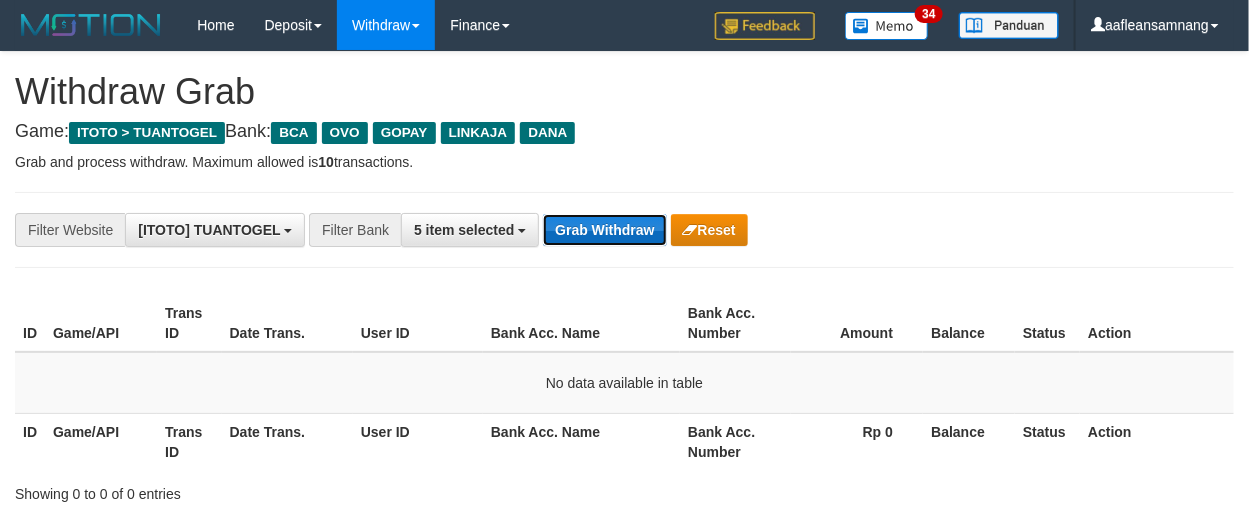 drag, startPoint x: 595, startPoint y: 220, endPoint x: 621, endPoint y: 229, distance: 27.513634 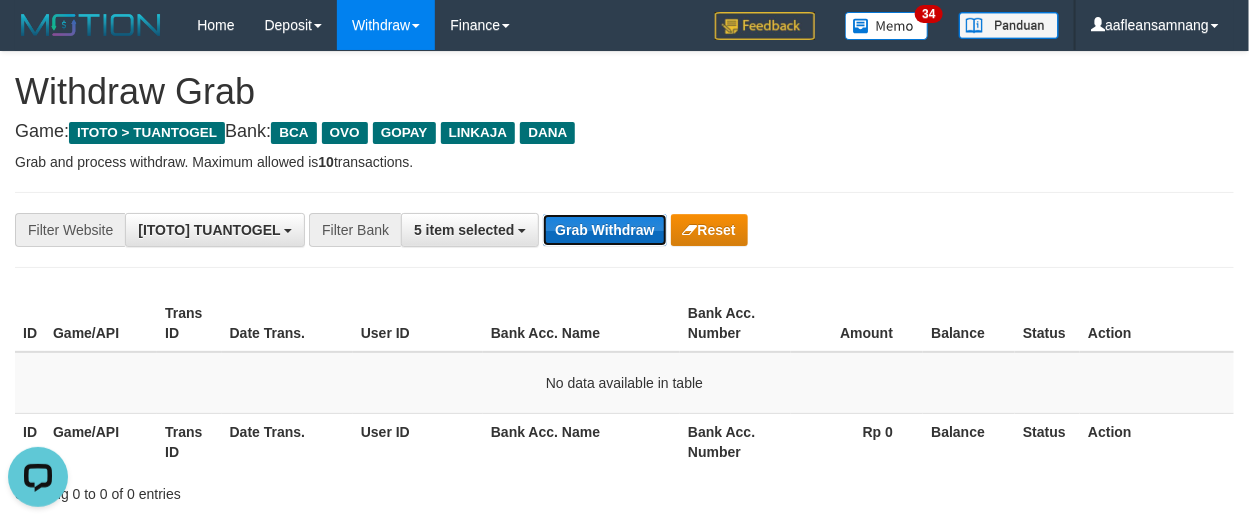 scroll, scrollTop: 0, scrollLeft: 0, axis: both 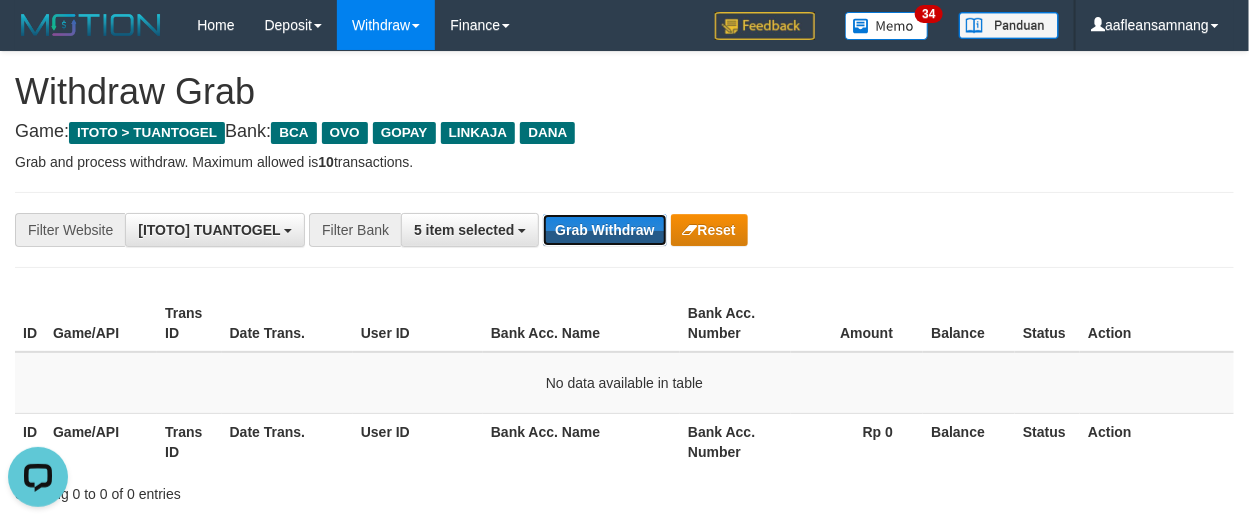 click on "**********" at bounding box center [624, 230] 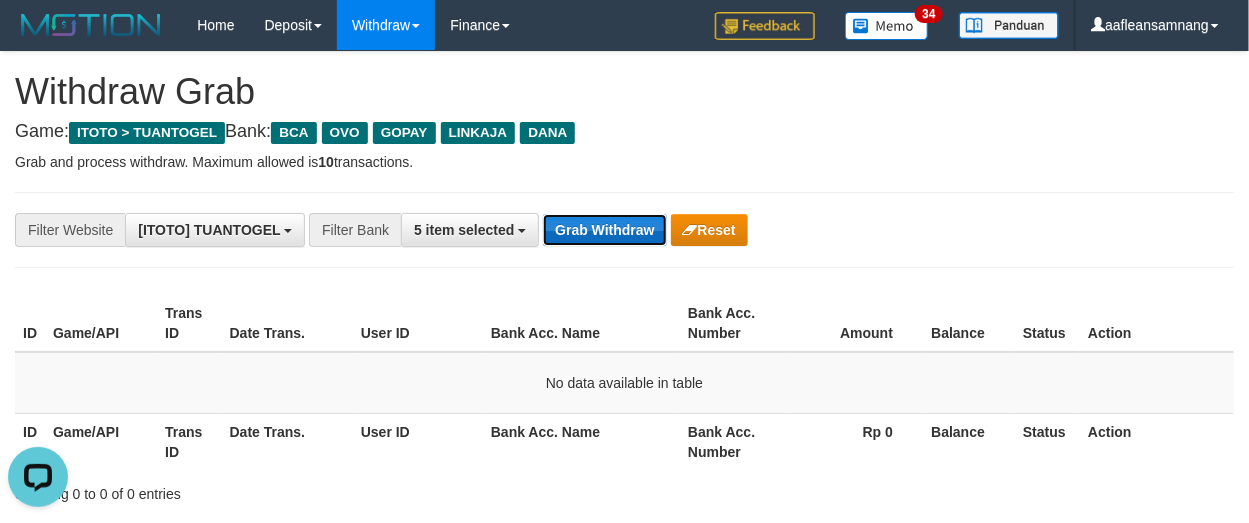 click on "Grab Withdraw" at bounding box center (604, 230) 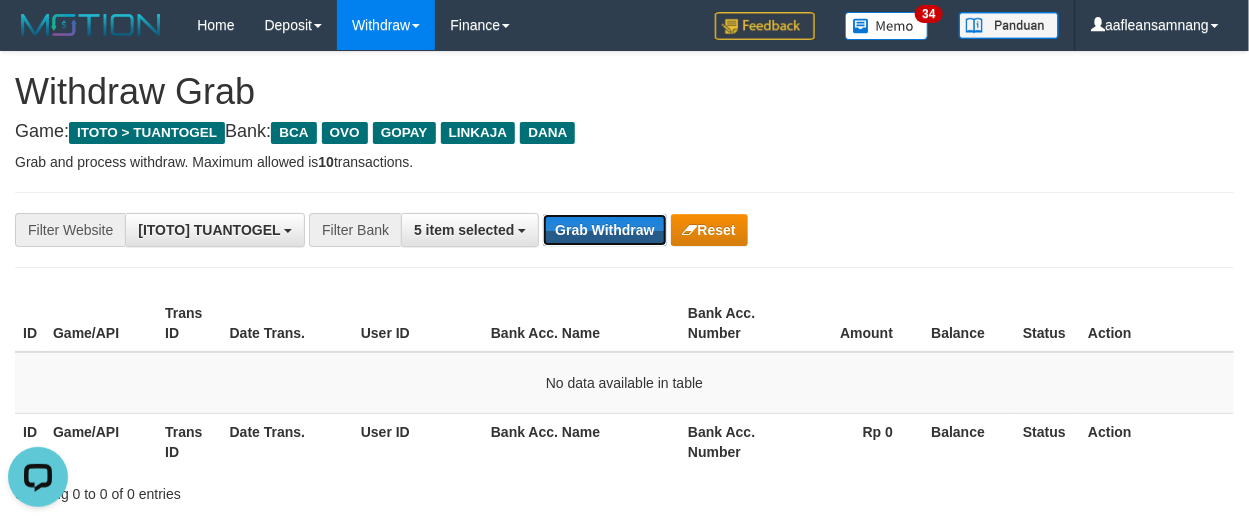 drag, startPoint x: 612, startPoint y: 237, endPoint x: 625, endPoint y: 211, distance: 29.068884 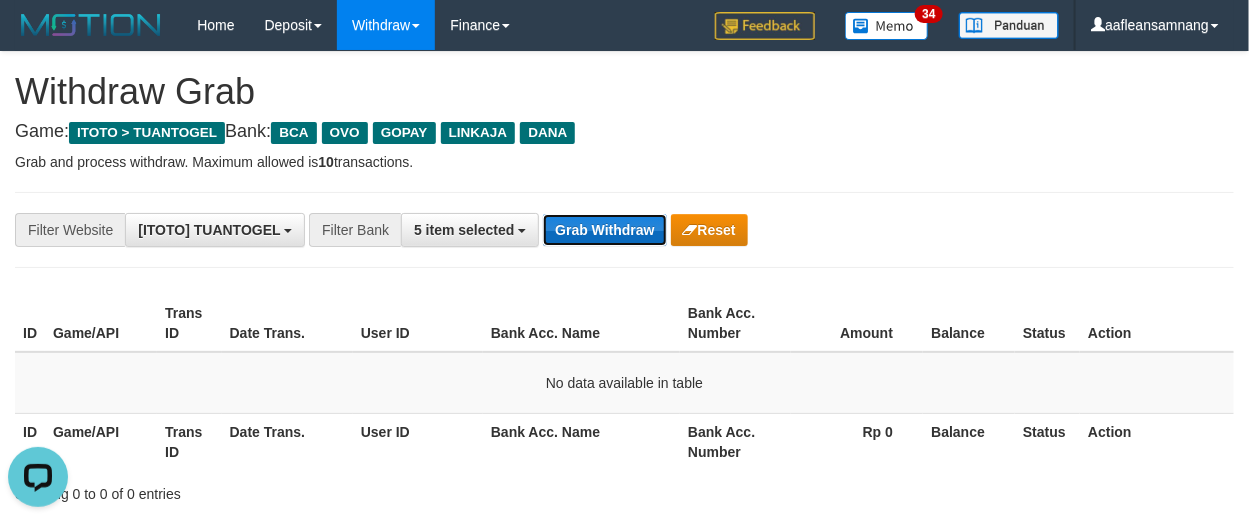 click on "Grab Withdraw" at bounding box center [604, 230] 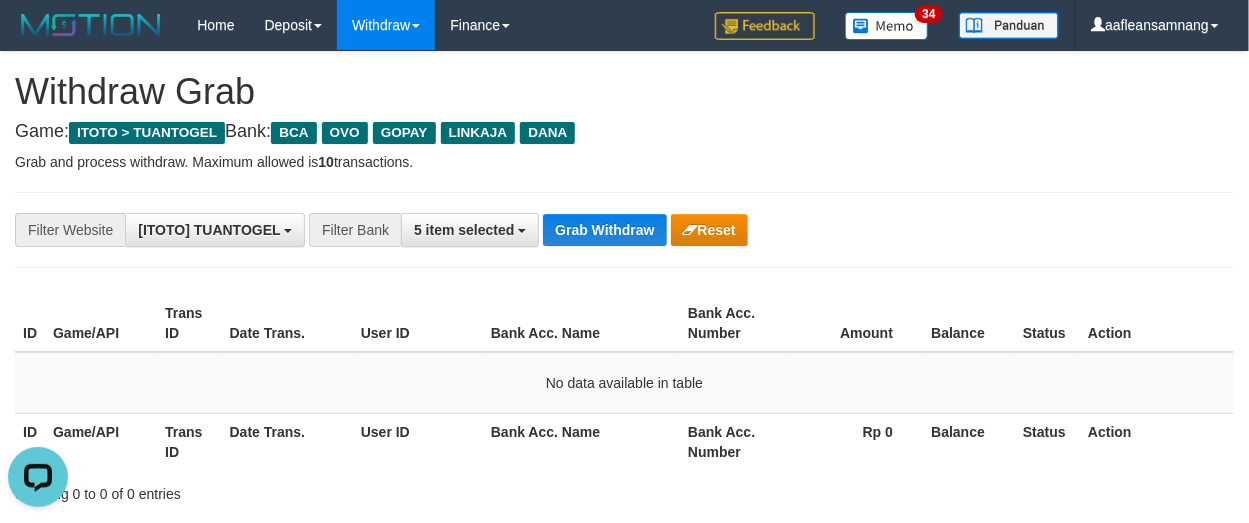 click on "**********" at bounding box center [624, 230] 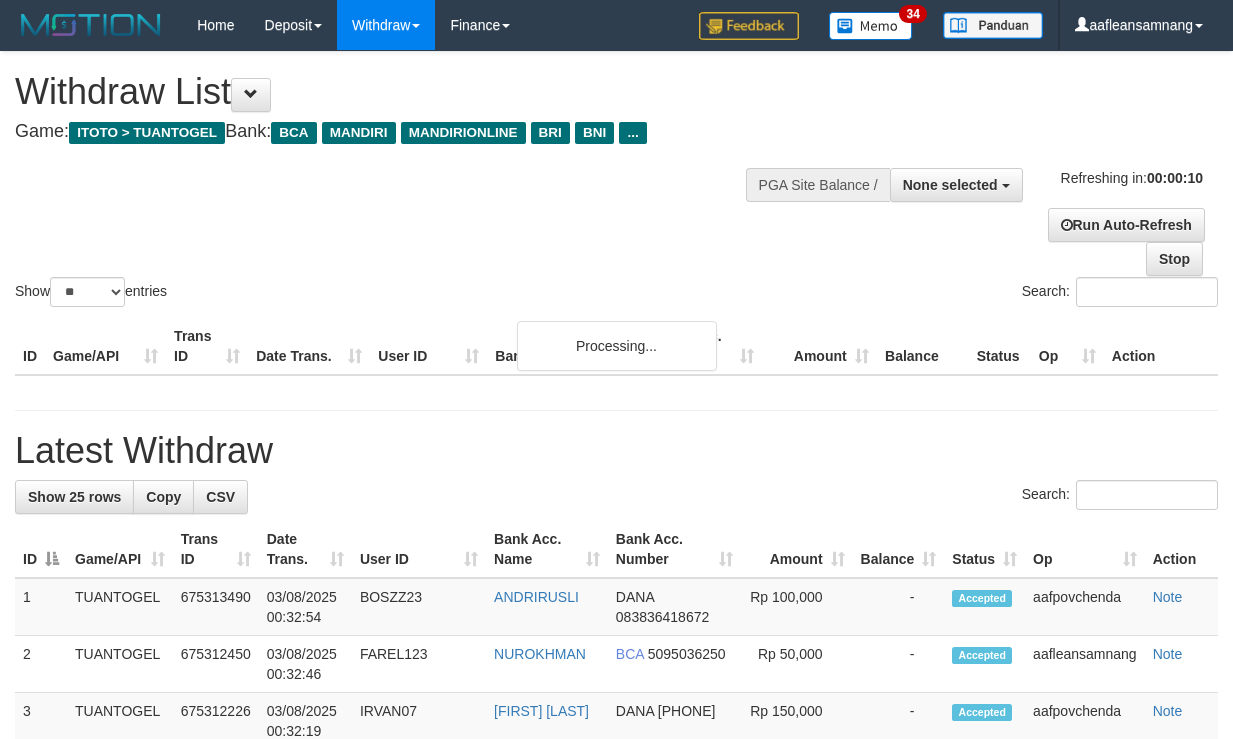 select 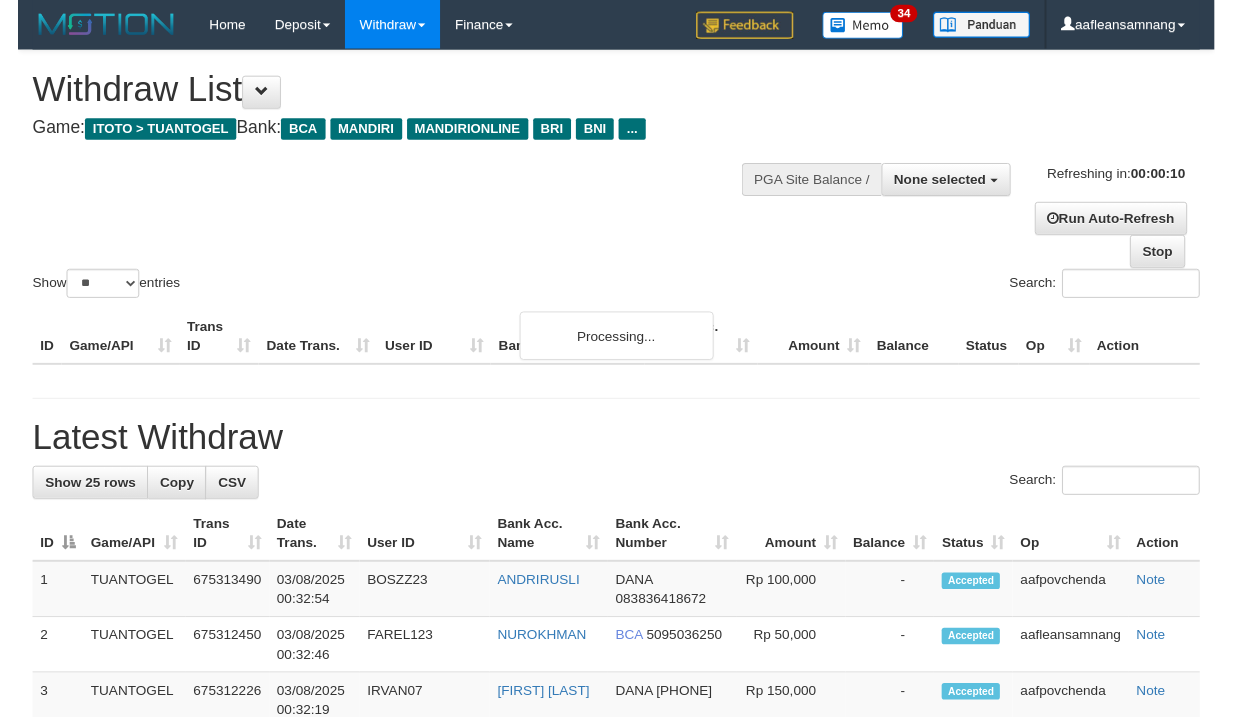scroll, scrollTop: 0, scrollLeft: 0, axis: both 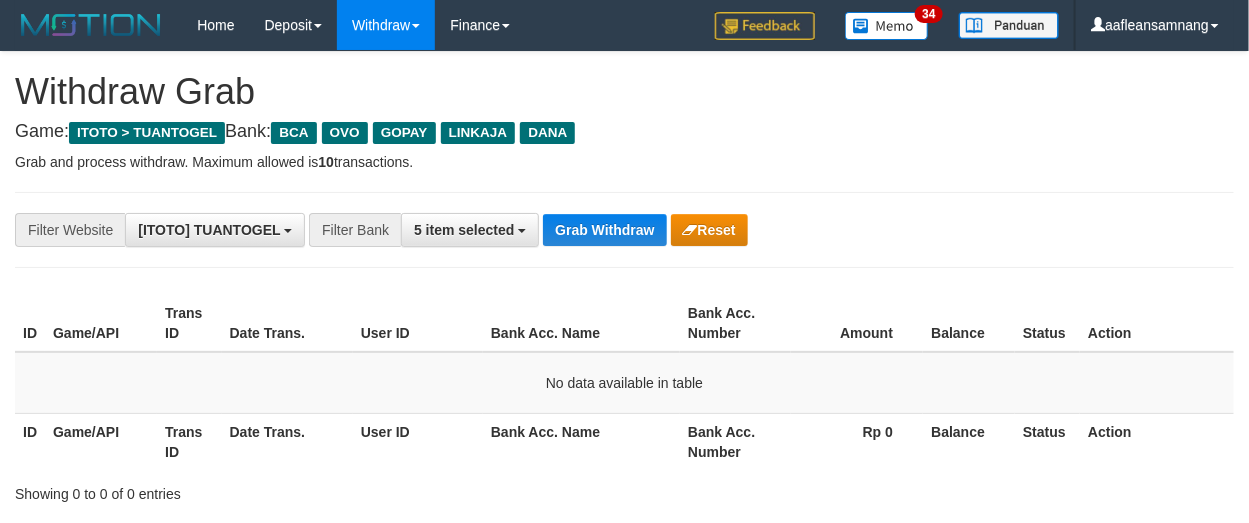drag, startPoint x: 0, startPoint y: 0, endPoint x: 577, endPoint y: 202, distance: 611.33704 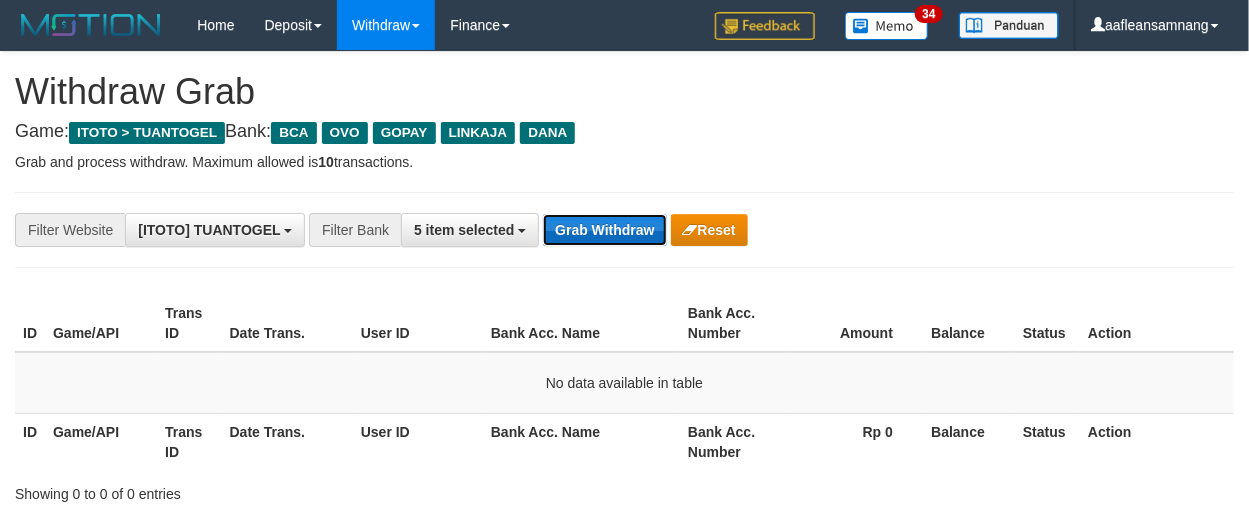 drag, startPoint x: 582, startPoint y: 216, endPoint x: 594, endPoint y: 223, distance: 13.892444 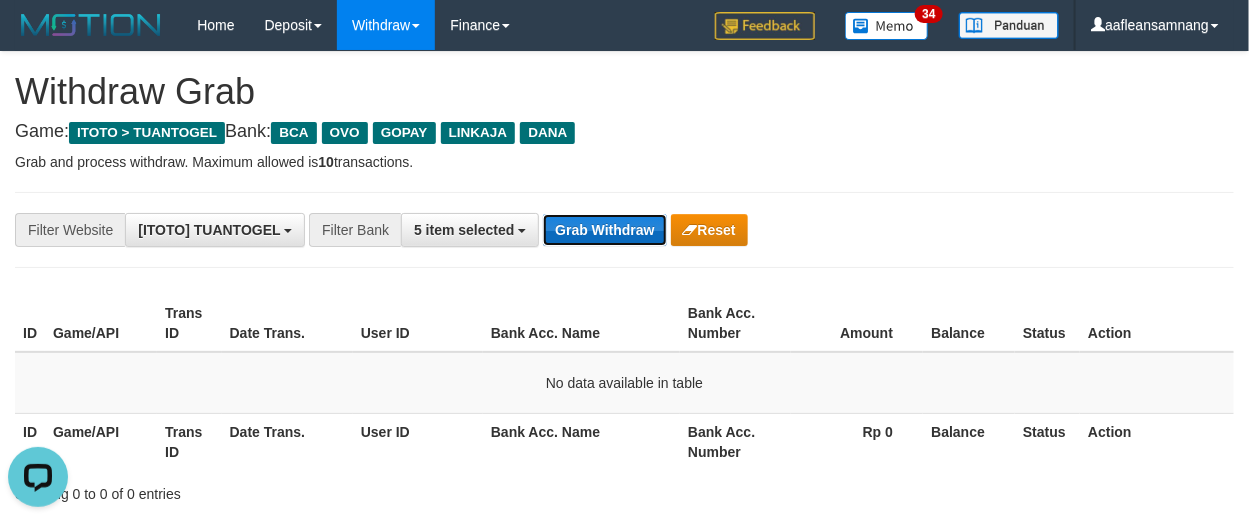 scroll, scrollTop: 0, scrollLeft: 0, axis: both 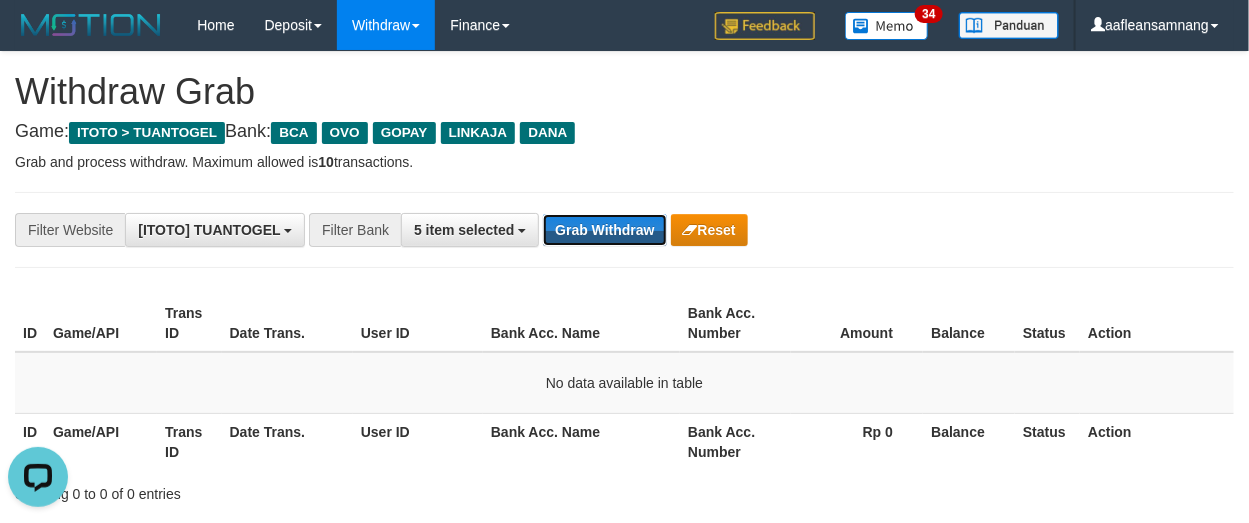 drag, startPoint x: 601, startPoint y: 216, endPoint x: 600, endPoint y: 204, distance: 12.0415945 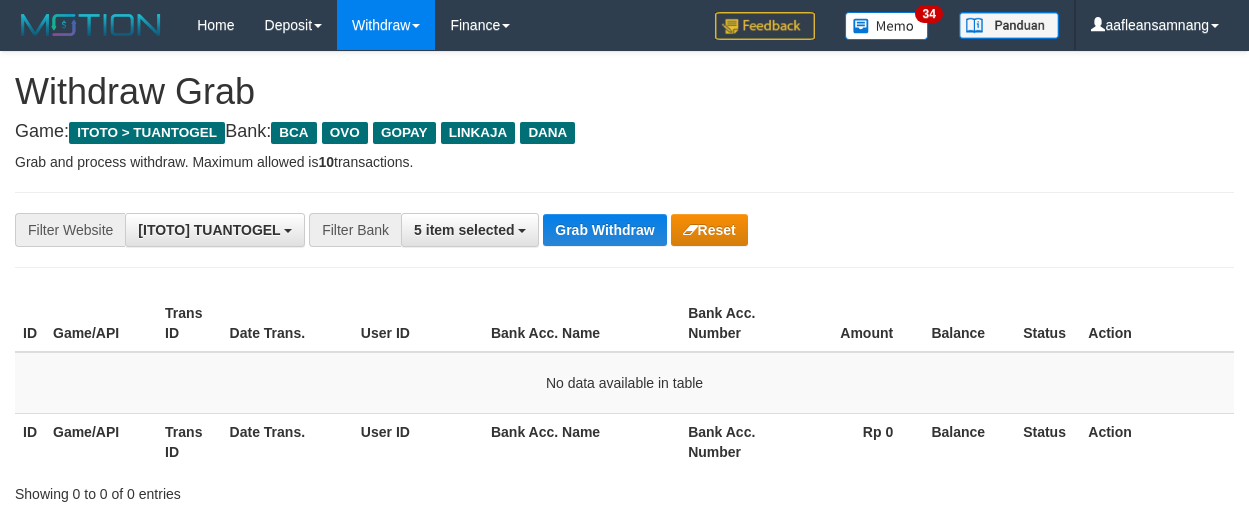 scroll, scrollTop: 0, scrollLeft: 0, axis: both 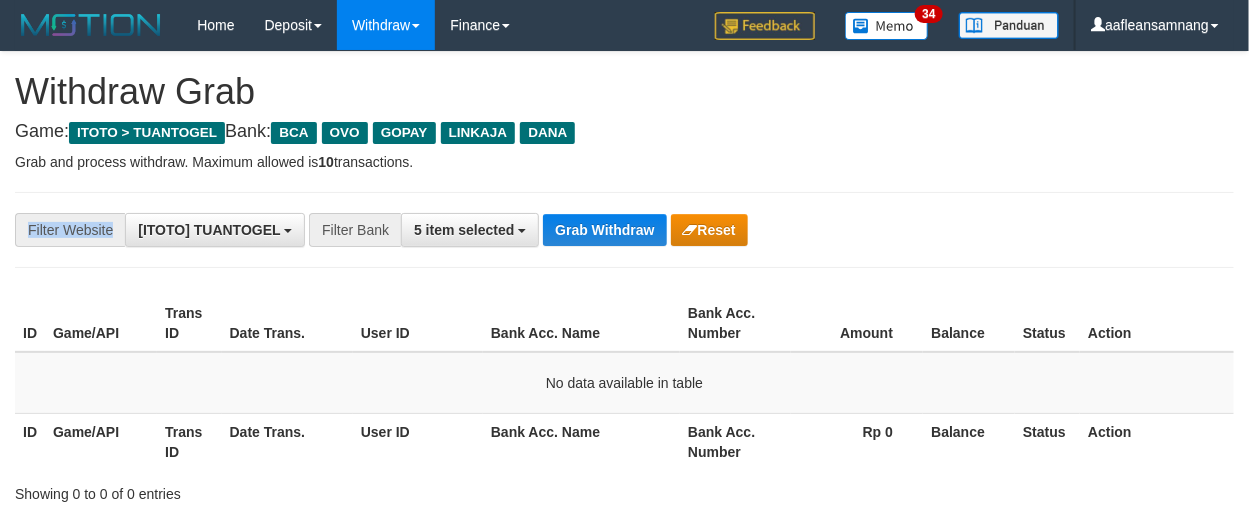 click on "**********" at bounding box center (624, 230) 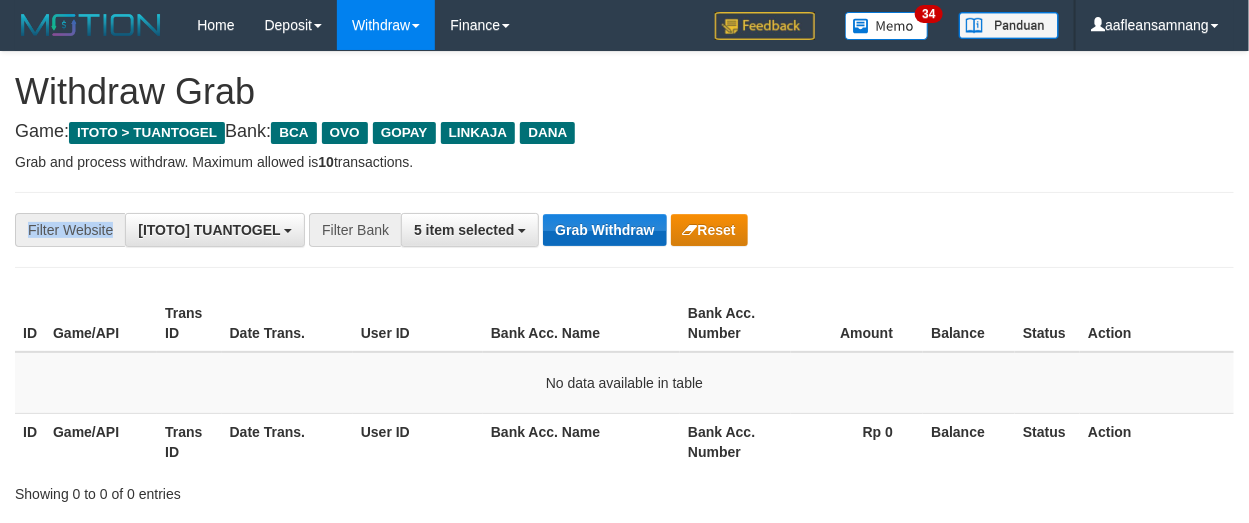 drag, startPoint x: 598, startPoint y: 204, endPoint x: 595, endPoint y: 216, distance: 12.369317 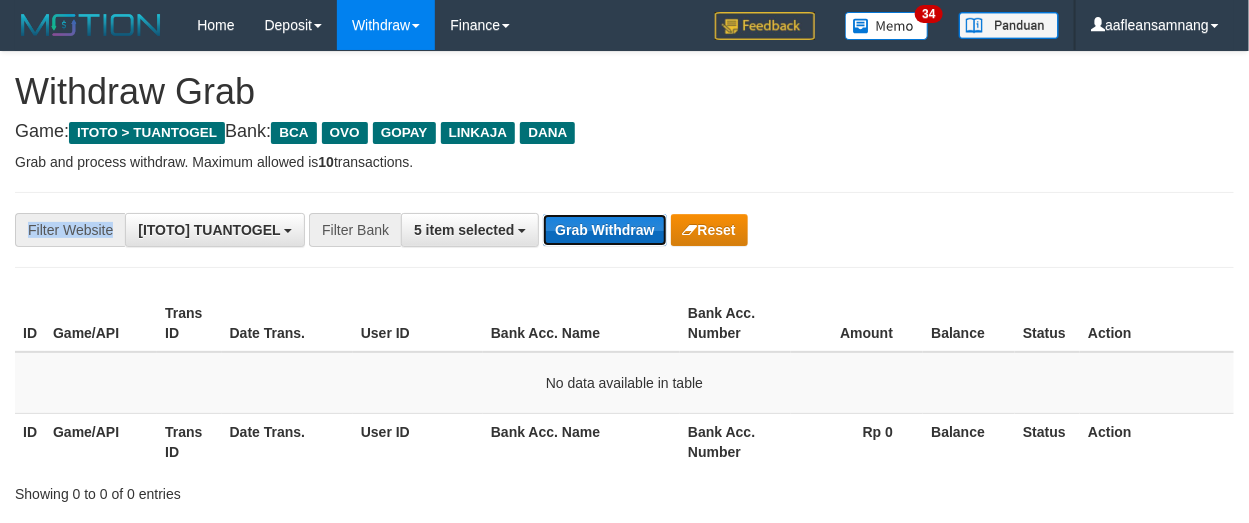 click on "Grab Withdraw" at bounding box center [604, 230] 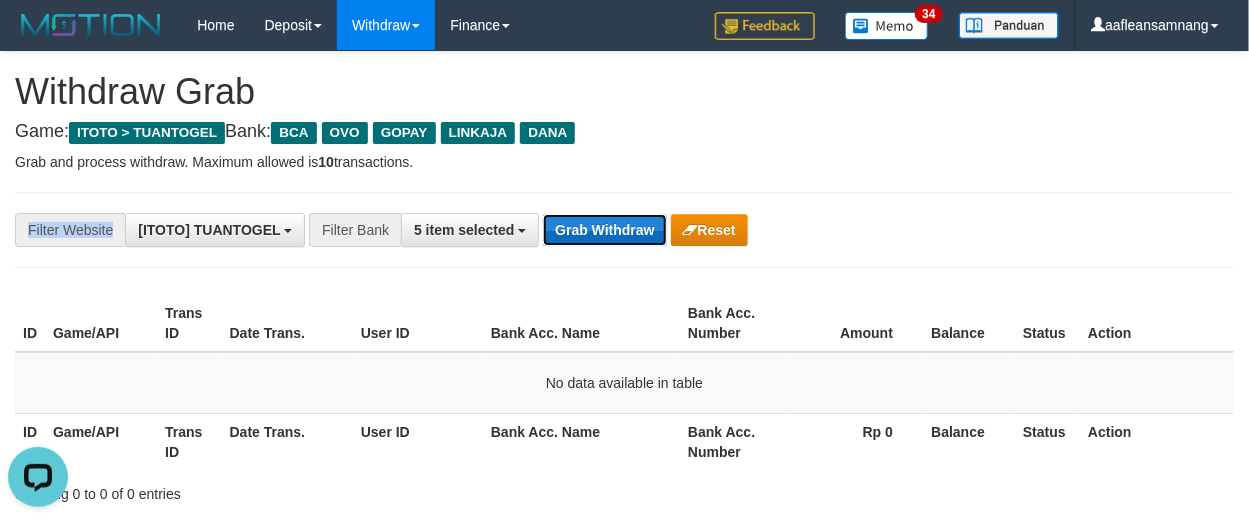 scroll, scrollTop: 0, scrollLeft: 0, axis: both 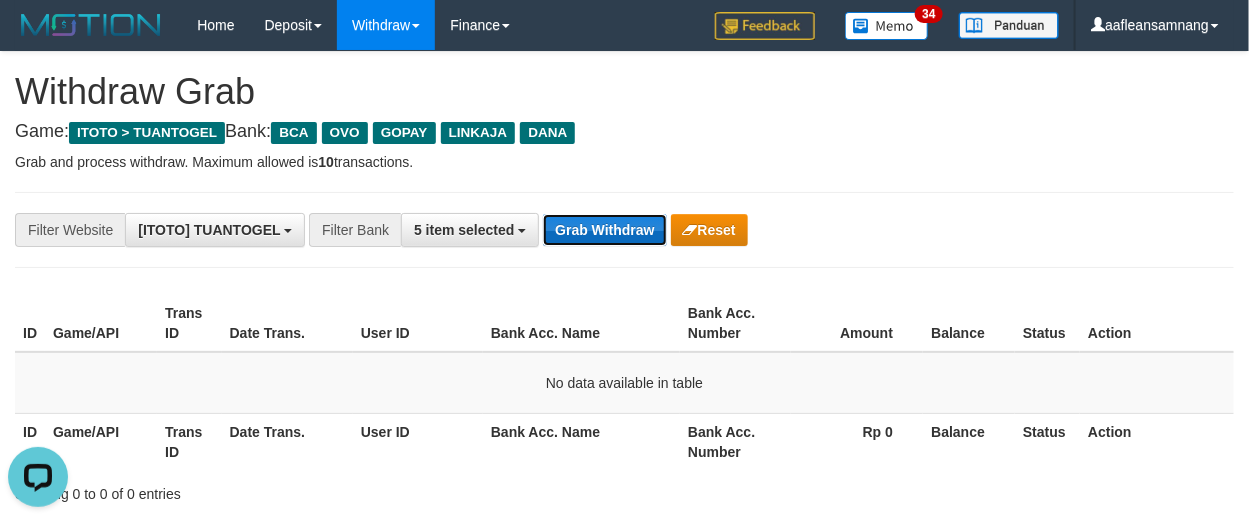click on "Grab Withdraw" at bounding box center (604, 230) 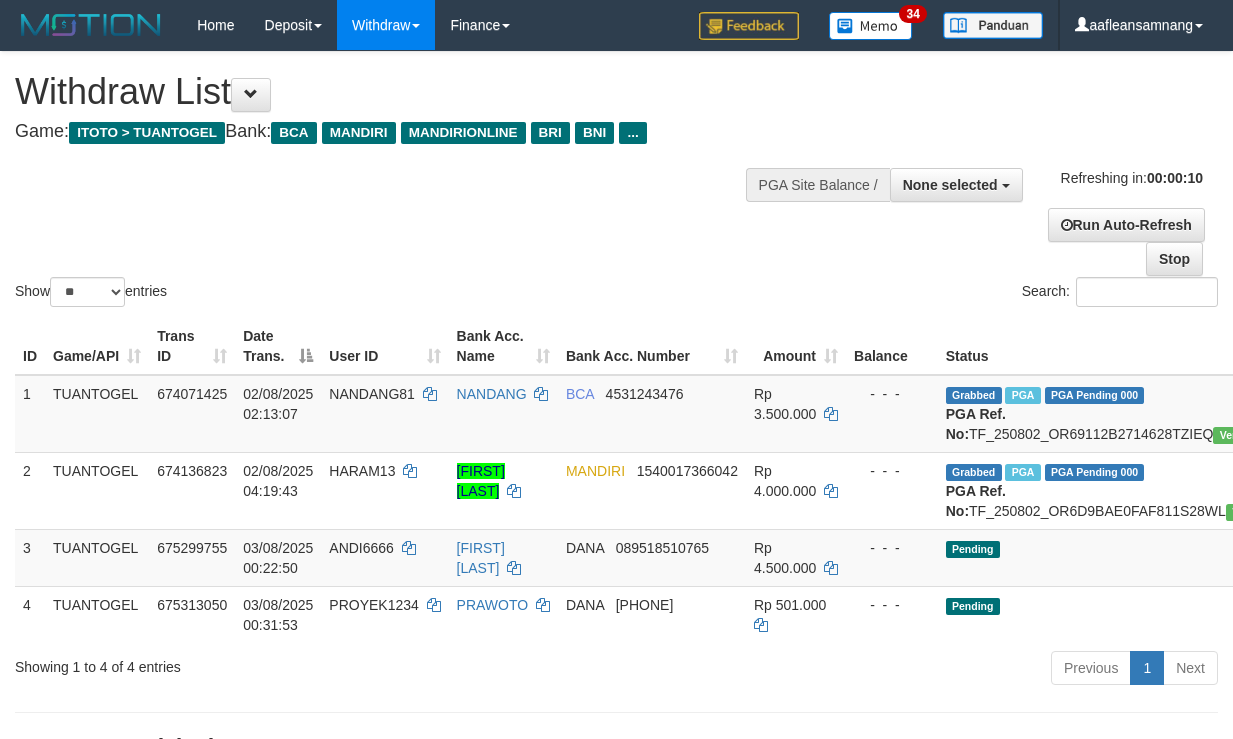 select 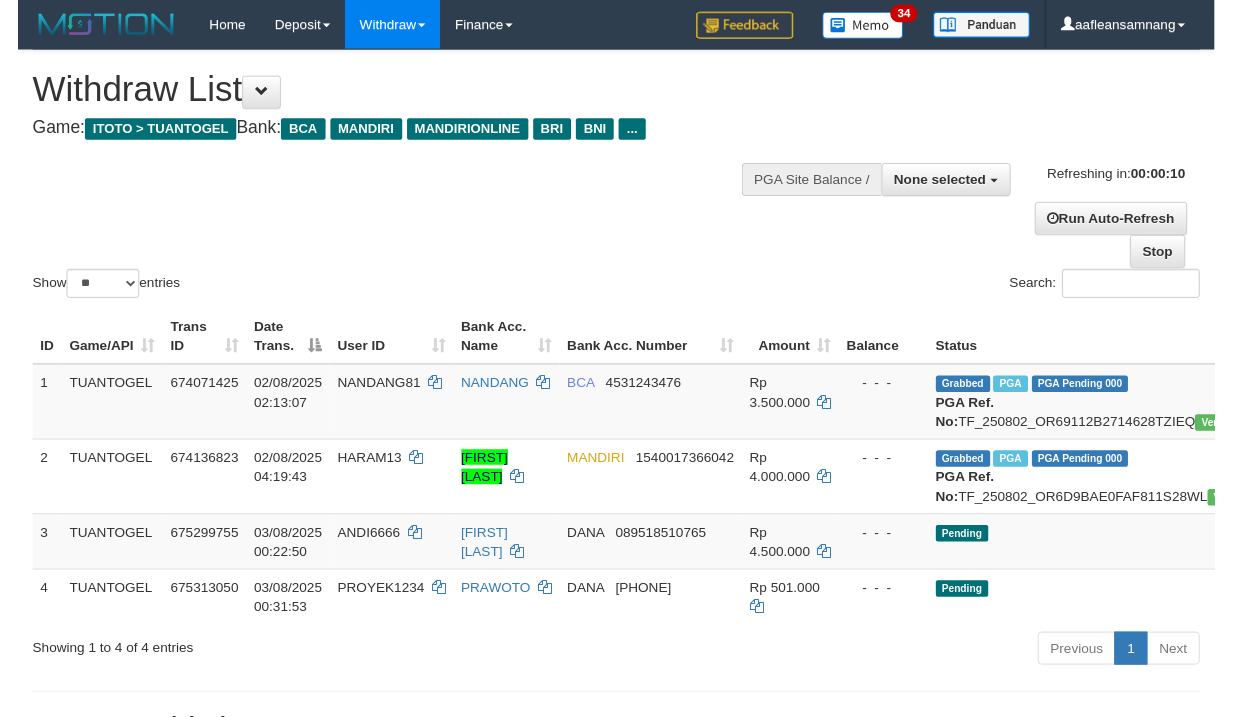 scroll, scrollTop: 0, scrollLeft: 0, axis: both 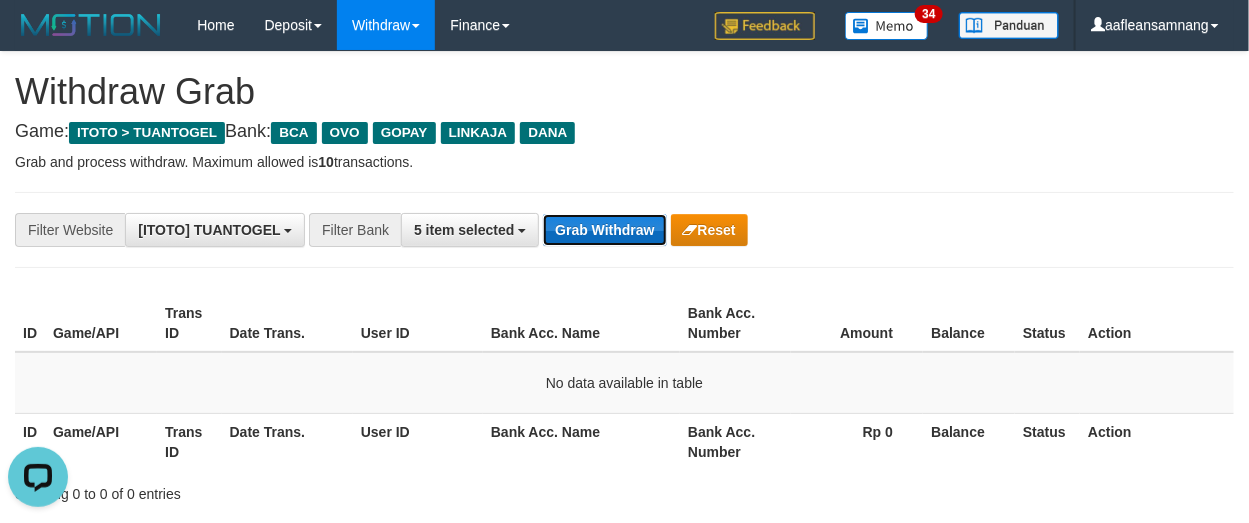 click on "Grab Withdraw" at bounding box center (604, 230) 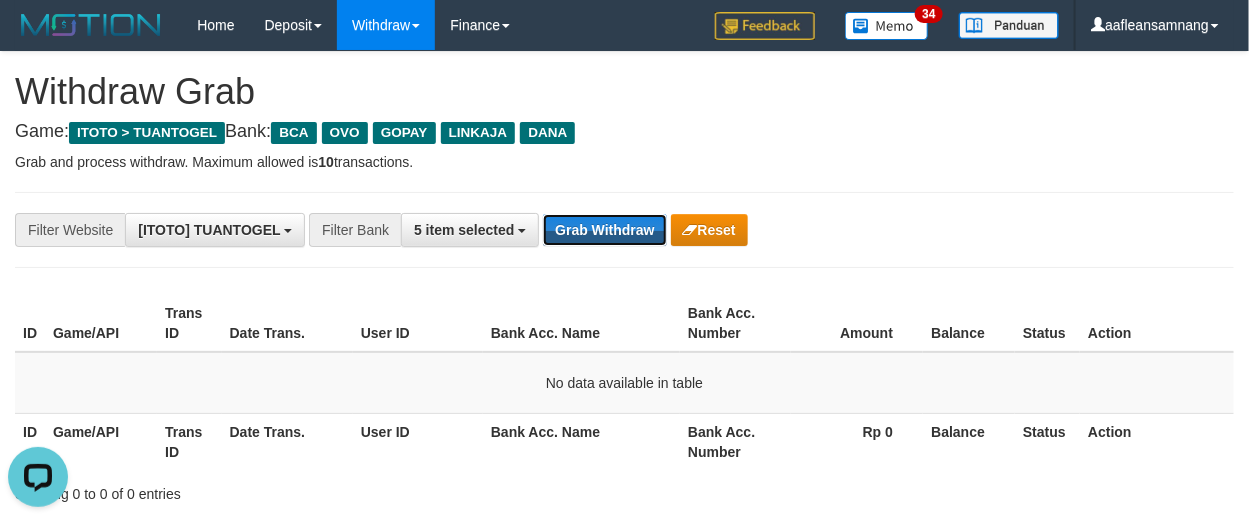 drag, startPoint x: 571, startPoint y: 214, endPoint x: 618, endPoint y: 318, distance: 114.12712 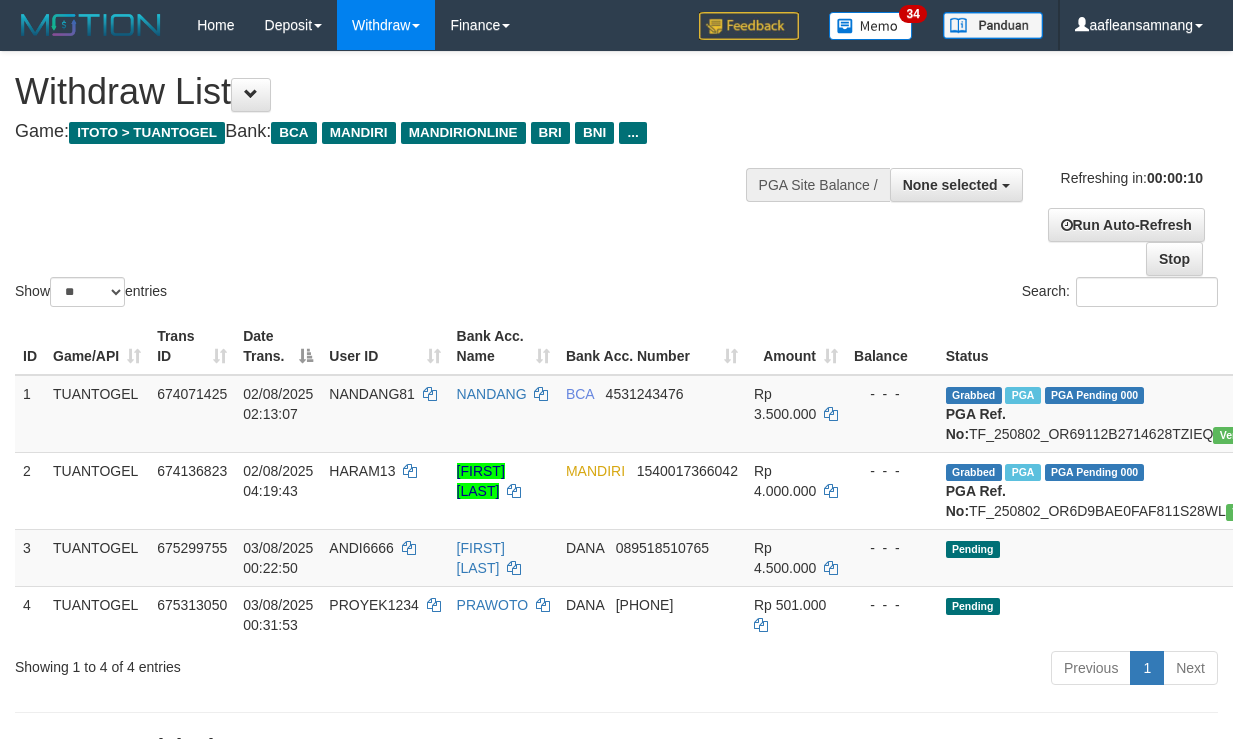 select 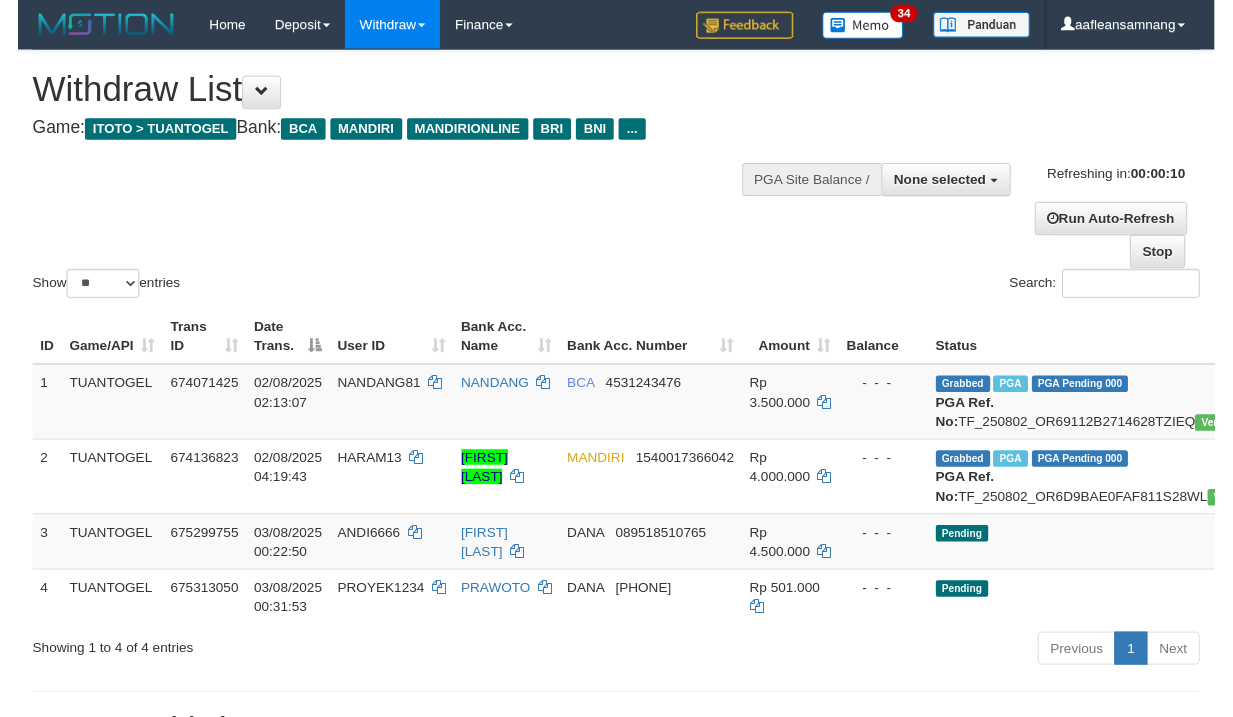 scroll, scrollTop: 0, scrollLeft: 0, axis: both 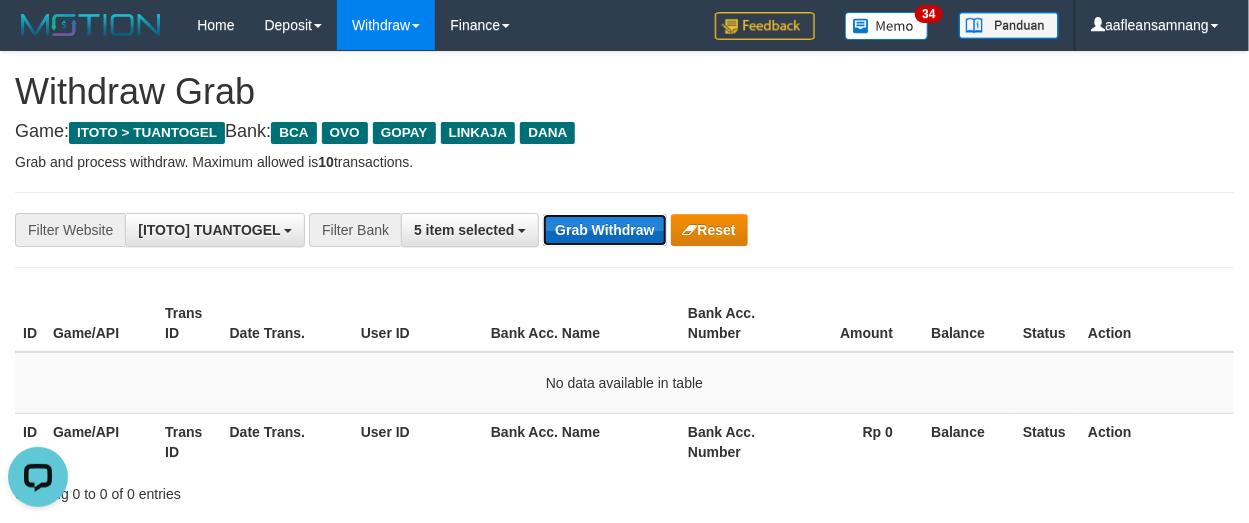 click on "Grab Withdraw" at bounding box center [604, 230] 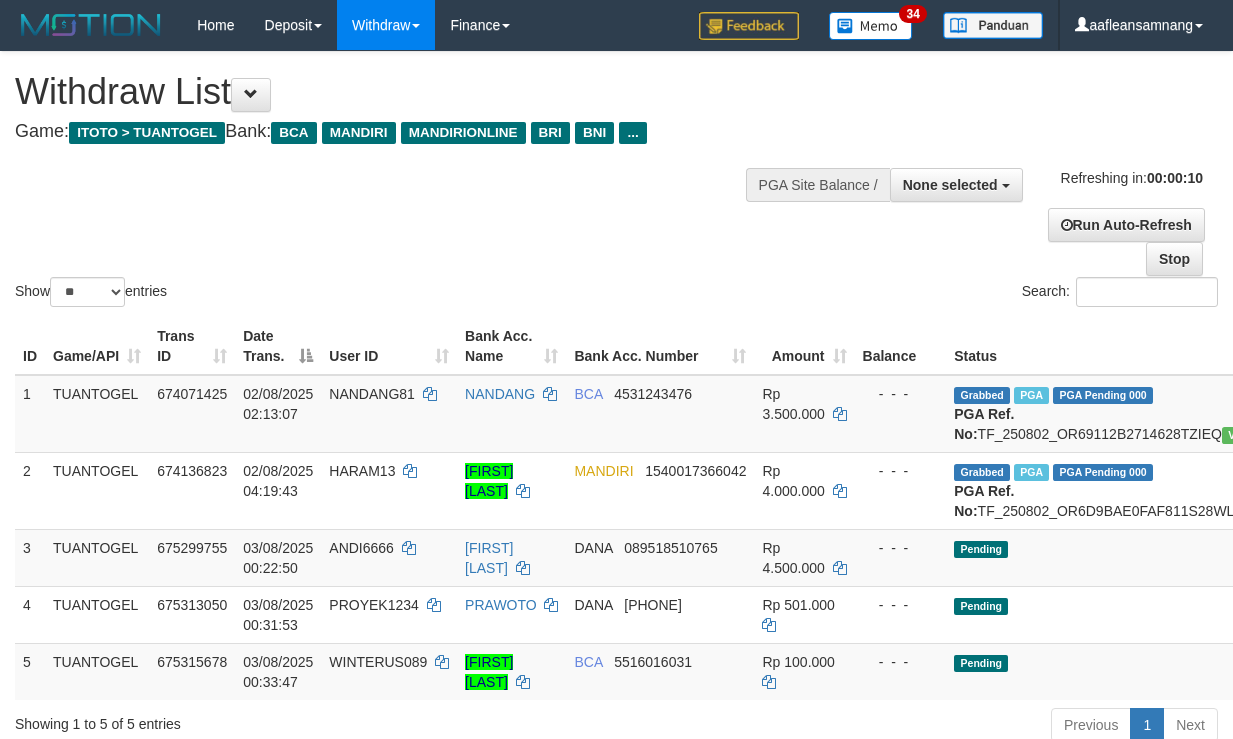 select 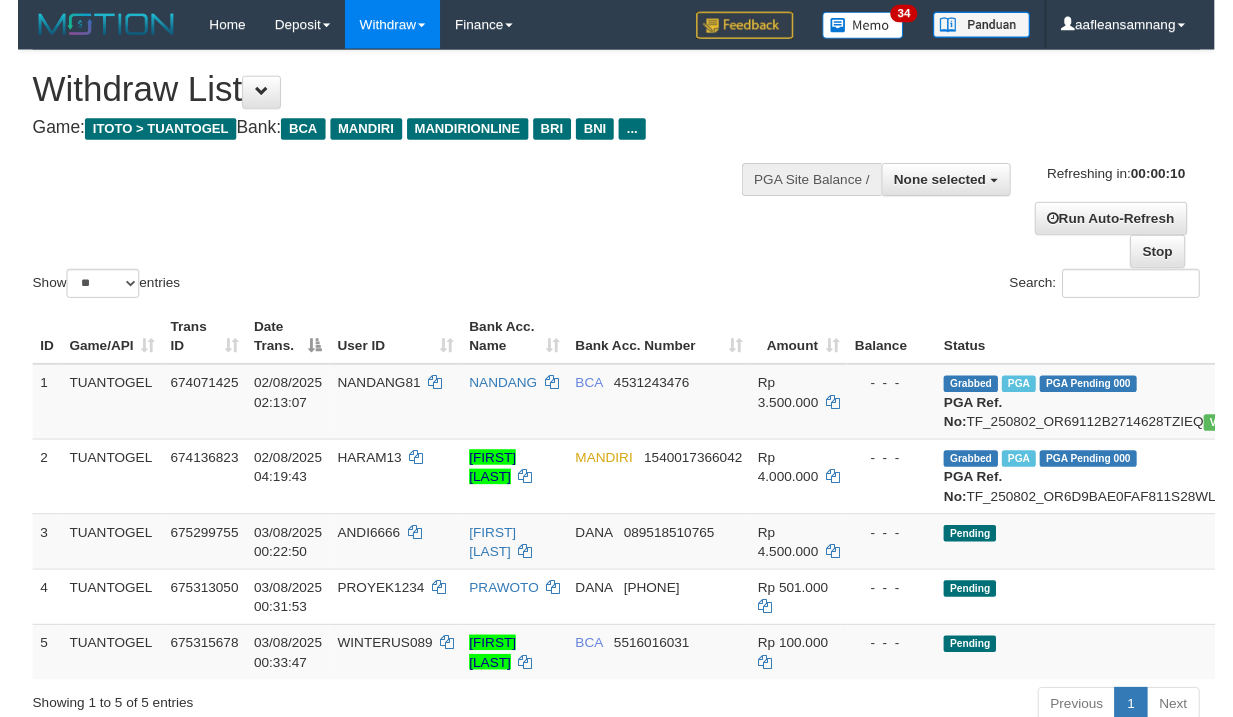 scroll, scrollTop: 0, scrollLeft: 0, axis: both 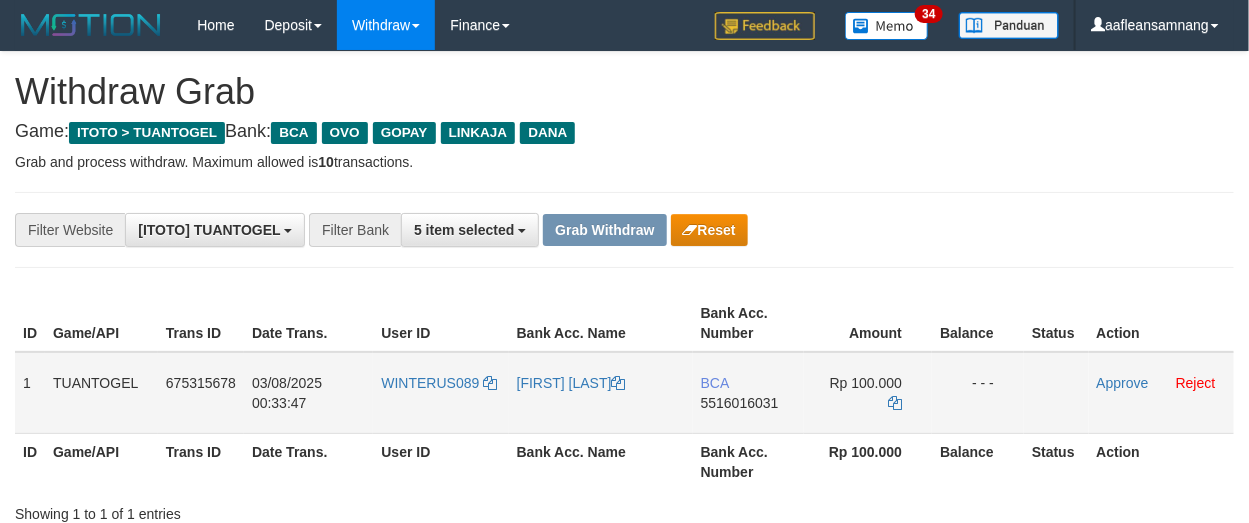 click on "WINTERUS089" at bounding box center (440, 393) 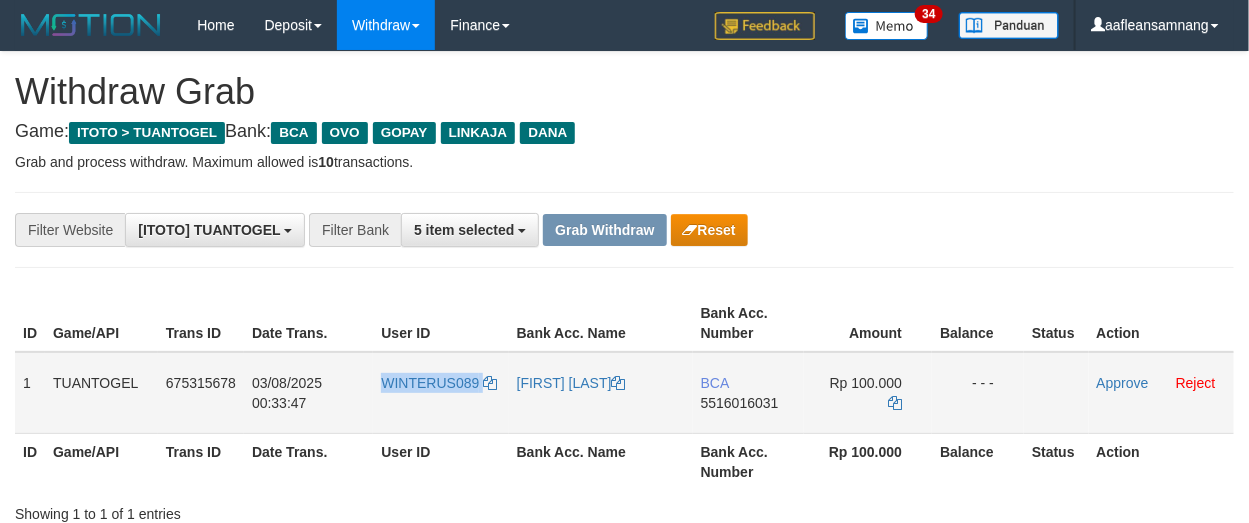 click on "WINTERUS089" at bounding box center (440, 393) 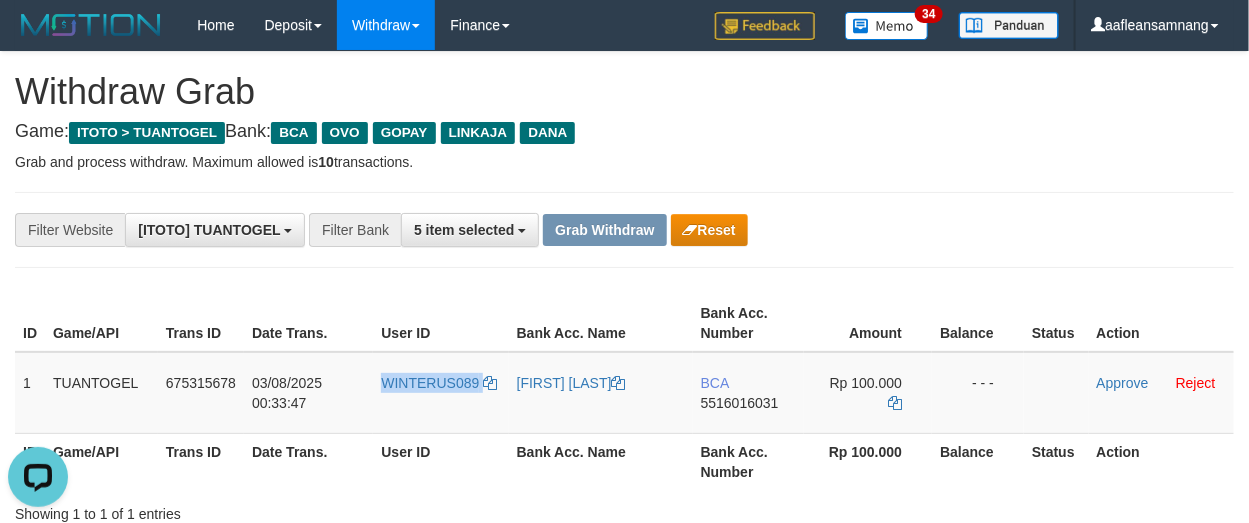scroll, scrollTop: 0, scrollLeft: 0, axis: both 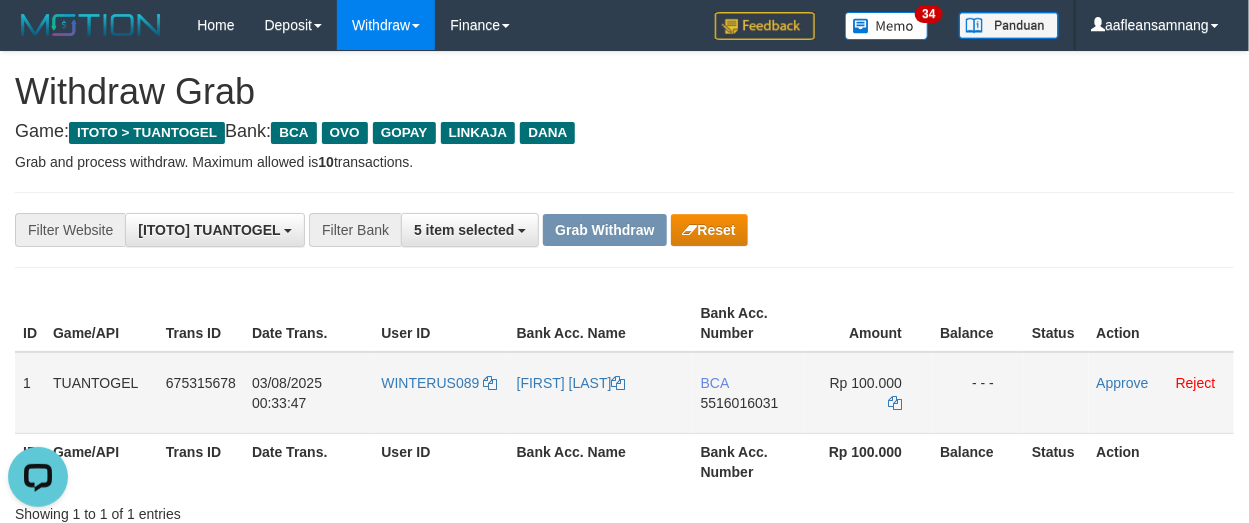 click on "BCA
5516016031" at bounding box center (748, 393) 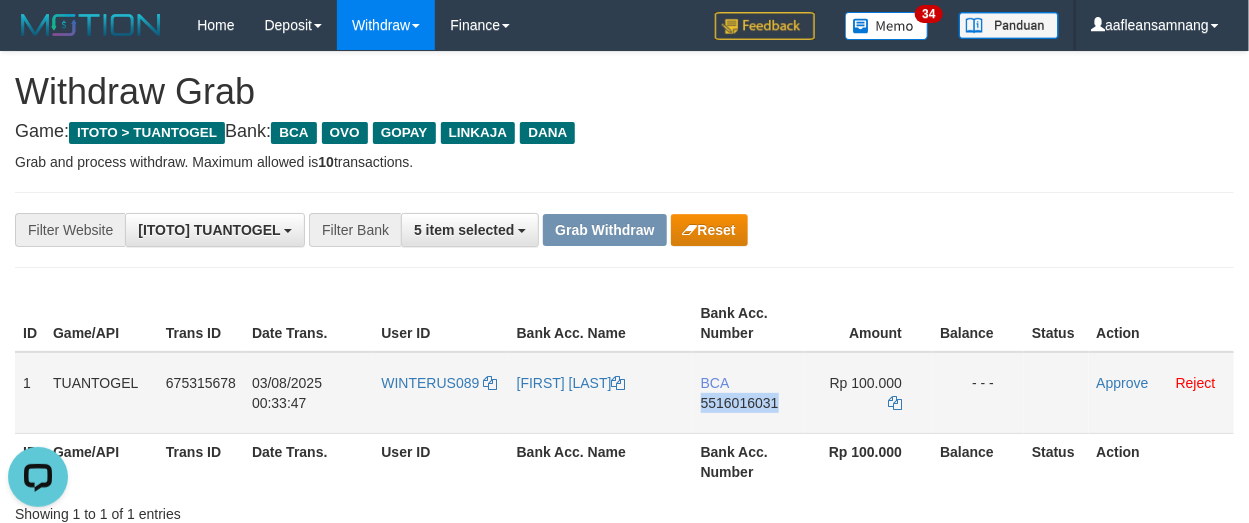 click on "BCA
5516016031" at bounding box center [748, 393] 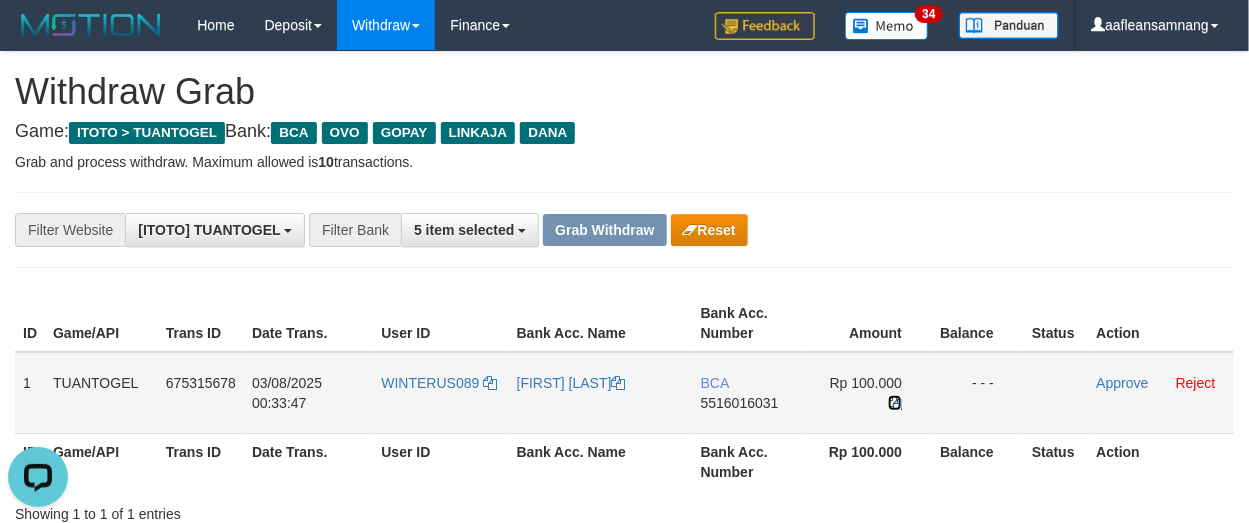 click at bounding box center (895, 403) 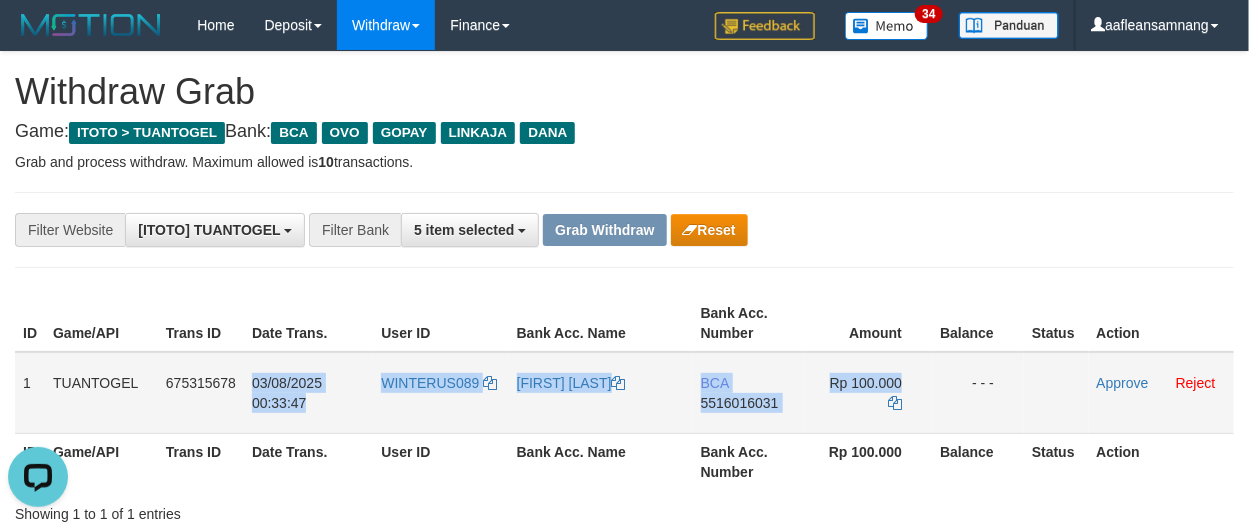 drag, startPoint x: 250, startPoint y: 388, endPoint x: 904, endPoint y: 412, distance: 654.44025 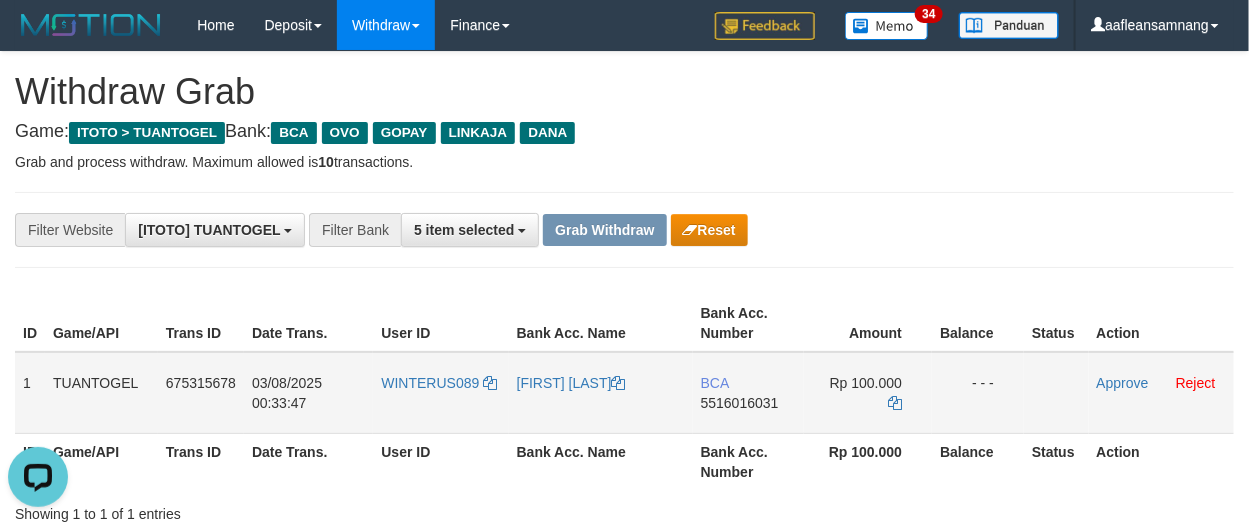 click on "Approve
Reject" at bounding box center (1161, 393) 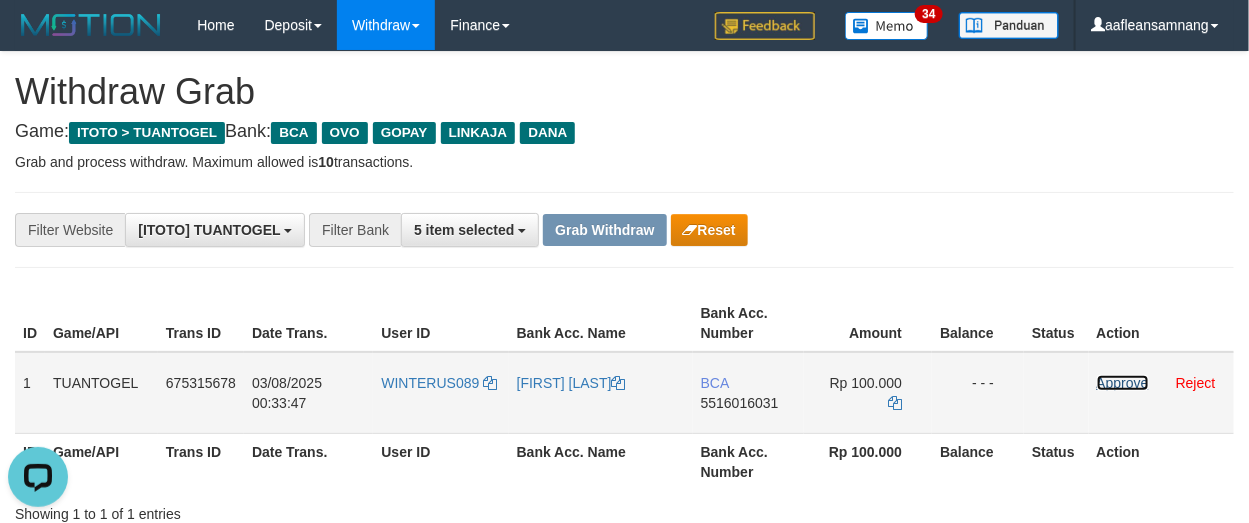 click on "Approve" at bounding box center [1123, 383] 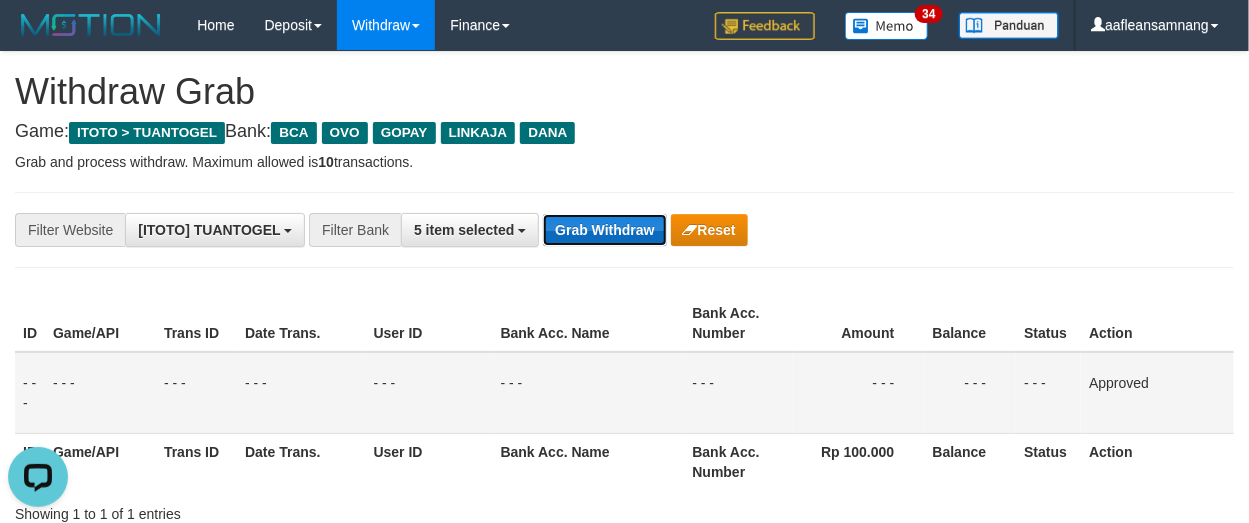 click on "Grab Withdraw" at bounding box center [604, 230] 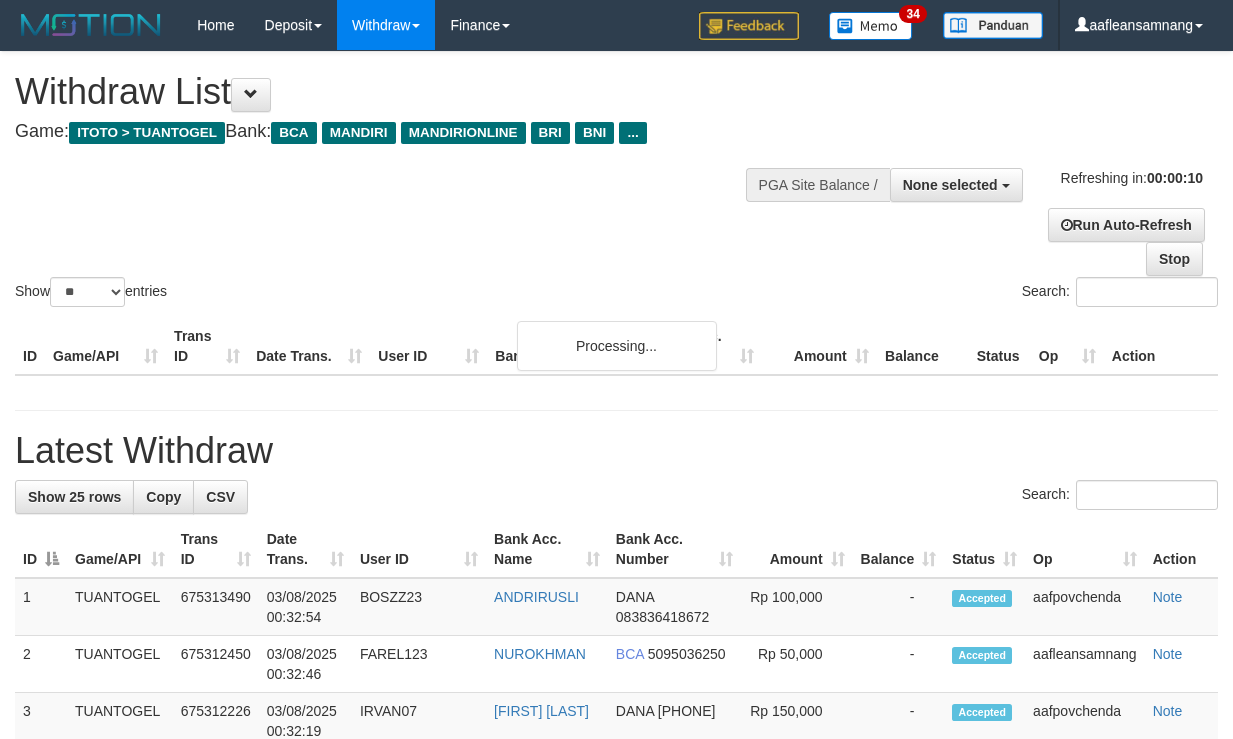 select 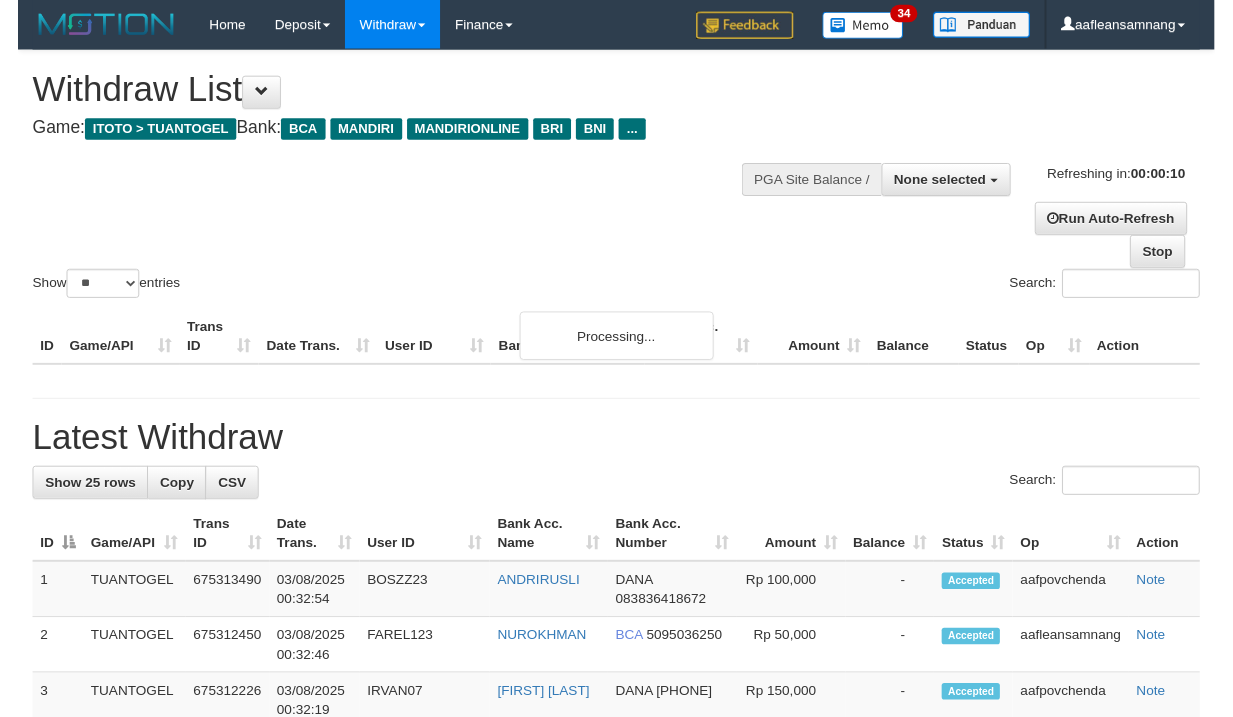 scroll, scrollTop: 0, scrollLeft: 0, axis: both 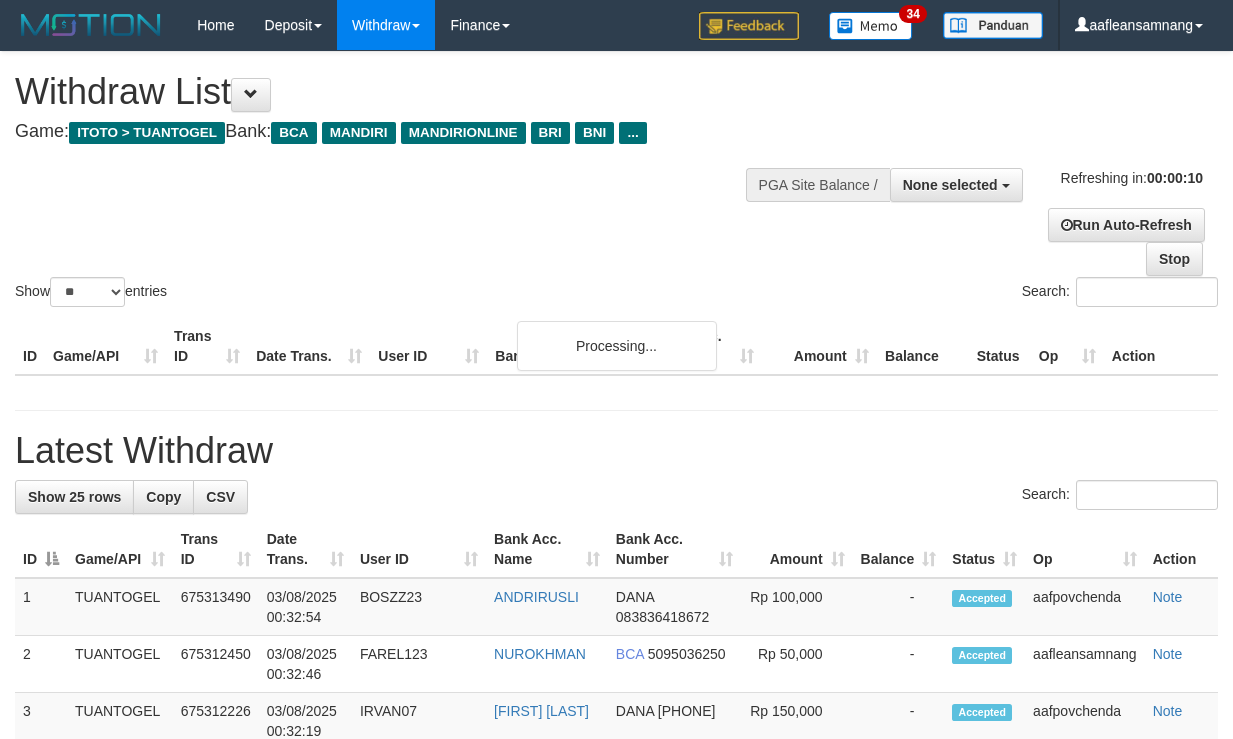 select 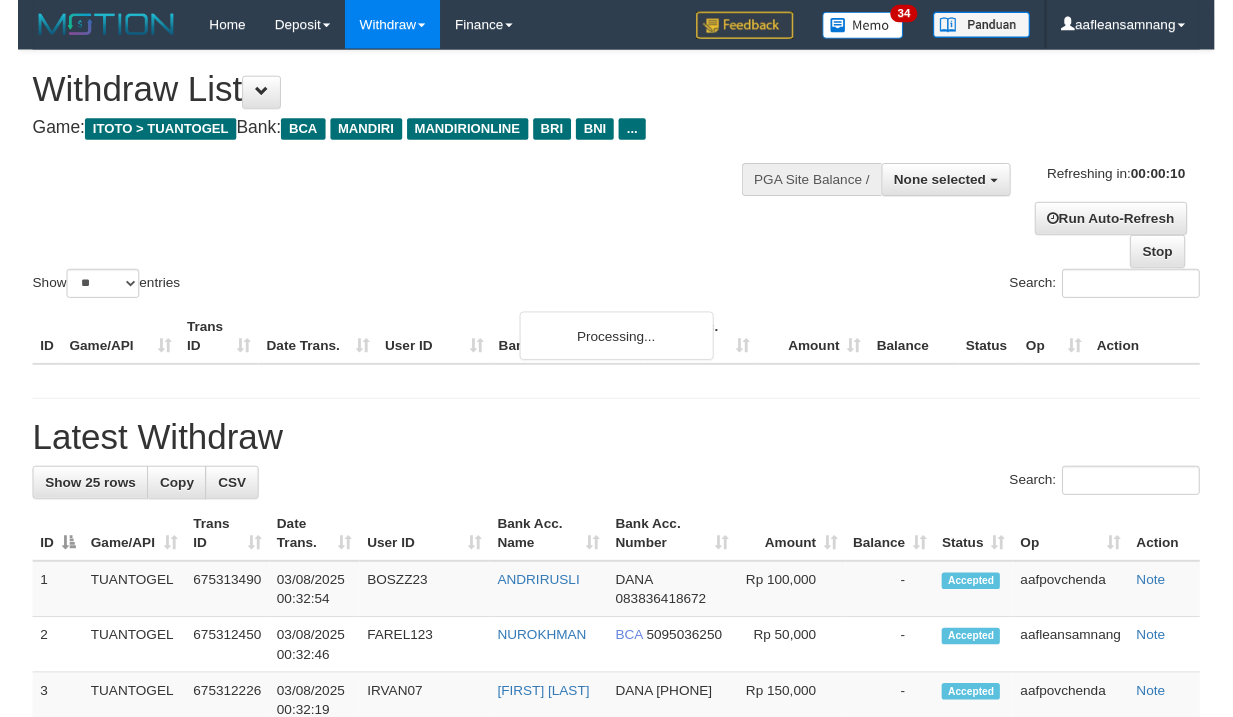 scroll, scrollTop: 0, scrollLeft: 0, axis: both 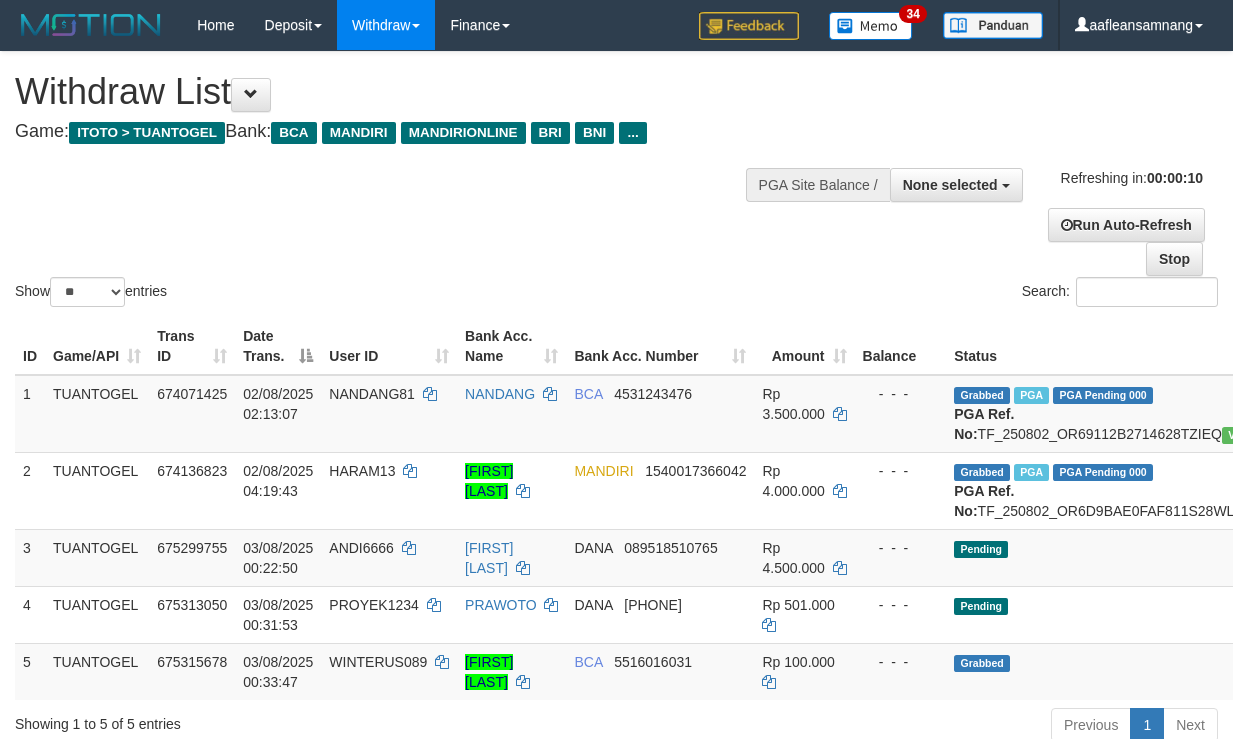 select 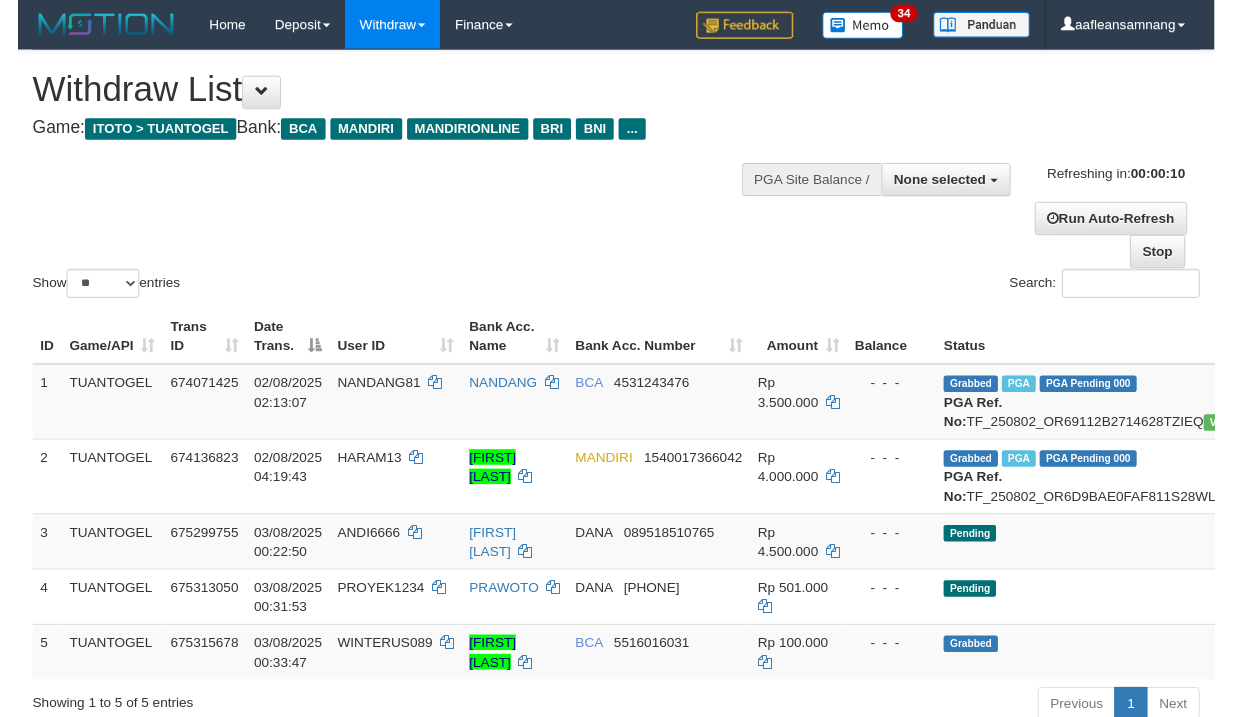 scroll, scrollTop: 0, scrollLeft: 0, axis: both 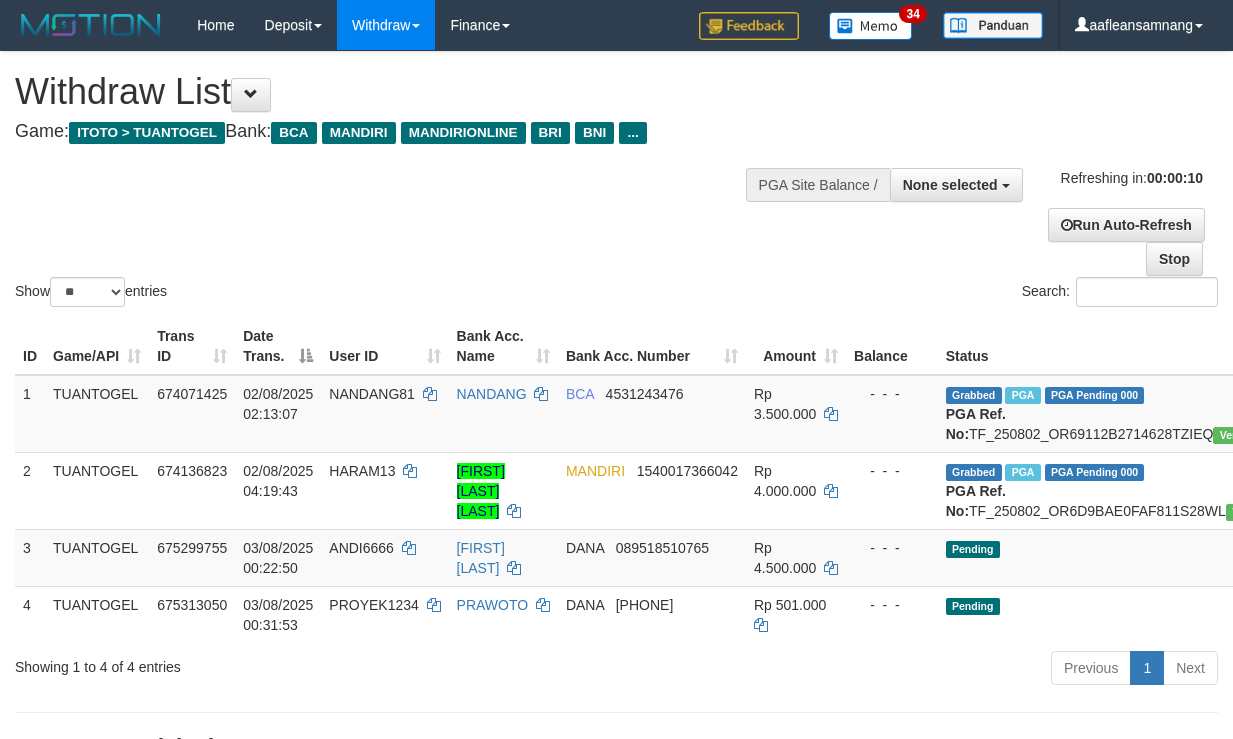 select 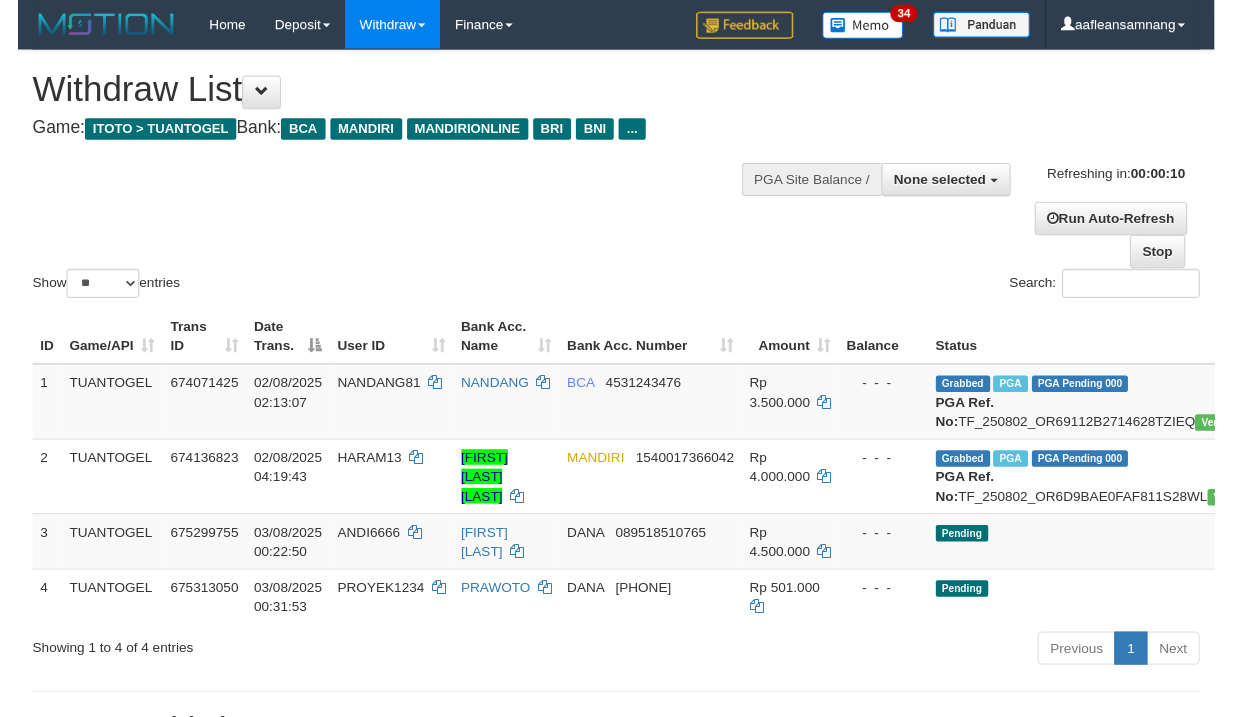 scroll, scrollTop: 0, scrollLeft: 0, axis: both 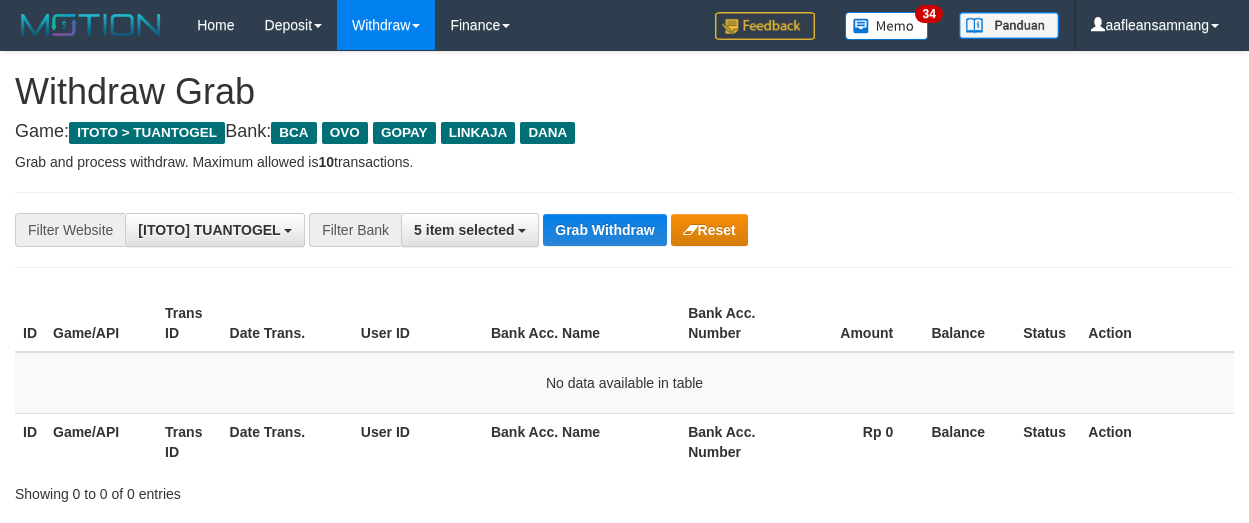 click on "Grab Withdraw" at bounding box center [604, 230] 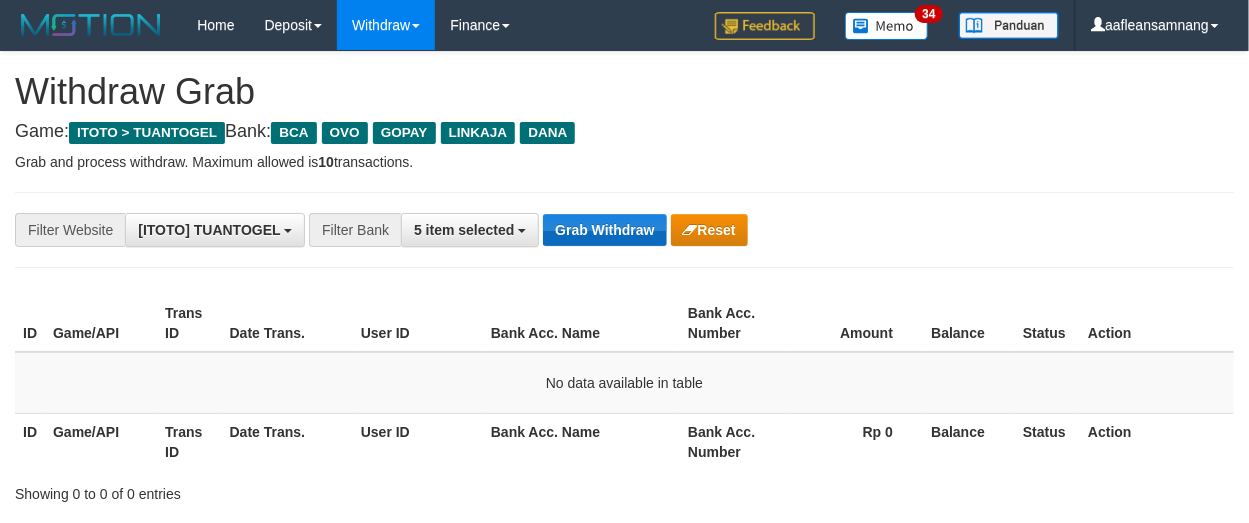 drag, startPoint x: 592, startPoint y: 232, endPoint x: 1269, endPoint y: 451, distance: 711.5406 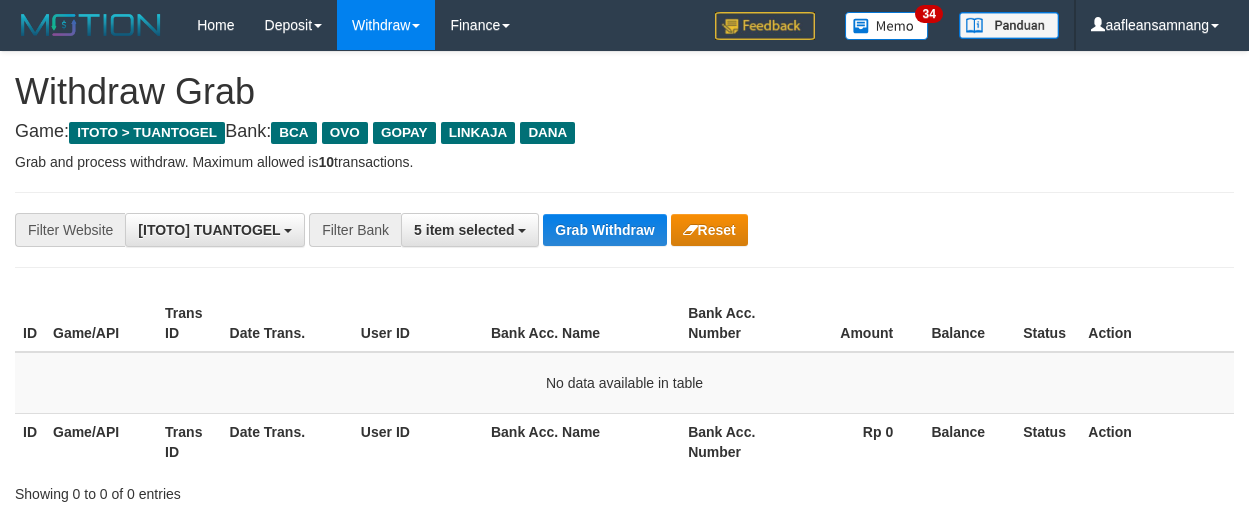 scroll, scrollTop: 0, scrollLeft: 0, axis: both 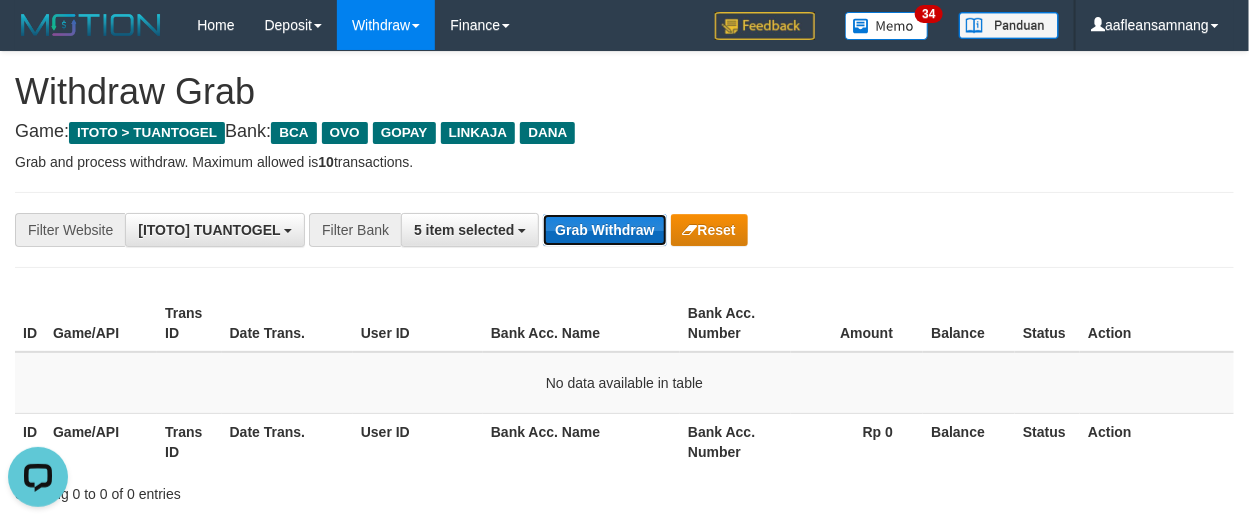 click on "Grab Withdraw" at bounding box center [604, 230] 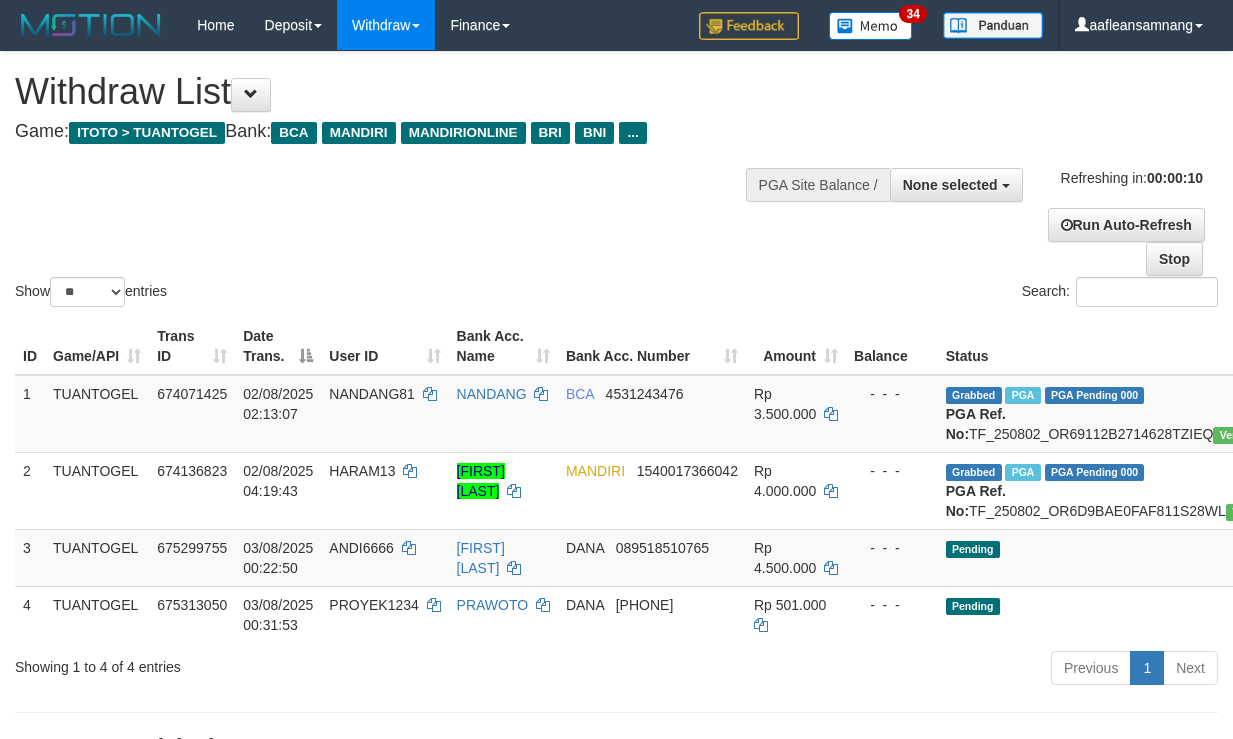 select 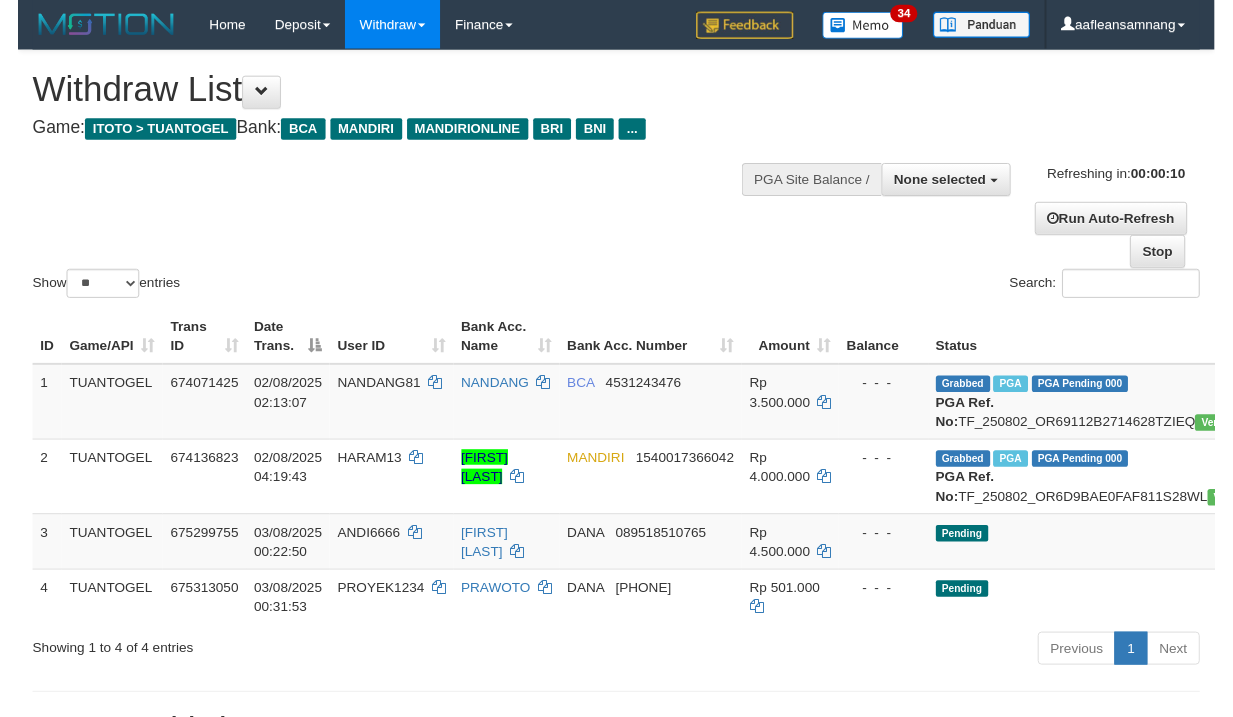 scroll, scrollTop: 0, scrollLeft: 0, axis: both 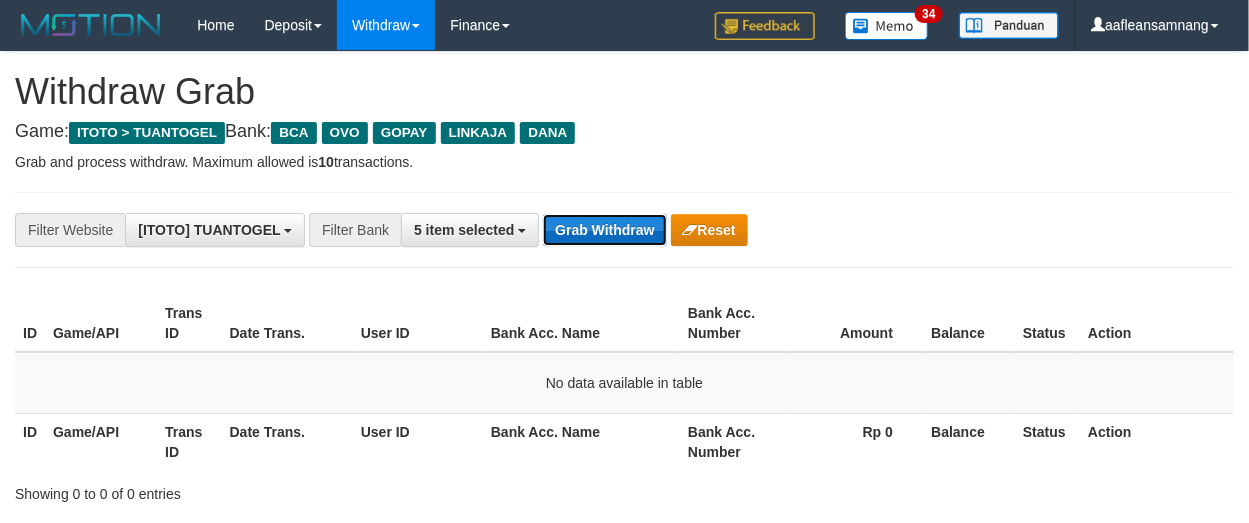 drag, startPoint x: 637, startPoint y: 219, endPoint x: 618, endPoint y: 226, distance: 20.248457 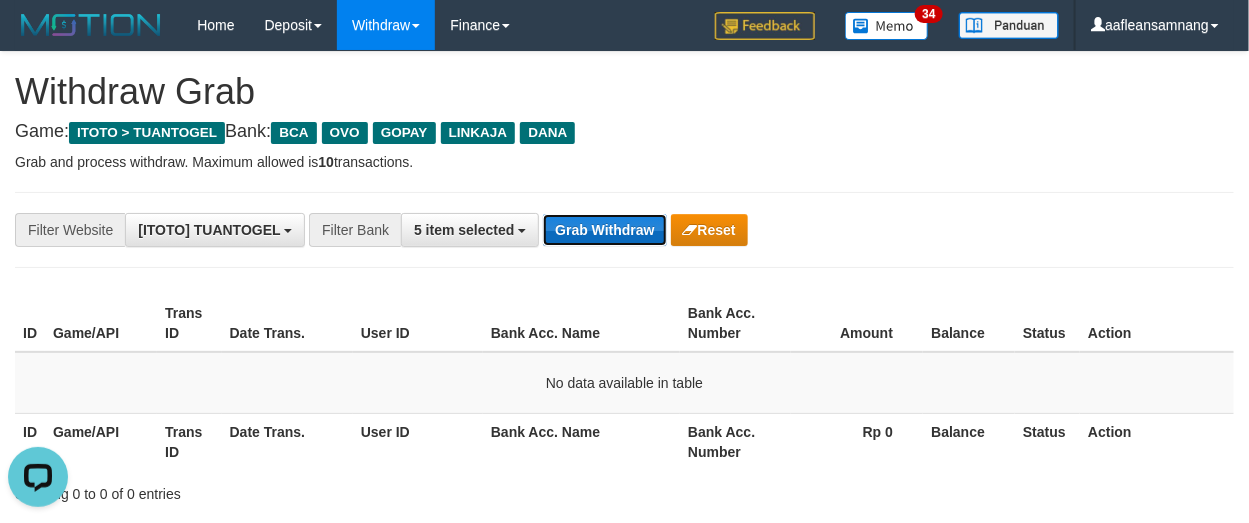 scroll, scrollTop: 0, scrollLeft: 0, axis: both 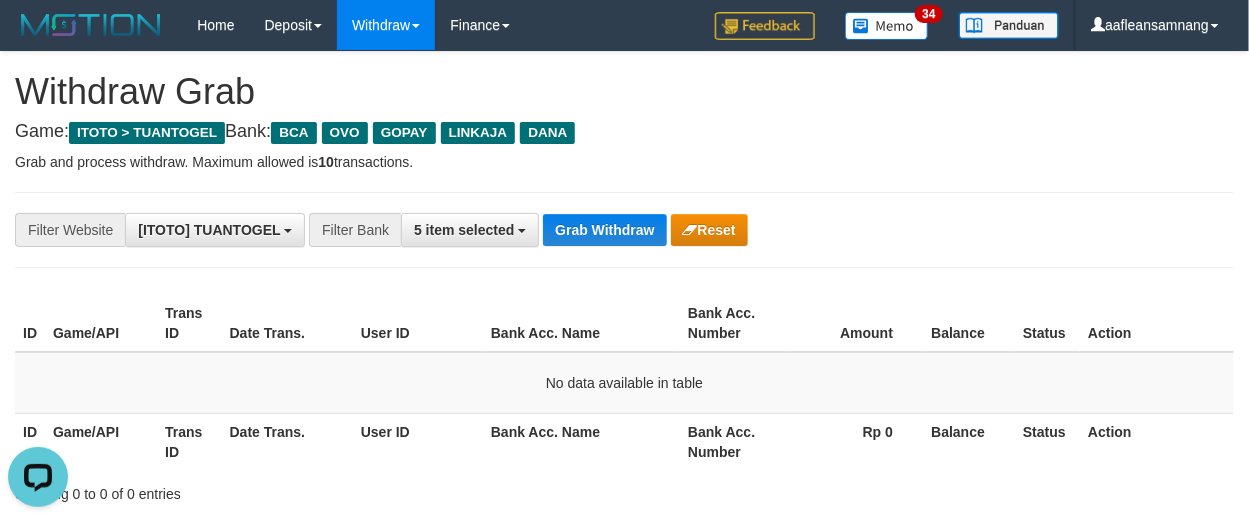 click on "**********" at bounding box center (624, 230) 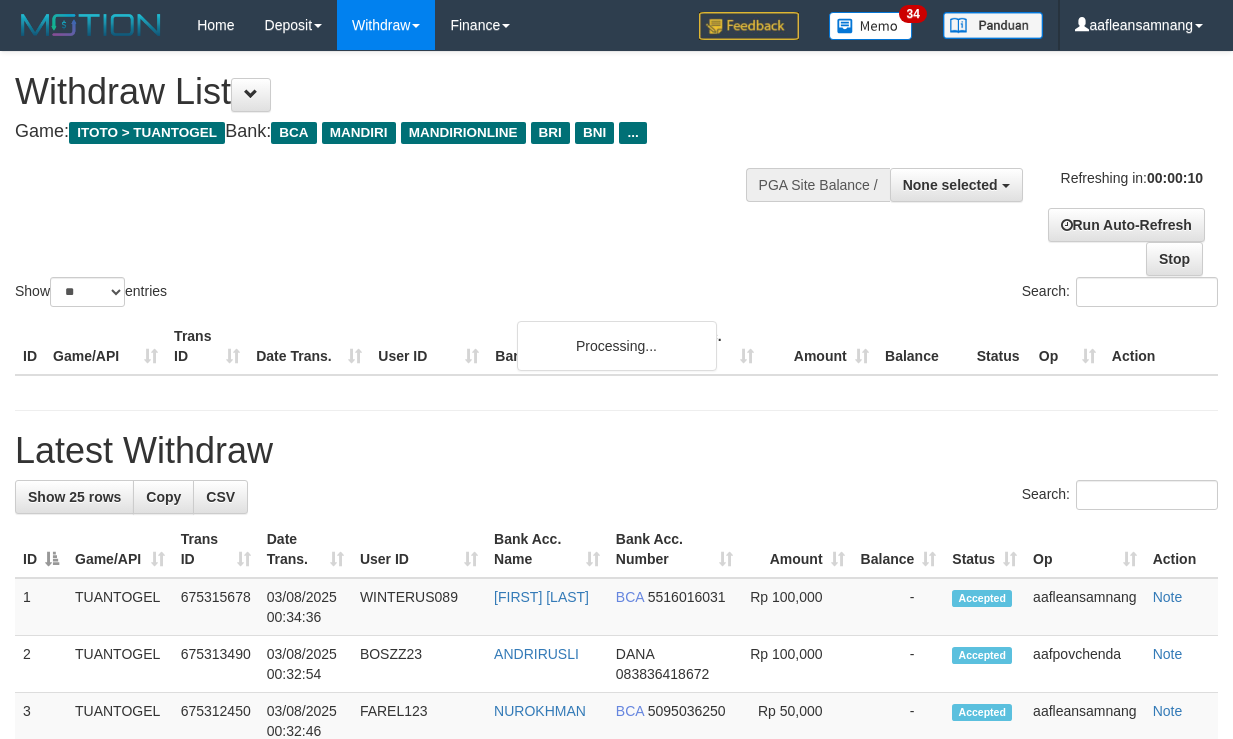 select 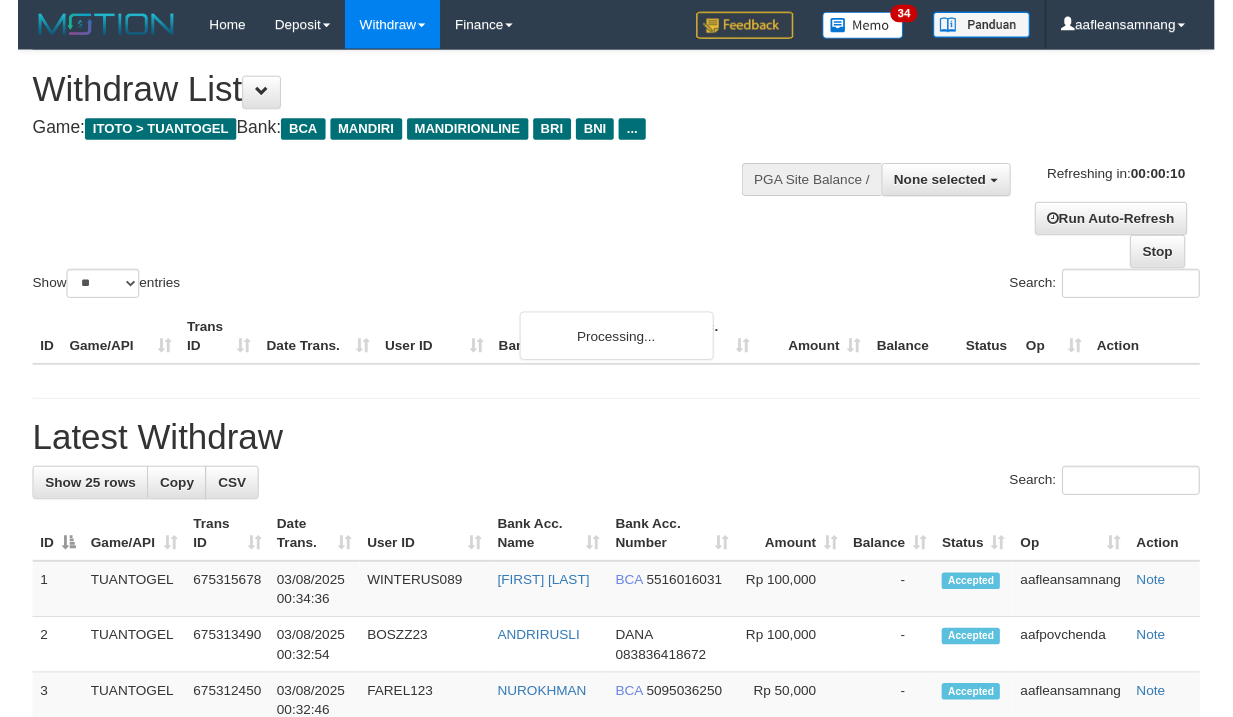 scroll, scrollTop: 0, scrollLeft: 0, axis: both 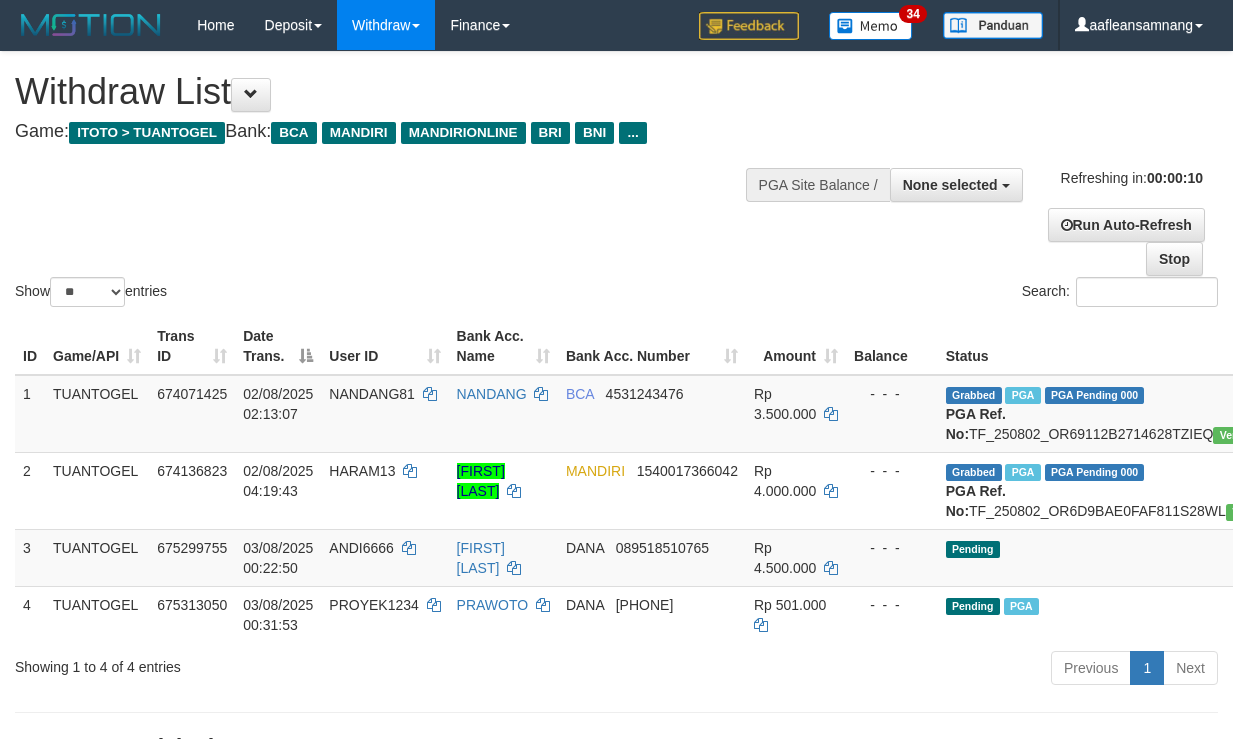 select 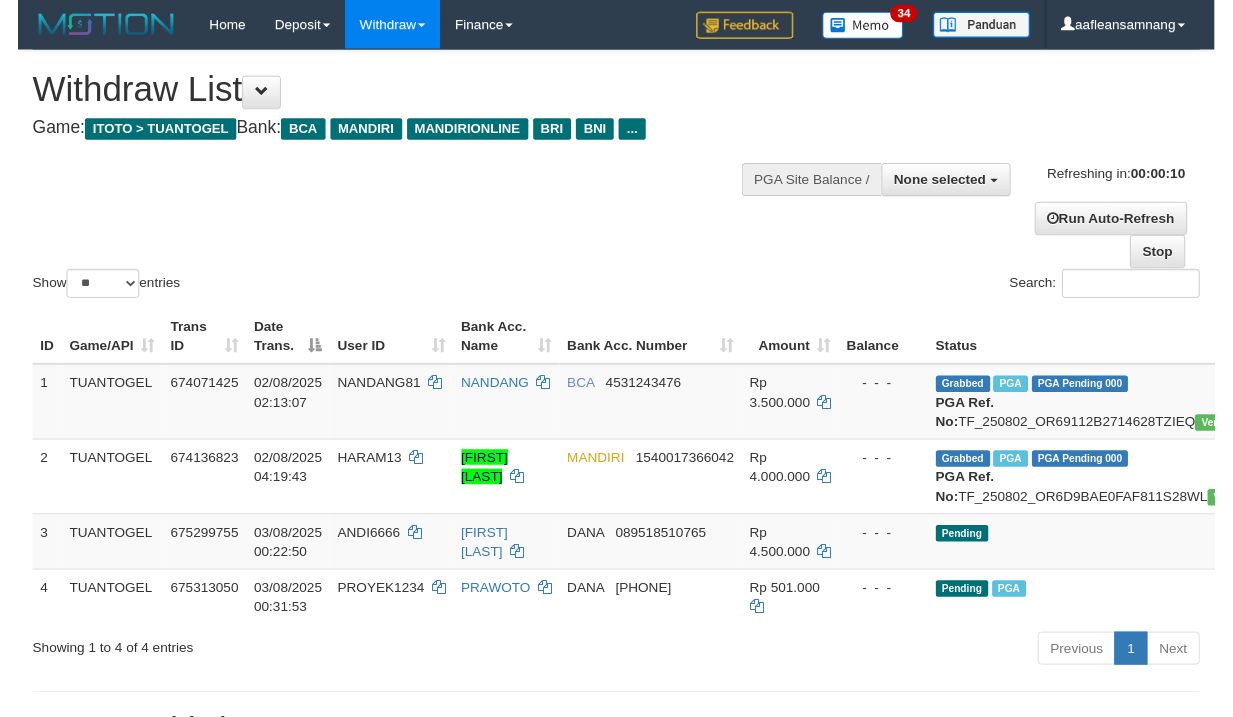 scroll, scrollTop: 0, scrollLeft: 0, axis: both 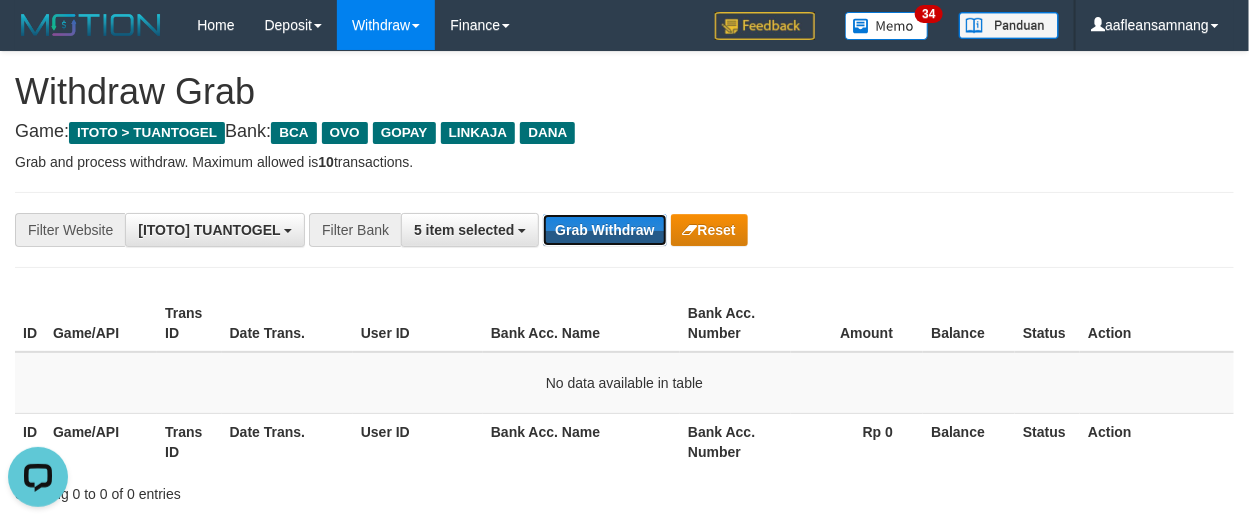 drag, startPoint x: 577, startPoint y: 216, endPoint x: 583, endPoint y: 247, distance: 31.575306 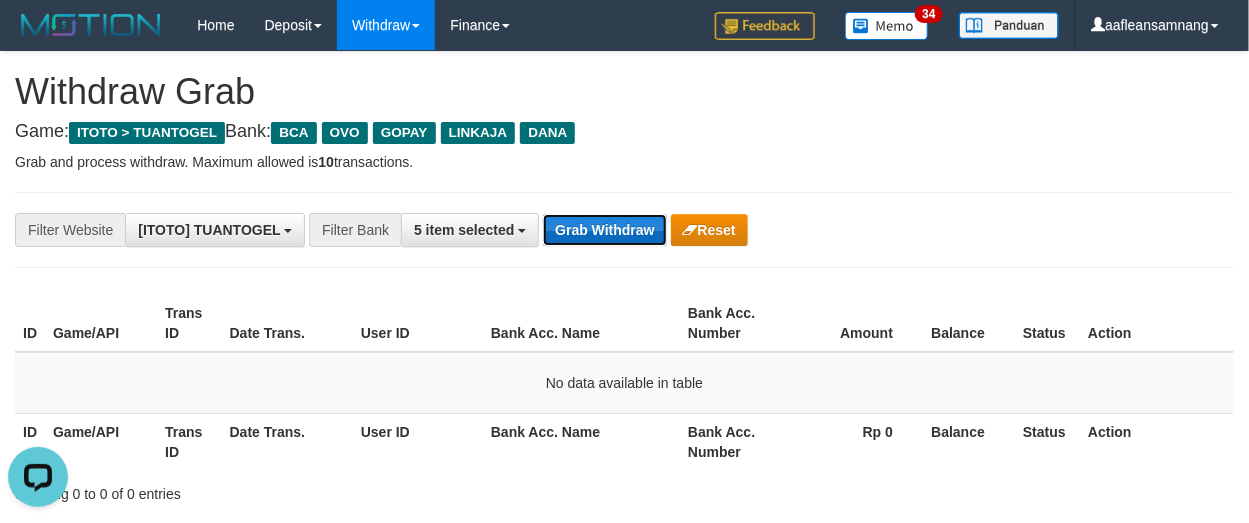click on "Grab Withdraw" at bounding box center [604, 230] 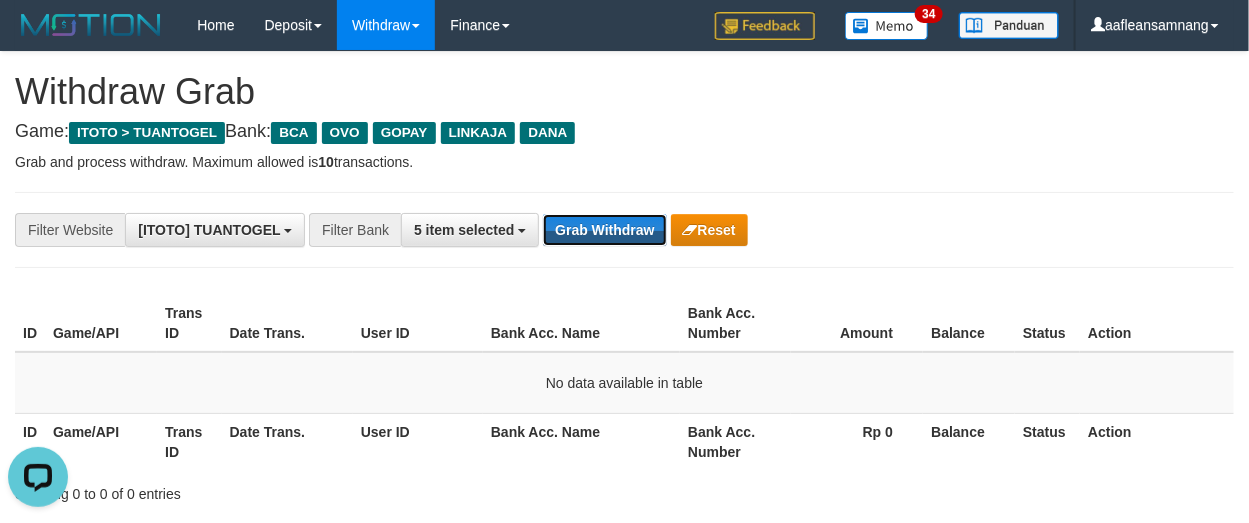 drag, startPoint x: 565, startPoint y: 237, endPoint x: 600, endPoint y: 270, distance: 48.104053 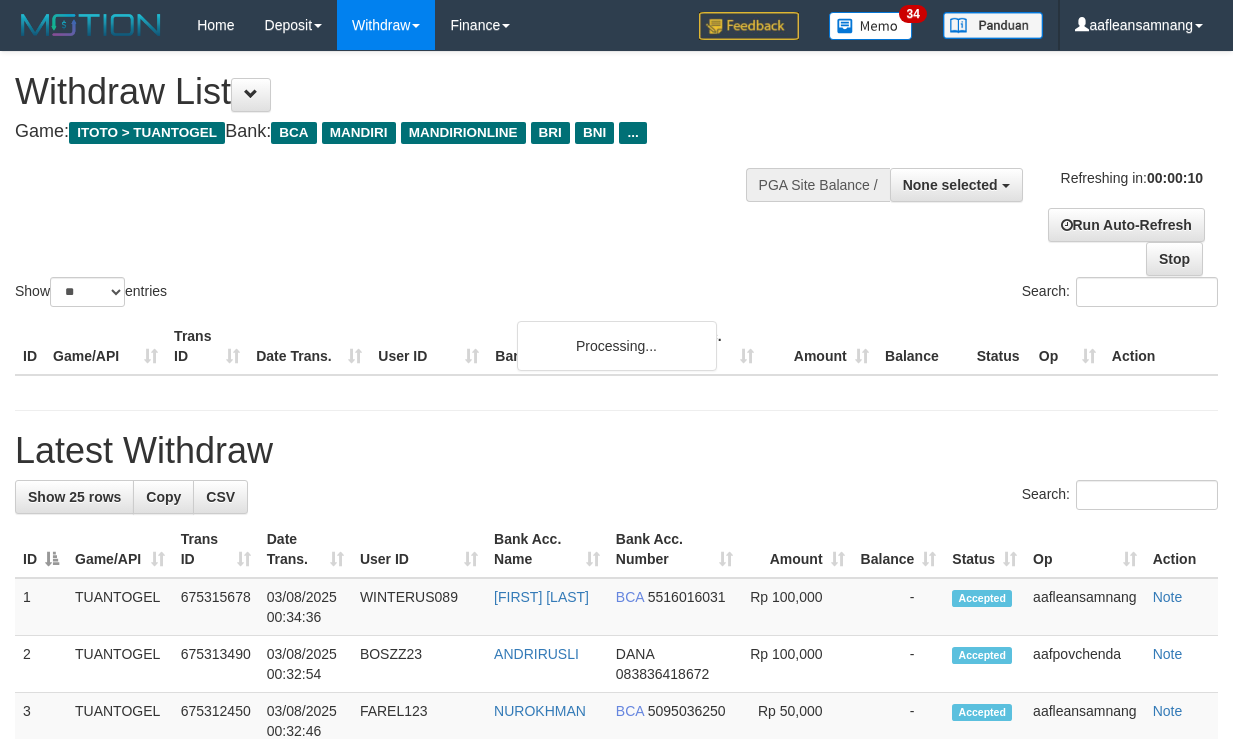 select 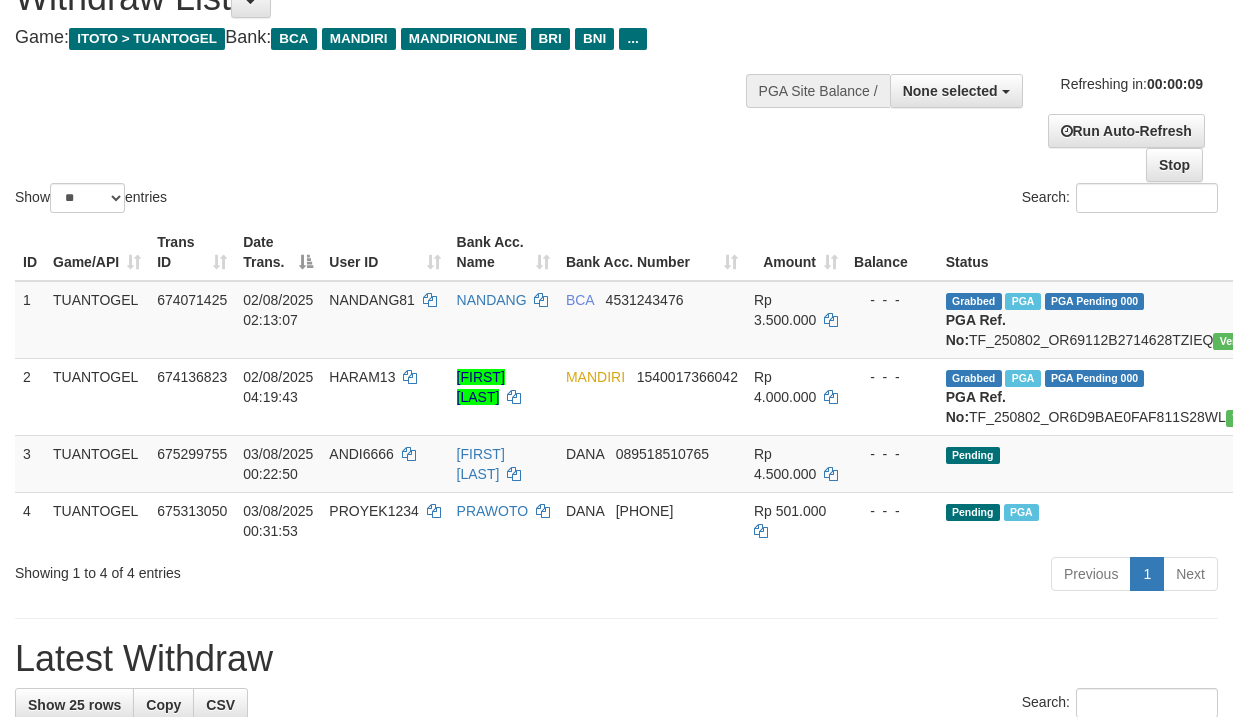scroll, scrollTop: 349, scrollLeft: 0, axis: vertical 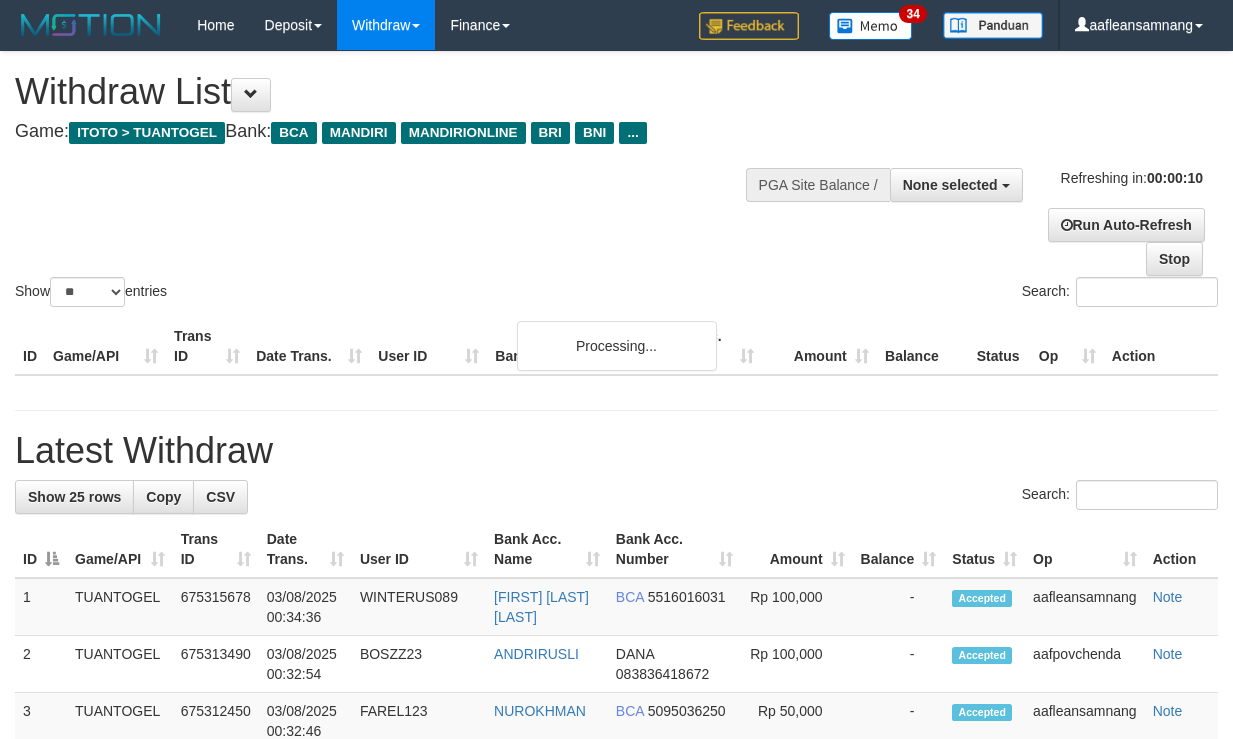 select 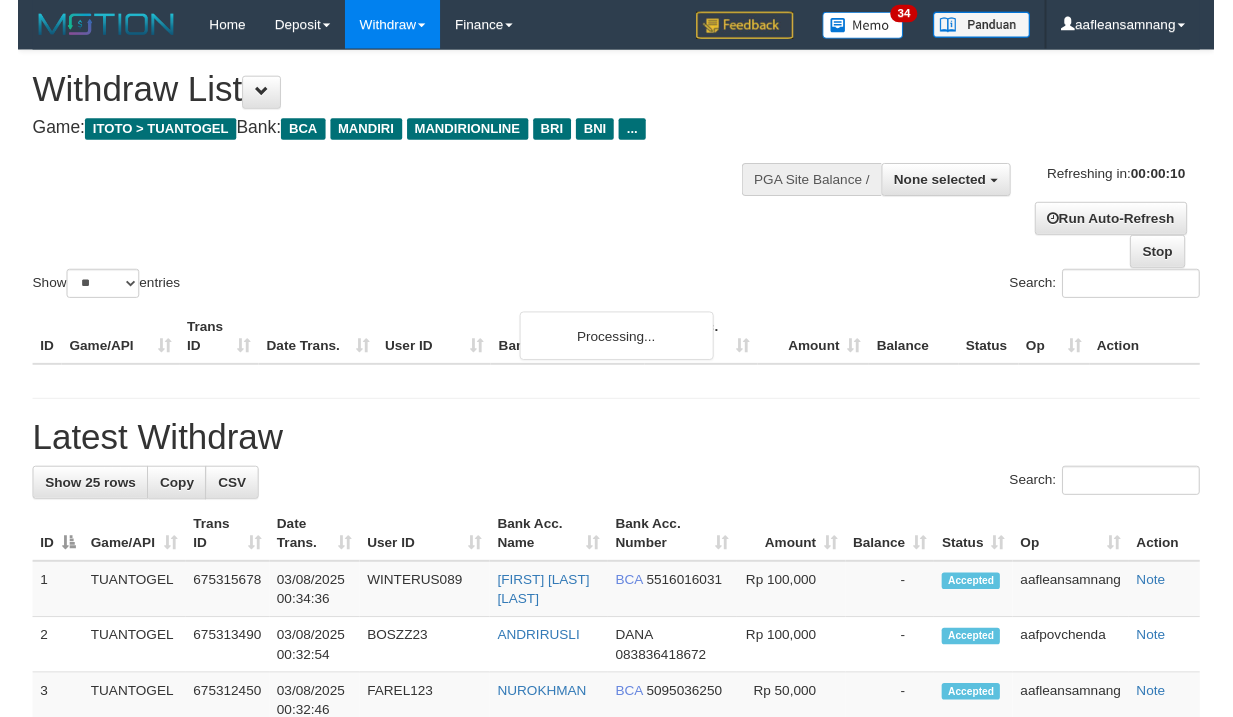 scroll, scrollTop: 0, scrollLeft: 0, axis: both 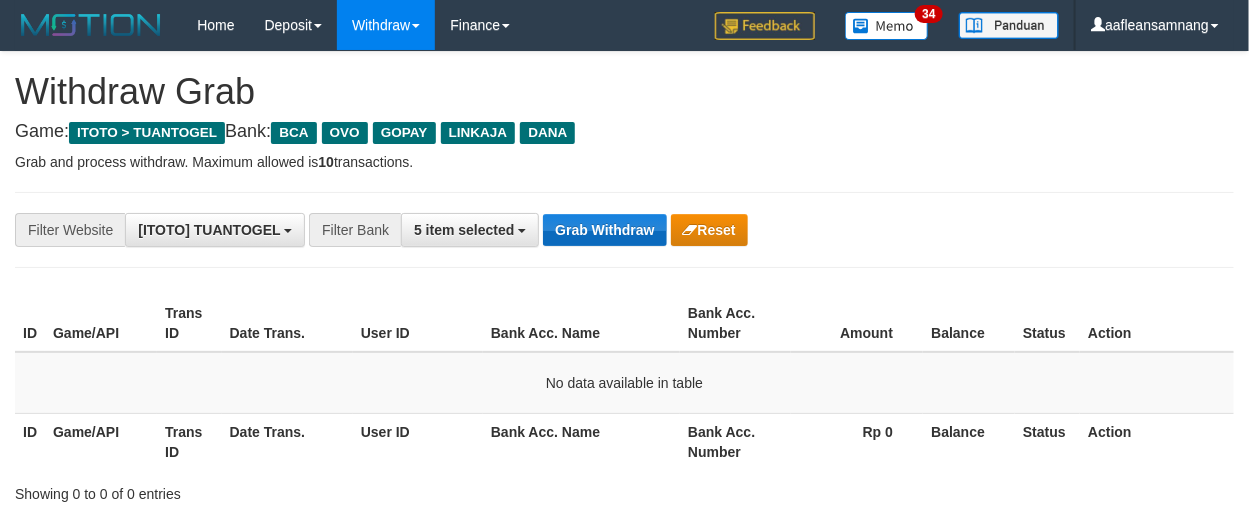 click on "Grab Withdraw" at bounding box center [604, 230] 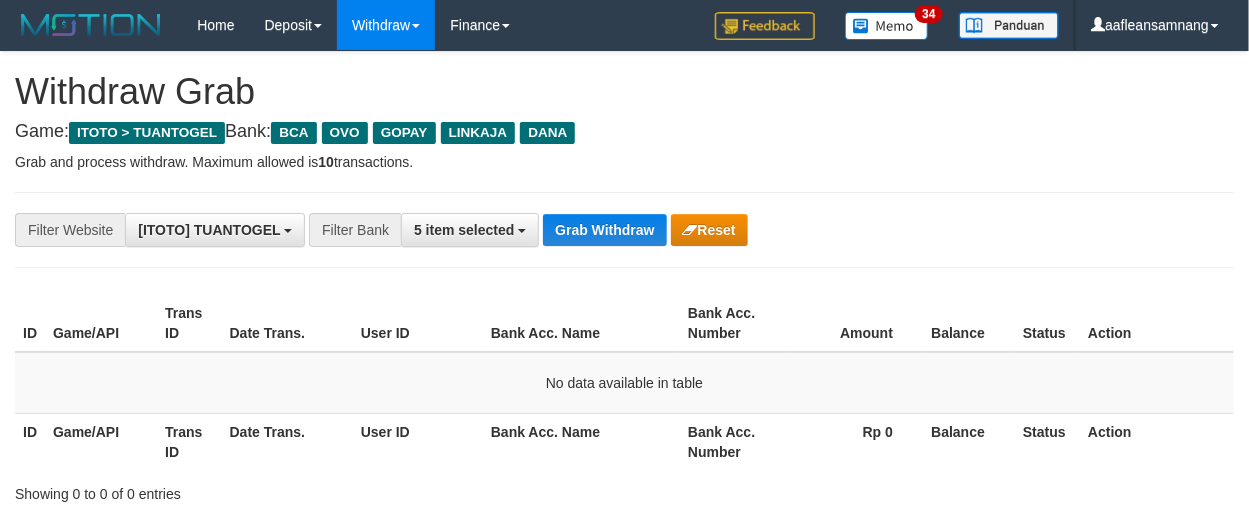 click on "Grab Withdraw" at bounding box center (604, 230) 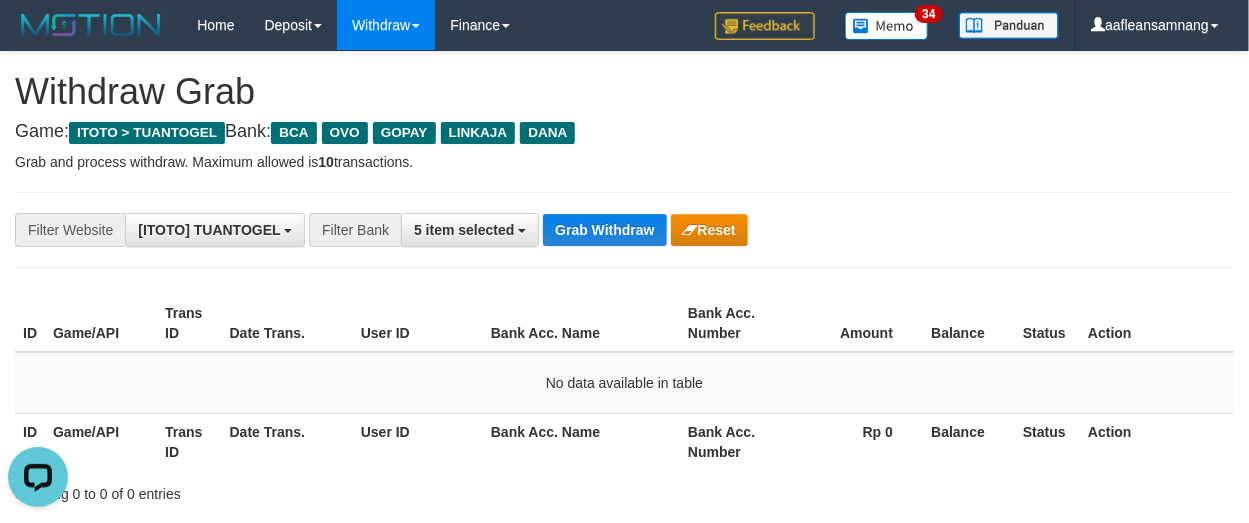 scroll, scrollTop: 0, scrollLeft: 0, axis: both 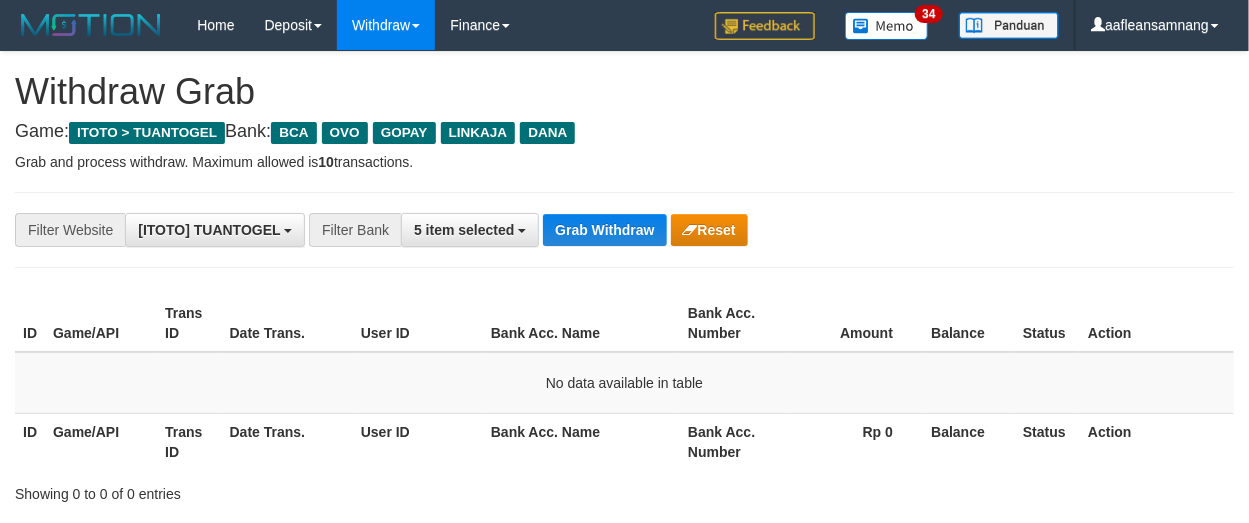 click on "**********" at bounding box center [624, 230] 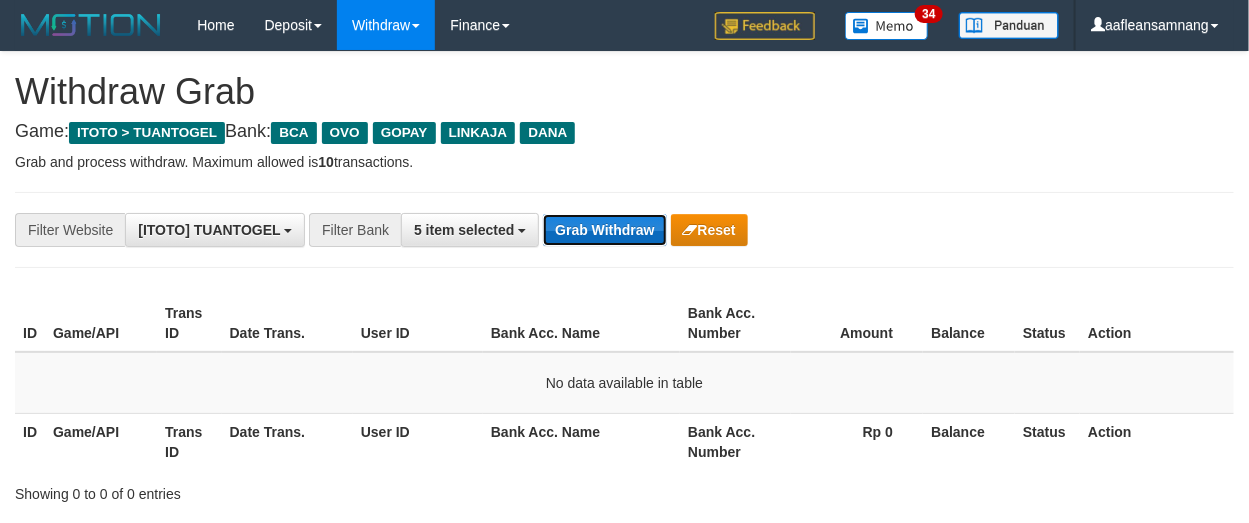 click on "Grab Withdraw" at bounding box center [604, 230] 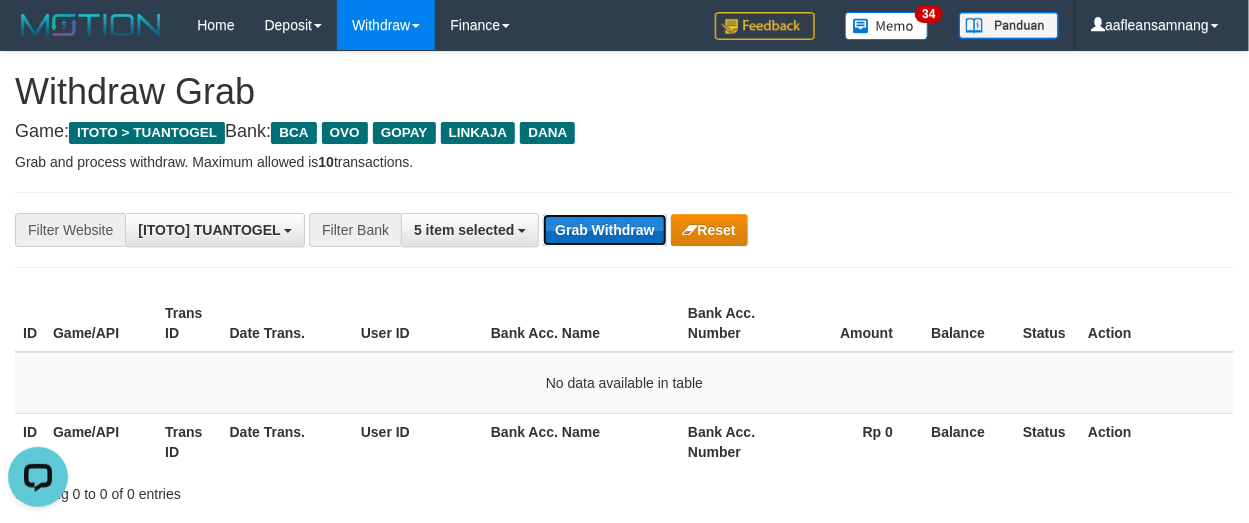scroll, scrollTop: 0, scrollLeft: 0, axis: both 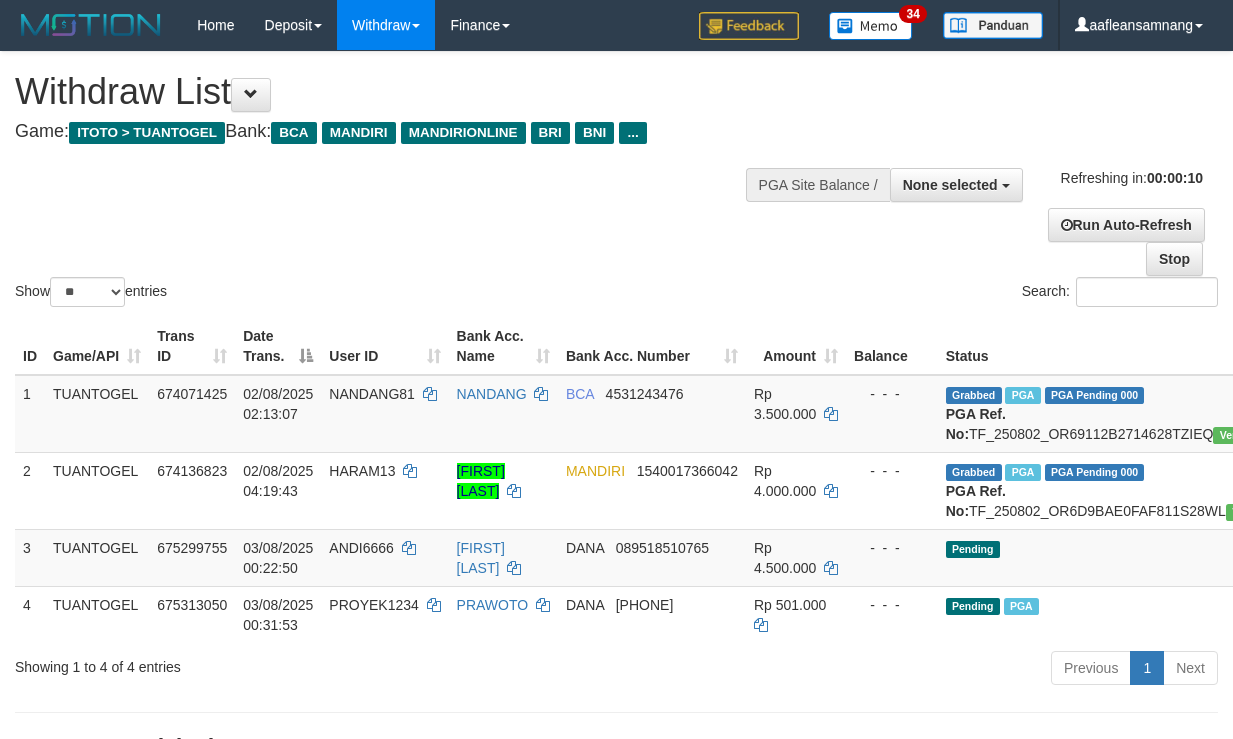 select 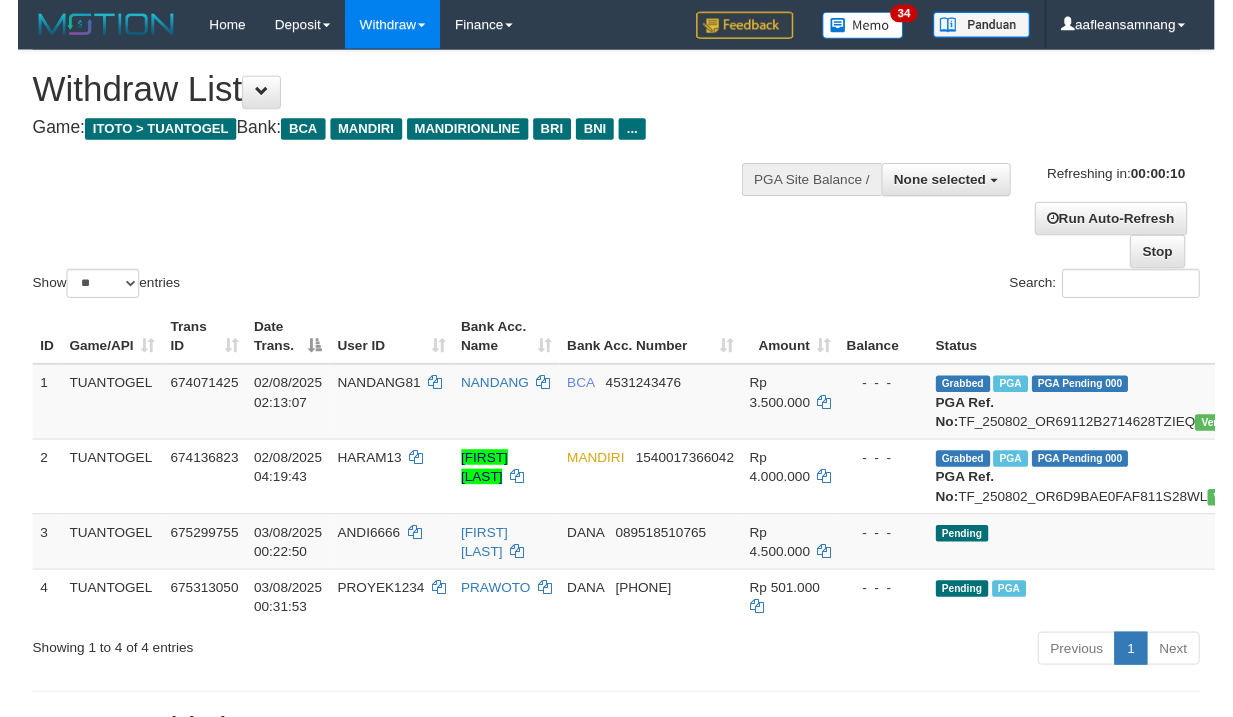 scroll, scrollTop: 0, scrollLeft: 0, axis: both 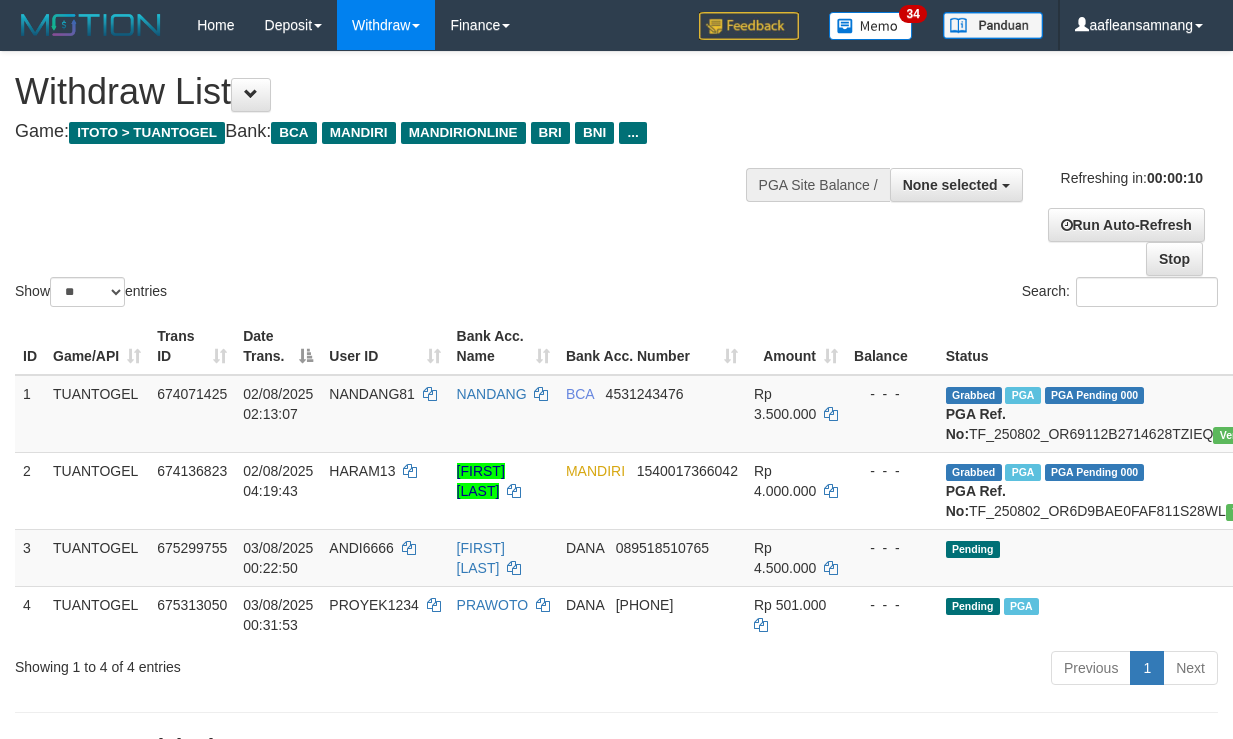 select 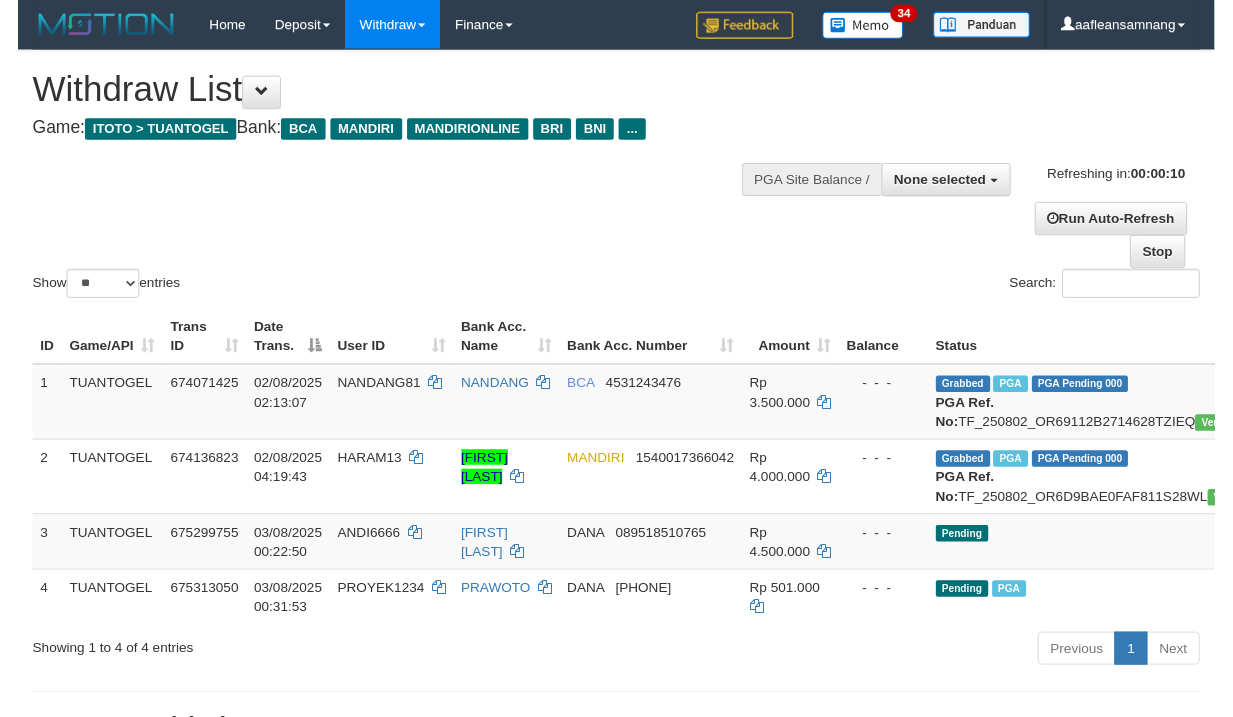 scroll, scrollTop: 0, scrollLeft: 0, axis: both 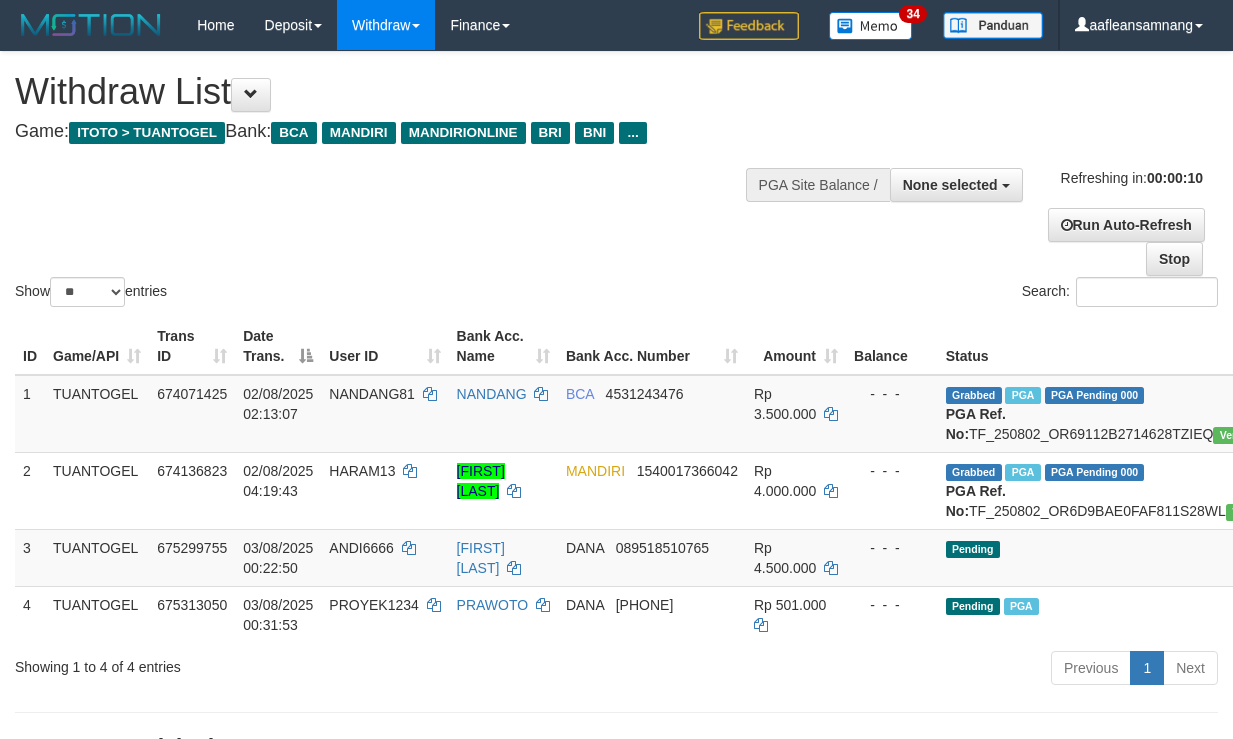 select 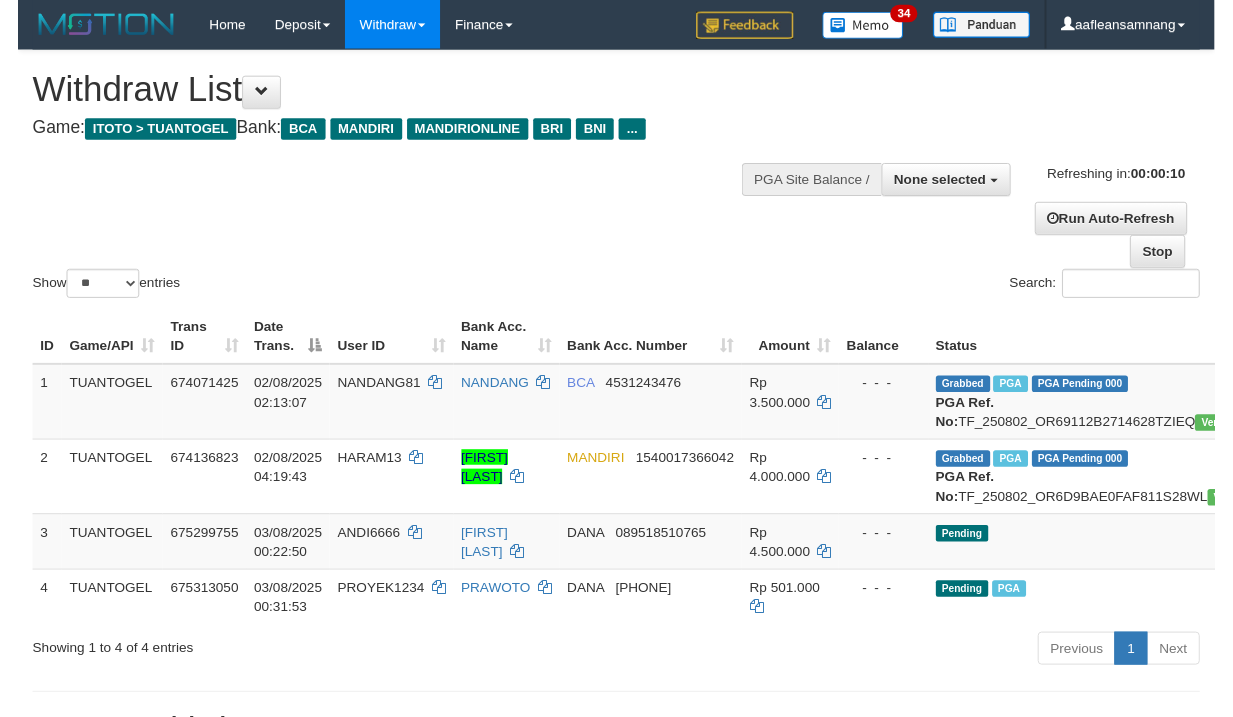 scroll, scrollTop: 0, scrollLeft: 0, axis: both 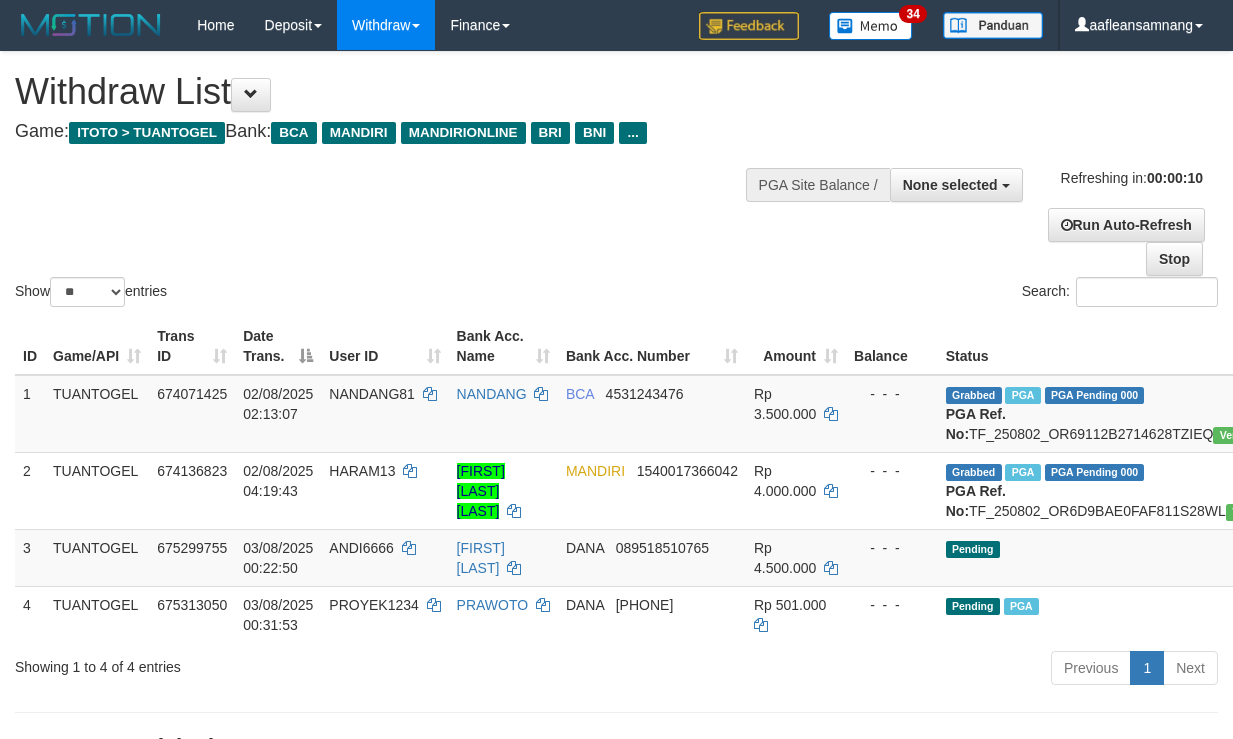 select 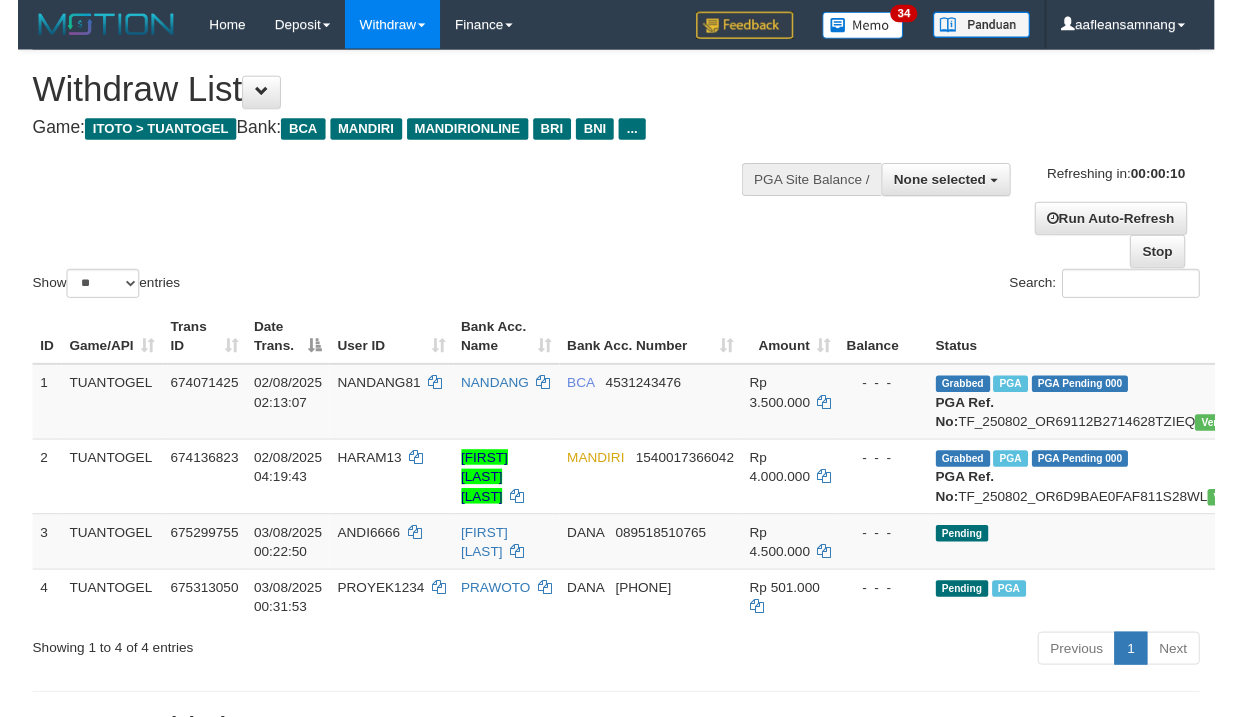 scroll, scrollTop: 0, scrollLeft: 0, axis: both 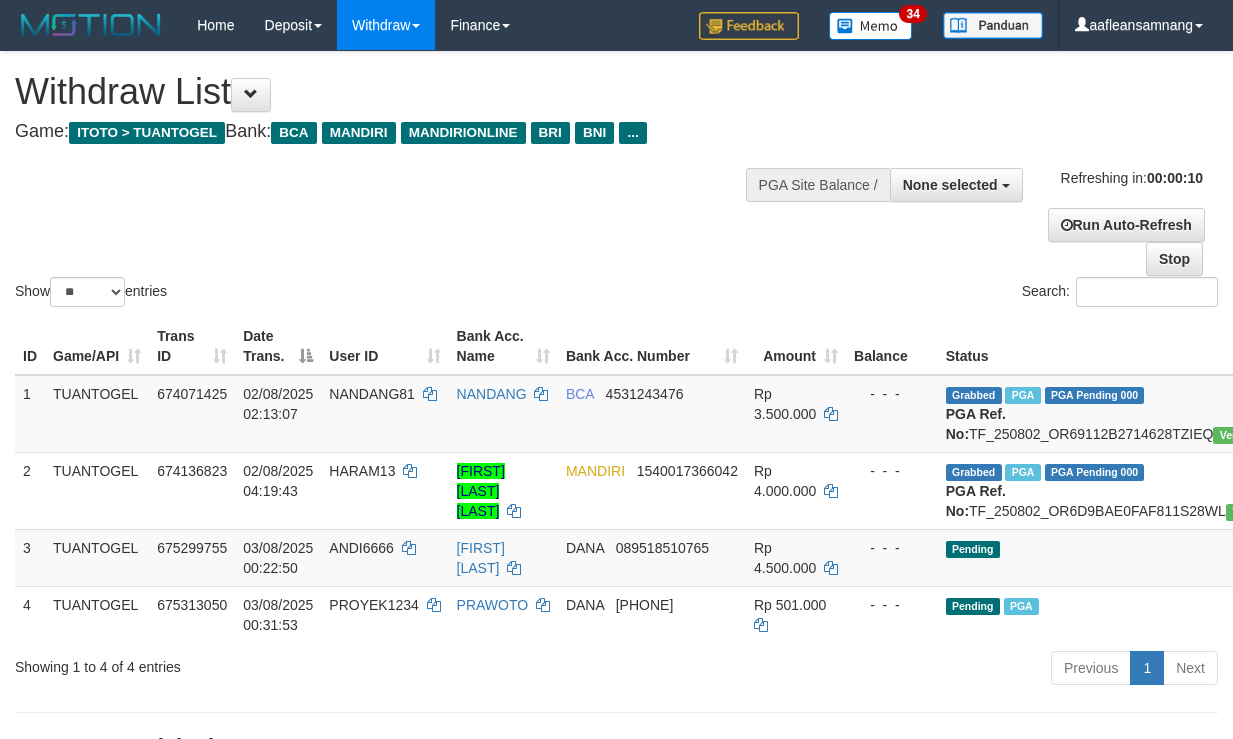 select 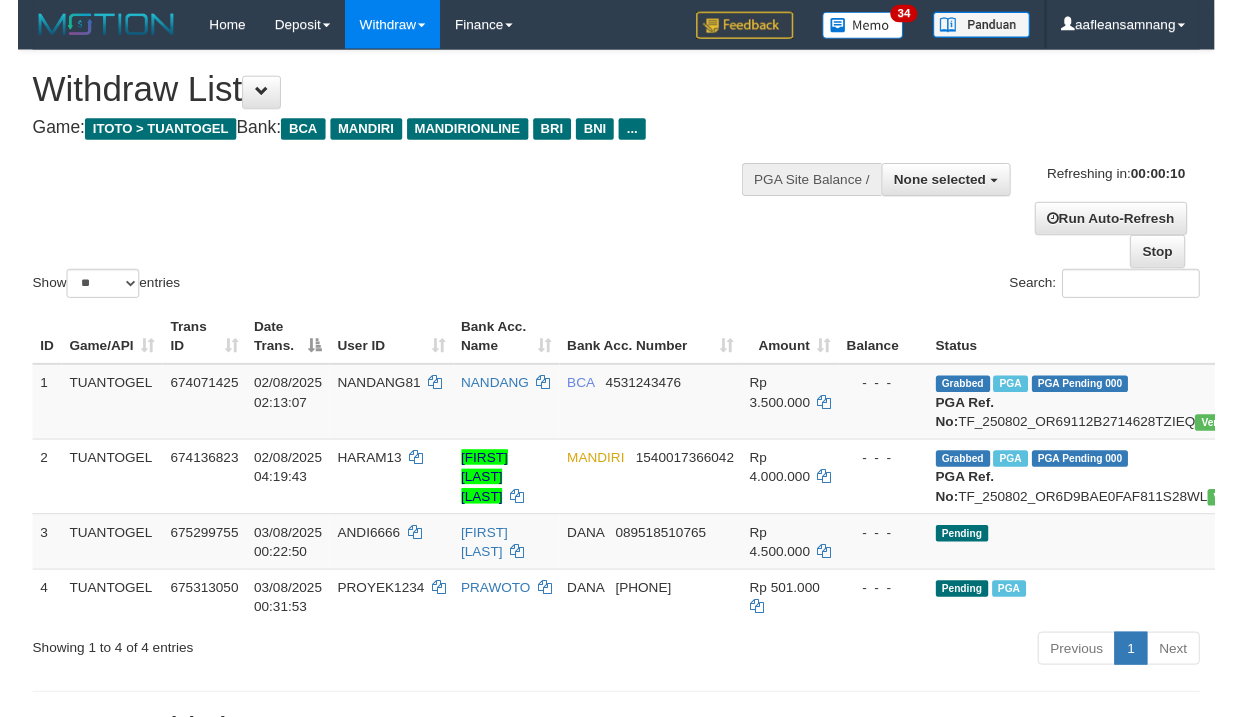 scroll, scrollTop: 0, scrollLeft: 0, axis: both 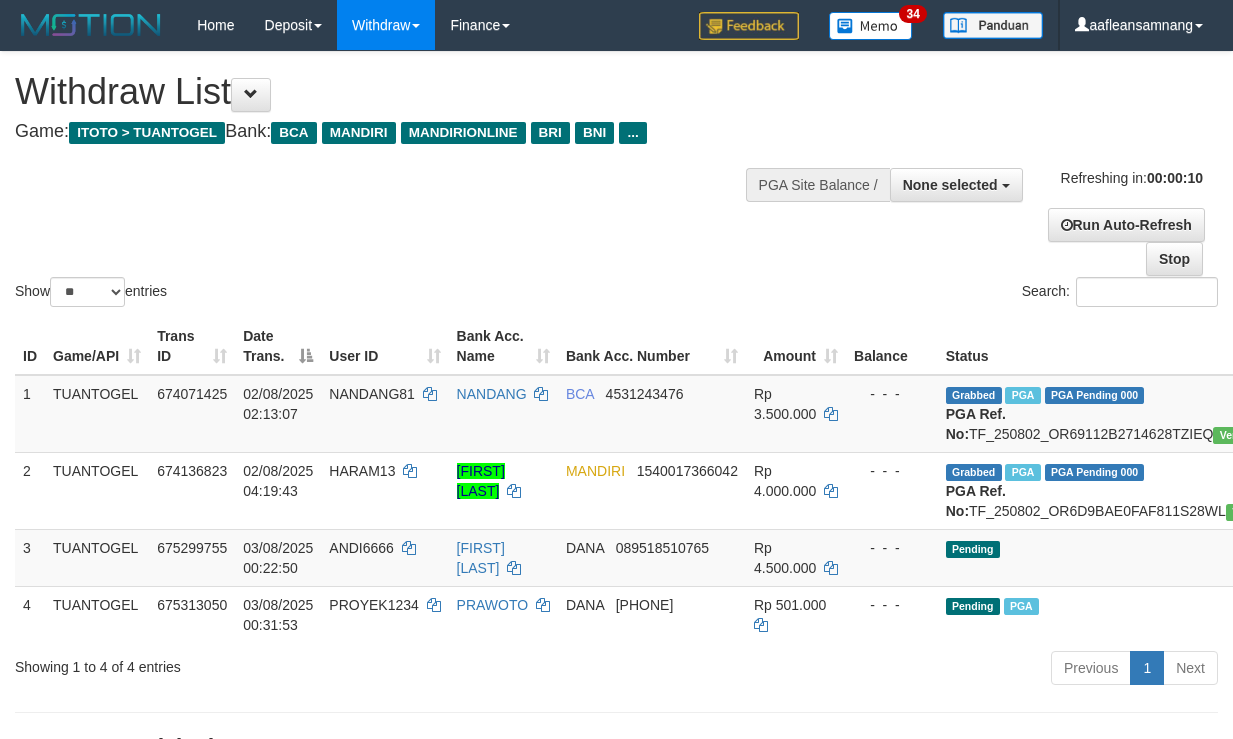 select 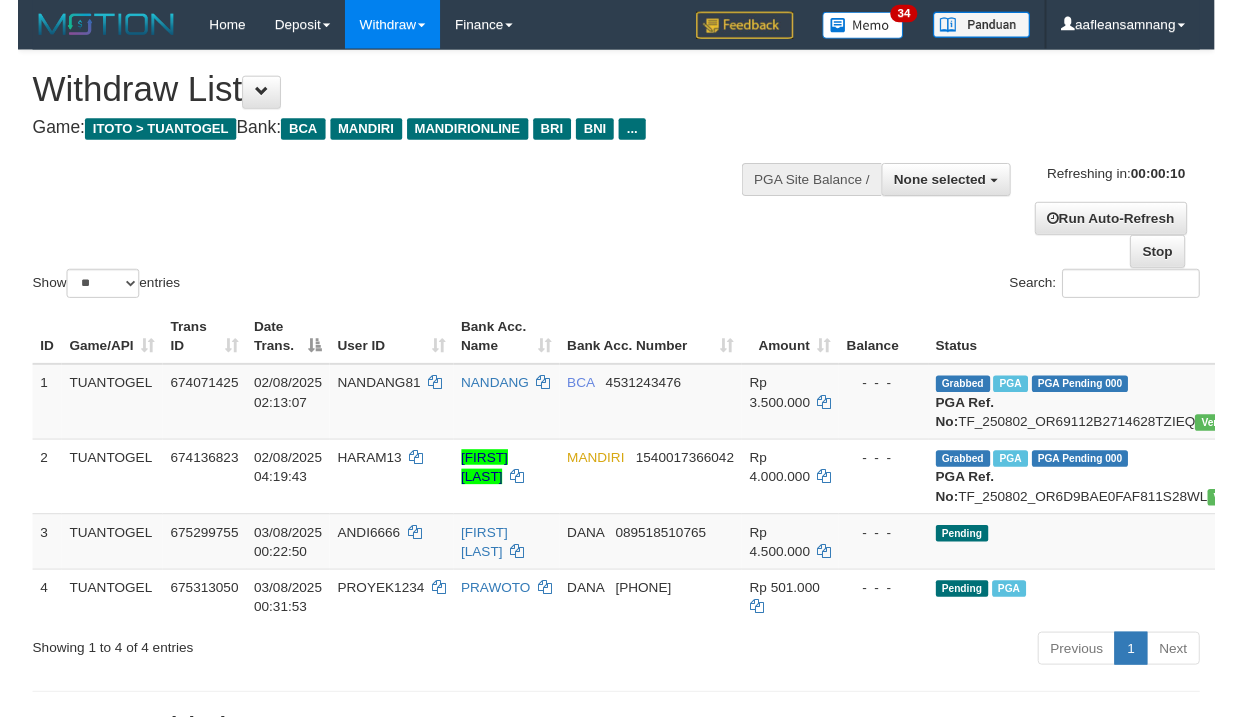 scroll, scrollTop: 0, scrollLeft: 0, axis: both 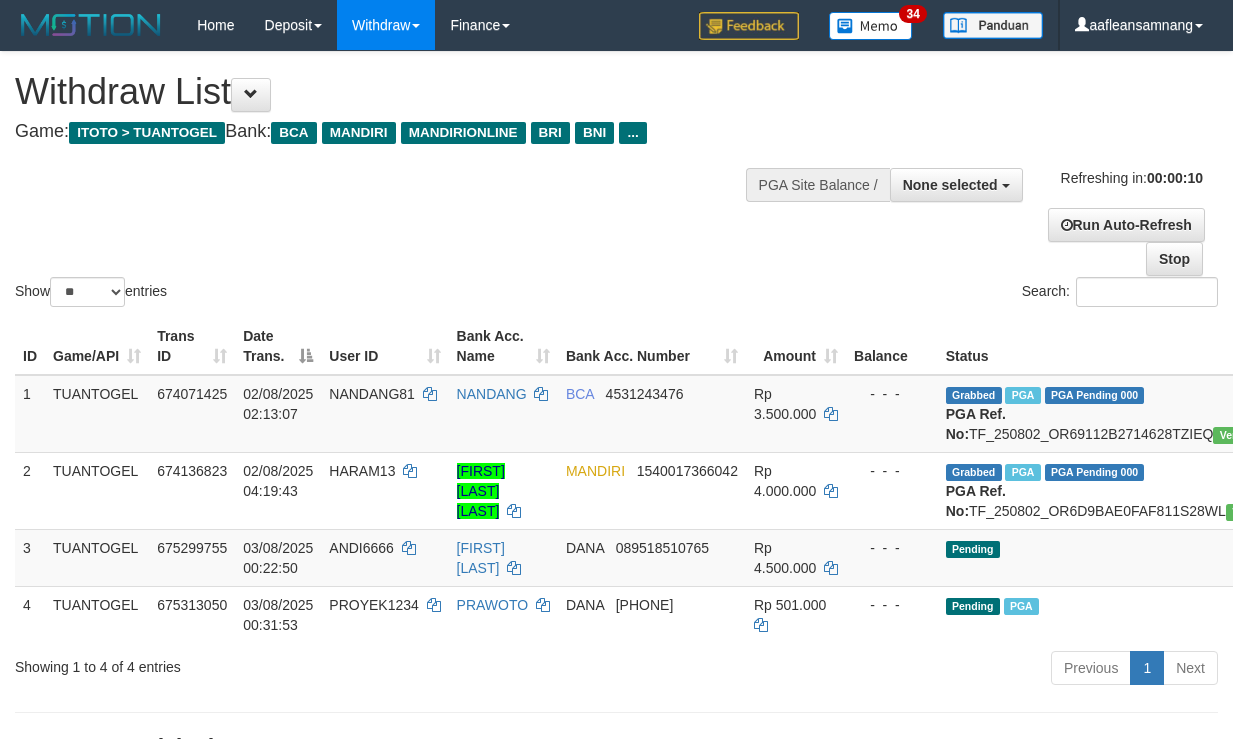 select 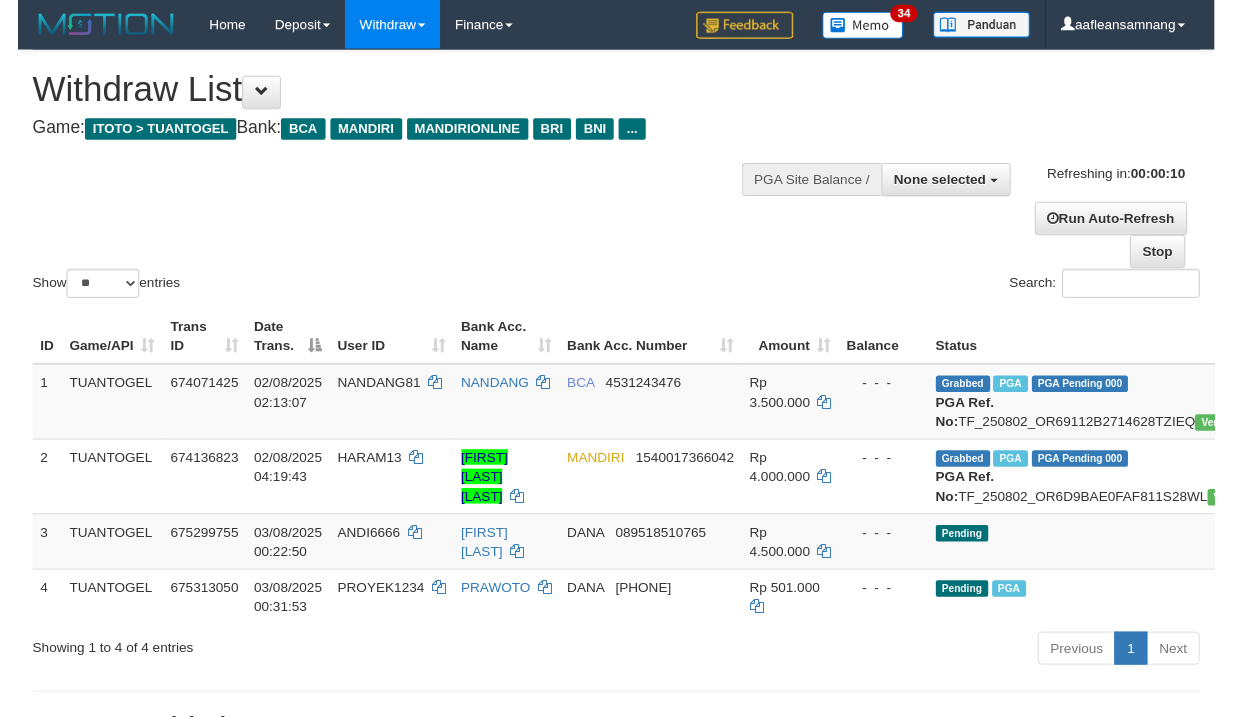 scroll, scrollTop: 0, scrollLeft: 0, axis: both 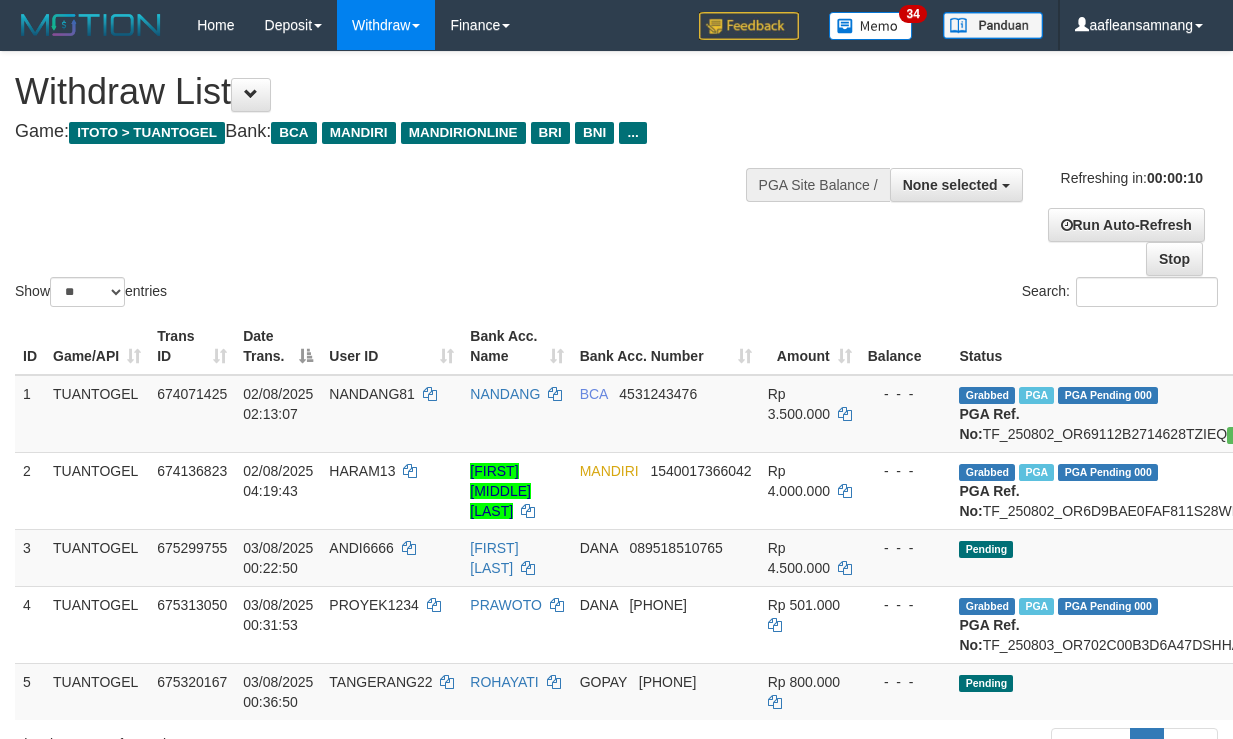 select 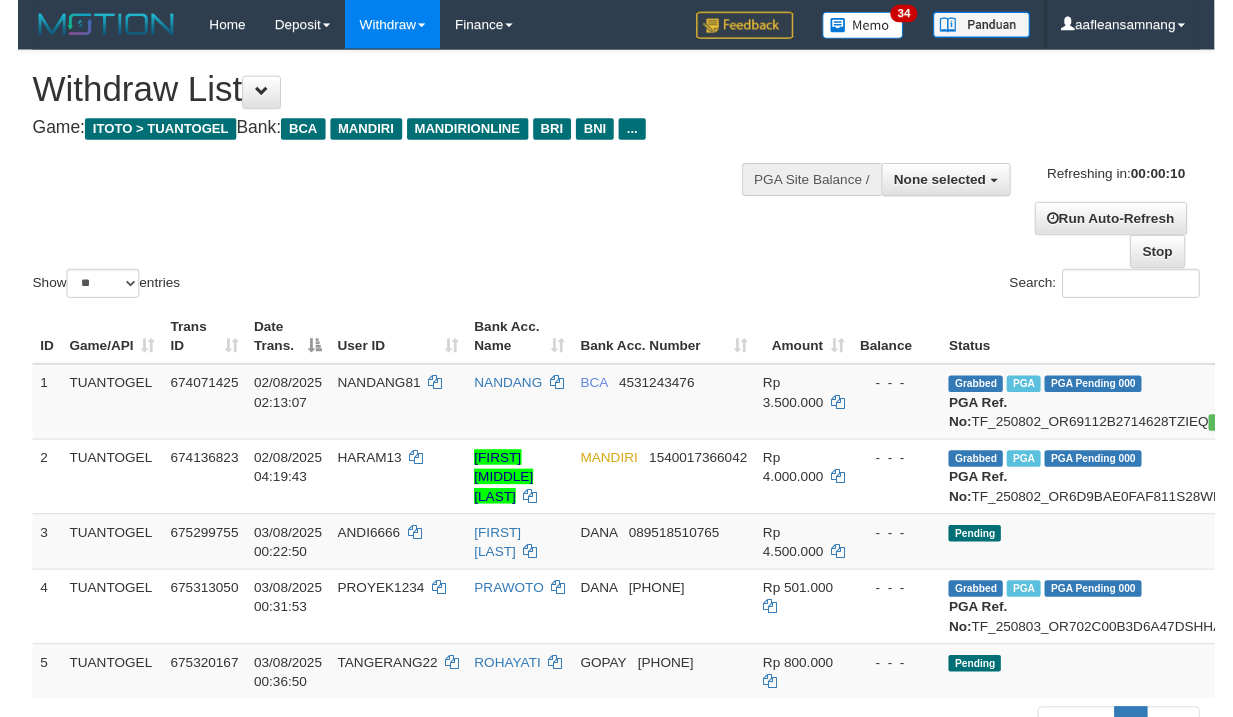 scroll, scrollTop: 0, scrollLeft: 0, axis: both 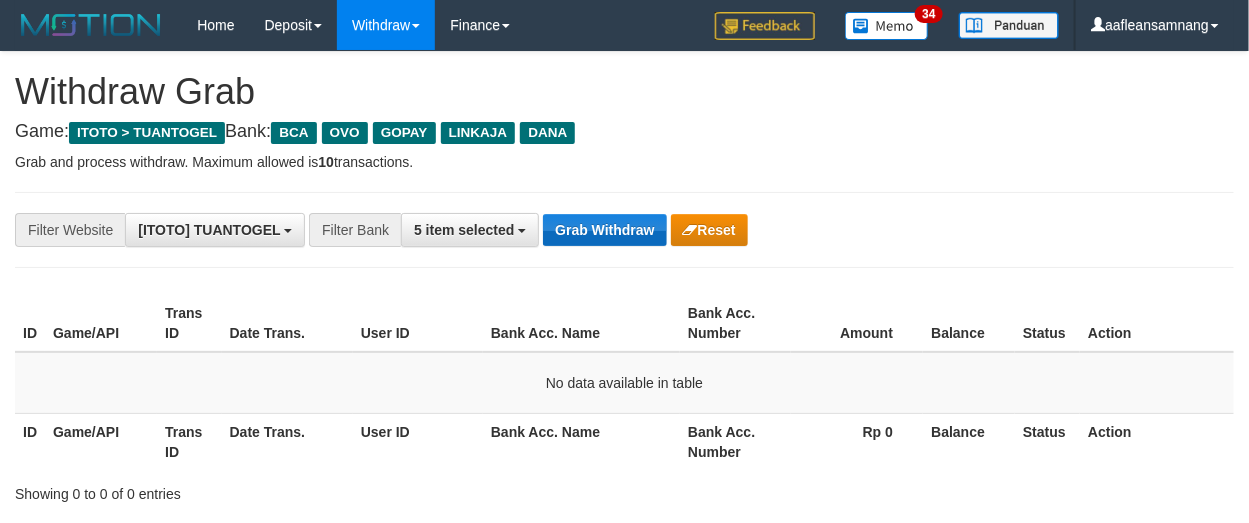 drag, startPoint x: 0, startPoint y: 0, endPoint x: 600, endPoint y: 225, distance: 640.8003 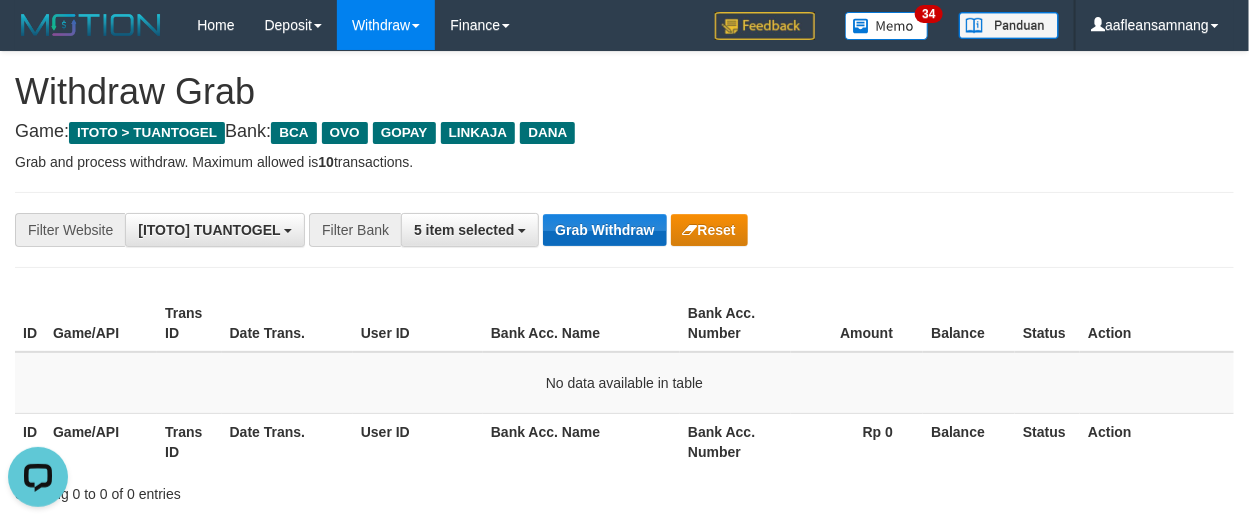 scroll, scrollTop: 0, scrollLeft: 0, axis: both 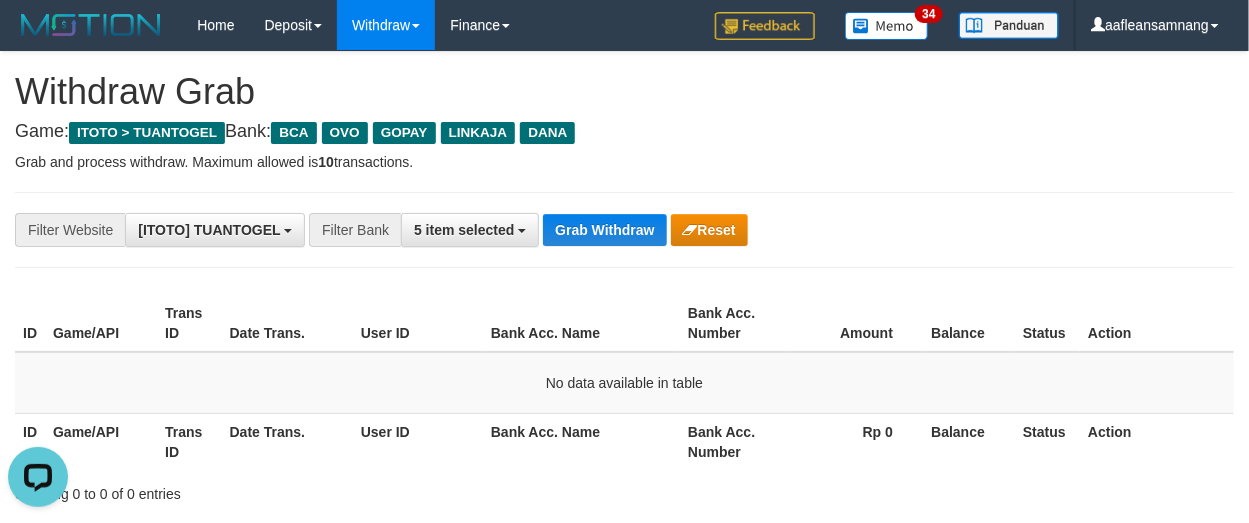click on "Grab Withdraw" at bounding box center [604, 230] 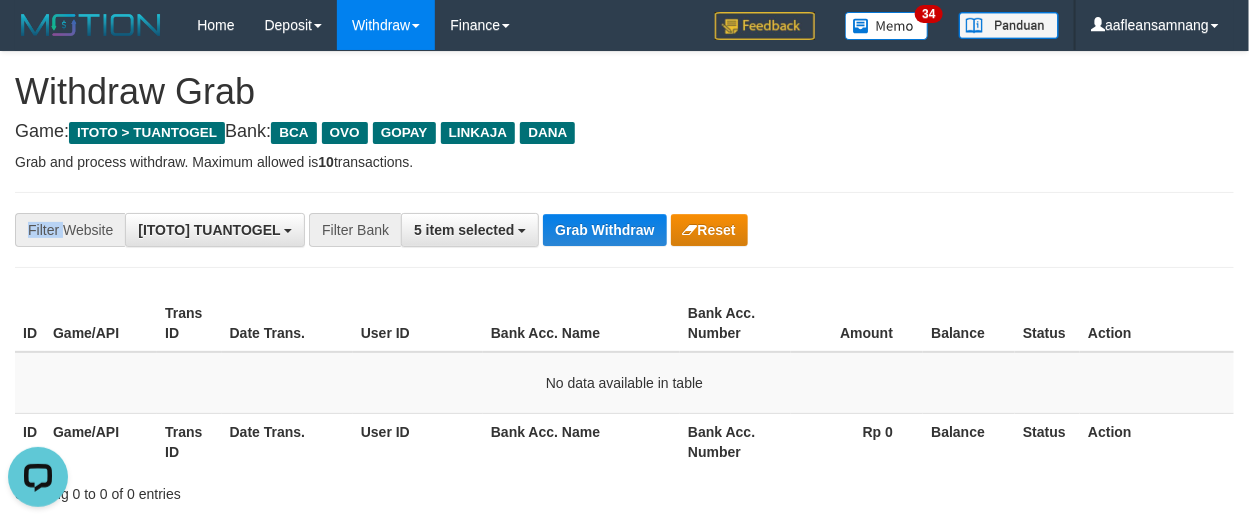 click on "**********" at bounding box center [624, 230] 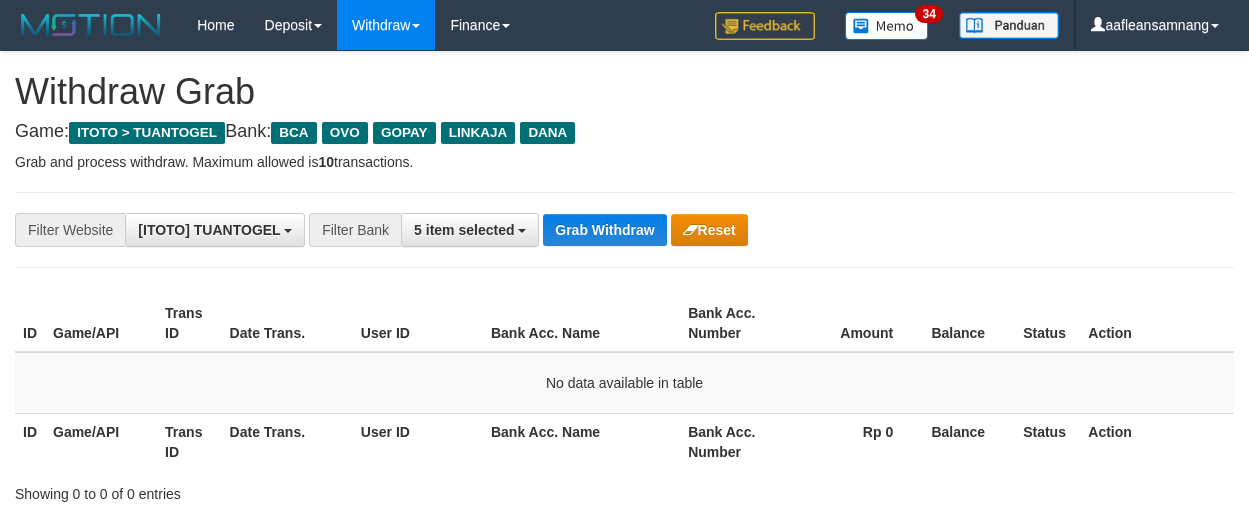 scroll, scrollTop: 0, scrollLeft: 0, axis: both 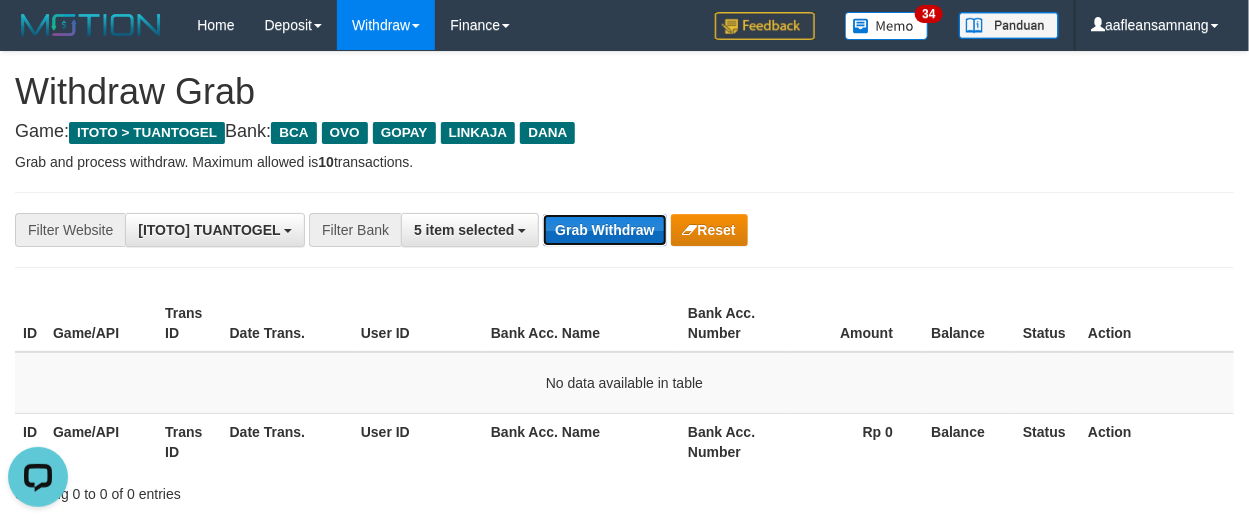 click on "Grab Withdraw" at bounding box center (604, 230) 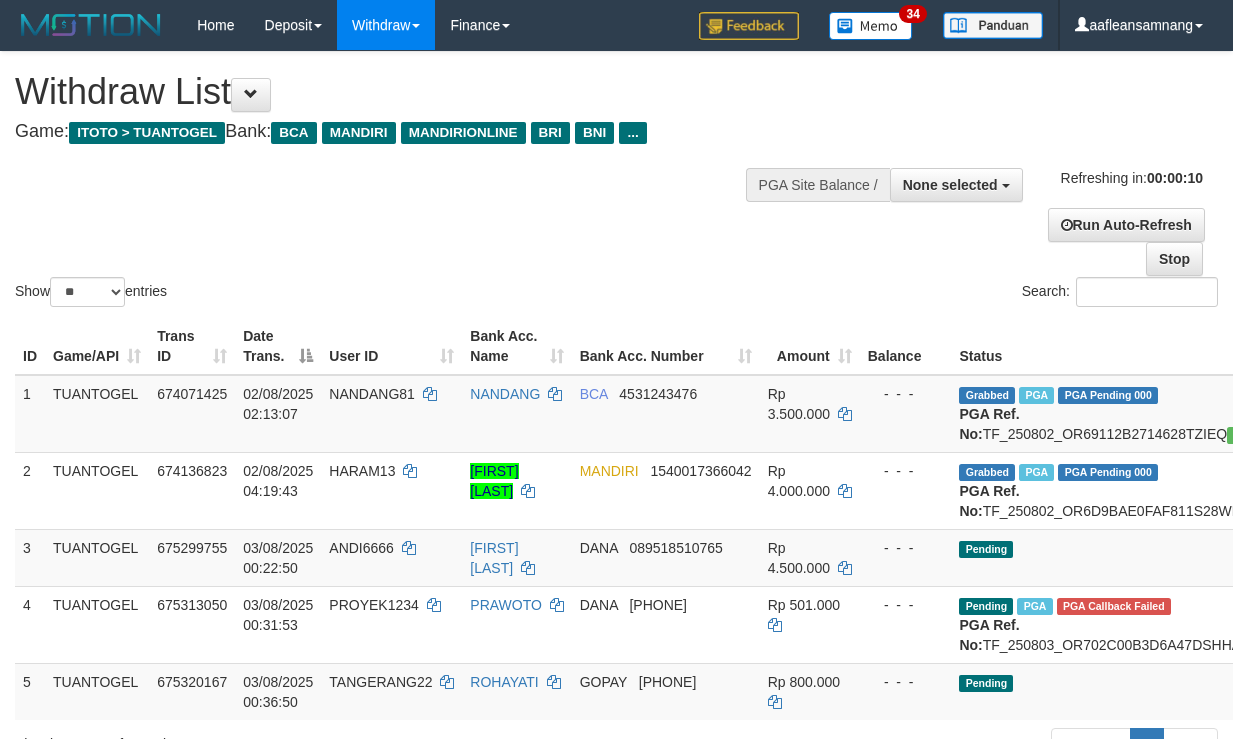 select 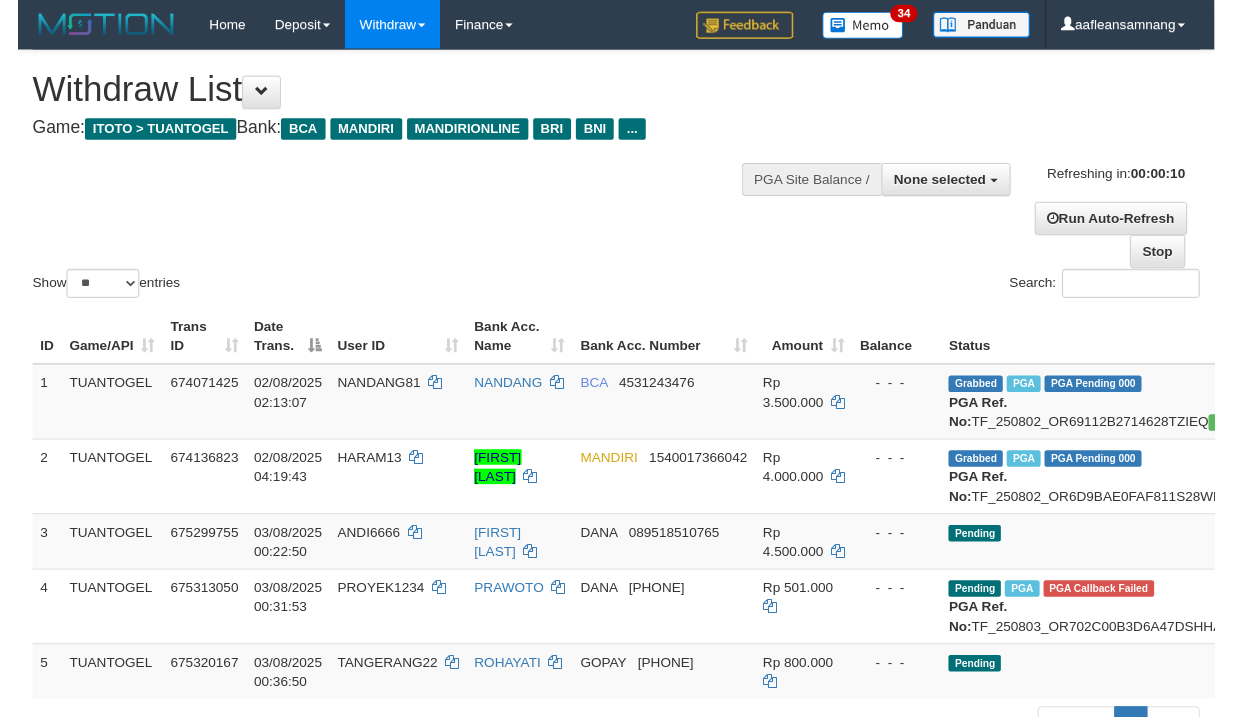 scroll, scrollTop: 0, scrollLeft: 0, axis: both 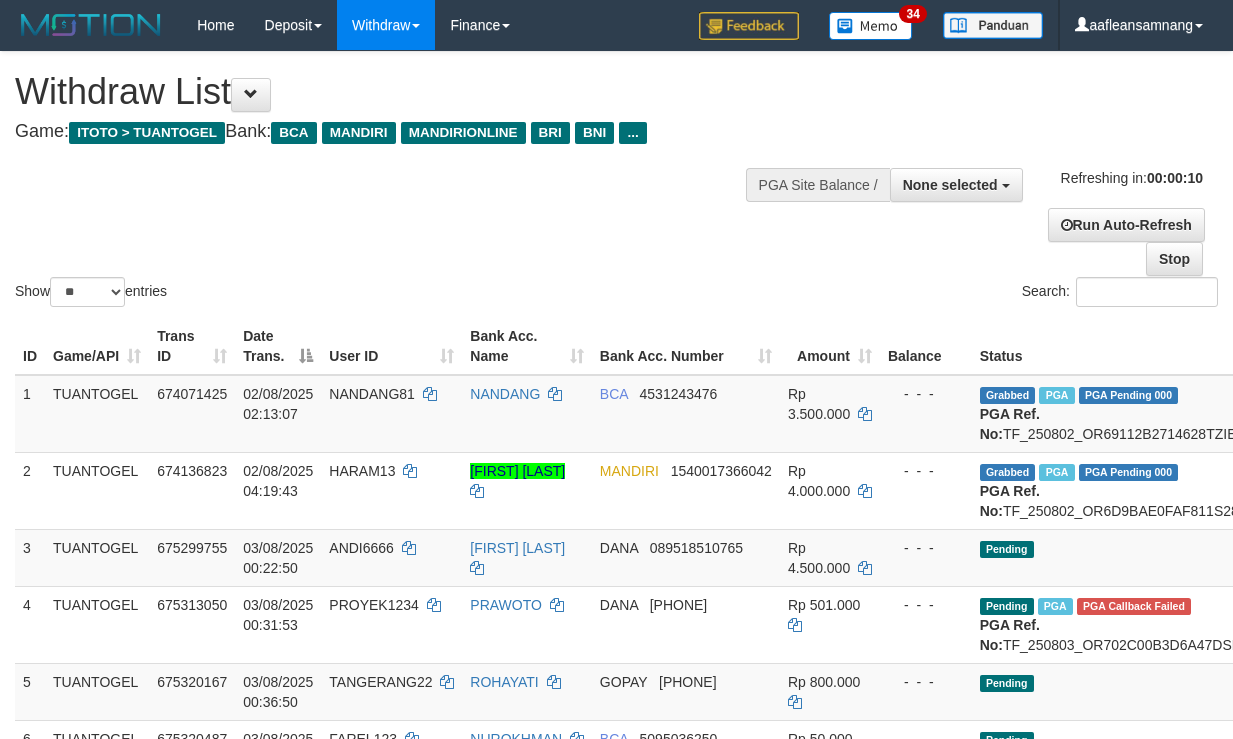 select 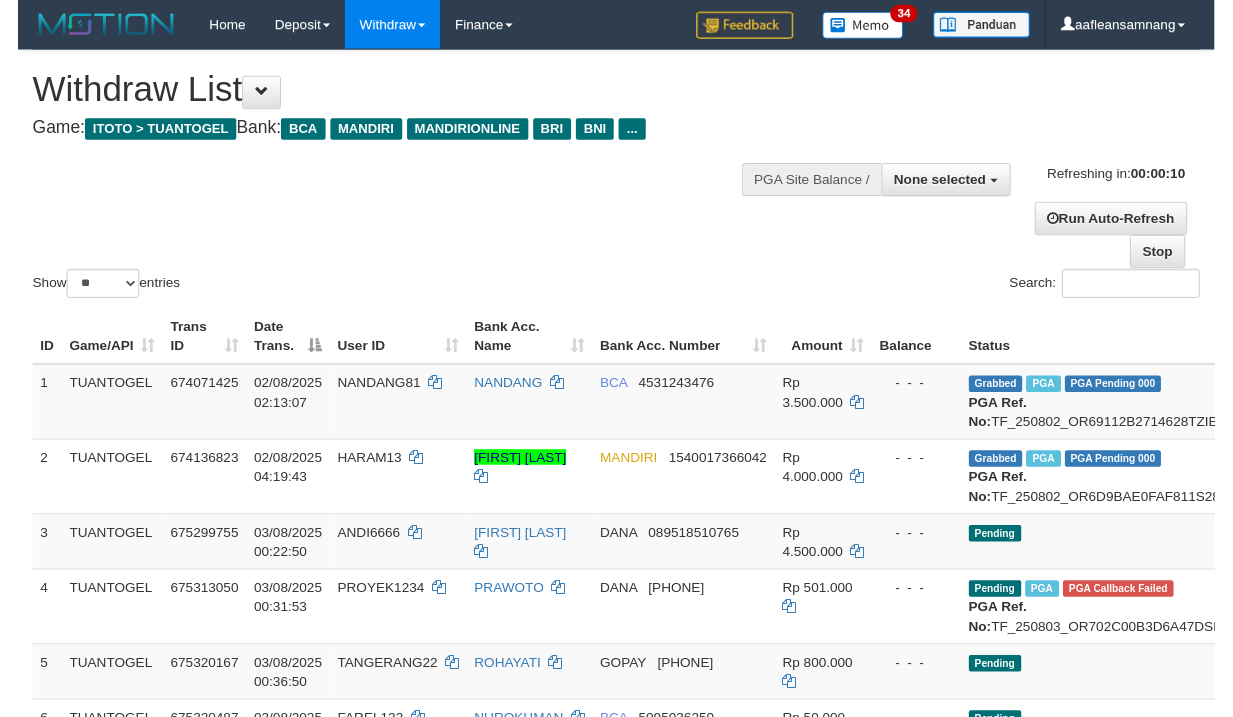 scroll, scrollTop: 0, scrollLeft: 0, axis: both 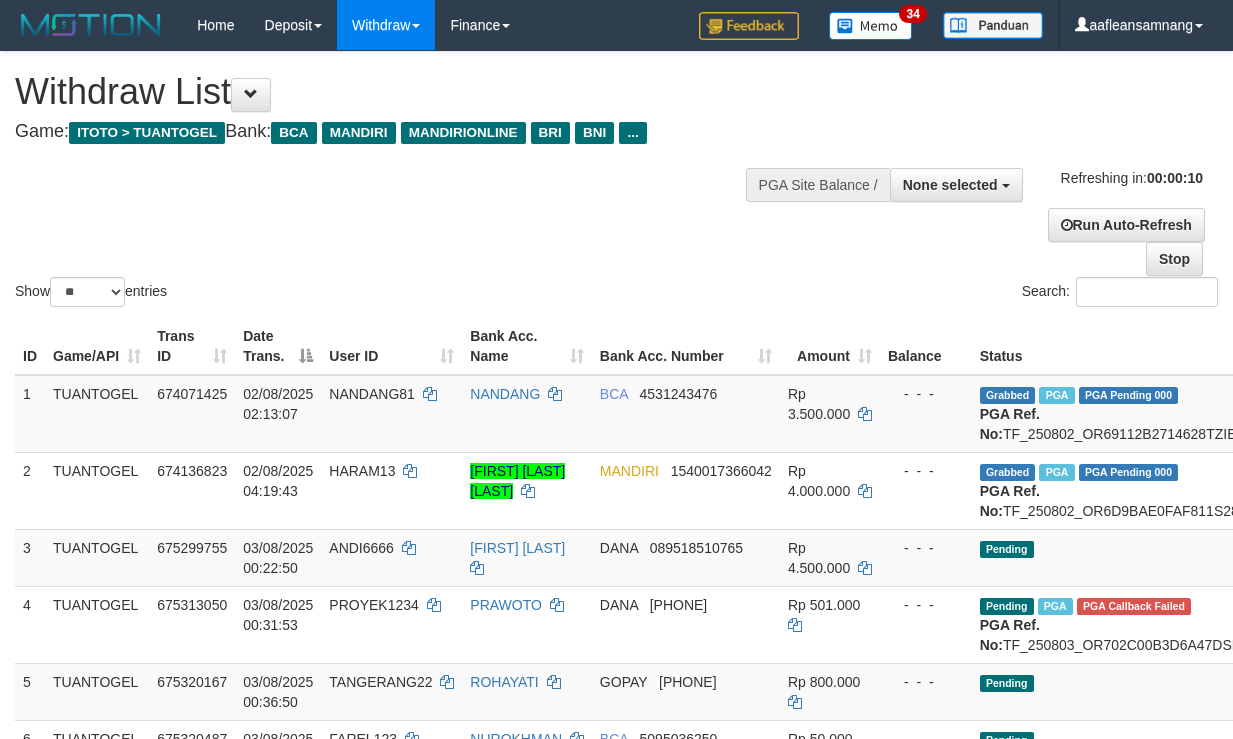 select 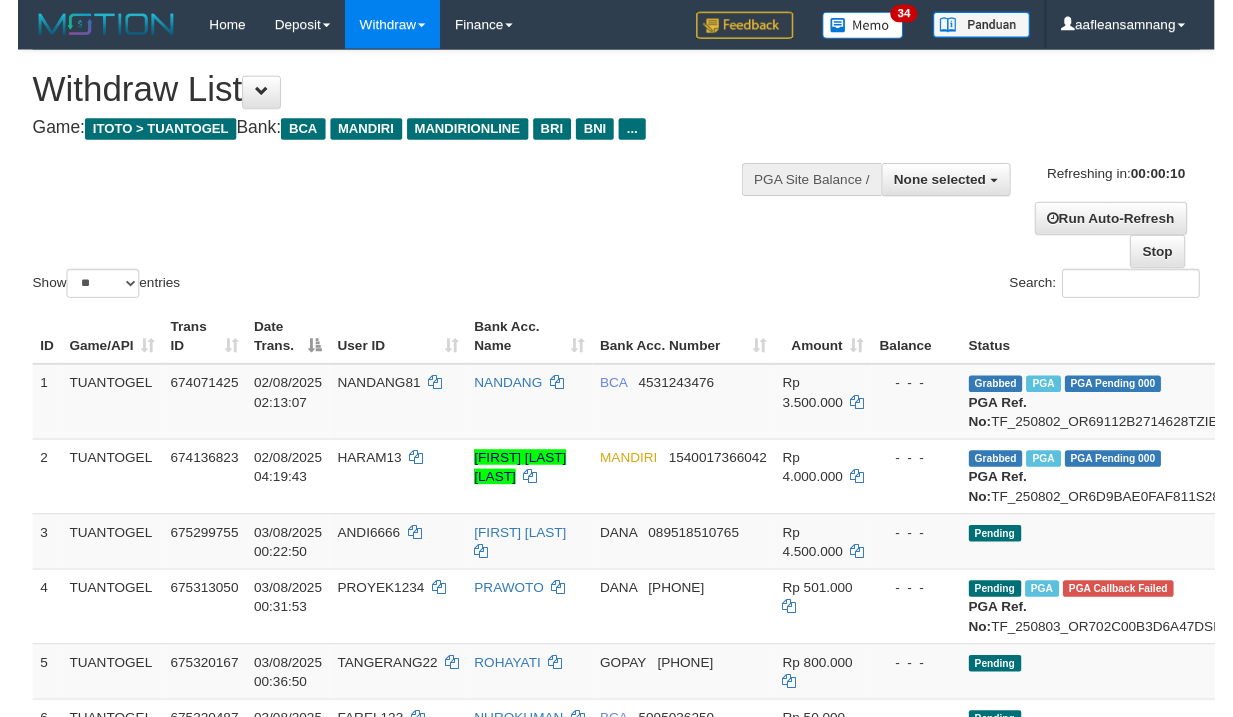 scroll, scrollTop: 0, scrollLeft: 0, axis: both 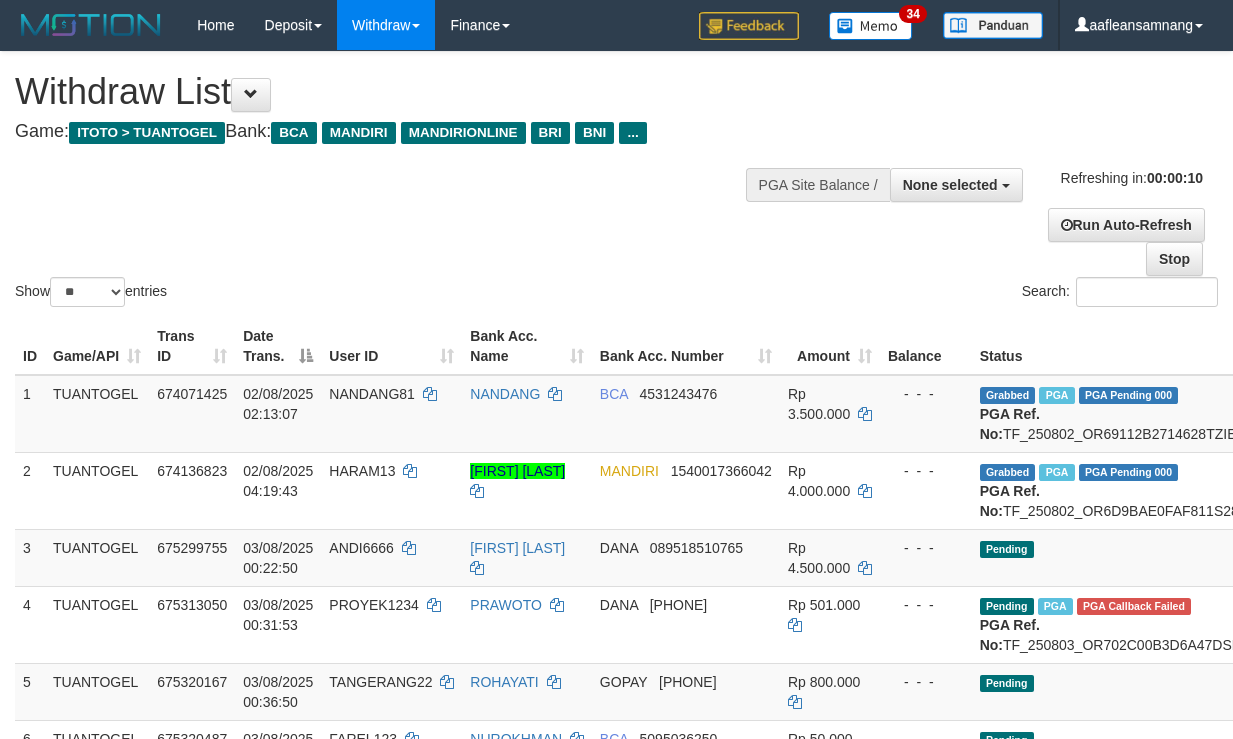 select 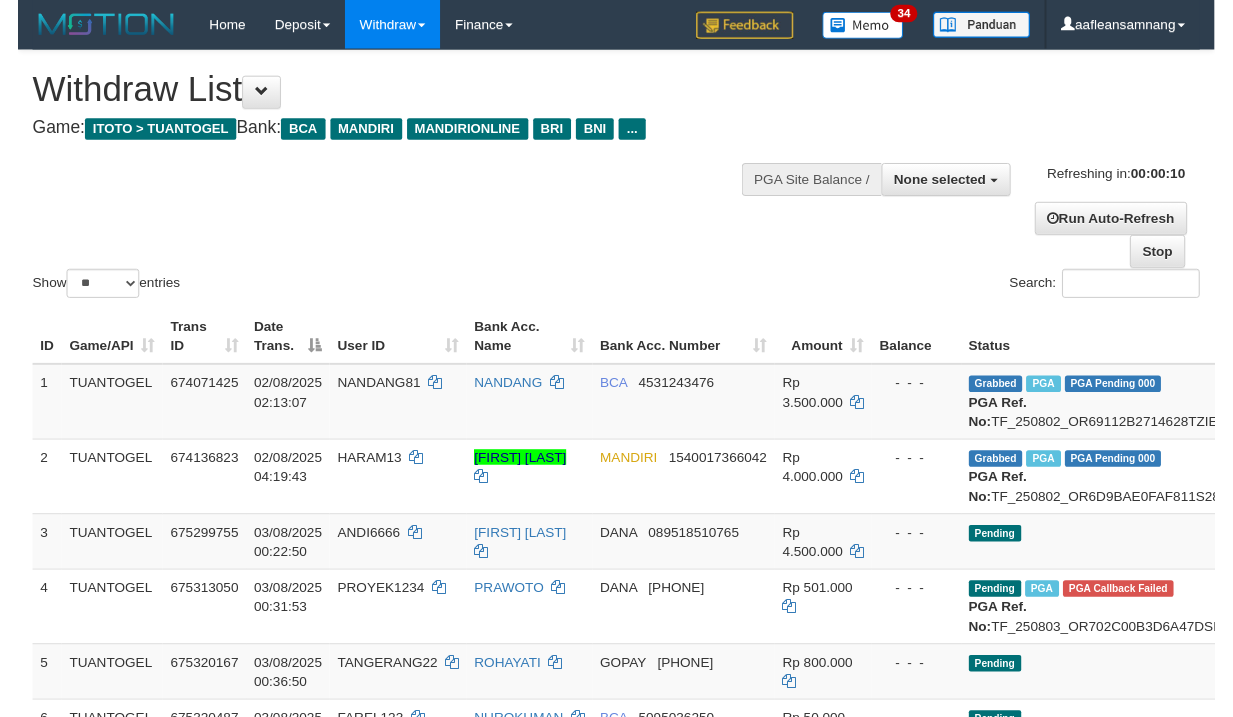 scroll, scrollTop: 0, scrollLeft: 0, axis: both 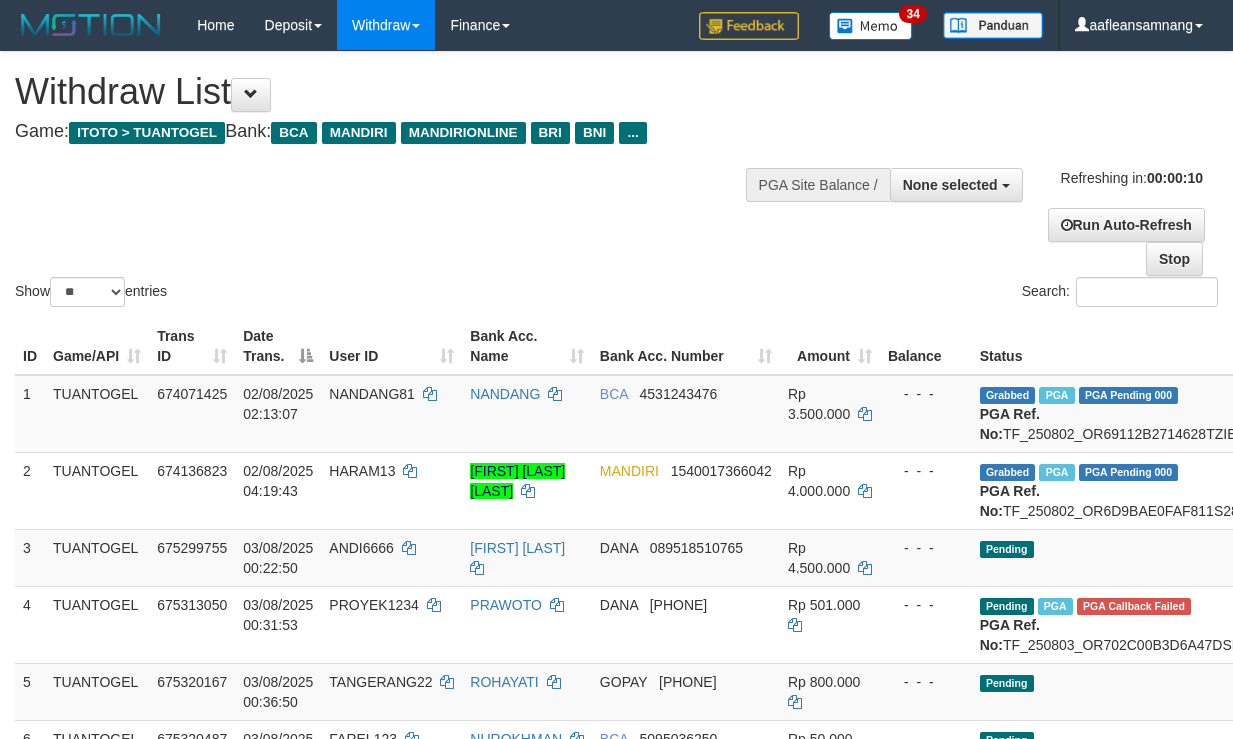select 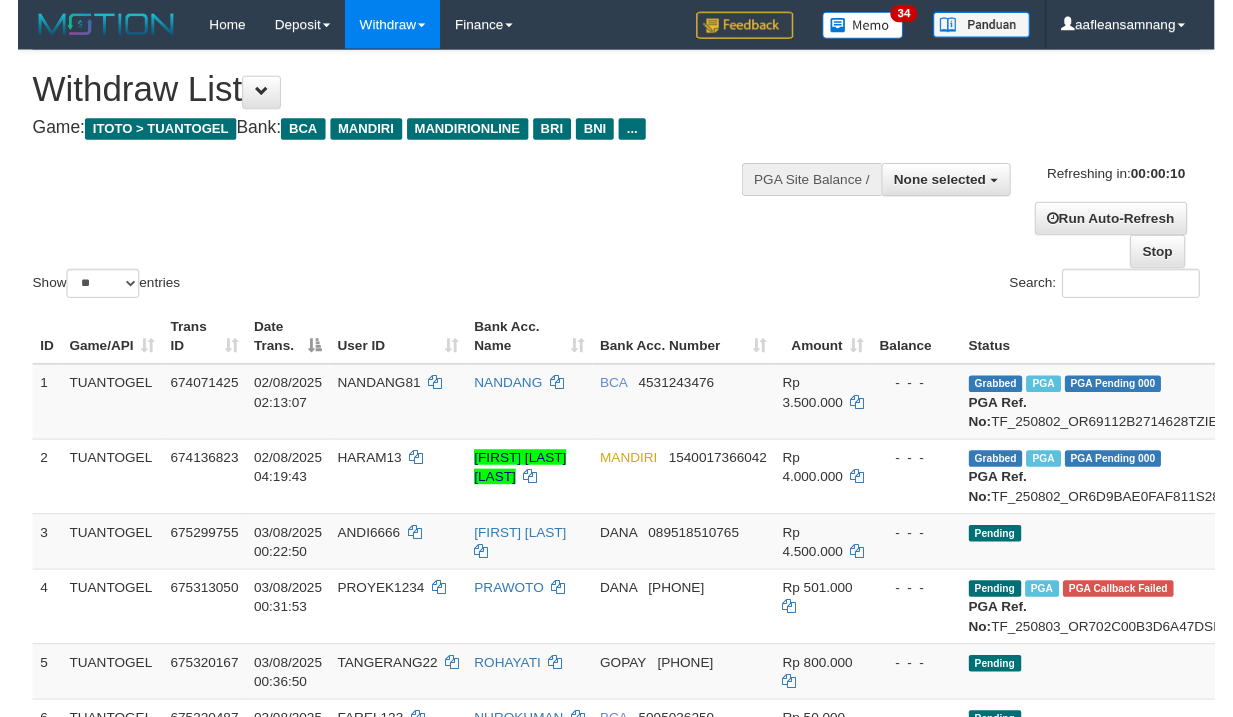 scroll, scrollTop: 0, scrollLeft: 0, axis: both 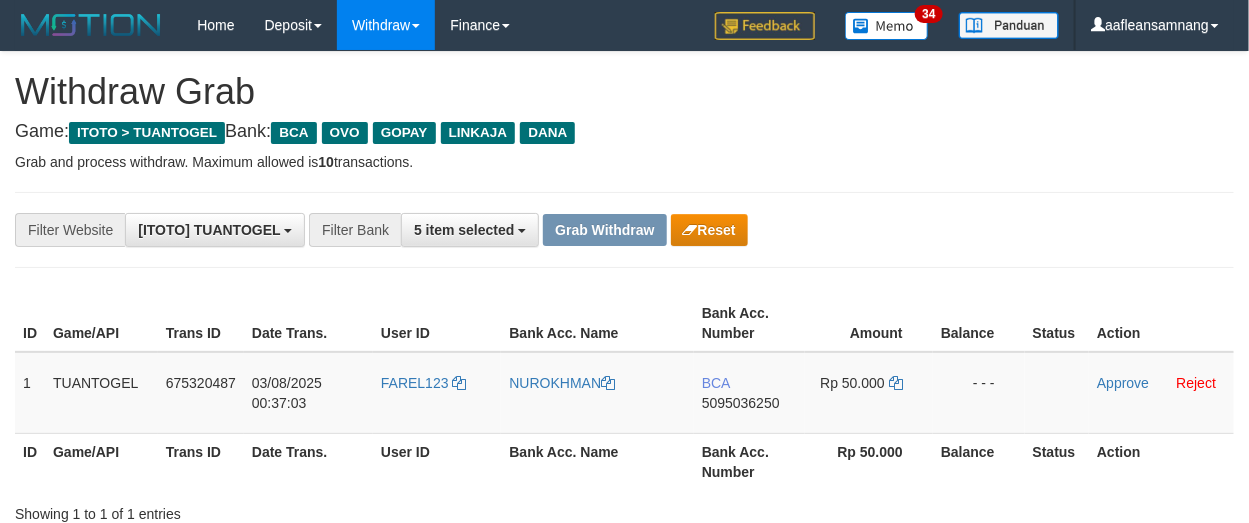 click on "**********" at bounding box center [624, 230] 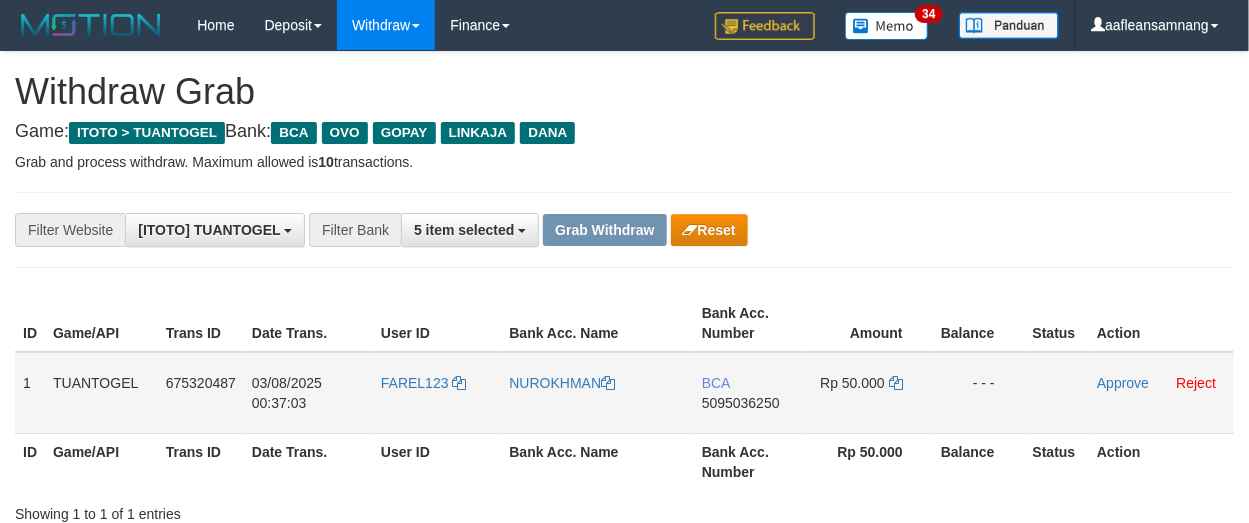 click on "FAREL123" at bounding box center (437, 393) 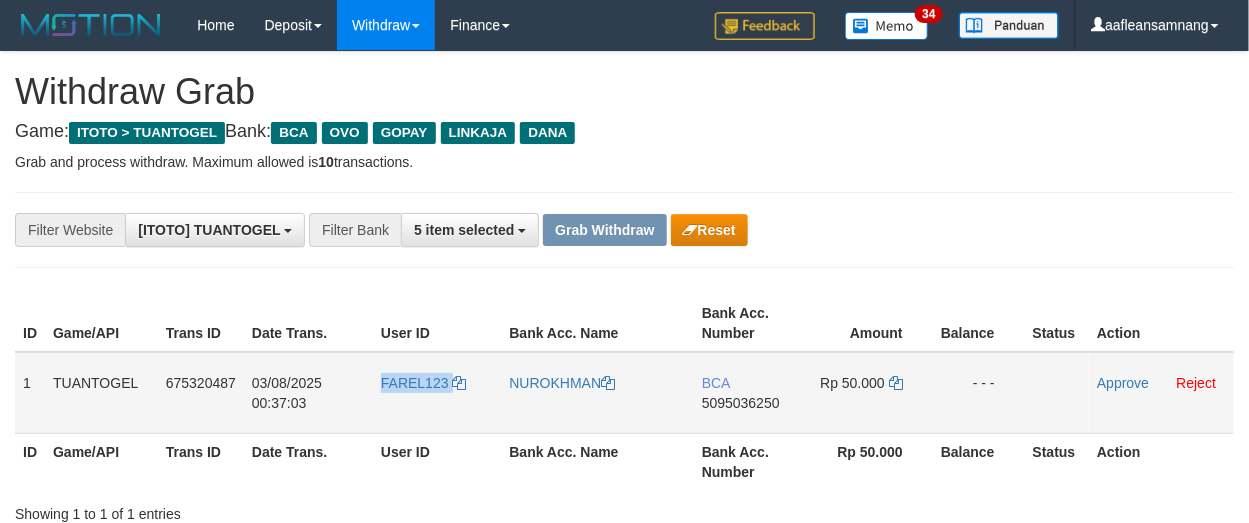 click on "FAREL123" at bounding box center (437, 393) 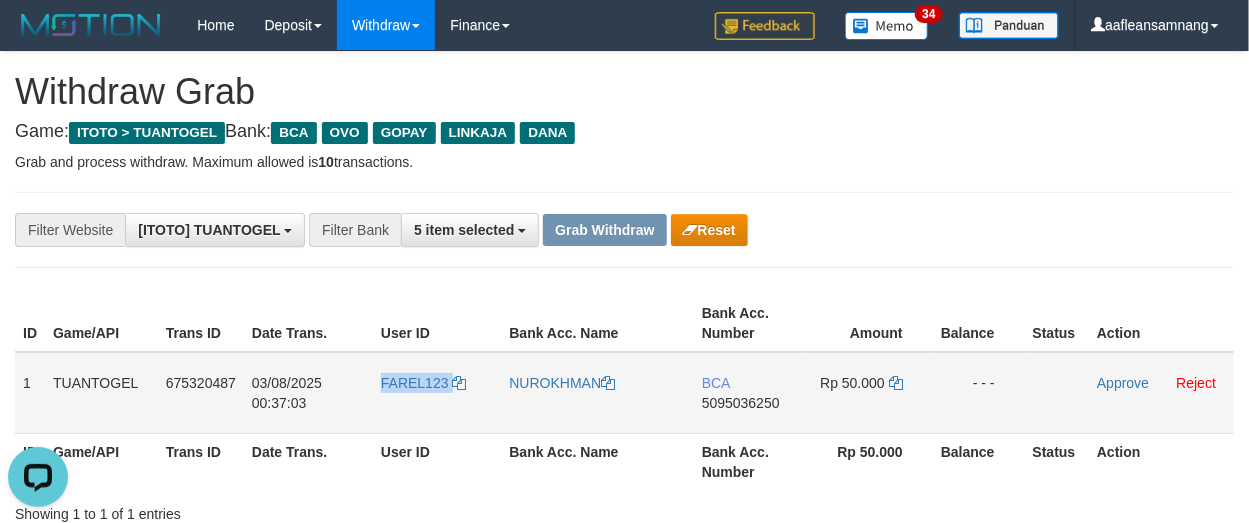 scroll, scrollTop: 0, scrollLeft: 0, axis: both 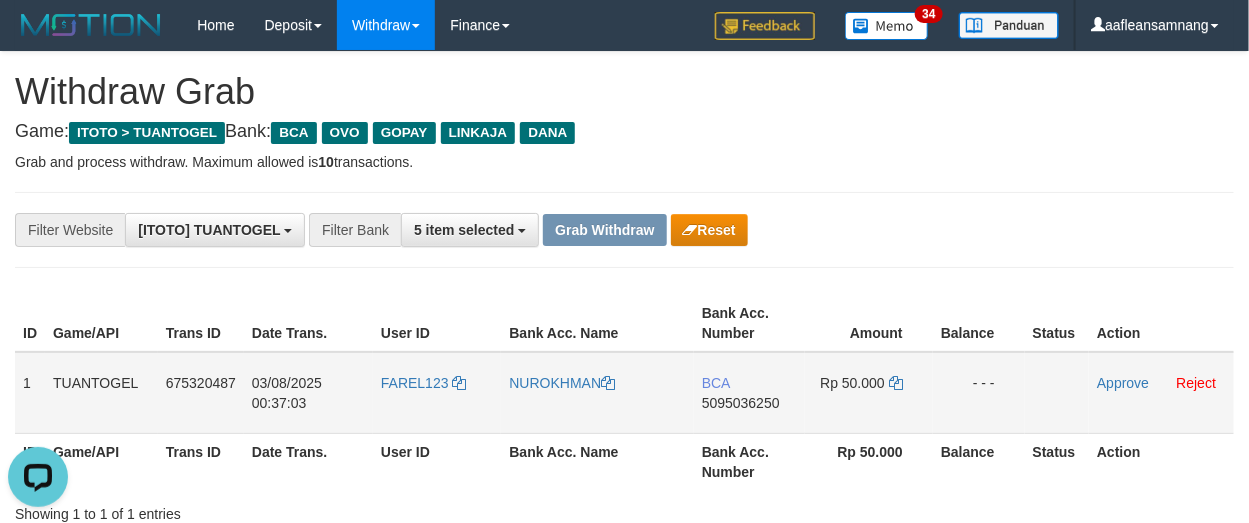 click on "BCA
5095036250" at bounding box center (749, 393) 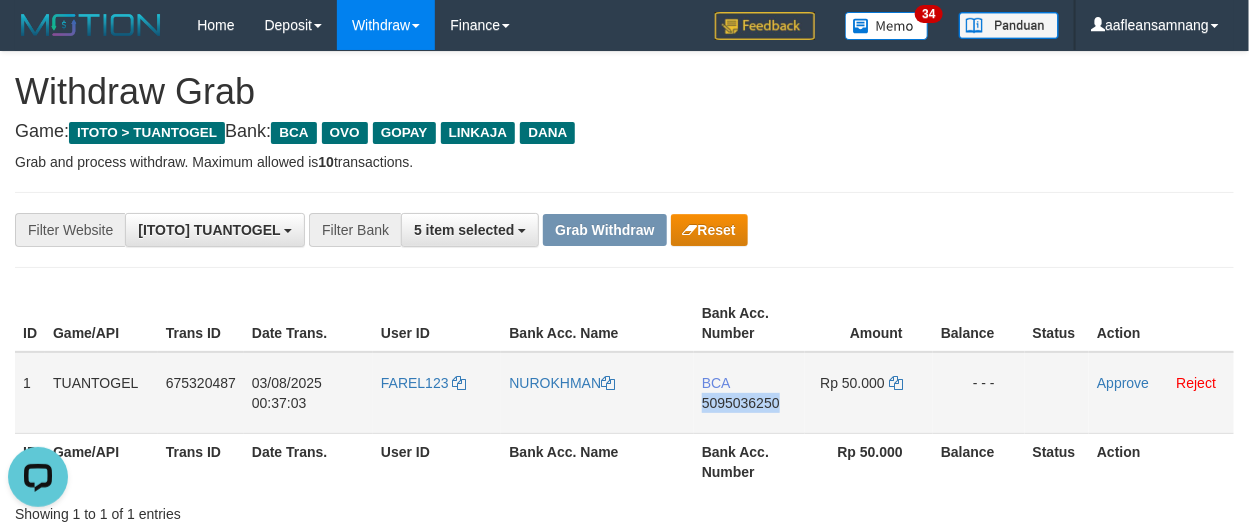 click on "BCA
5095036250" at bounding box center (749, 393) 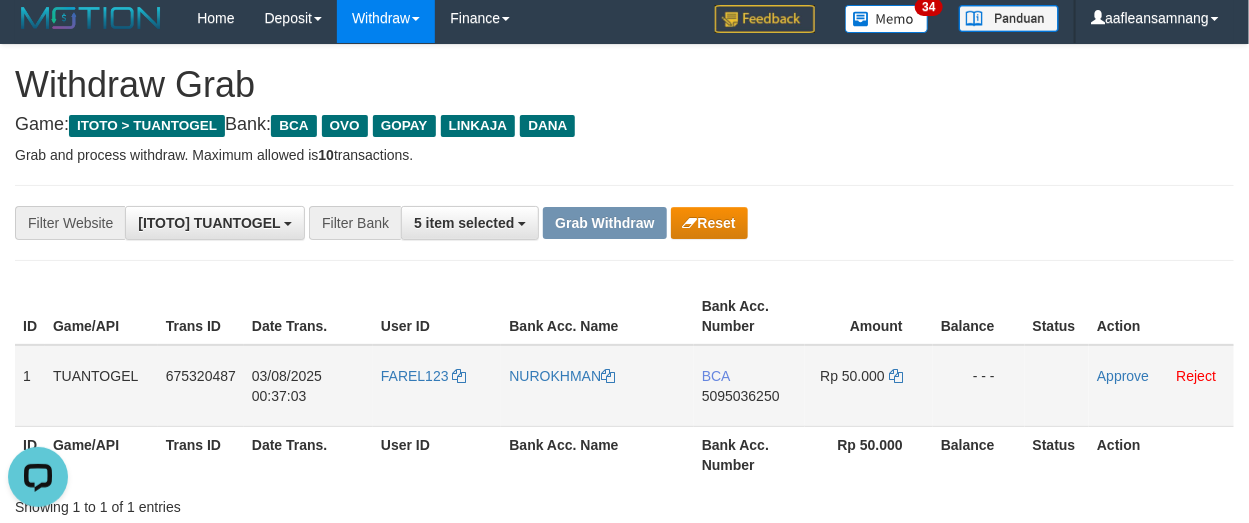 scroll, scrollTop: 0, scrollLeft: 0, axis: both 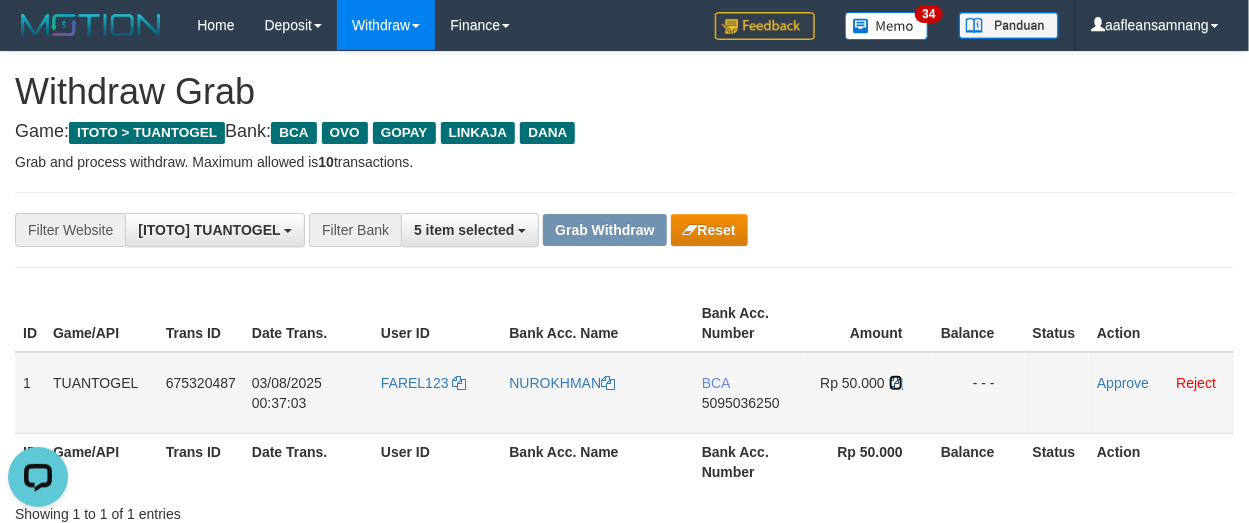 click at bounding box center (896, 383) 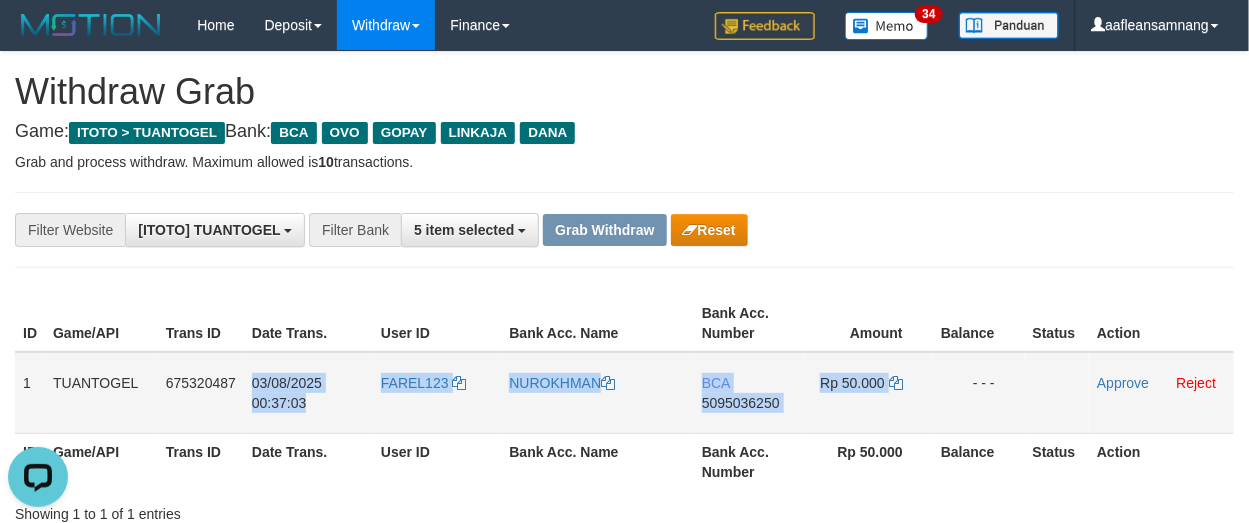 drag, startPoint x: 250, startPoint y: 382, endPoint x: 934, endPoint y: 415, distance: 684.7956 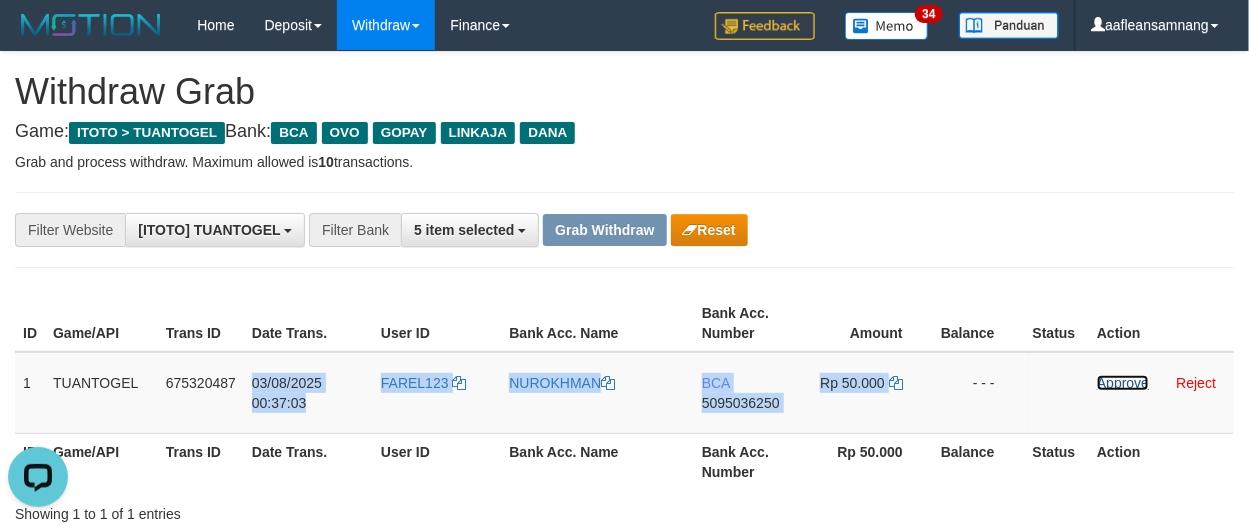 click on "Approve" at bounding box center (1123, 383) 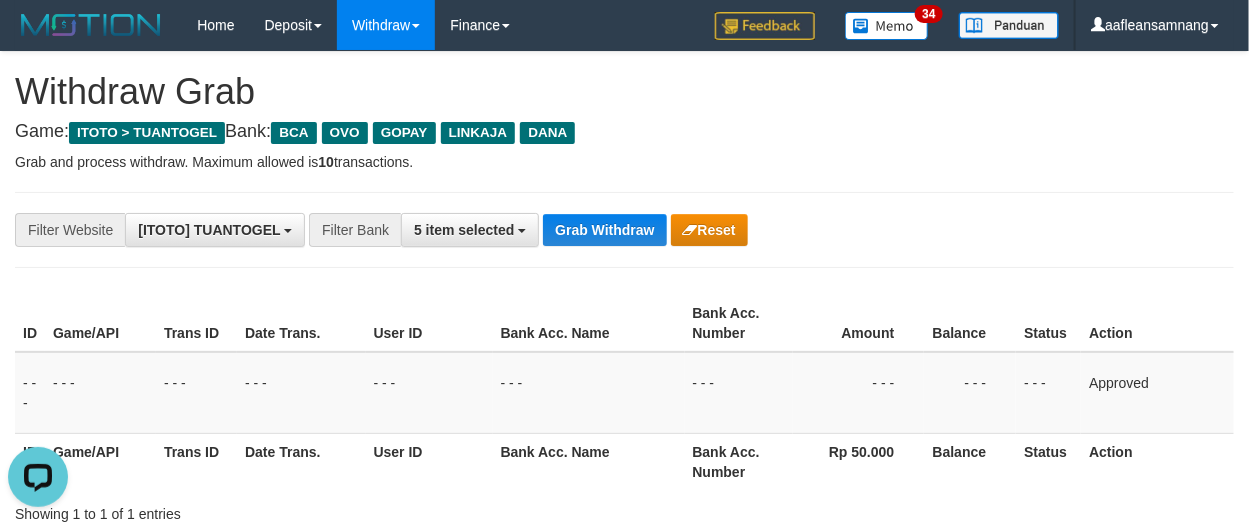 click on "**********" at bounding box center (624, 230) 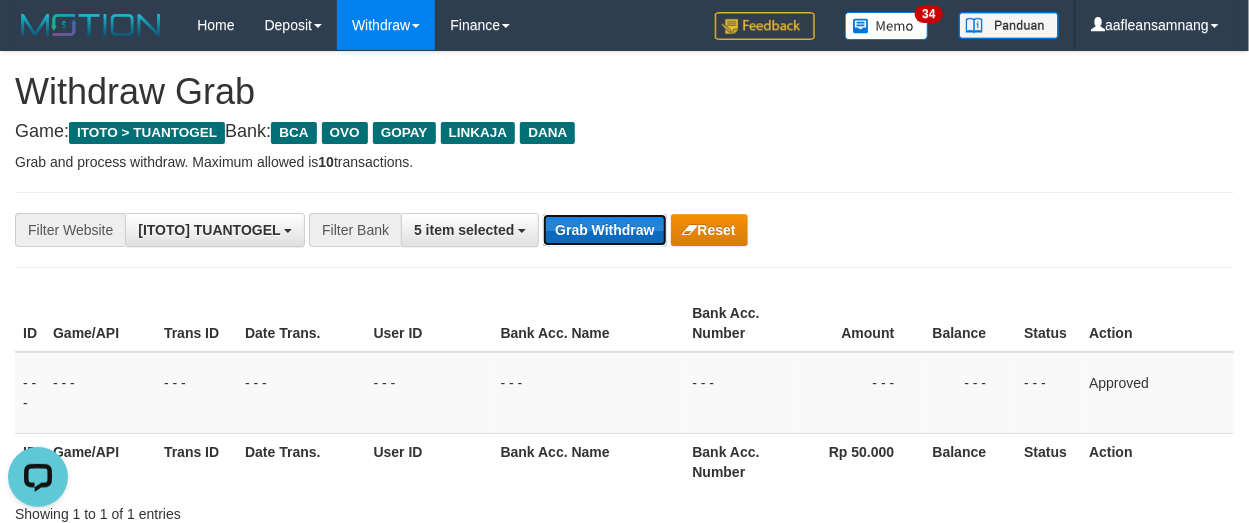 click on "Grab Withdraw" at bounding box center (604, 230) 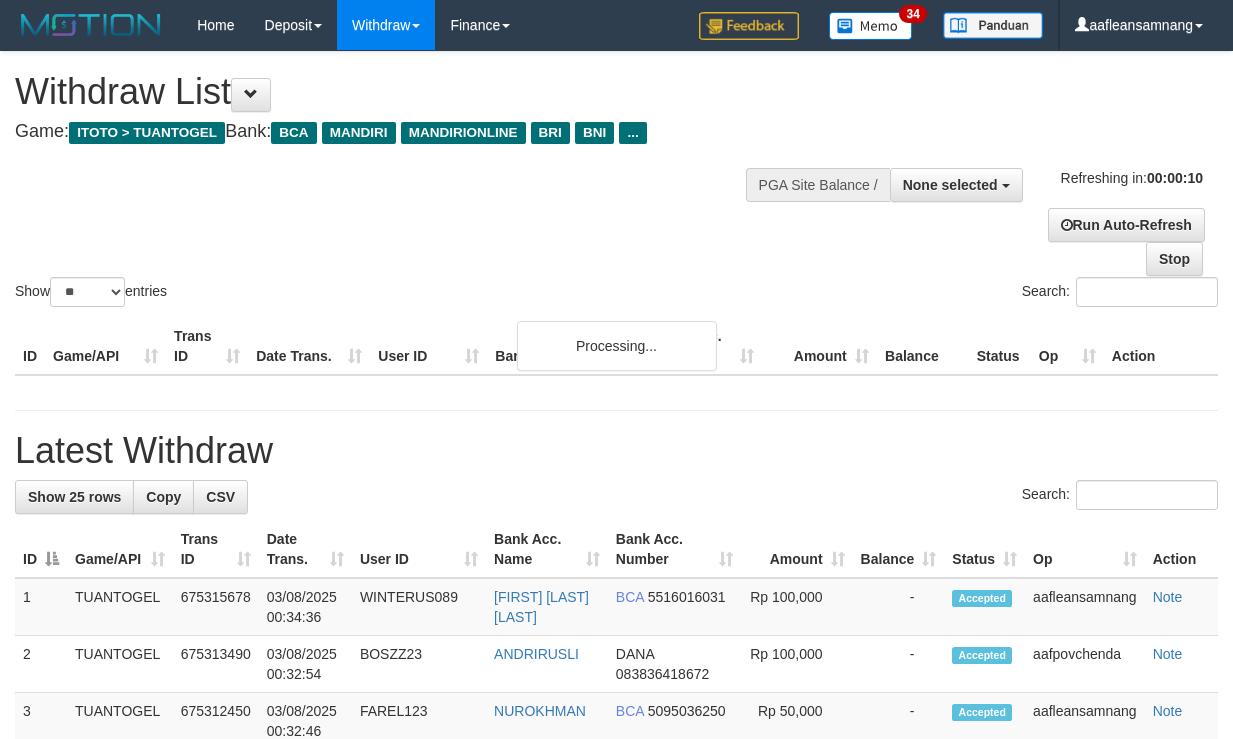 select 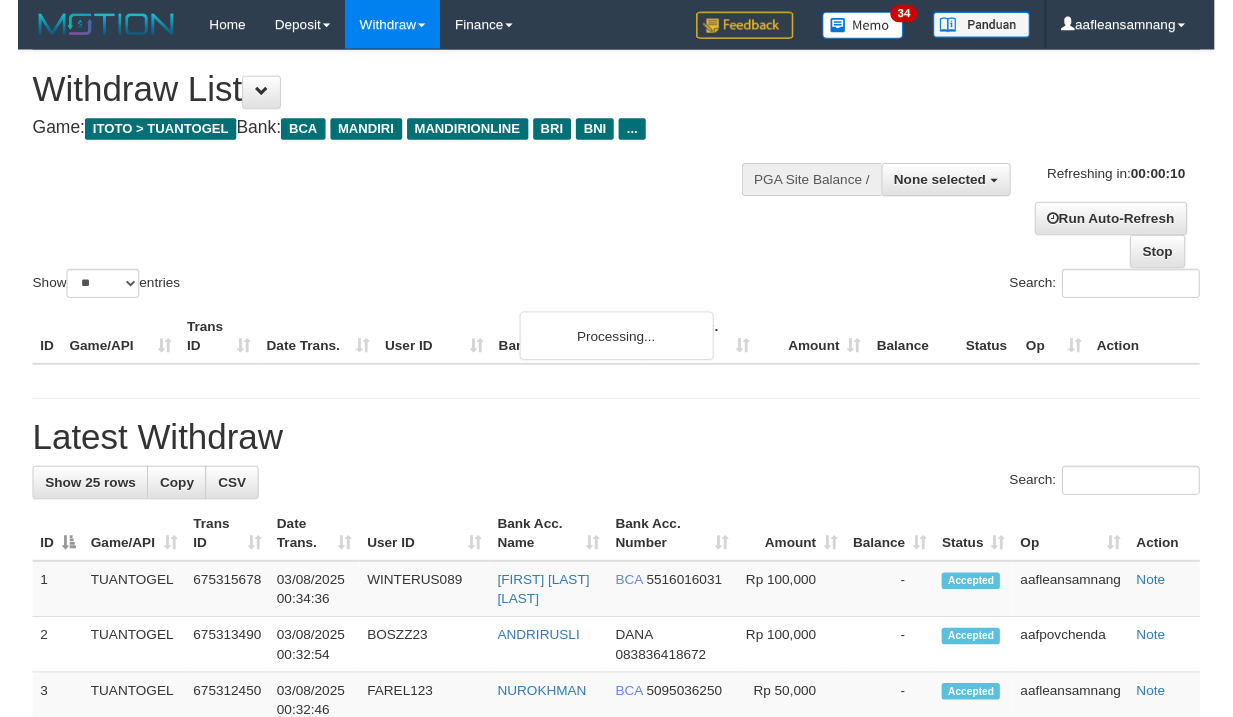 scroll, scrollTop: 0, scrollLeft: 0, axis: both 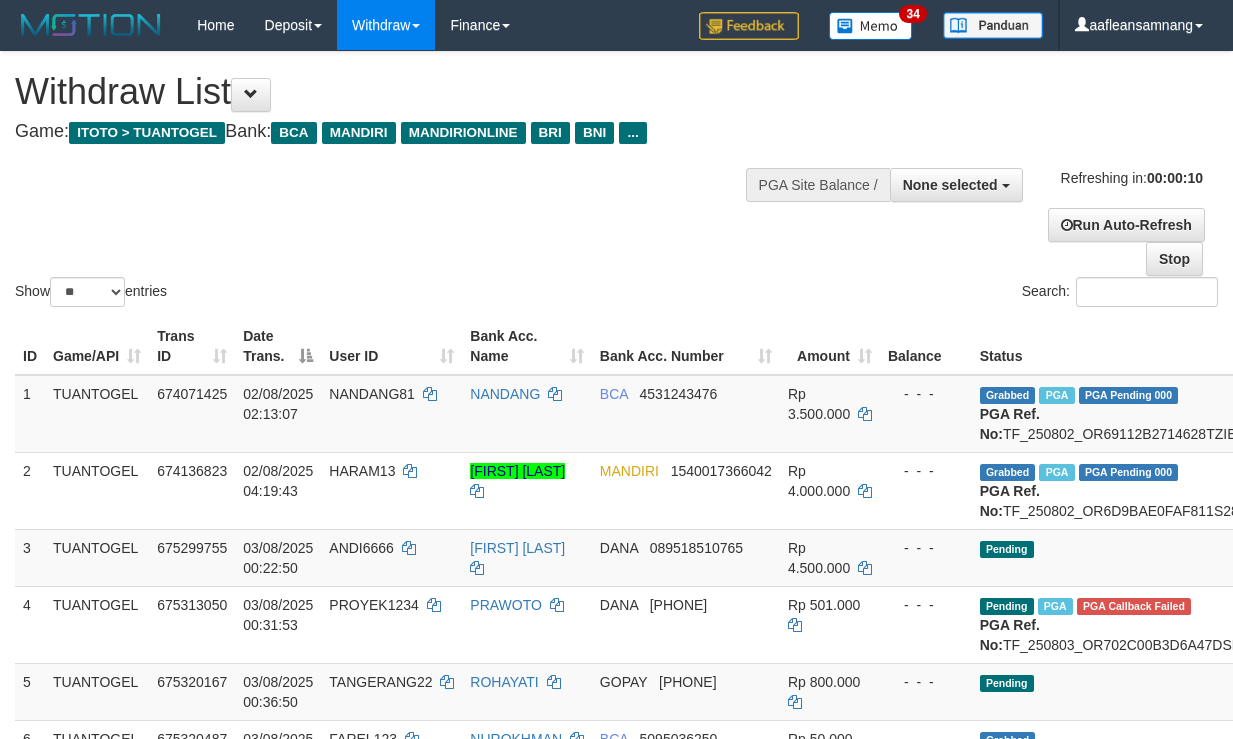 select 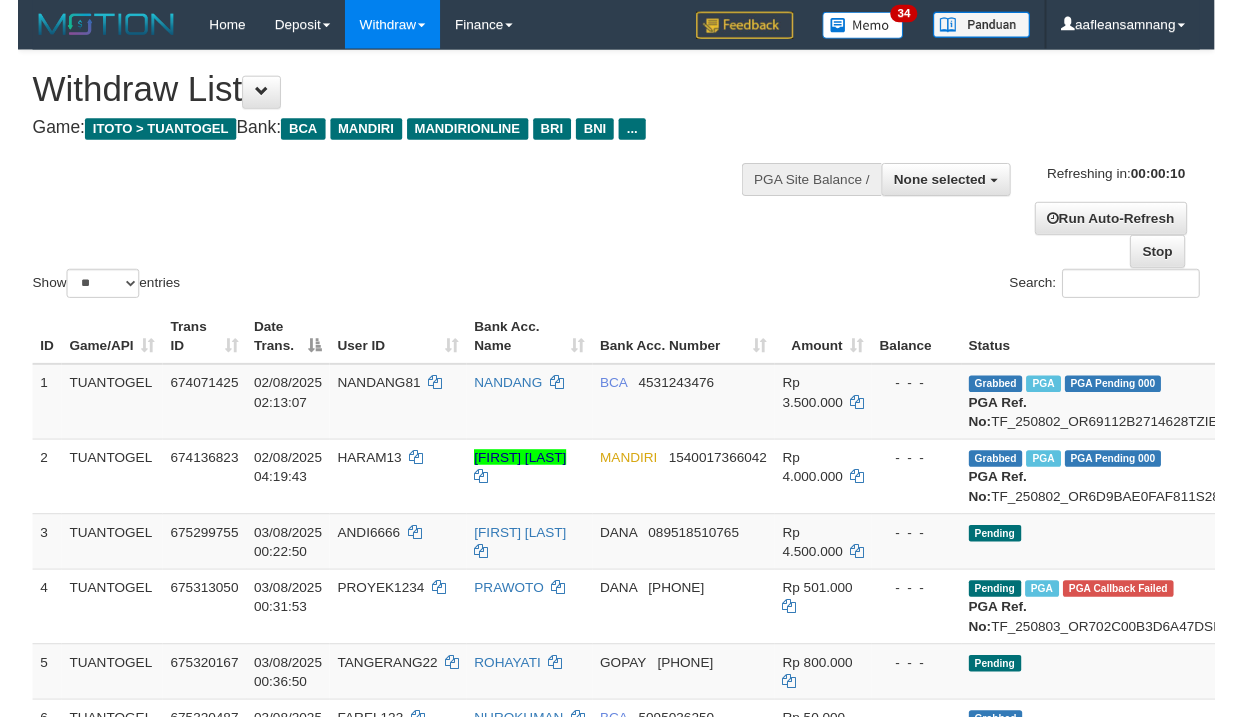scroll, scrollTop: 0, scrollLeft: 0, axis: both 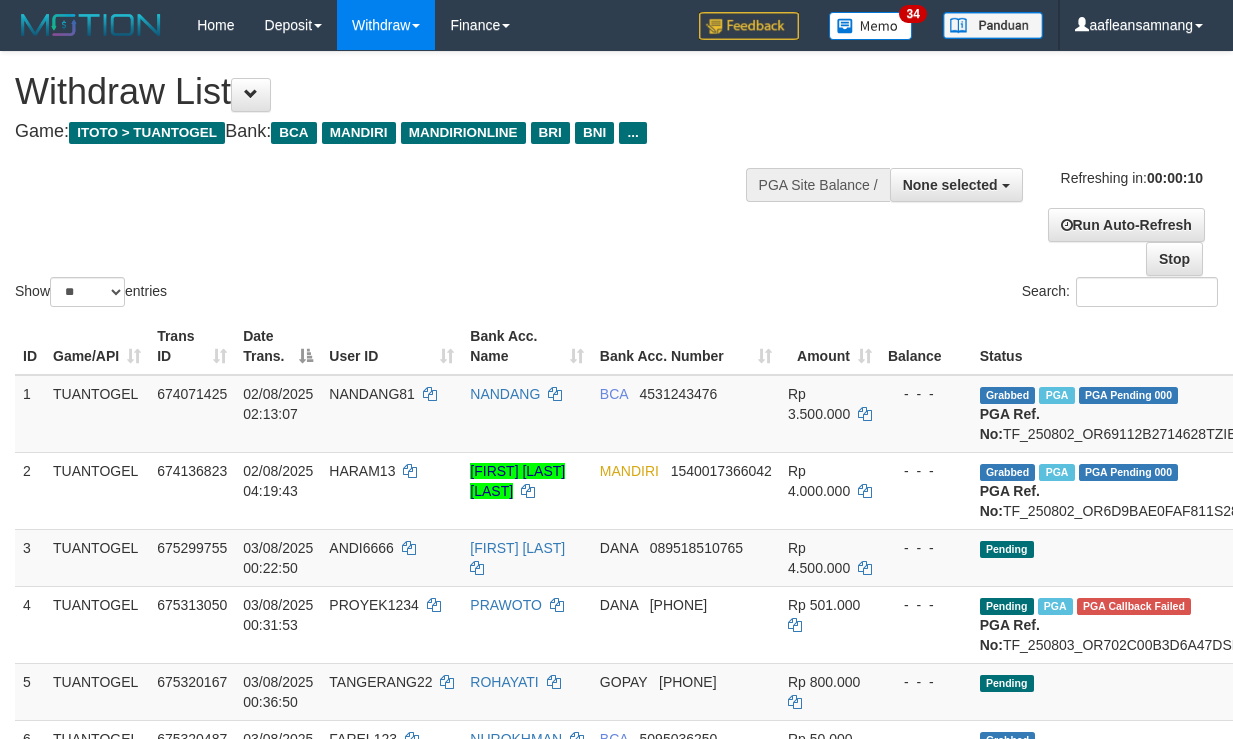 select 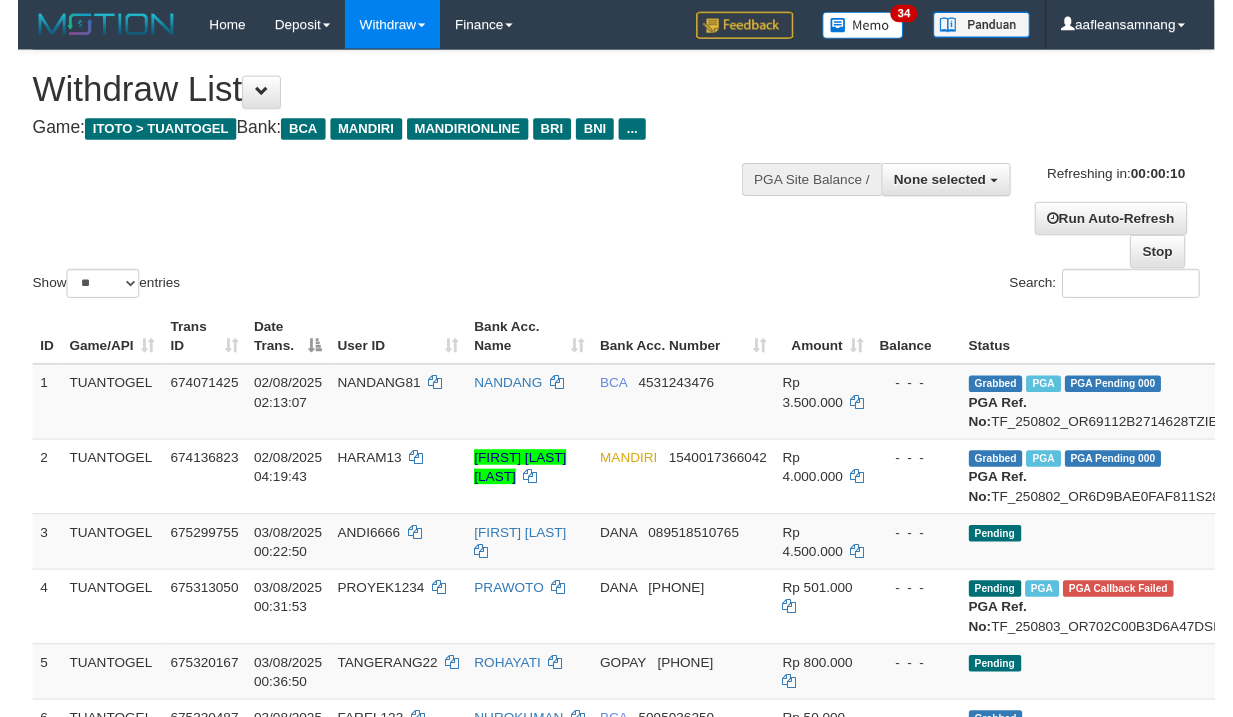 scroll, scrollTop: 0, scrollLeft: 0, axis: both 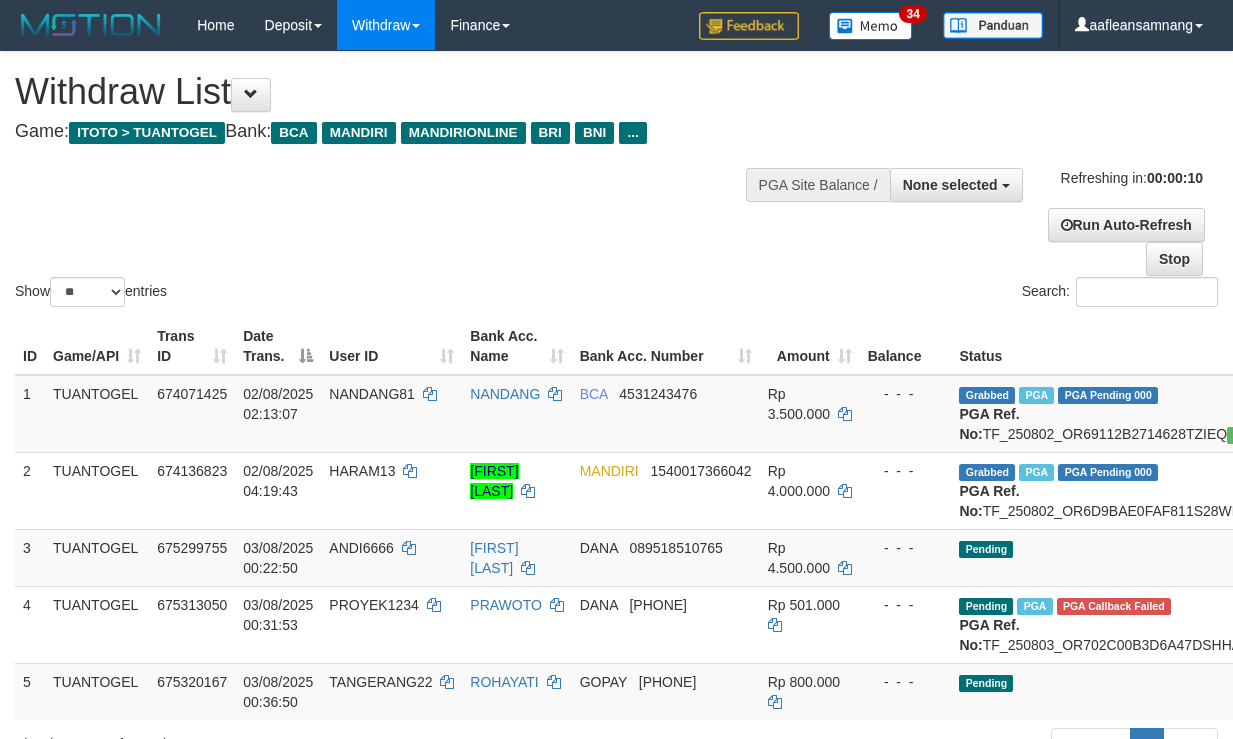 select 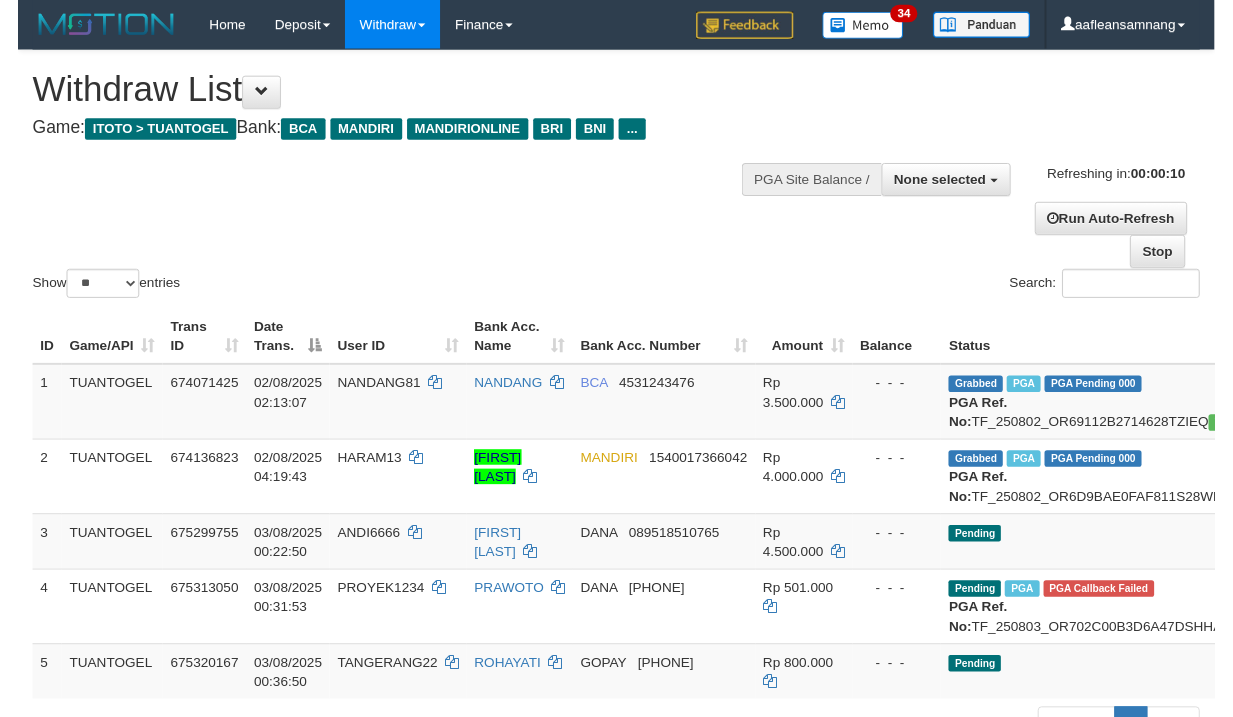 scroll, scrollTop: 0, scrollLeft: 0, axis: both 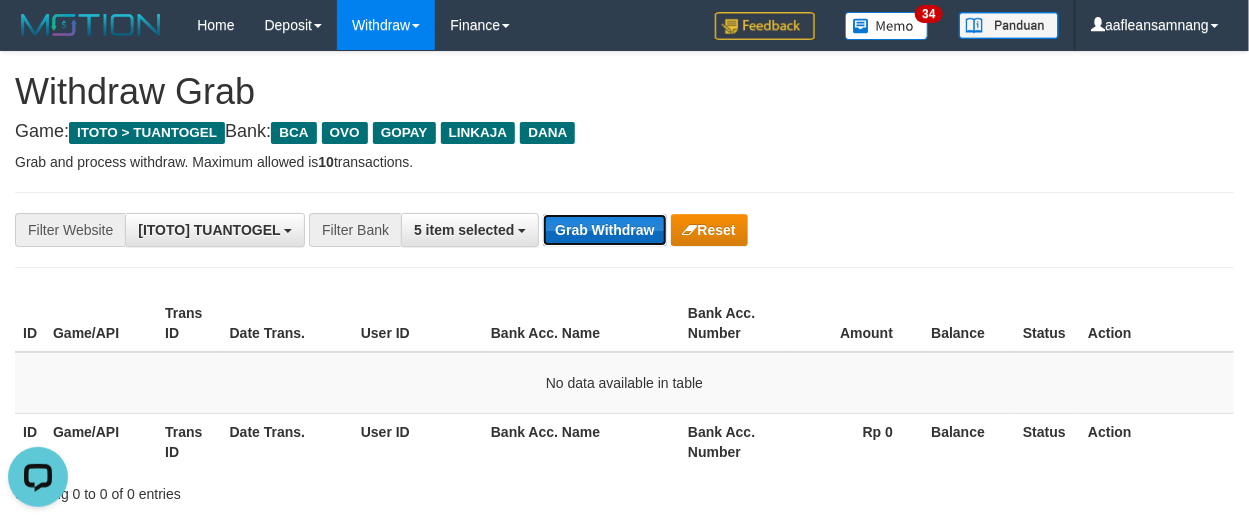 click on "Grab Withdraw" at bounding box center (604, 230) 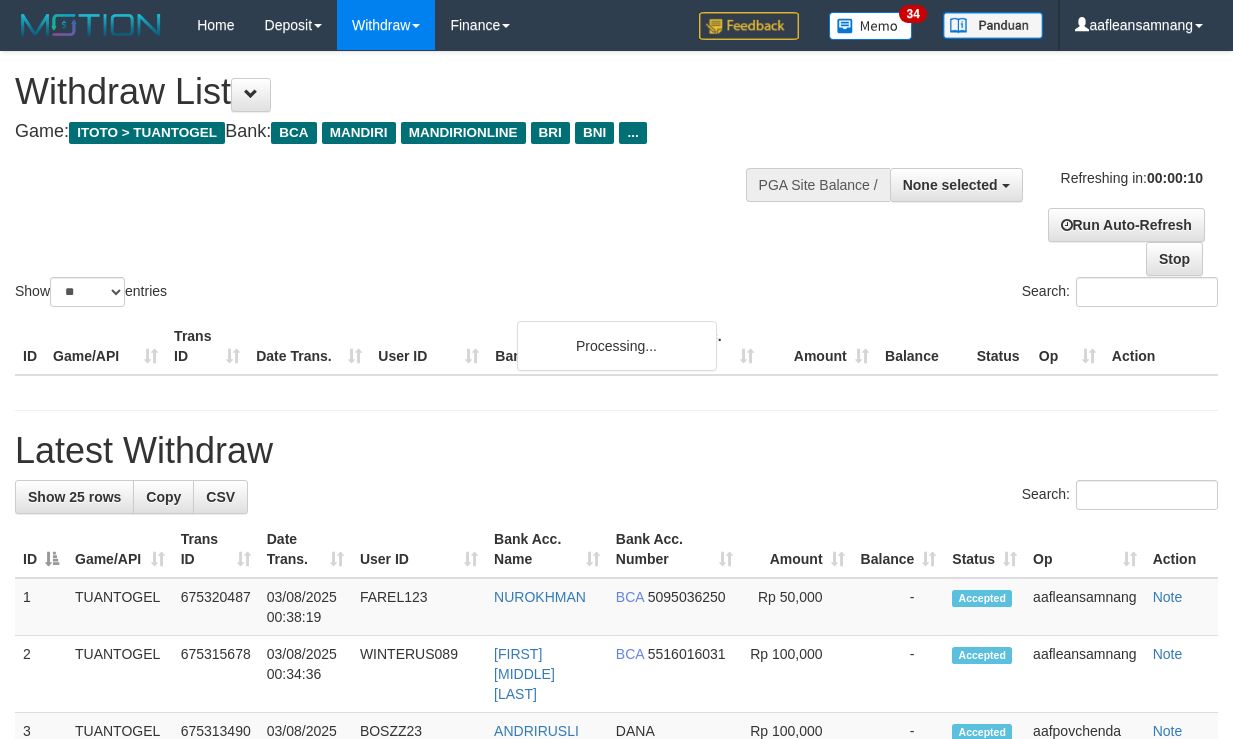 select 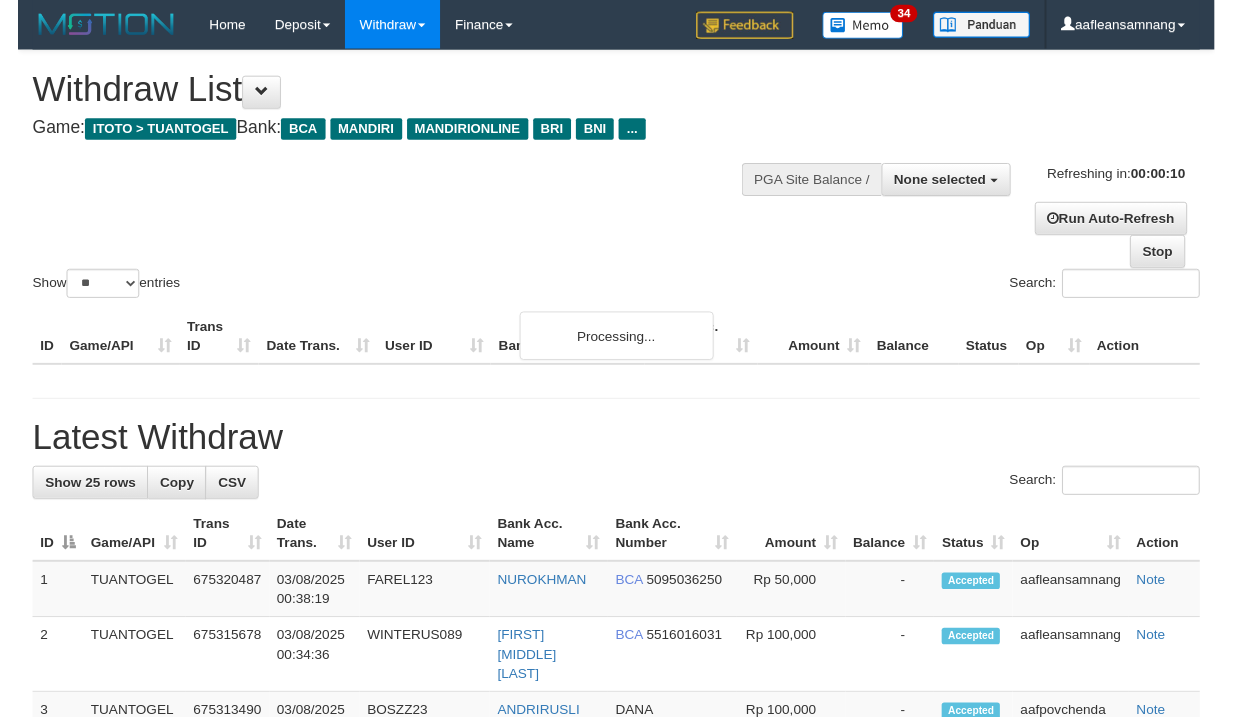 scroll, scrollTop: 0, scrollLeft: 0, axis: both 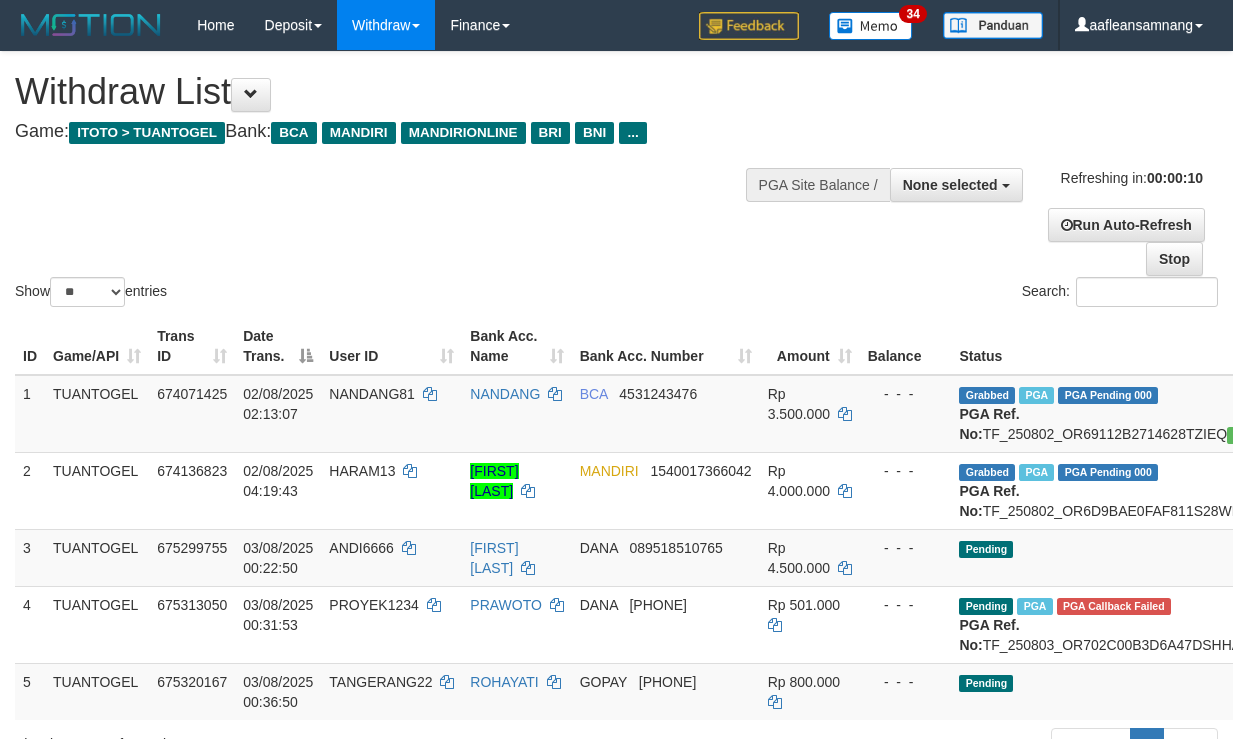 select 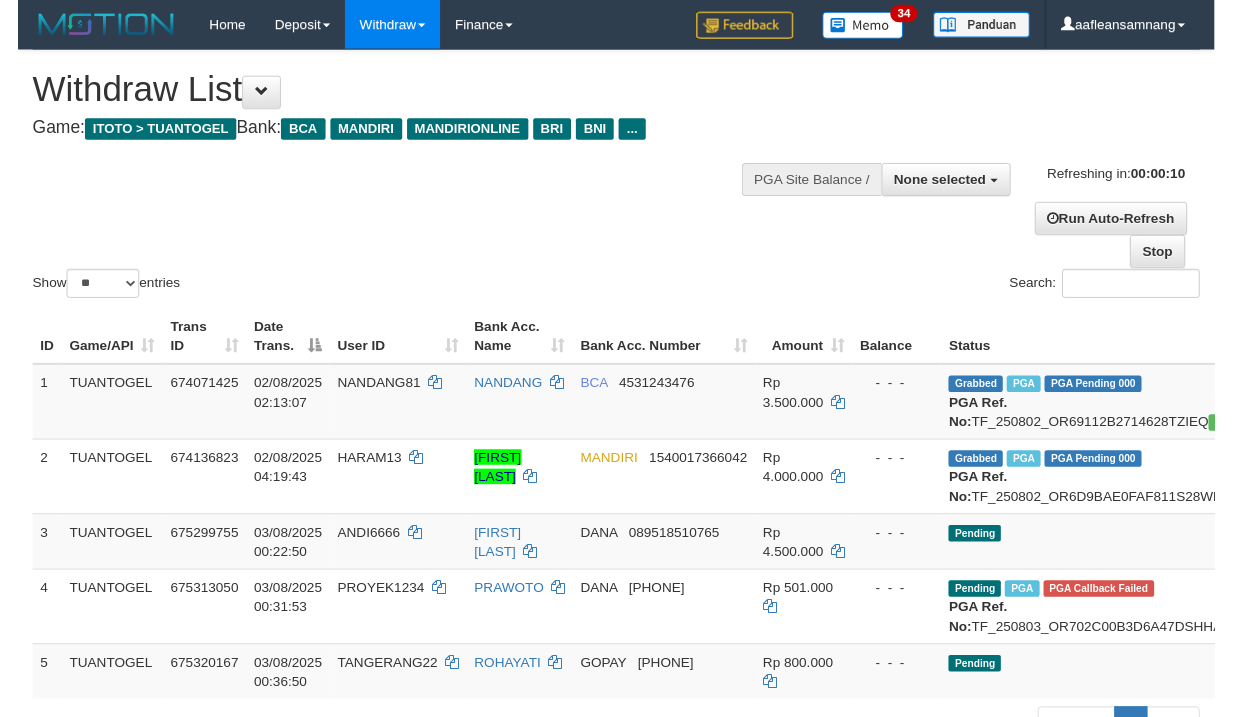 scroll, scrollTop: 0, scrollLeft: 0, axis: both 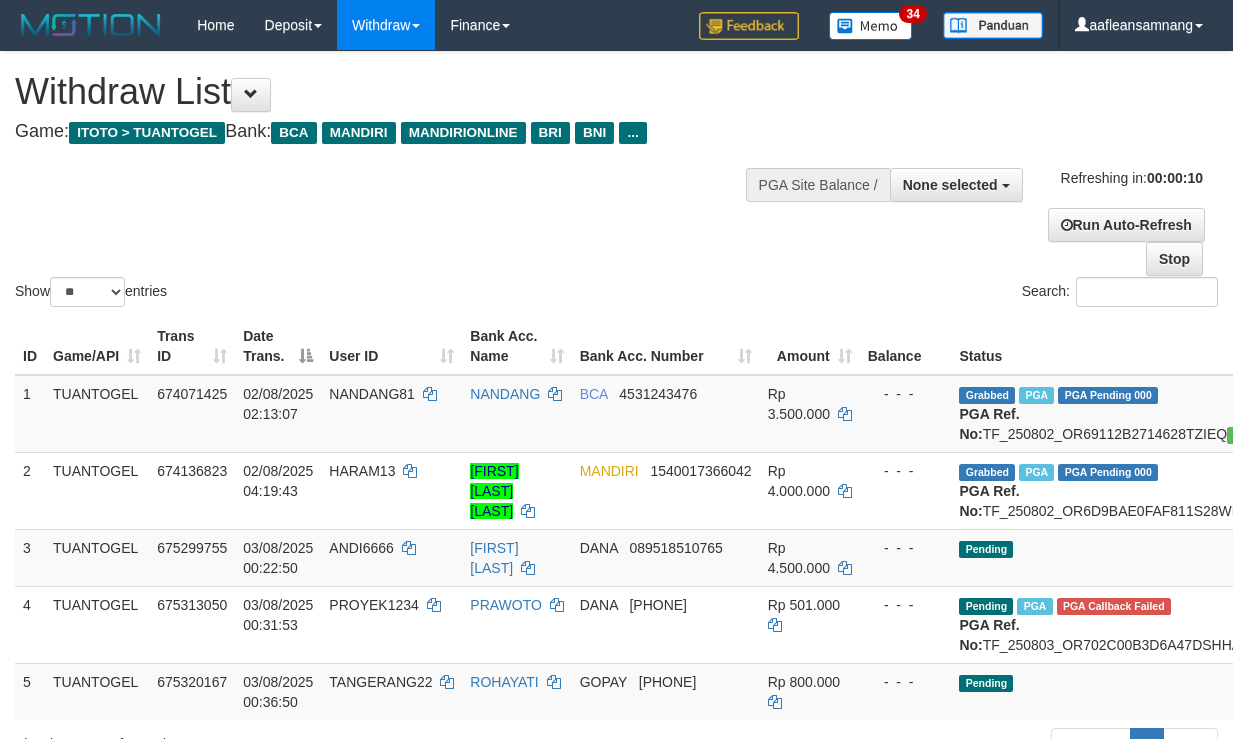 select 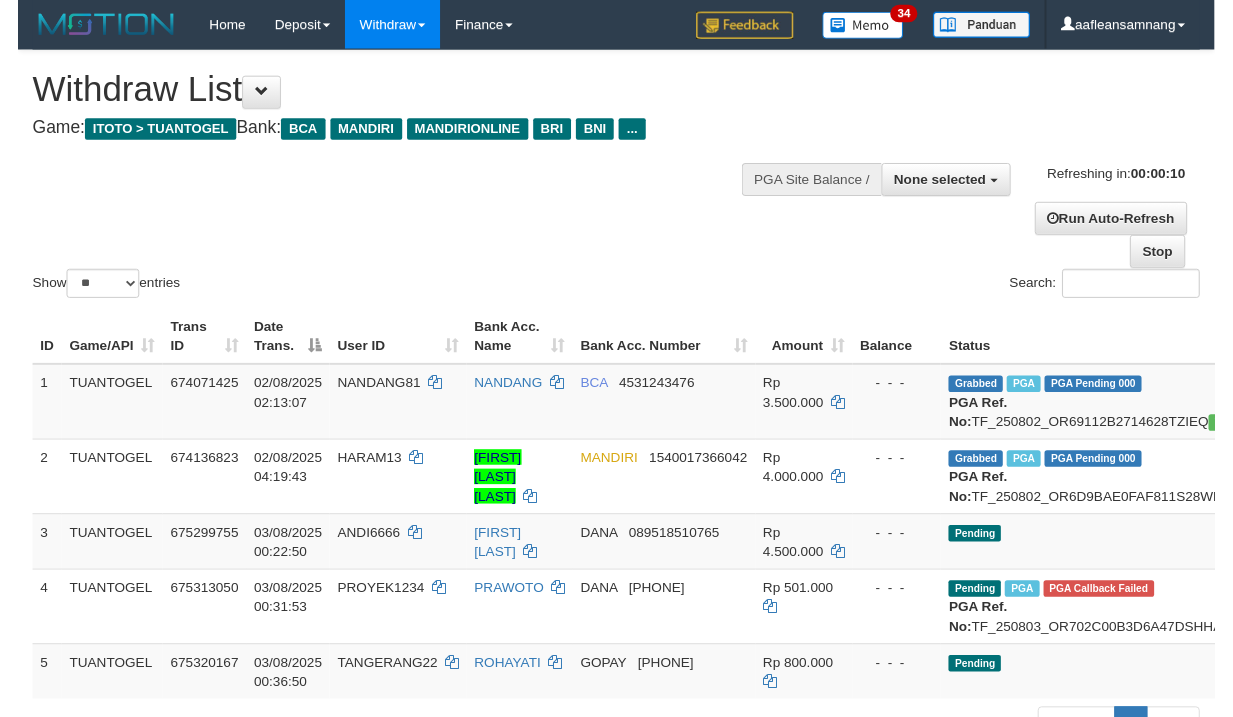 scroll, scrollTop: 0, scrollLeft: 0, axis: both 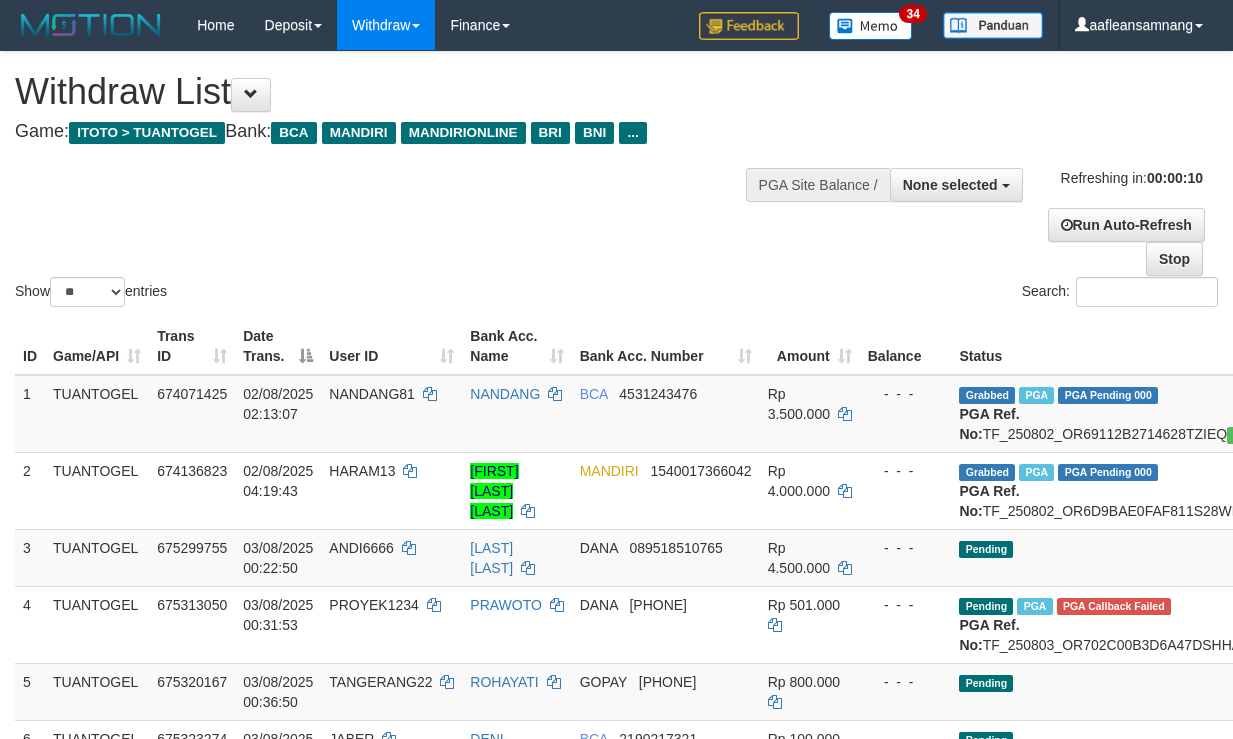 select 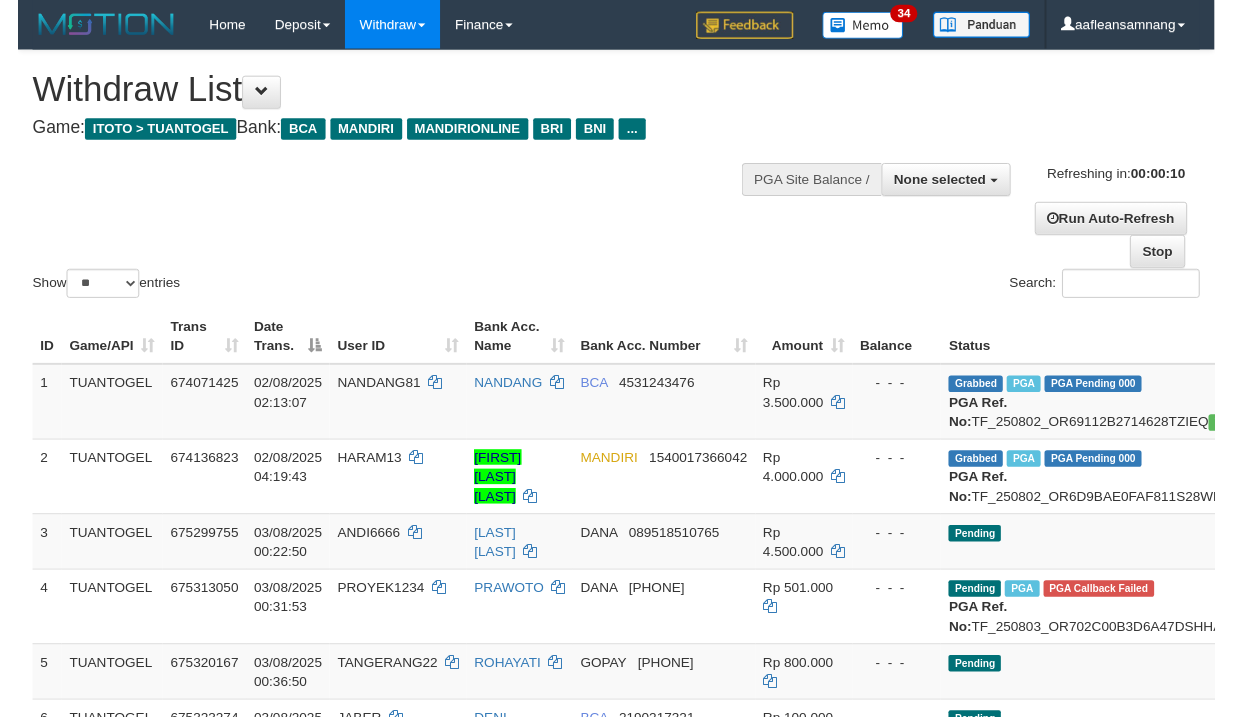 scroll, scrollTop: 0, scrollLeft: 0, axis: both 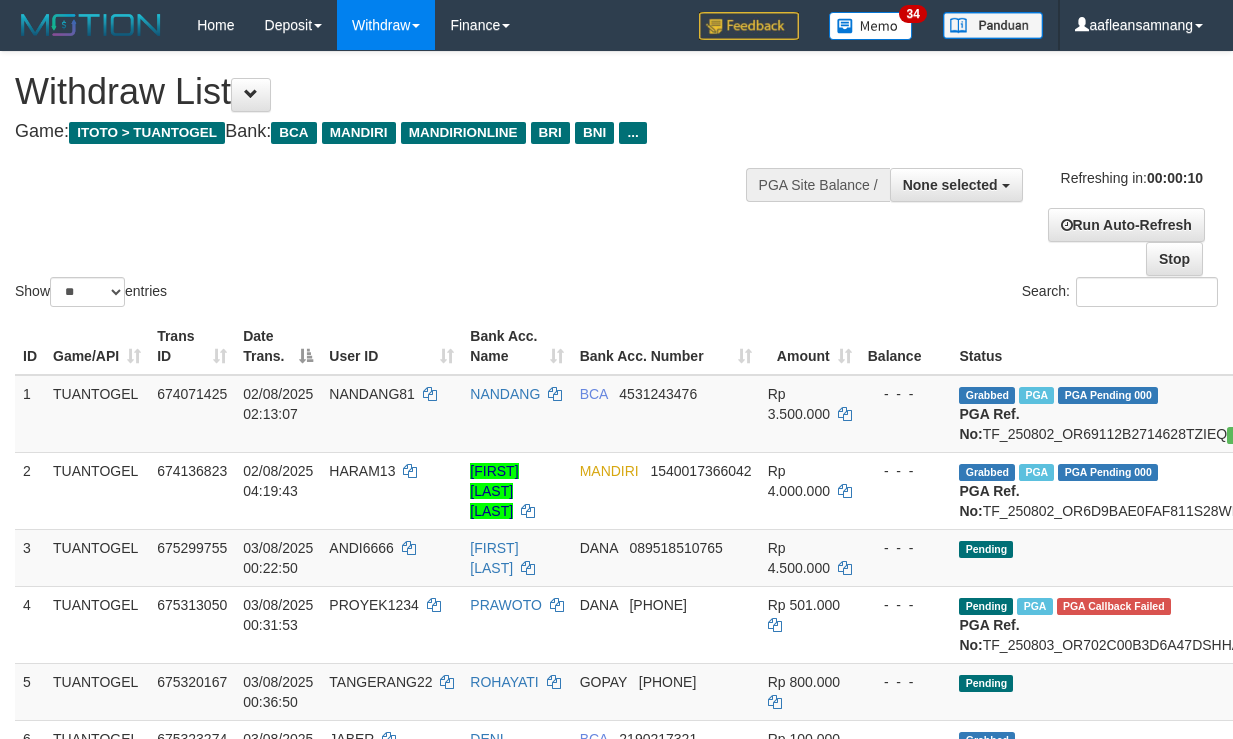 select 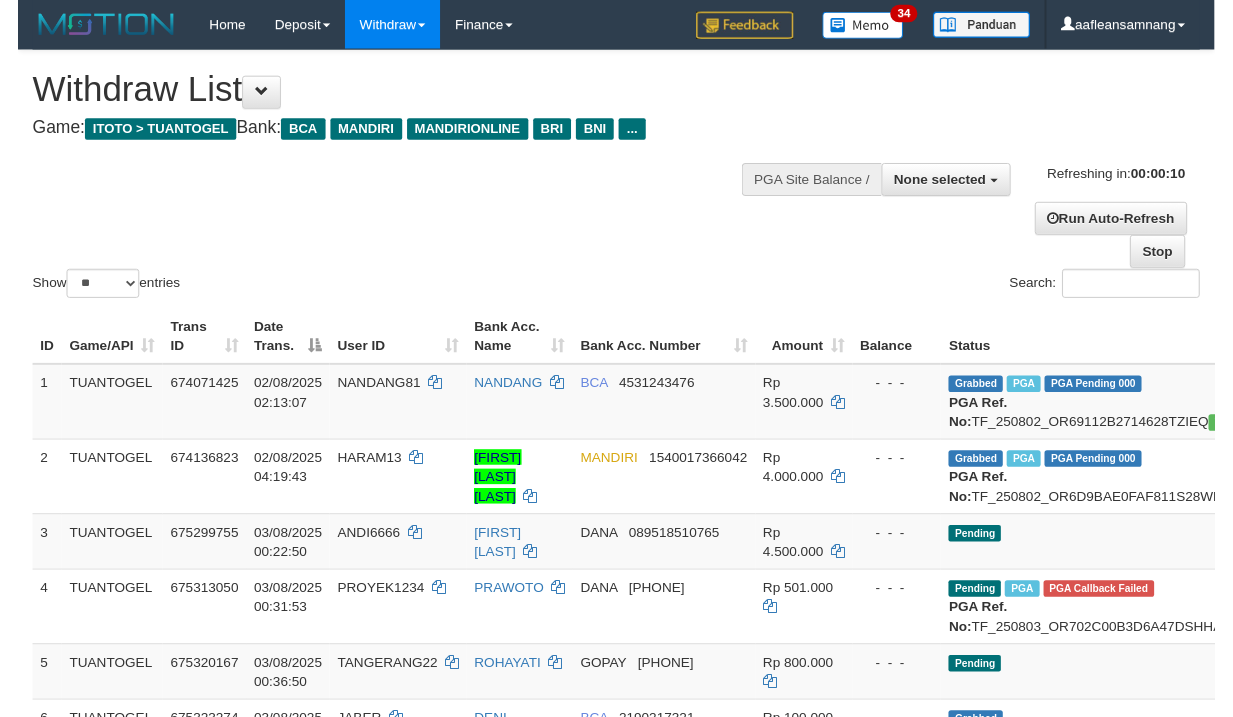 scroll, scrollTop: 0, scrollLeft: 0, axis: both 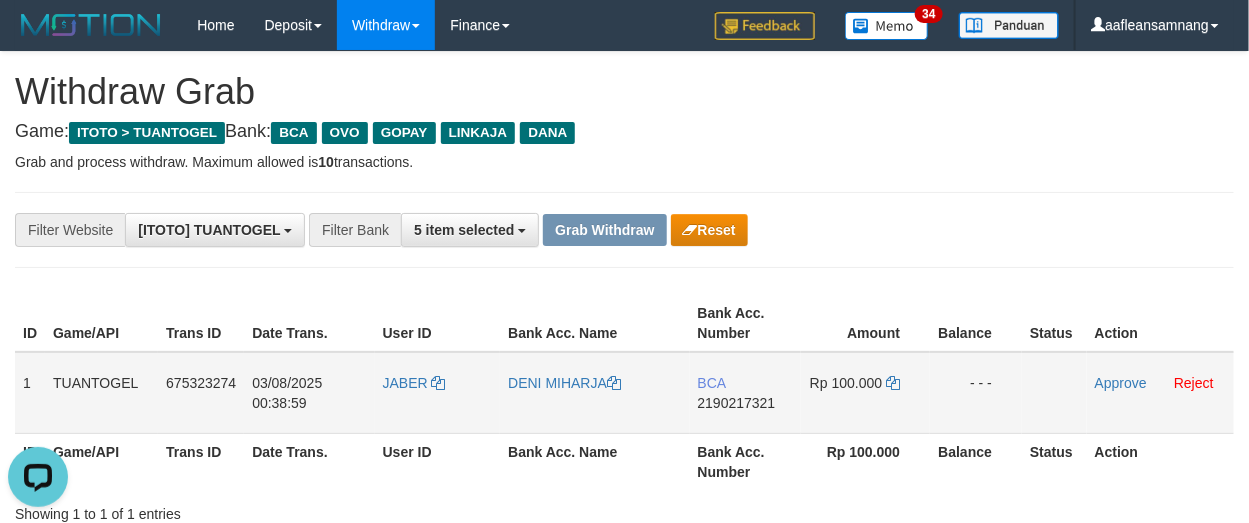 click on "JABER" at bounding box center [438, 393] 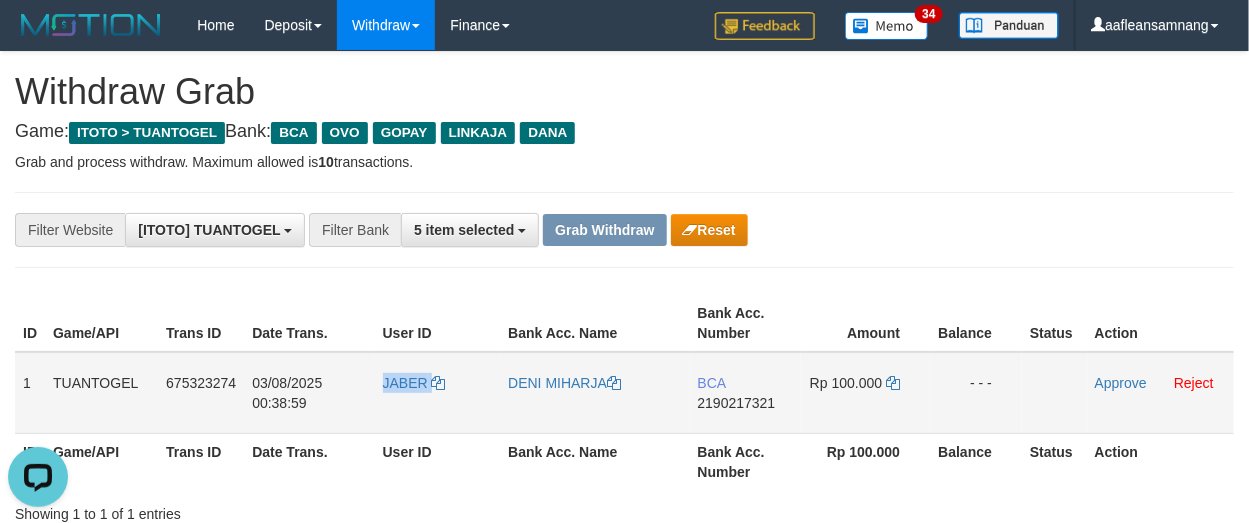 click on "JABER" at bounding box center (438, 393) 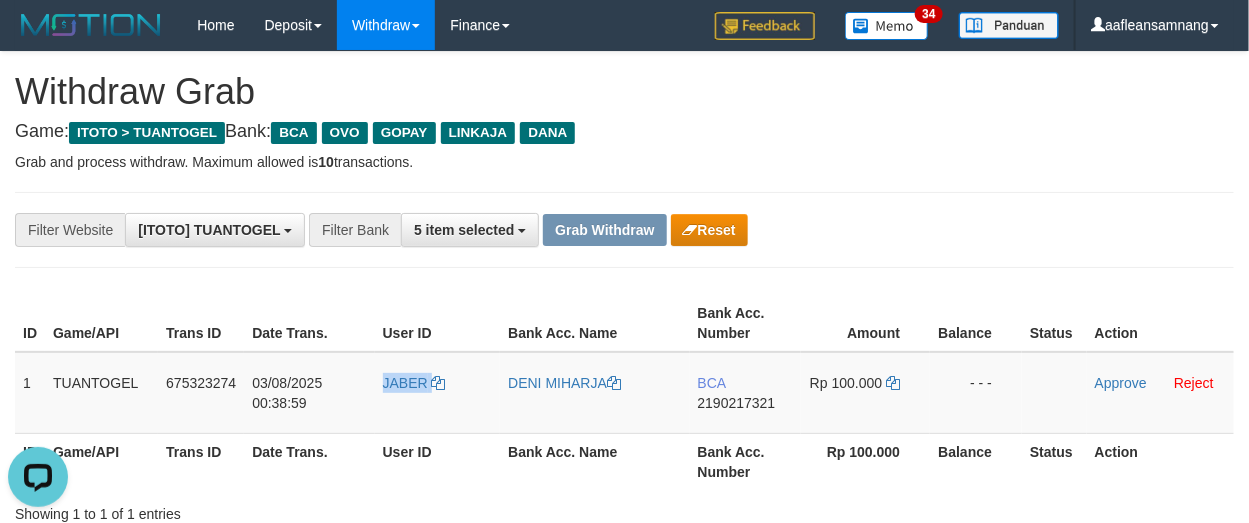 copy on "JABER" 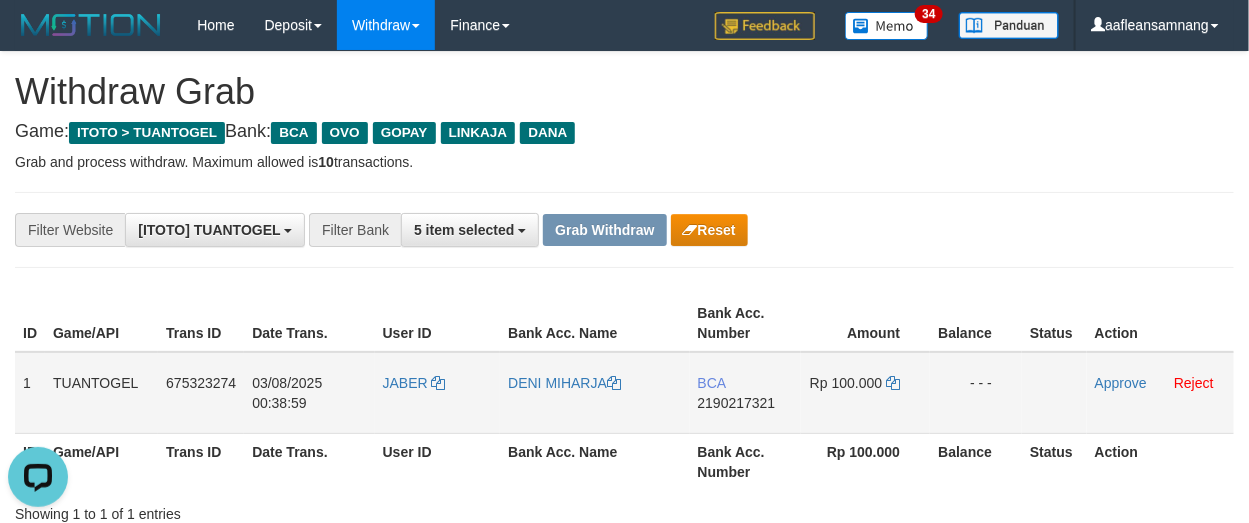 click on "JABER" at bounding box center [438, 393] 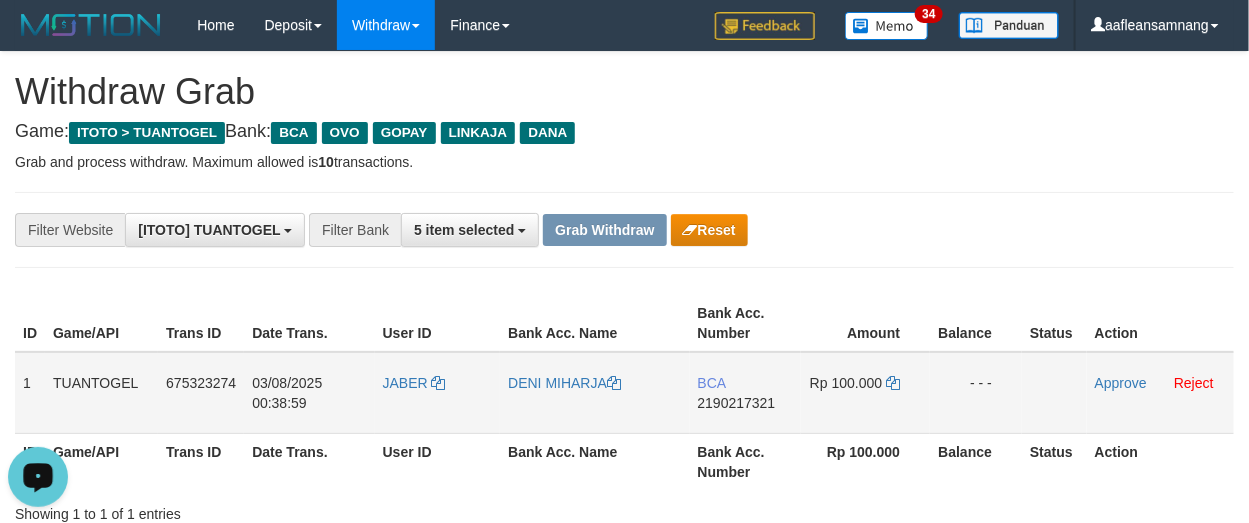 click on "JABER" at bounding box center (438, 393) 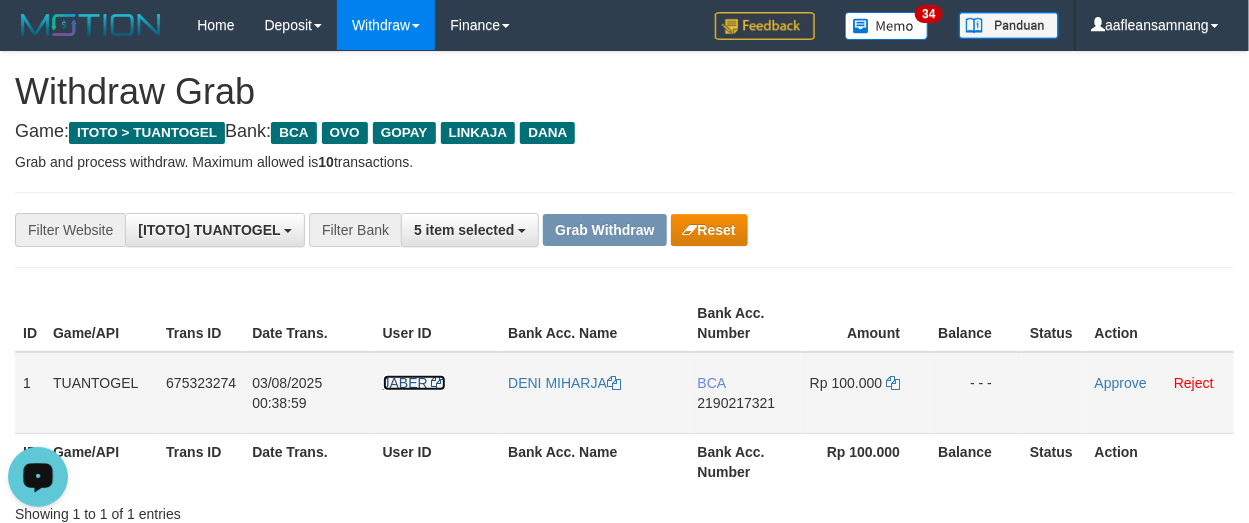 click on "JABER" at bounding box center (405, 383) 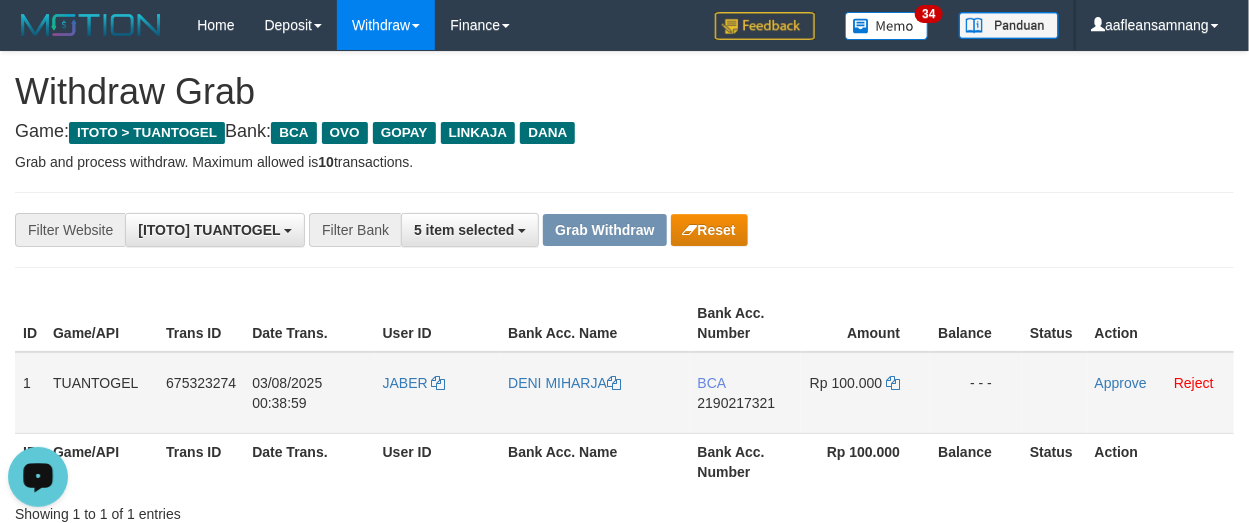 click on "JABER" at bounding box center (438, 393) 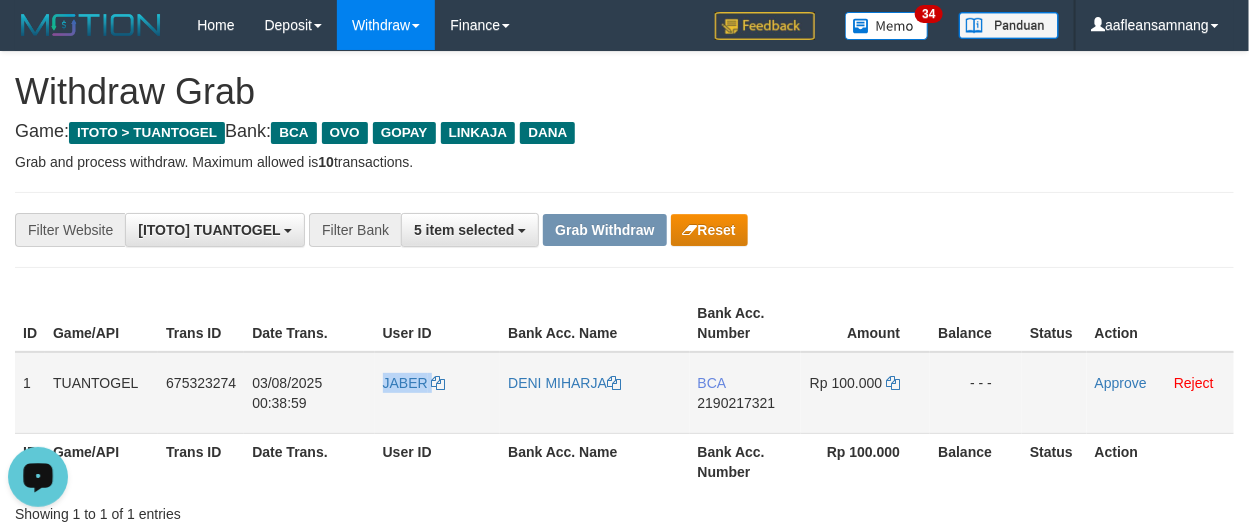click on "JABER" at bounding box center [438, 393] 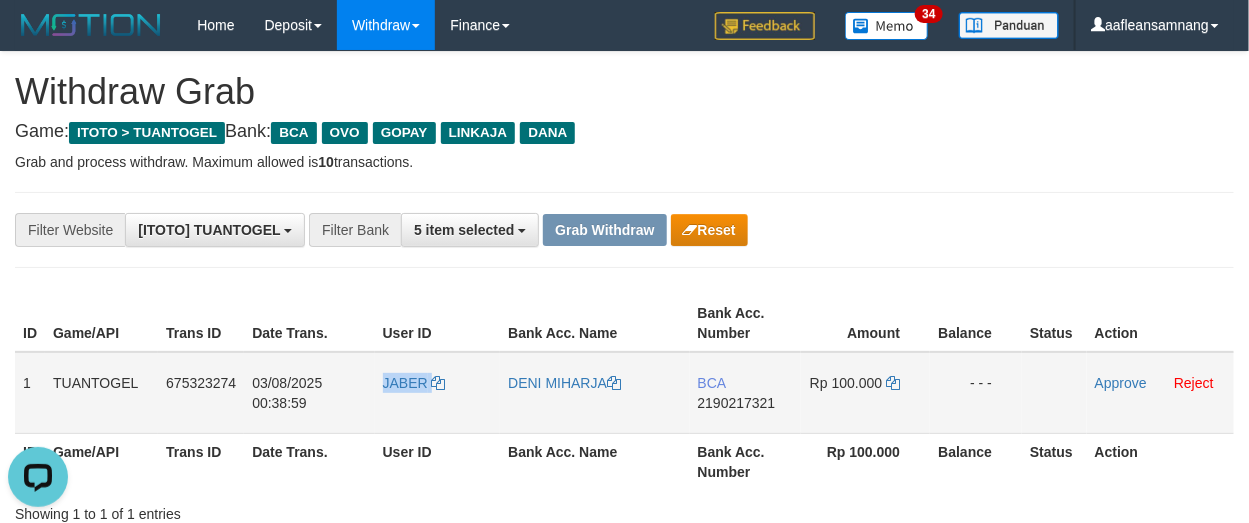 click on "JABER" at bounding box center (438, 393) 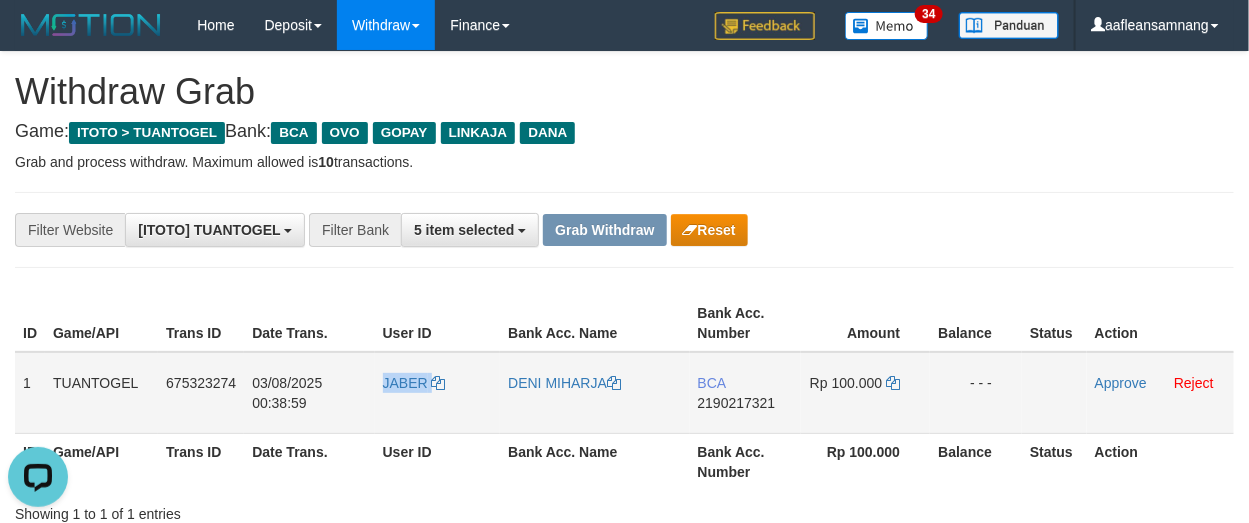 copy on "JABER" 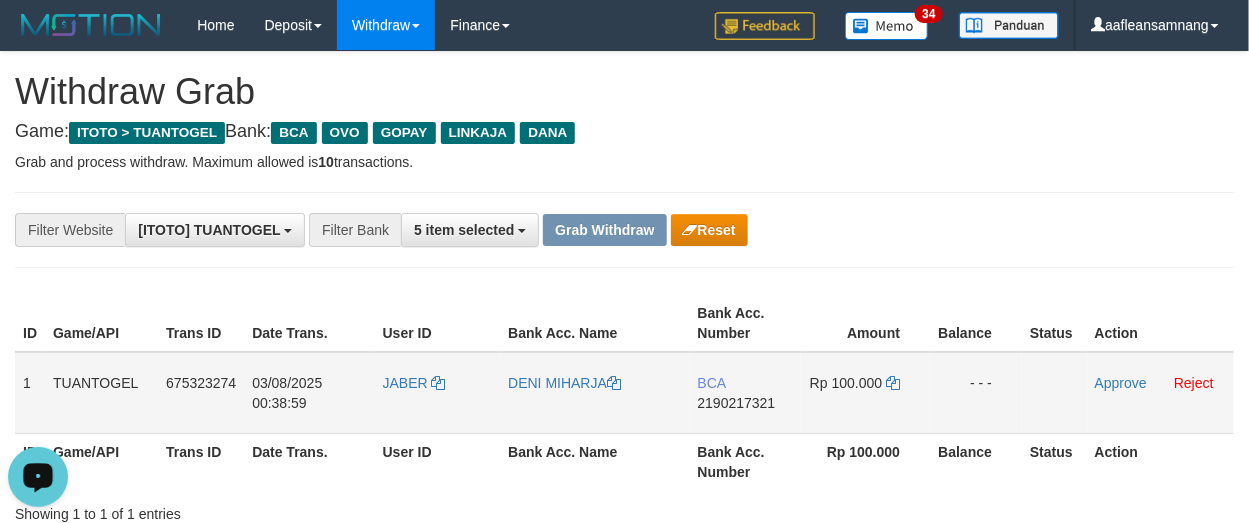 click on "BCA
2190217321" at bounding box center [746, 393] 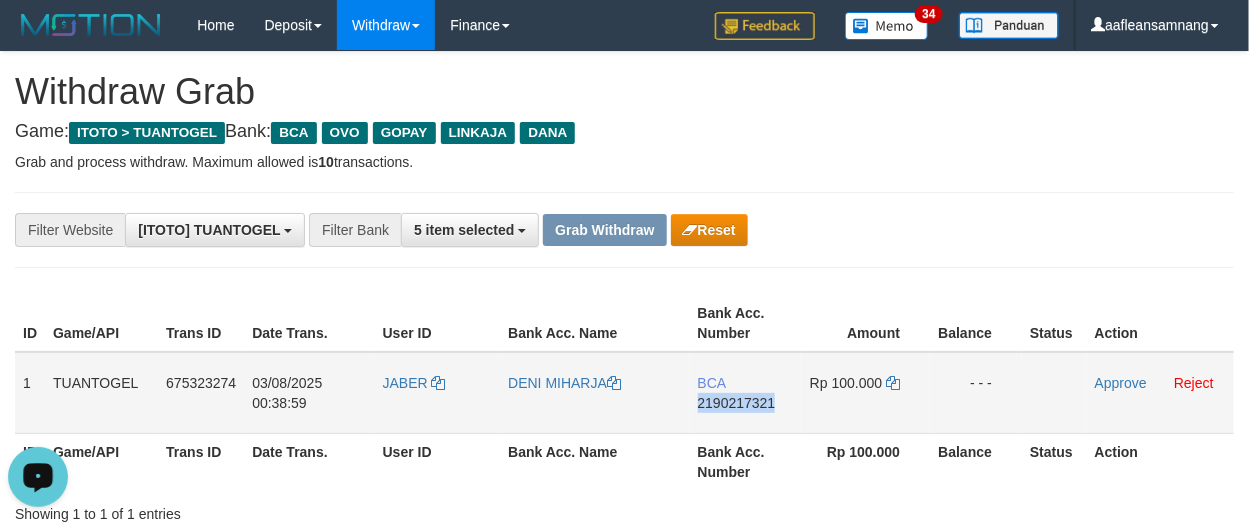 click on "BCA
2190217321" at bounding box center (746, 393) 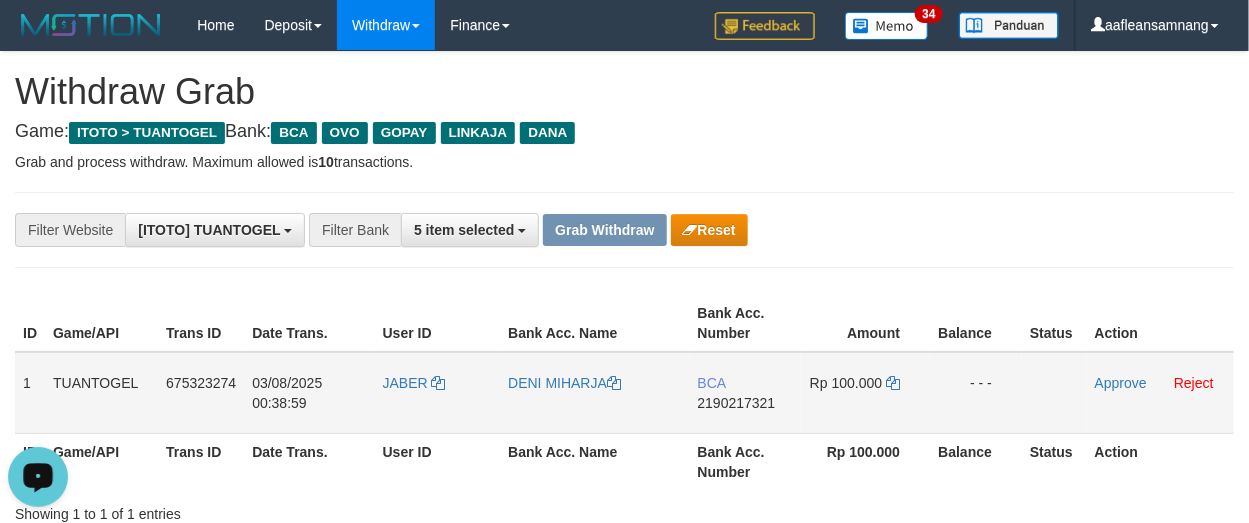 click on "BCA
2190217321" at bounding box center (746, 393) 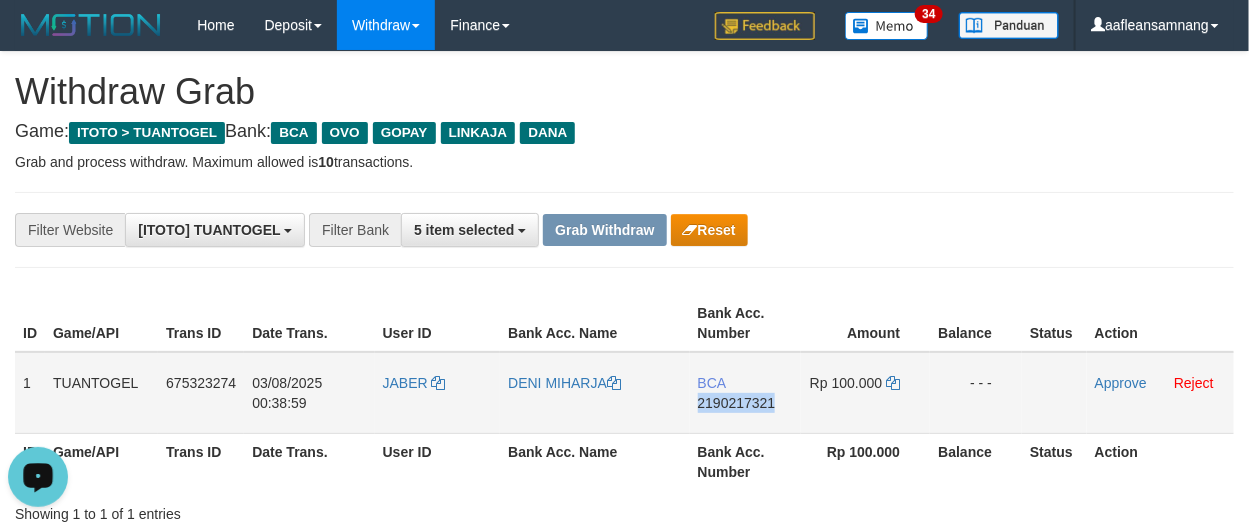 click on "BCA
2190217321" at bounding box center [746, 393] 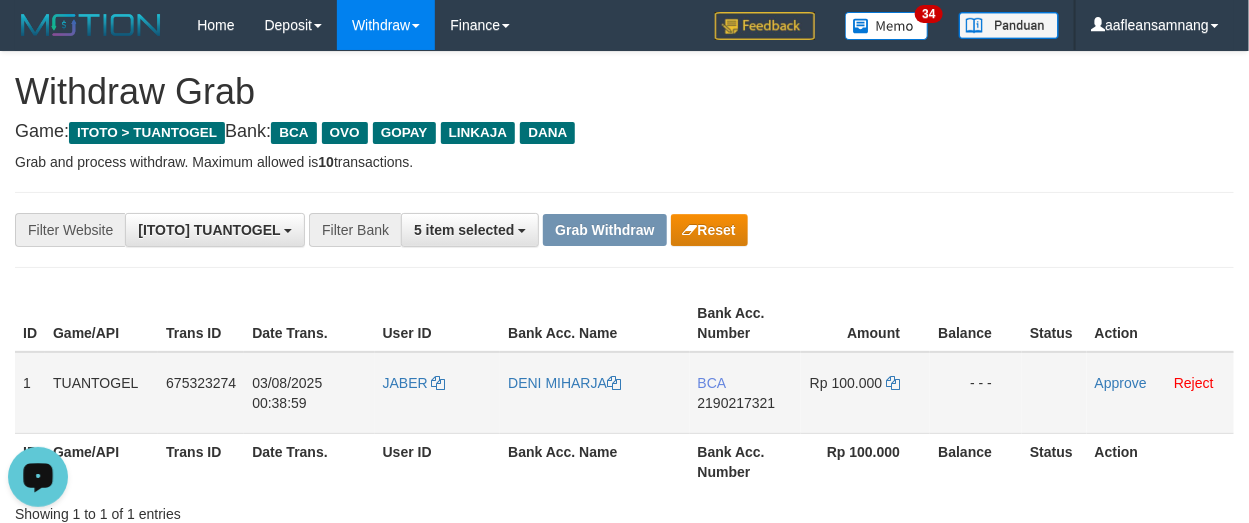 click on "2190217321" at bounding box center [737, 403] 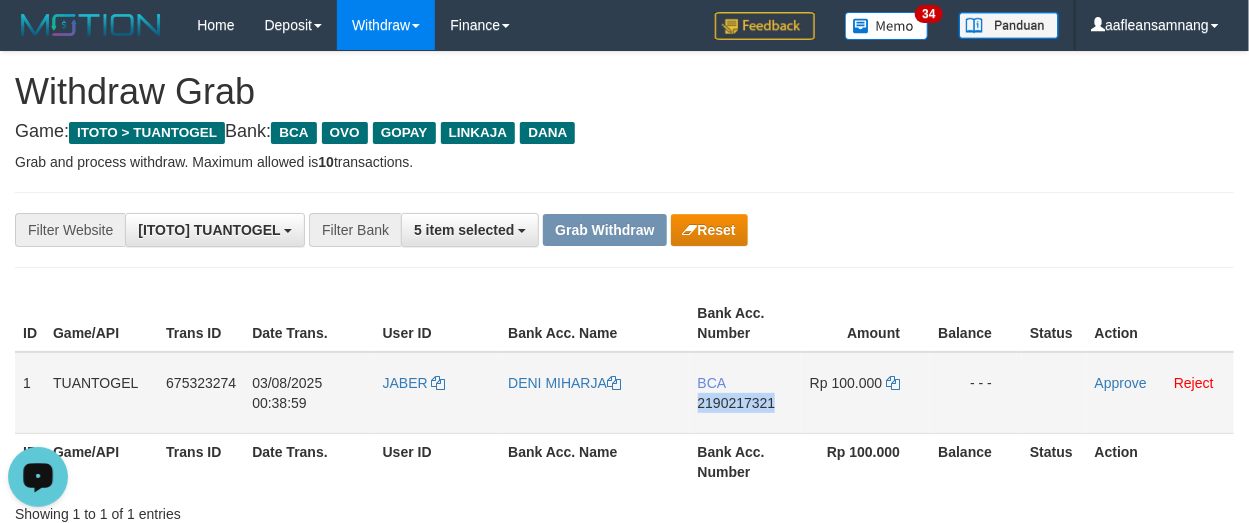 click on "BCA
2190217321" at bounding box center [746, 393] 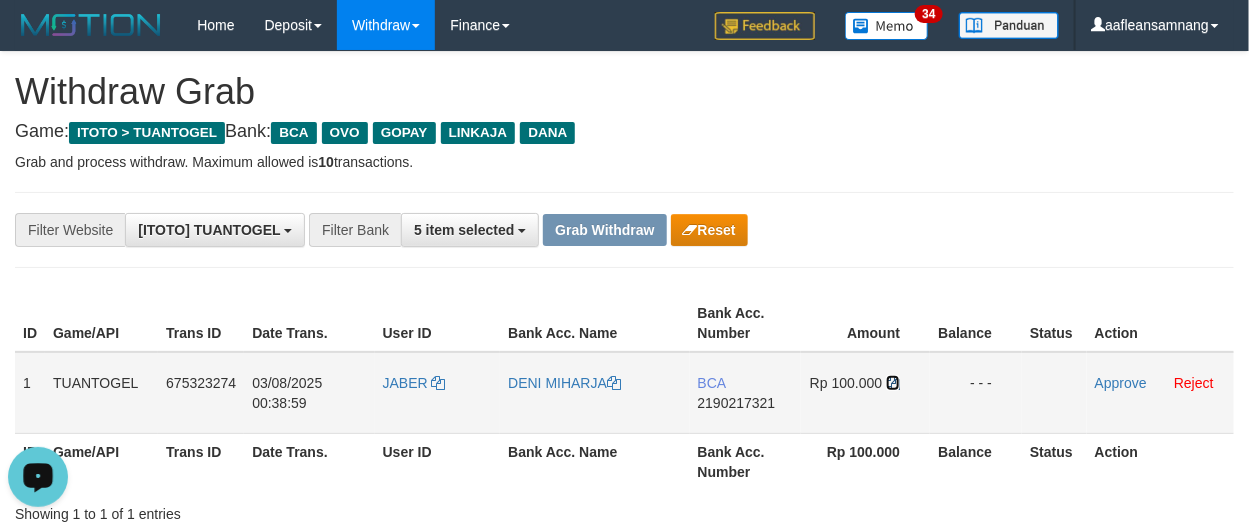 click at bounding box center [893, 383] 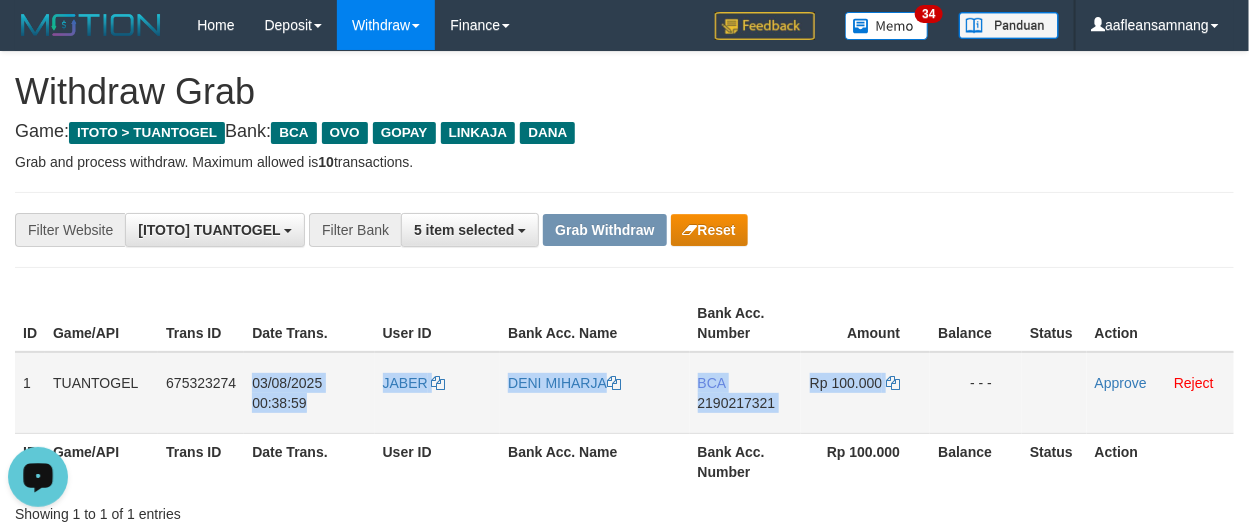 drag, startPoint x: 249, startPoint y: 378, endPoint x: 934, endPoint y: 417, distance: 686.1093 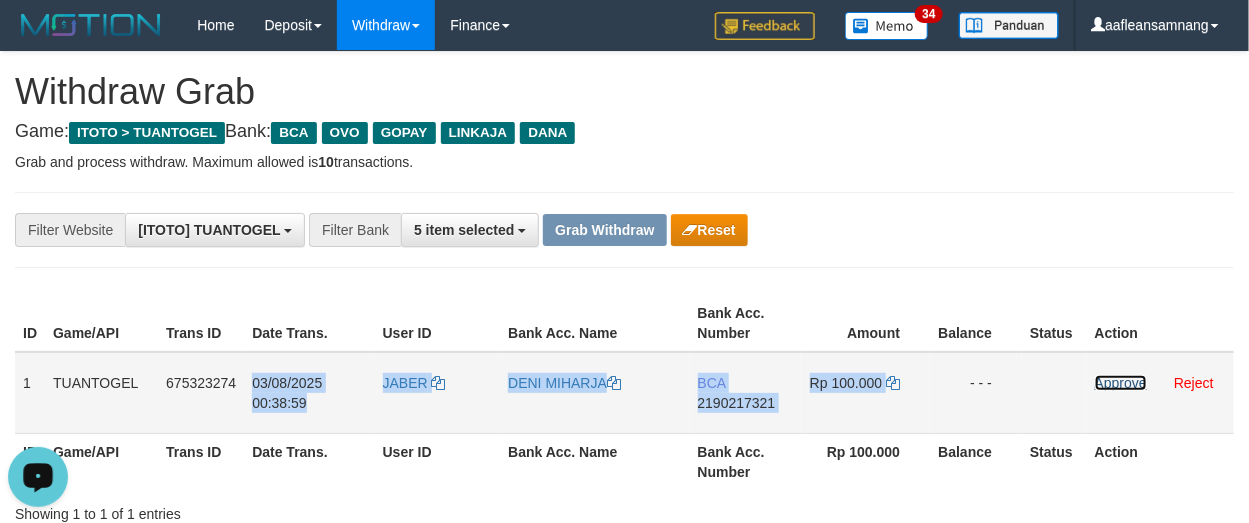 click on "Approve" at bounding box center (1121, 383) 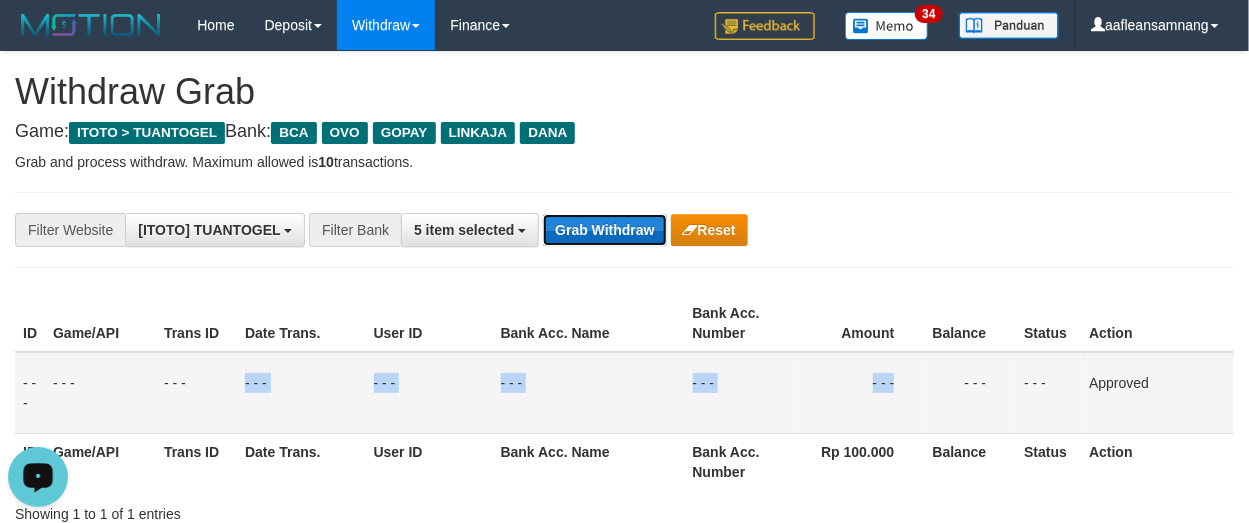click on "Grab Withdraw" at bounding box center (604, 230) 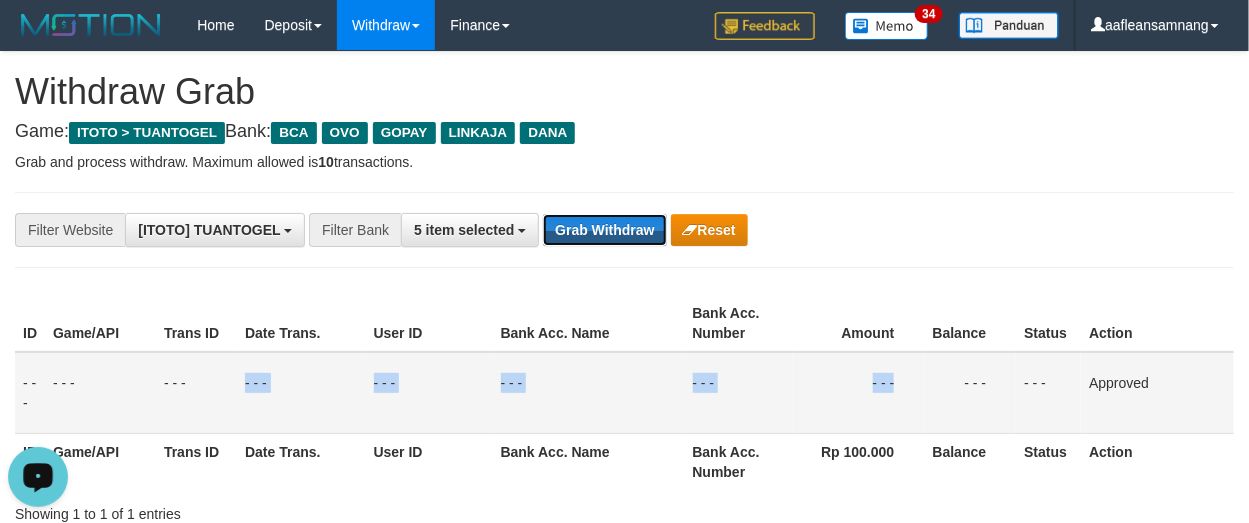 click on "Grab Withdraw" at bounding box center (604, 230) 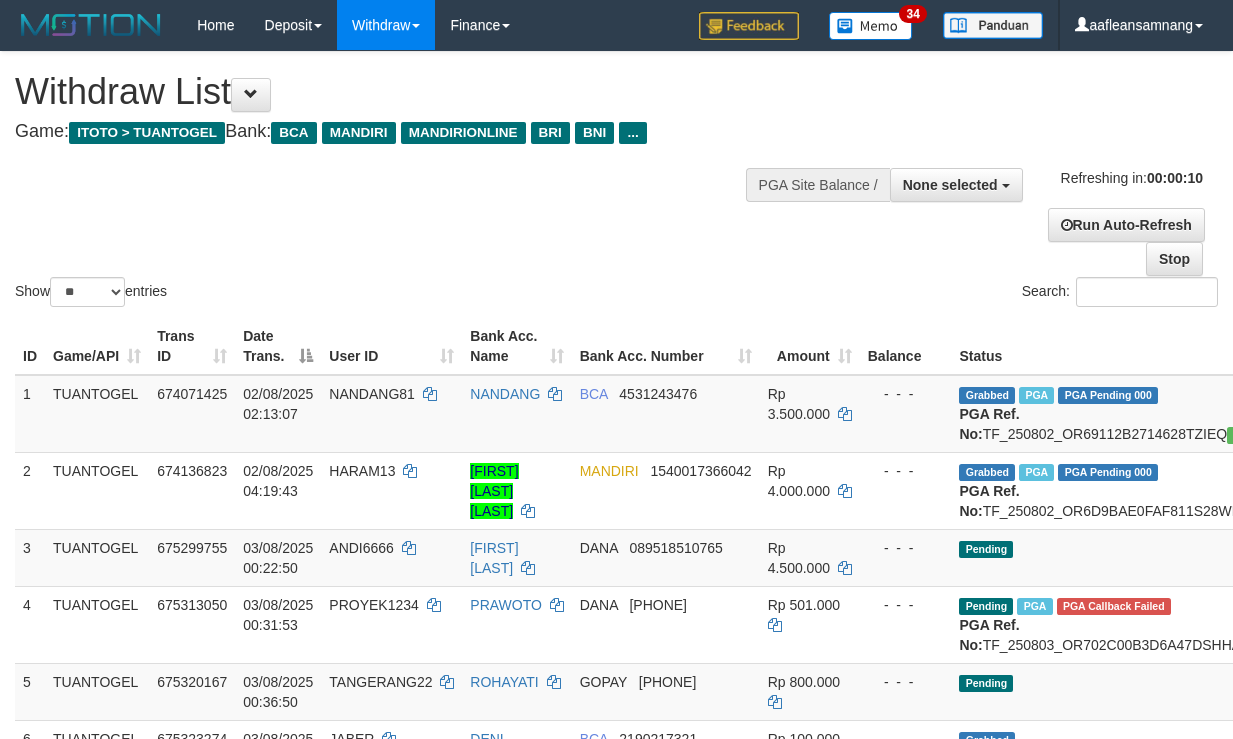select 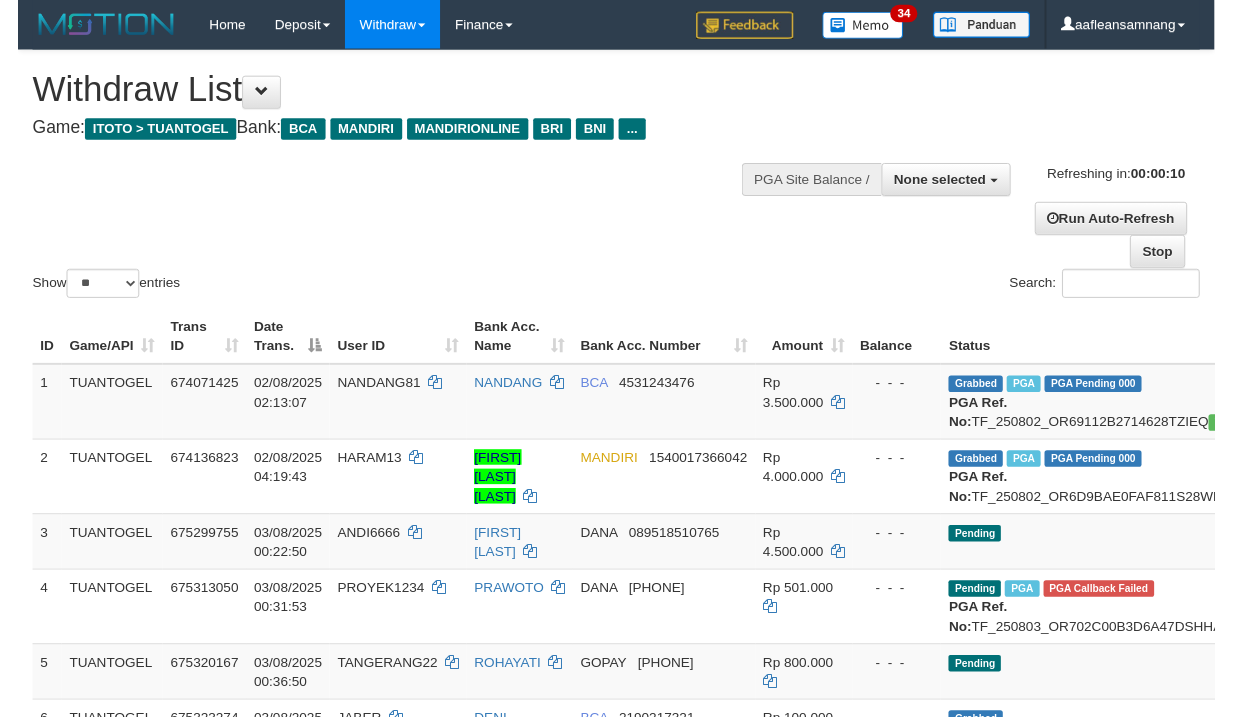 scroll, scrollTop: 0, scrollLeft: 0, axis: both 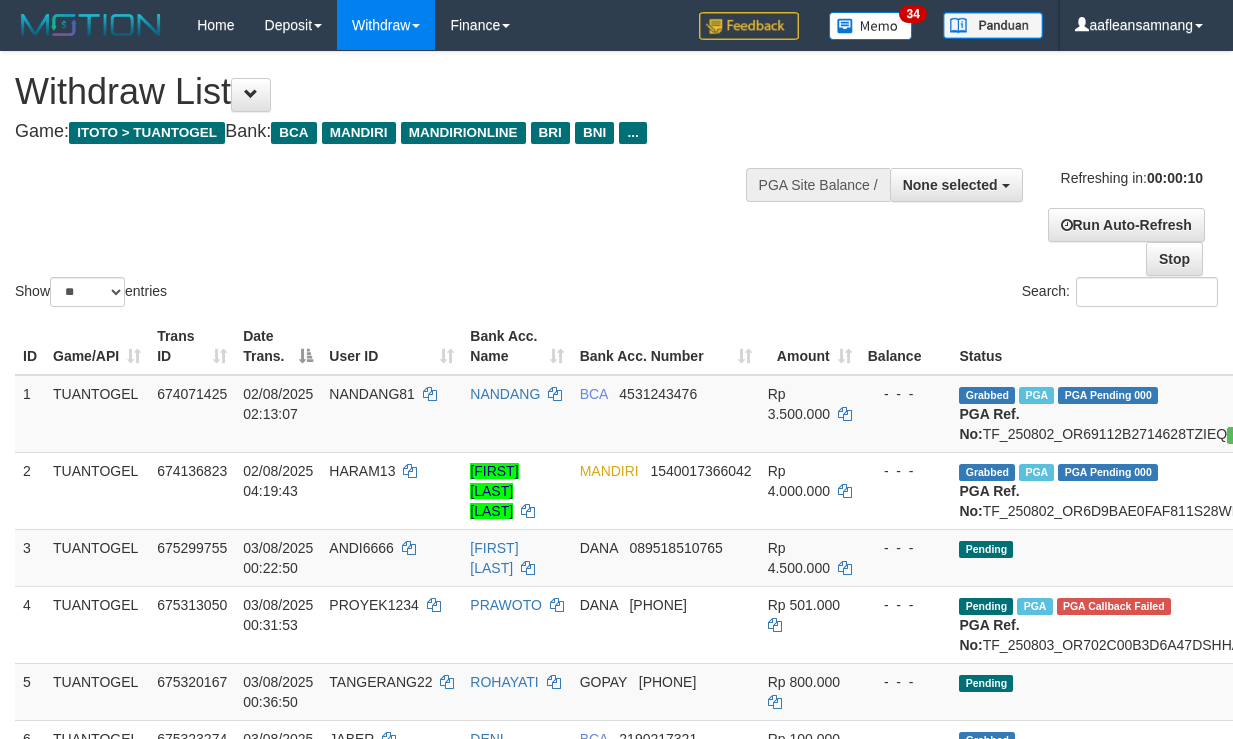 select 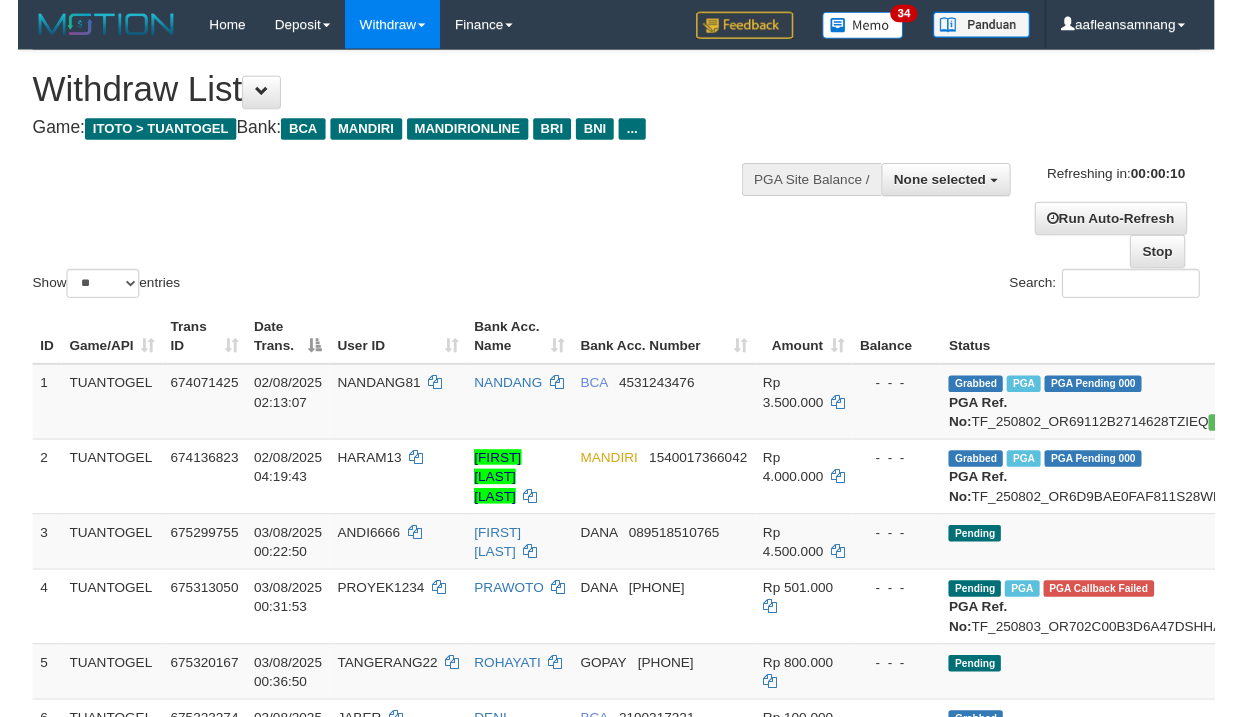 scroll, scrollTop: 0, scrollLeft: 0, axis: both 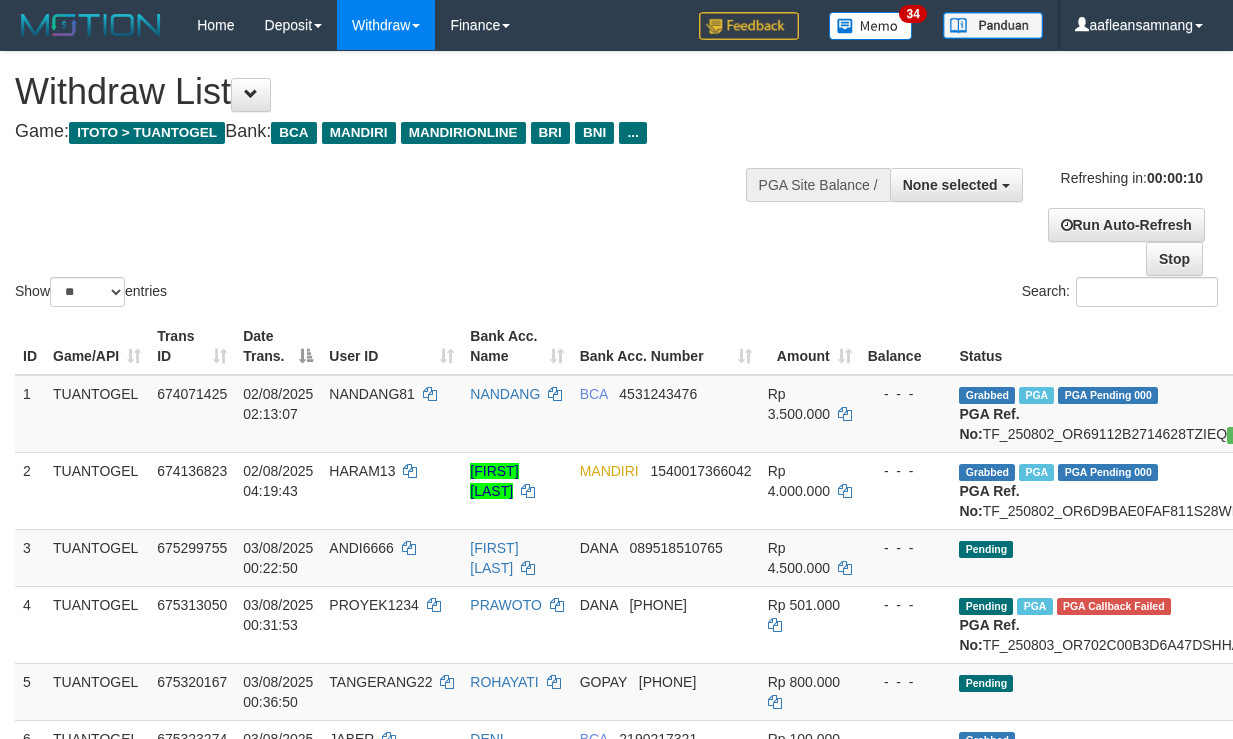 select 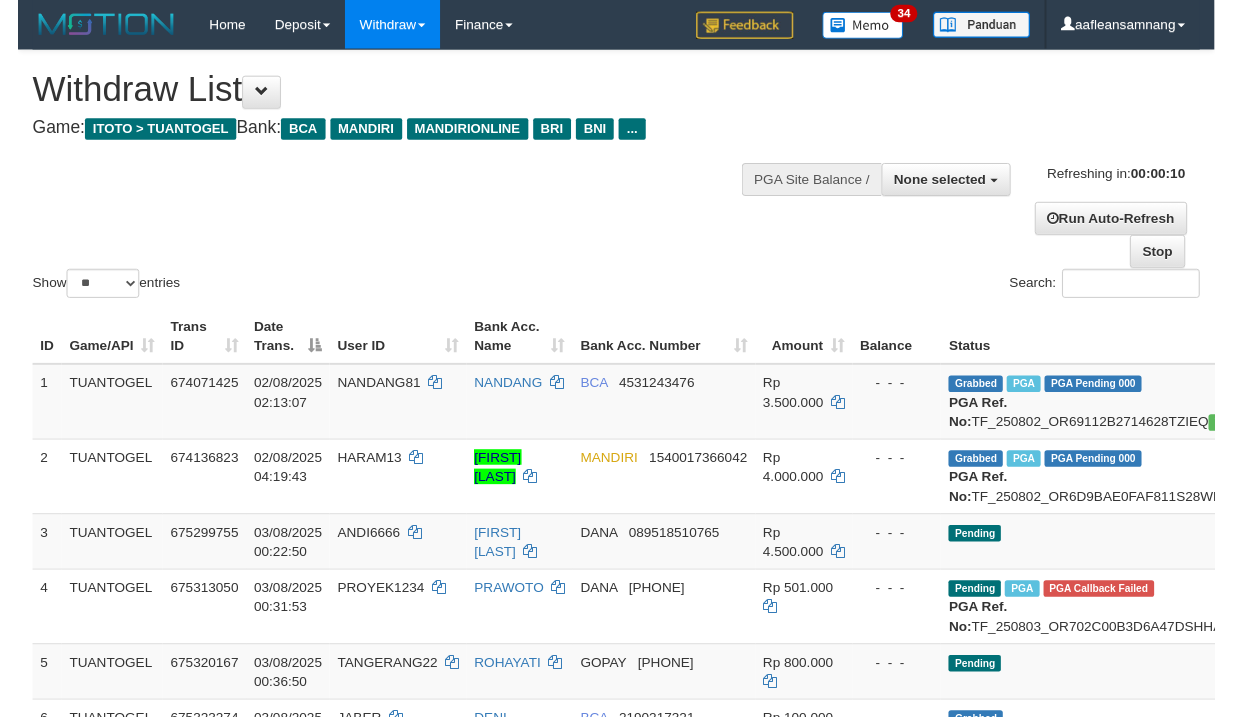 scroll, scrollTop: 0, scrollLeft: 0, axis: both 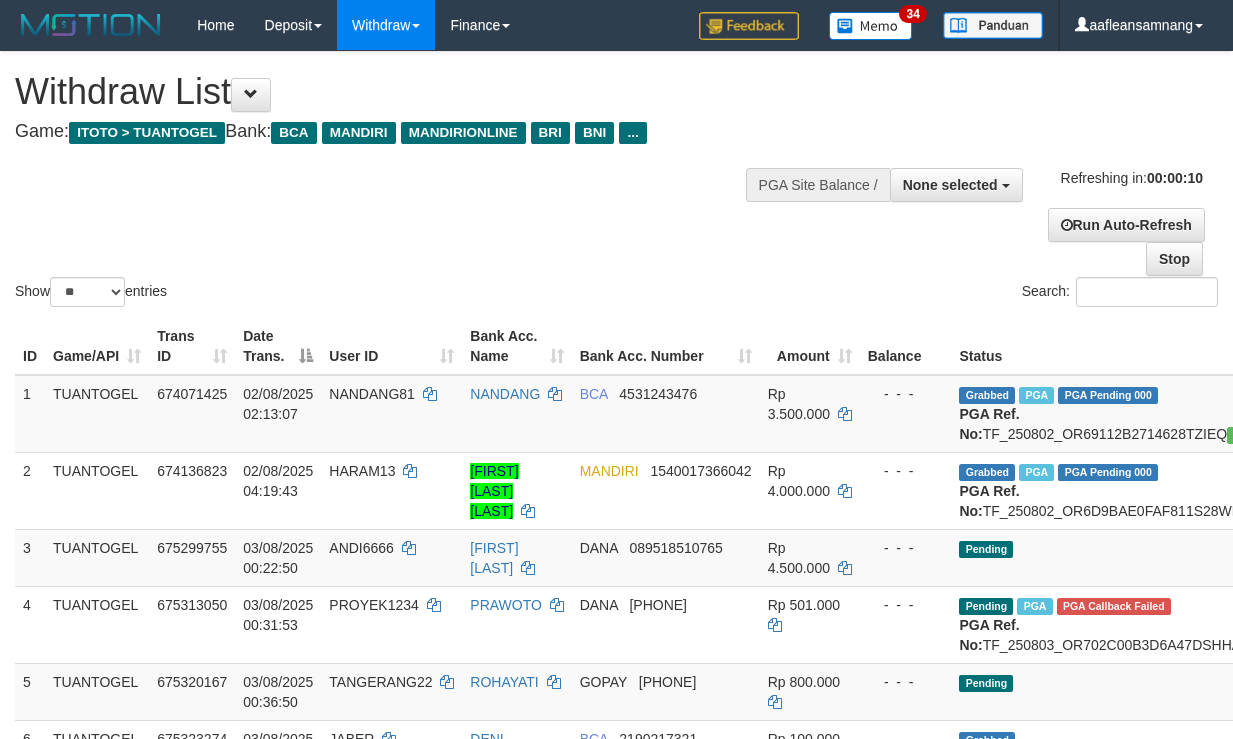 select 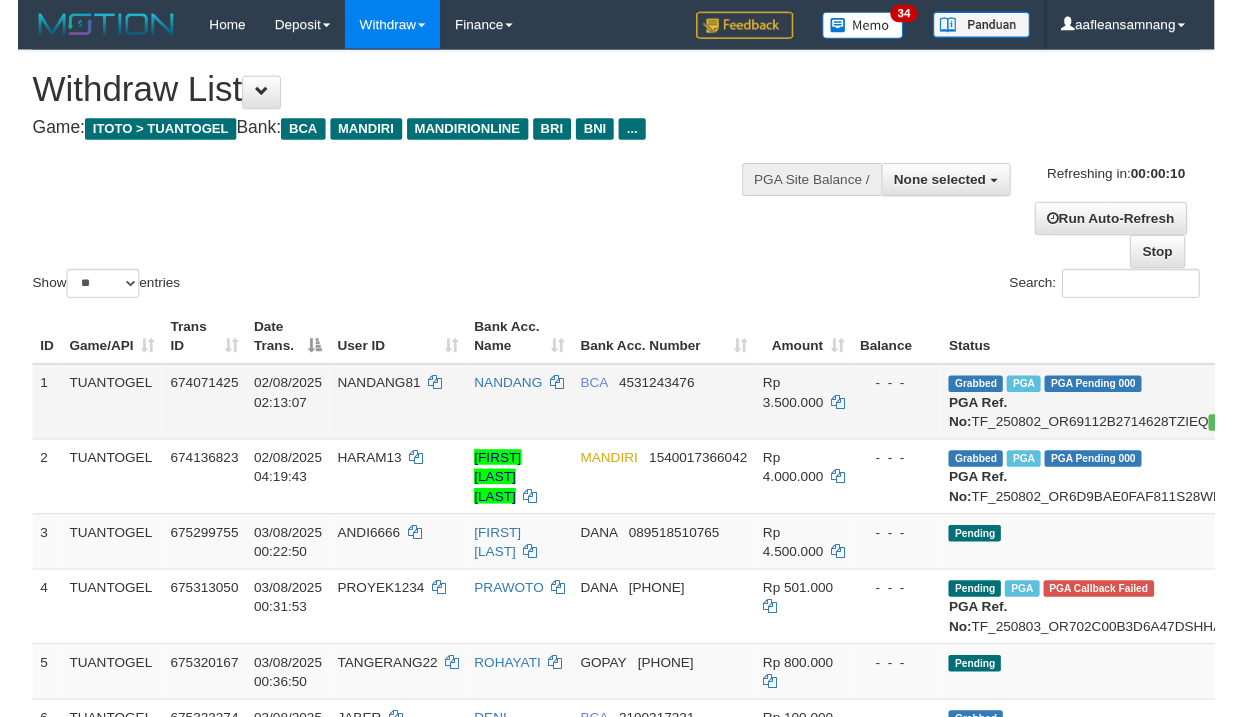 scroll, scrollTop: 0, scrollLeft: 0, axis: both 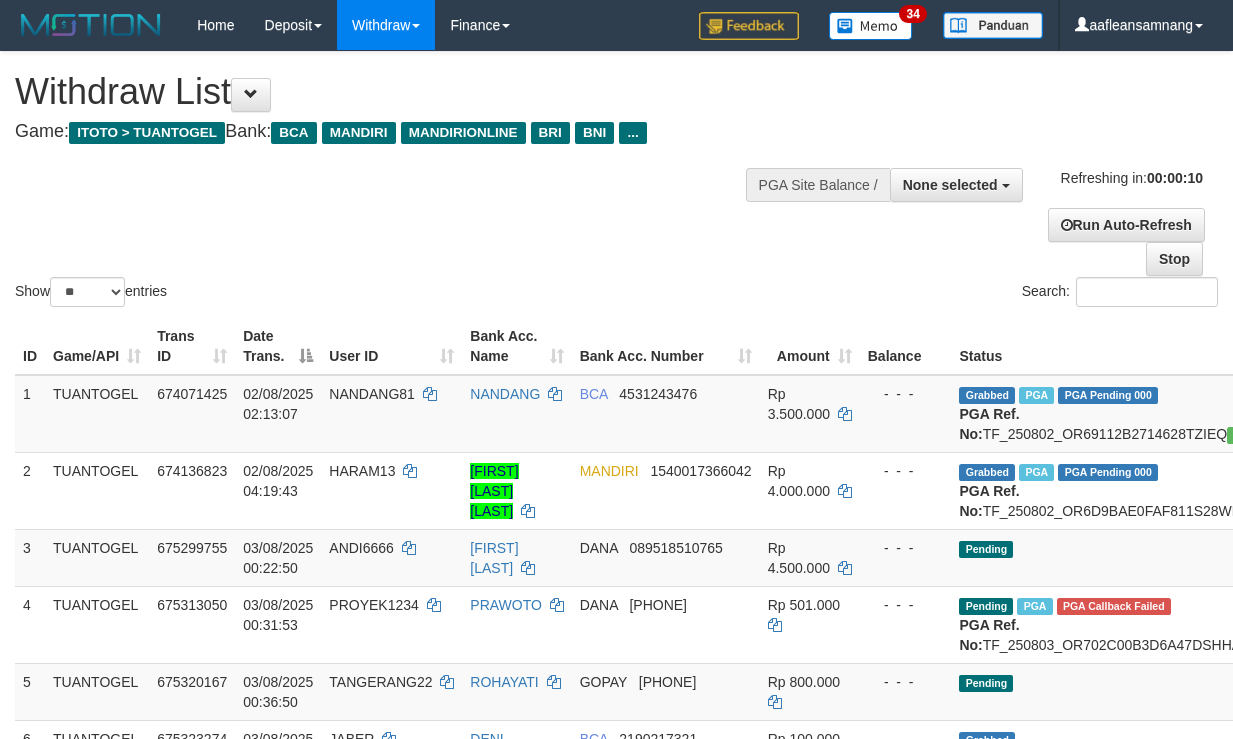 select 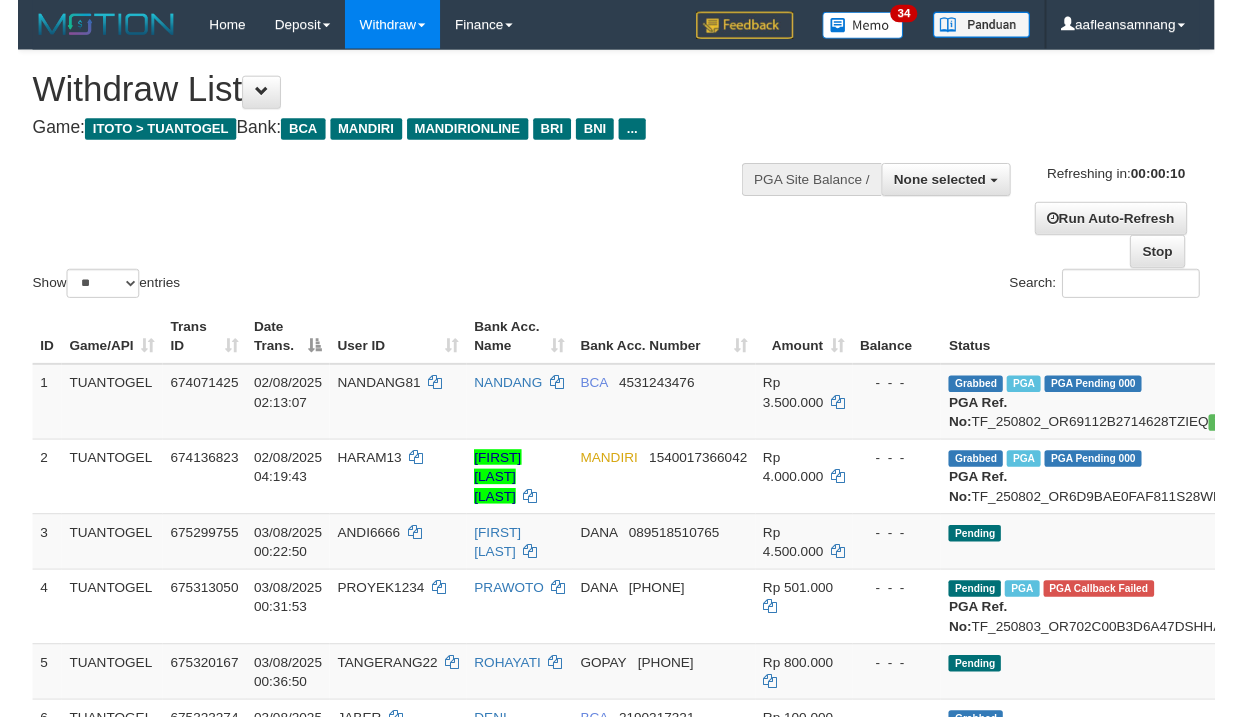scroll, scrollTop: 0, scrollLeft: 0, axis: both 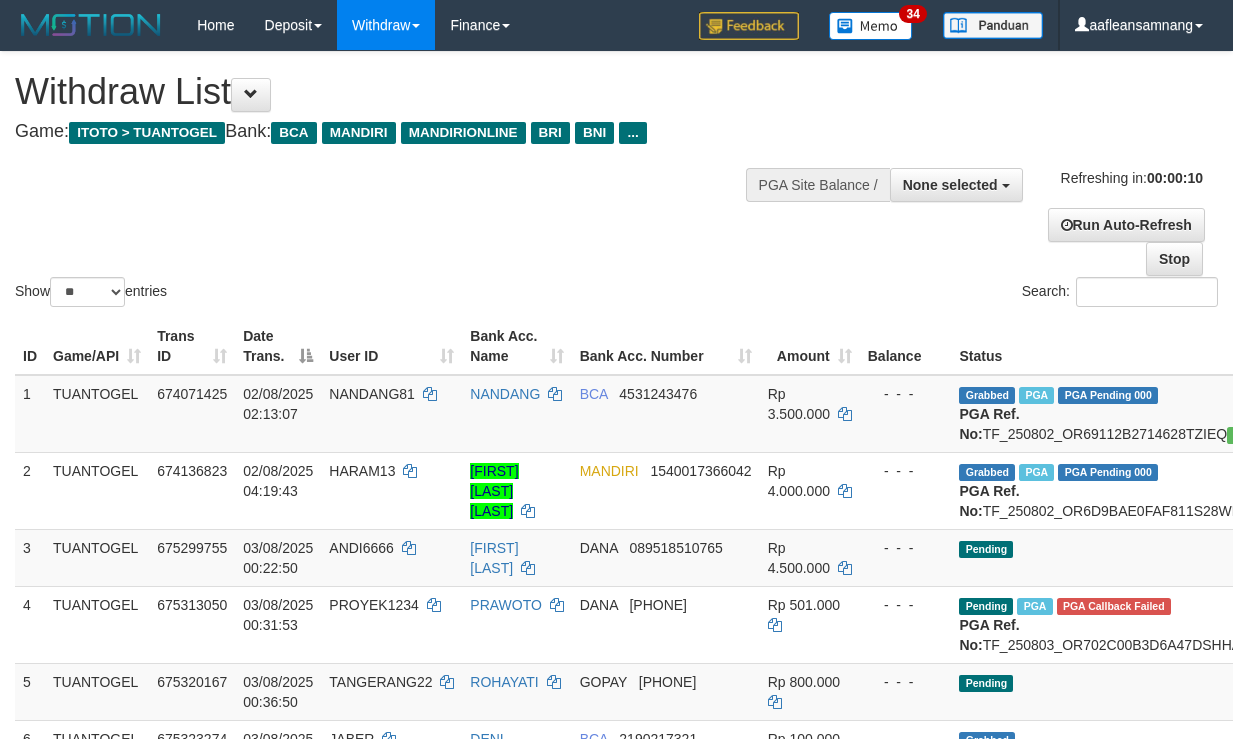 select 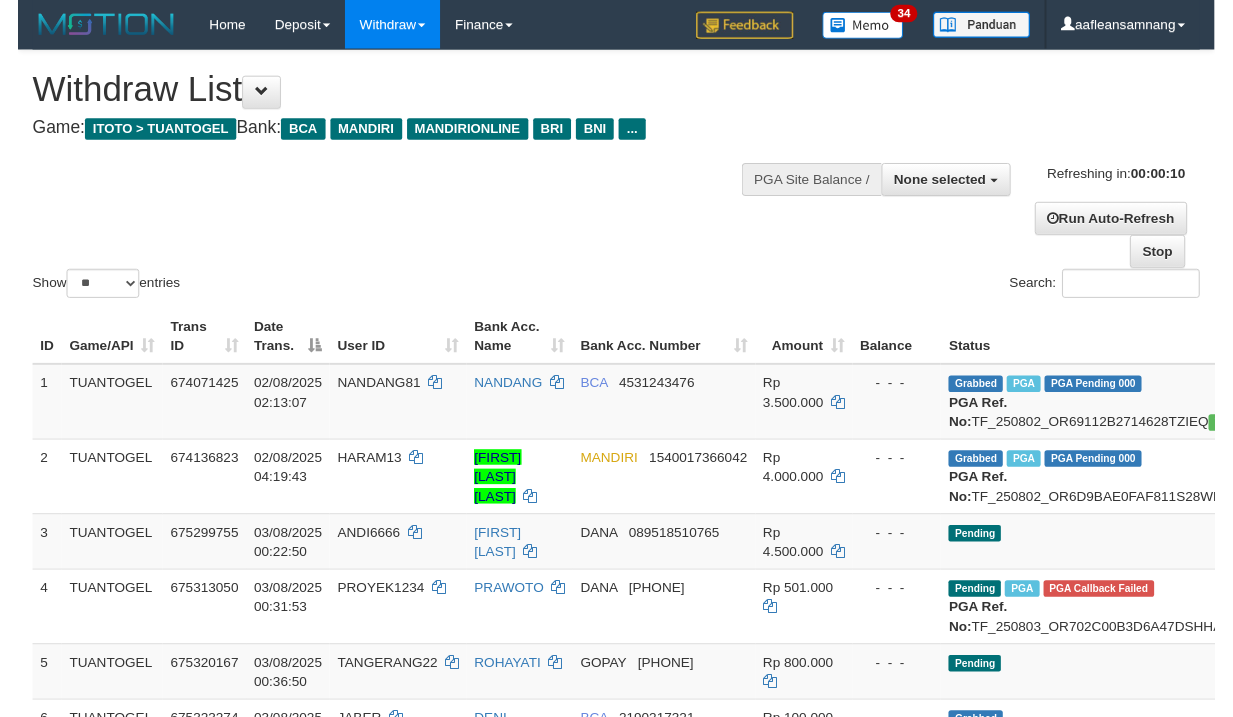 scroll, scrollTop: 0, scrollLeft: 0, axis: both 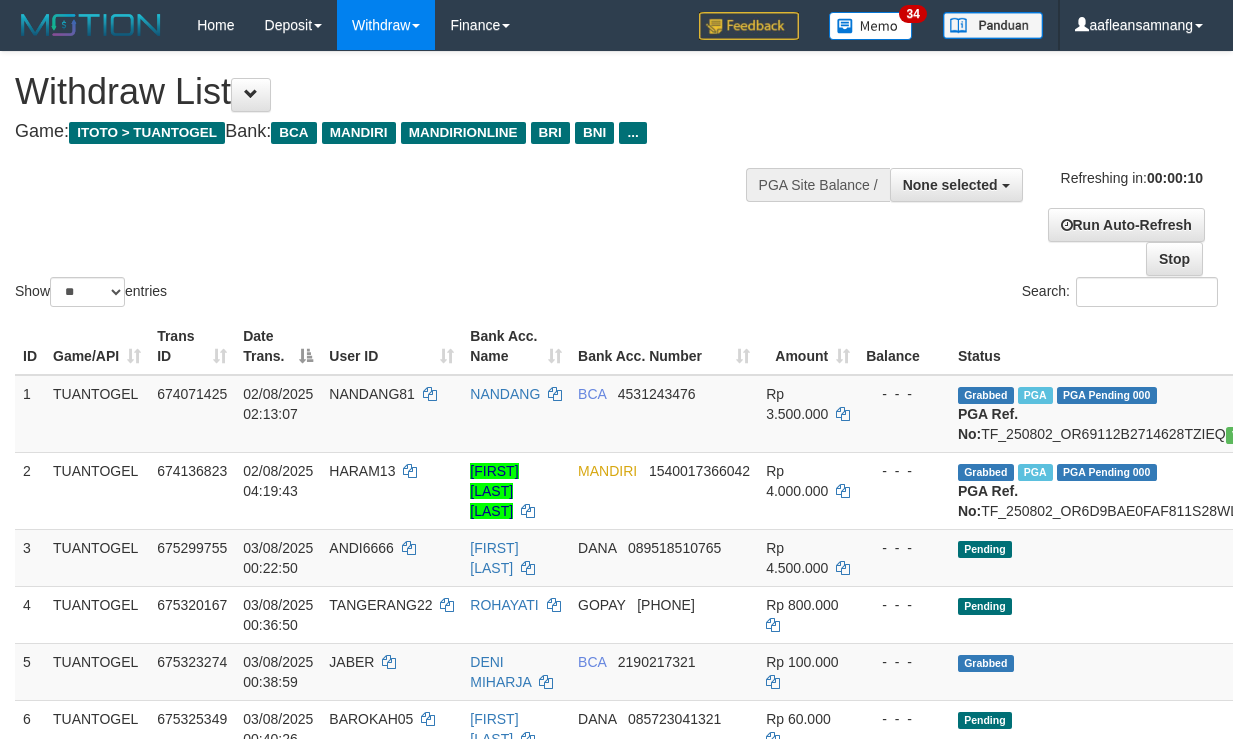 select 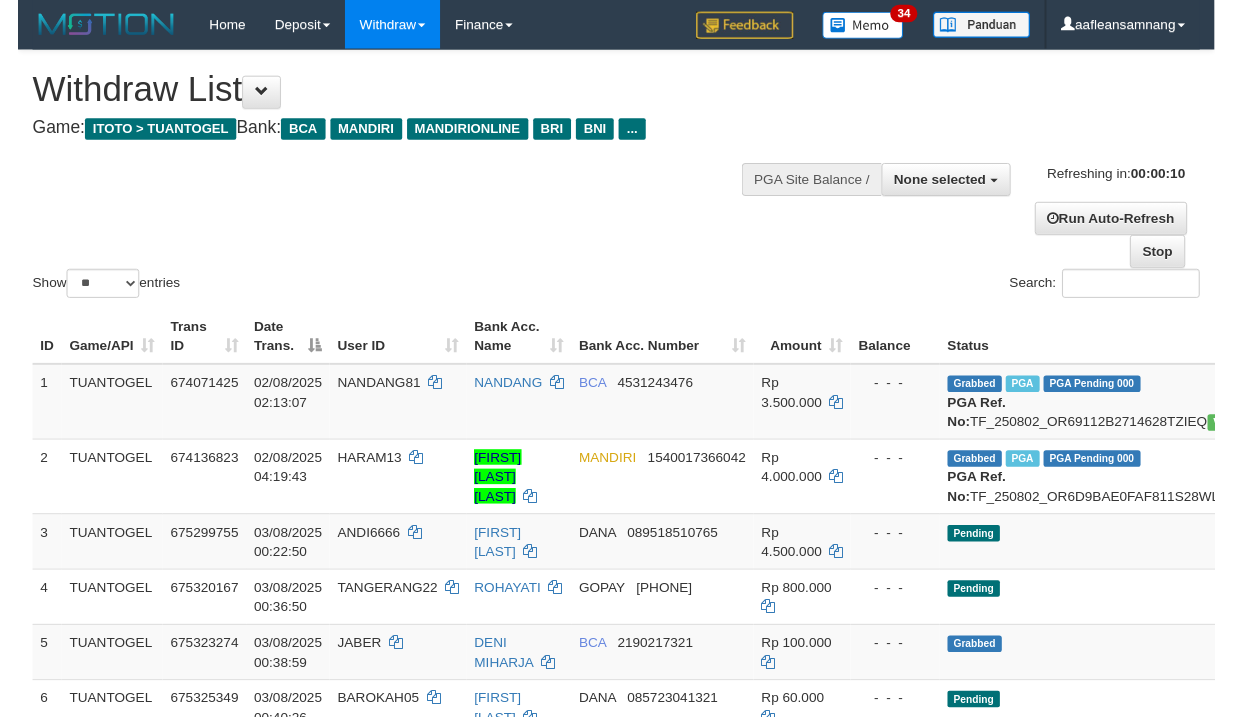 scroll, scrollTop: 0, scrollLeft: 0, axis: both 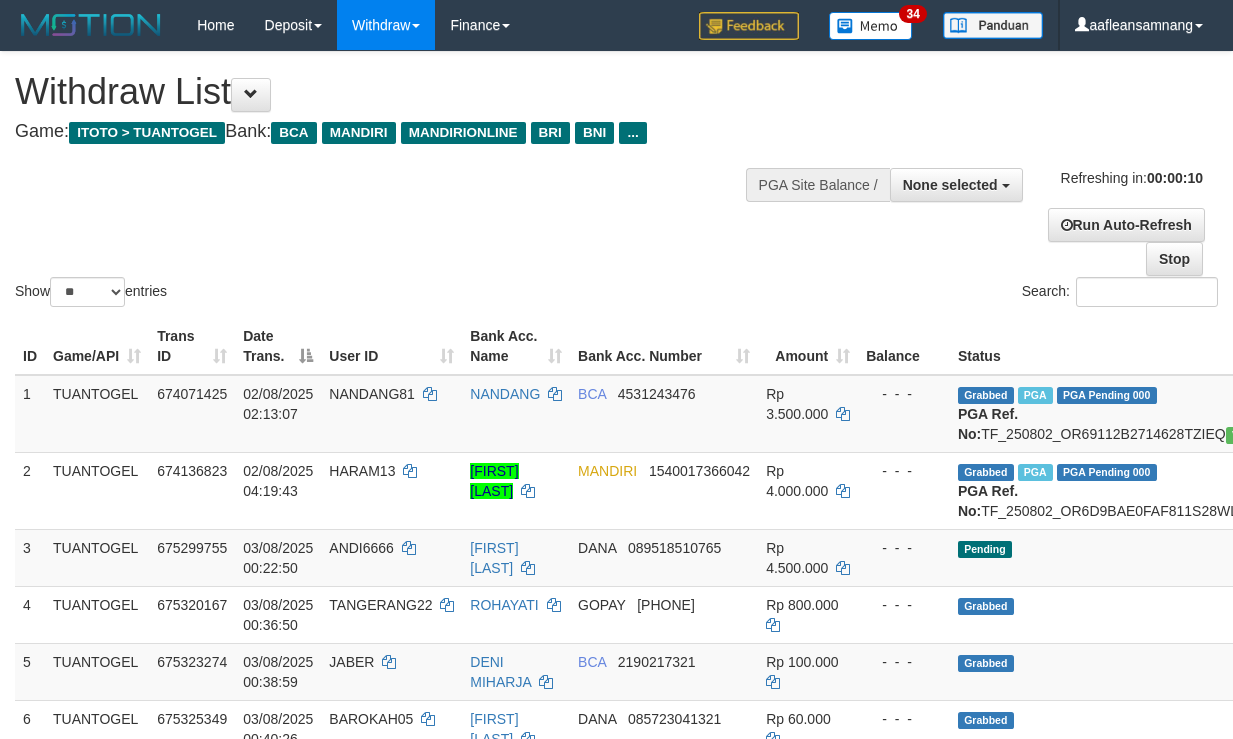select 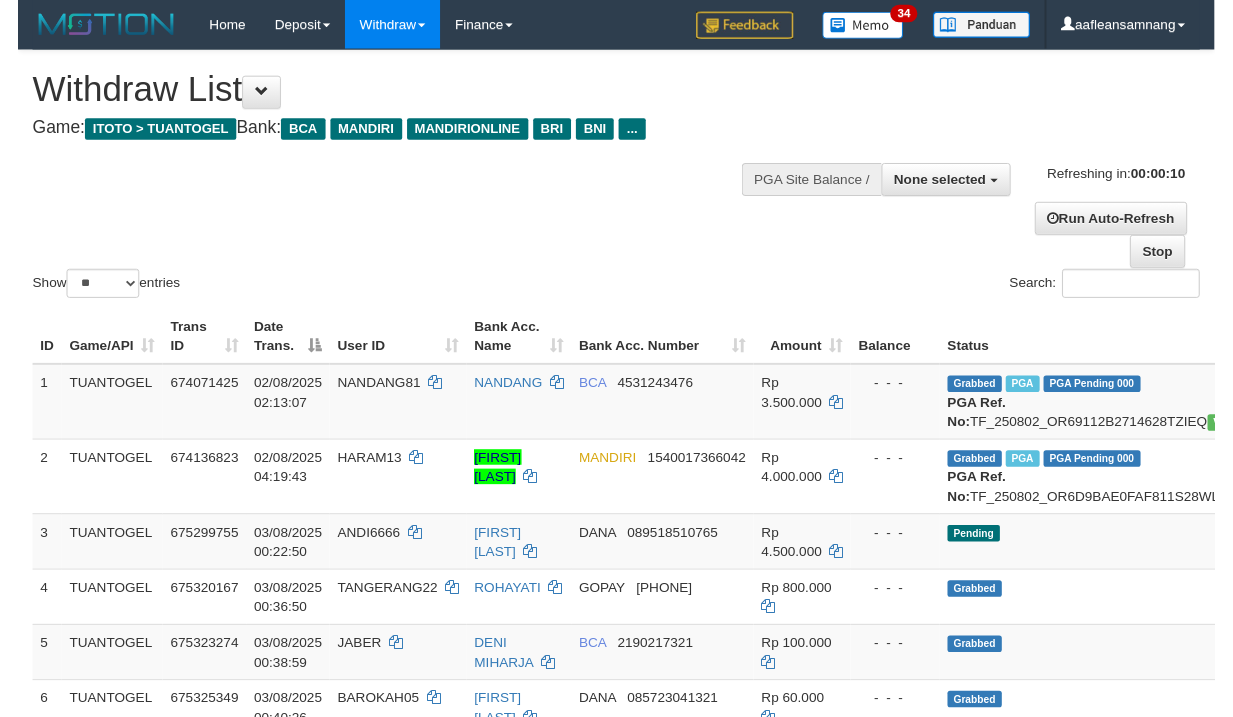 scroll, scrollTop: 0, scrollLeft: 0, axis: both 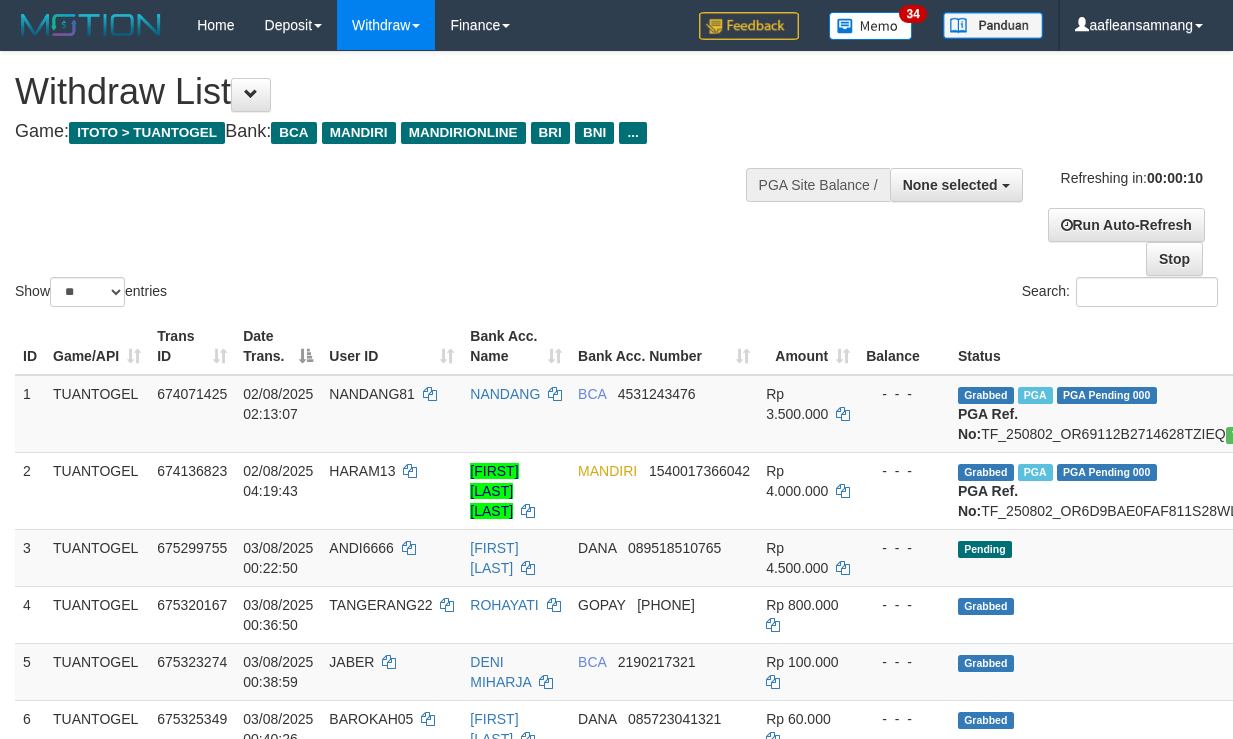 select 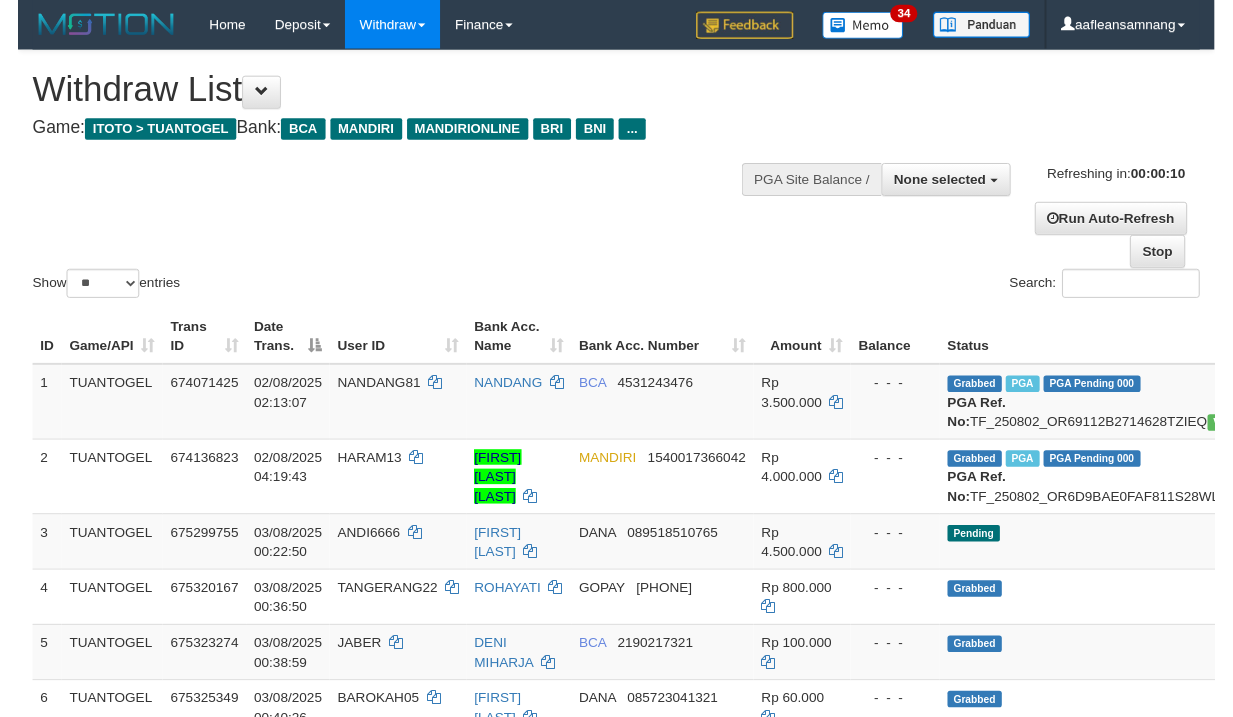 scroll, scrollTop: 0, scrollLeft: 0, axis: both 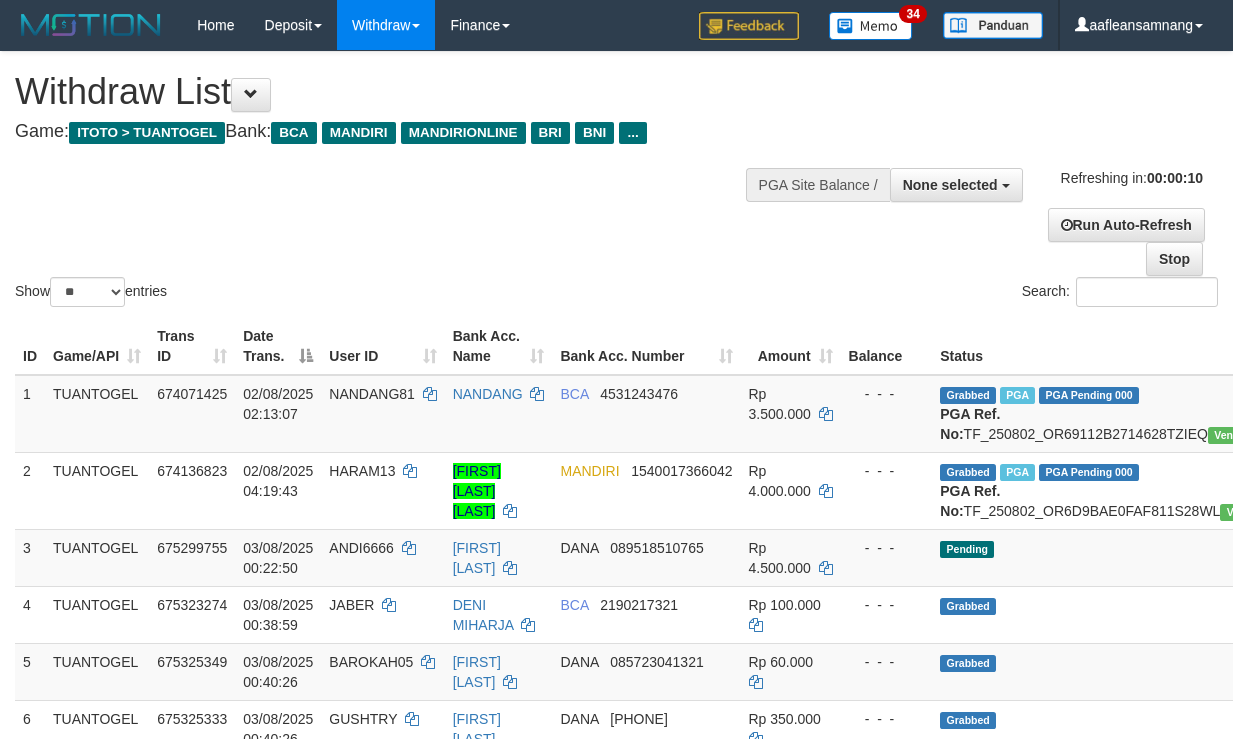 select 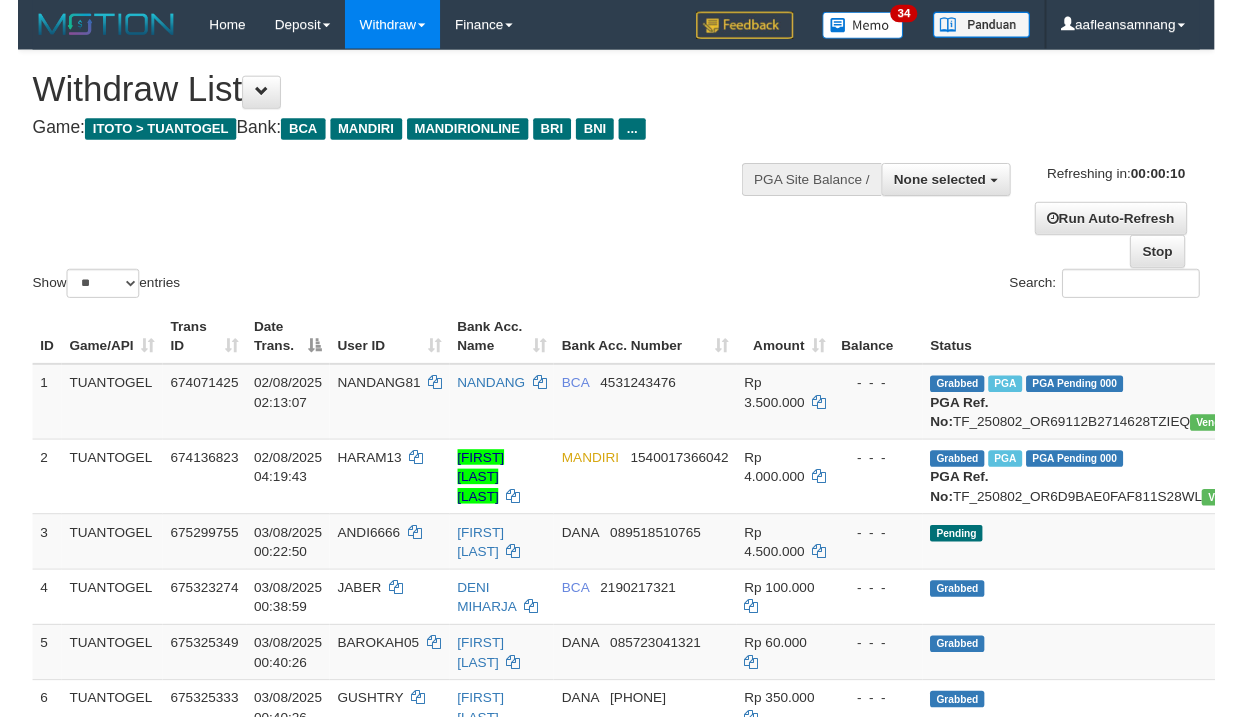 scroll, scrollTop: 0, scrollLeft: 0, axis: both 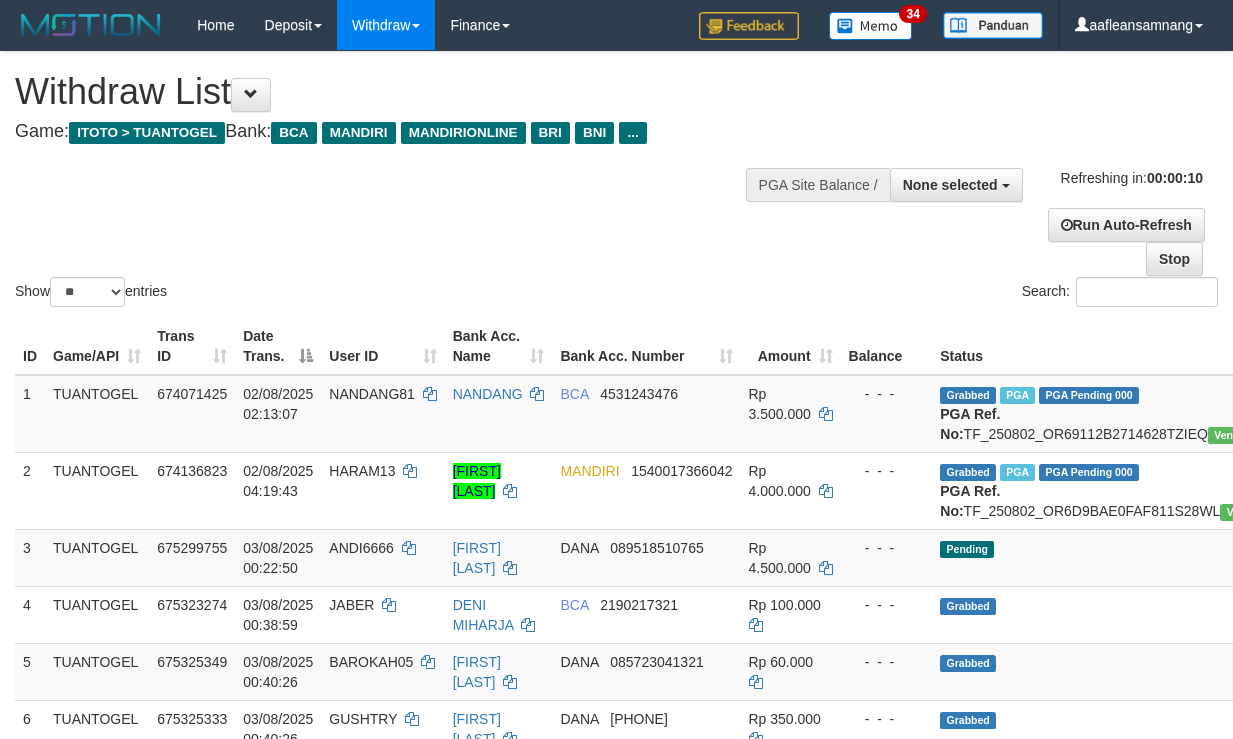 select 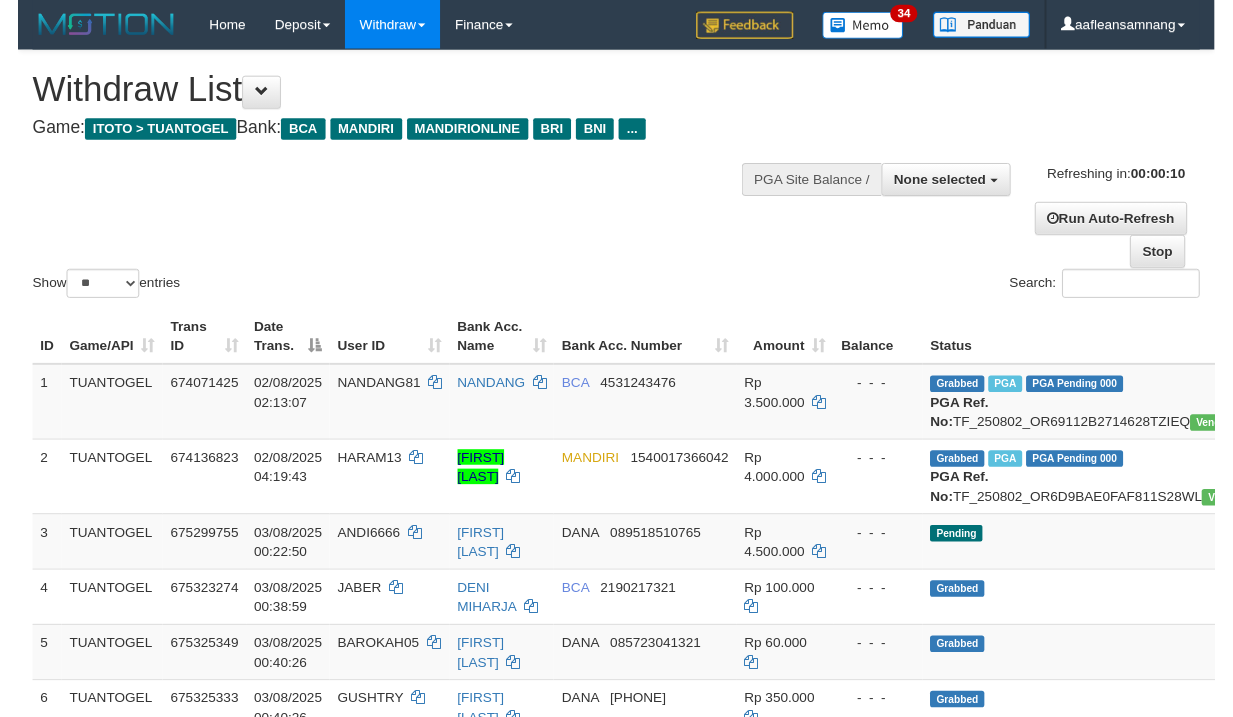 scroll, scrollTop: 0, scrollLeft: 0, axis: both 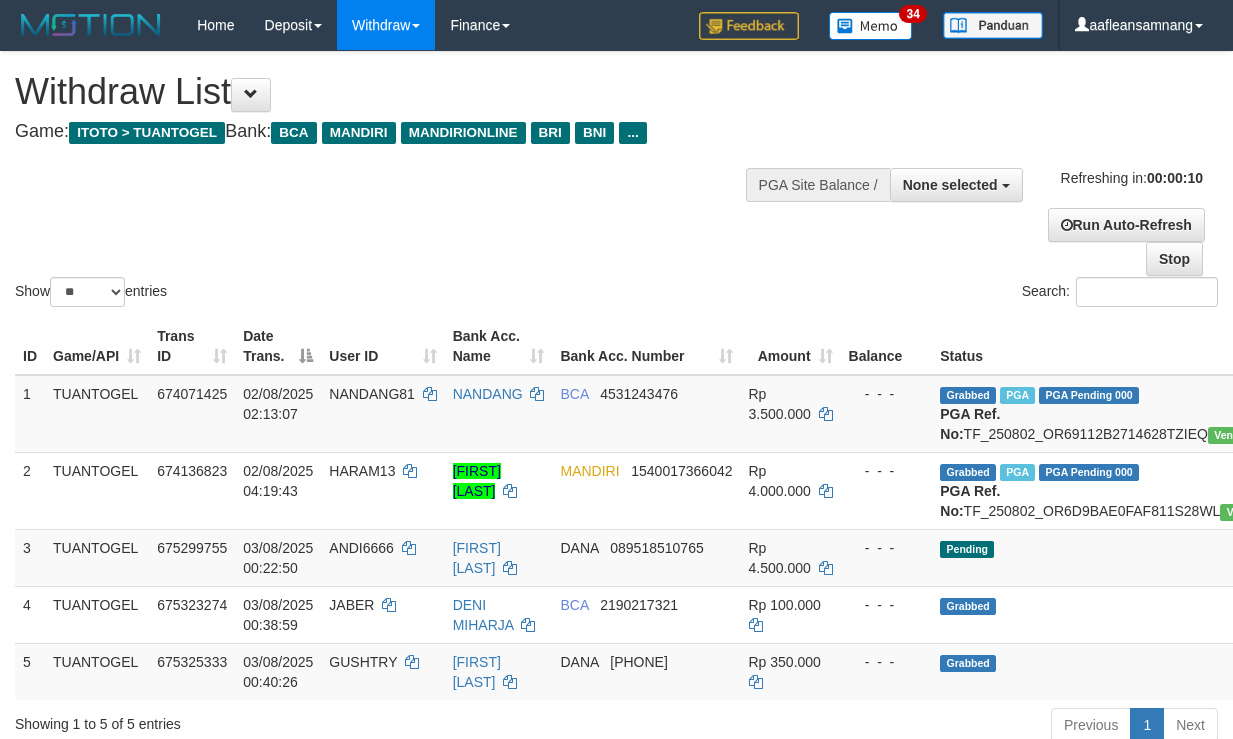 select 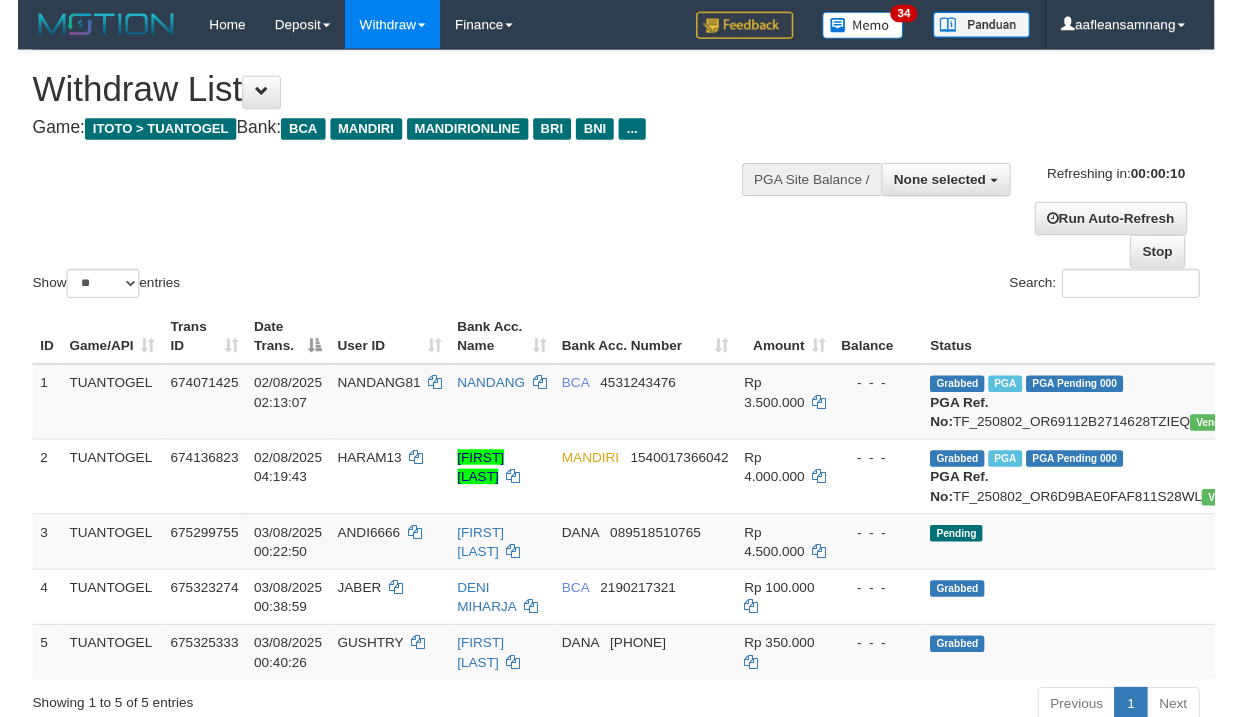 scroll, scrollTop: 0, scrollLeft: 0, axis: both 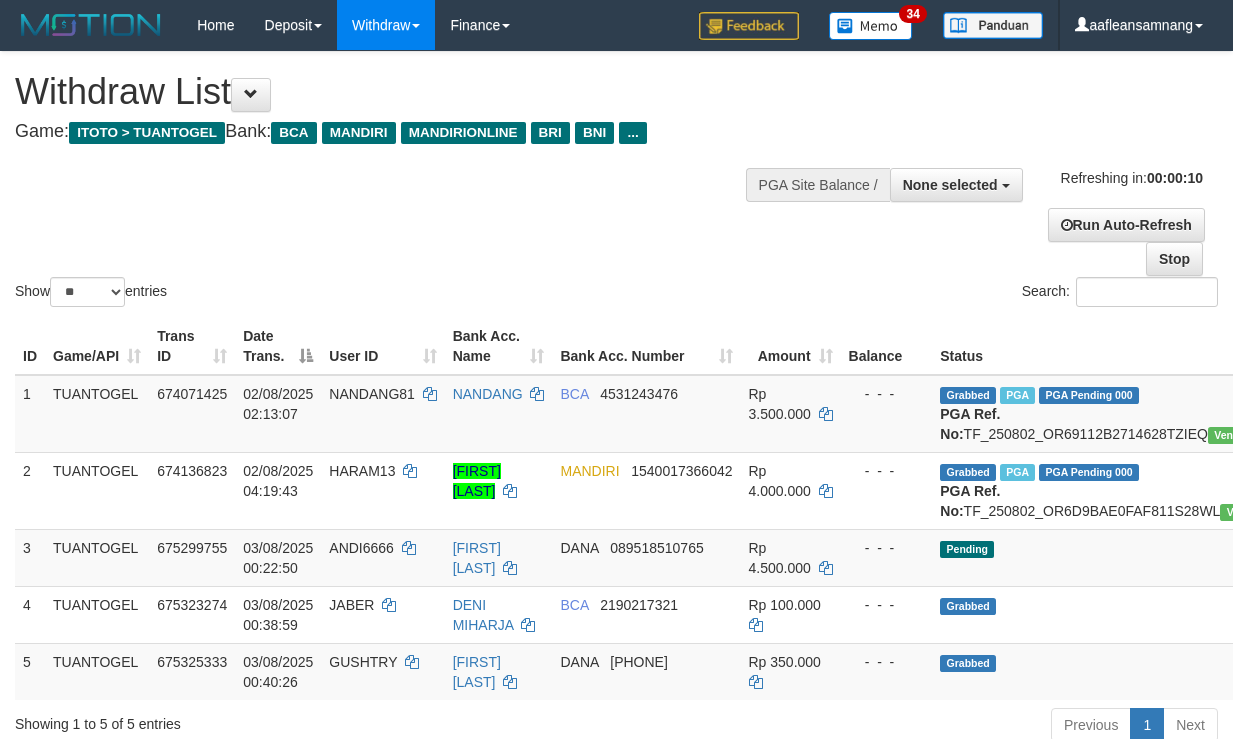 select 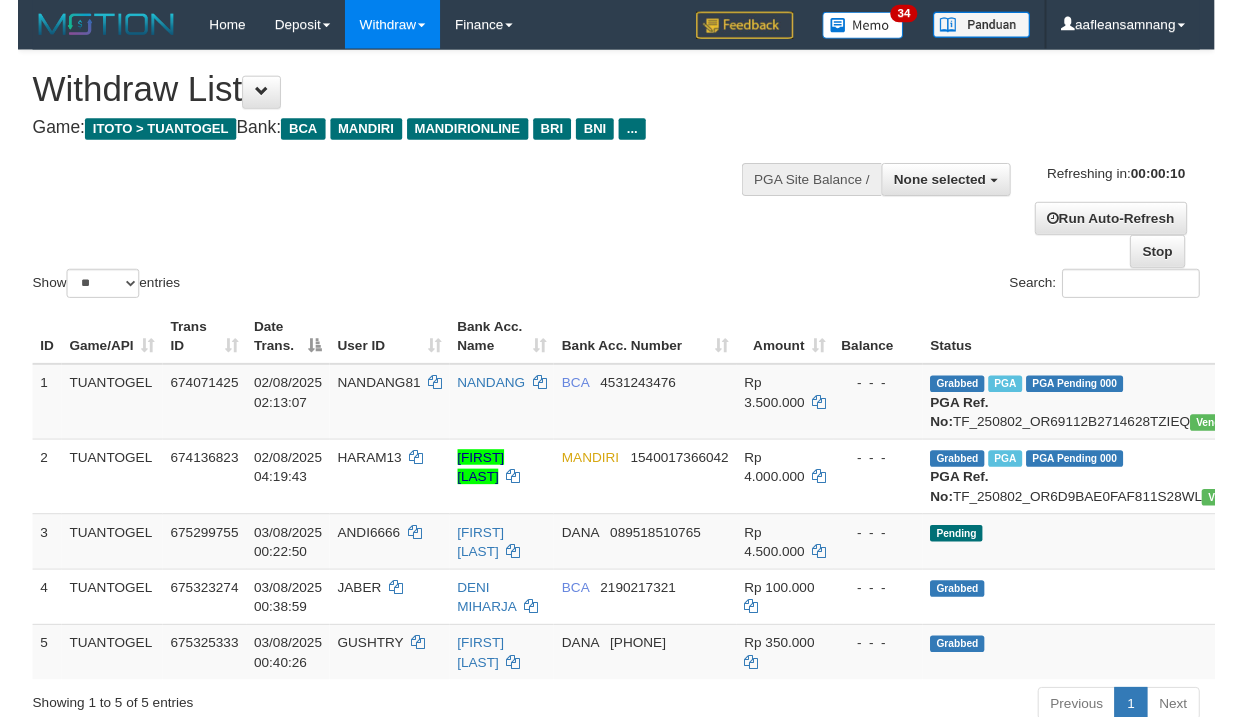 scroll, scrollTop: 0, scrollLeft: 0, axis: both 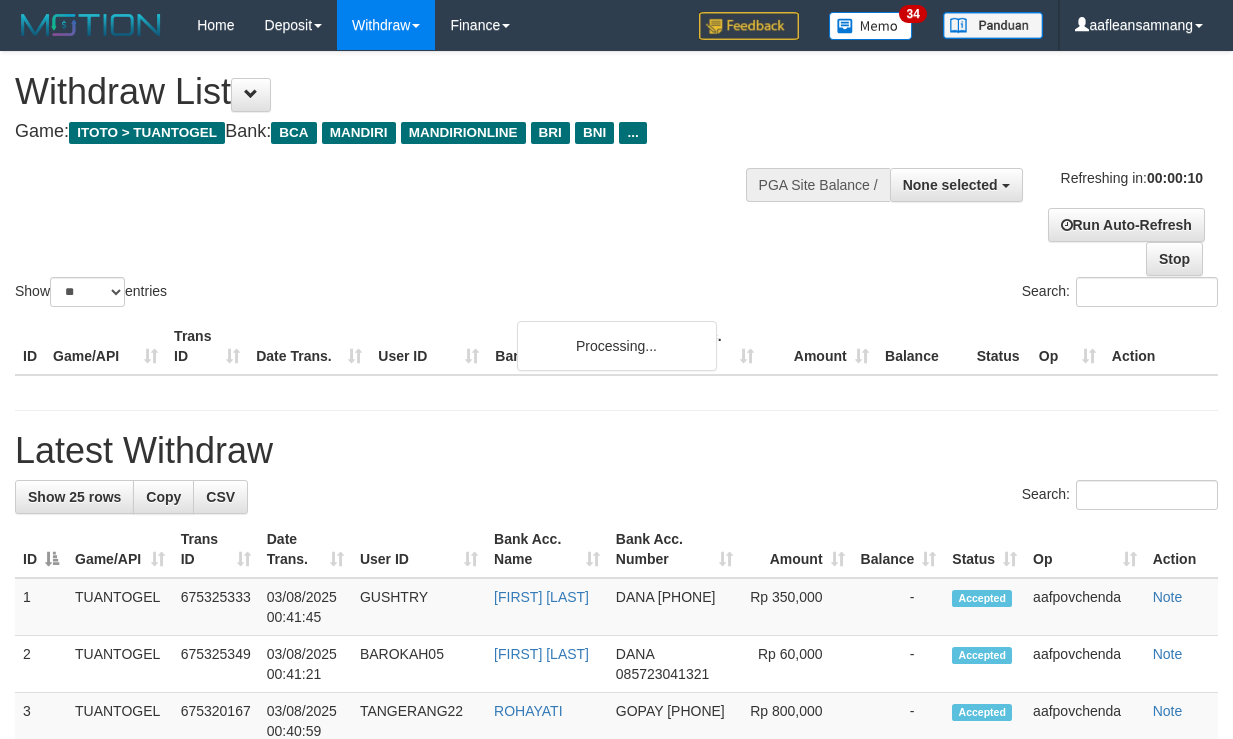 select 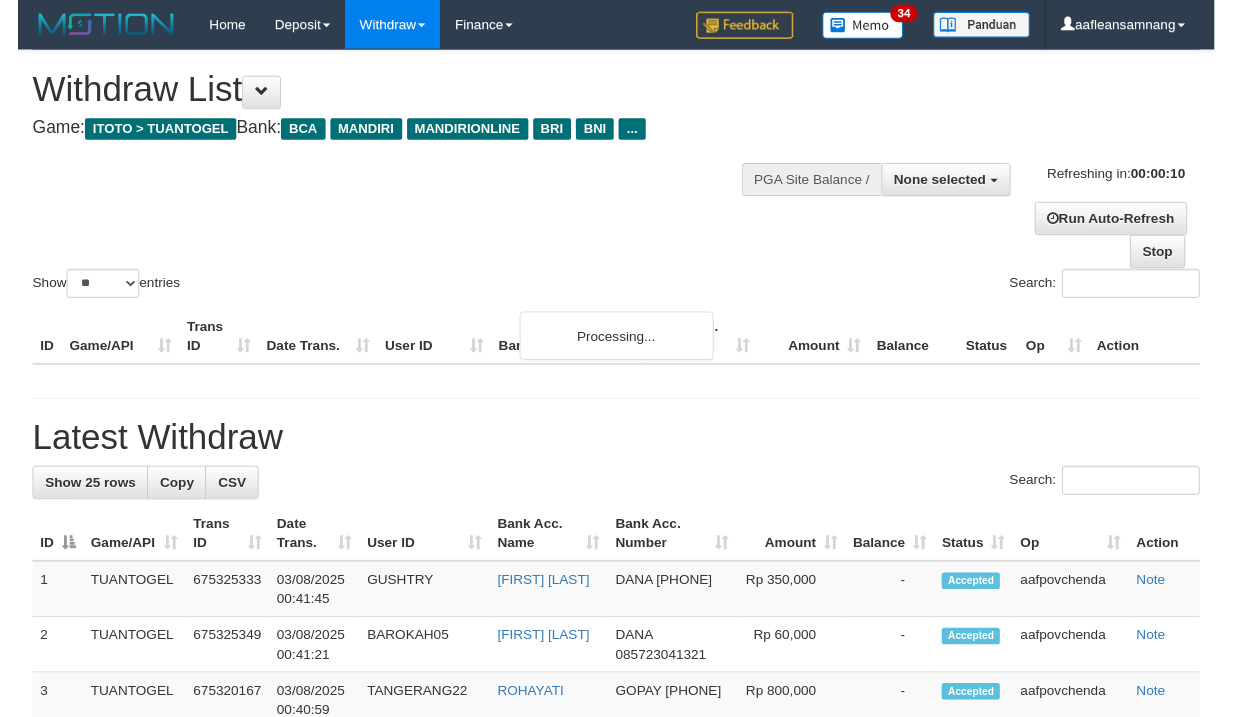 scroll, scrollTop: 0, scrollLeft: 0, axis: both 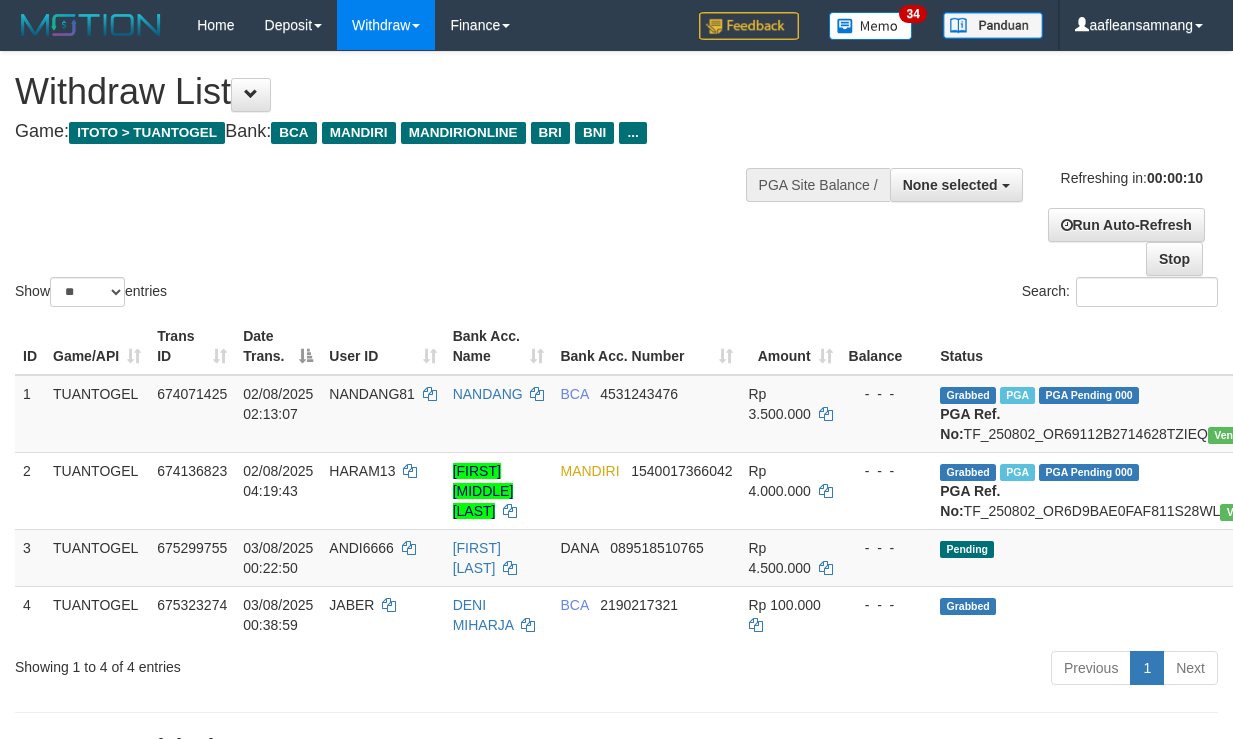 select 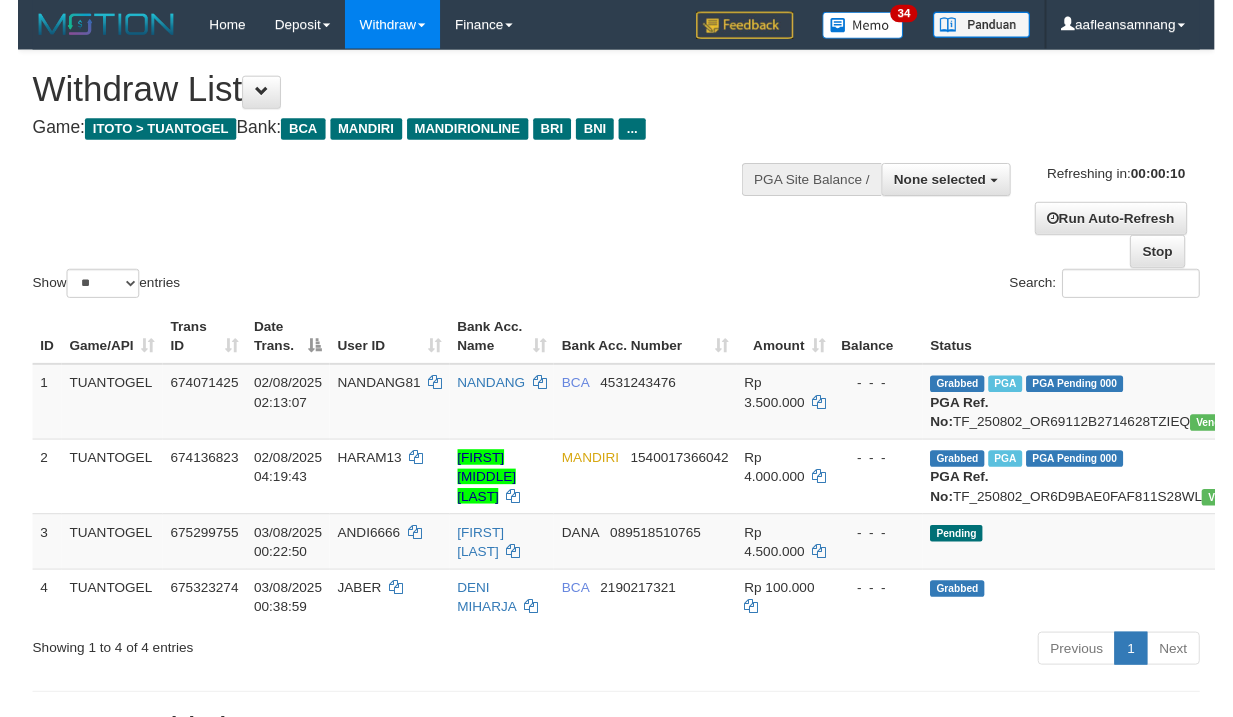 scroll, scrollTop: 0, scrollLeft: 0, axis: both 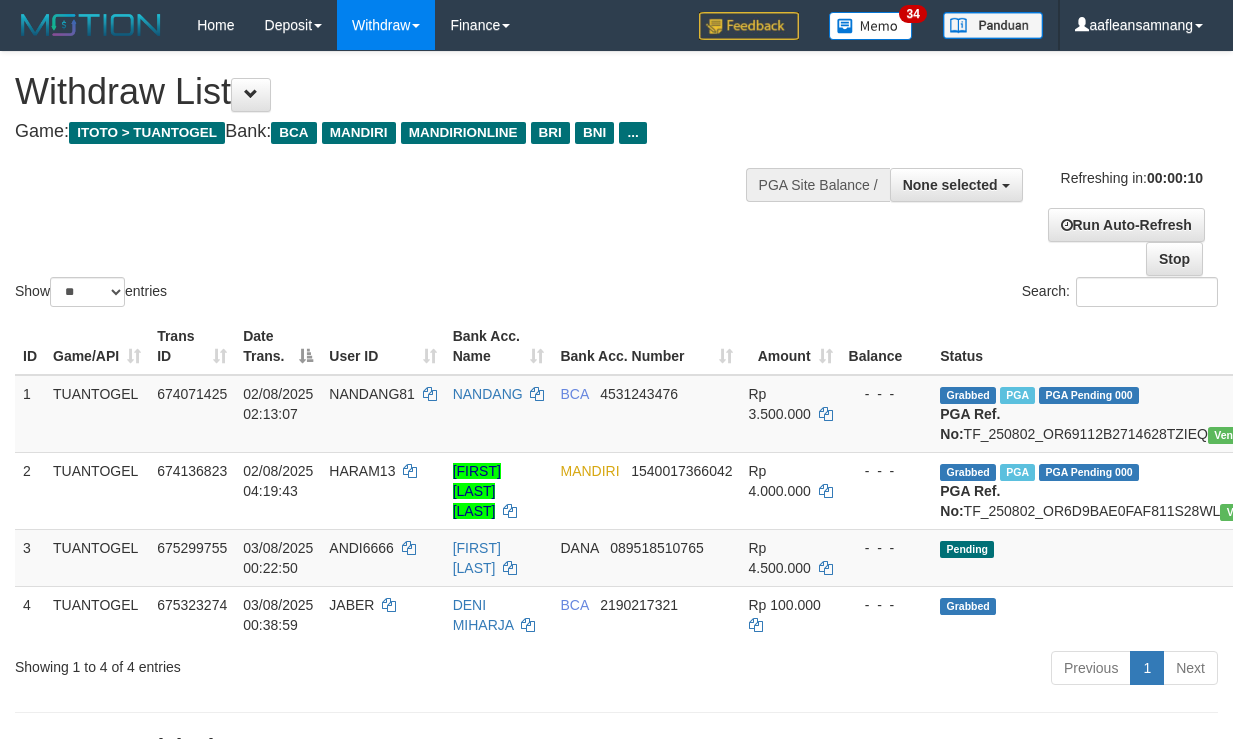 select 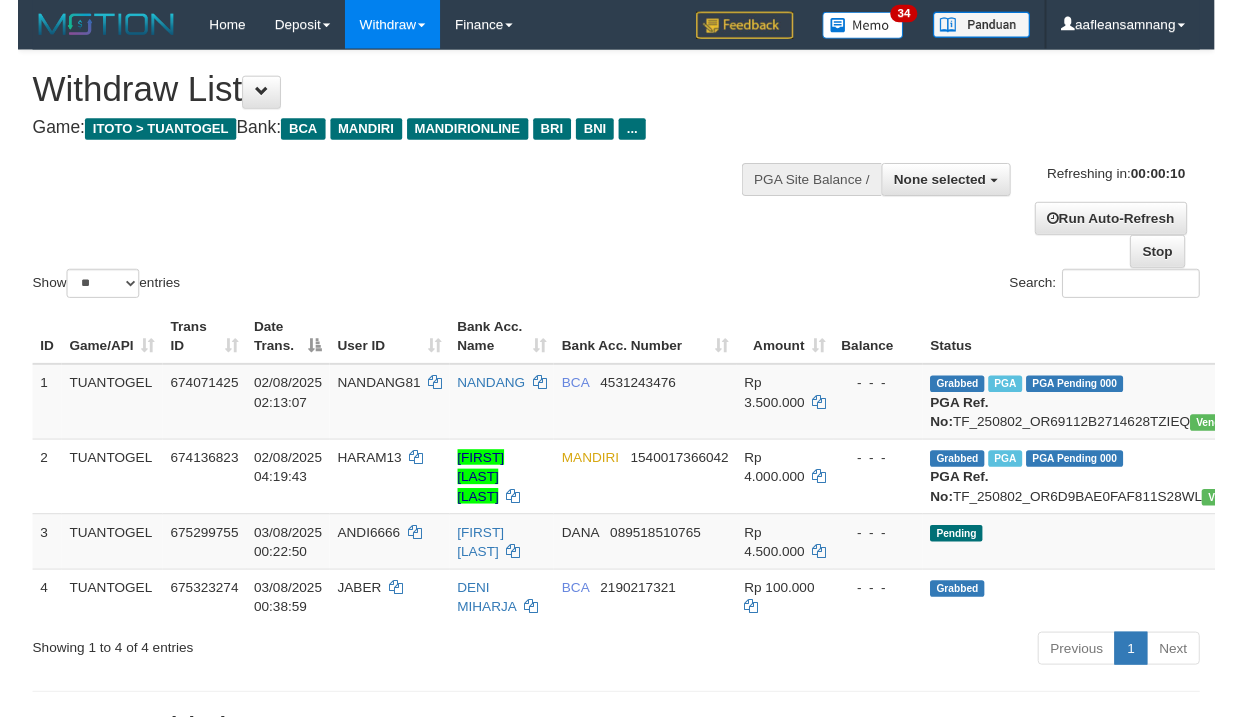 scroll, scrollTop: 0, scrollLeft: 0, axis: both 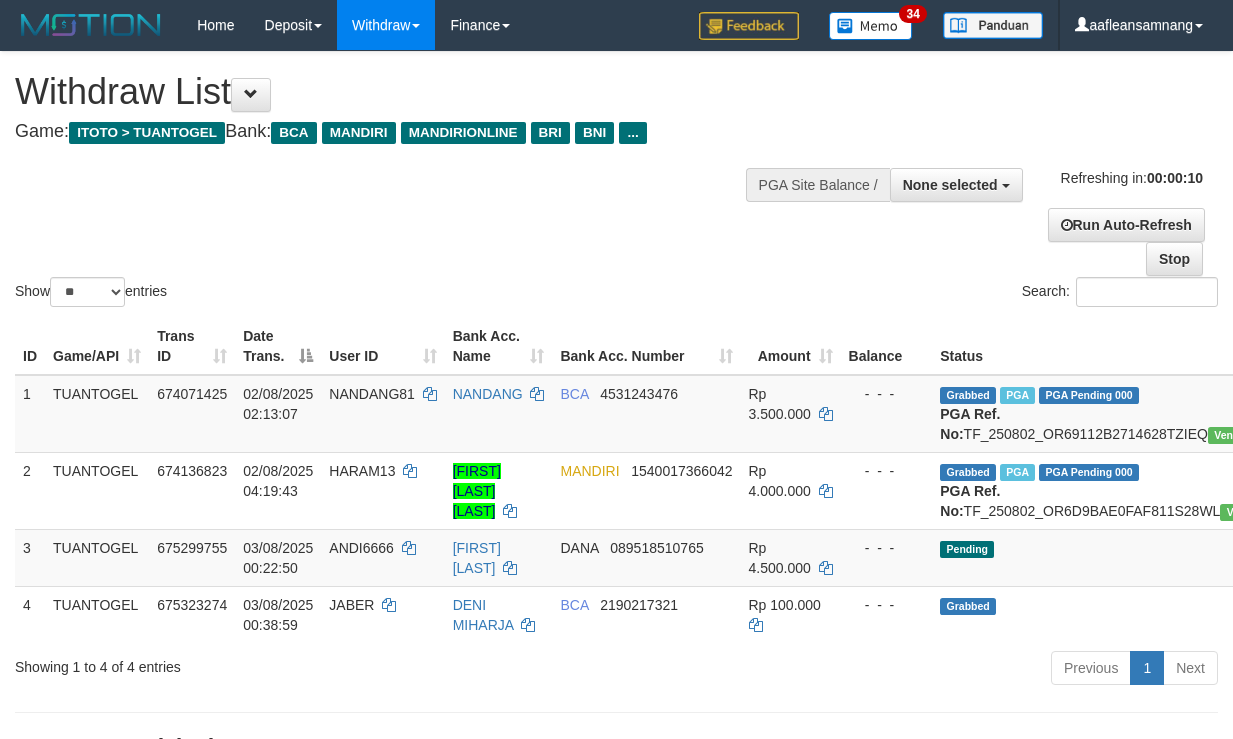 select 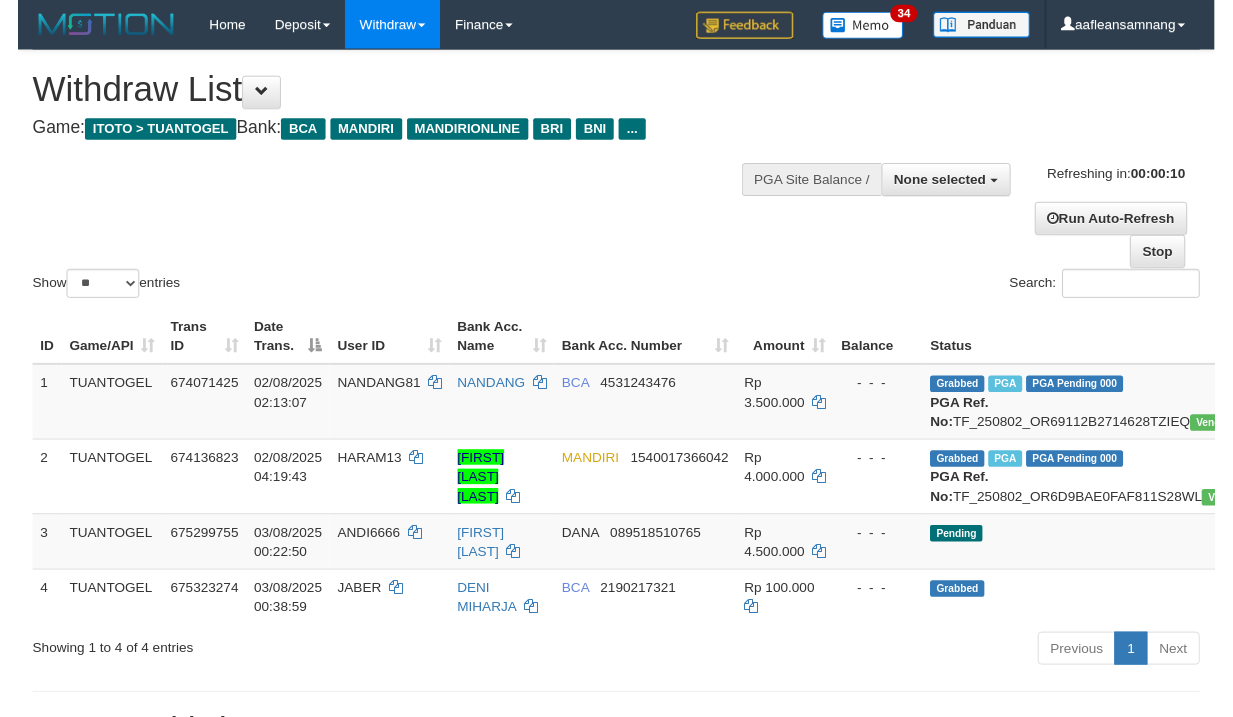 scroll, scrollTop: 0, scrollLeft: 0, axis: both 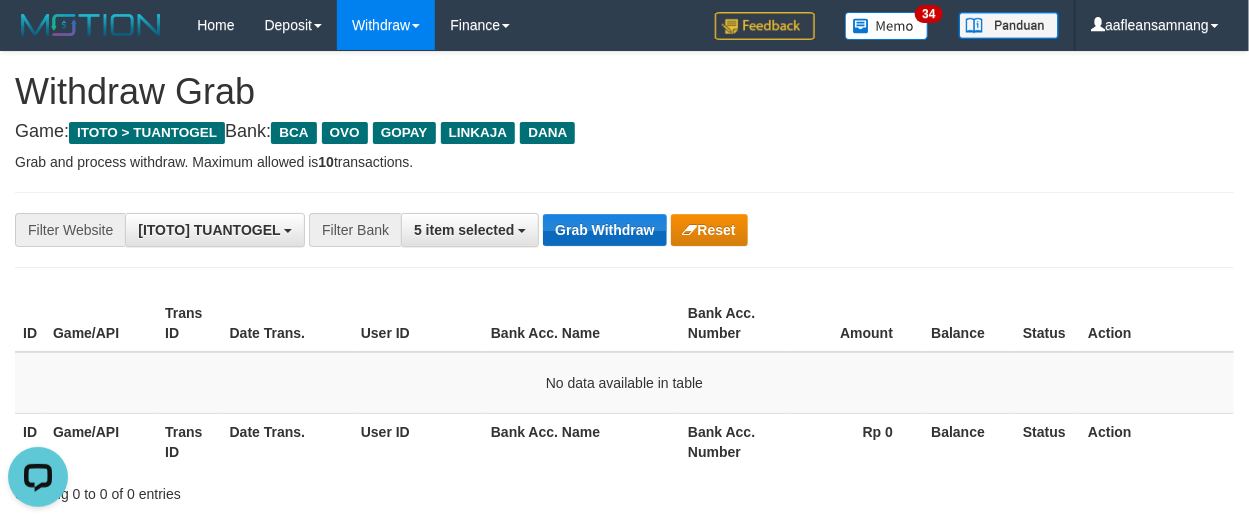 drag, startPoint x: 568, startPoint y: 210, endPoint x: 592, endPoint y: 244, distance: 41.617306 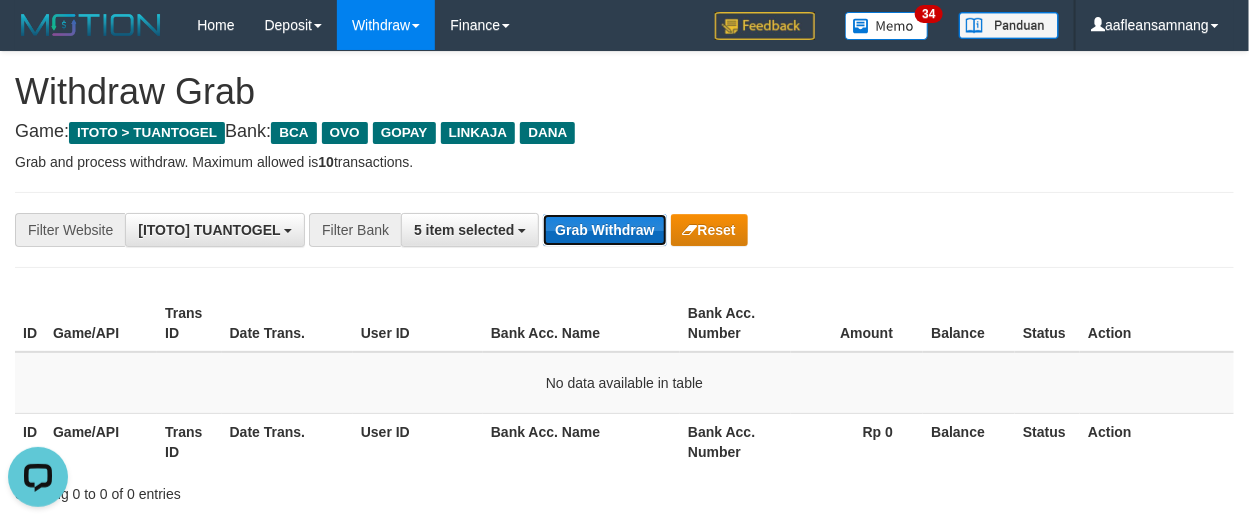 click on "Grab Withdraw" at bounding box center [604, 230] 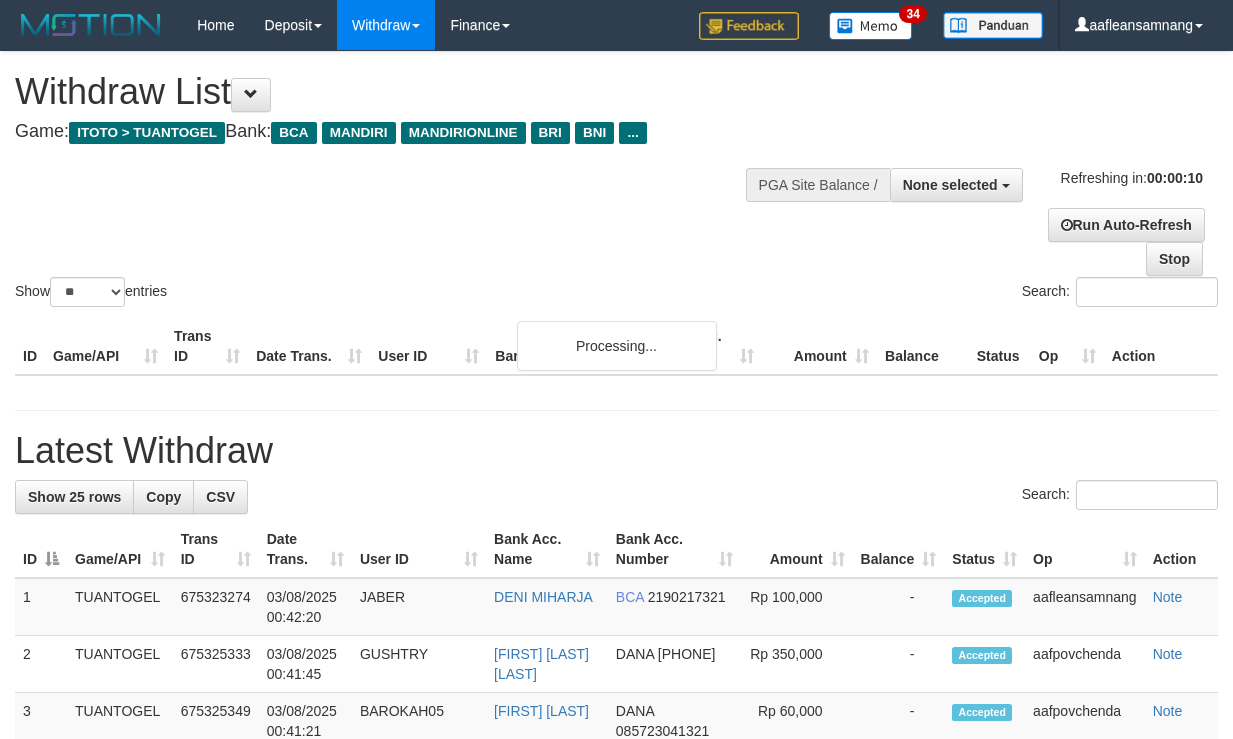 select 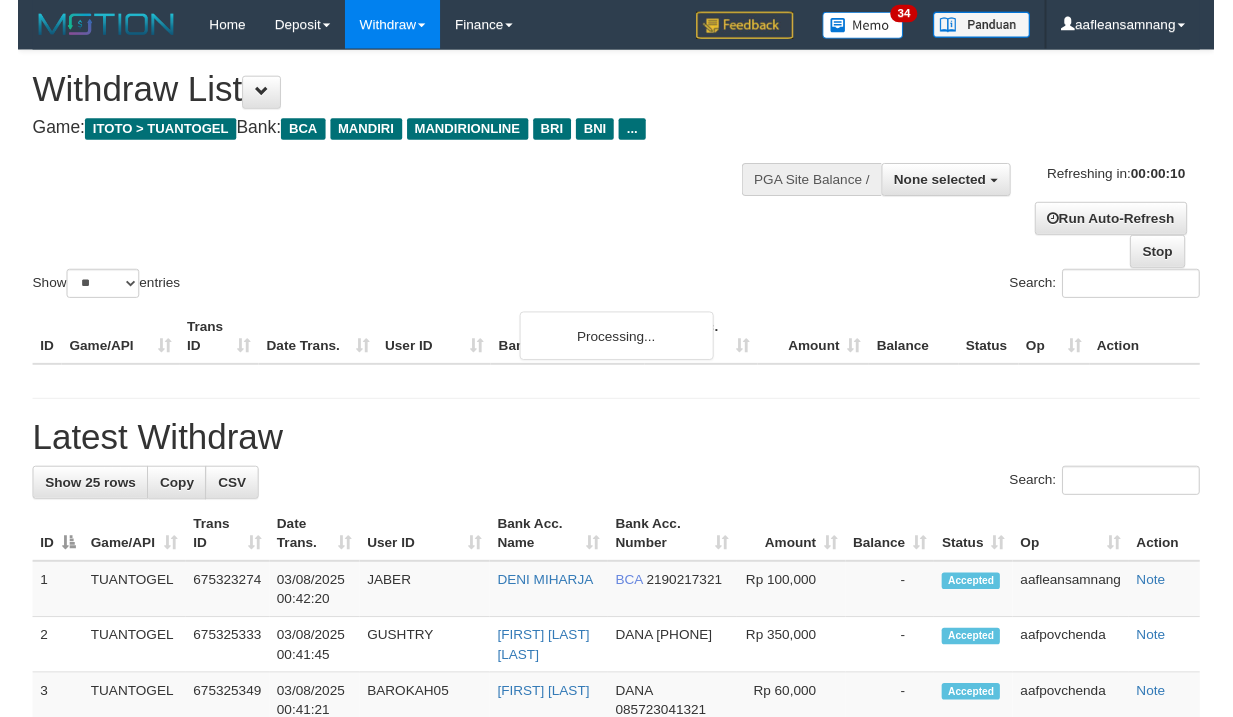 scroll, scrollTop: 0, scrollLeft: 0, axis: both 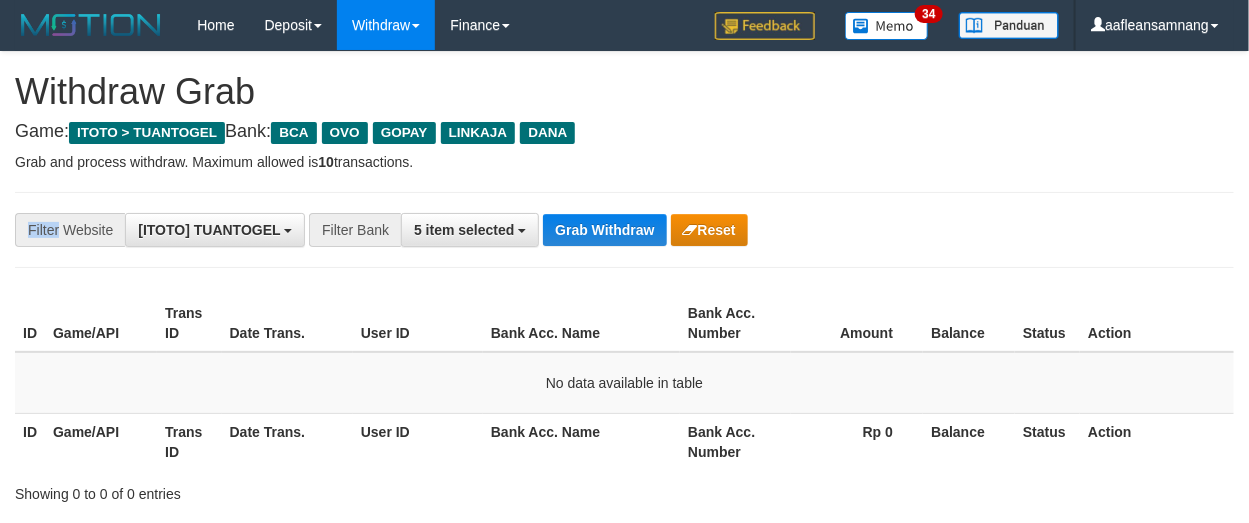 drag, startPoint x: 556, startPoint y: 199, endPoint x: 576, endPoint y: 208, distance: 21.931713 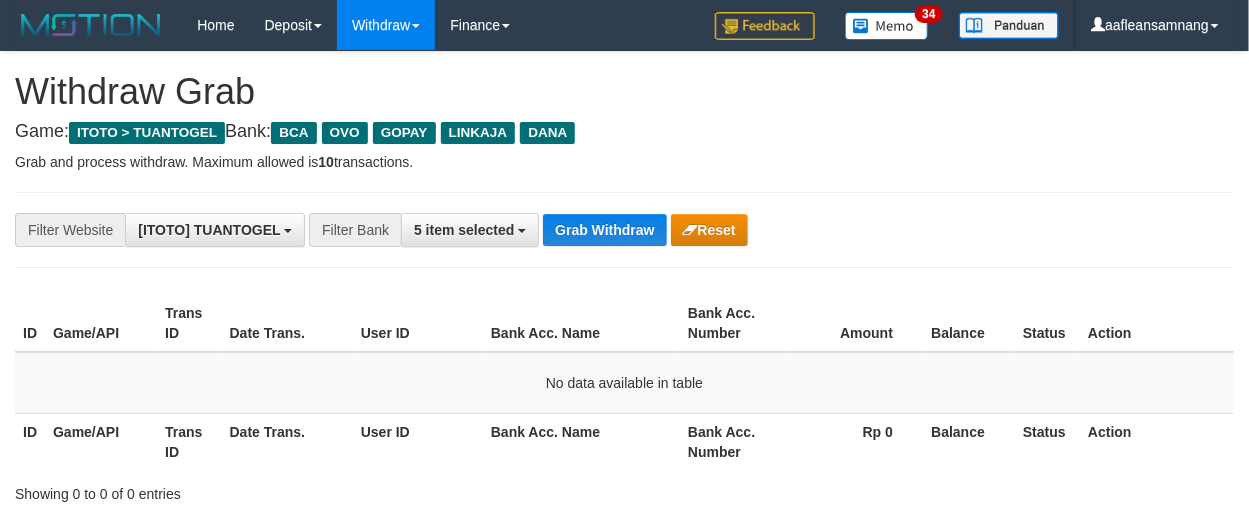 click on "**********" at bounding box center [624, 230] 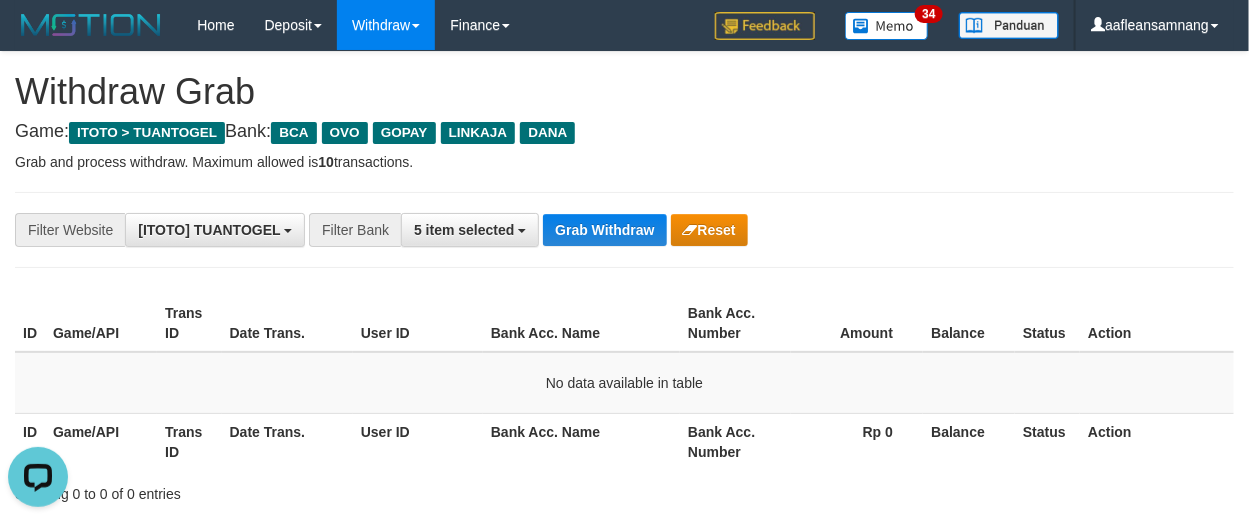 scroll, scrollTop: 0, scrollLeft: 0, axis: both 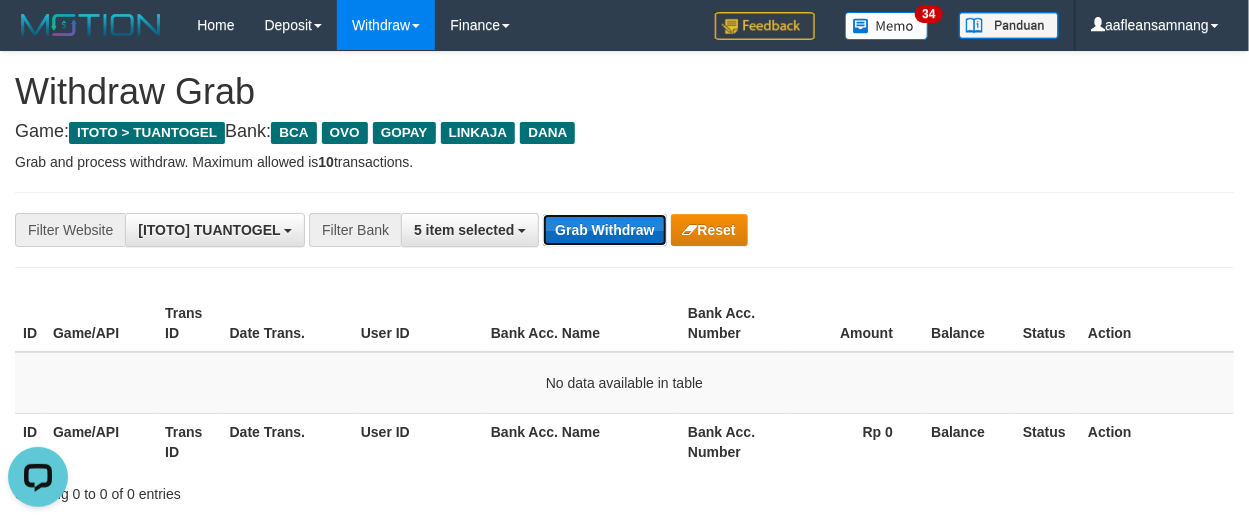 click on "Grab Withdraw" at bounding box center (604, 230) 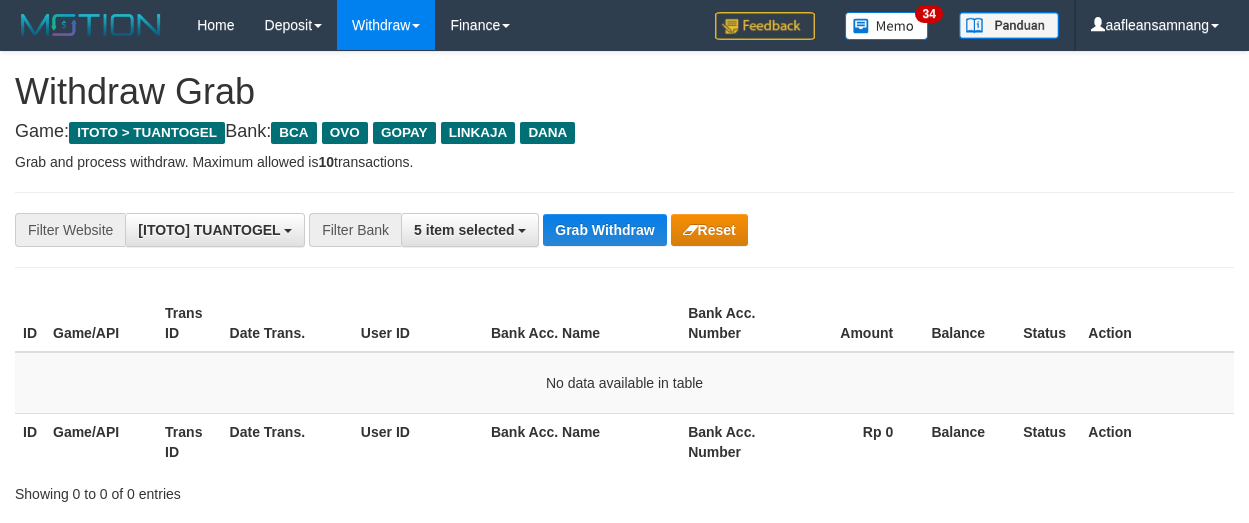 scroll, scrollTop: 0, scrollLeft: 0, axis: both 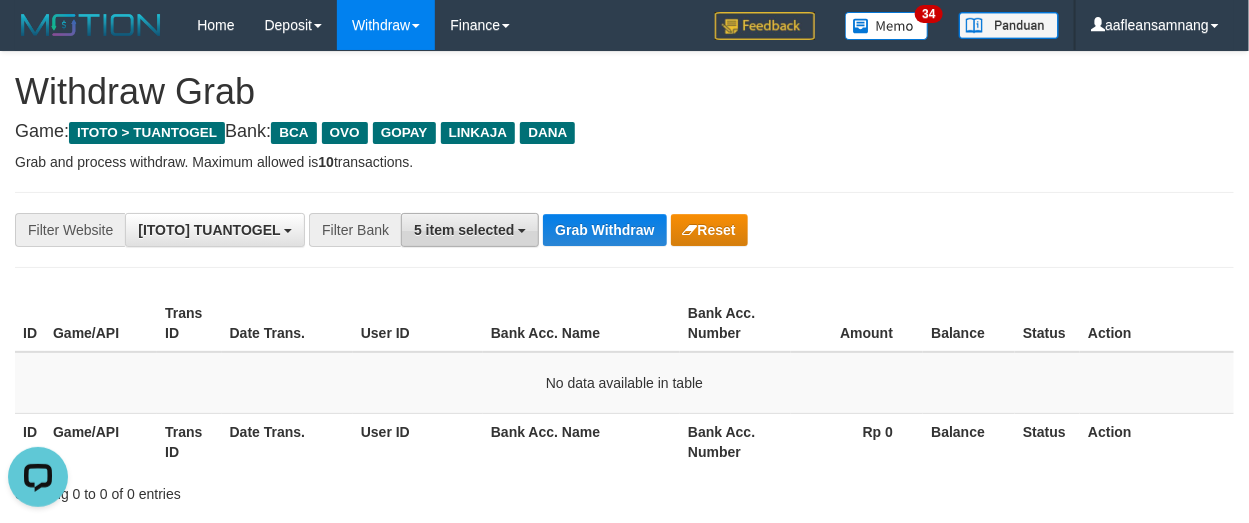 click on "5 item selected" at bounding box center (470, 230) 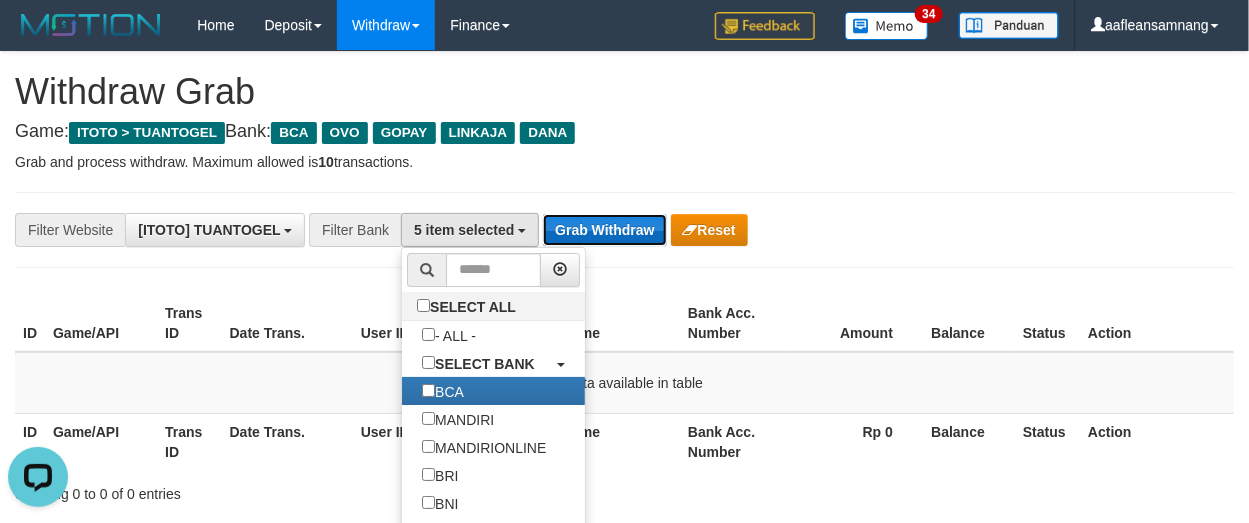drag, startPoint x: 603, startPoint y: 237, endPoint x: 618, endPoint y: 232, distance: 15.811388 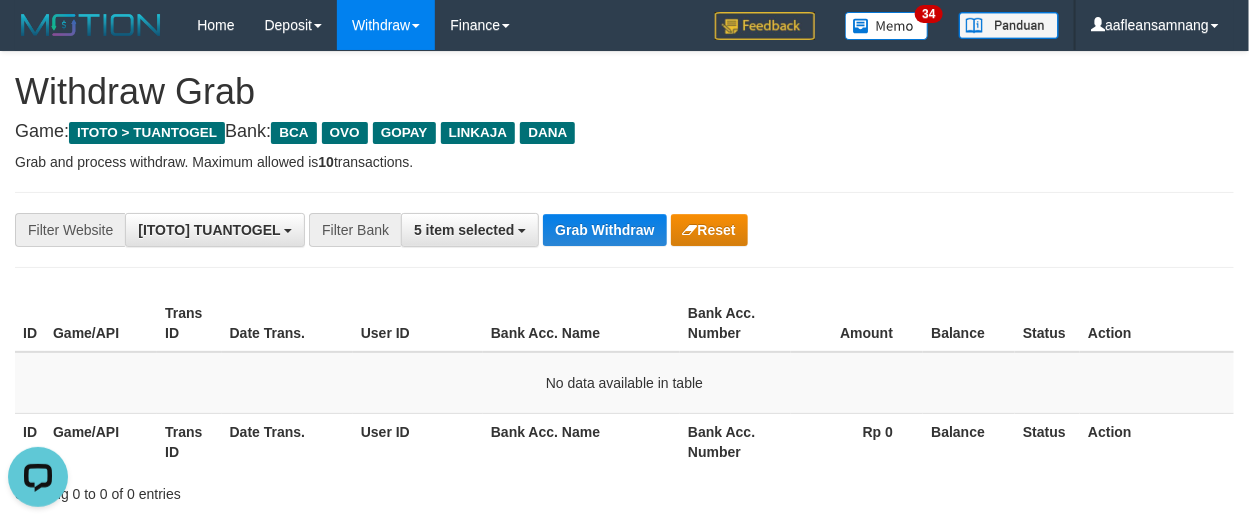 click on "**********" at bounding box center (624, 230) 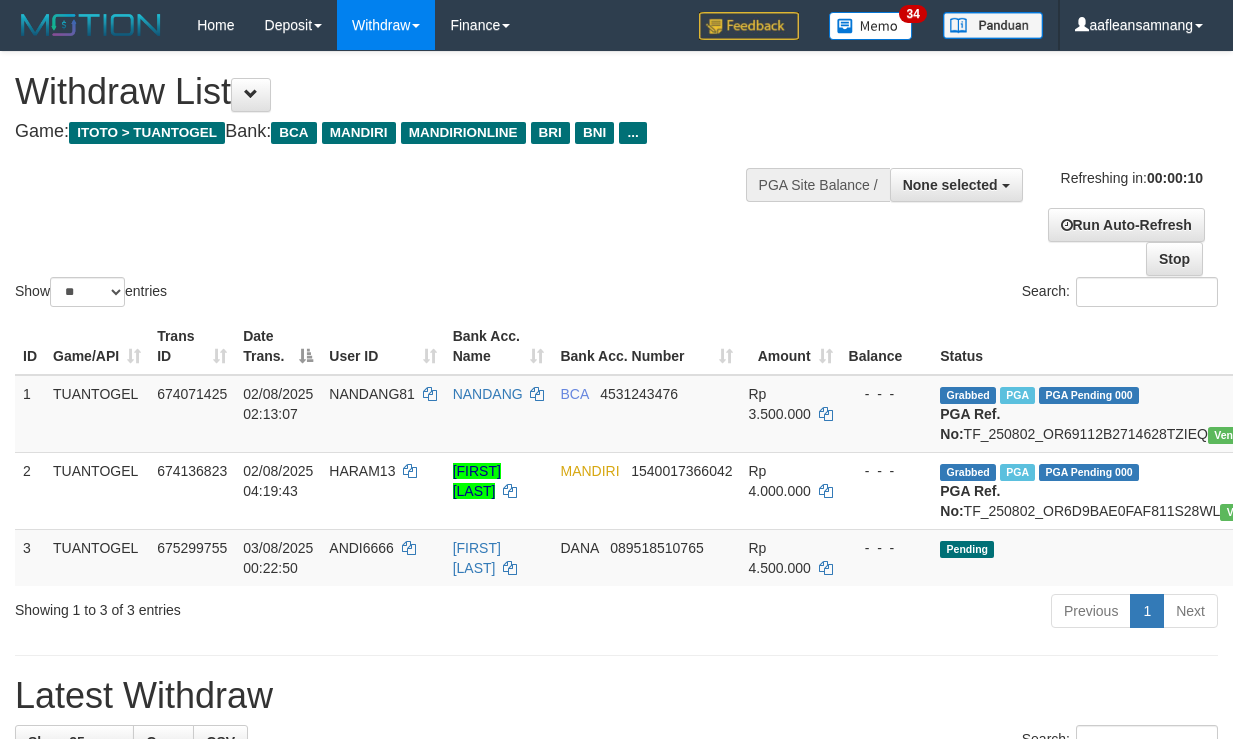 select 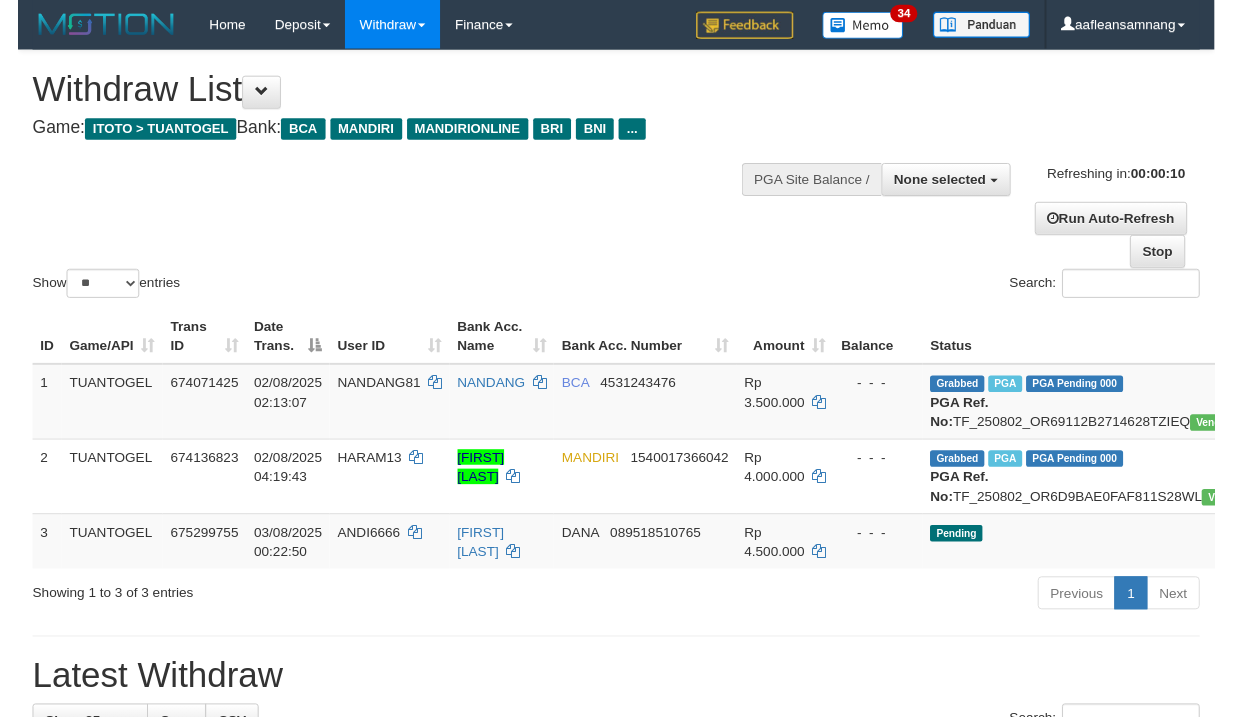 scroll, scrollTop: 0, scrollLeft: 0, axis: both 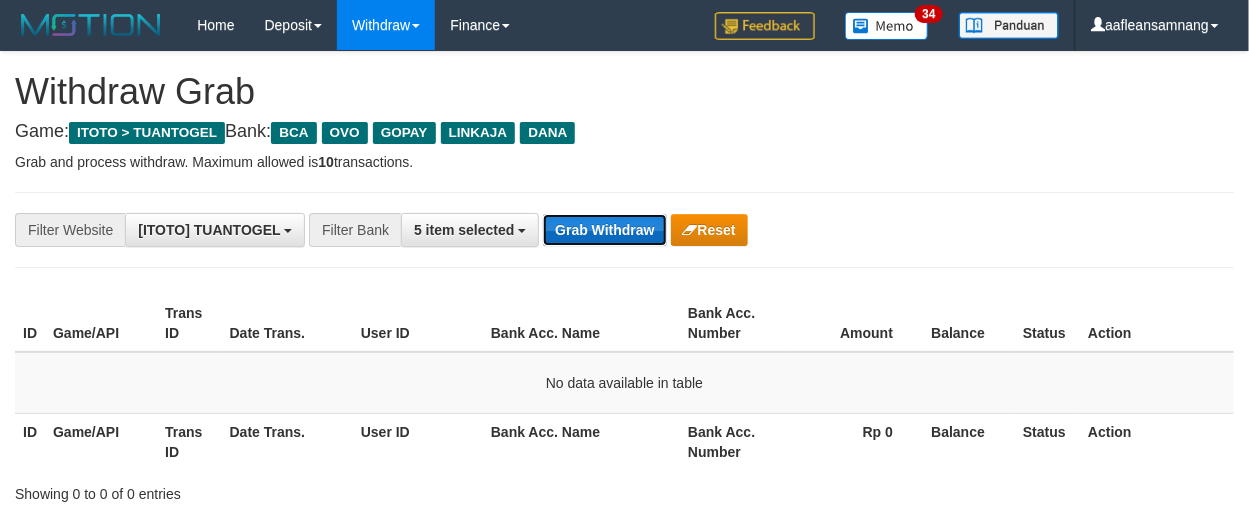 click on "Grab Withdraw" at bounding box center (604, 230) 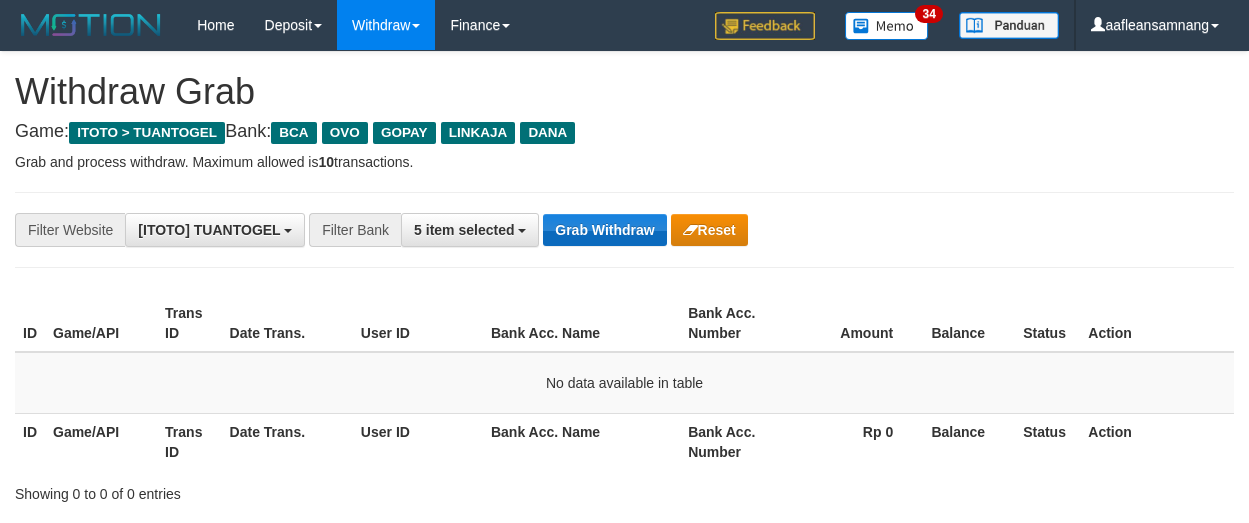 scroll, scrollTop: 0, scrollLeft: 0, axis: both 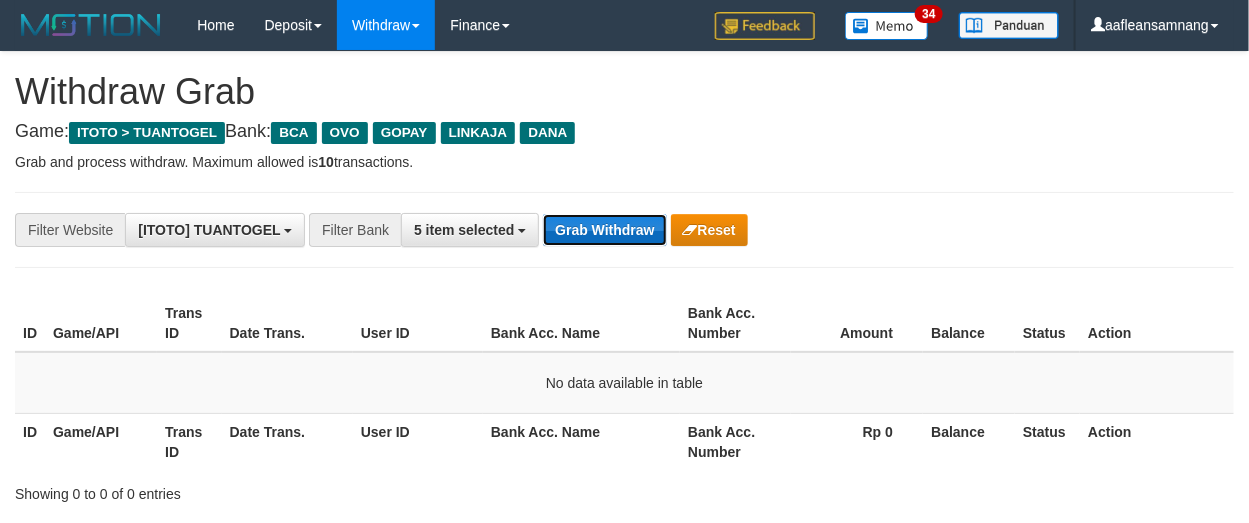 click on "Grab Withdraw" at bounding box center (604, 230) 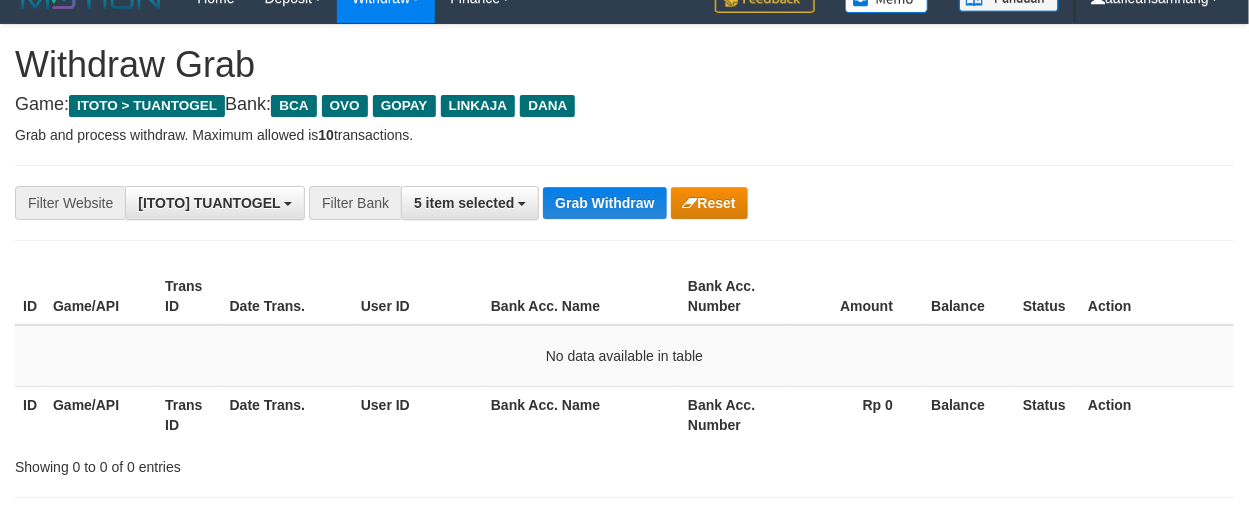 scroll, scrollTop: 0, scrollLeft: 0, axis: both 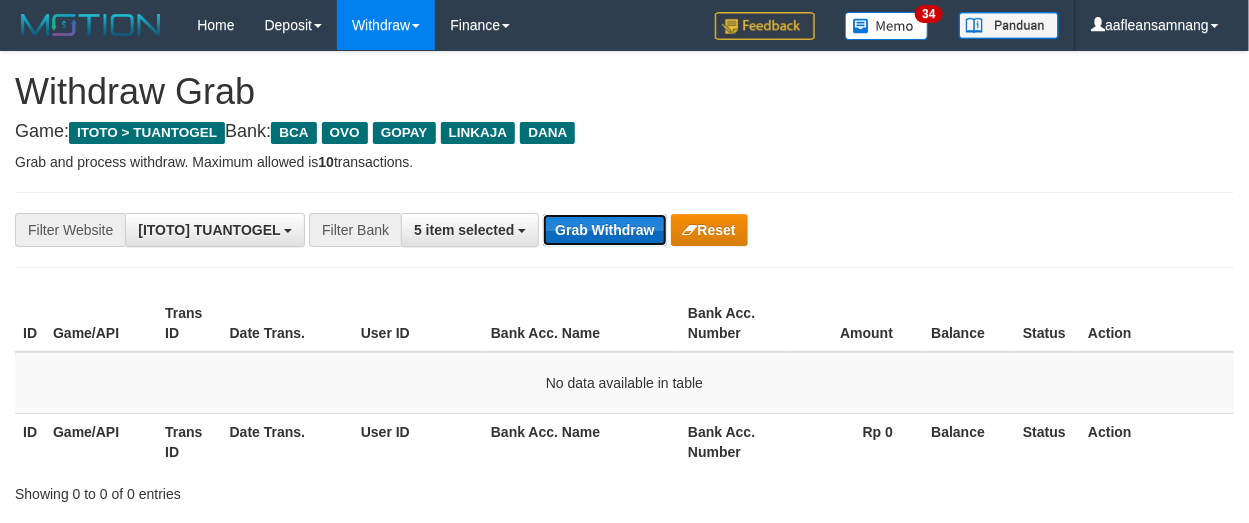 drag, startPoint x: 613, startPoint y: 232, endPoint x: 613, endPoint y: 244, distance: 12 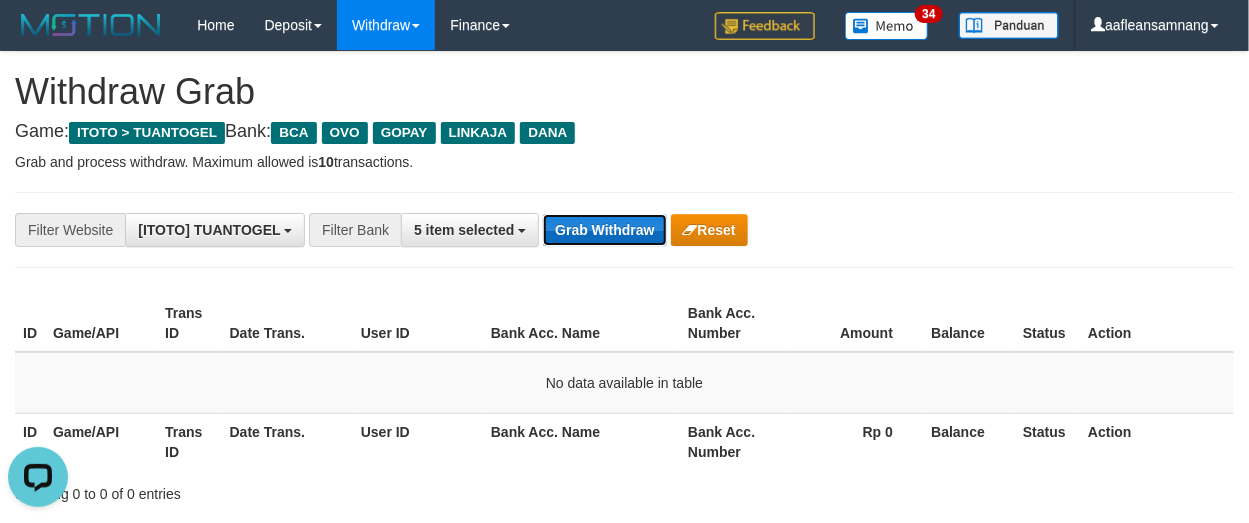 scroll, scrollTop: 0, scrollLeft: 0, axis: both 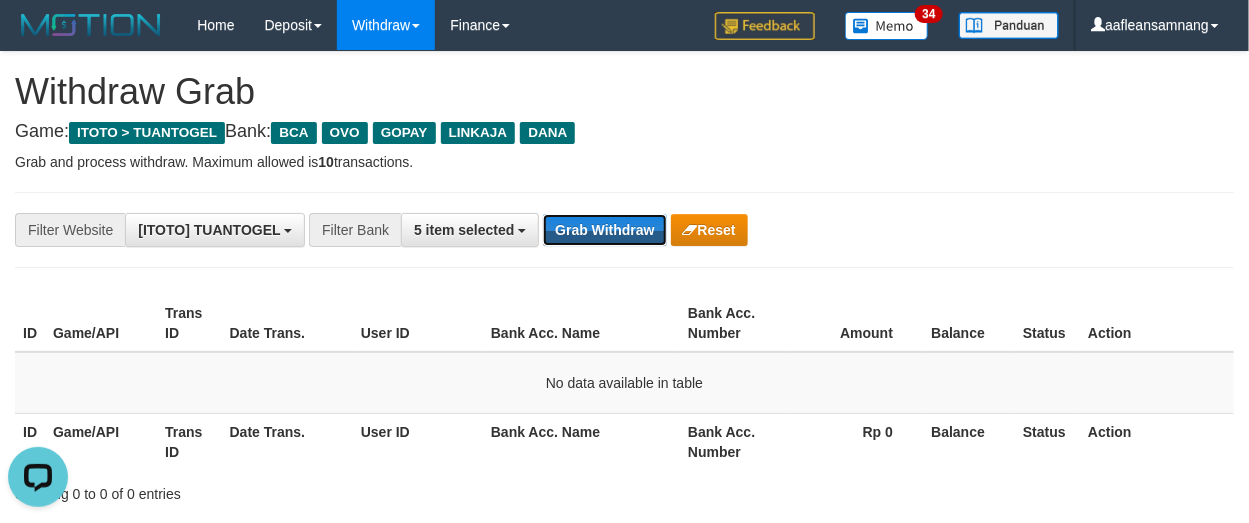 drag, startPoint x: 606, startPoint y: 217, endPoint x: 405, endPoint y: 501, distance: 347.93246 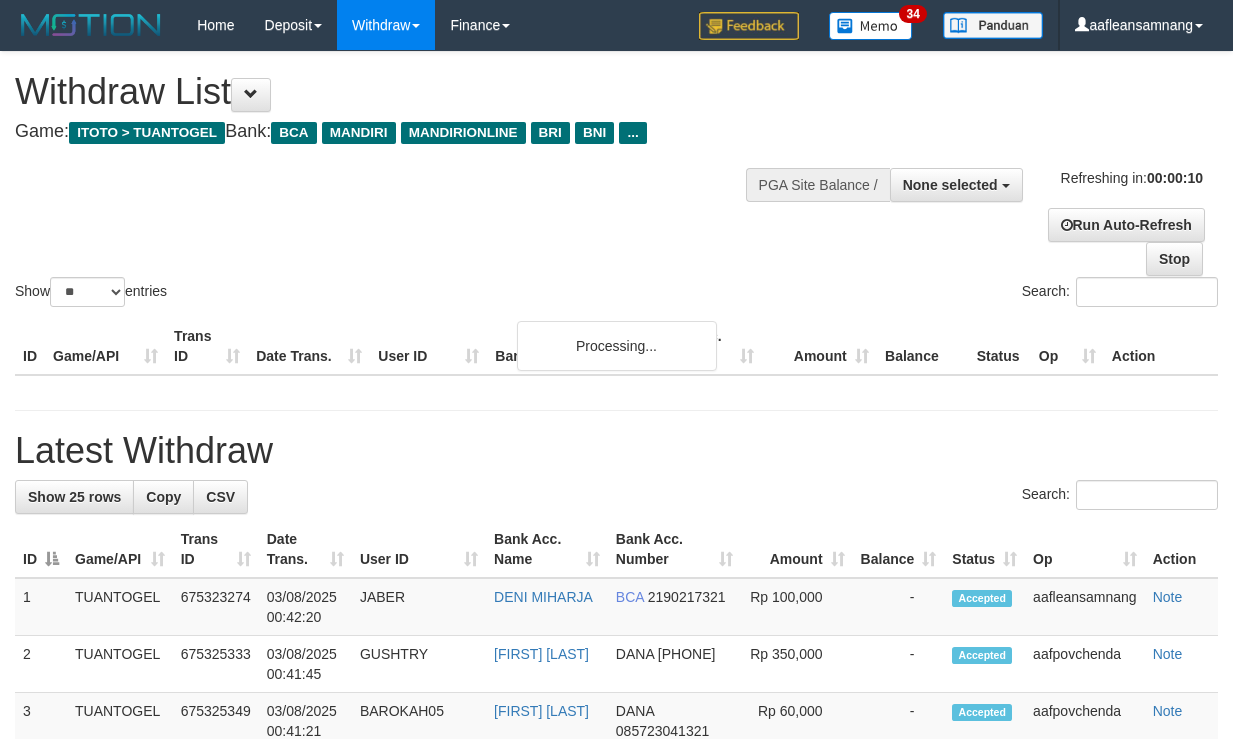 select 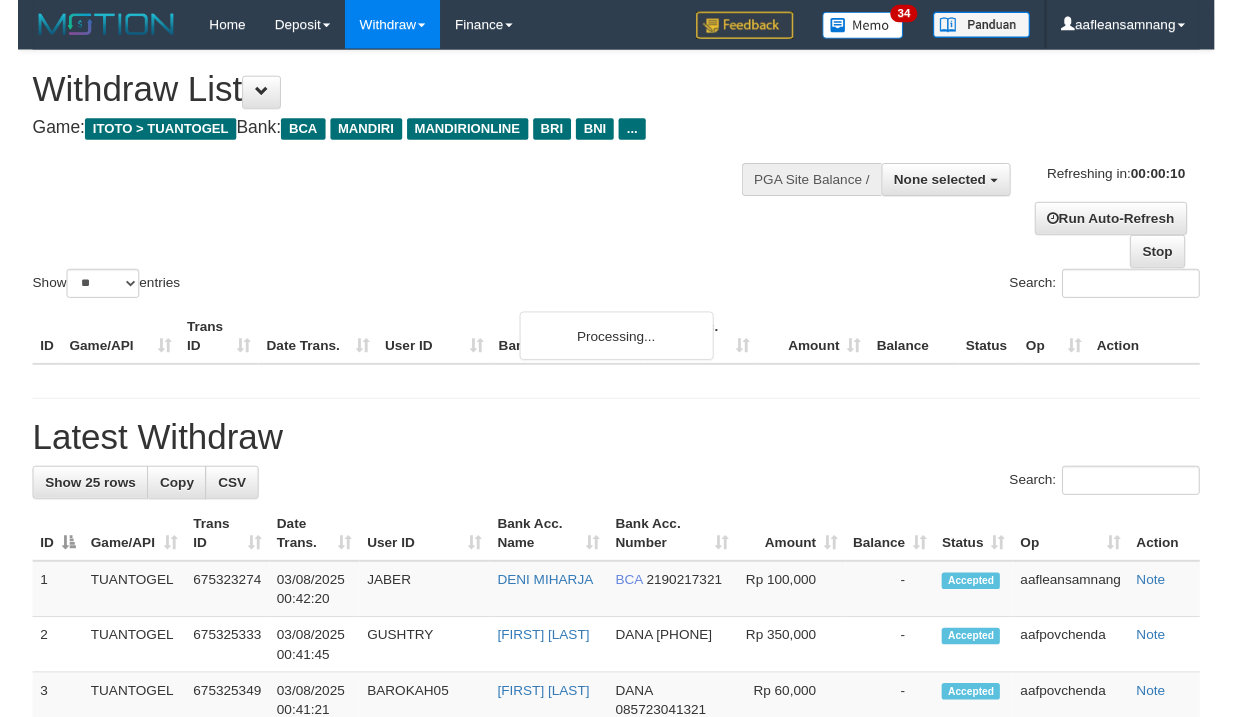 scroll, scrollTop: 0, scrollLeft: 0, axis: both 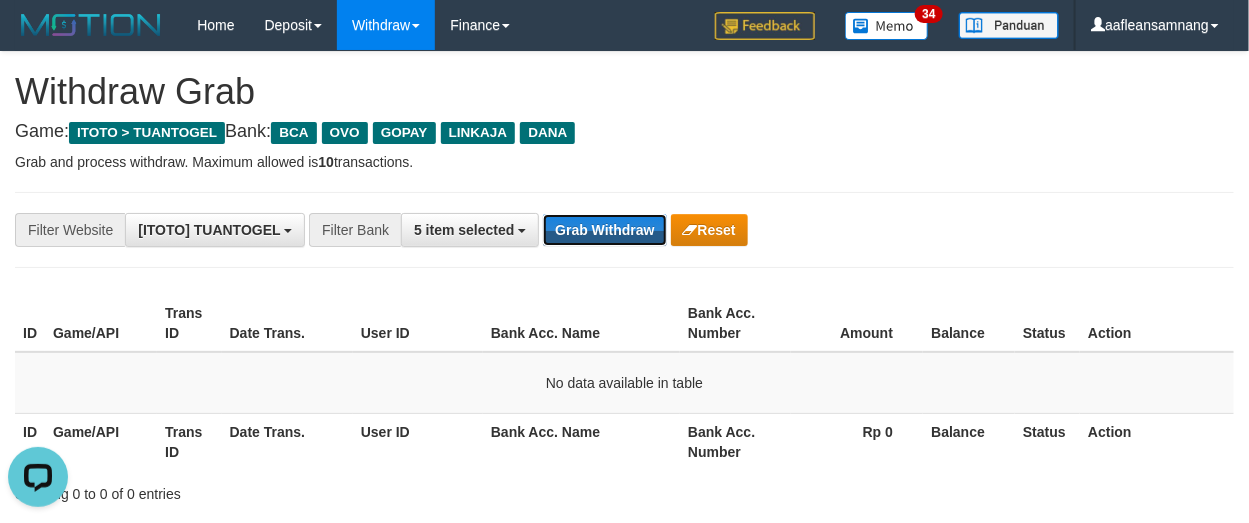 drag, startPoint x: 648, startPoint y: 222, endPoint x: 661, endPoint y: 201, distance: 24.698177 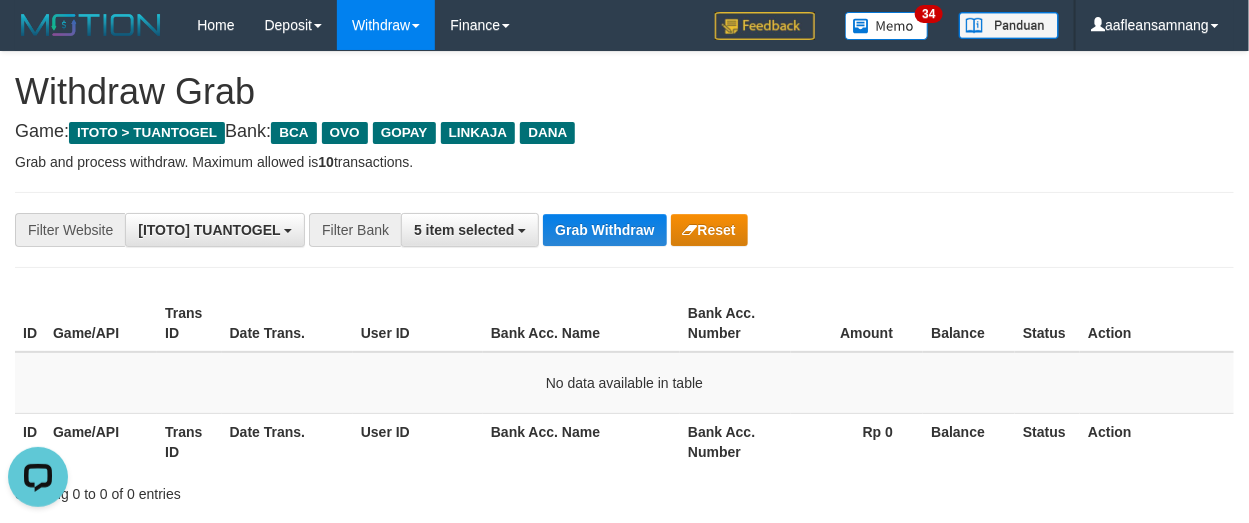 drag, startPoint x: 661, startPoint y: 201, endPoint x: 655, endPoint y: 214, distance: 14.3178215 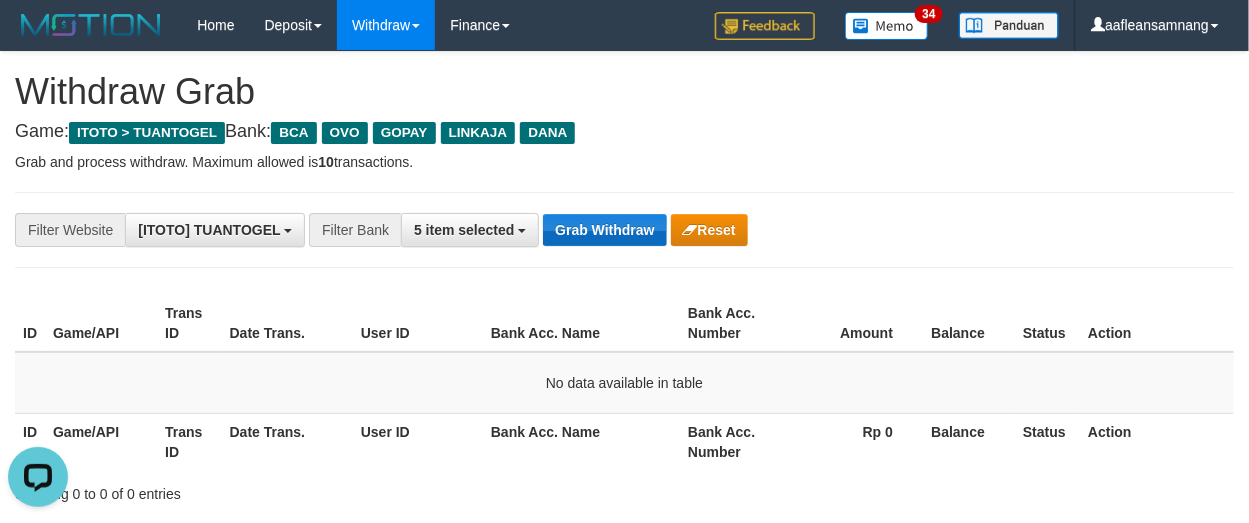 click on "**********" at bounding box center [624, 230] 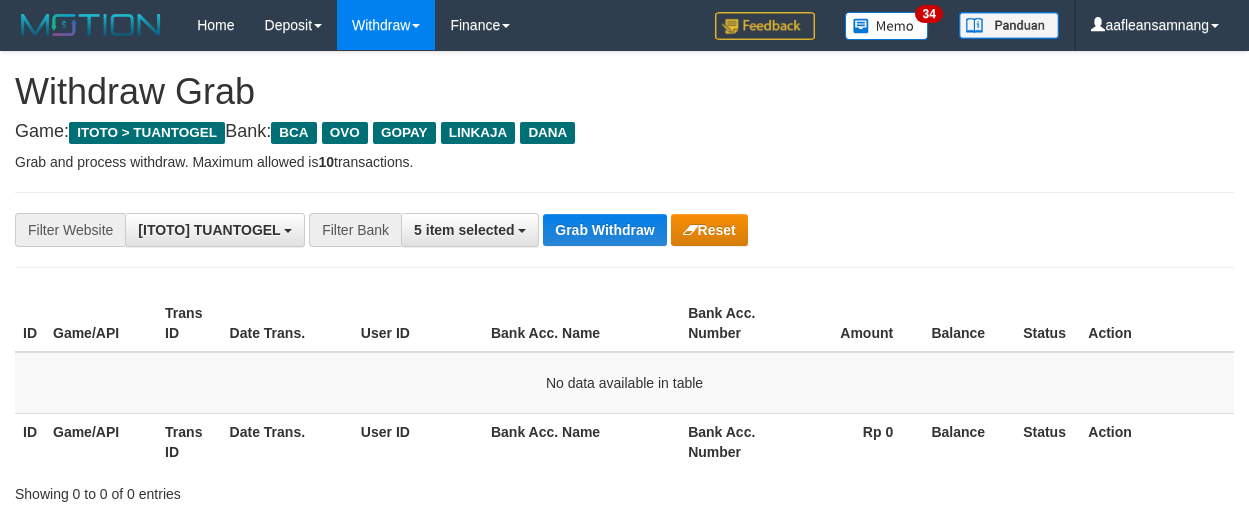 scroll, scrollTop: 0, scrollLeft: 0, axis: both 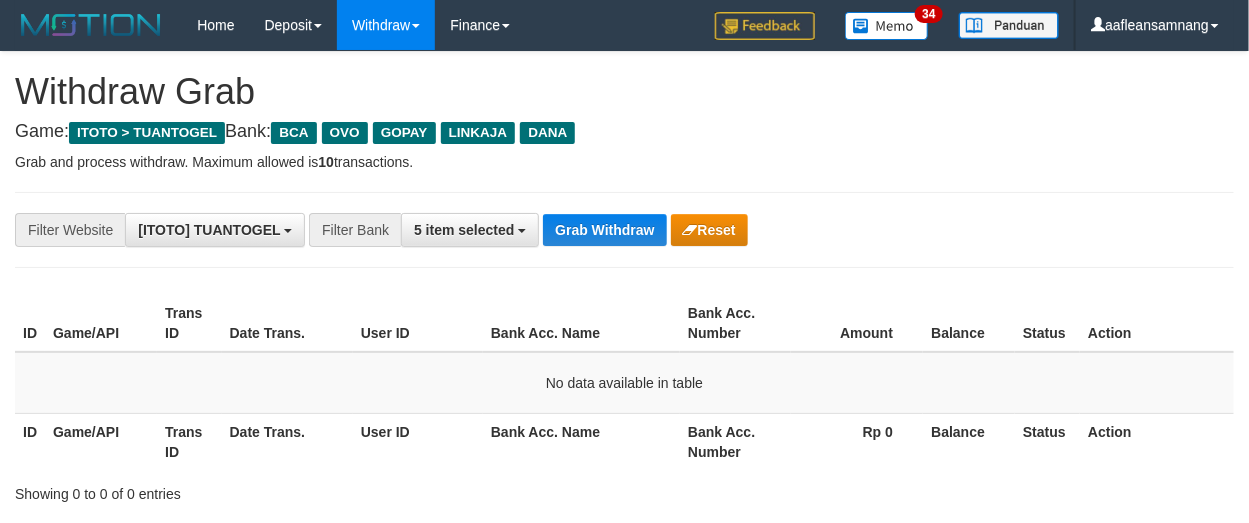 click on "Grab Withdraw" at bounding box center (604, 230) 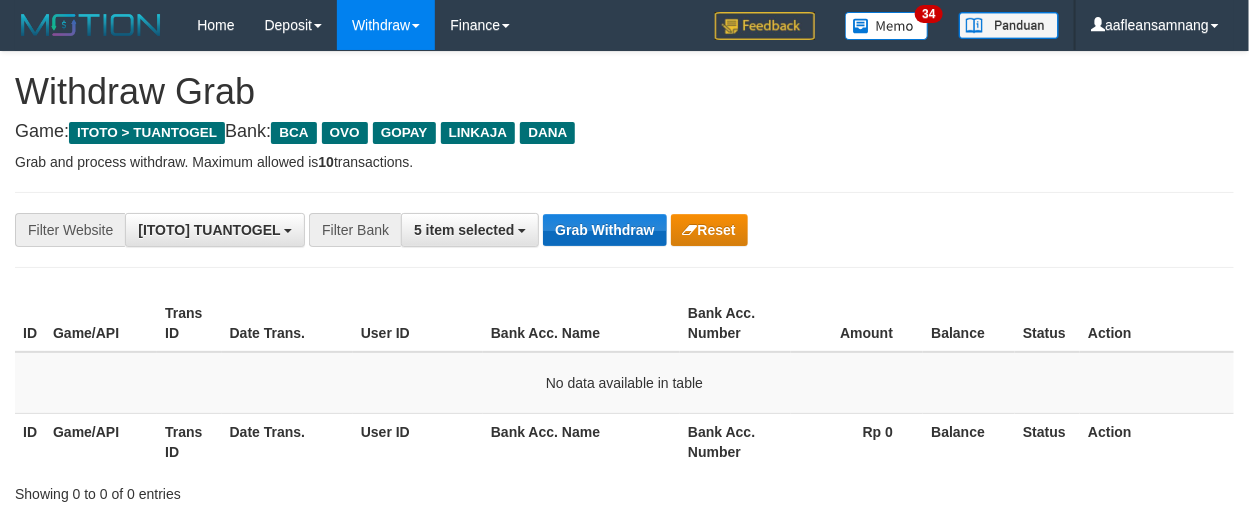 click on "Grab Withdraw" at bounding box center [604, 230] 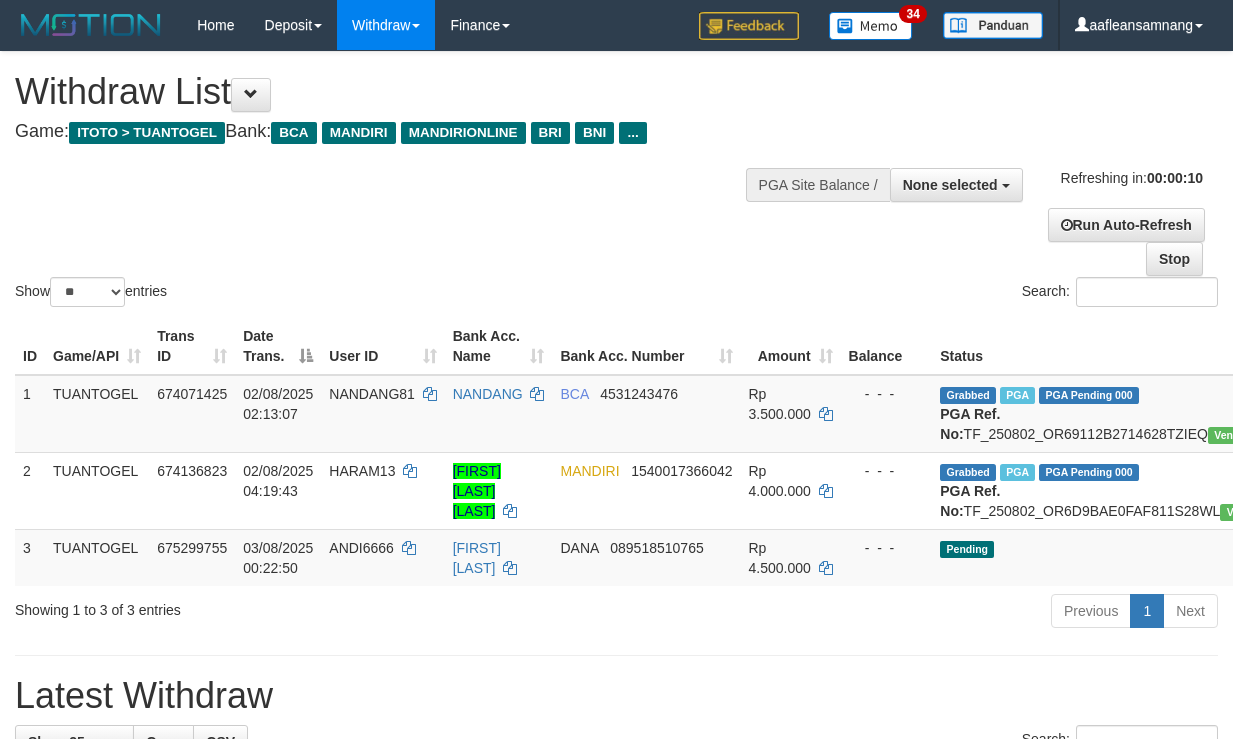 select 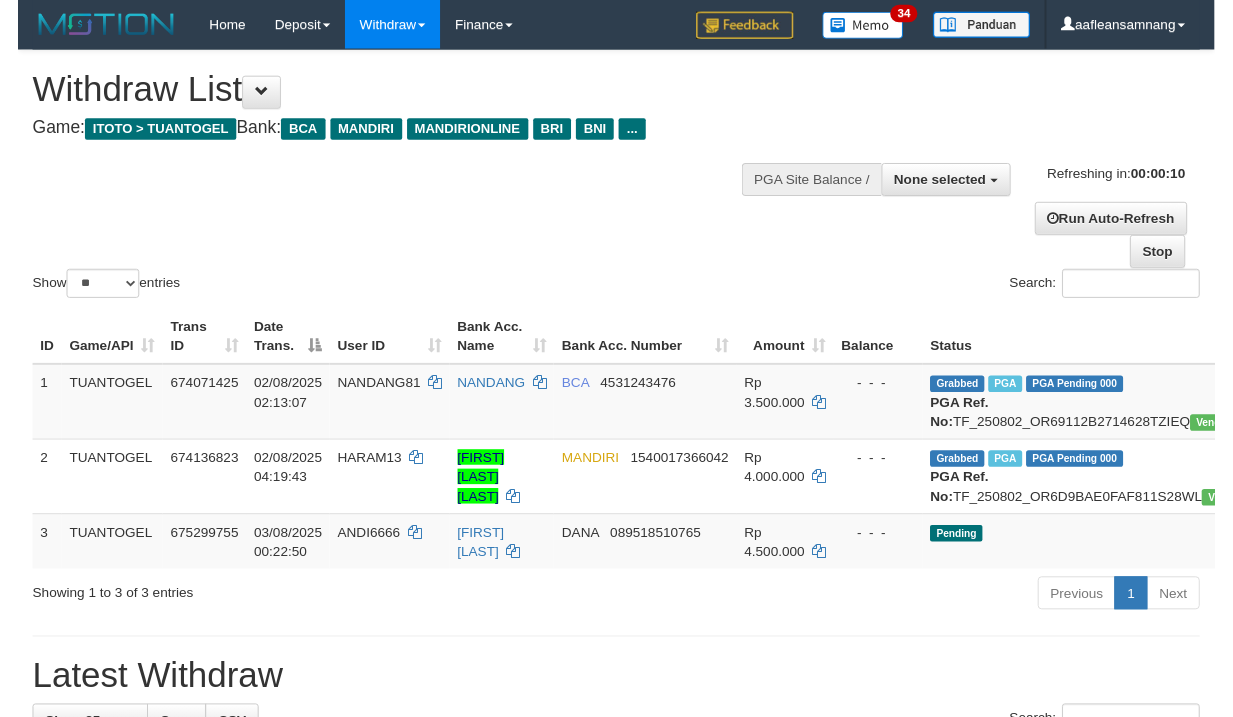 scroll, scrollTop: 0, scrollLeft: 0, axis: both 